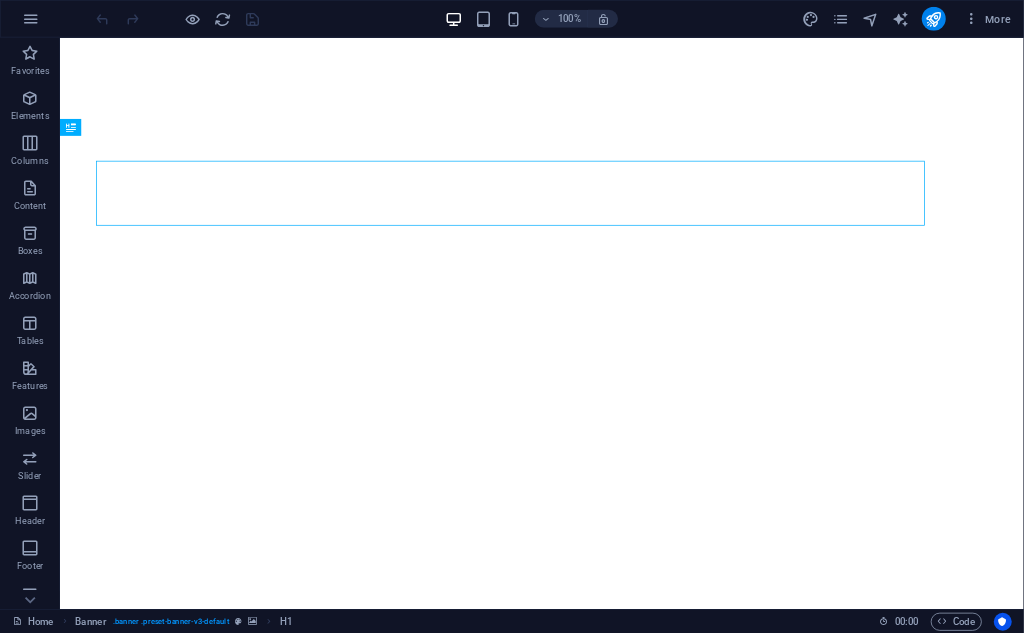 scroll, scrollTop: 0, scrollLeft: 0, axis: both 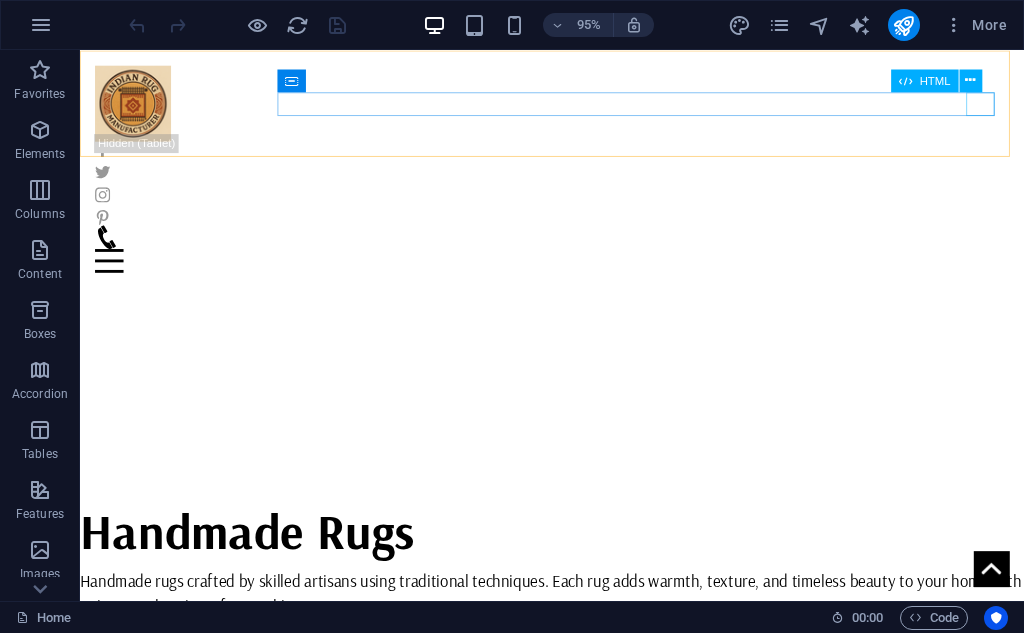 click at bounding box center (577, 271) 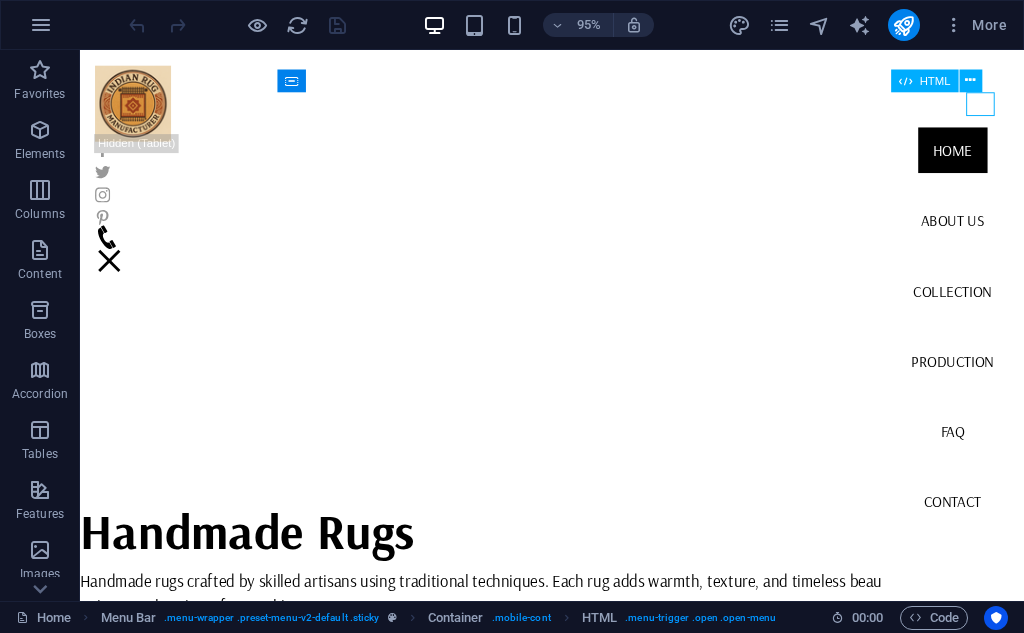 click at bounding box center (111, 271) 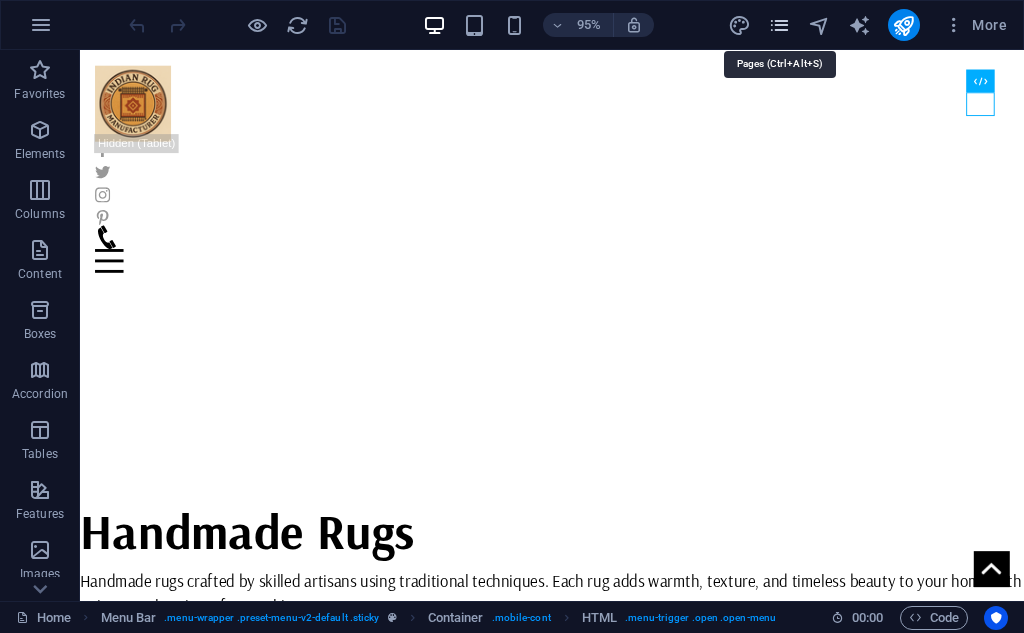 click at bounding box center [779, 25] 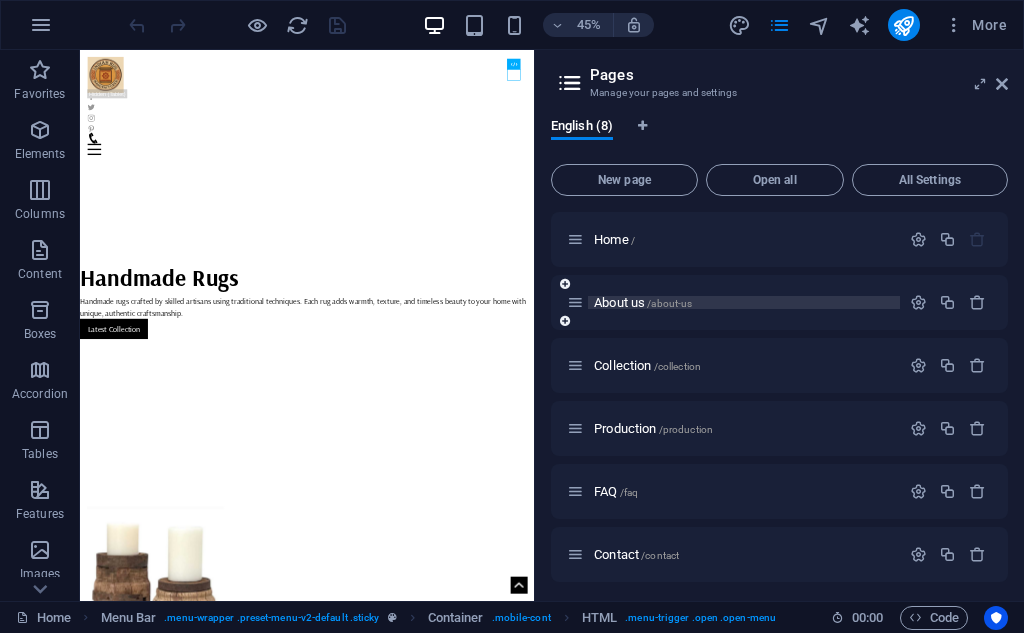 click on "About us /about-us" at bounding box center (643, 302) 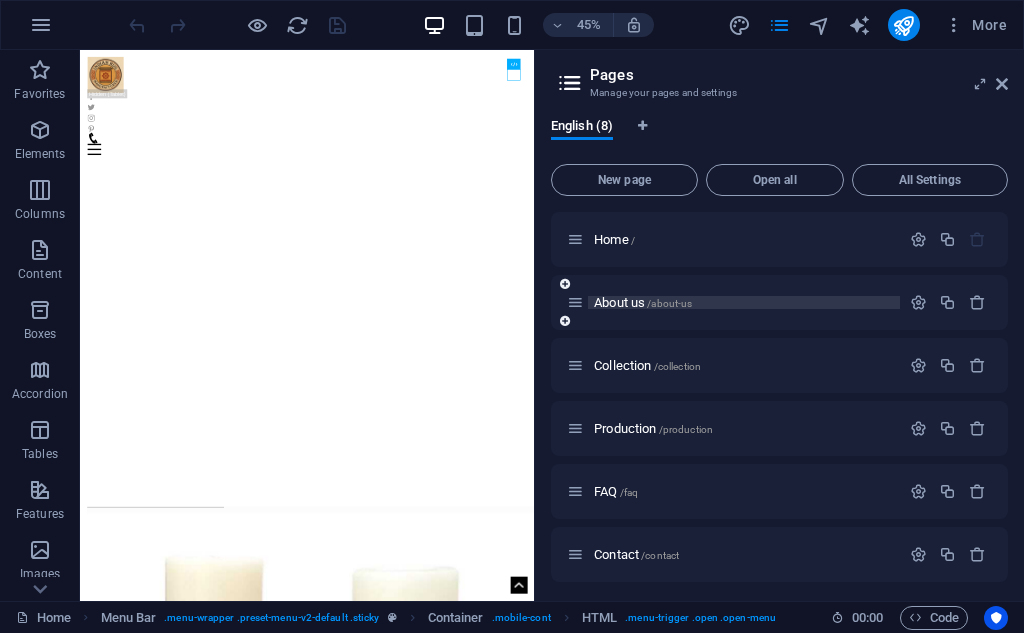 scroll, scrollTop: 0, scrollLeft: 0, axis: both 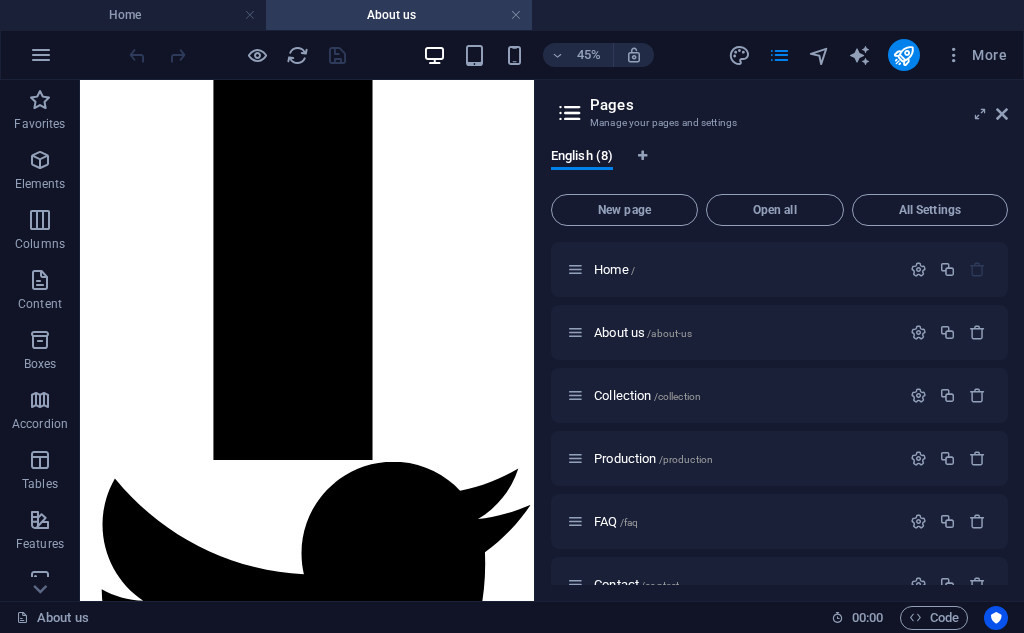 click on "Pages Manage your pages and settings English (8) New page Open all All Settings Home / About us /about-us Collection /collection Production /production FAQ /faq Contact /contact Legal Notice /legal-notice Privacy /privacy" at bounding box center (779, 340) 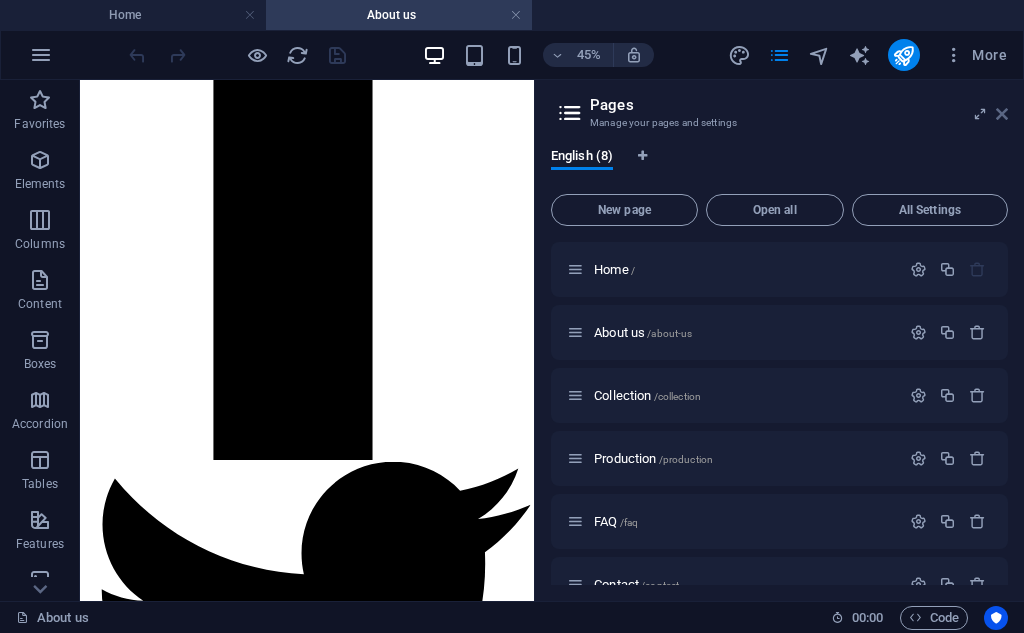 click at bounding box center [1002, 114] 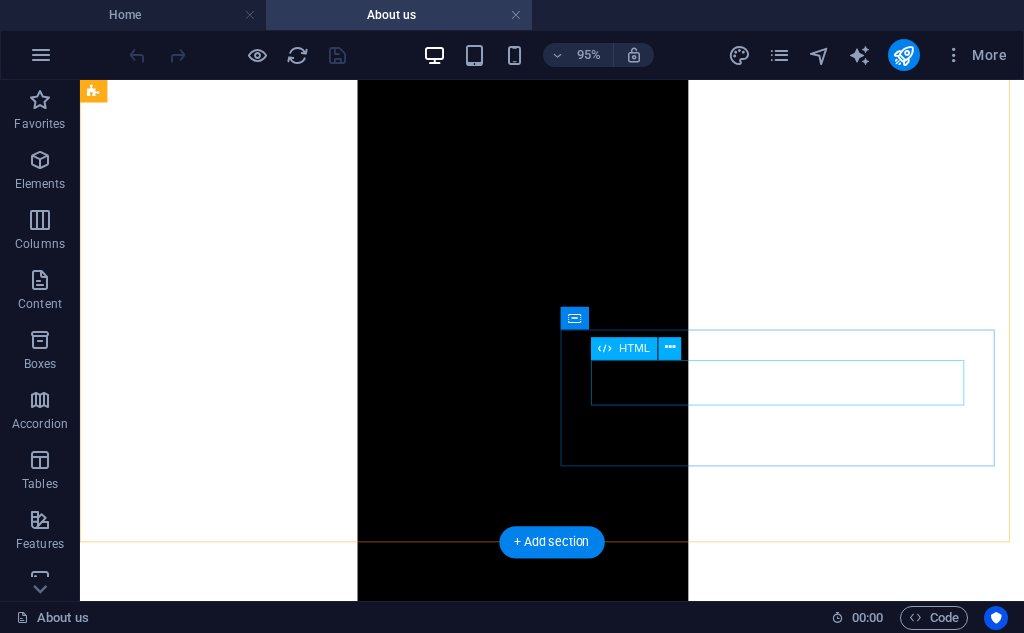 scroll, scrollTop: 1667, scrollLeft: 0, axis: vertical 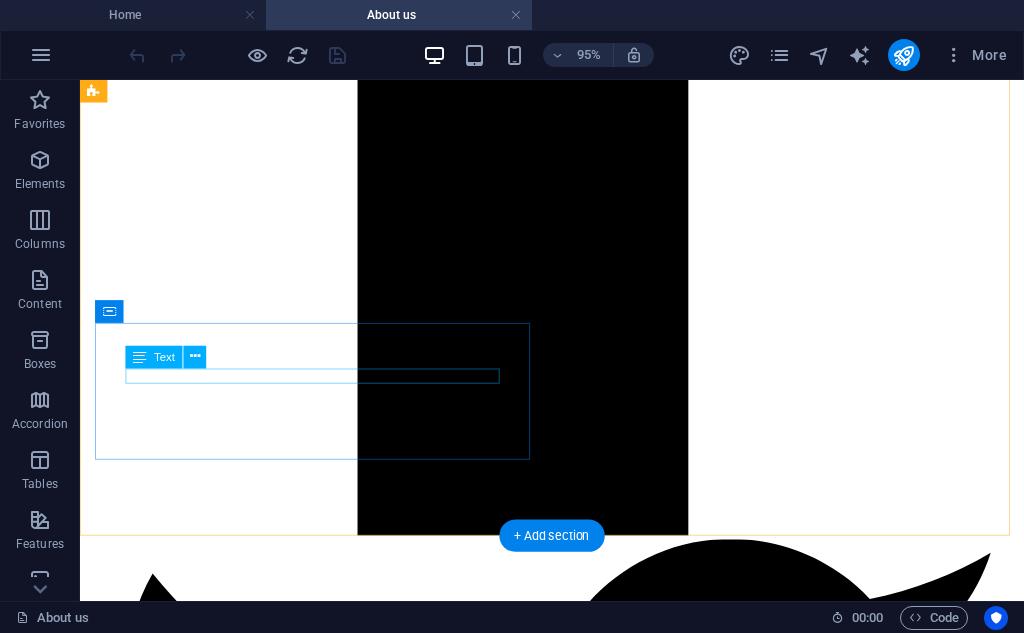 click on "CUSTOMERS" at bounding box center (577, 7192) 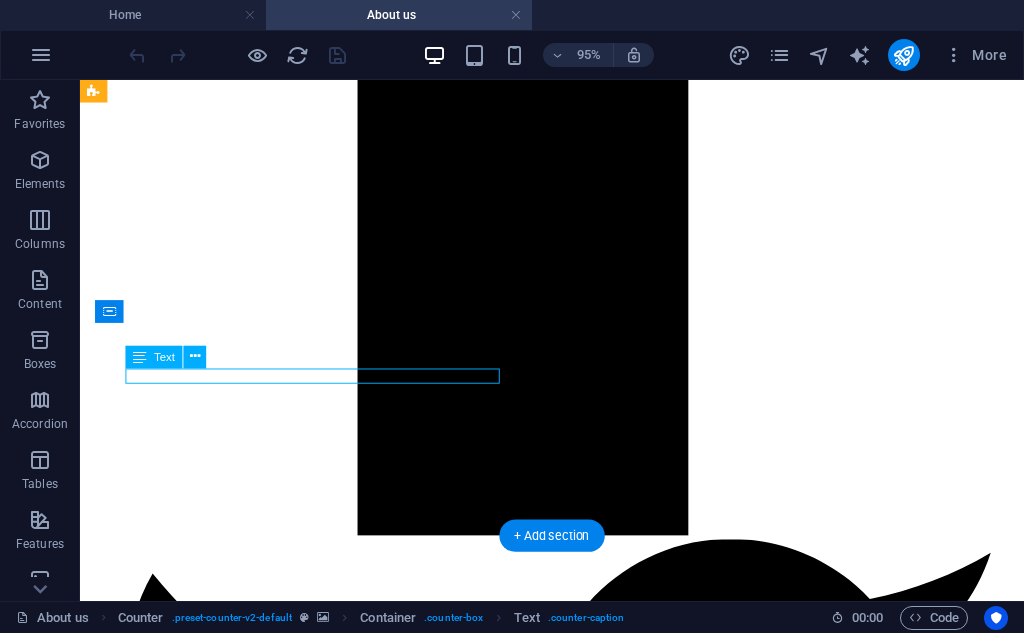 click on "CUSTOMERS" at bounding box center (577, 7192) 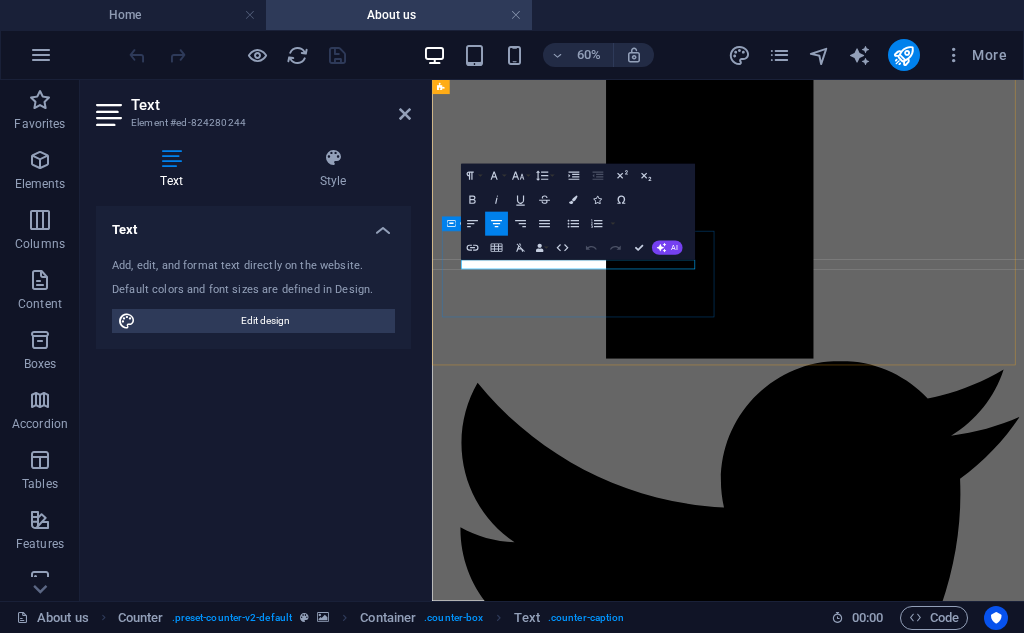 click on "CUSTOMERS" at bounding box center (925, 7412) 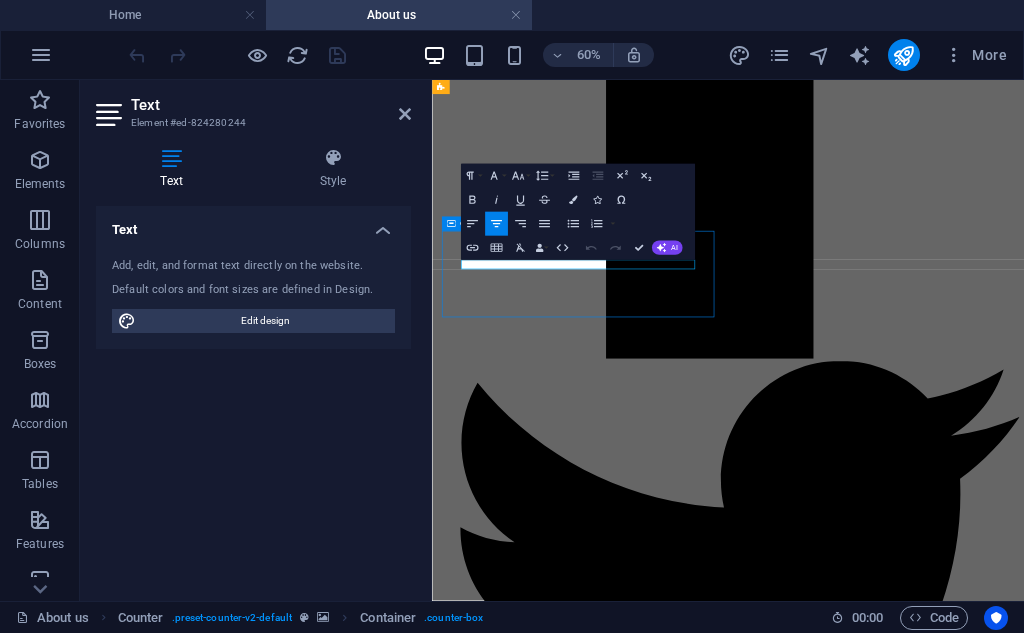 click on "0 PROJECTS 0 HOURS WORKED 10000 HAPPY CLIENTS 100 AWARDS CUSTOMERS 200 PARTNERS" at bounding box center (925, 6982) 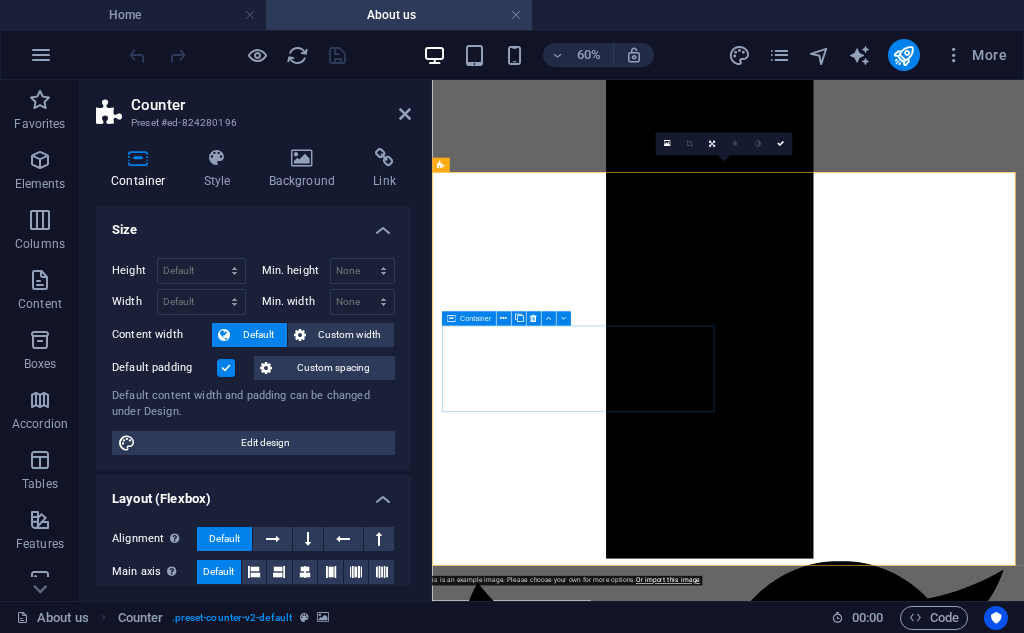 scroll, scrollTop: 1333, scrollLeft: 0, axis: vertical 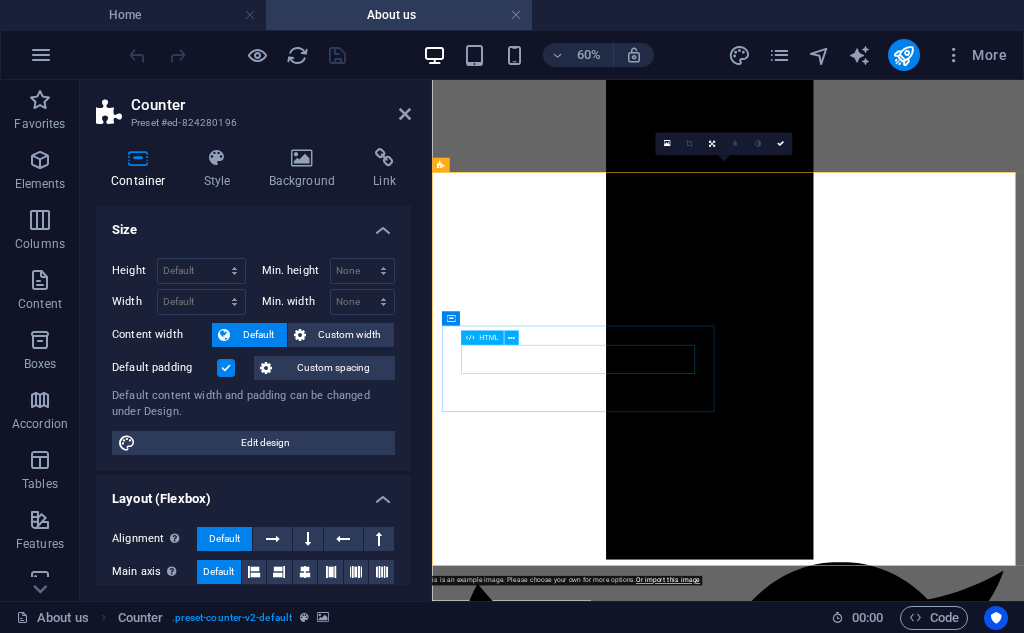 click on "10000" at bounding box center [925, 7610] 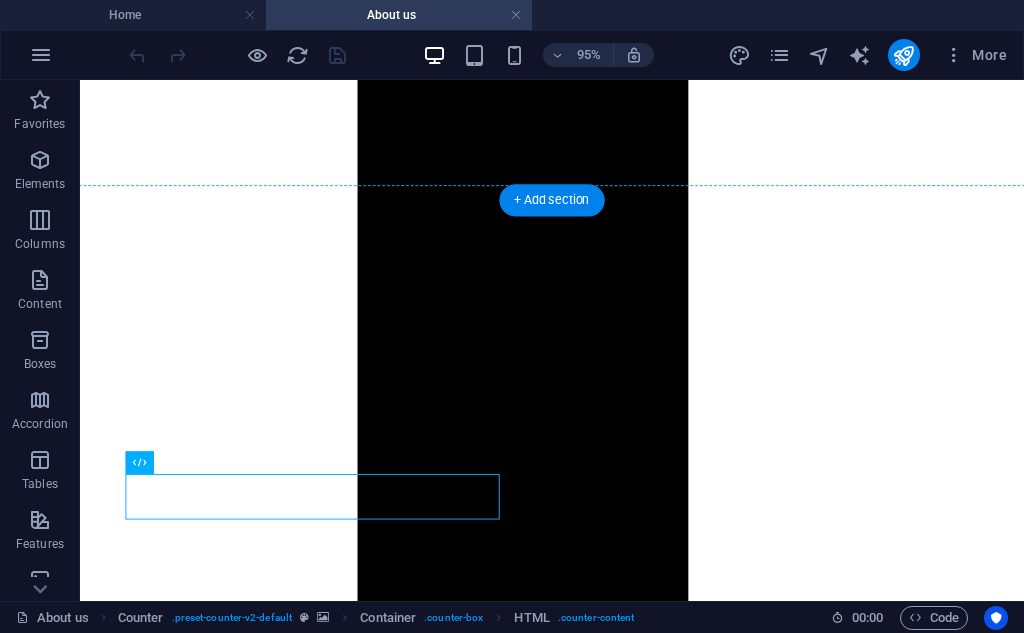 scroll, scrollTop: 1500, scrollLeft: 0, axis: vertical 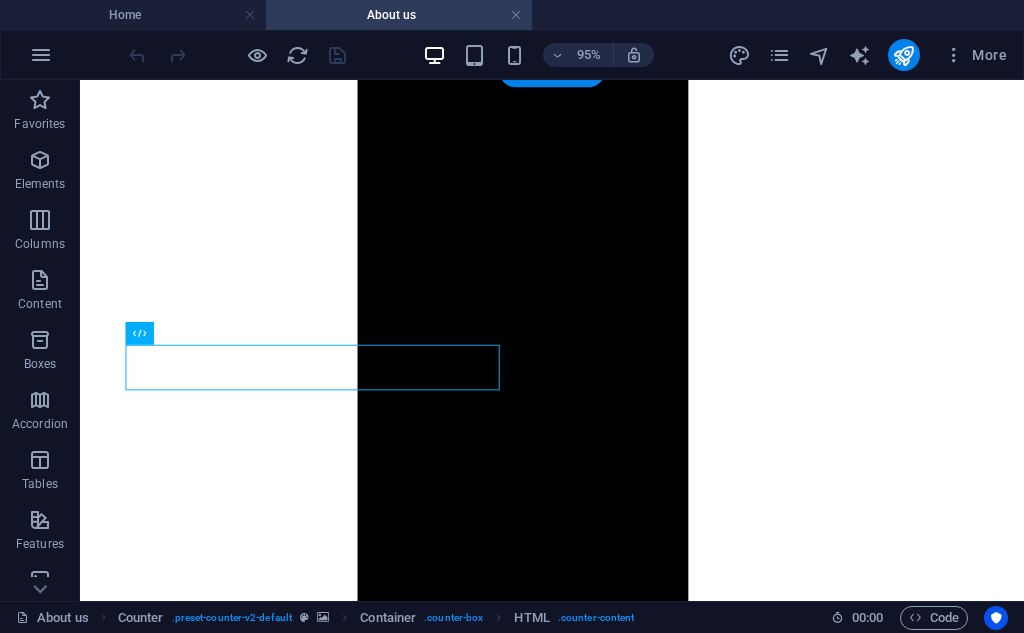 drag, startPoint x: 384, startPoint y: 548, endPoint x: 364, endPoint y: 349, distance: 200.0025 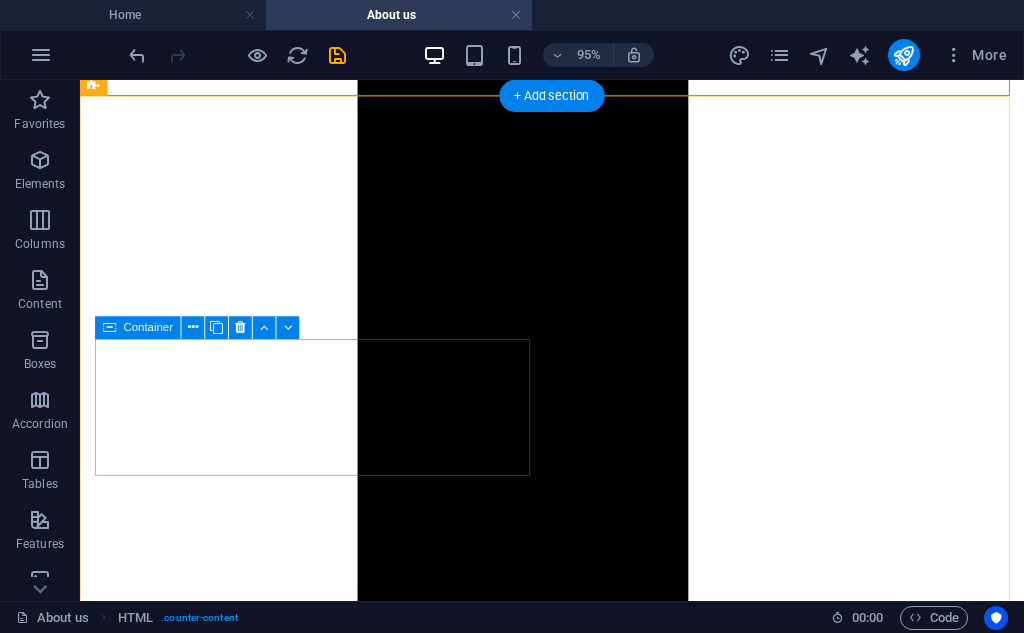 scroll, scrollTop: 1333, scrollLeft: 0, axis: vertical 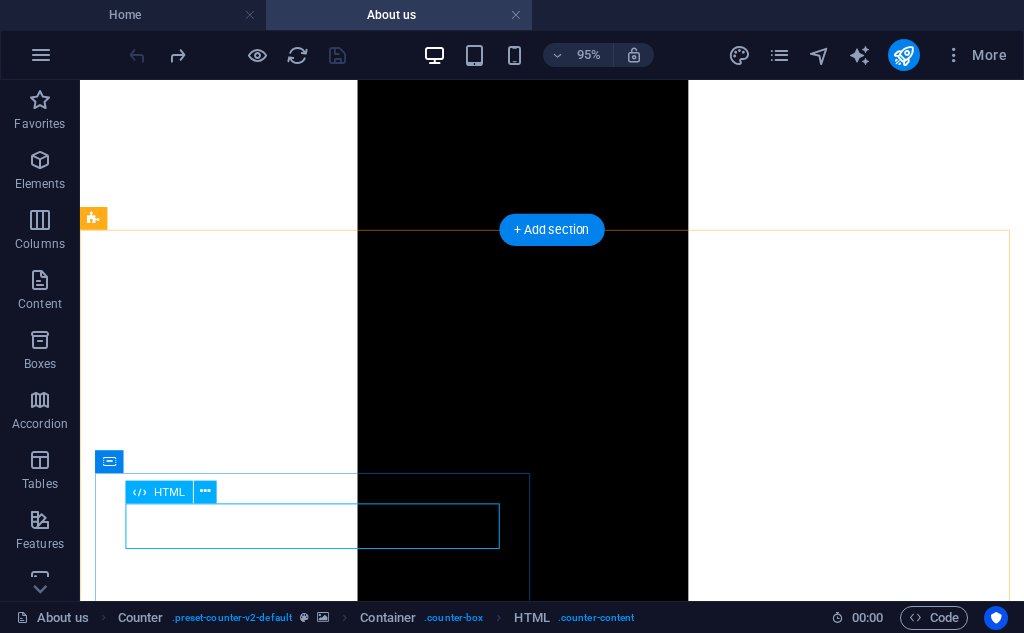 click on "10000" at bounding box center [577, 7390] 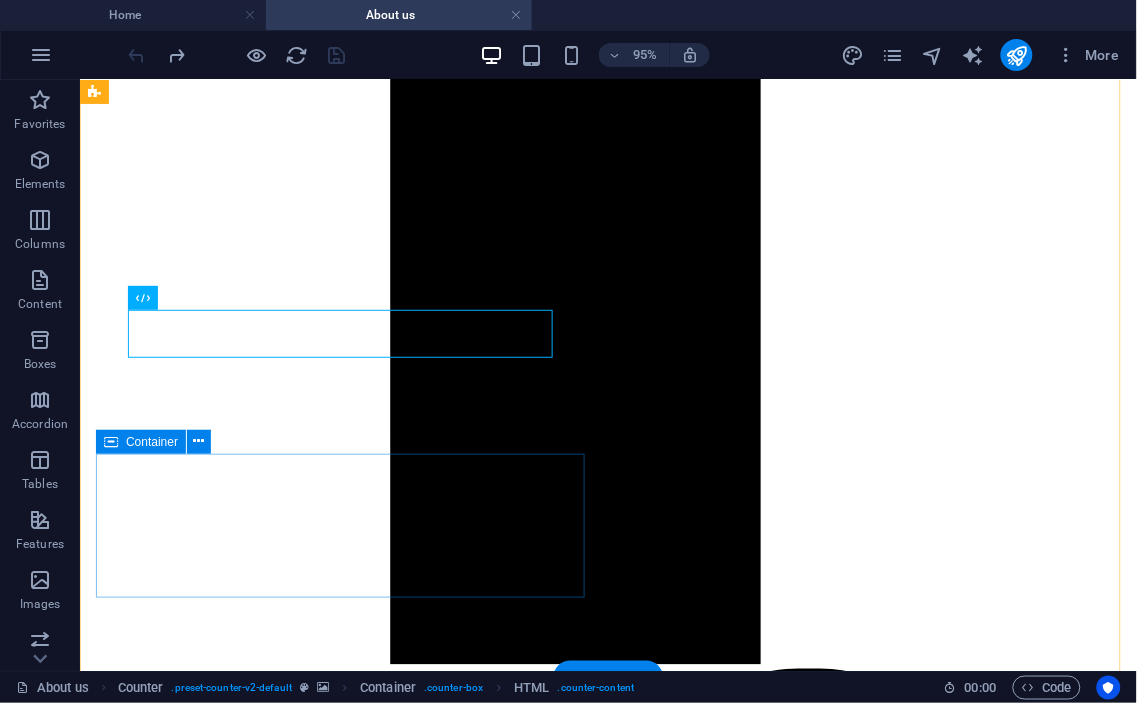 scroll, scrollTop: 1712, scrollLeft: 0, axis: vertical 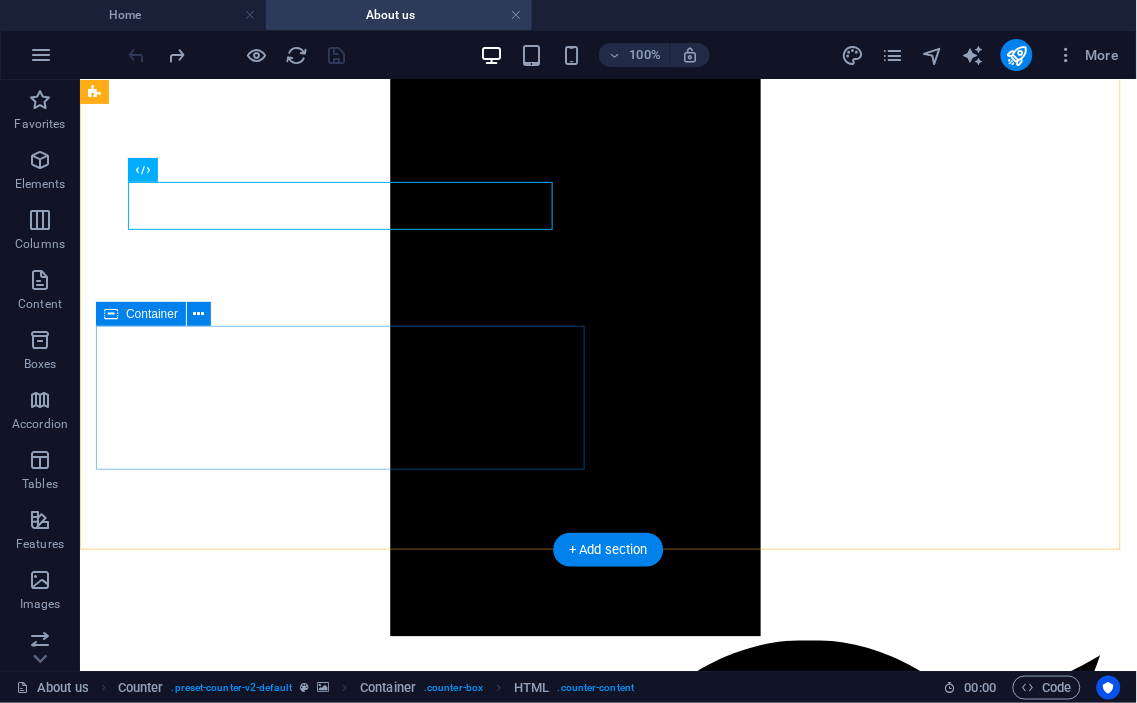 click on "CUSTOMERS" at bounding box center [607, 7579] 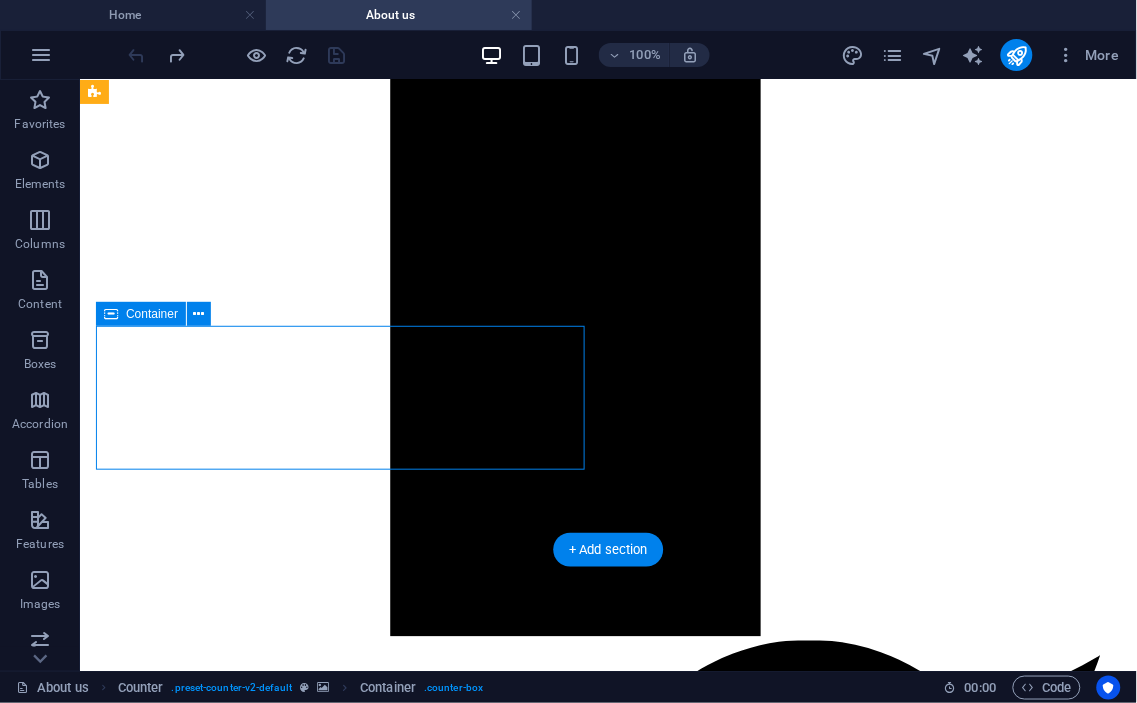 click on "CUSTOMERS" at bounding box center [607, 7579] 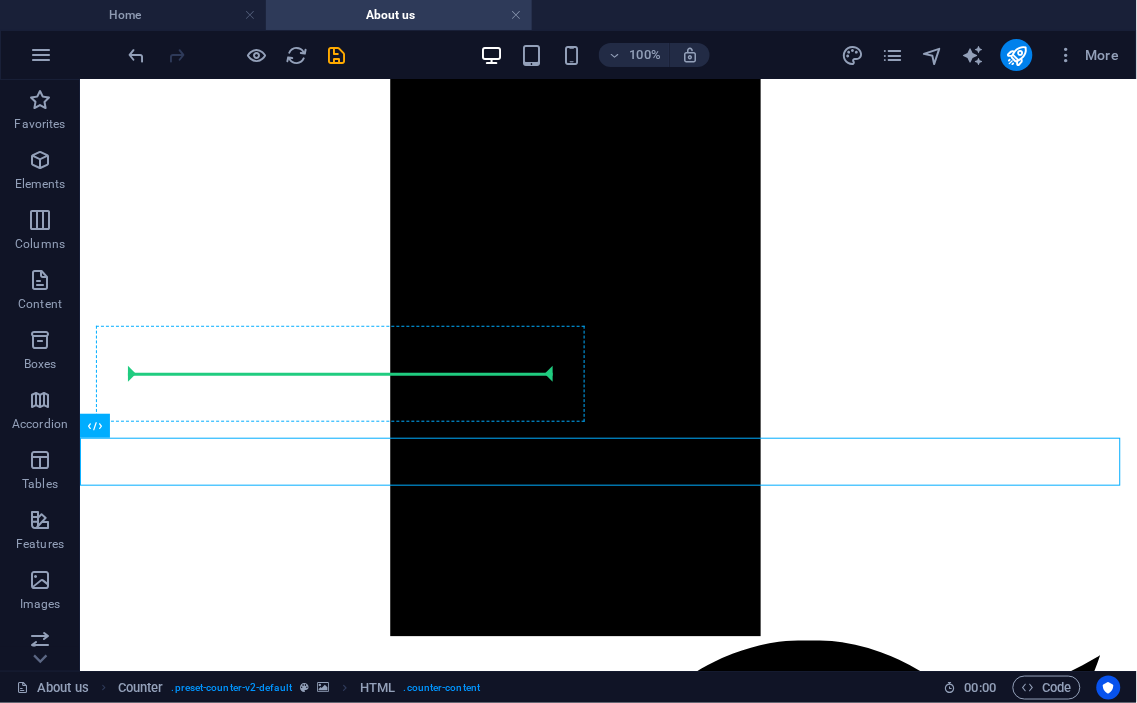 drag, startPoint x: 623, startPoint y: 463, endPoint x: 365, endPoint y: 377, distance: 271.95587 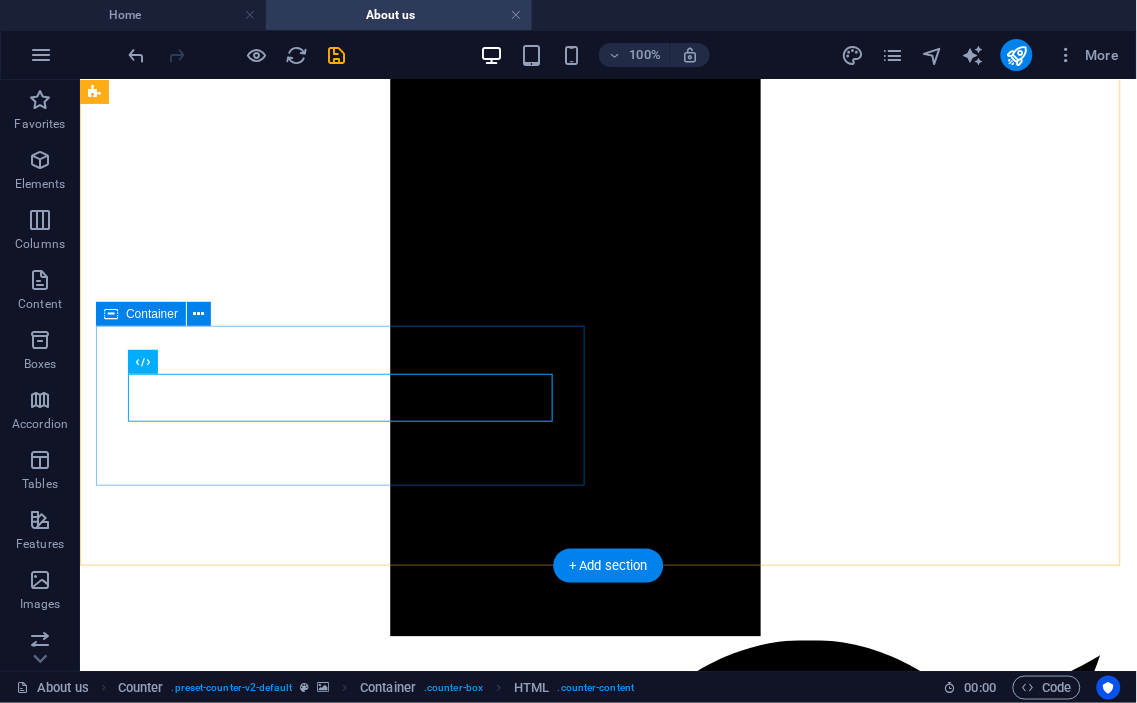 scroll, scrollTop: 1526, scrollLeft: 0, axis: vertical 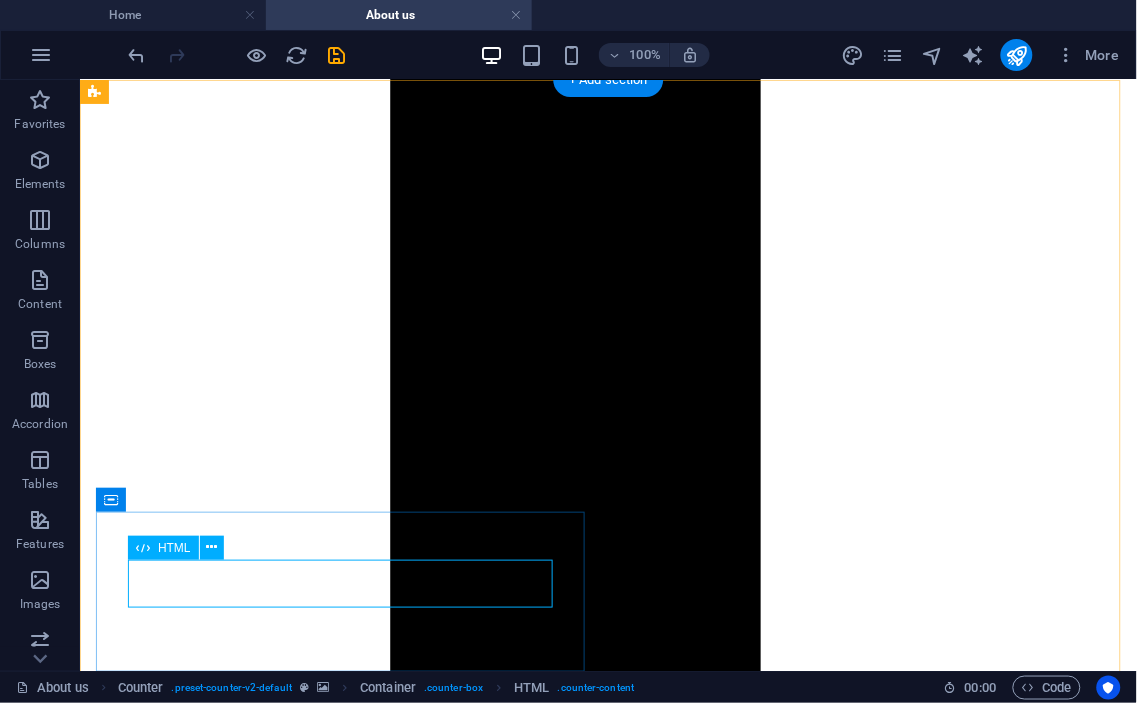 click on "10000" at bounding box center (607, 7781) 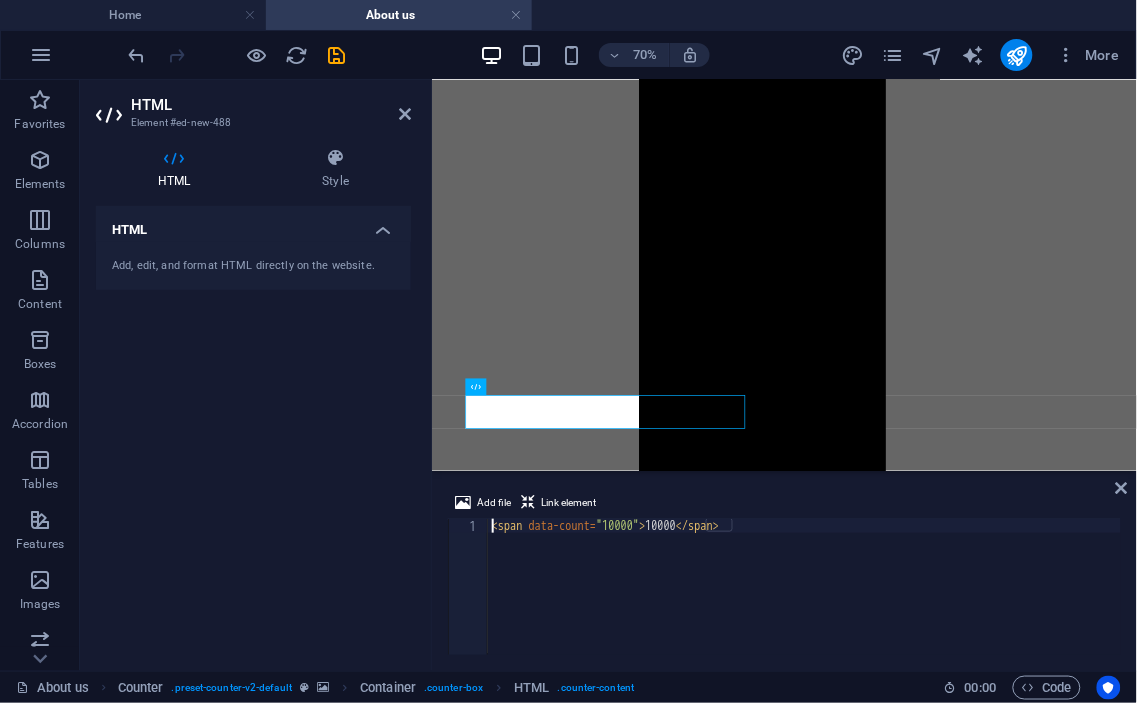 click on "< span   data-count = "10000" > 10000 </ span >" at bounding box center (805, 601) 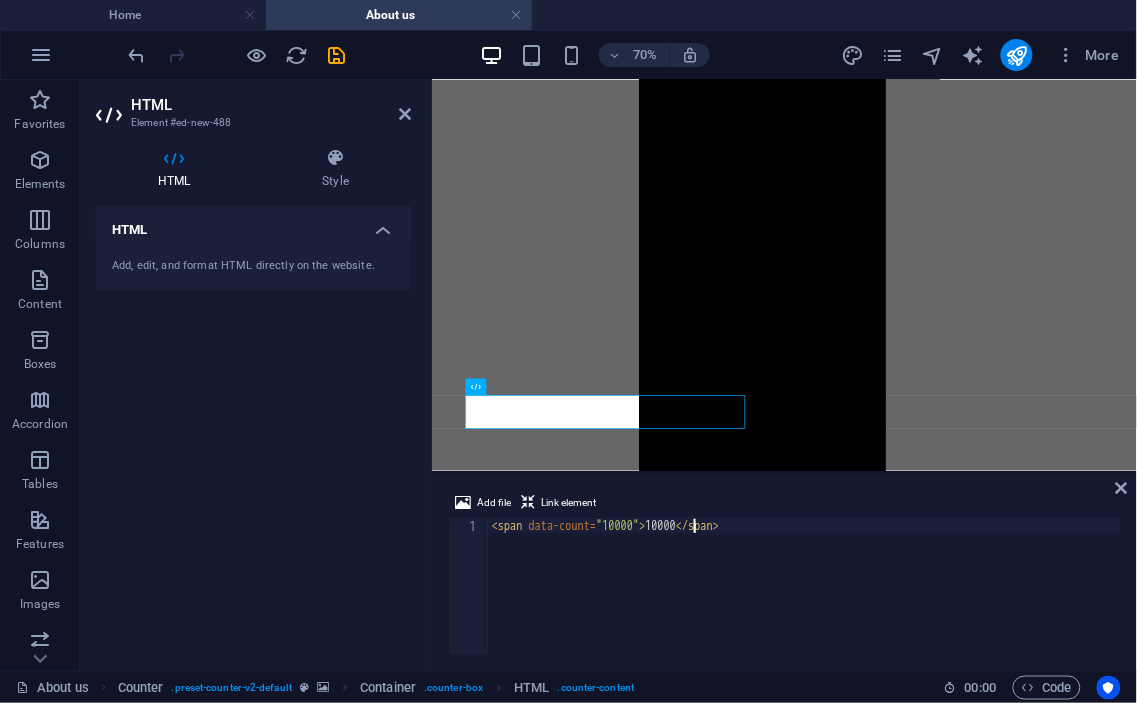 scroll, scrollTop: 0, scrollLeft: 16, axis: horizontal 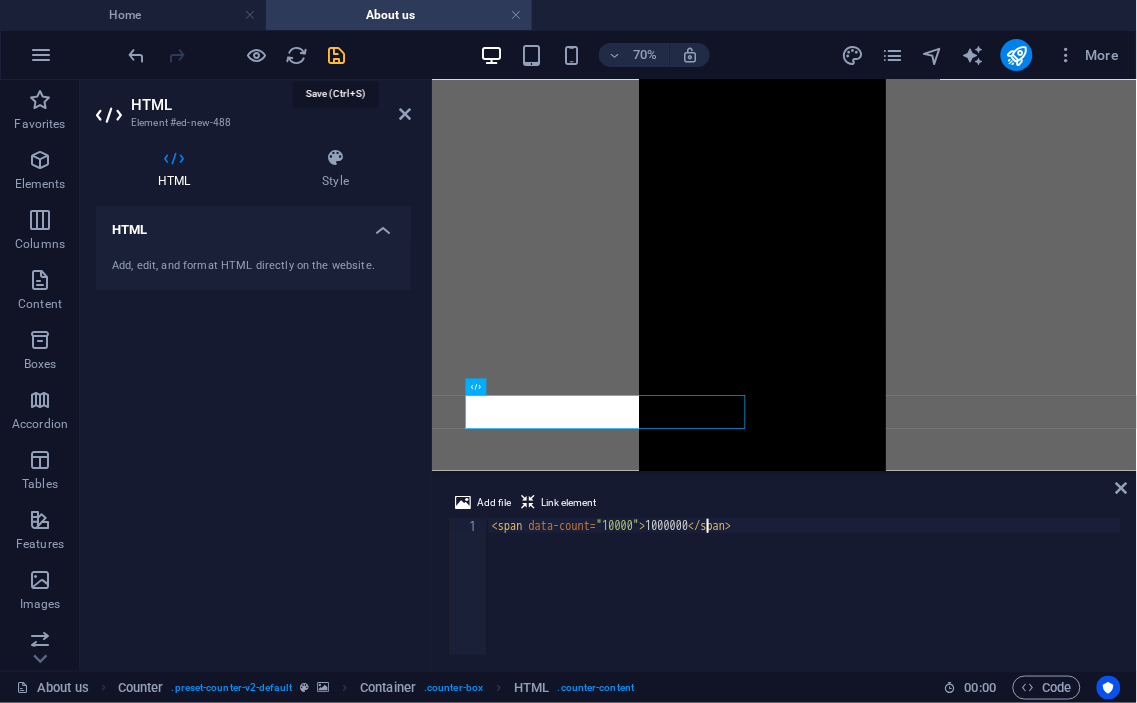 type on "<span data-count="10000">1000000</span>" 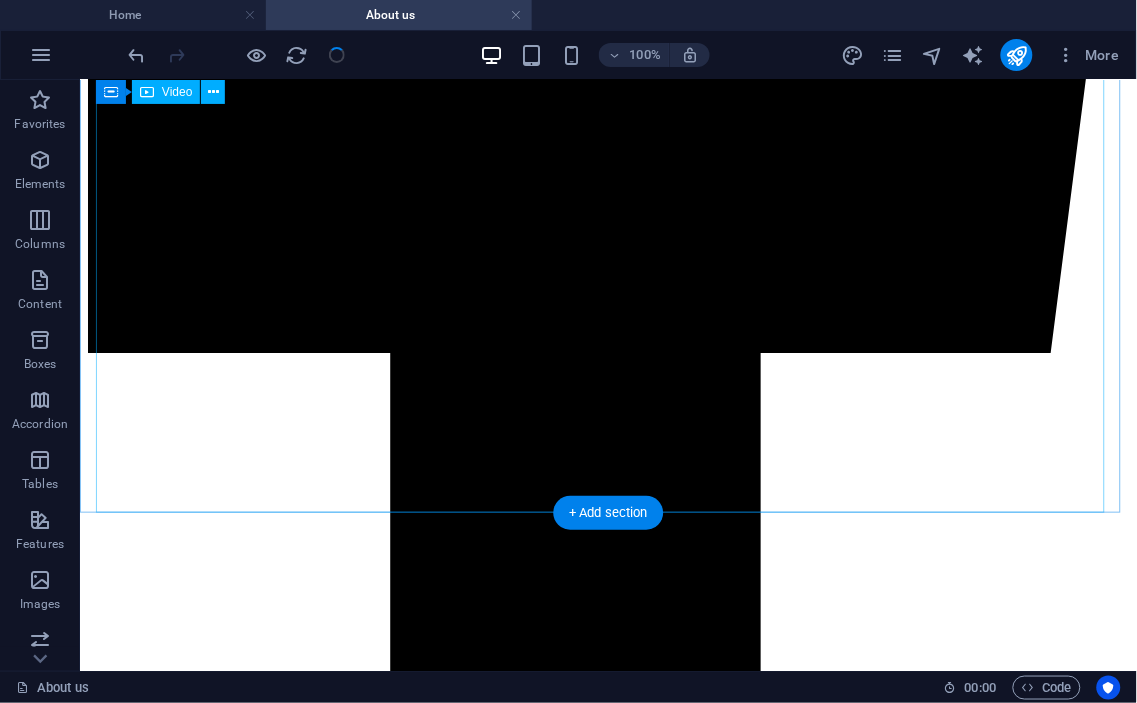 scroll, scrollTop: 1464, scrollLeft: 0, axis: vertical 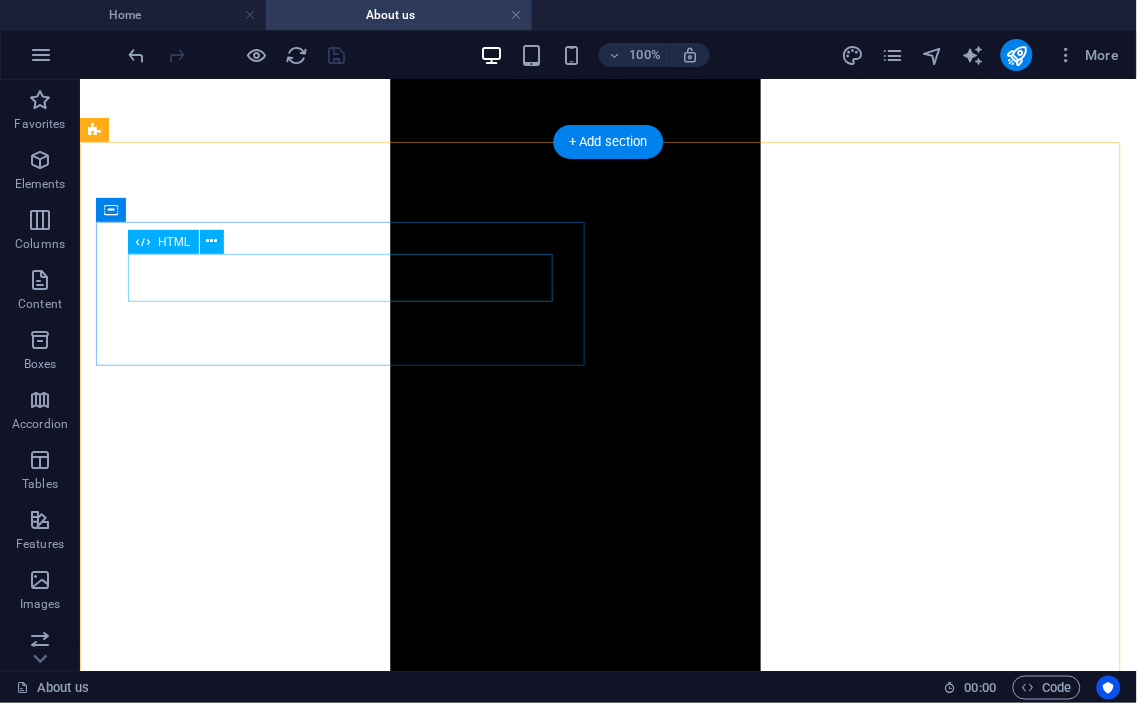 click on "1000" at bounding box center (607, 7571) 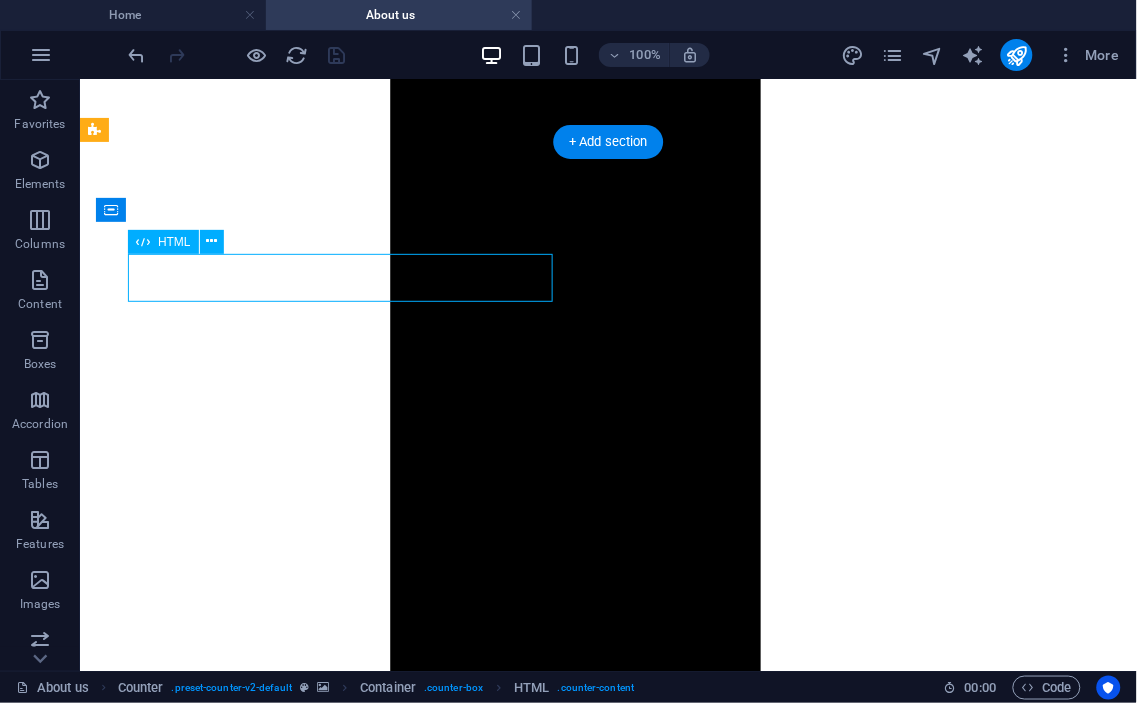 click on "1000" at bounding box center [607, 7571] 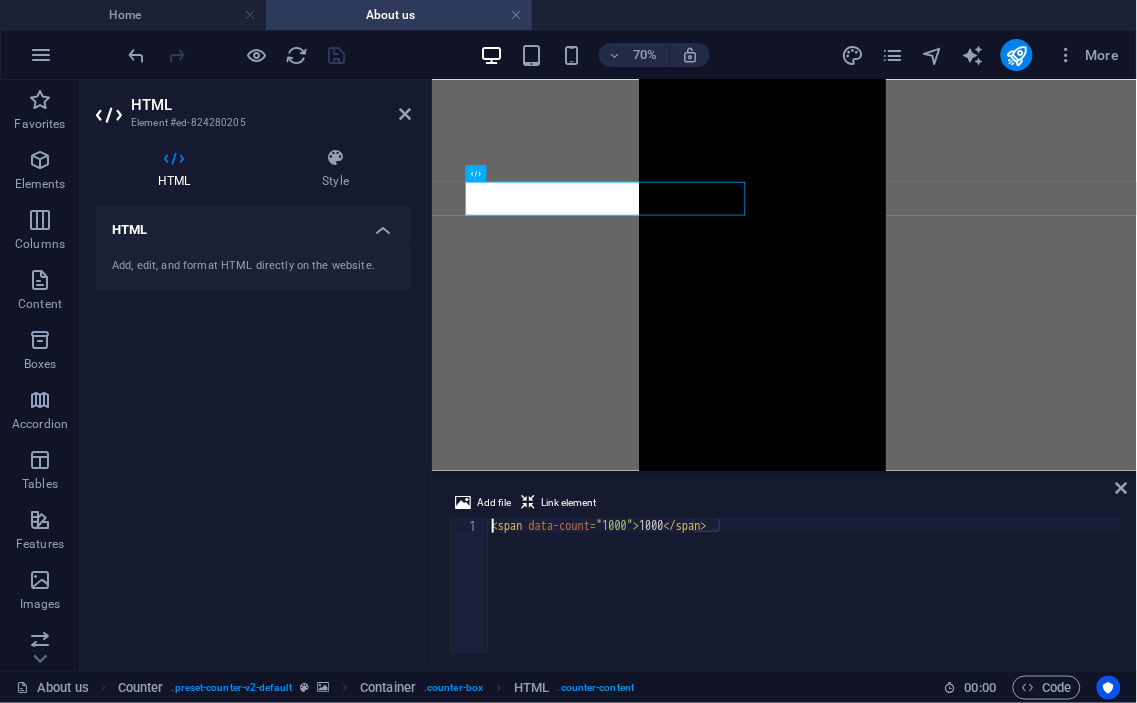 click on "< span   data-count = "1000" > 1000 </ span >" at bounding box center [805, 601] 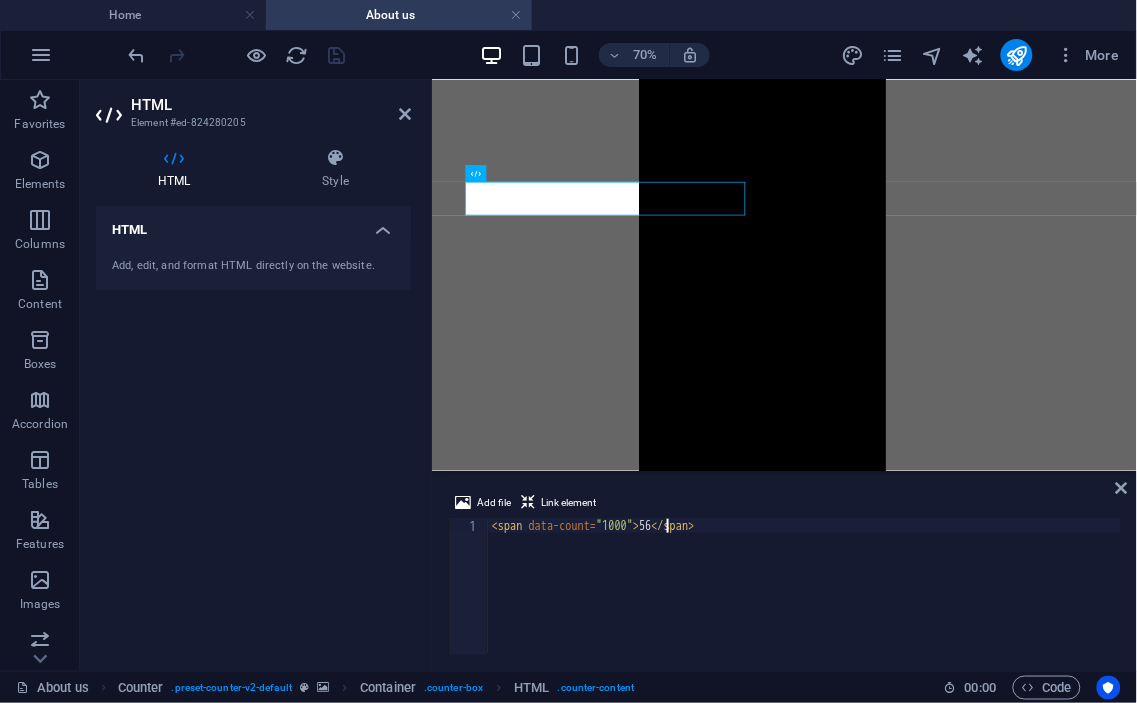 scroll, scrollTop: 0, scrollLeft: 15, axis: horizontal 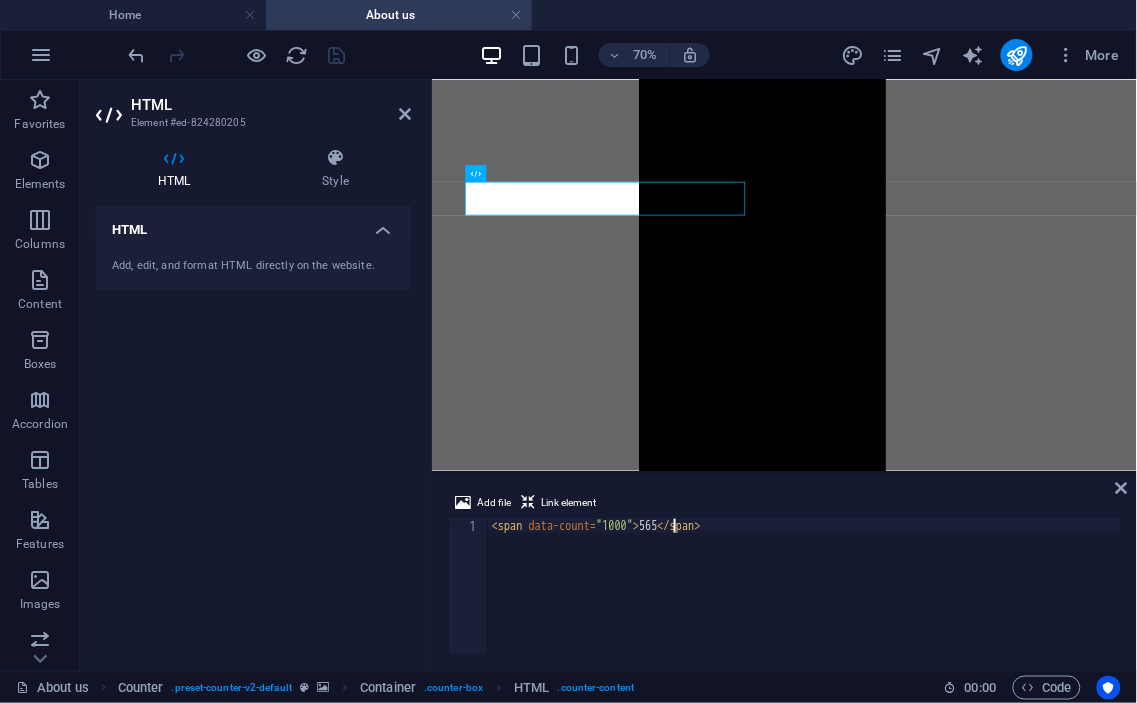 click on "< span   data-count = "1000" > 565 </ span >" at bounding box center [805, 601] 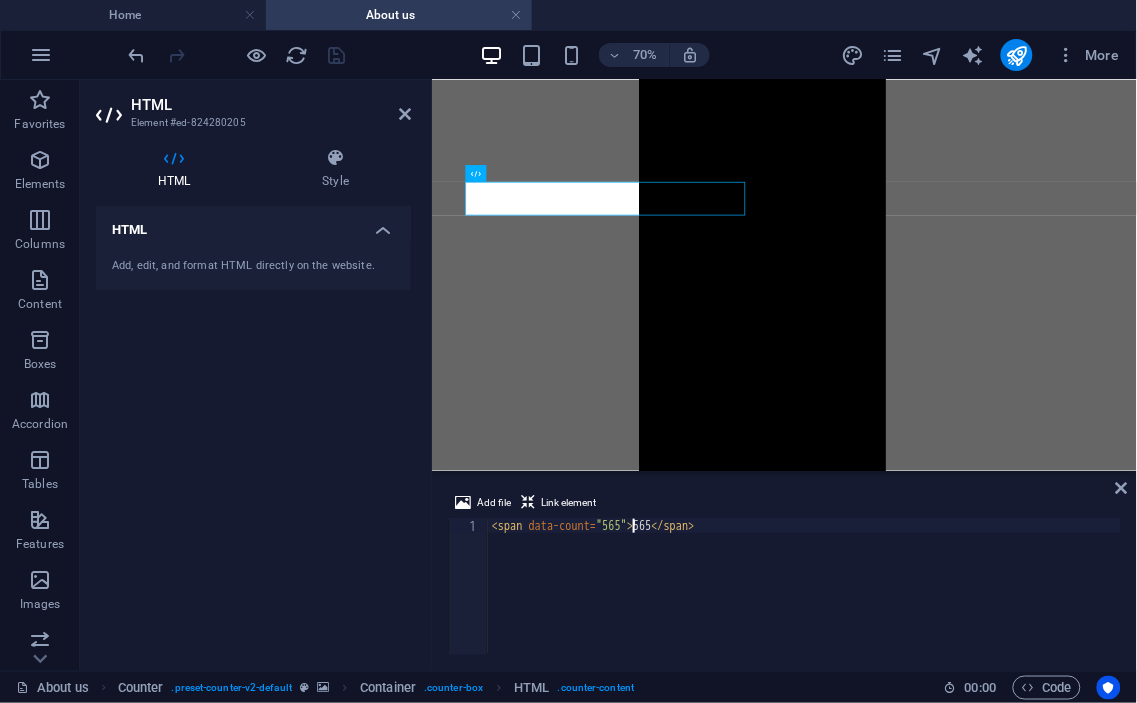 scroll, scrollTop: 0, scrollLeft: 0, axis: both 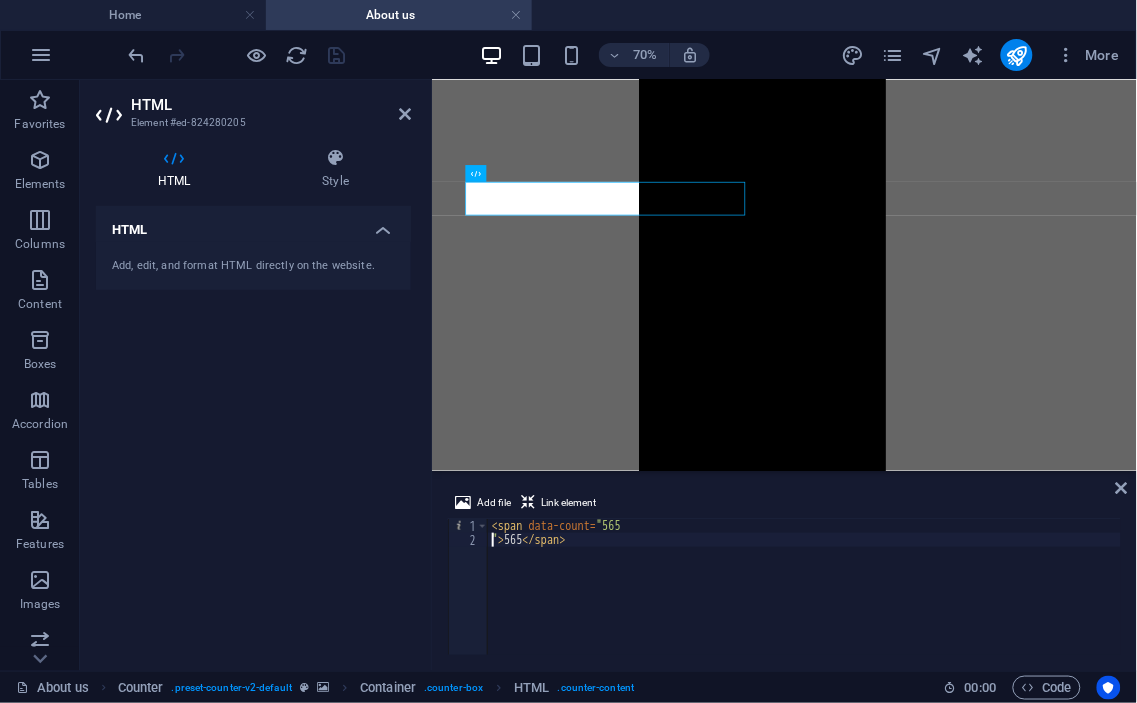 type on "<span data-count="565">565</span>" 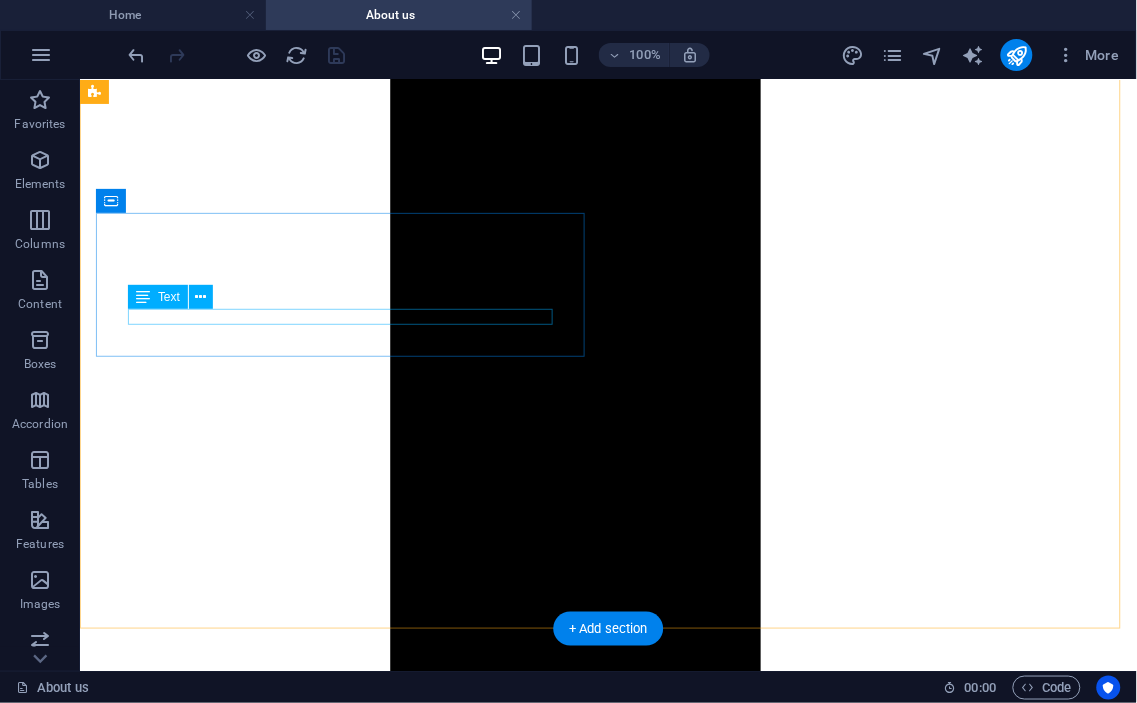 scroll, scrollTop: 1464, scrollLeft: 0, axis: vertical 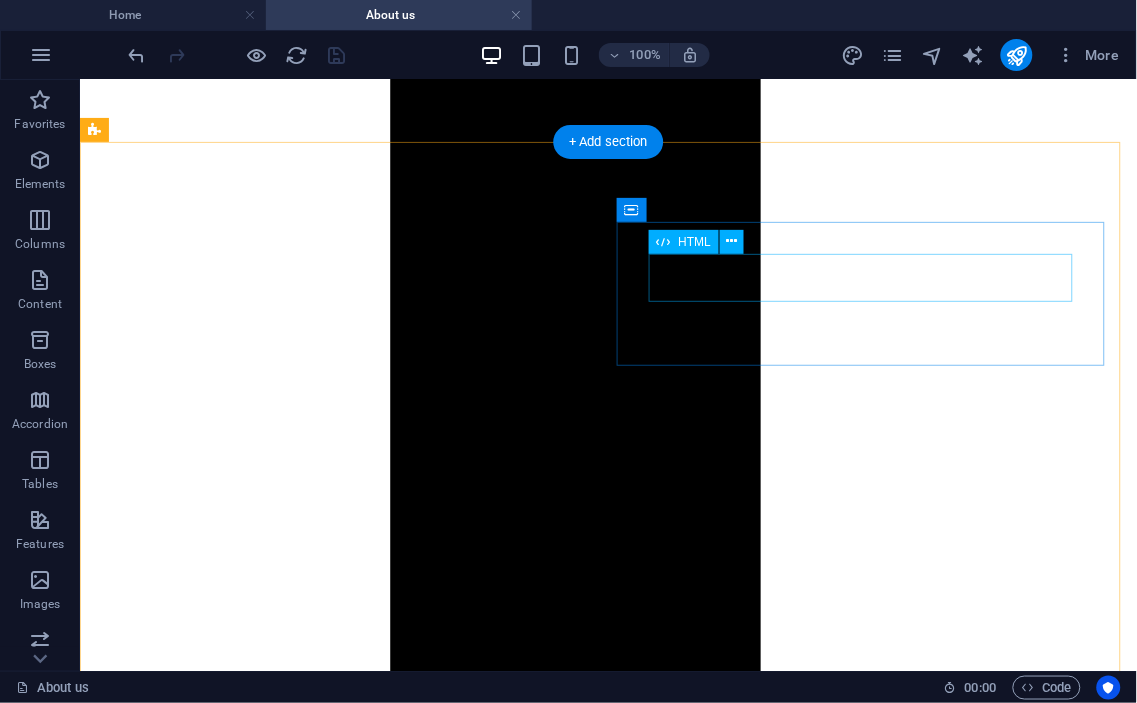 click on "100000" at bounding box center [607, 7639] 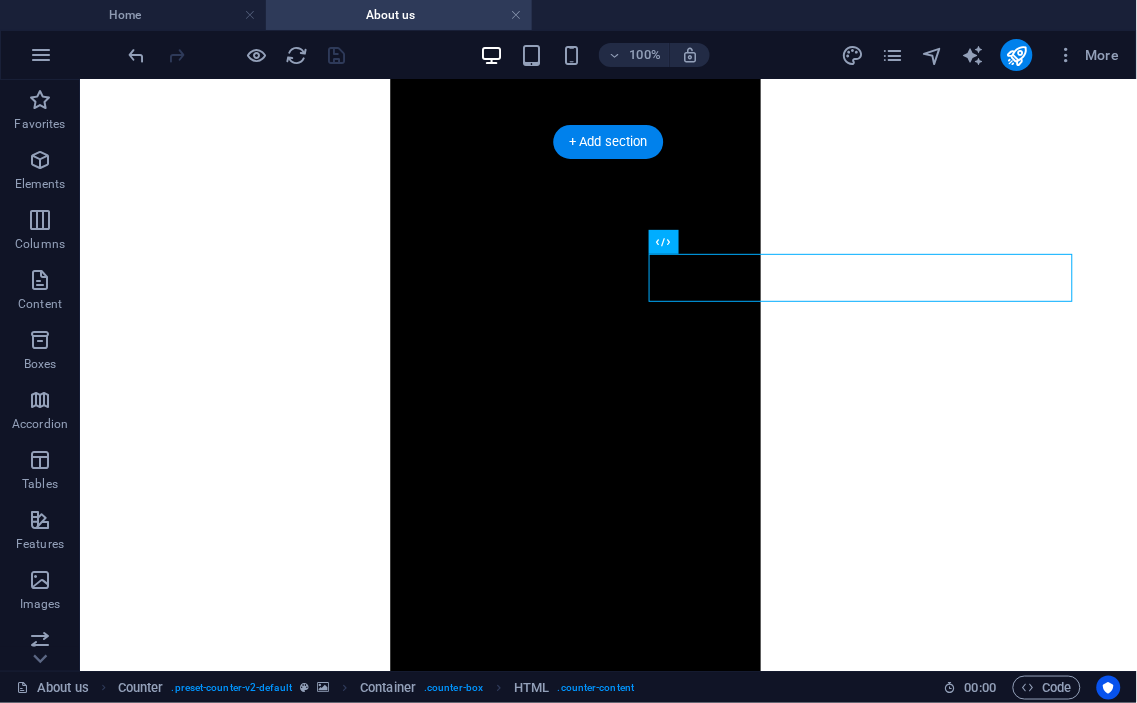 click at bounding box center [607, 6890] 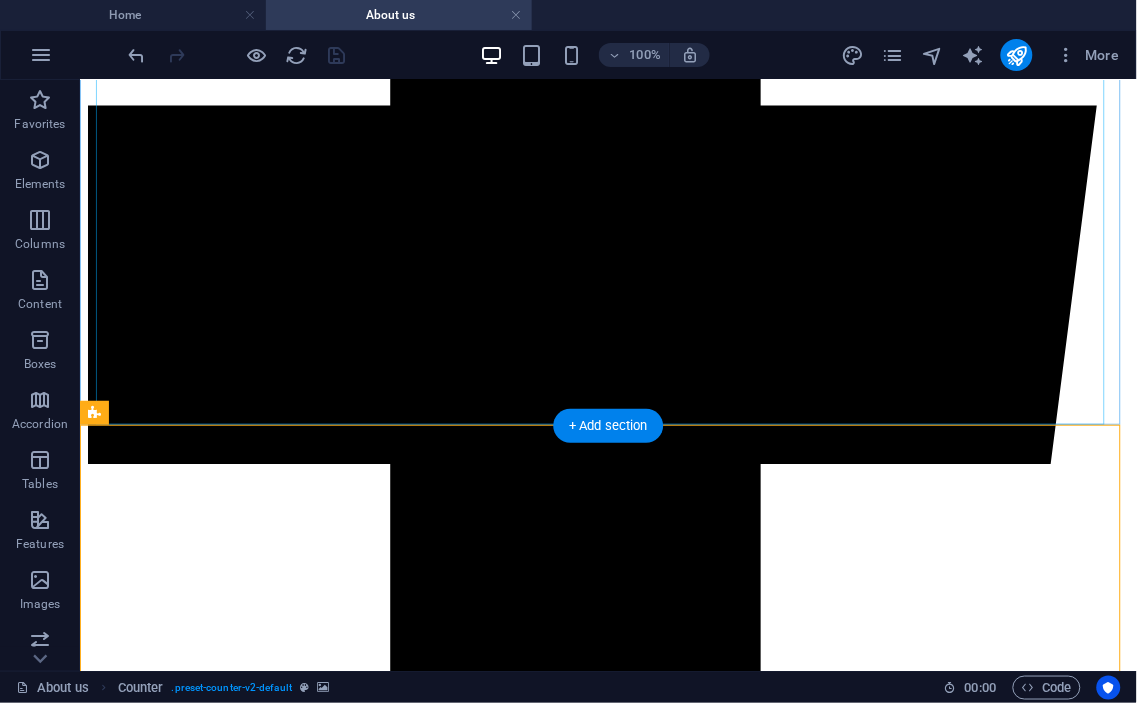 scroll, scrollTop: 1464, scrollLeft: 0, axis: vertical 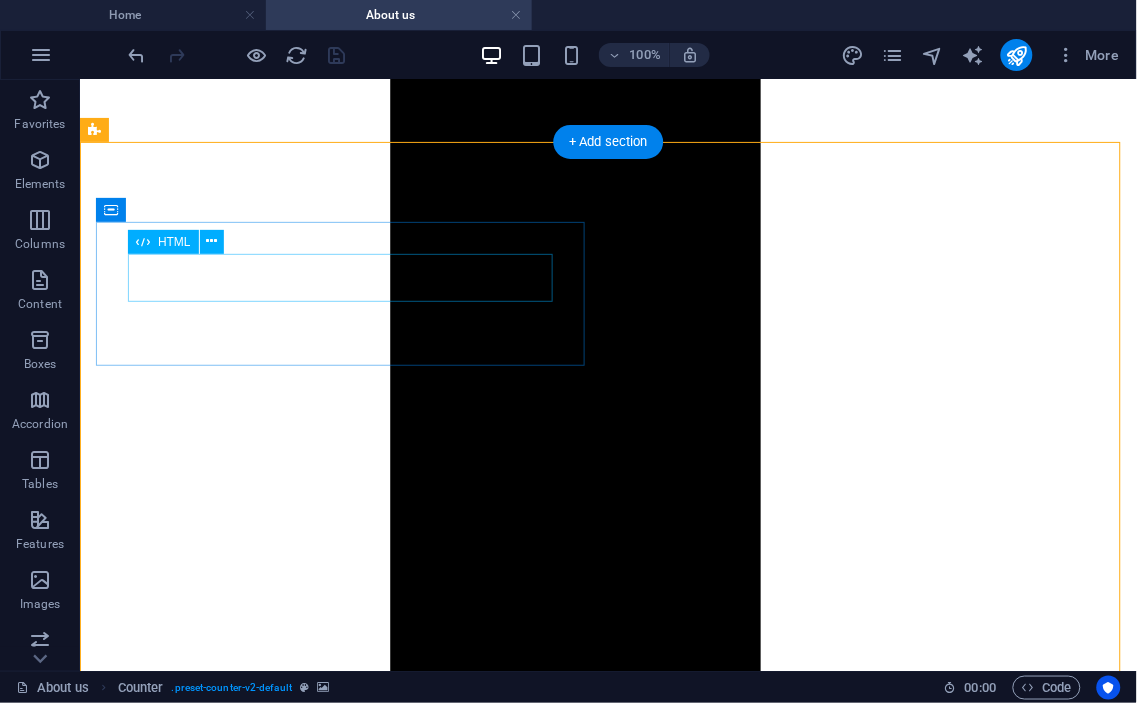 click on "565" at bounding box center (607, 7571) 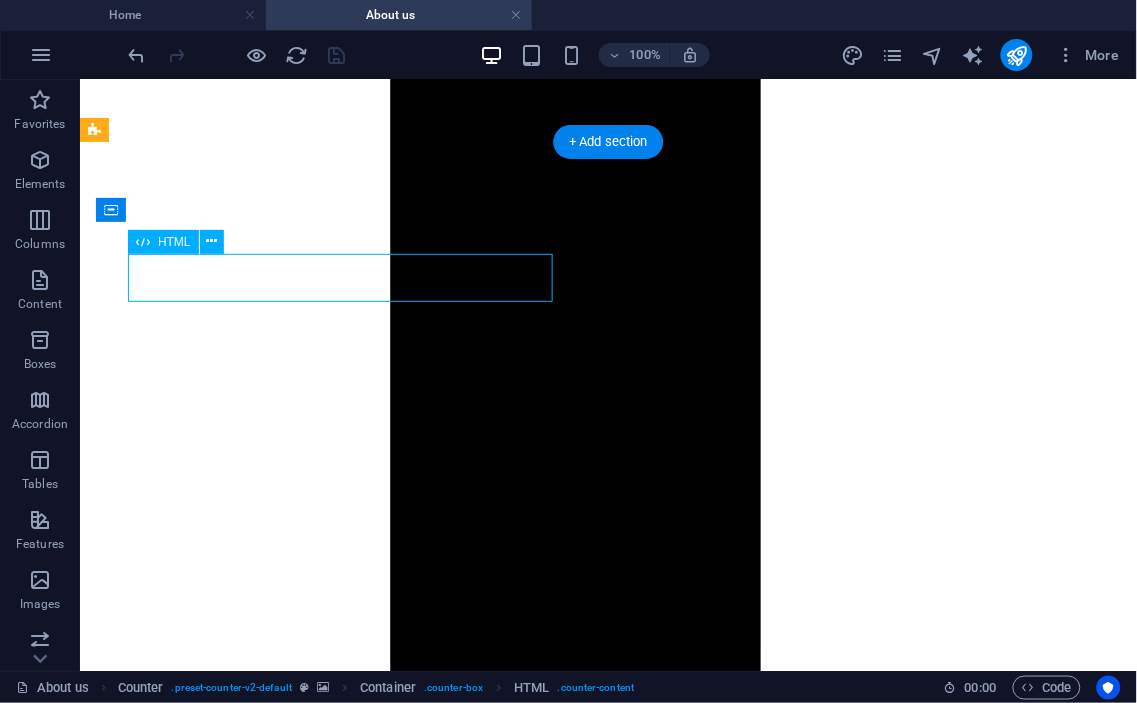 click on "565" at bounding box center [607, 7571] 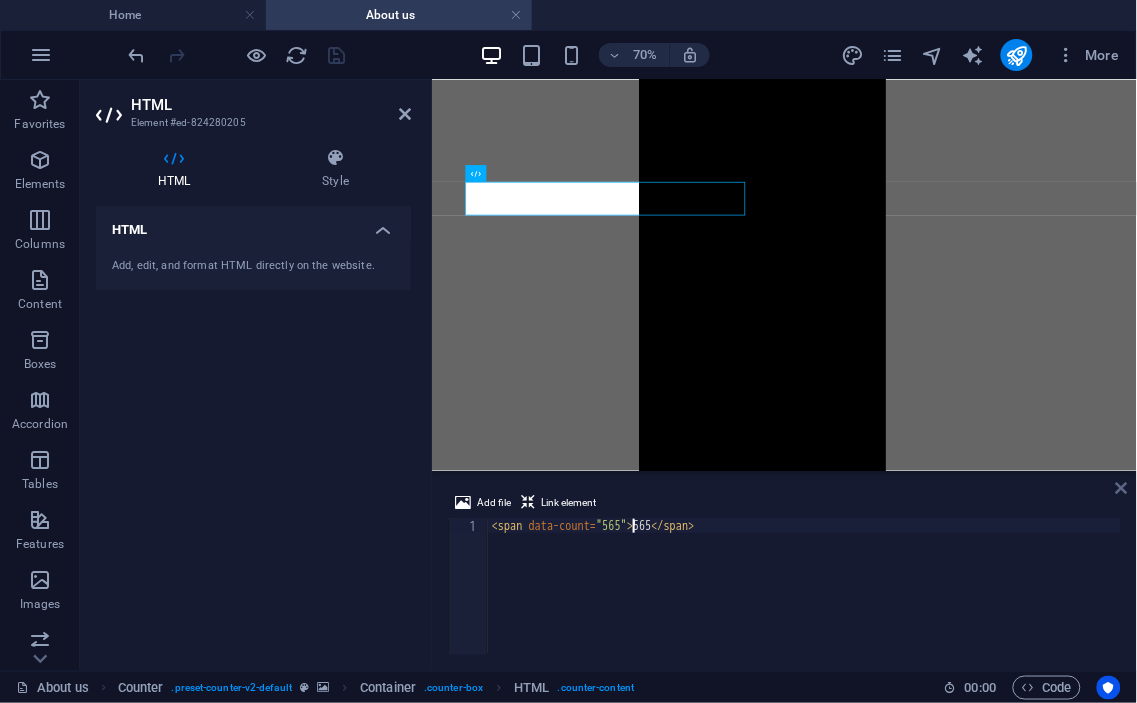 click at bounding box center [1122, 488] 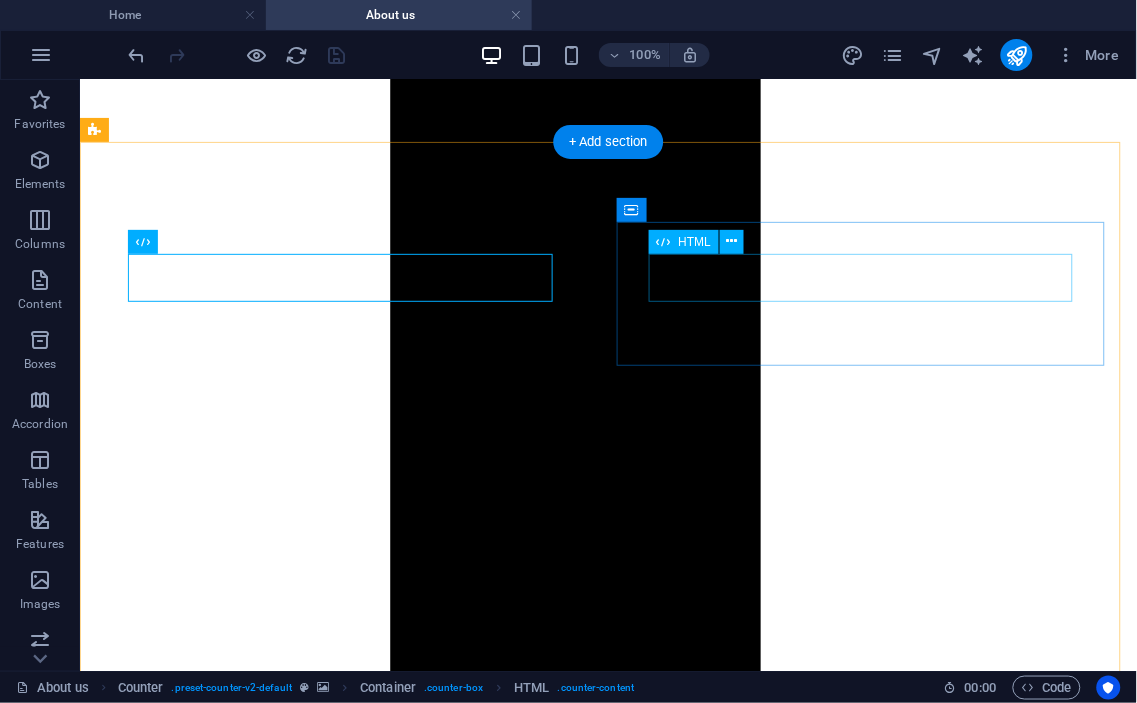 click on "100000" at bounding box center [607, 7639] 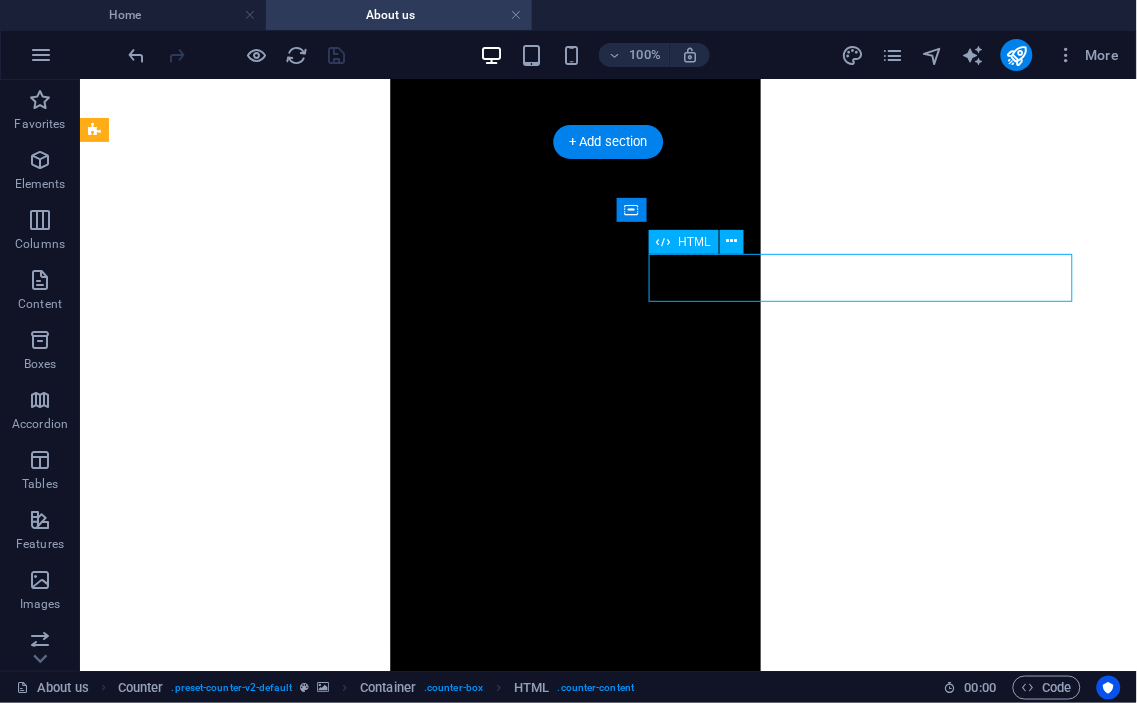 click on "100000" at bounding box center [607, 7639] 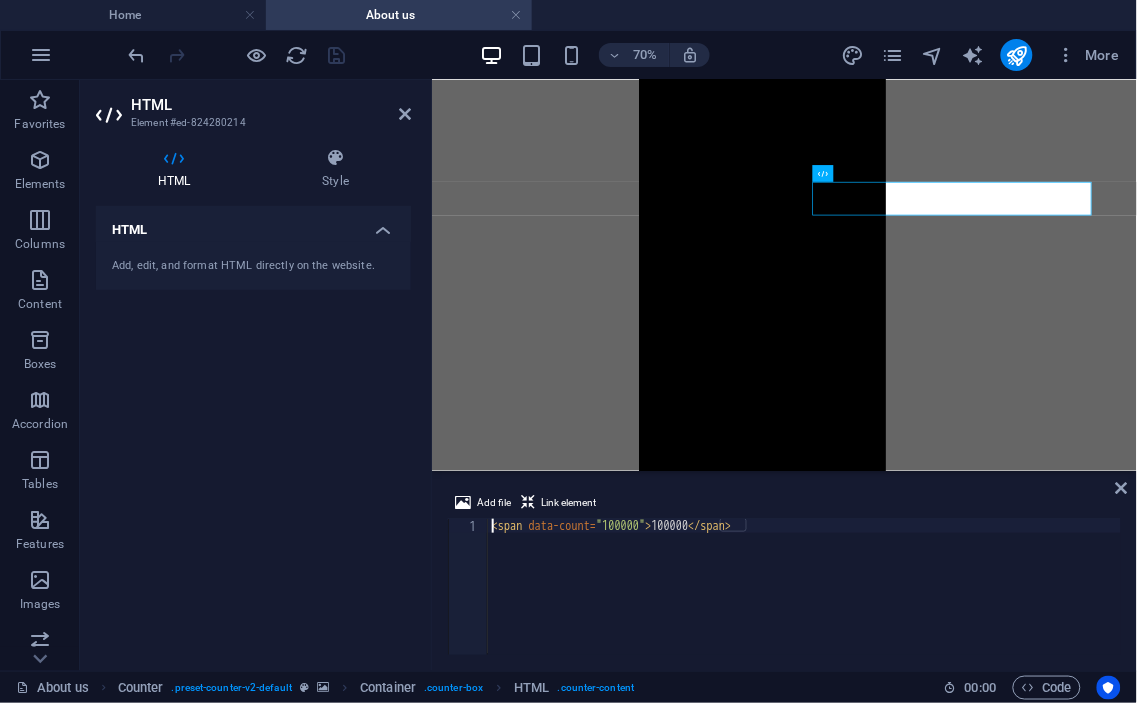 click on "< span   data-count = "100000" > 100000 </ span >" at bounding box center (805, 601) 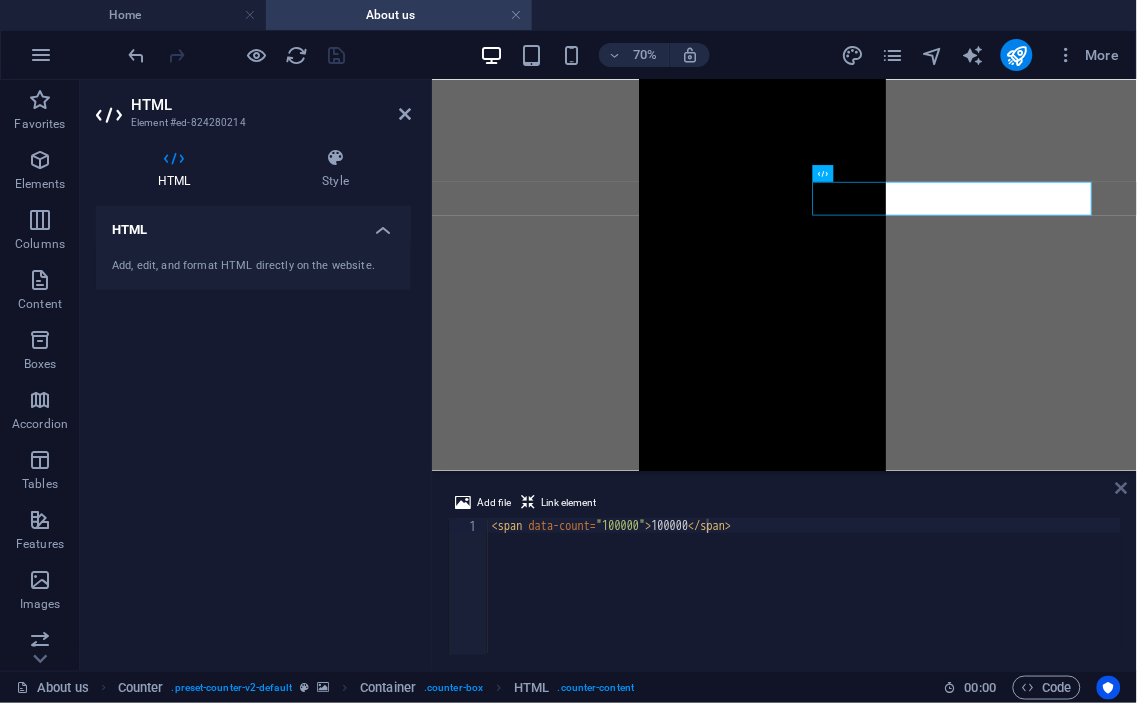 click at bounding box center [1122, 488] 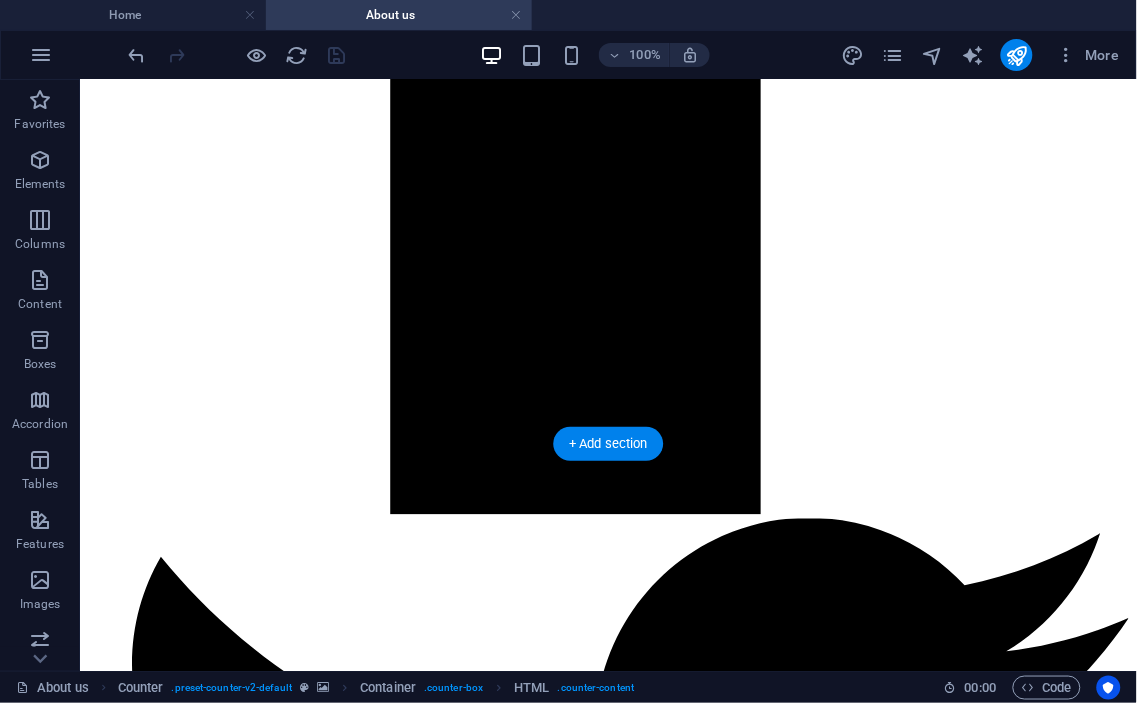 scroll, scrollTop: 1278, scrollLeft: 0, axis: vertical 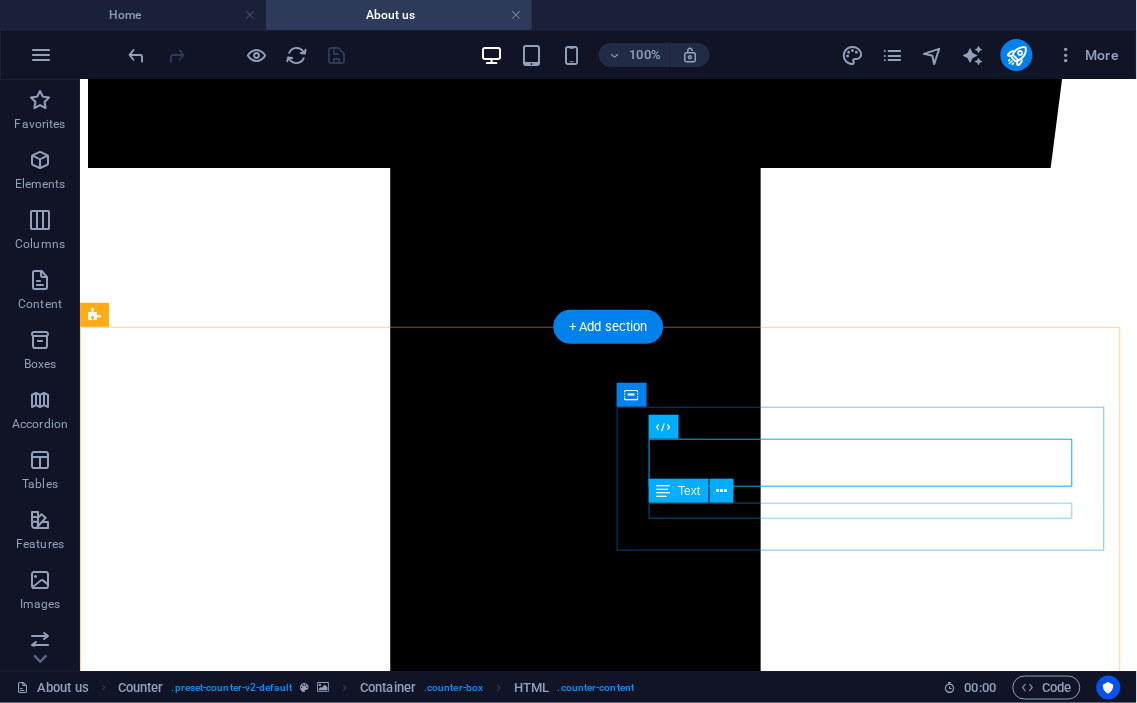 click on "HOURS WORKED" at bounding box center [607, 7859] 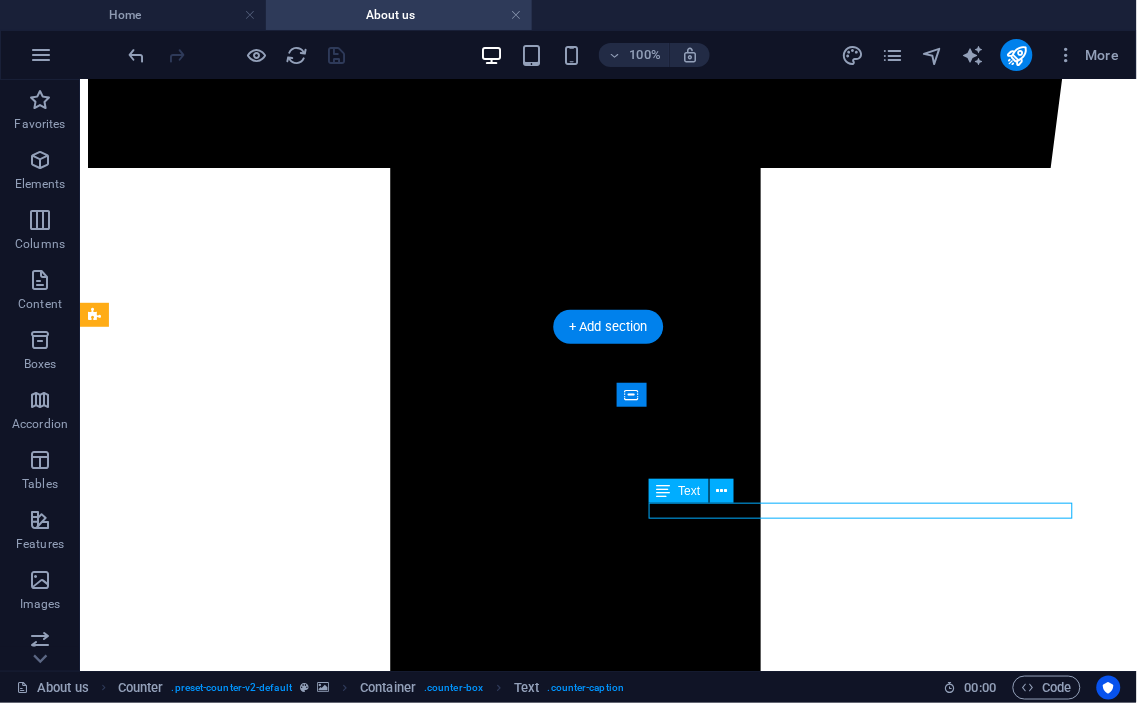 click on "HOURS WORKED" at bounding box center [607, 7859] 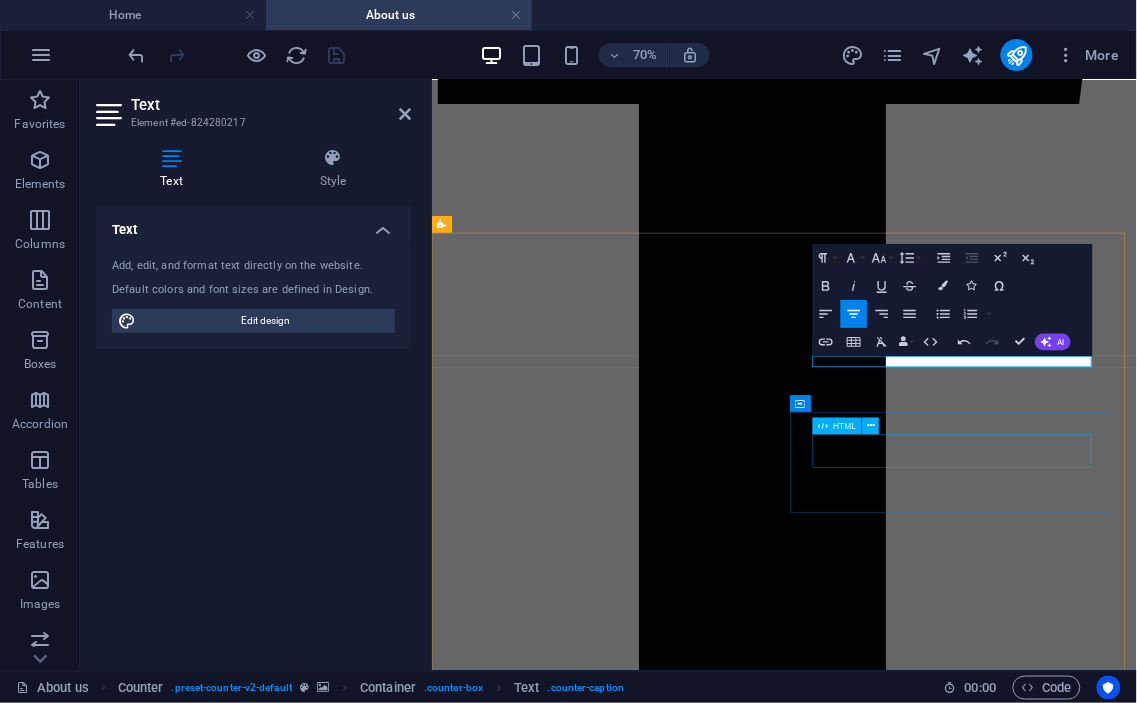 type 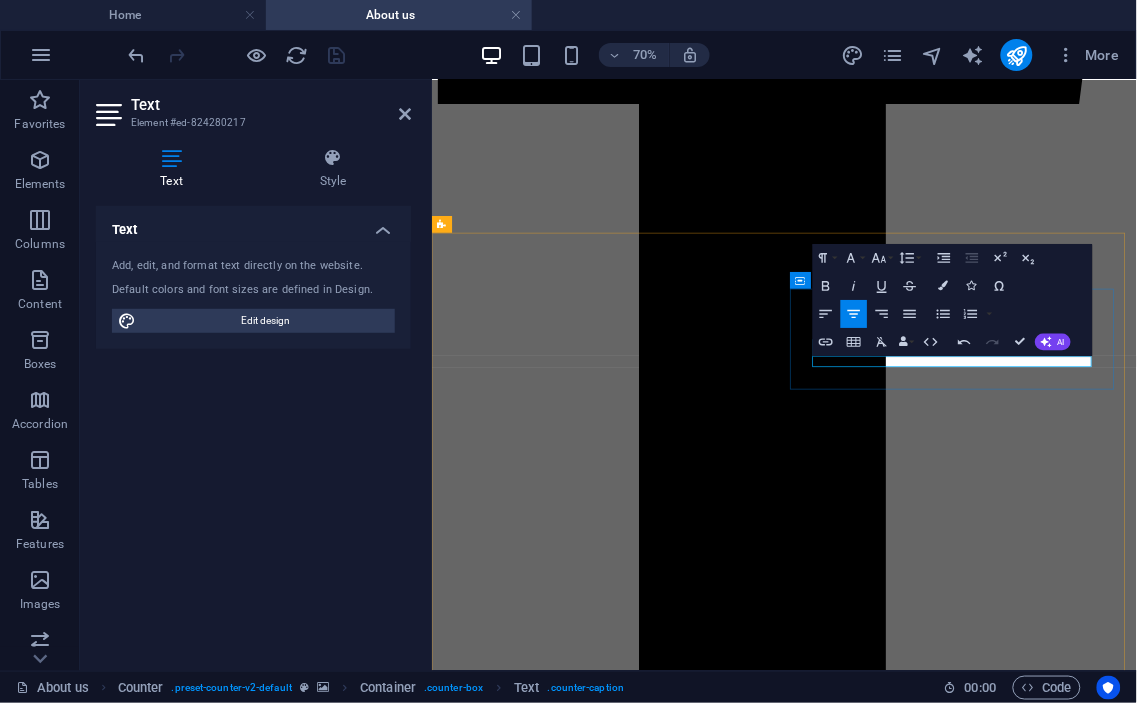 click on "Differnt" at bounding box center [934, 7761] 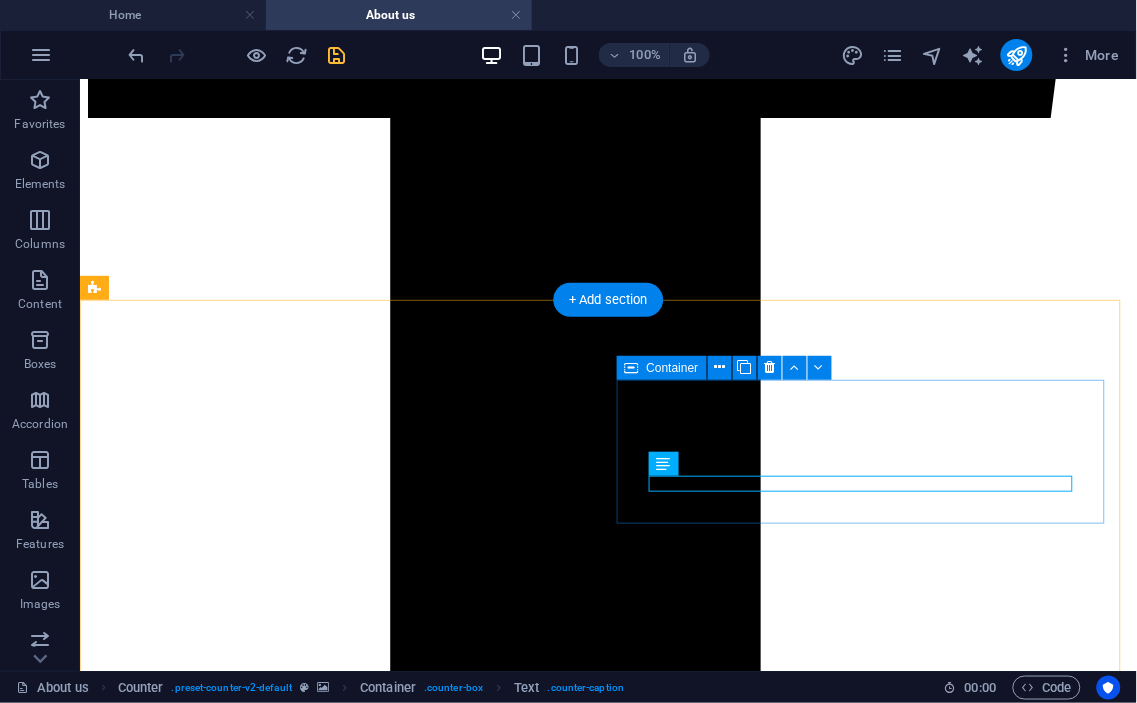 scroll, scrollTop: 1306, scrollLeft: 0, axis: vertical 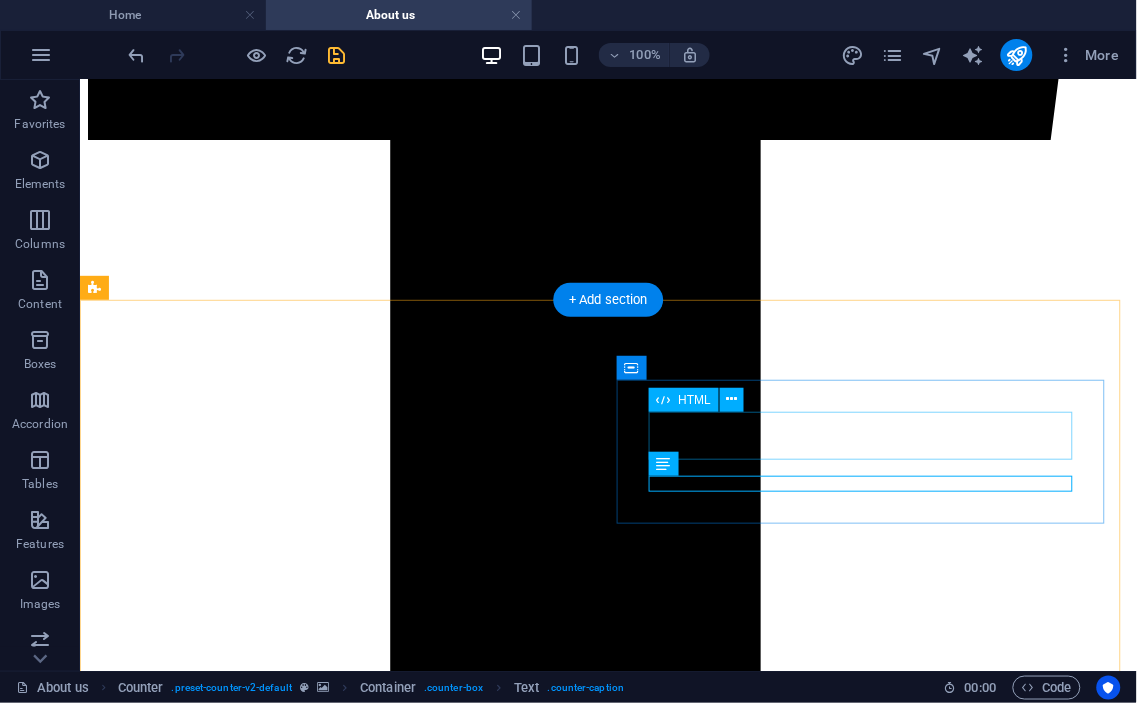 click on "100000" at bounding box center [607, 7797] 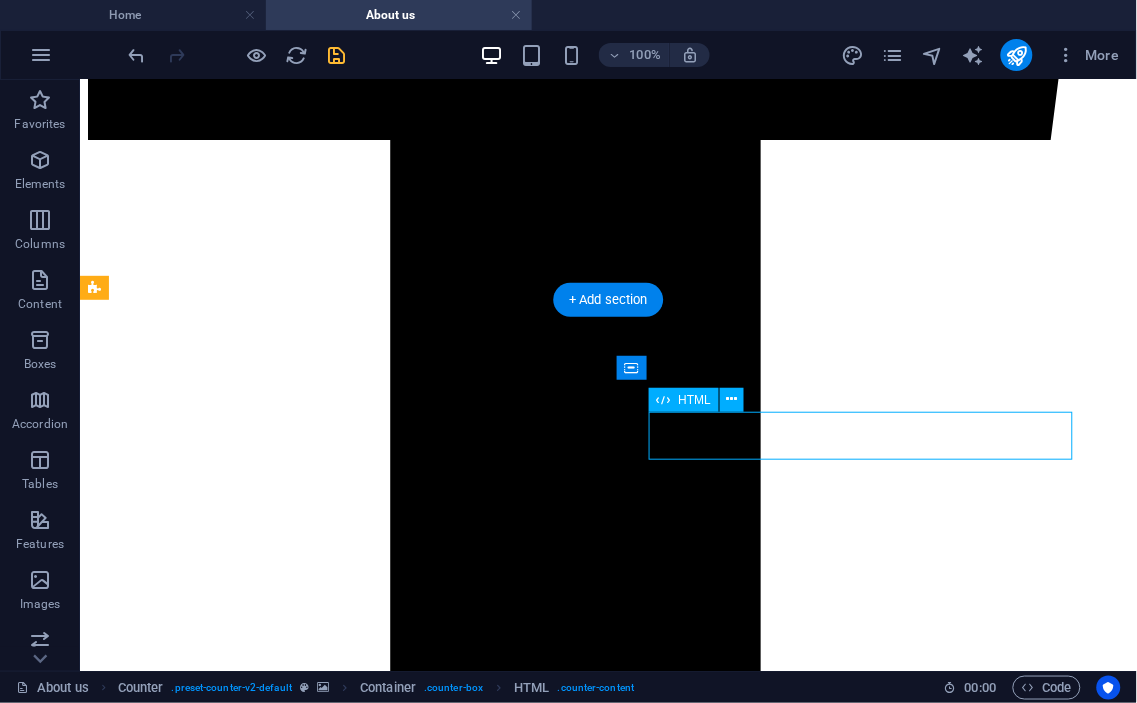 click on "100000" at bounding box center (607, 7797) 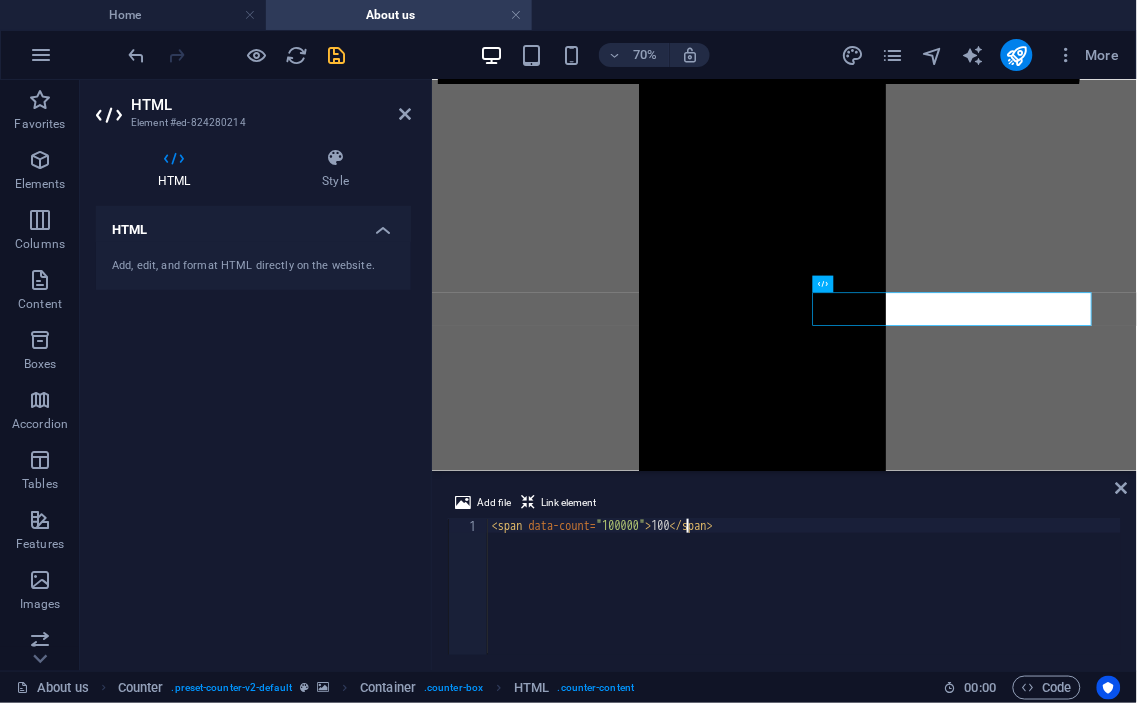 scroll, scrollTop: 0, scrollLeft: 16, axis: horizontal 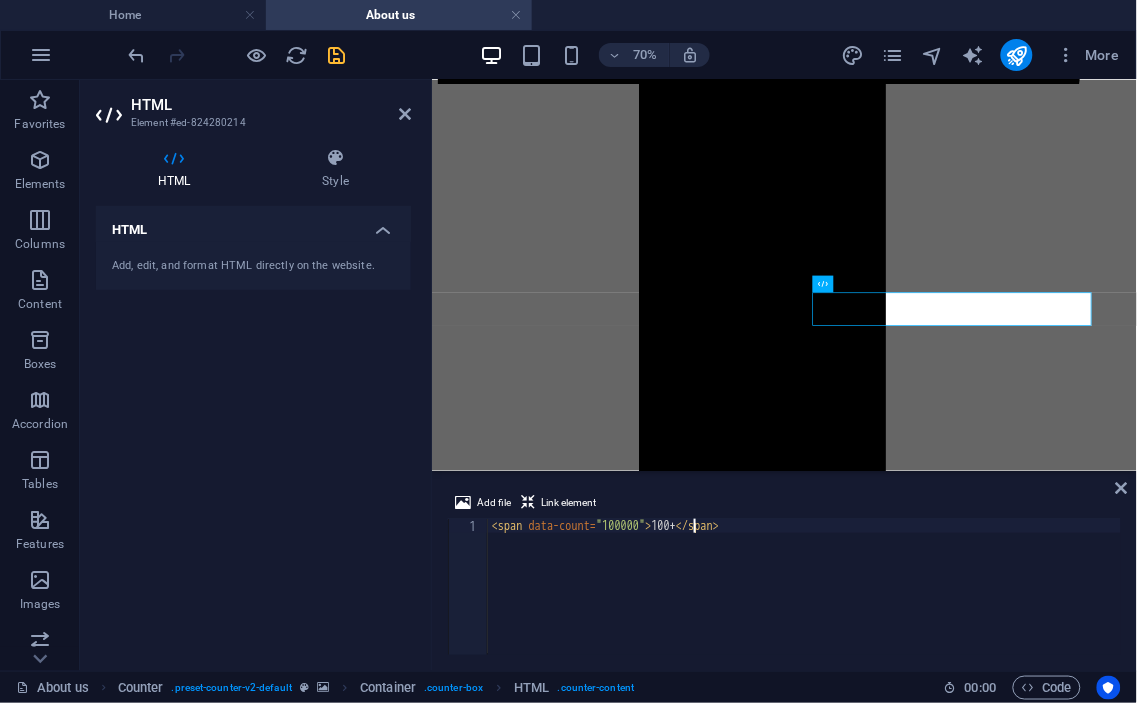 click on "< span   data-count = "100000" > 100+ </ span >" at bounding box center [805, 601] 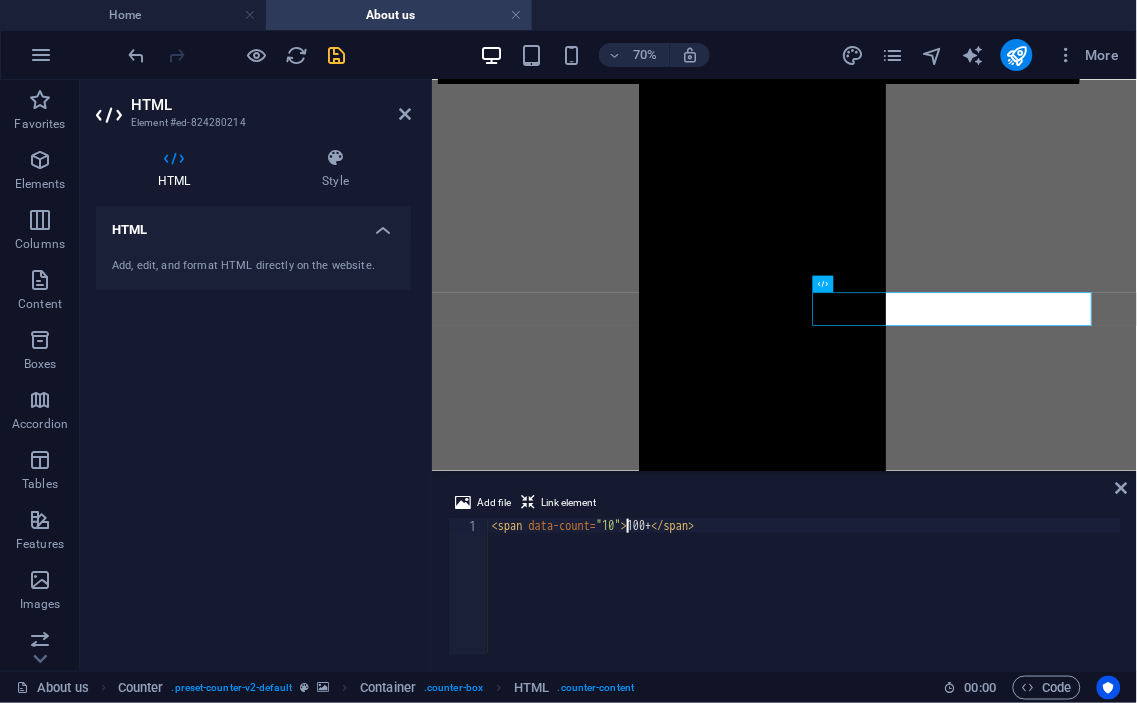 type on "<span data-count="100">100+</span>" 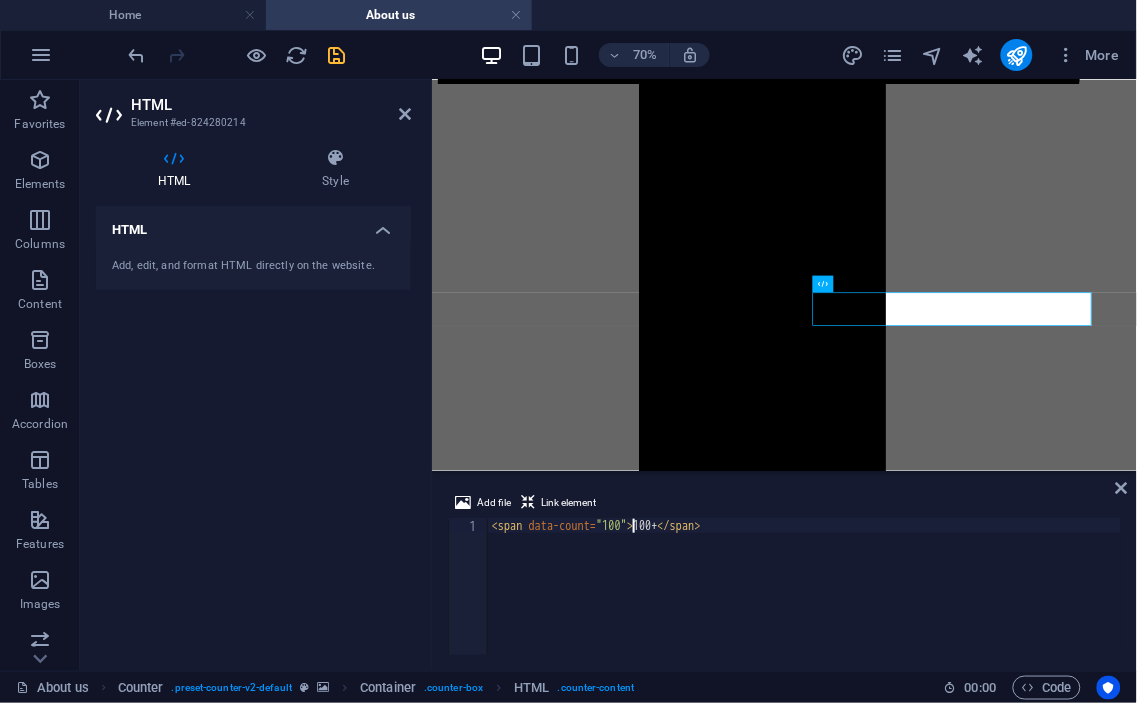 scroll, scrollTop: 0, scrollLeft: 12, axis: horizontal 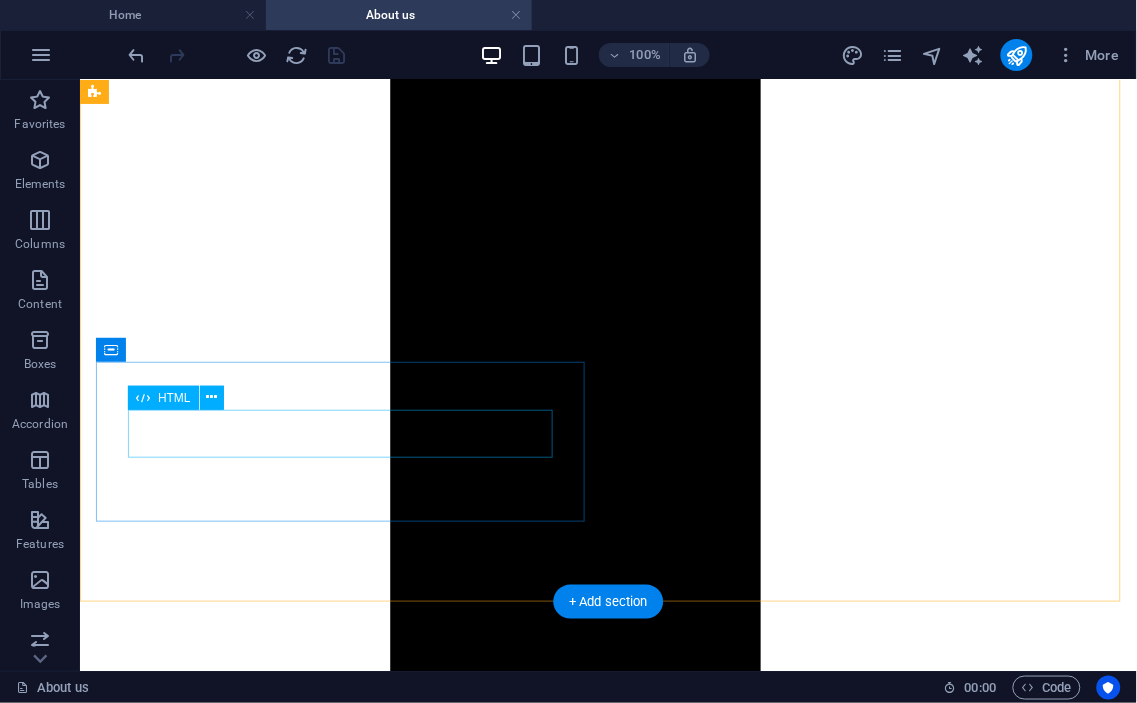 click on "1000000" at bounding box center (607, 7631) 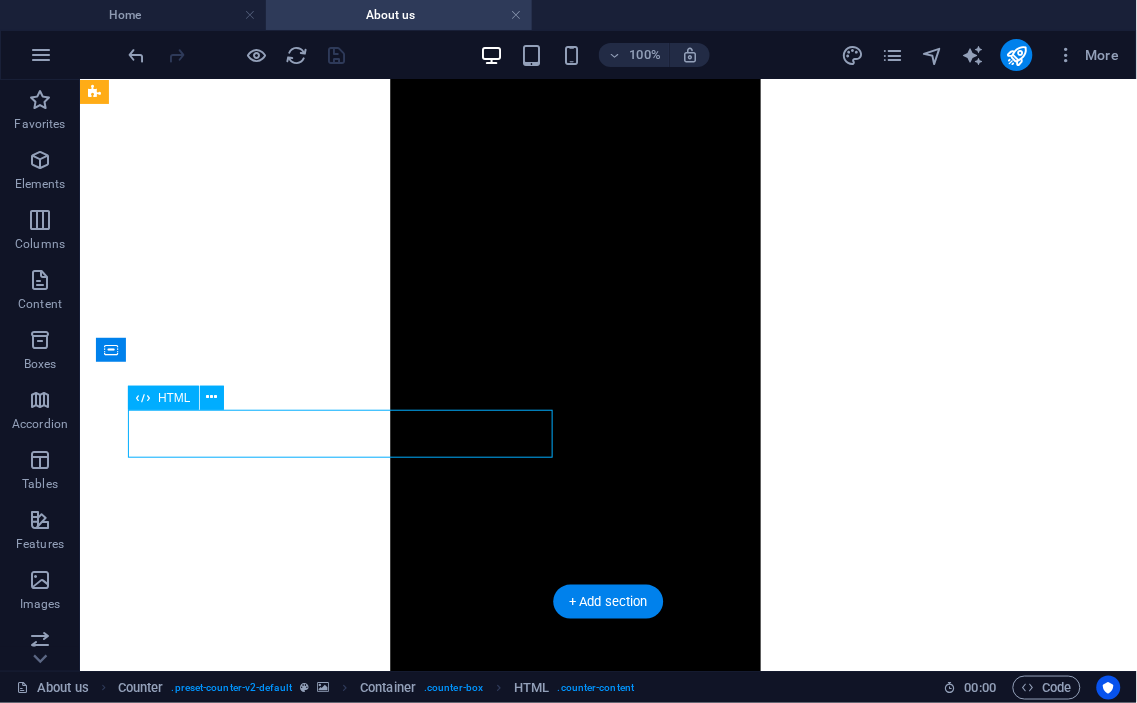 click on "1000000" at bounding box center [607, 7631] 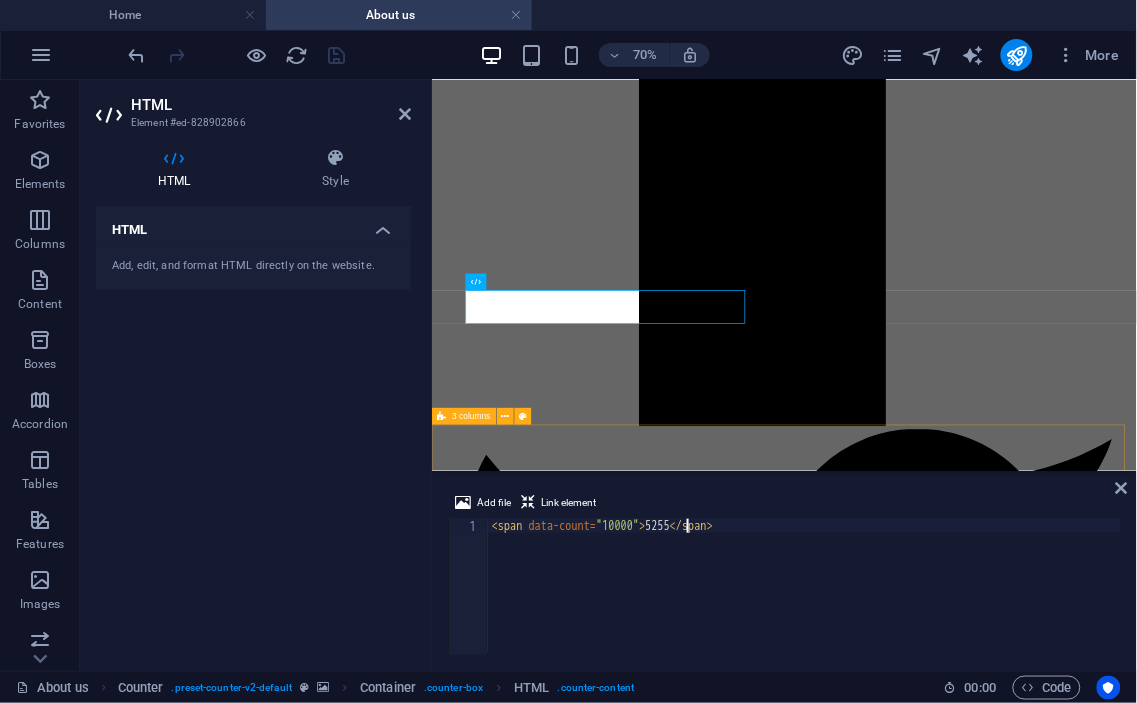 scroll, scrollTop: 0, scrollLeft: 16, axis: horizontal 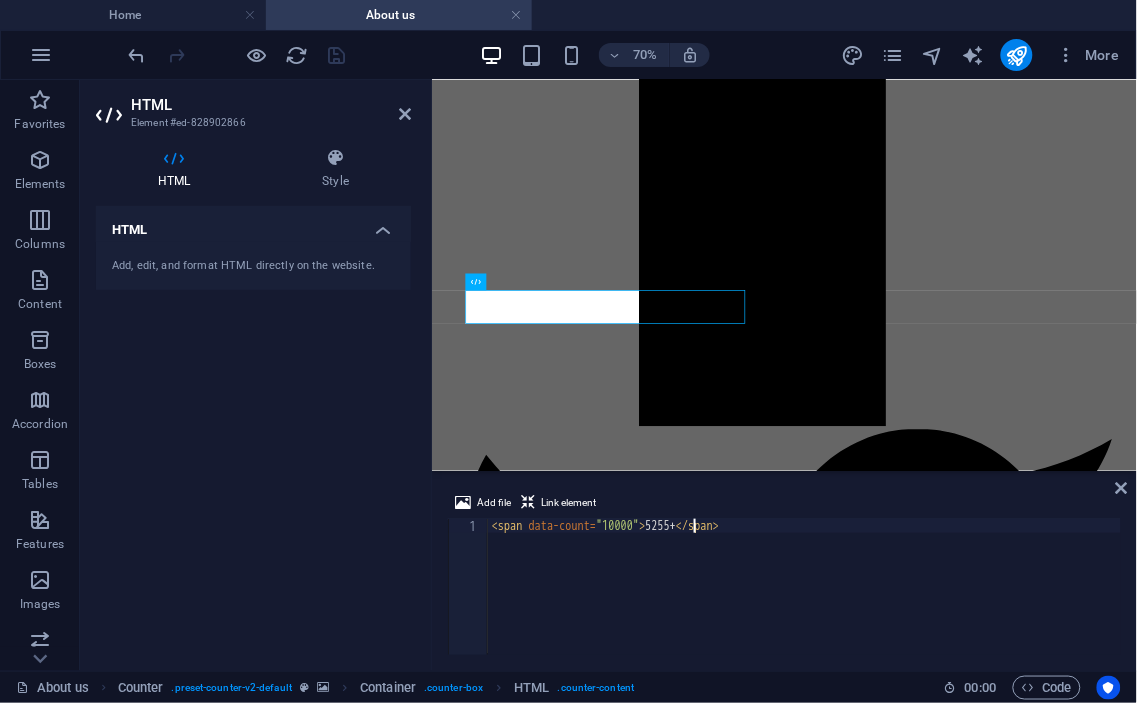 click on "< span   data-count = "10000" > 5255+ </ span >" at bounding box center (805, 601) 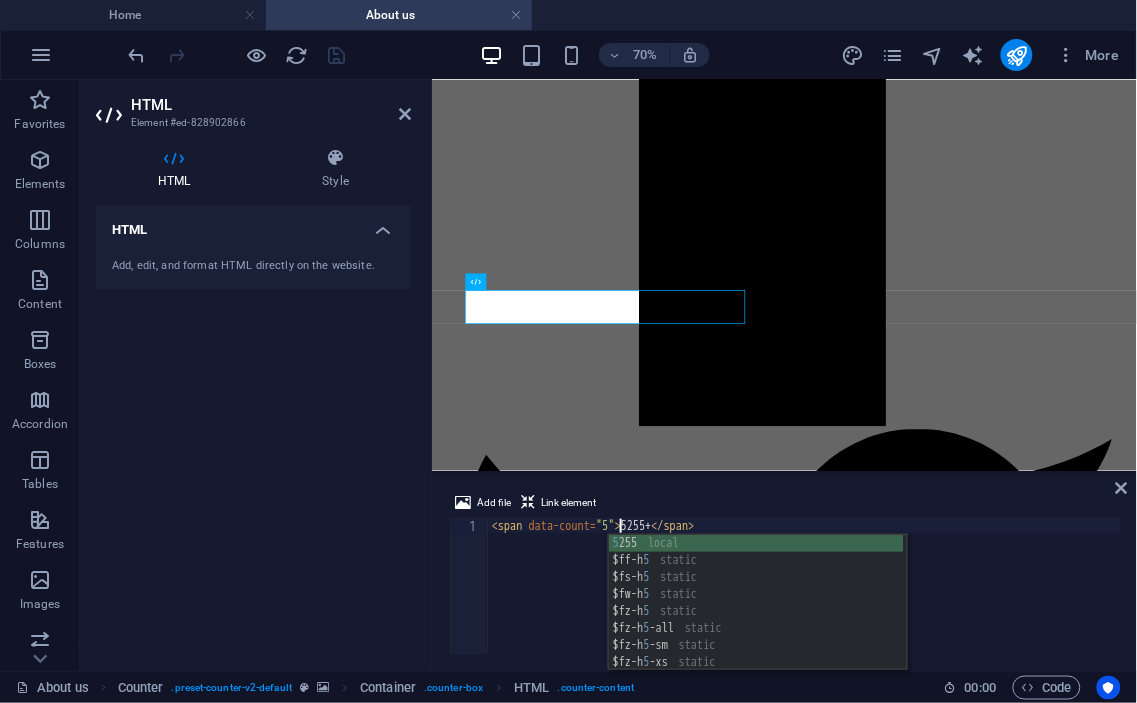 scroll, scrollTop: 0, scrollLeft: 10, axis: horizontal 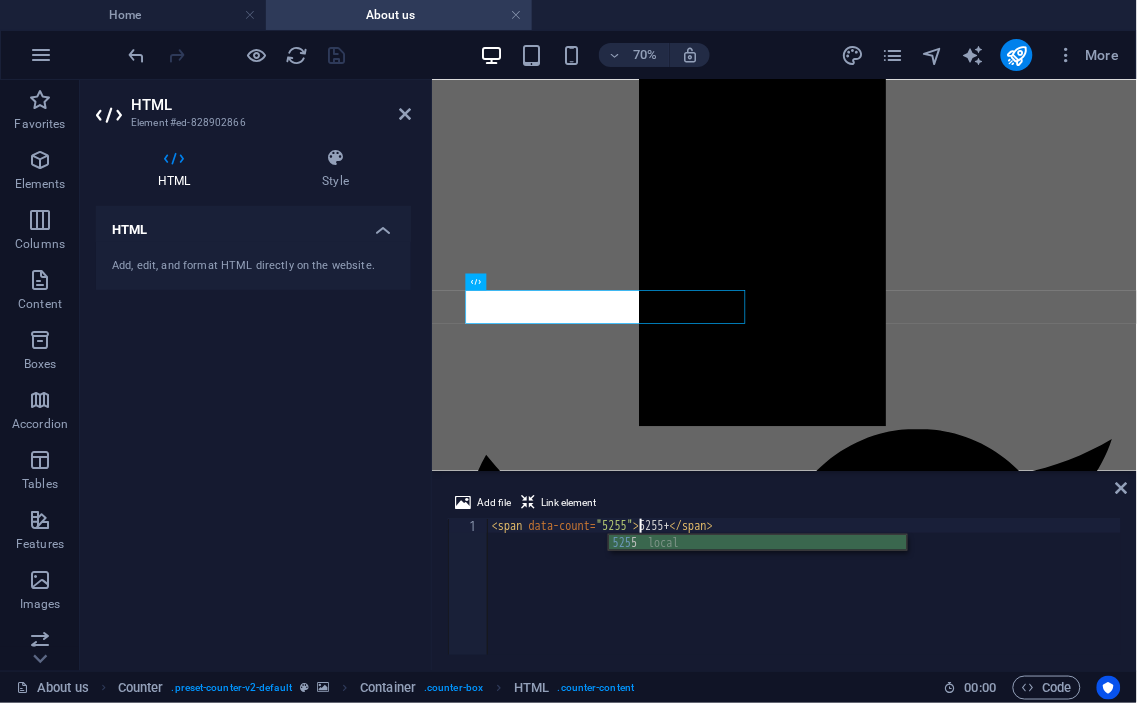 type on "<span data-count="5255">5255+</span>" 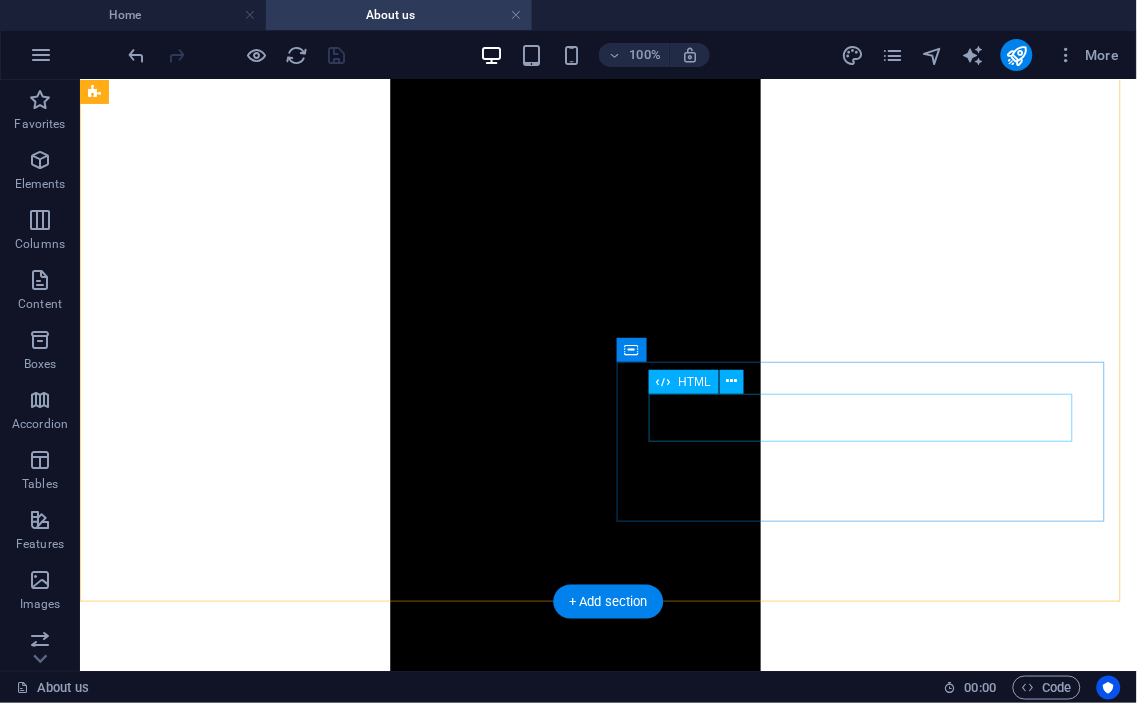 scroll, scrollTop: 1492, scrollLeft: 0, axis: vertical 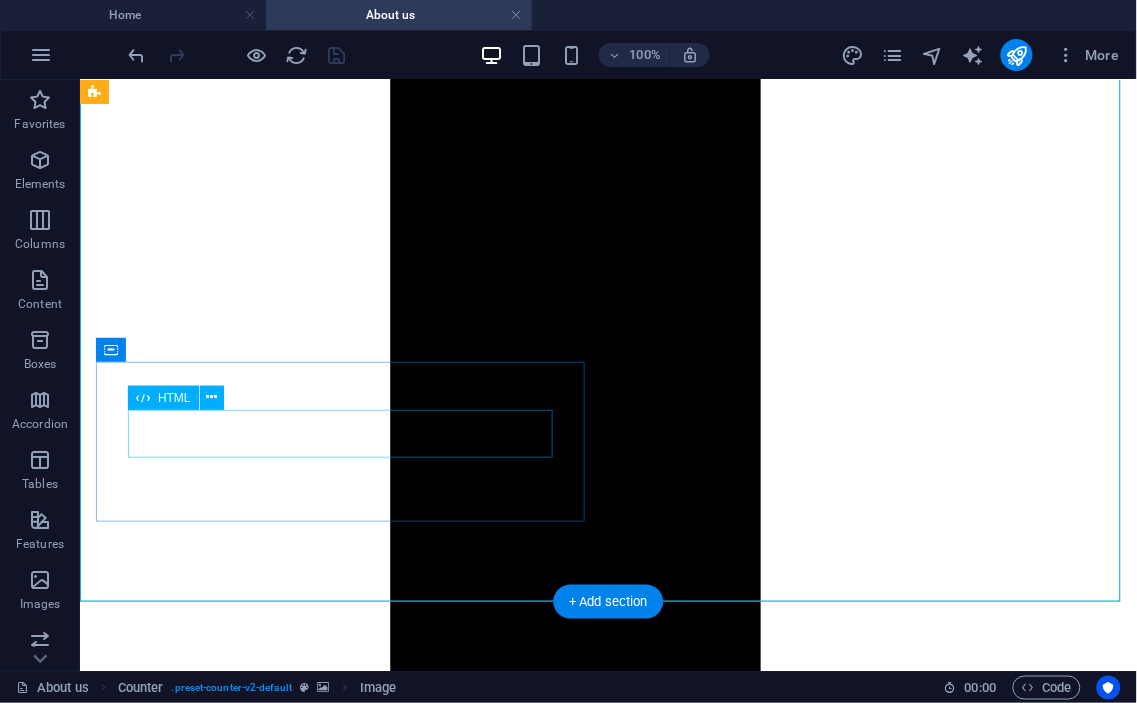 click on "5255+" at bounding box center [607, 7631] 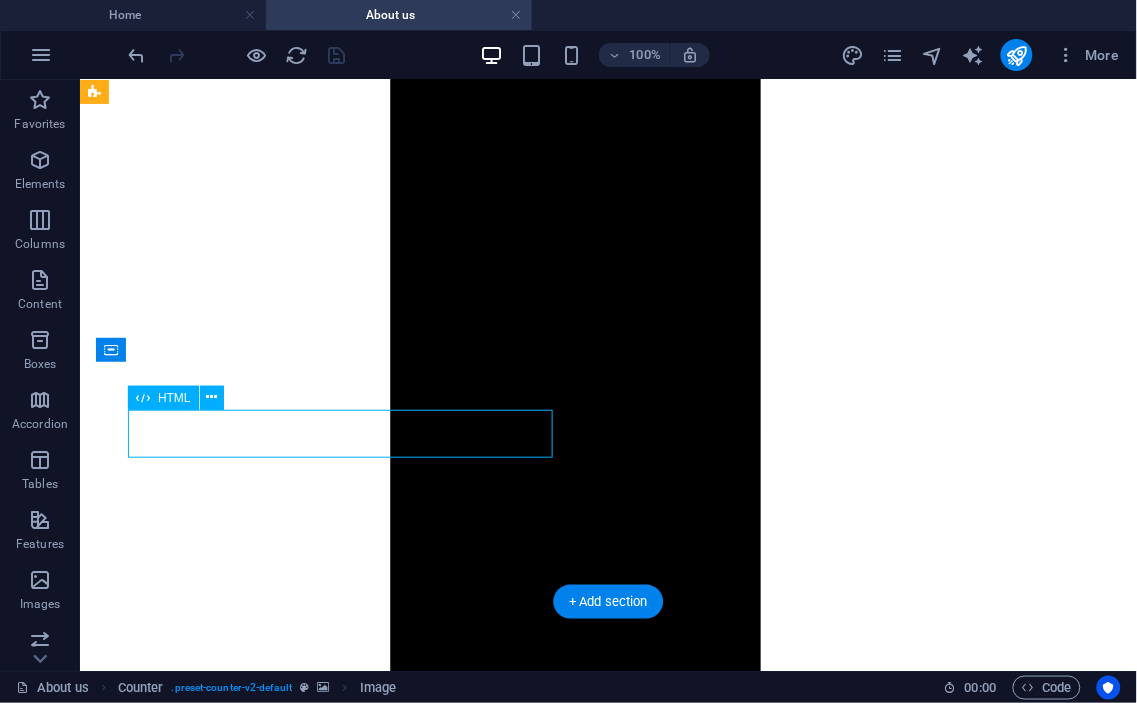 click on "5255+" at bounding box center [607, 7631] 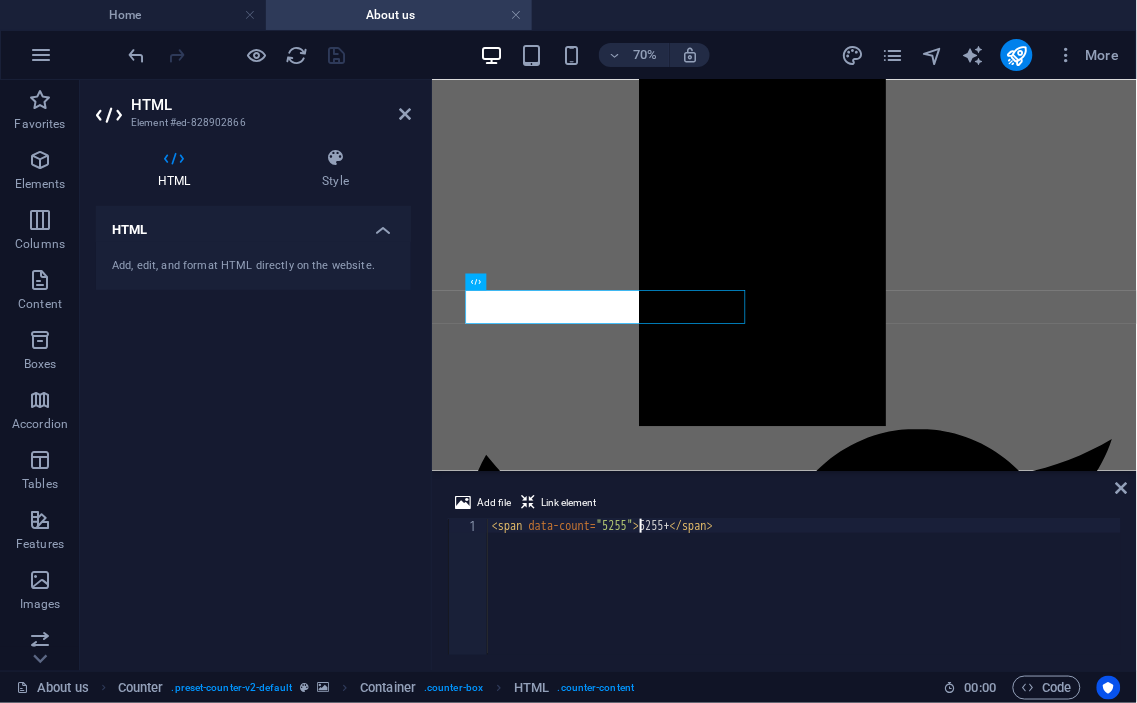 click on "< span   data-count = "5255" > 5255+ </ span >" at bounding box center (805, 601) 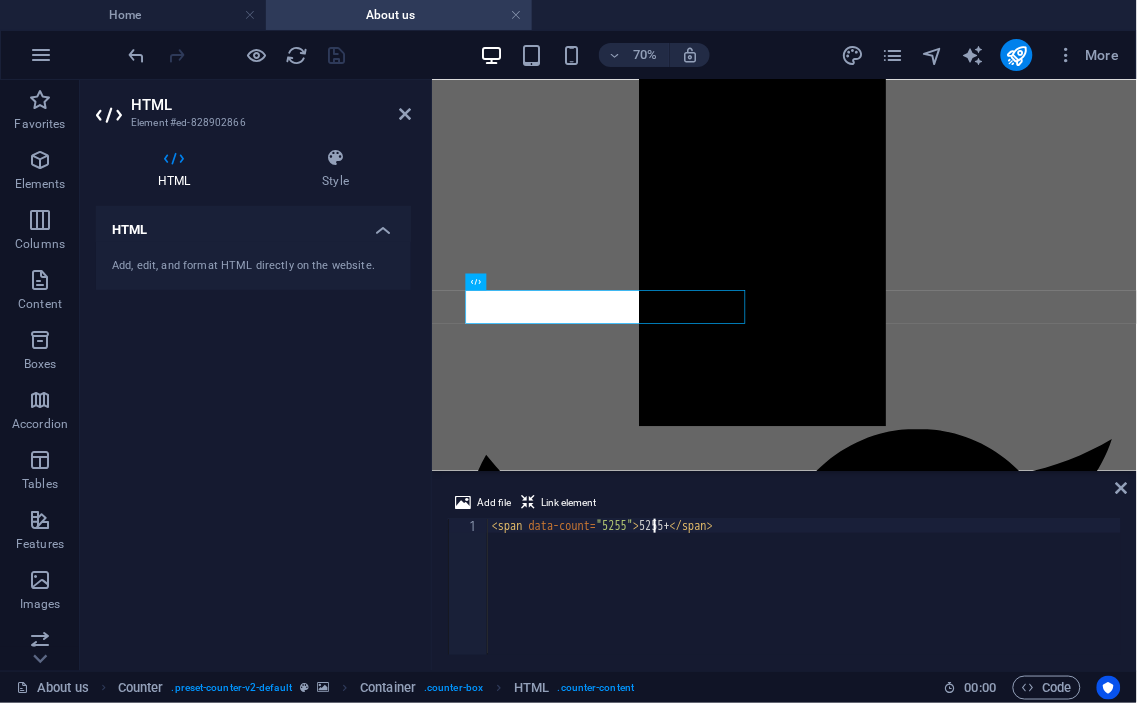 scroll, scrollTop: 0, scrollLeft: 13, axis: horizontal 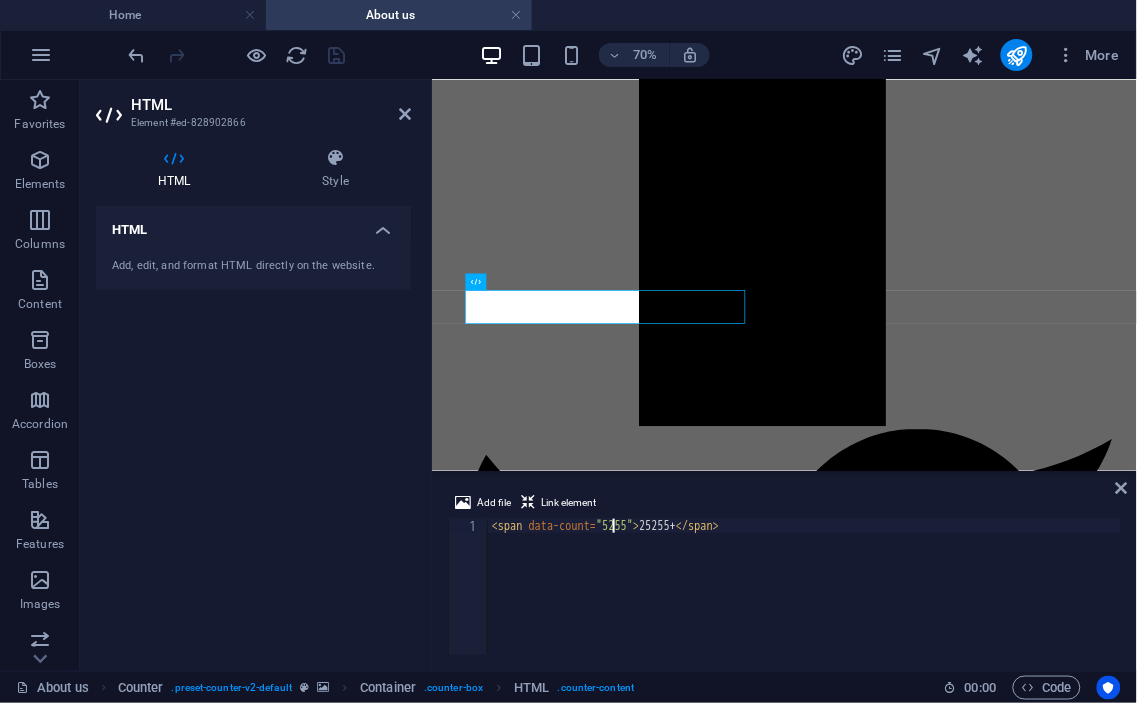 type on "<span data-count="25255">25255+</span>" 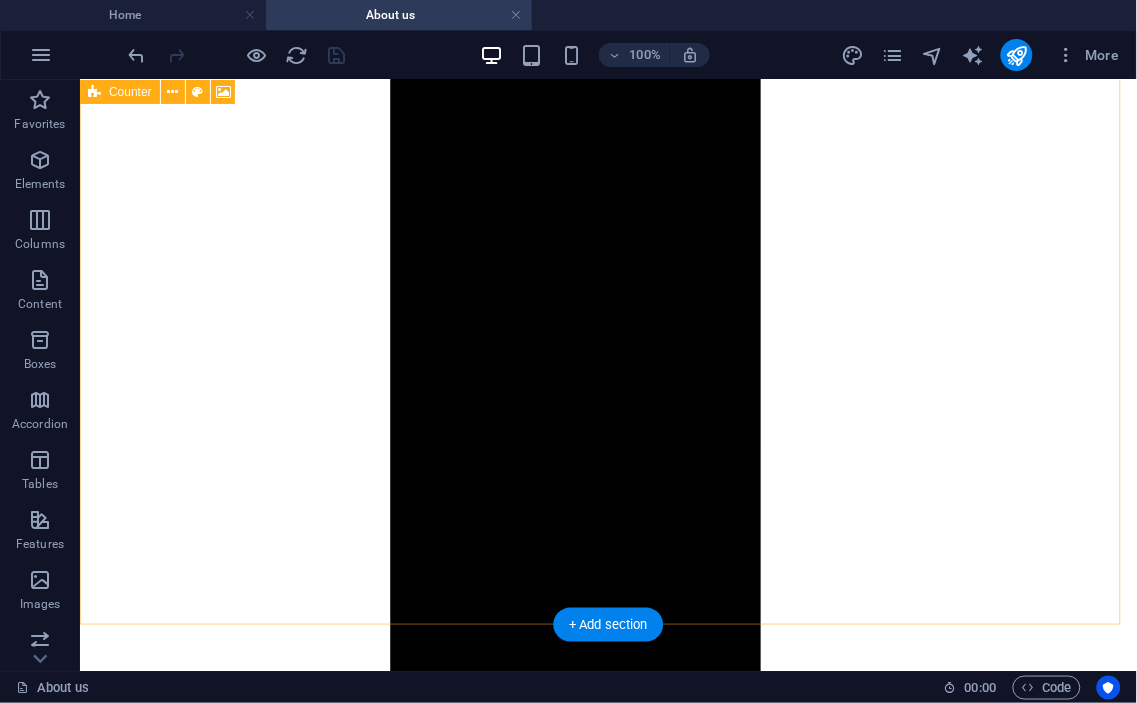 scroll, scrollTop: 1676, scrollLeft: 0, axis: vertical 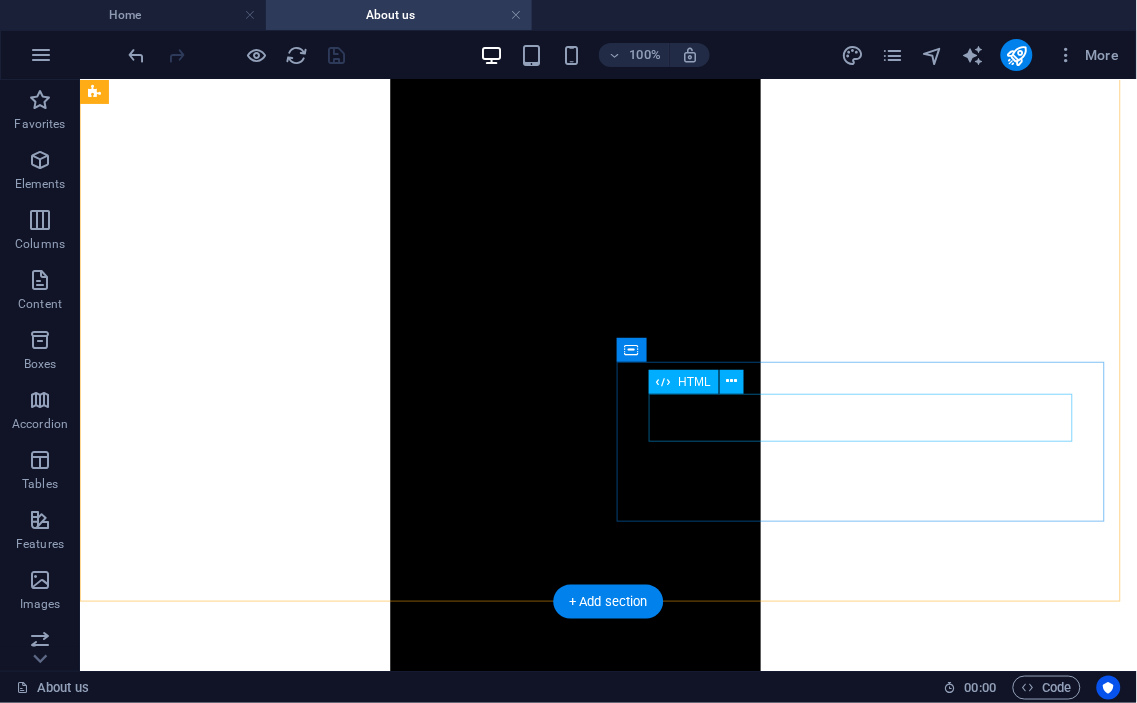 click on "200" at bounding box center (607, 7699) 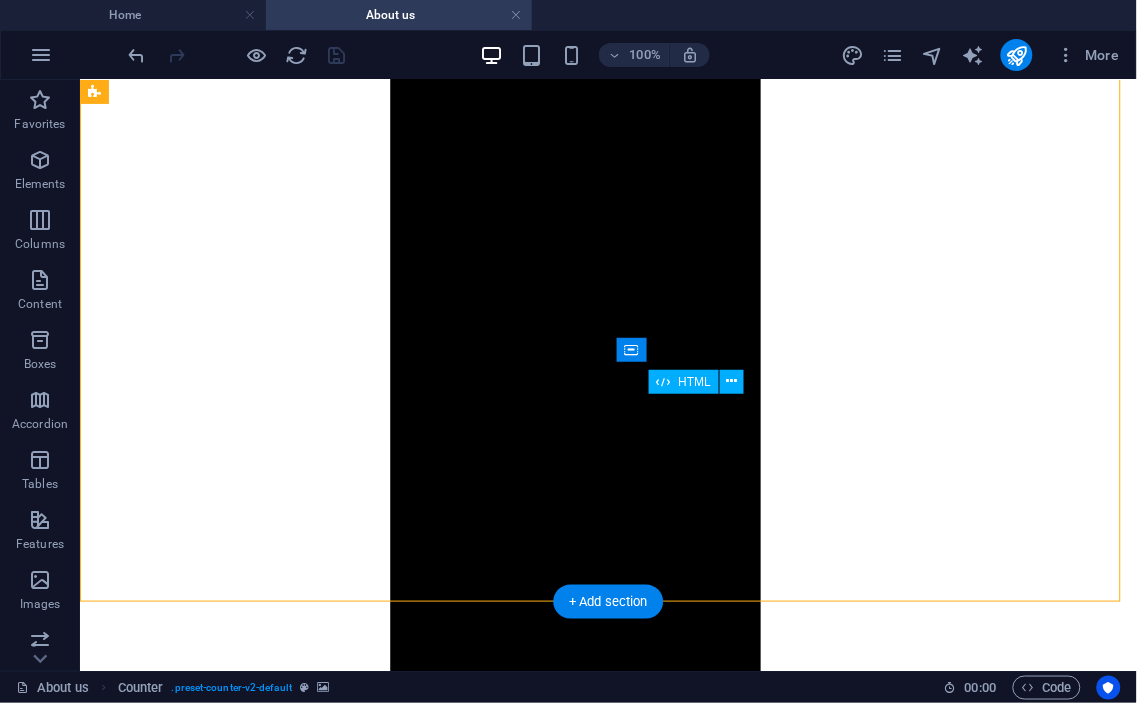 click on "200" at bounding box center (607, 7699) 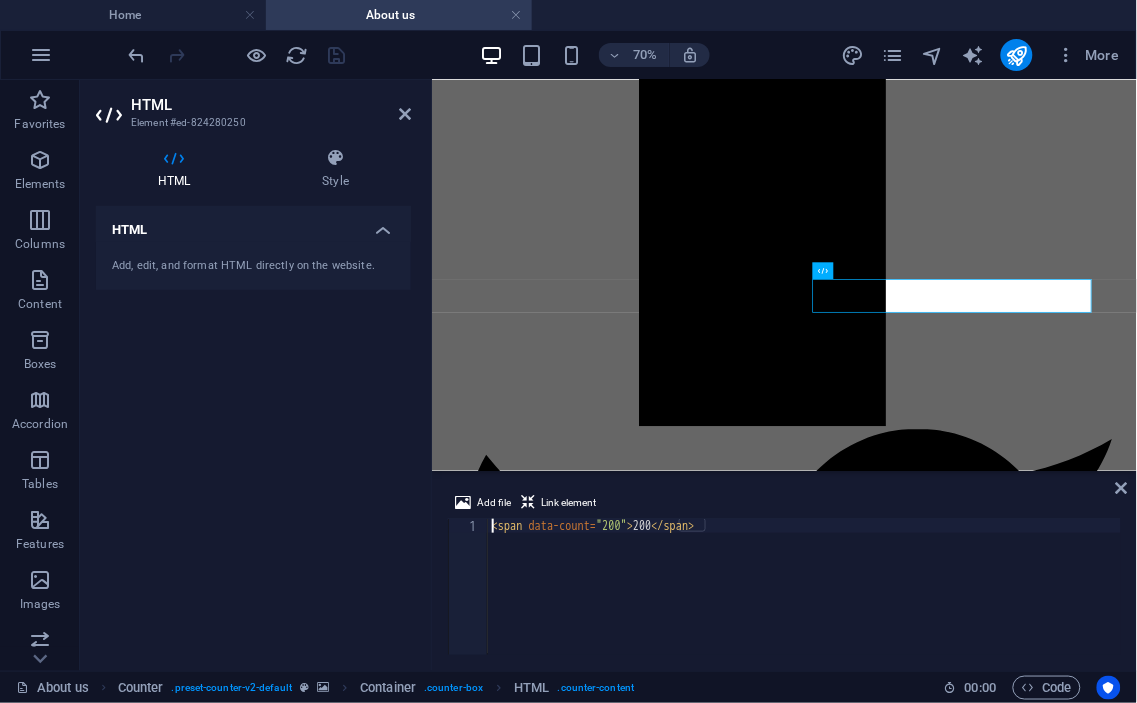 click on "< span   data-count = "200" > 200 </ span >" at bounding box center (805, 601) 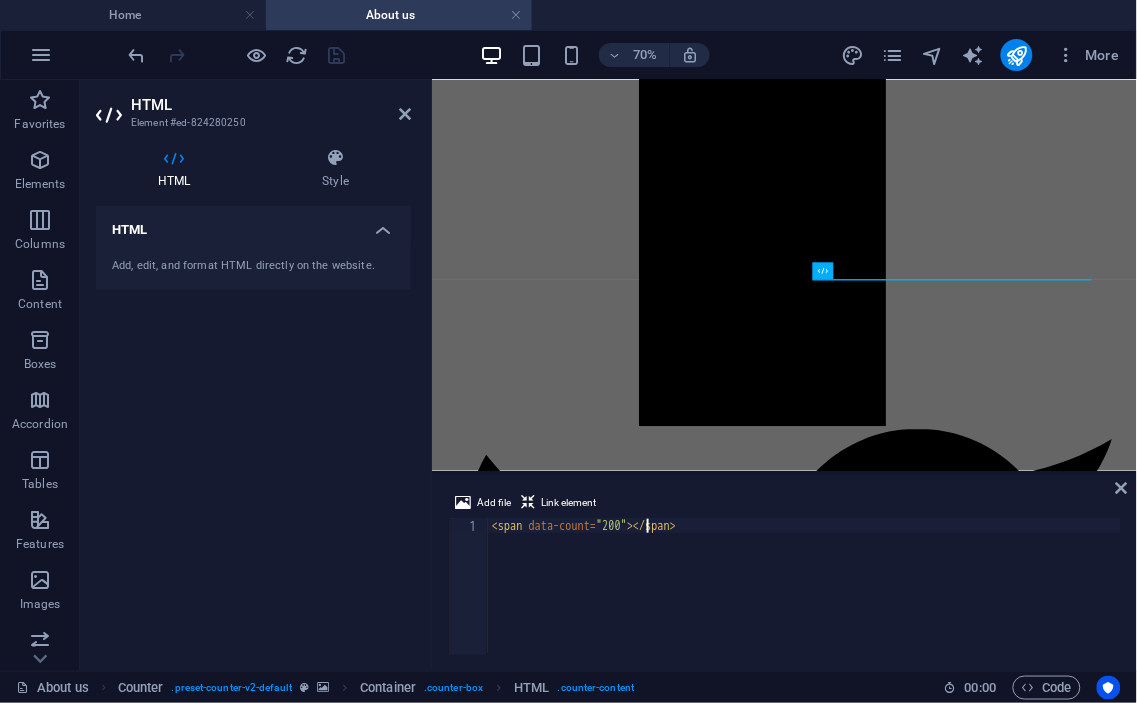 scroll, scrollTop: 0, scrollLeft: 13, axis: horizontal 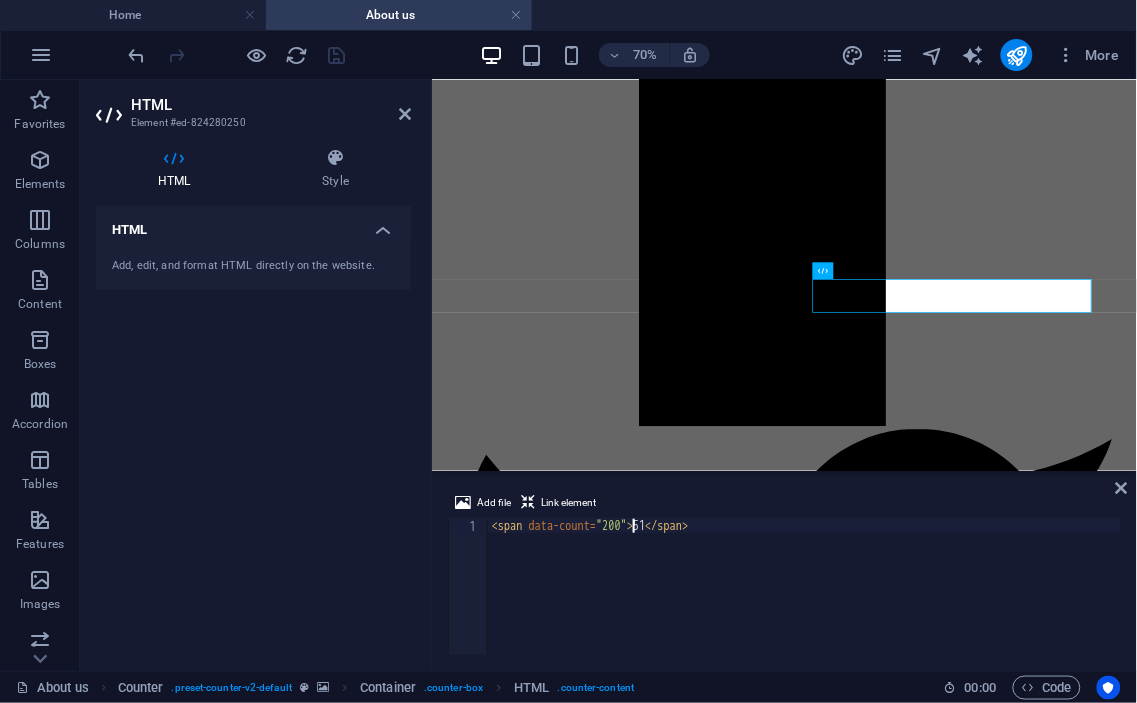 click on "< span   data-count = "200" > 51 </ span >" at bounding box center (805, 601) 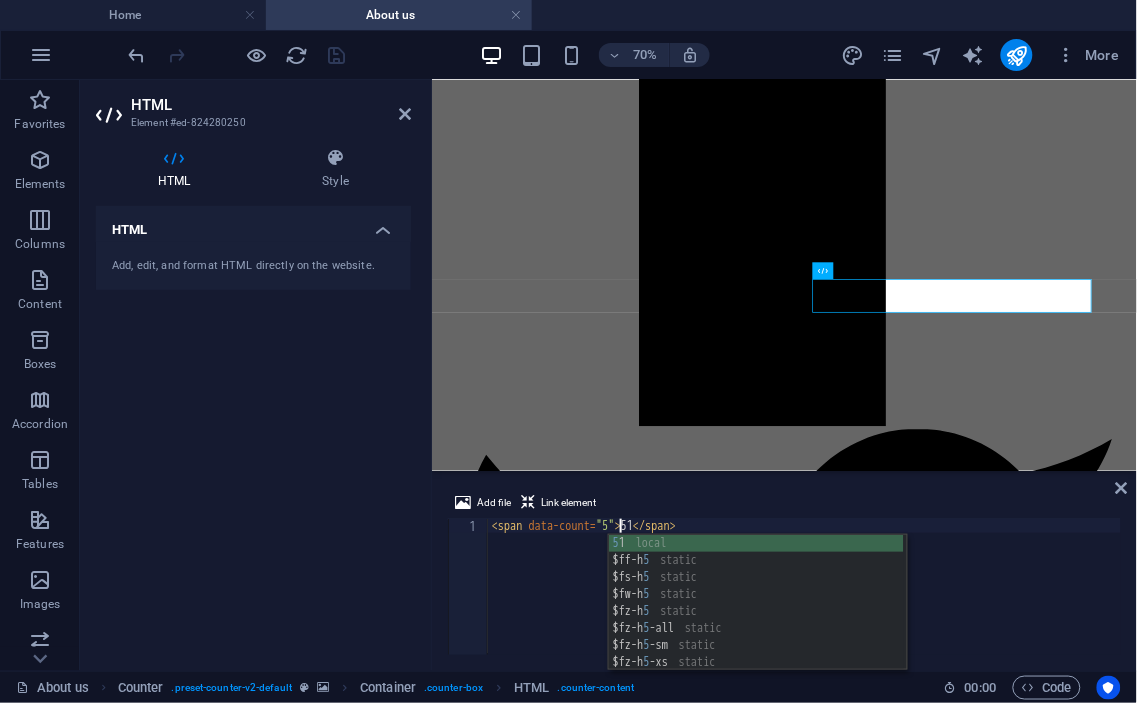 scroll, scrollTop: 0, scrollLeft: 10, axis: horizontal 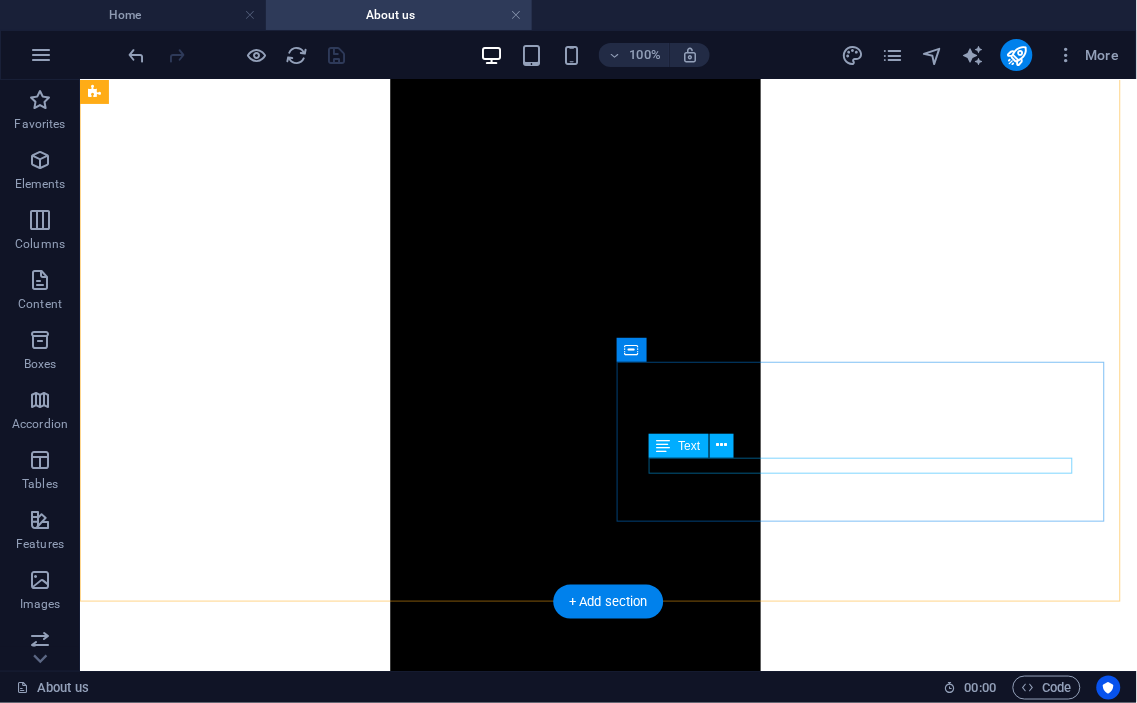 click on "PARTNERS" at bounding box center [607, 7733] 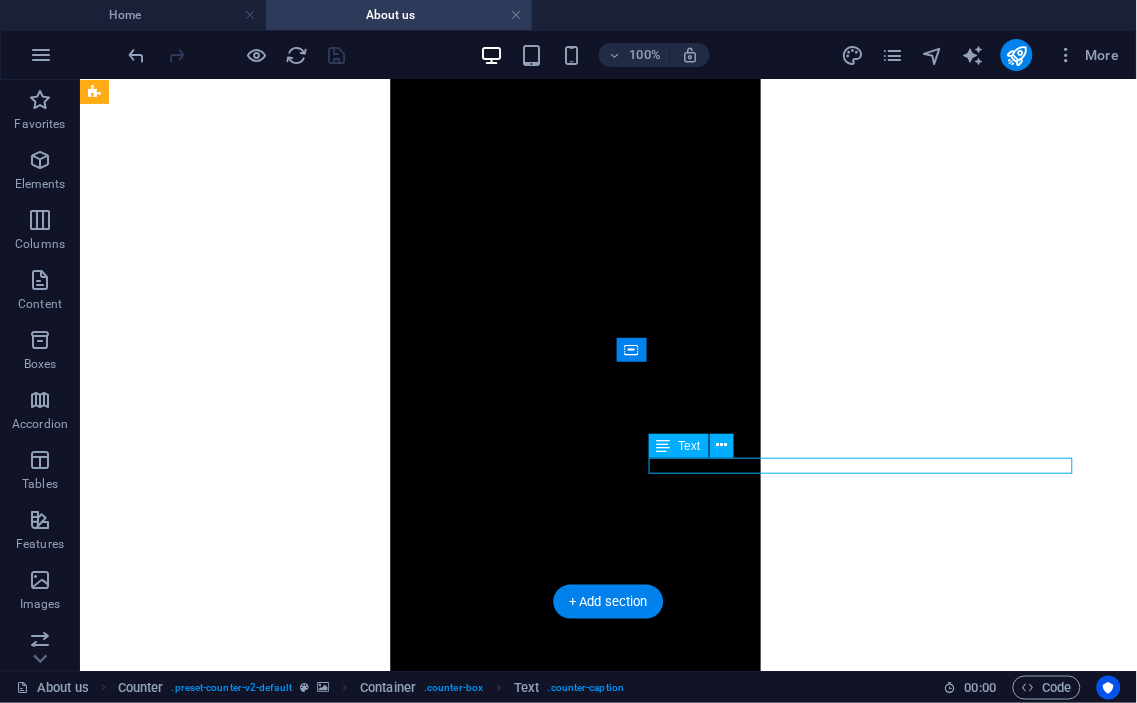 click on "PARTNERS" at bounding box center [607, 7733] 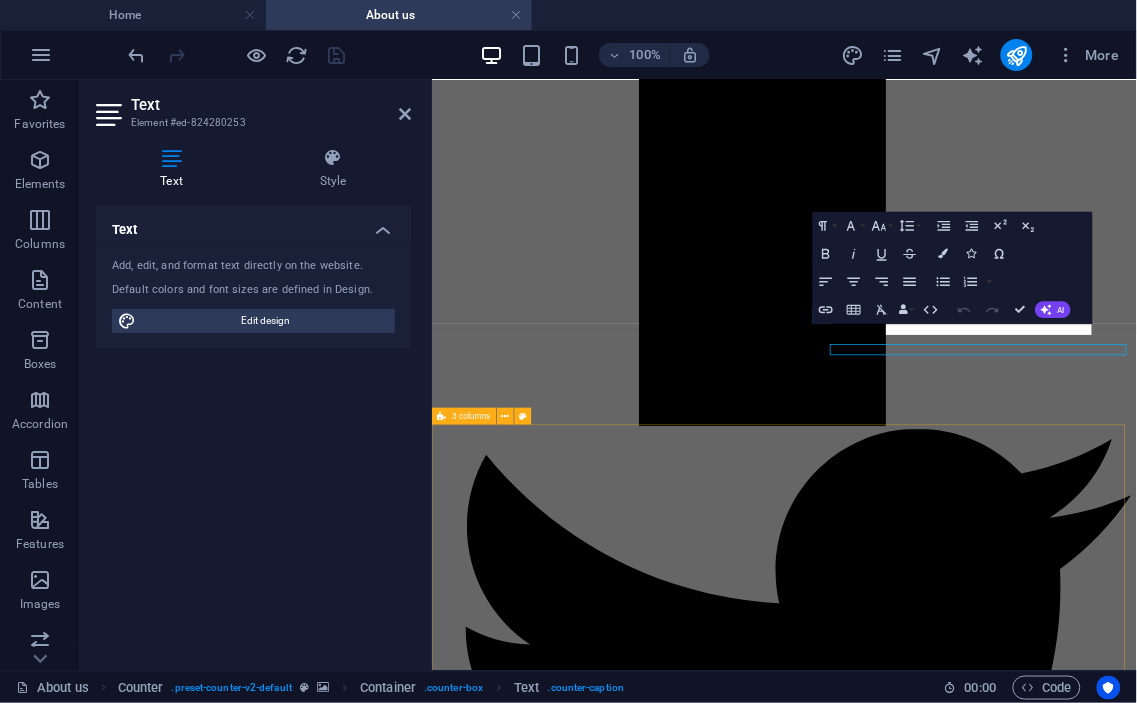 click on "Flatweave Cotton Rug Jute Rug Wool Rug Silk Rug Chindi Rug Animal Rug Animal Rug" at bounding box center (934, 9537) 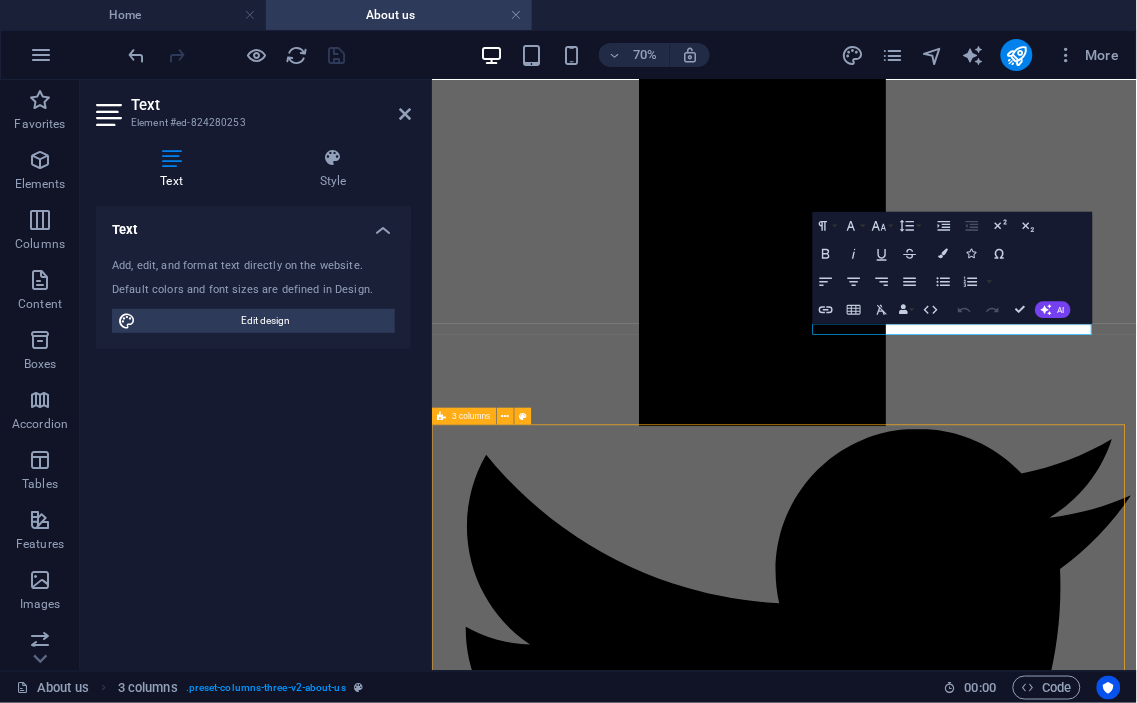 scroll, scrollTop: 1705, scrollLeft: 0, axis: vertical 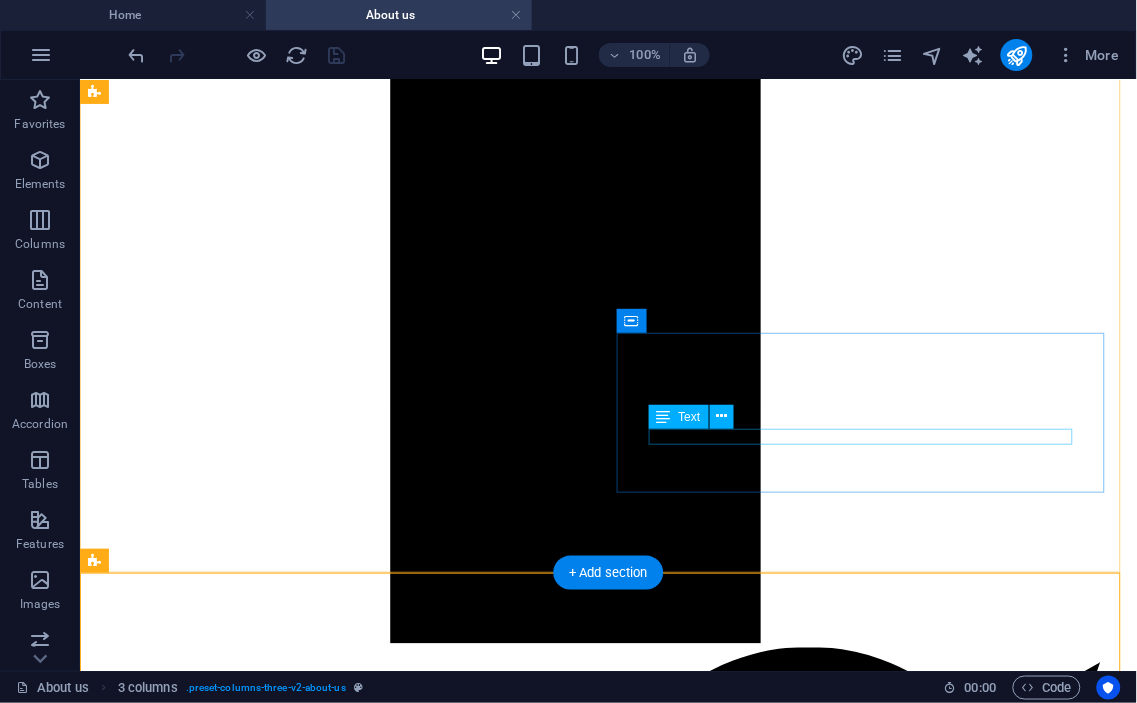 click on "PARTNERS" at bounding box center [607, 7704] 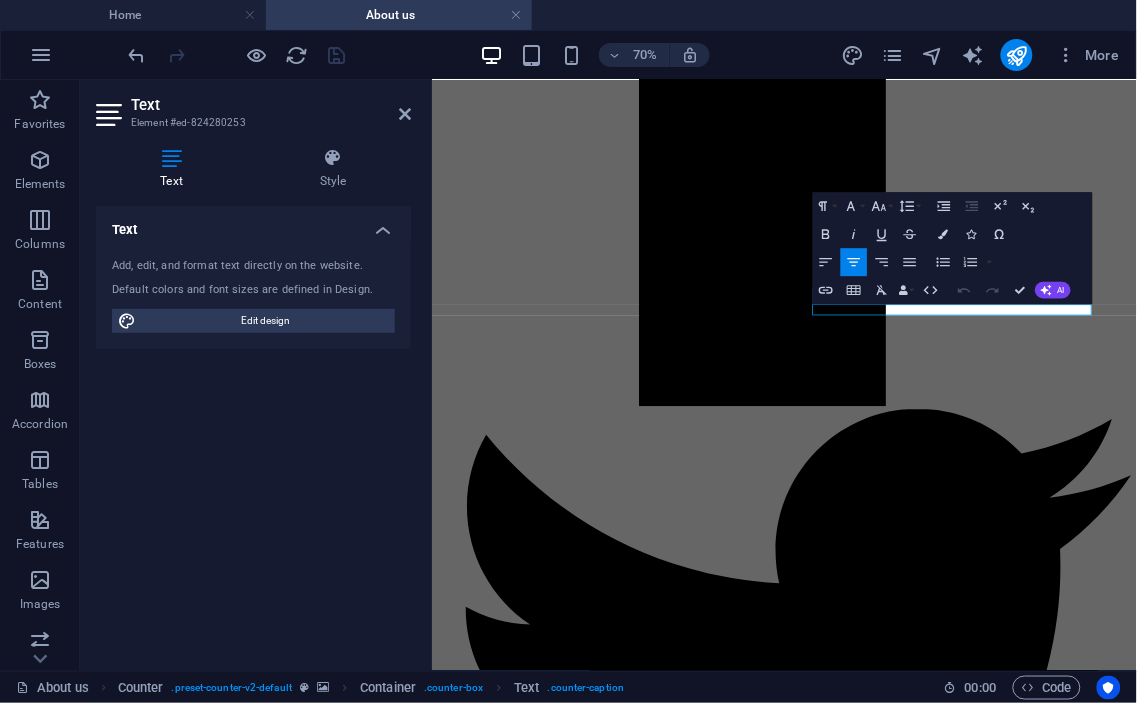 type 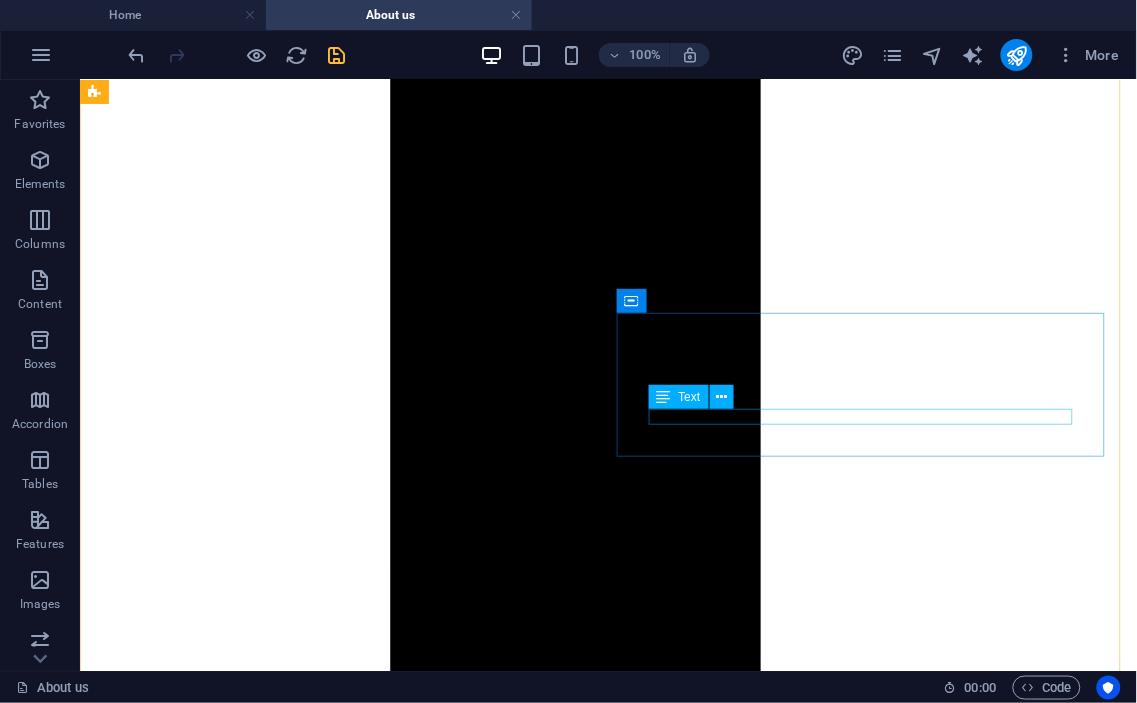 scroll, scrollTop: 1363, scrollLeft: 0, axis: vertical 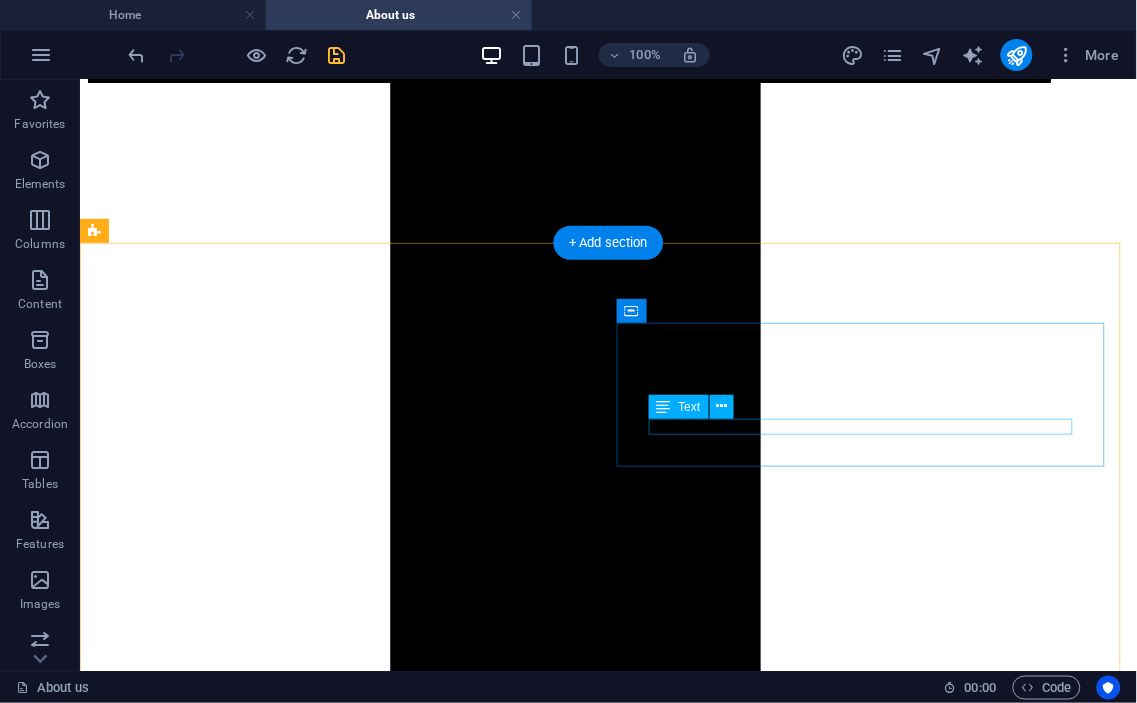 click on "Different Varieties of Rugs" at bounding box center (607, 7774) 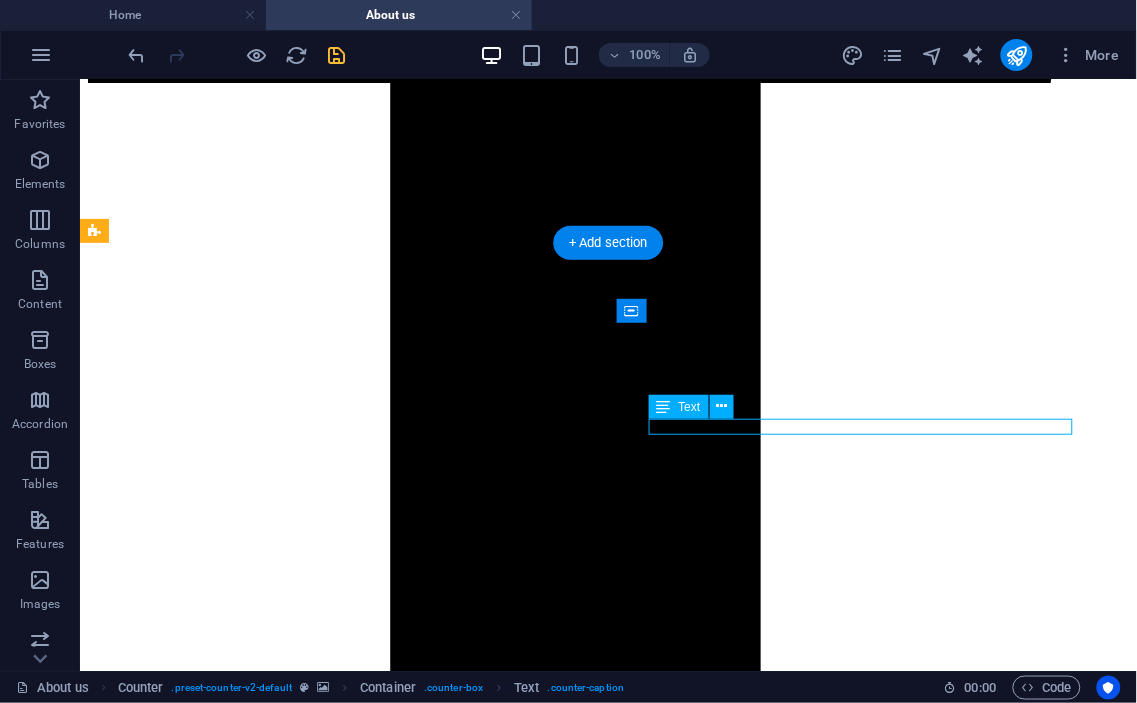 click on "Different Varieties of Rugs" at bounding box center [607, 7774] 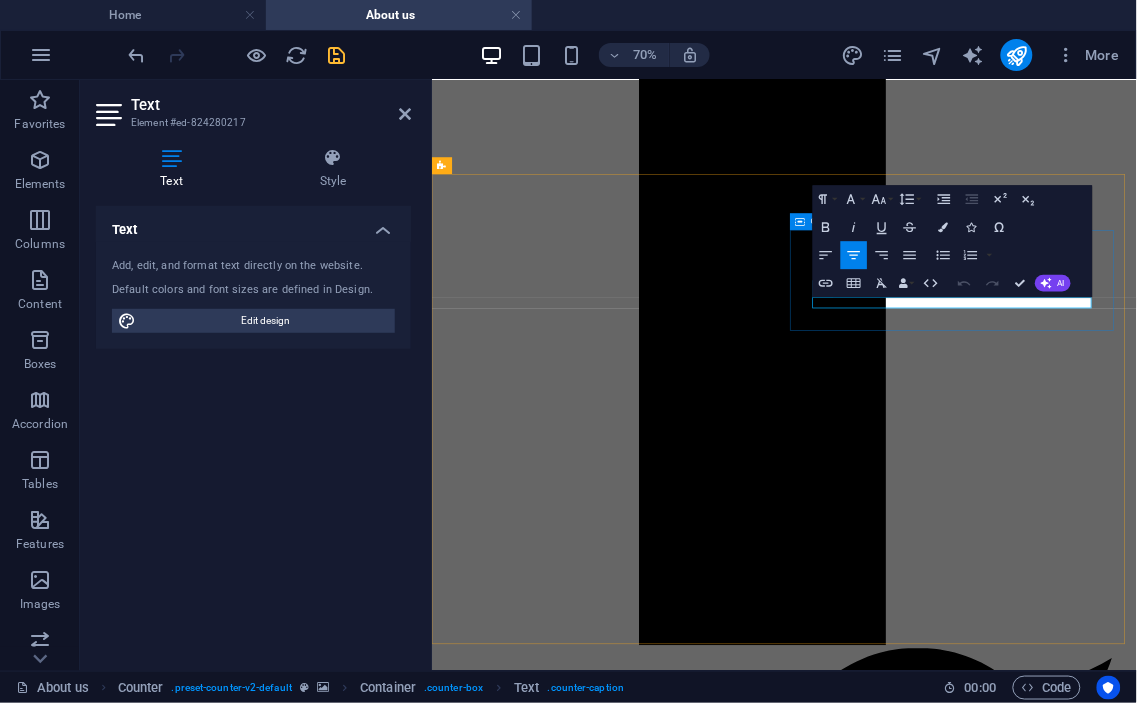 type 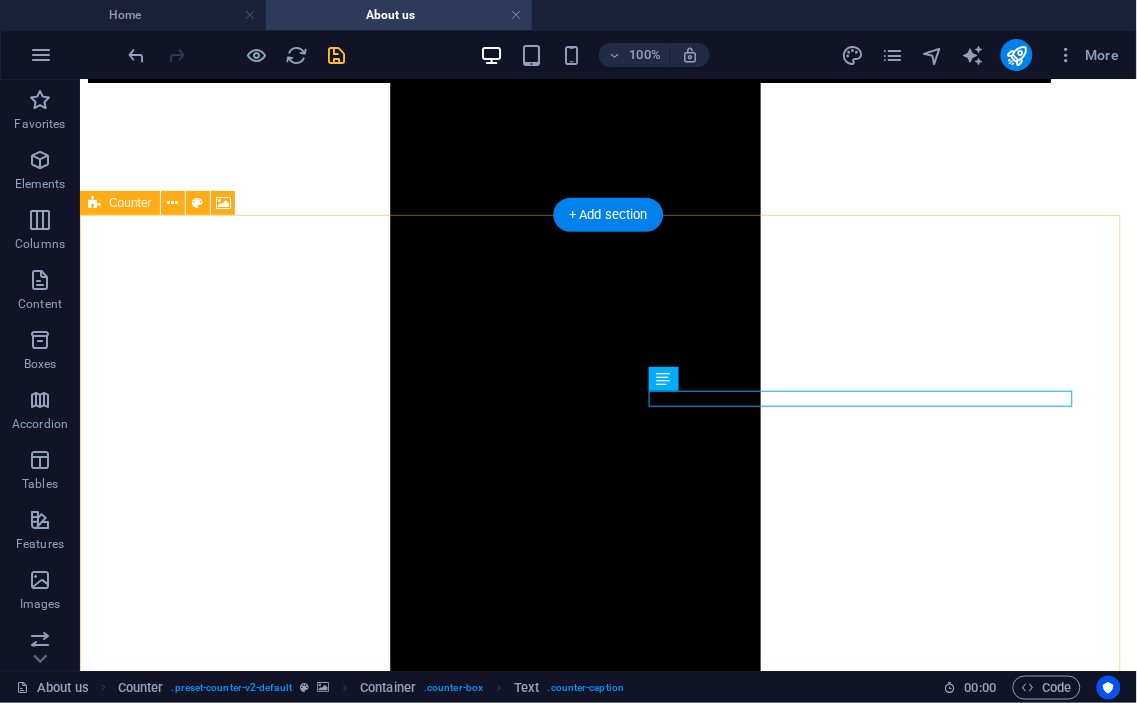 scroll, scrollTop: 1391, scrollLeft: 0, axis: vertical 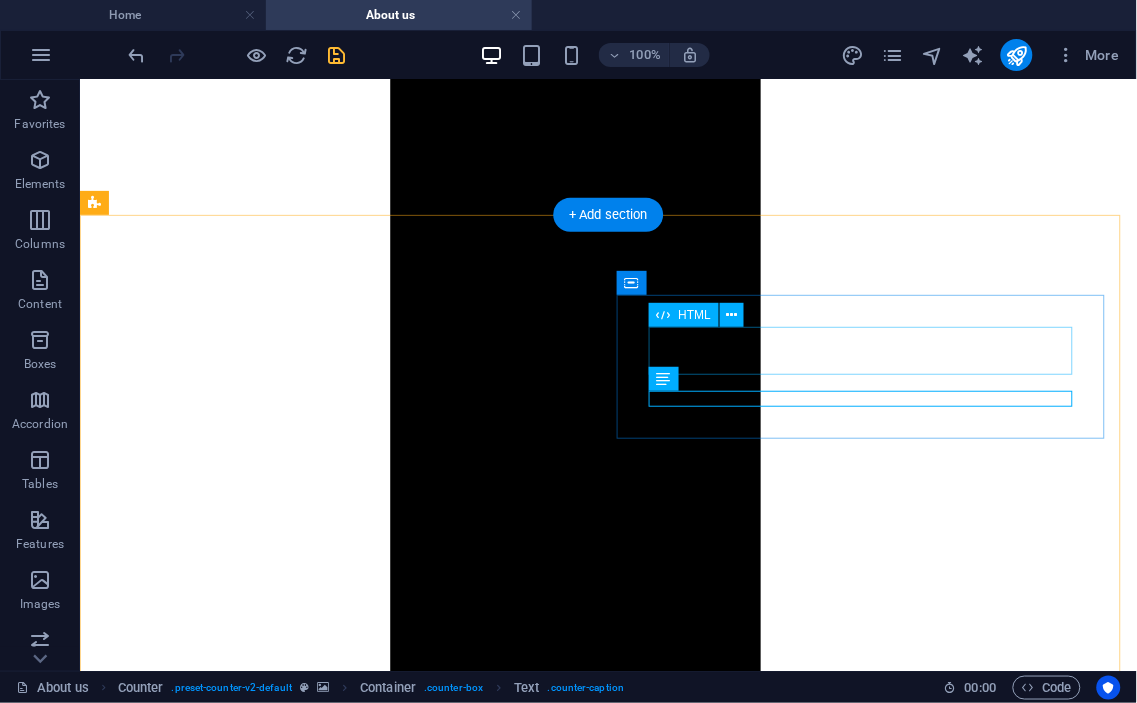 click on "100+" at bounding box center [607, 7712] 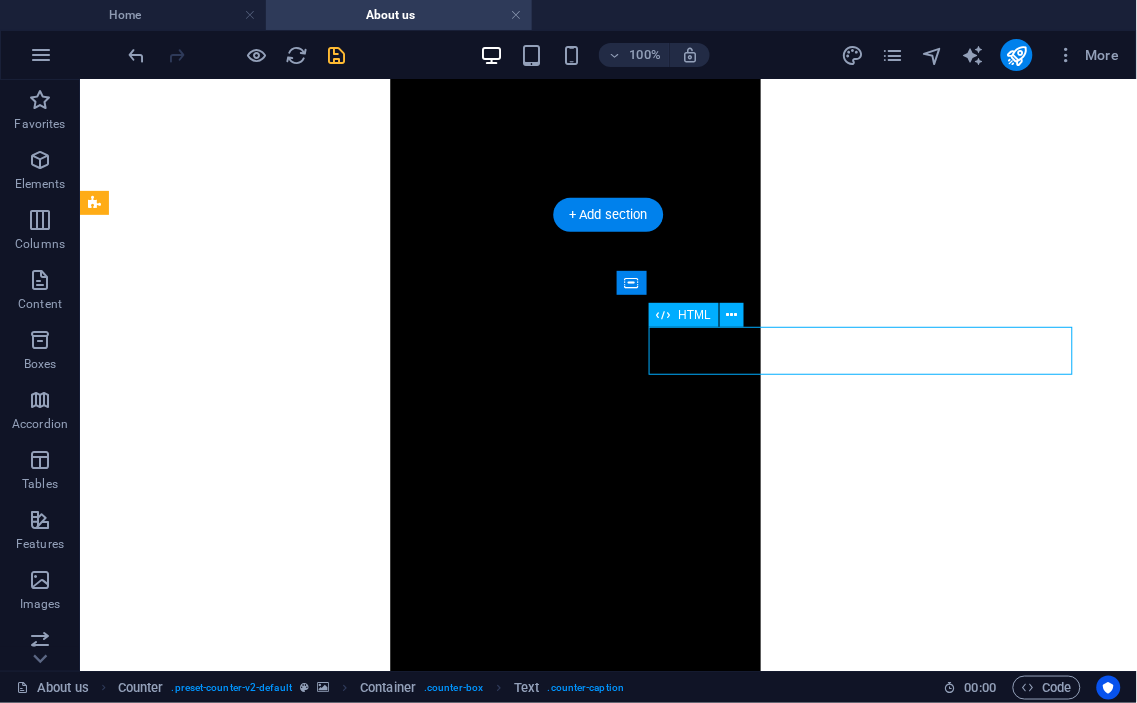 click on "100+" at bounding box center [607, 7712] 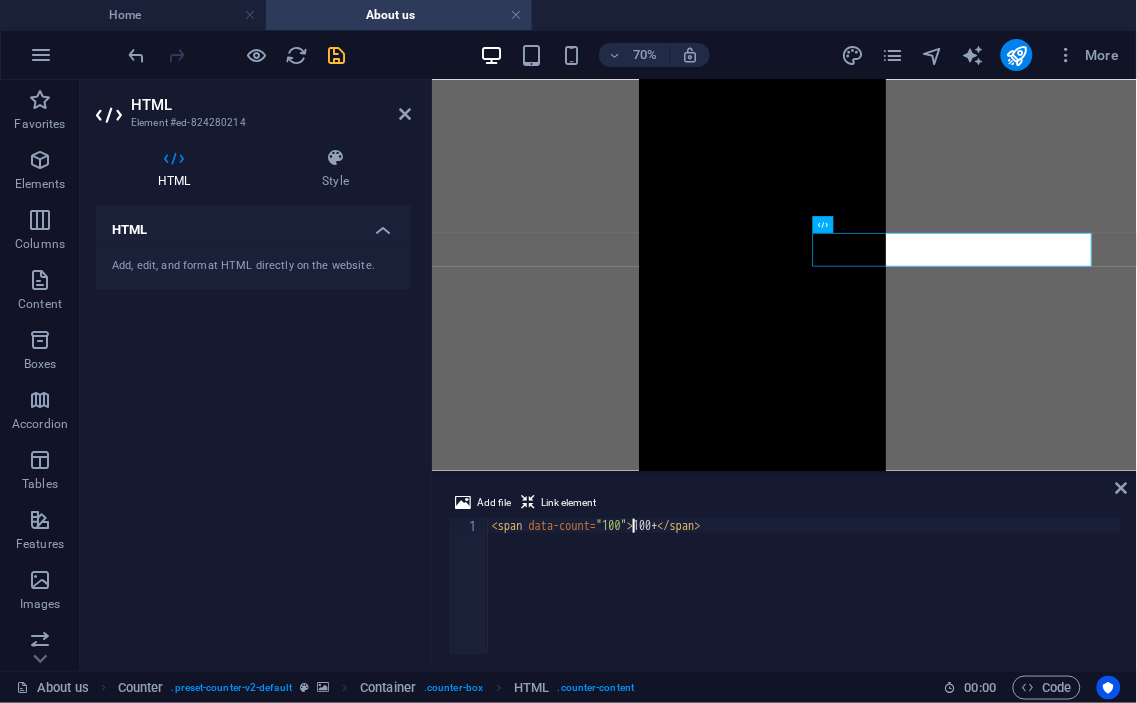click on "< span   data-count = "100" > 100+ </ span >" at bounding box center (805, 601) 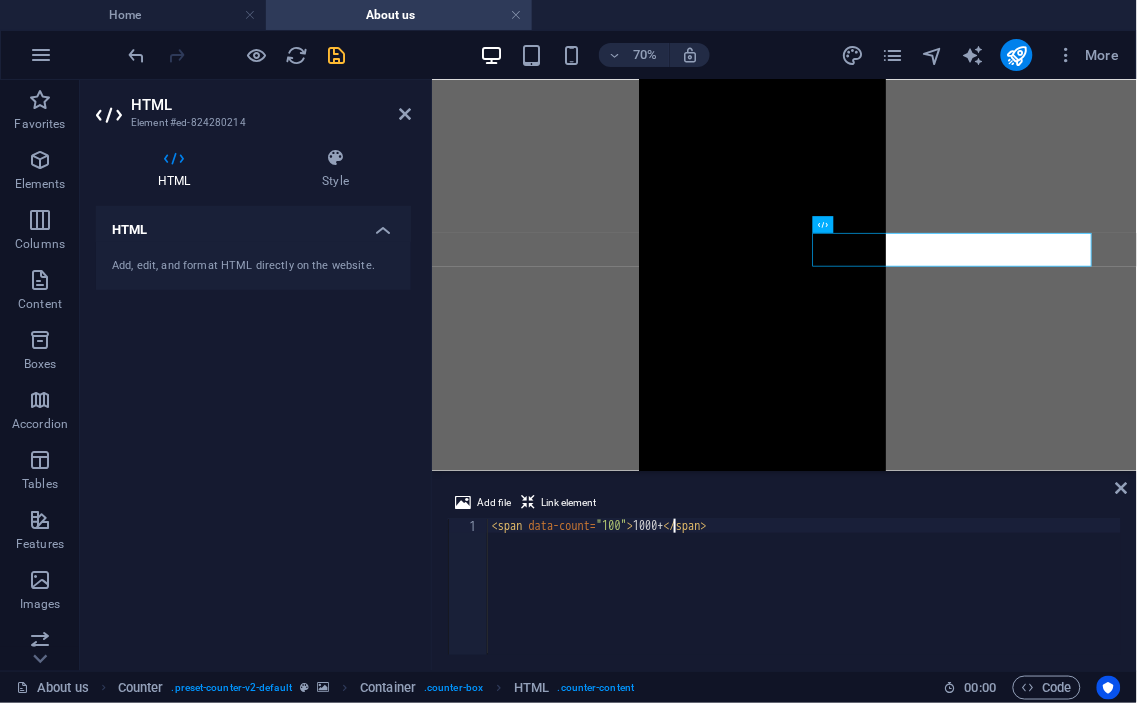 scroll, scrollTop: 0, scrollLeft: 14, axis: horizontal 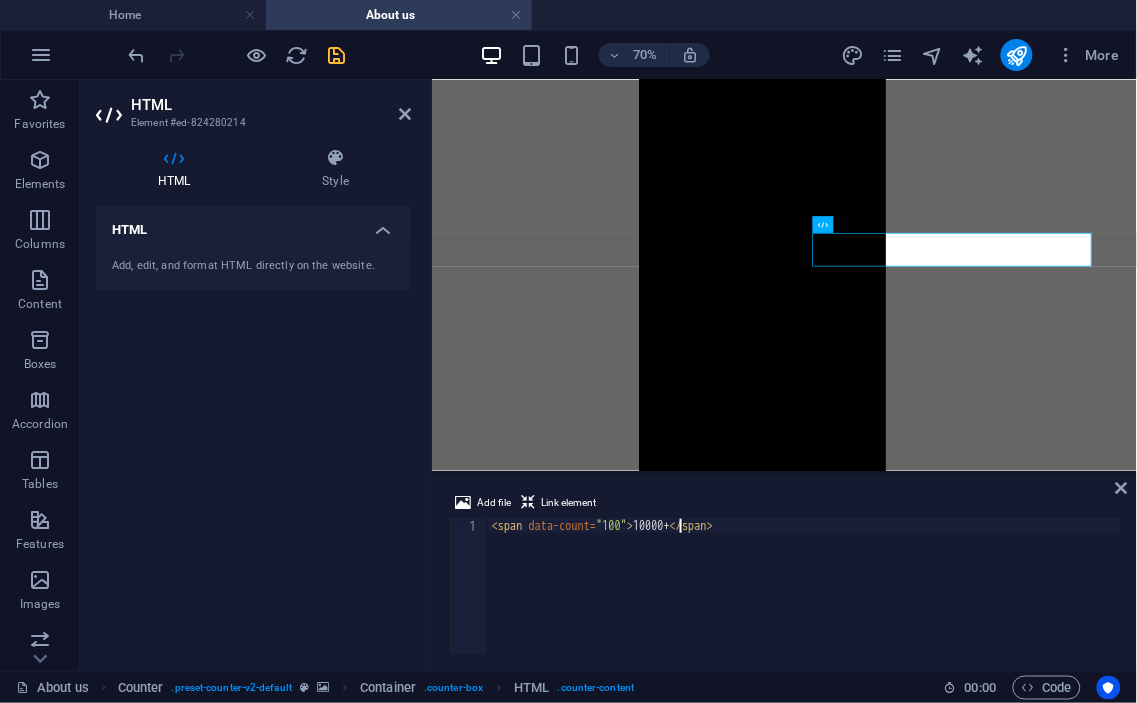 click on "< span   data-count = "100" > 10000+ </ span >" at bounding box center [805, 601] 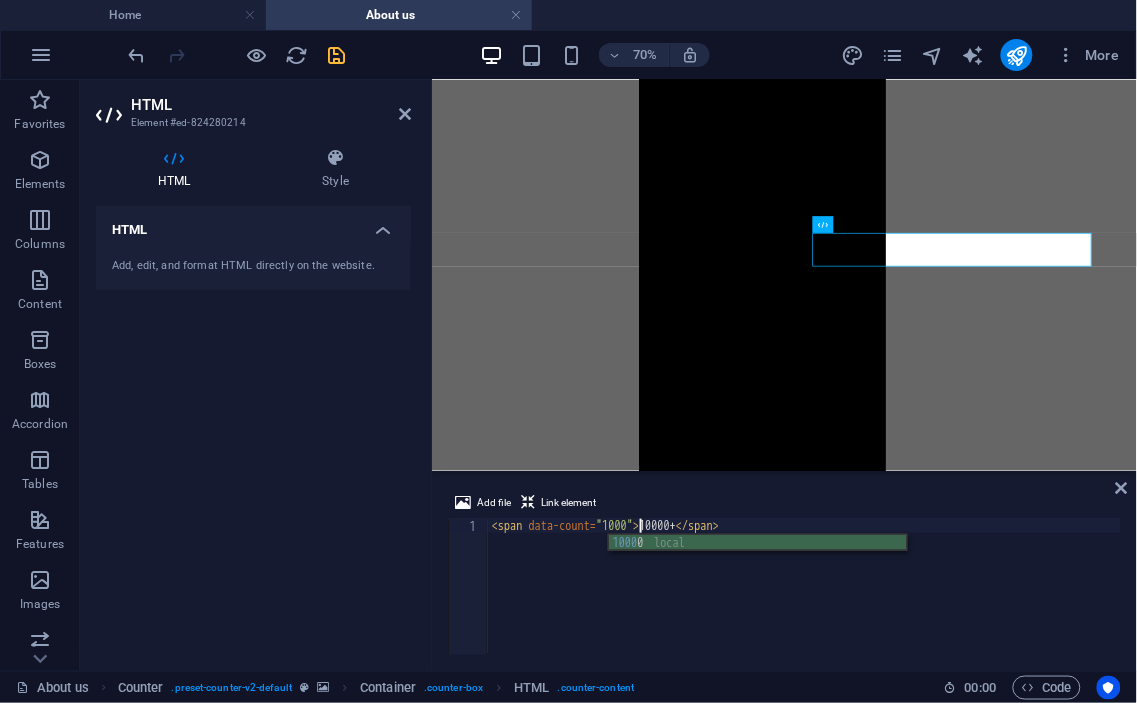 type on "<span data-count="10000">10000+</span>" 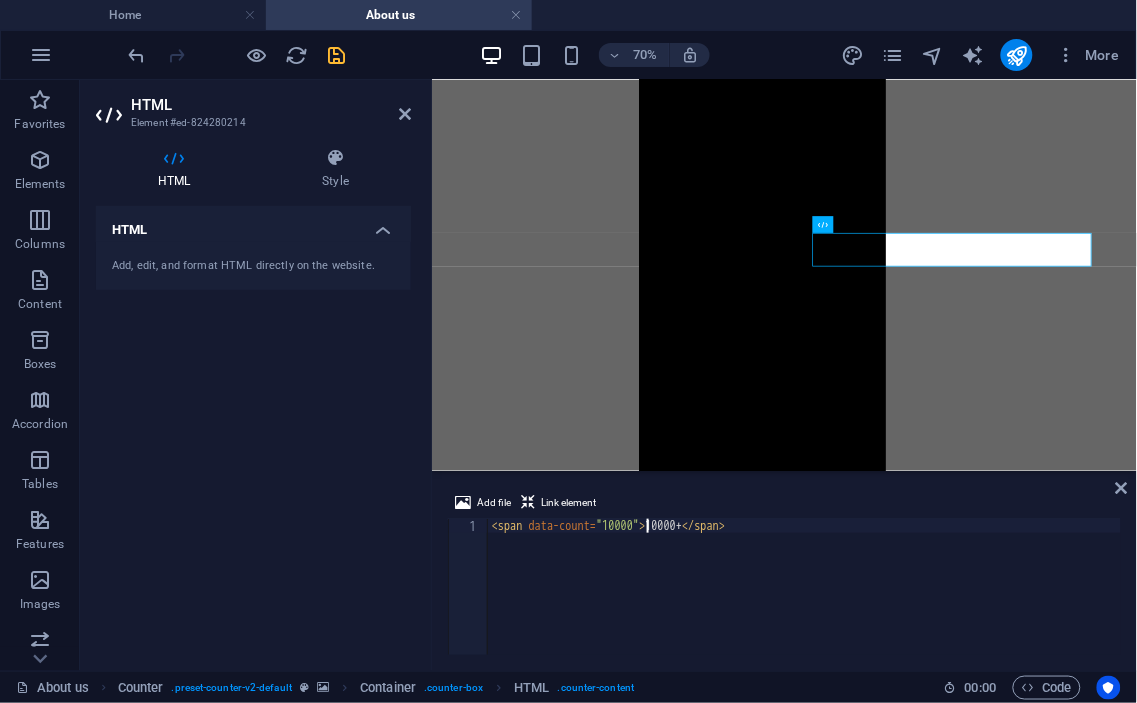 scroll, scrollTop: 0, scrollLeft: 12, axis: horizontal 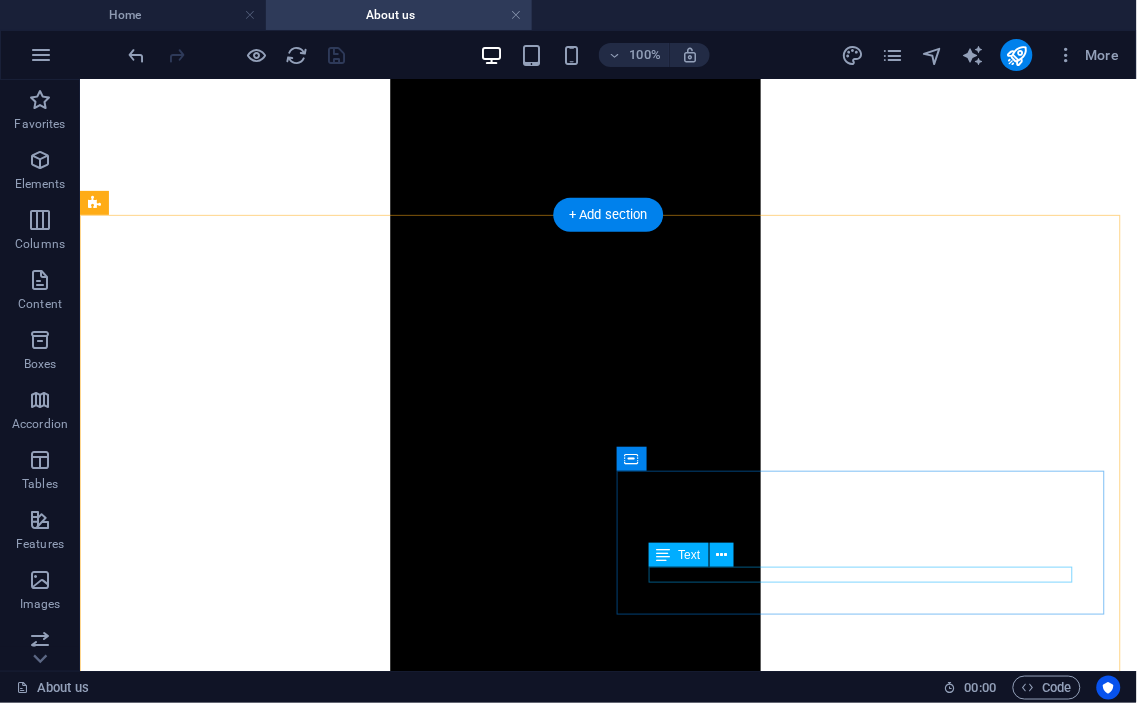 click on "AWARDS" at bounding box center (607, 7882) 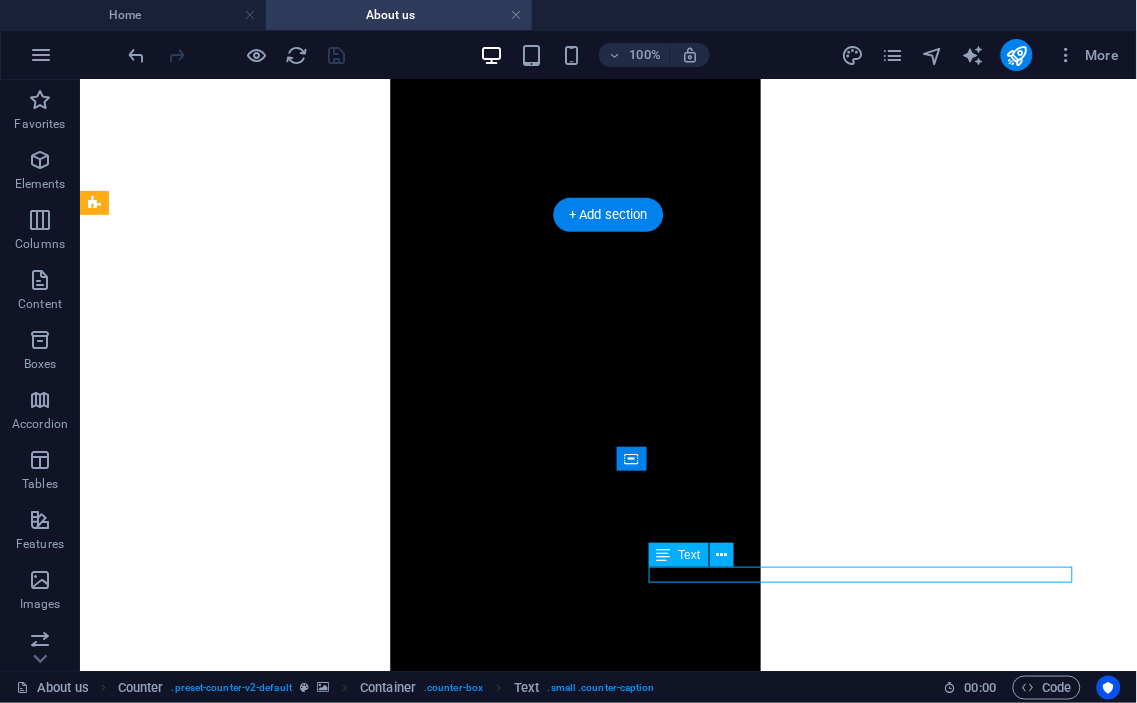 click on "AWARDS" at bounding box center (607, 7882) 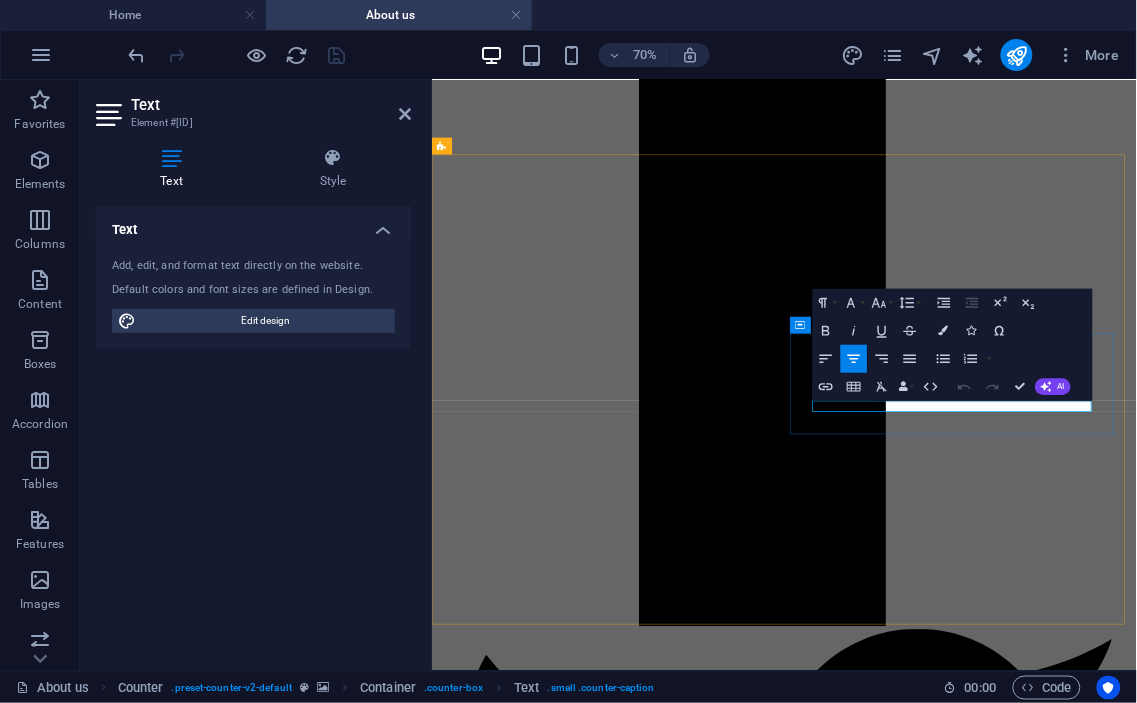 click on "AWARDS" at bounding box center (934, 7784) 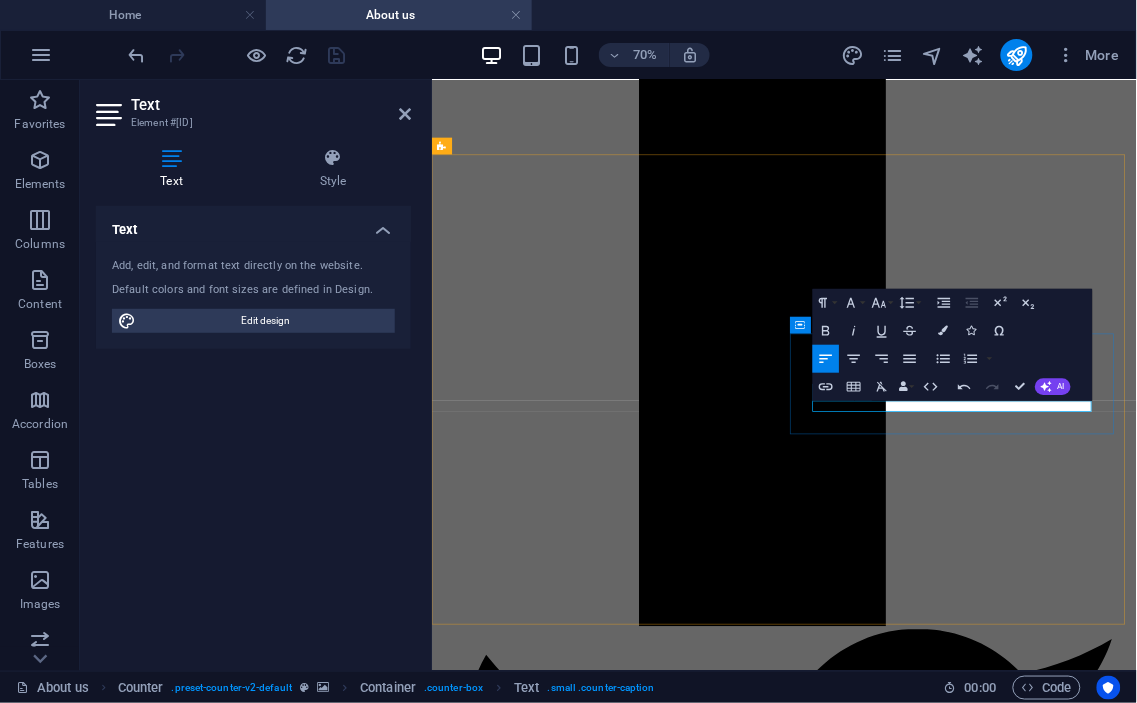 type 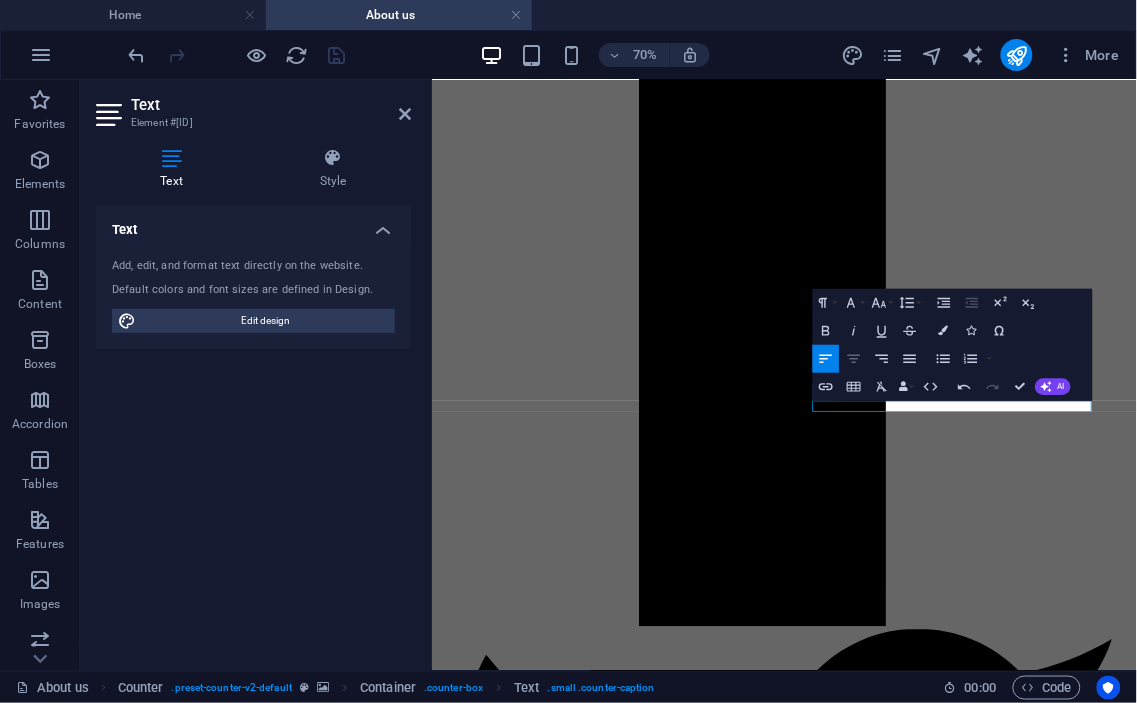 click on "Align Center" at bounding box center [853, 359] 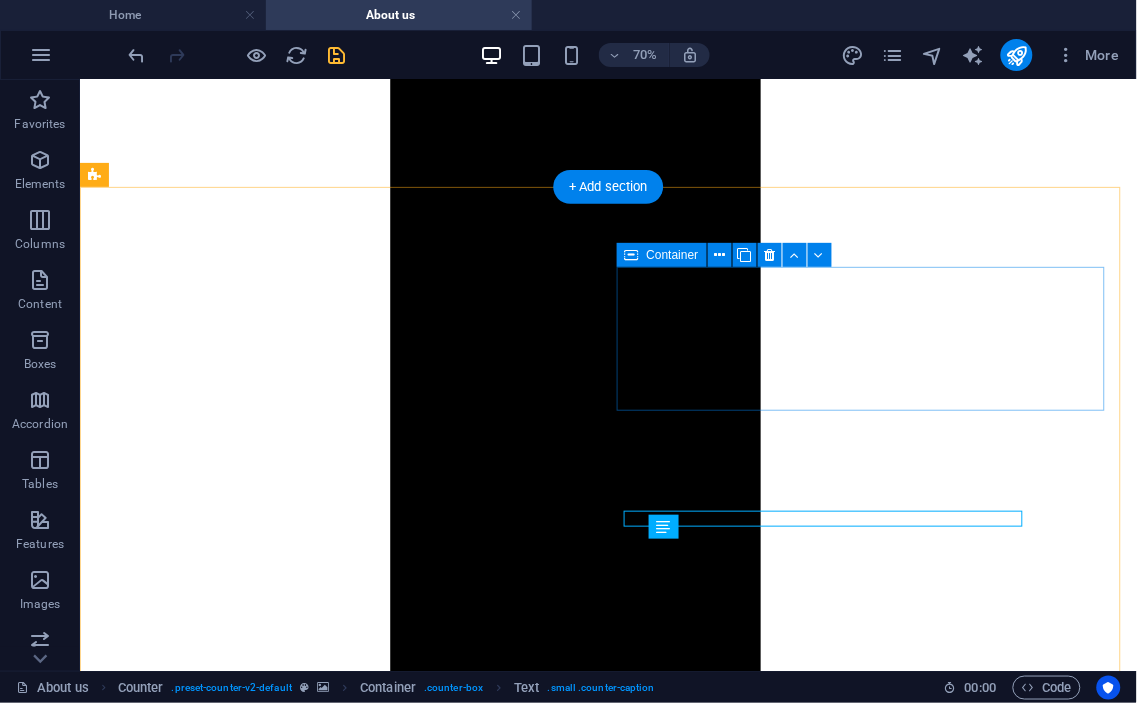 scroll, scrollTop: 1418, scrollLeft: 0, axis: vertical 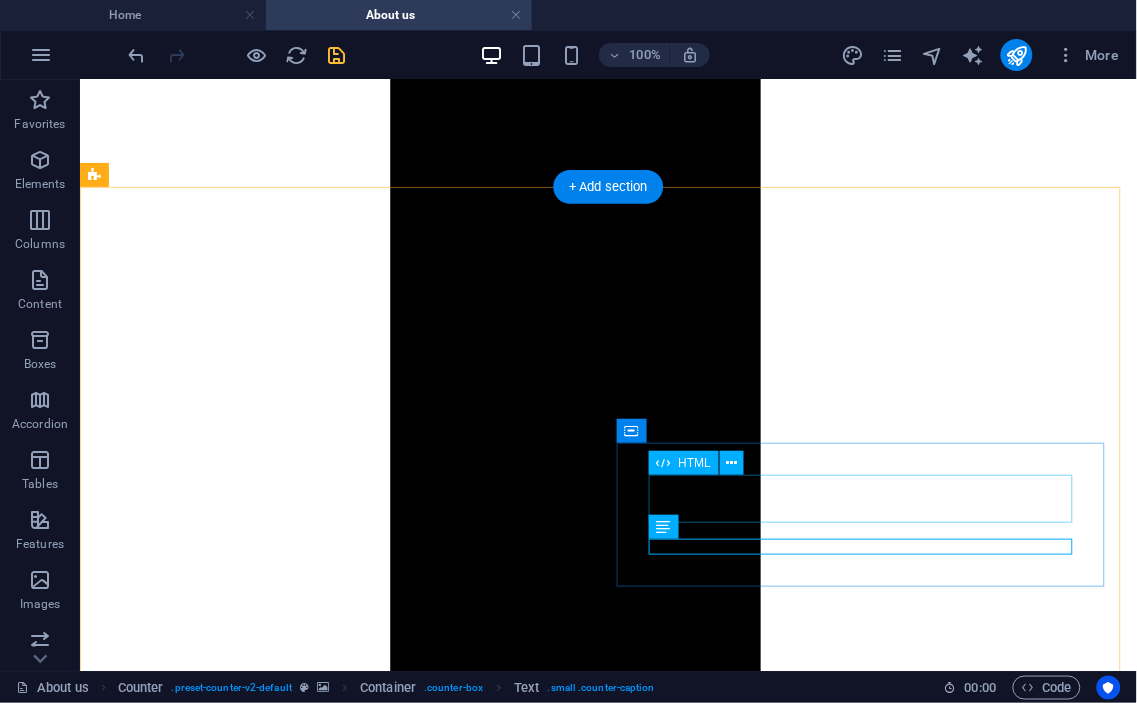 click on "100" at bounding box center (607, 7821) 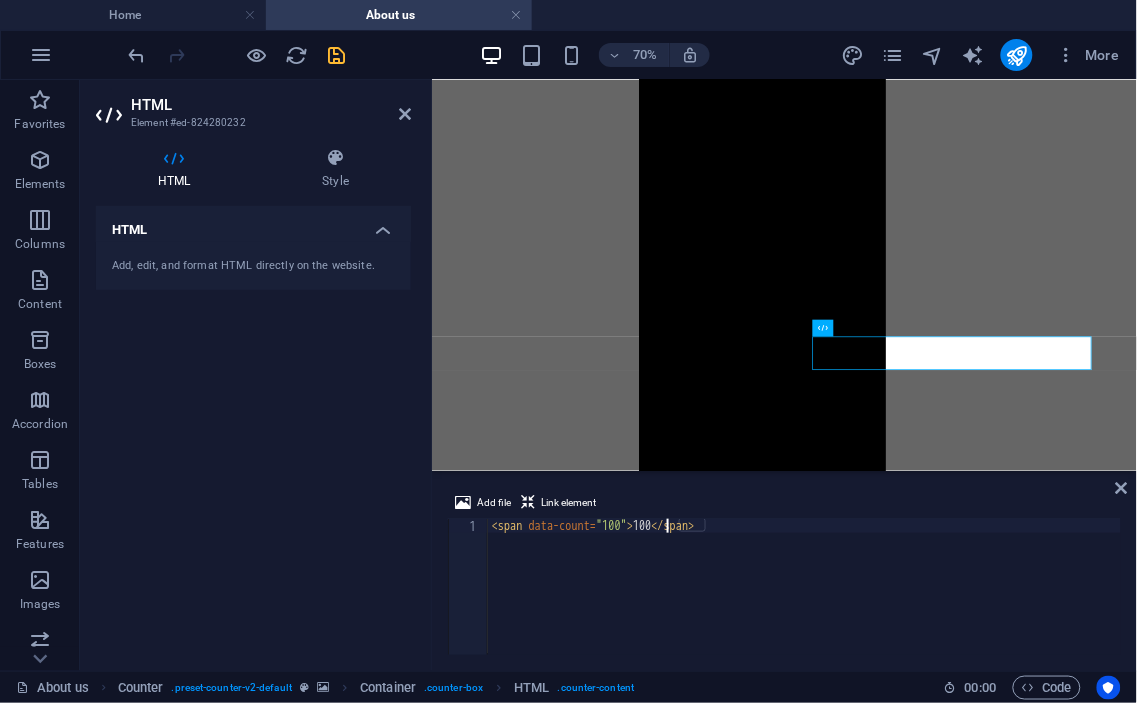 click on "< span   data-count = "100" > 100 </ span >" at bounding box center [805, 601] 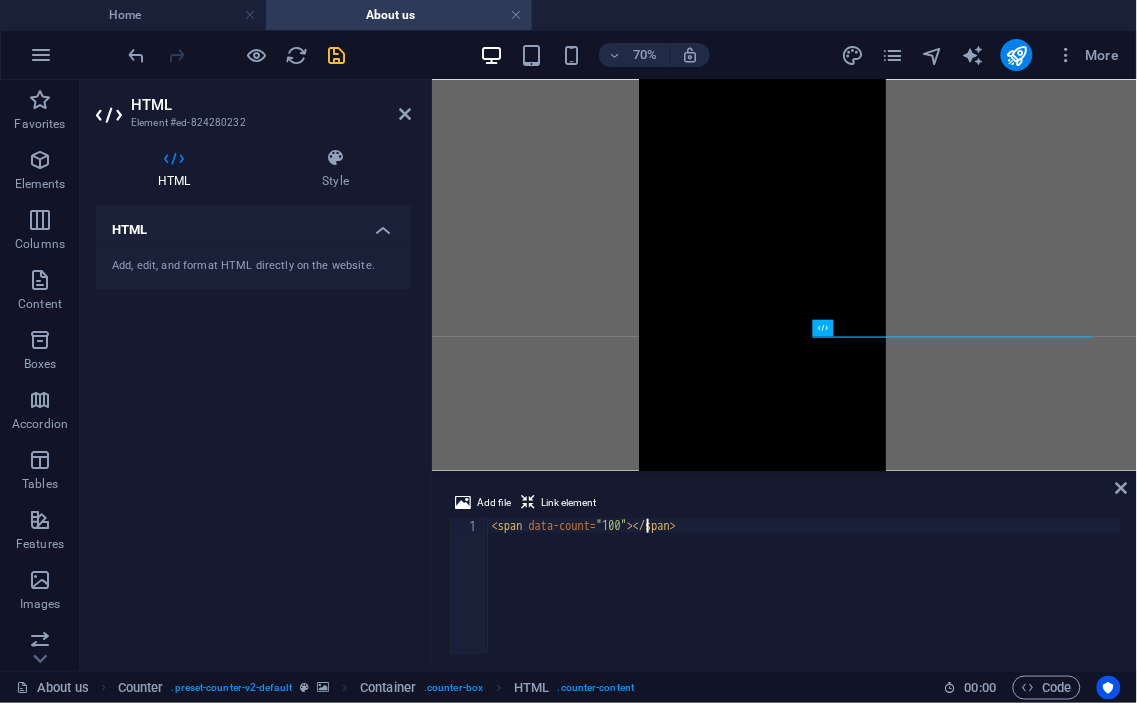 scroll, scrollTop: 0, scrollLeft: 13, axis: horizontal 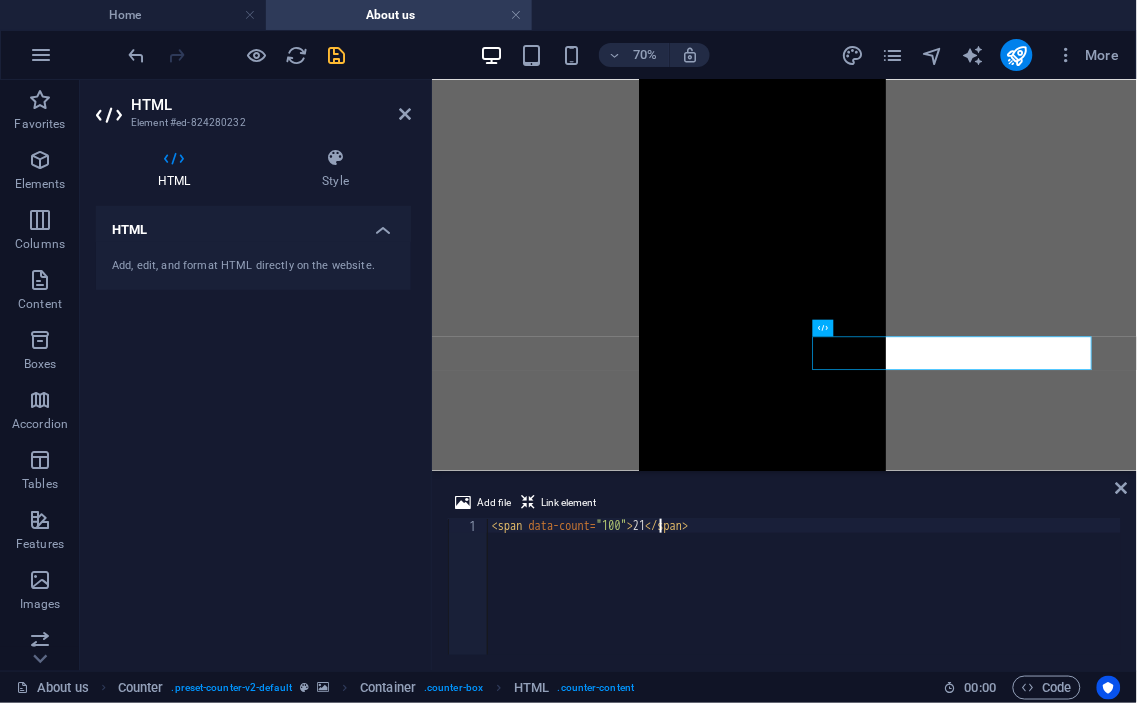click on "< span   data-count = "100" > 21 </ span >" at bounding box center [805, 601] 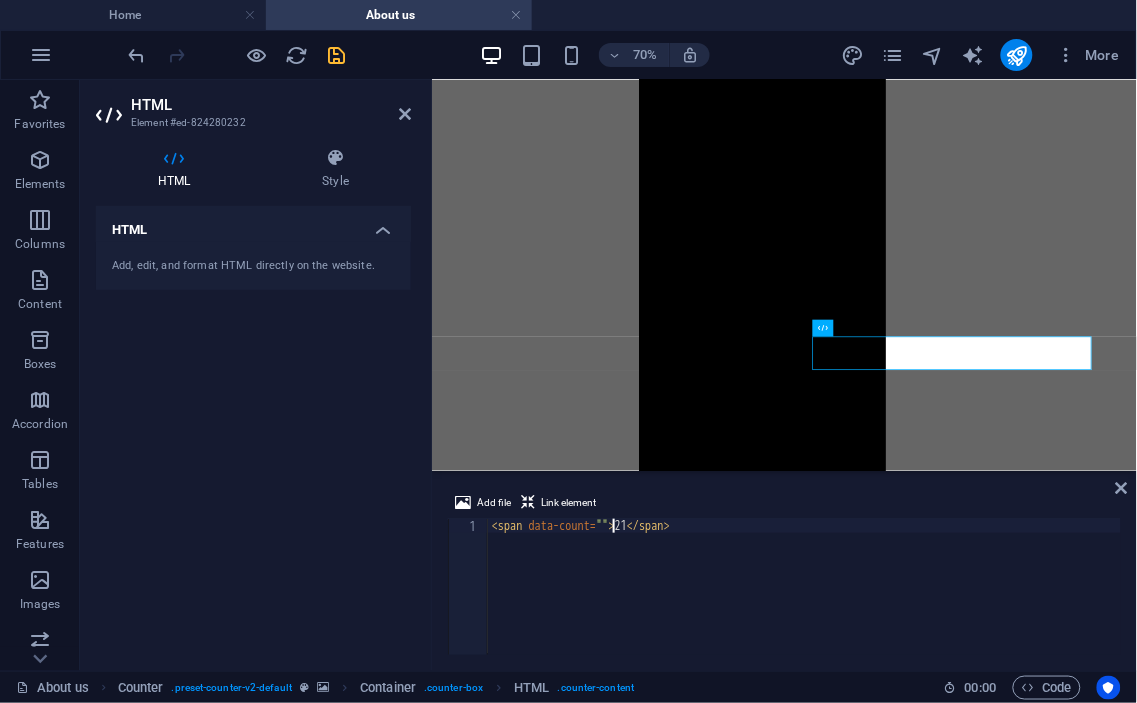 scroll, scrollTop: 0, scrollLeft: 10, axis: horizontal 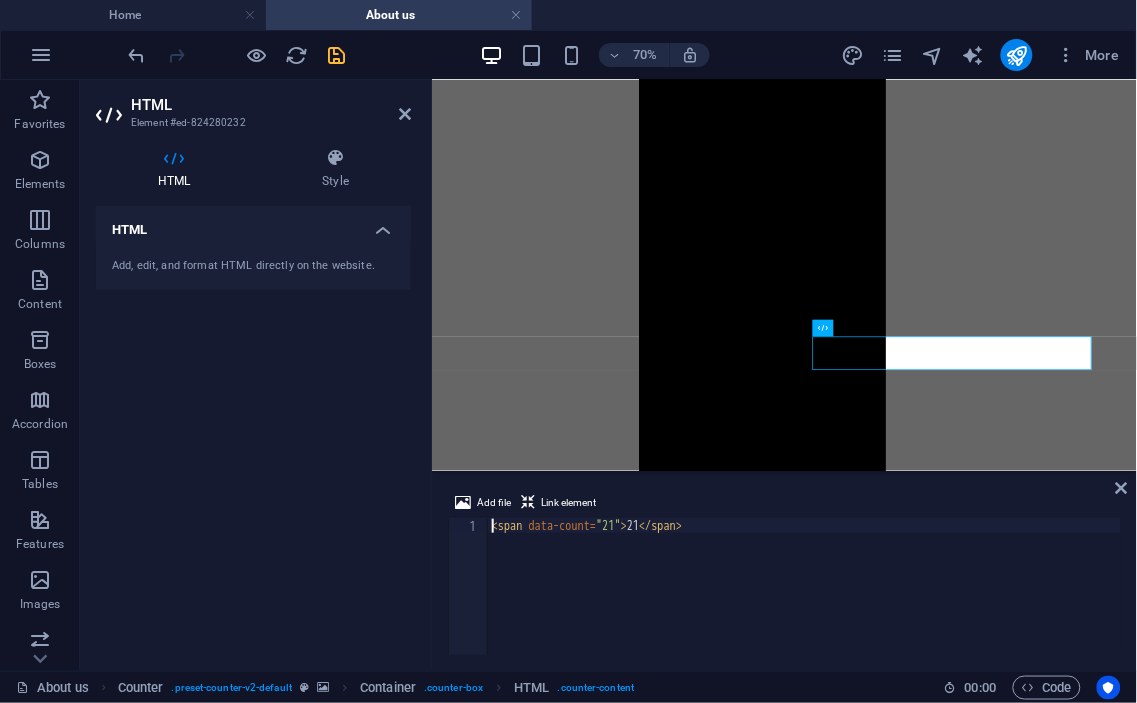 click on "< span   data-count = "21" > 21 </ span >" at bounding box center (805, 601) 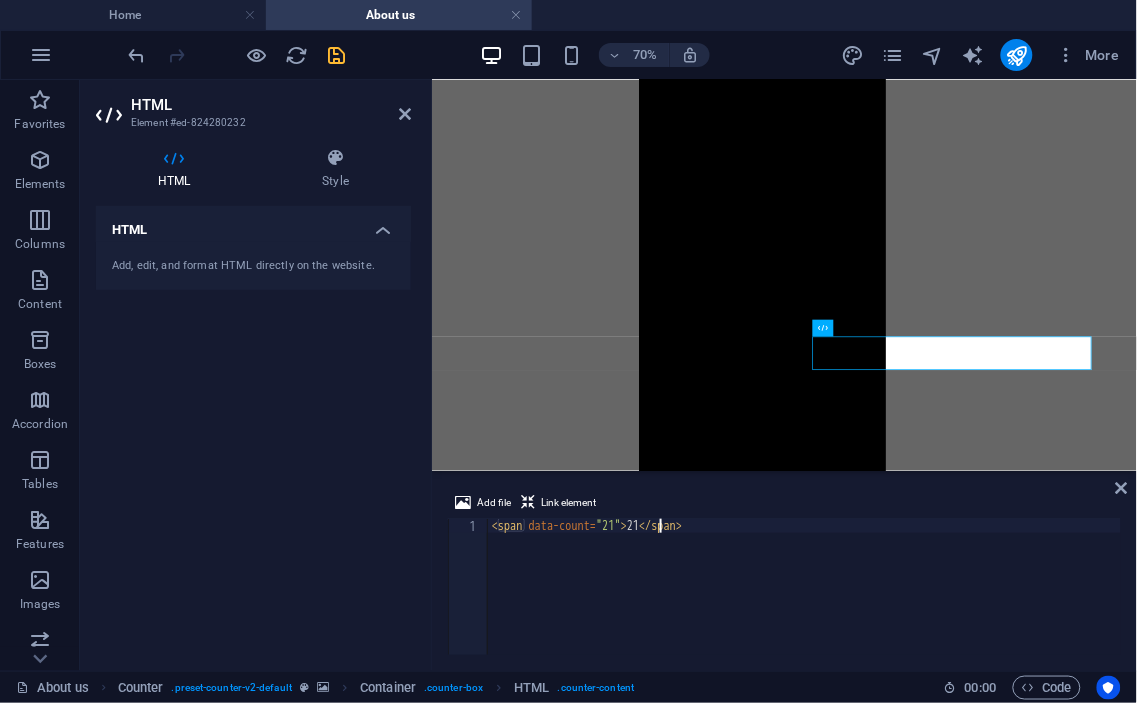 click on "< span   data-count = "21" > 21 </ span >" at bounding box center (805, 601) 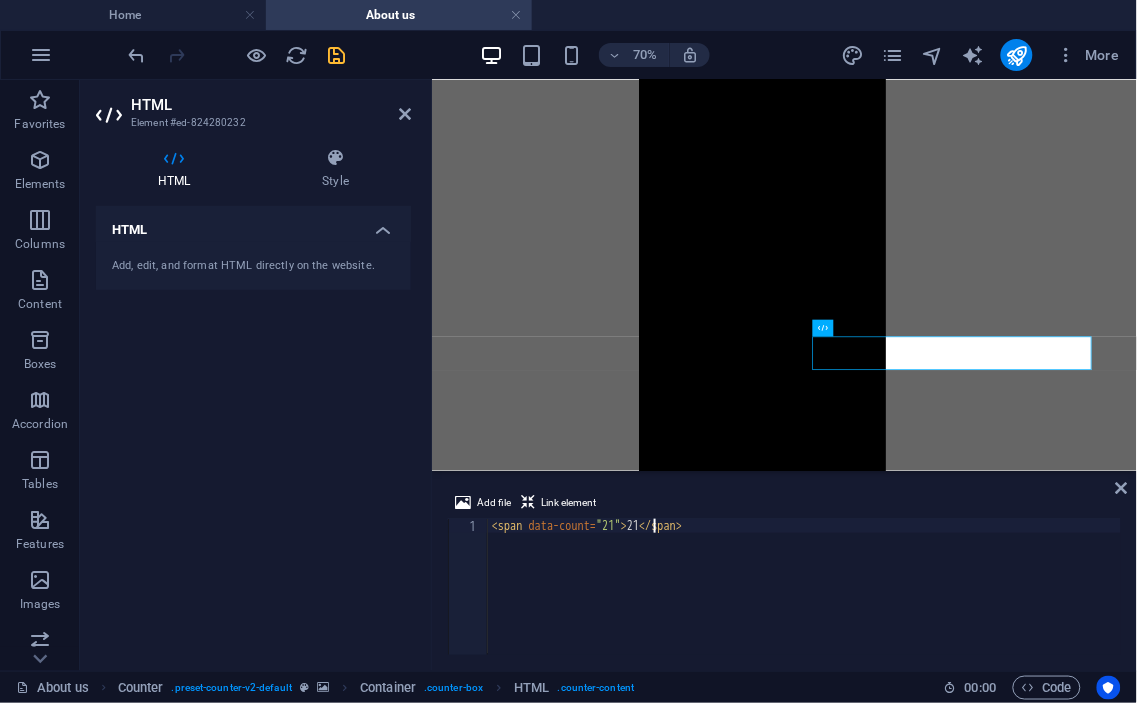 type on "<span data-count="21">21+</span>" 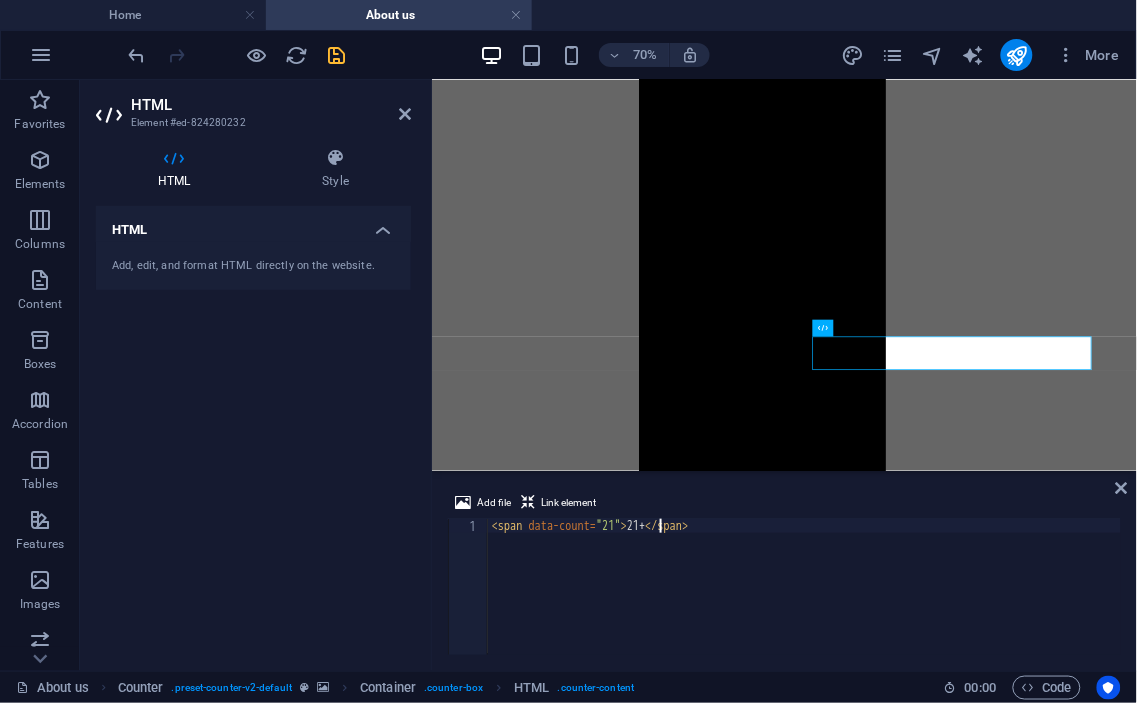 scroll, scrollTop: 0, scrollLeft: 13, axis: horizontal 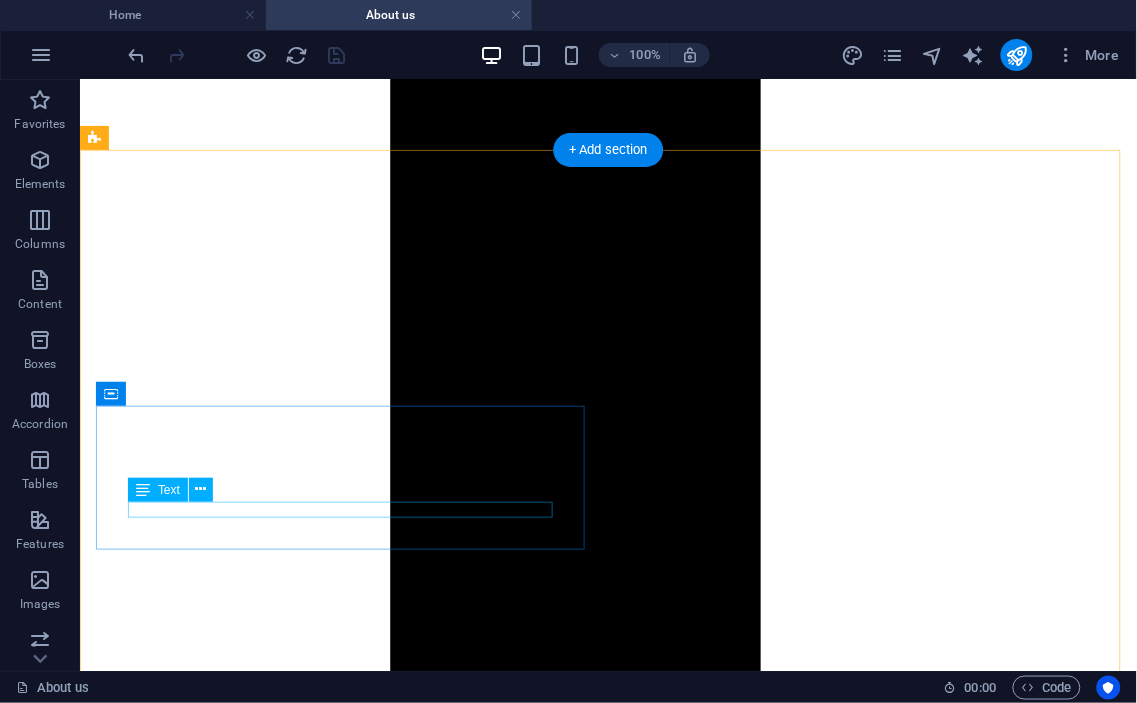 click on "HAPPY CLIENTS" at bounding box center (607, 7749) 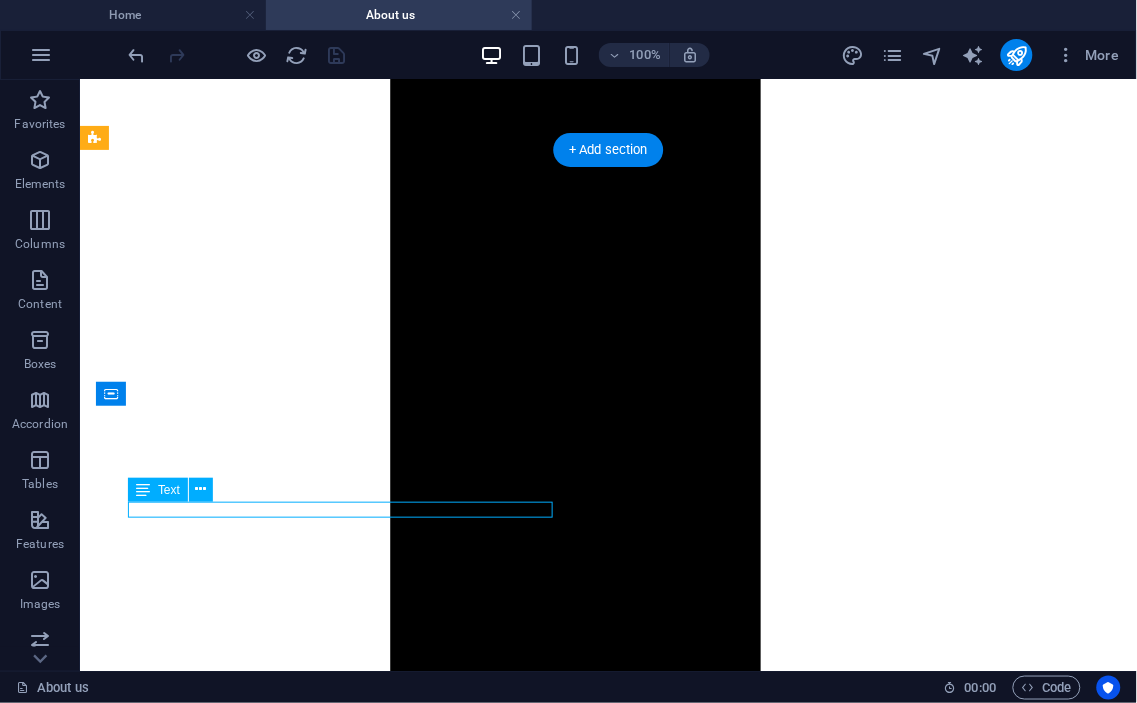 click on "HAPPY CLIENTS" at bounding box center (607, 7749) 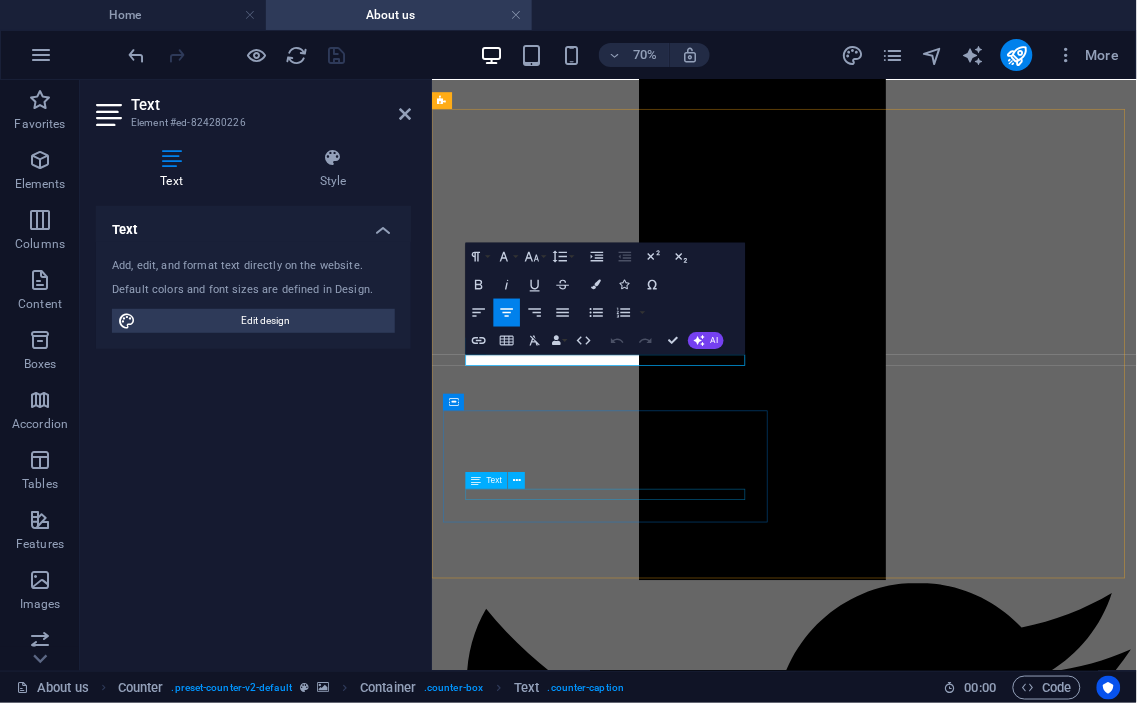 type 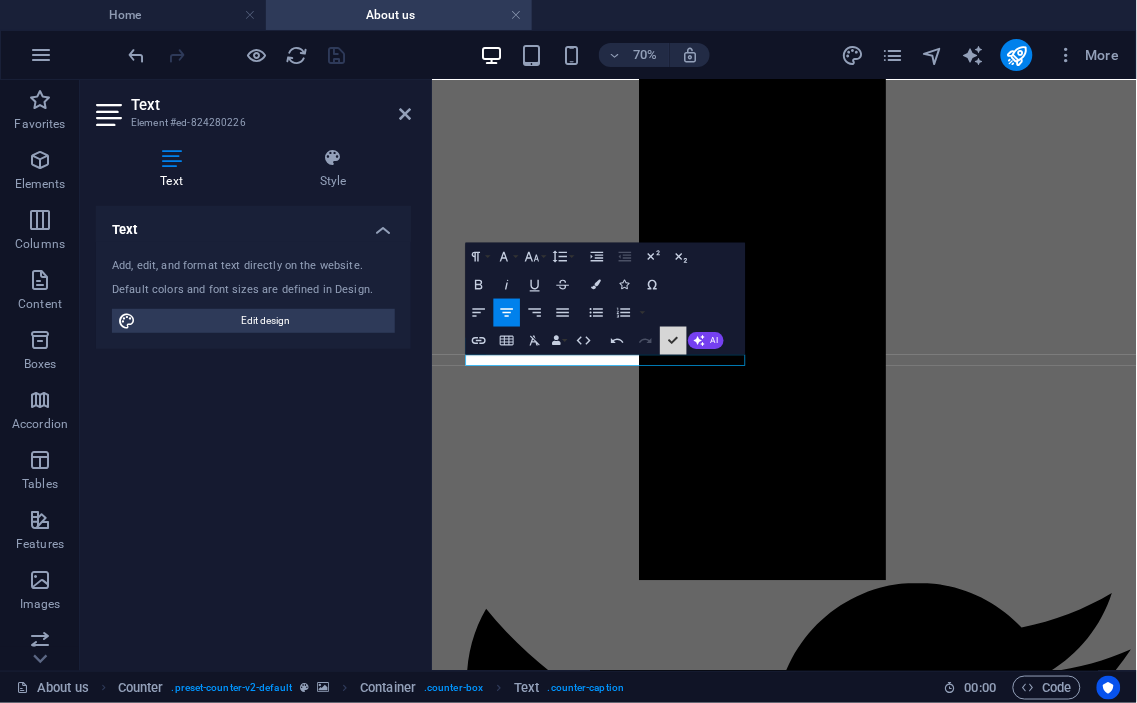 scroll, scrollTop: 1484, scrollLeft: 0, axis: vertical 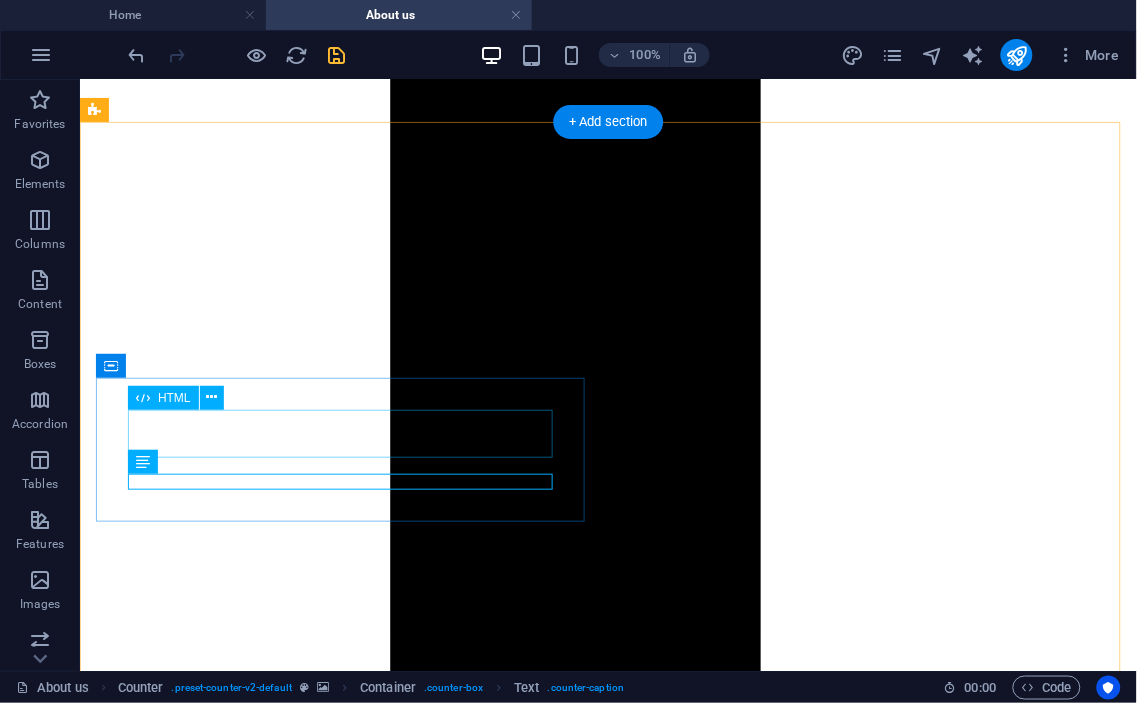 click on "10000" at bounding box center [607, 7687] 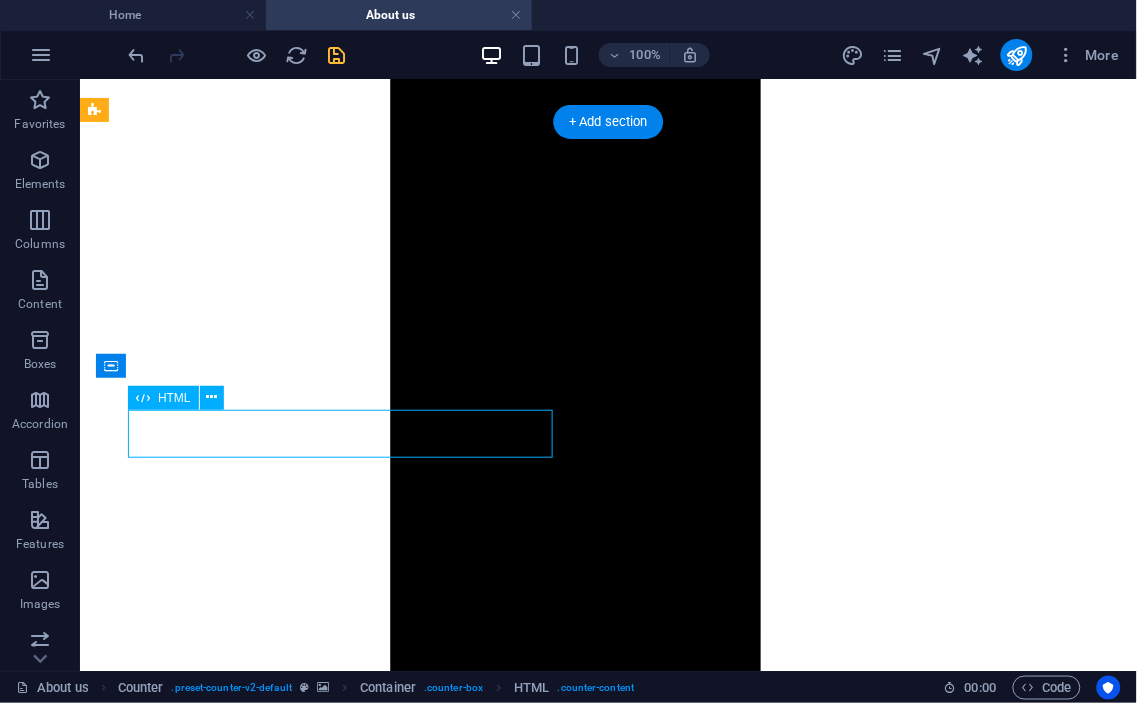 click on "10000" at bounding box center [607, 7687] 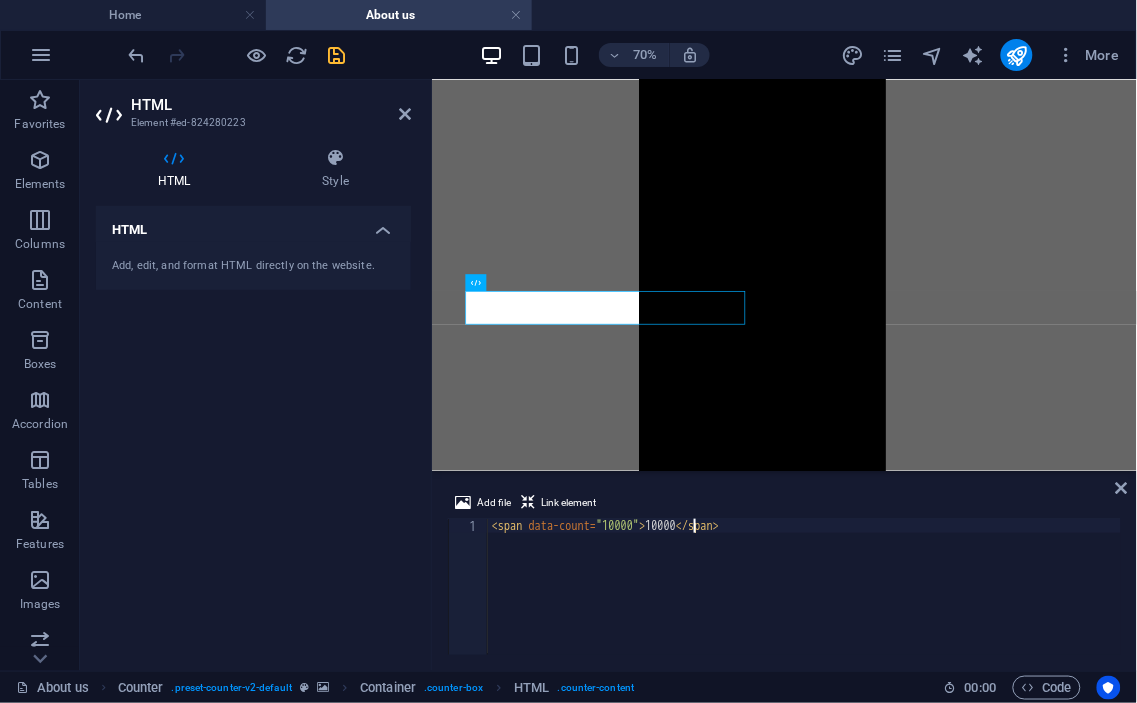 click on "< span   data-count = "10000" > 10000 </ span >" at bounding box center (805, 601) 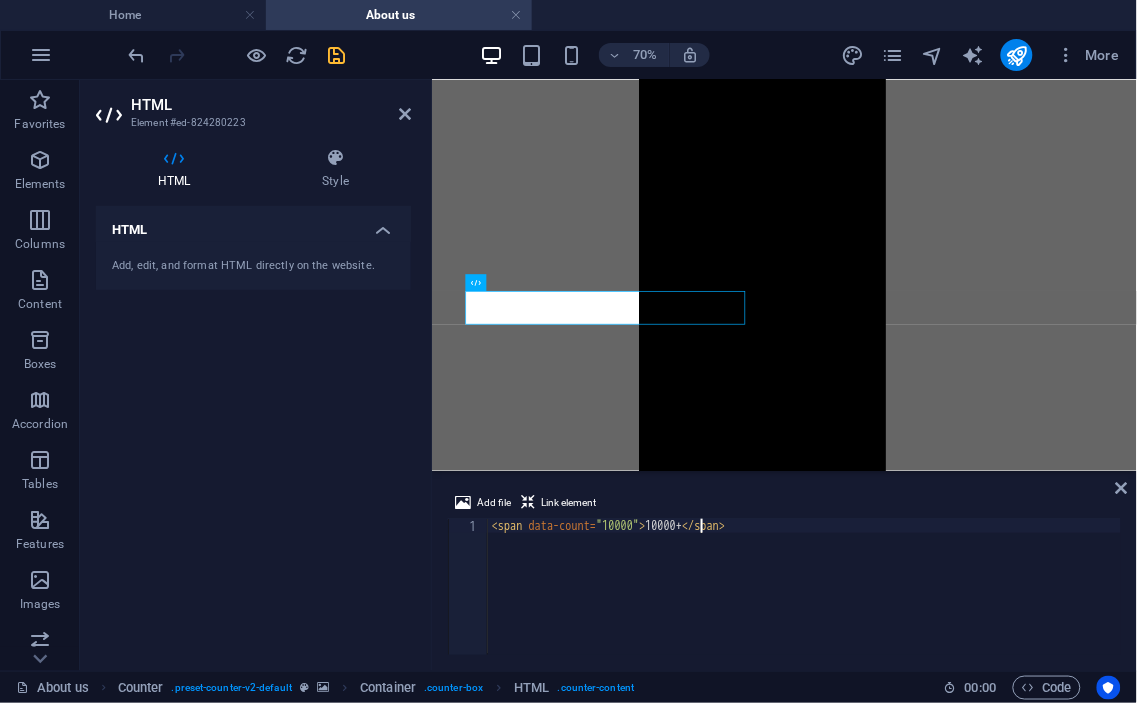 scroll, scrollTop: 0, scrollLeft: 16, axis: horizontal 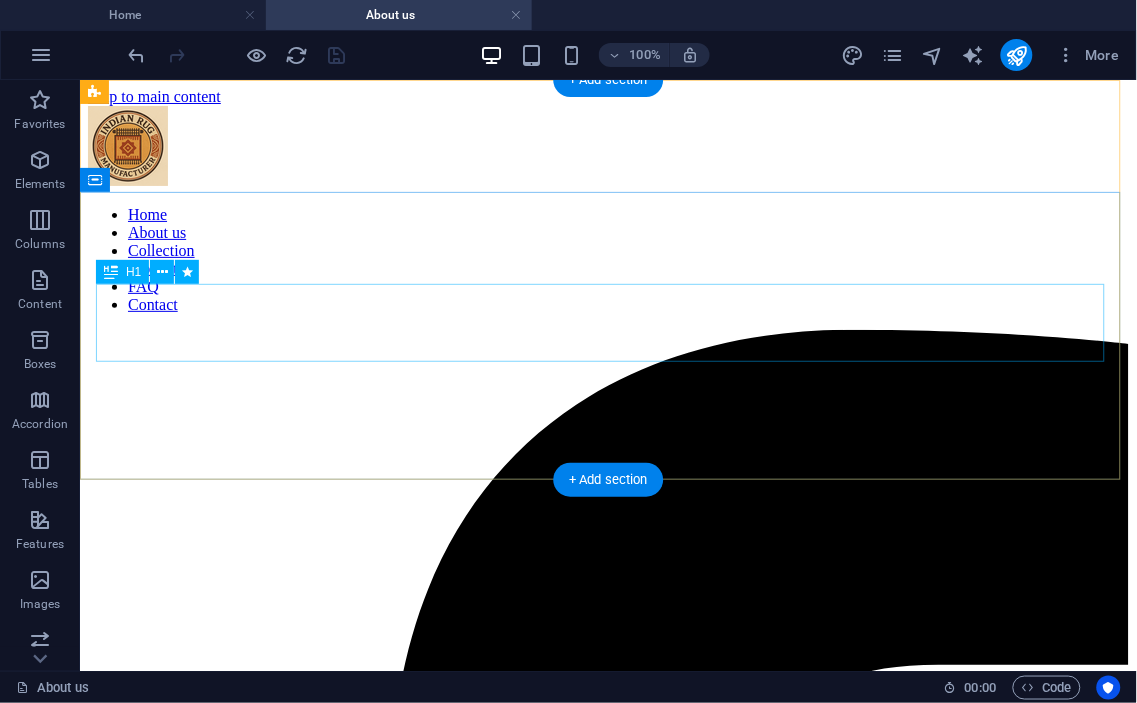 click on "About Indian Rug Manufacturer" at bounding box center (607, 7419) 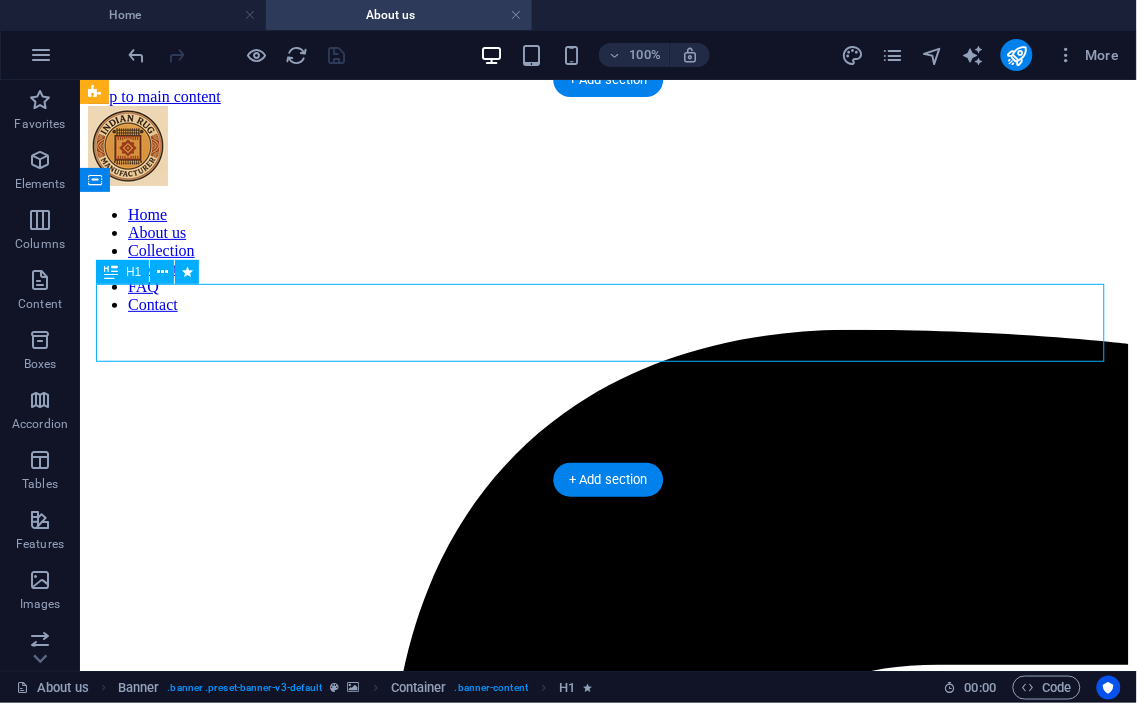 click on "About Indian Rug Manufacturer" at bounding box center [607, 7419] 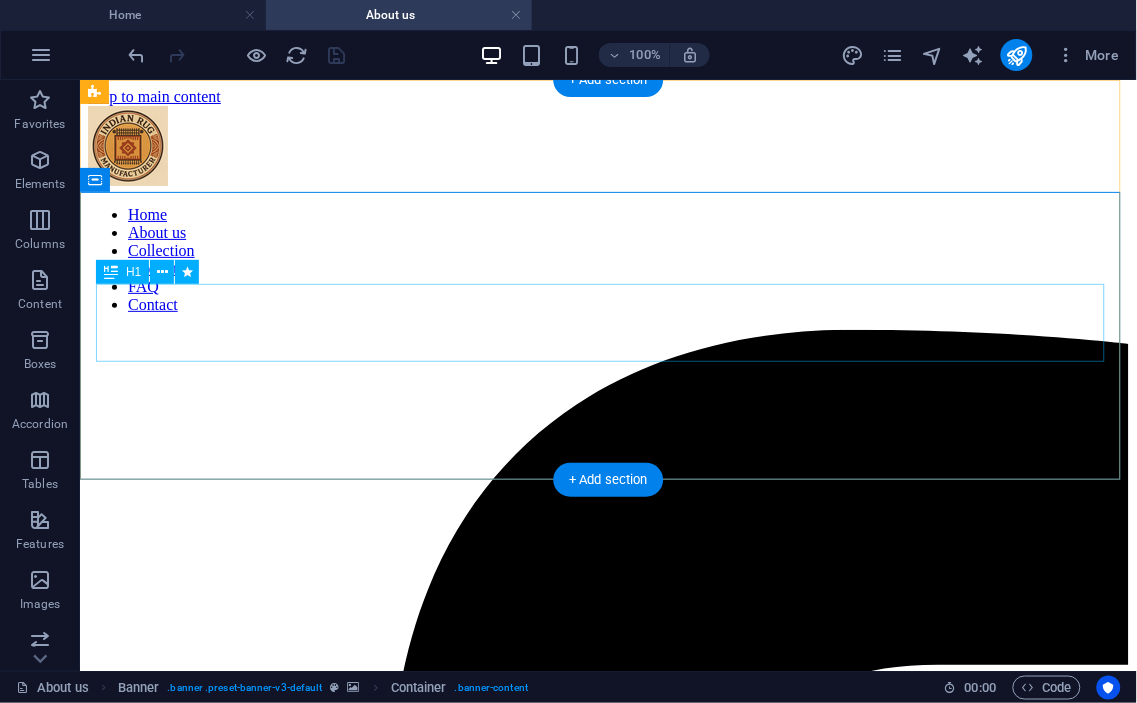 click on "About Indian Rug Manufacturer" at bounding box center (607, 7419) 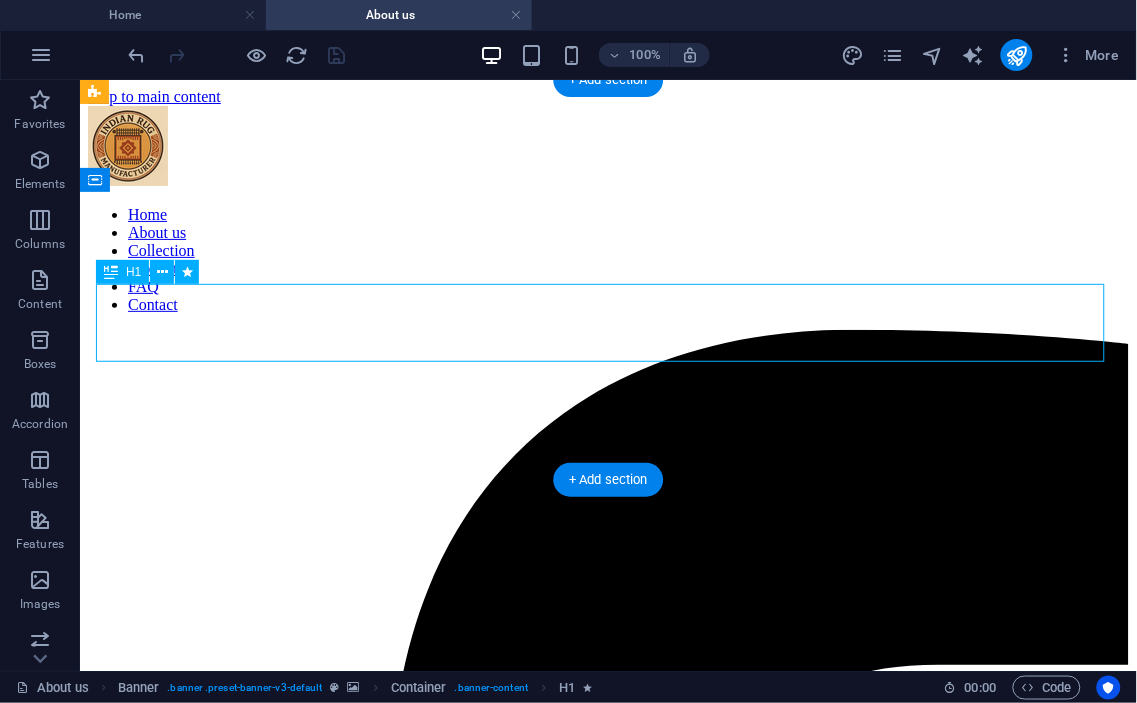 click on "About Indian Rug Manufacturer" at bounding box center (607, 7419) 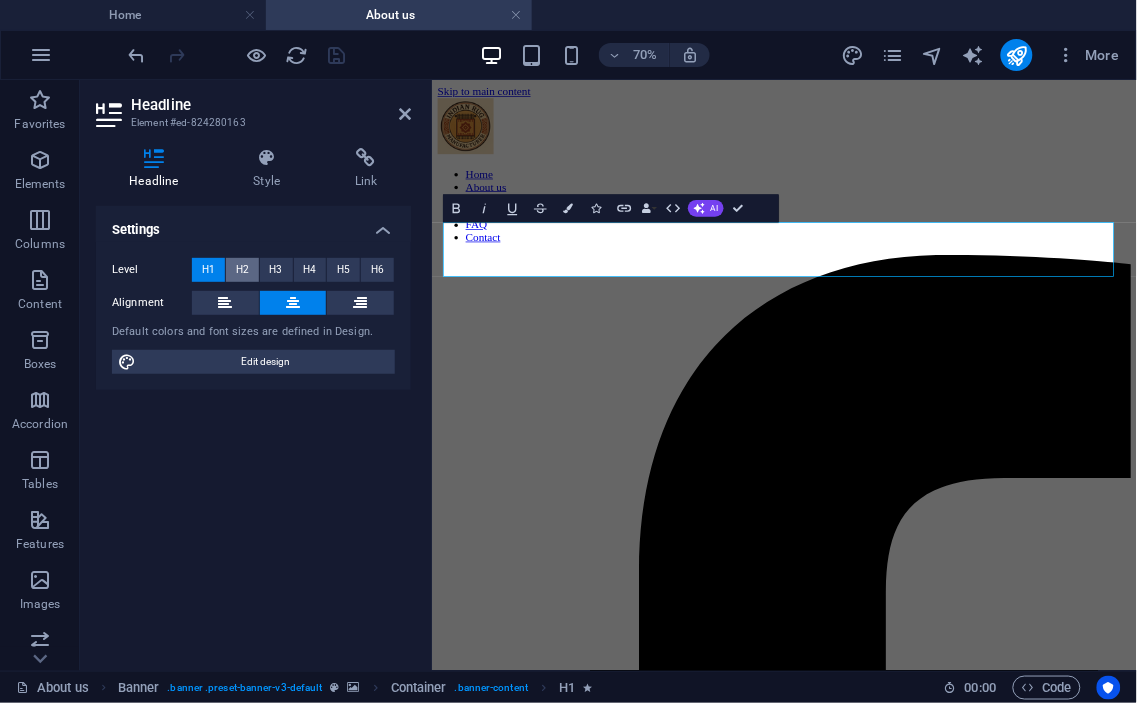 click on "H2" at bounding box center (242, 270) 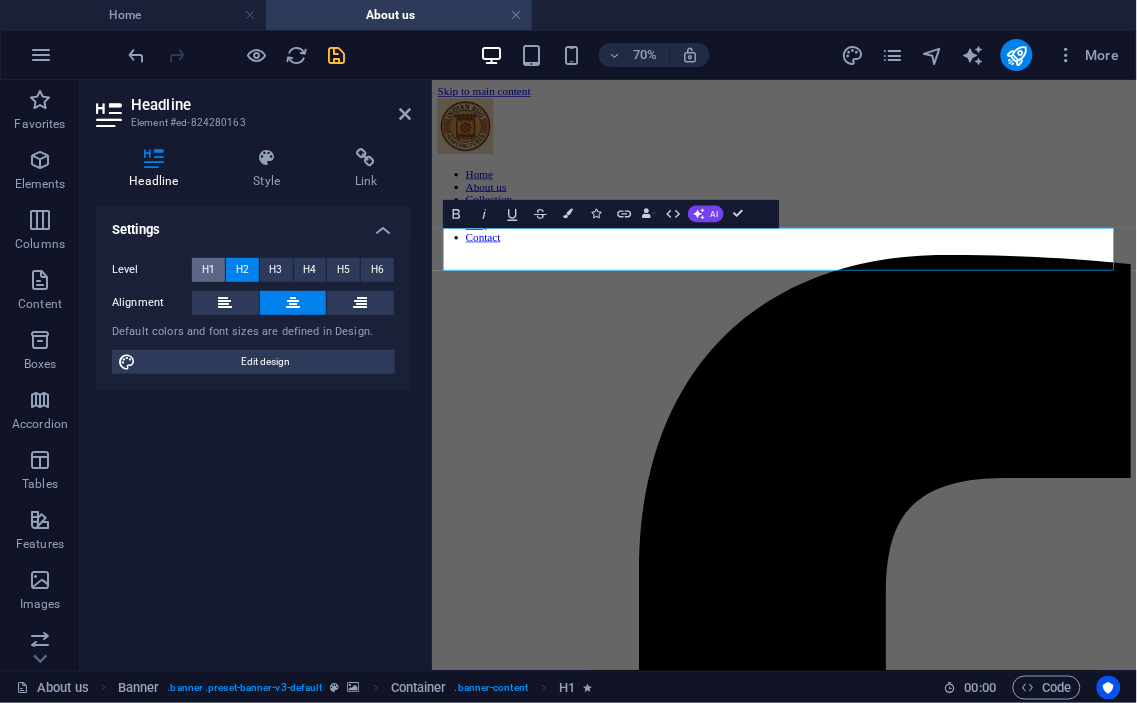 click on "H1" at bounding box center (208, 270) 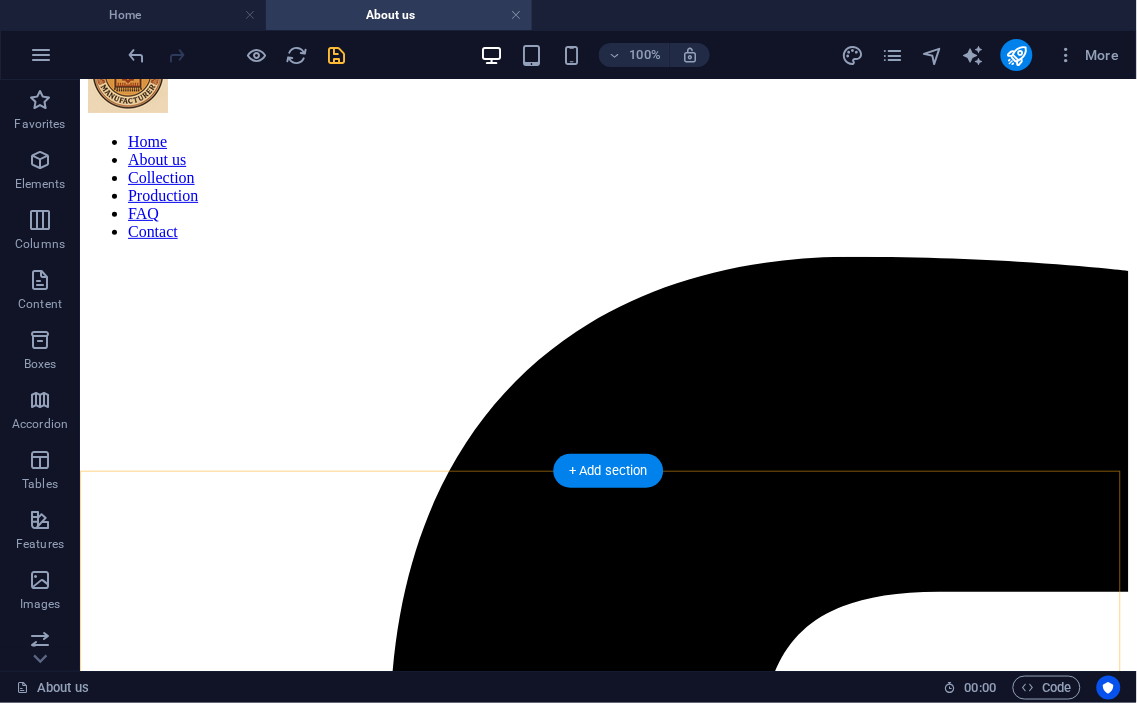 scroll, scrollTop: 0, scrollLeft: 0, axis: both 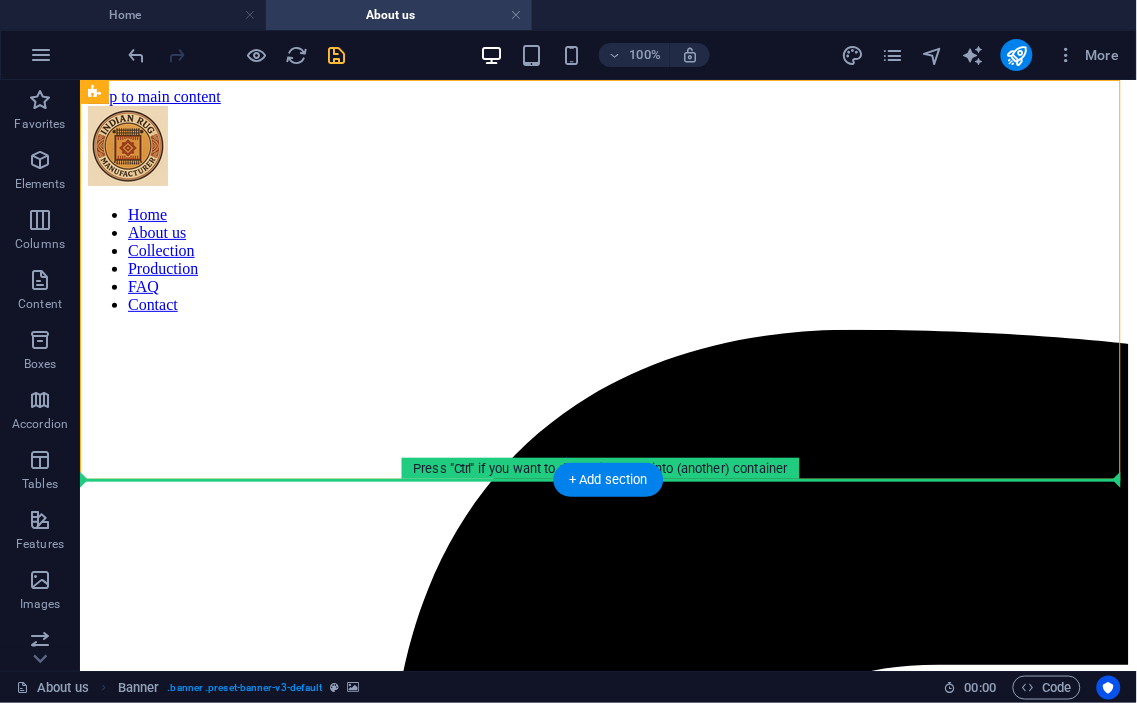 drag, startPoint x: 590, startPoint y: 313, endPoint x: 601, endPoint y: 507, distance: 194.3116 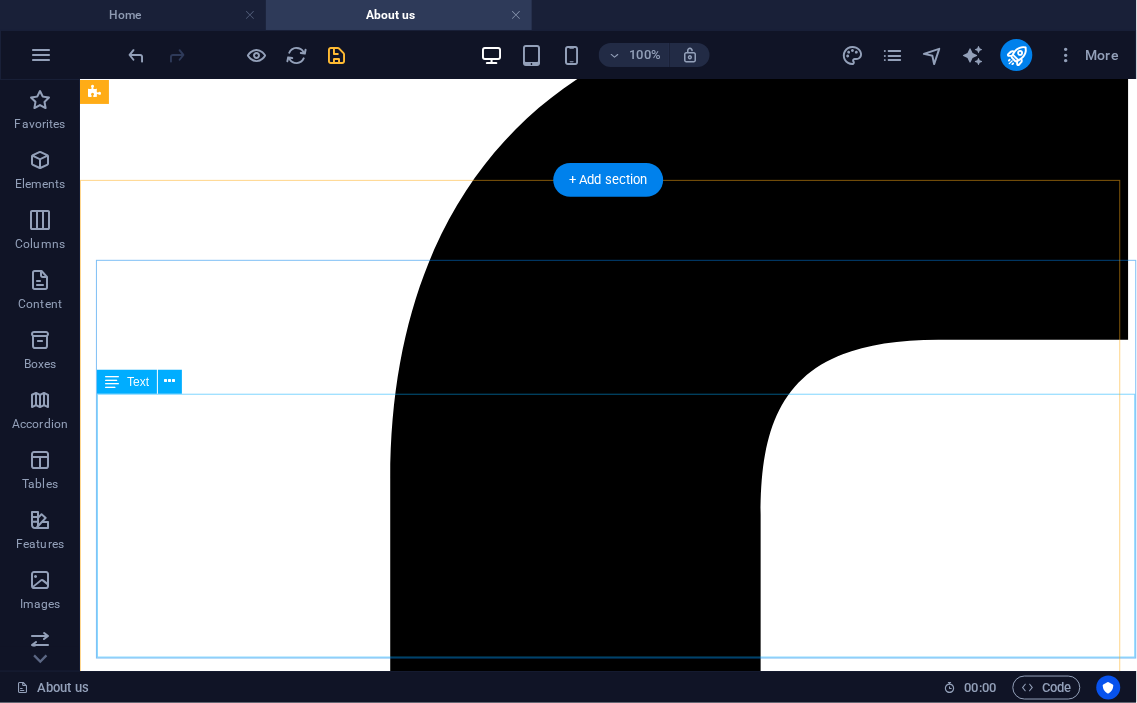 scroll, scrollTop: 0, scrollLeft: 0, axis: both 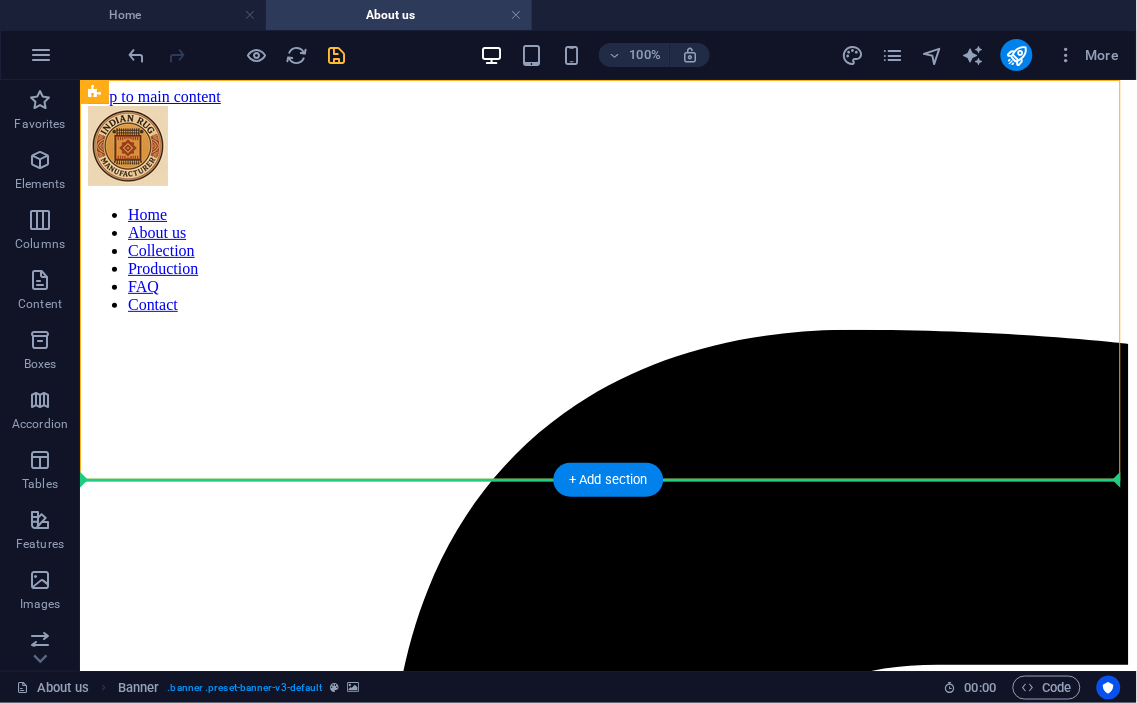 drag, startPoint x: 621, startPoint y: 327, endPoint x: 395, endPoint y: 486, distance: 276.3277 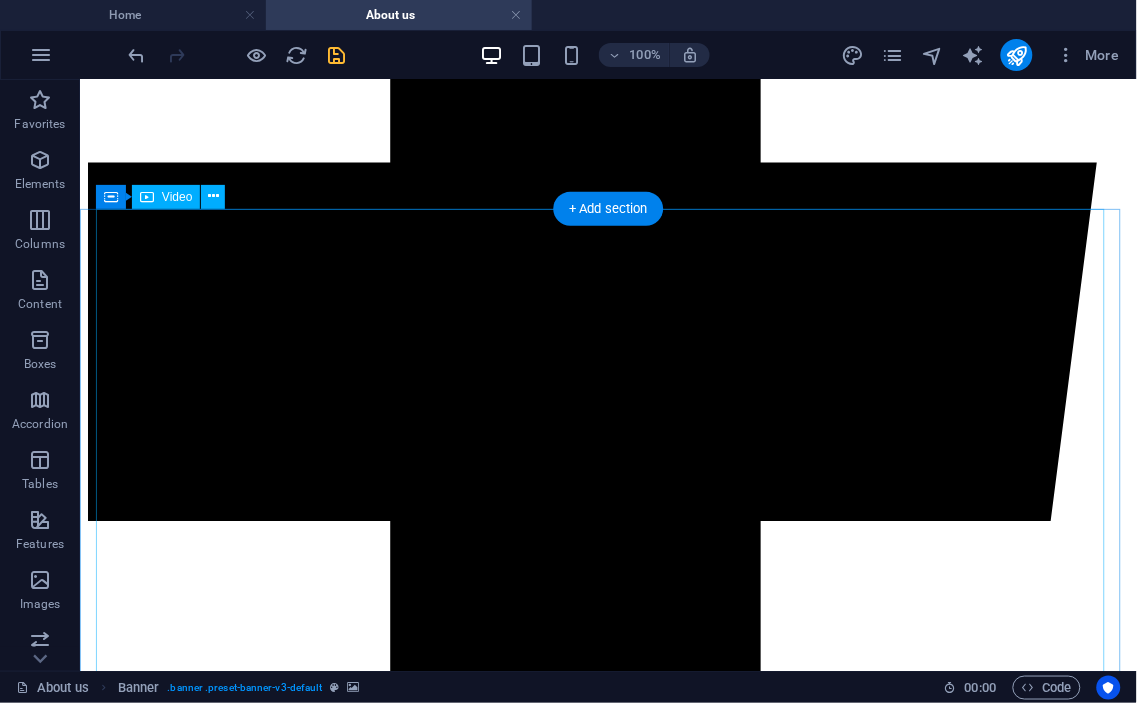 scroll, scrollTop: 0, scrollLeft: 0, axis: both 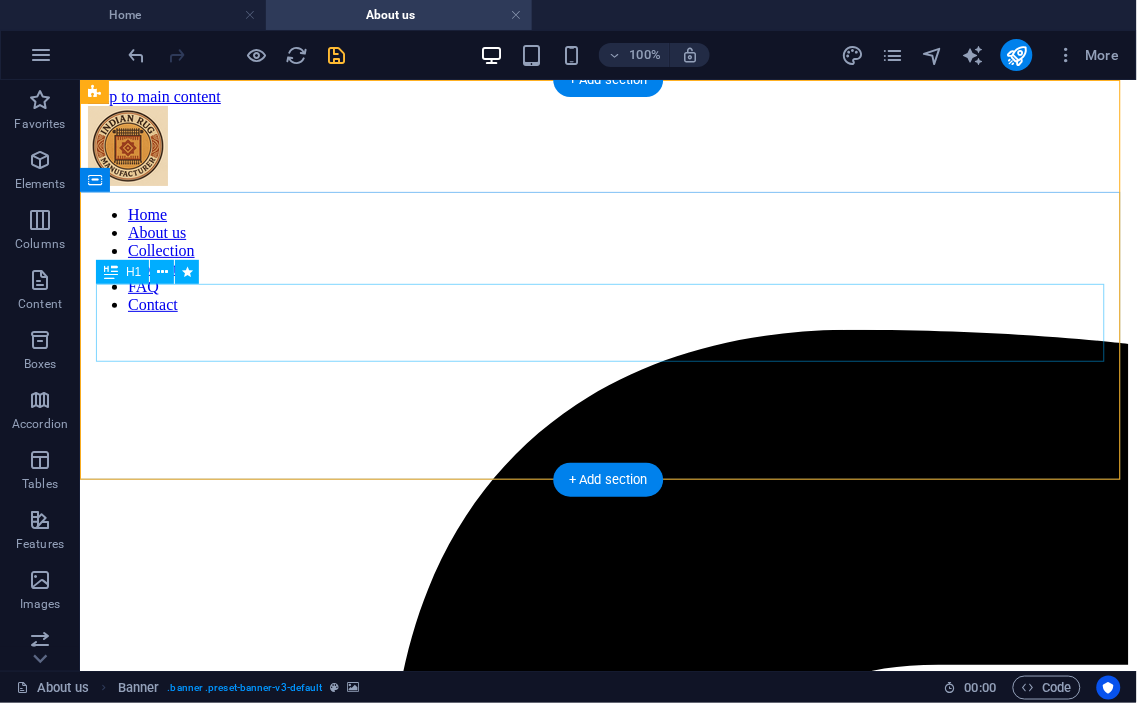 drag, startPoint x: 499, startPoint y: 320, endPoint x: 483, endPoint y: 316, distance: 16.492422 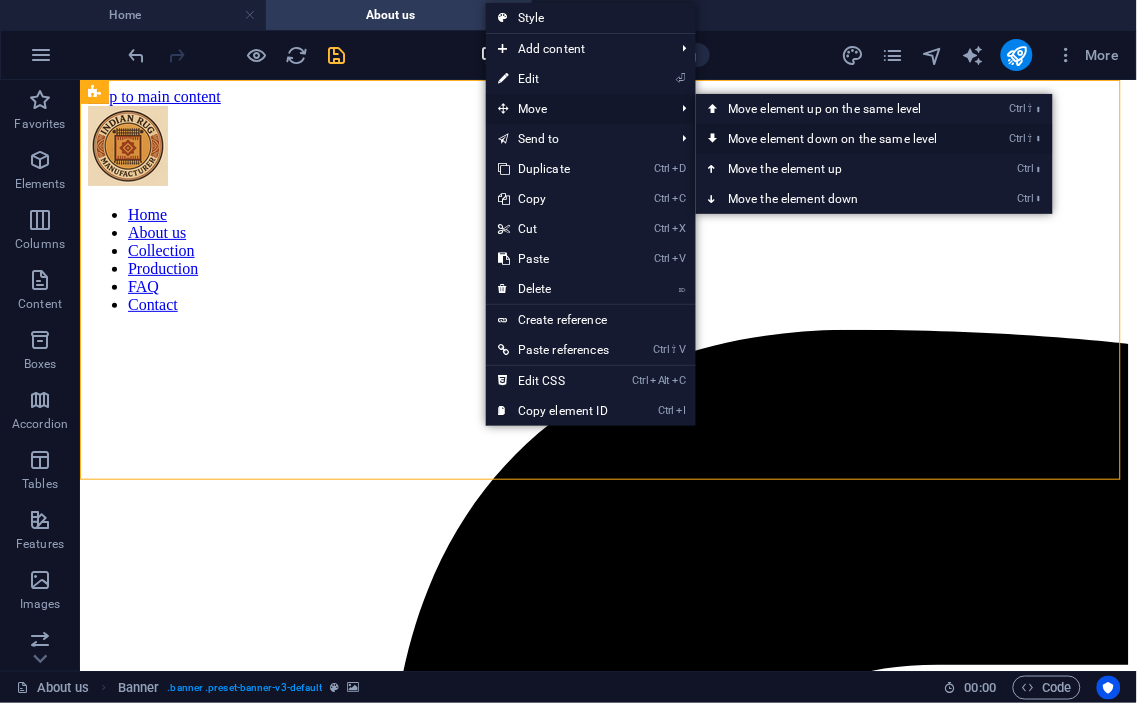 click on "Ctrl ⇧ ⬇  Move element down on the same level" at bounding box center (837, 139) 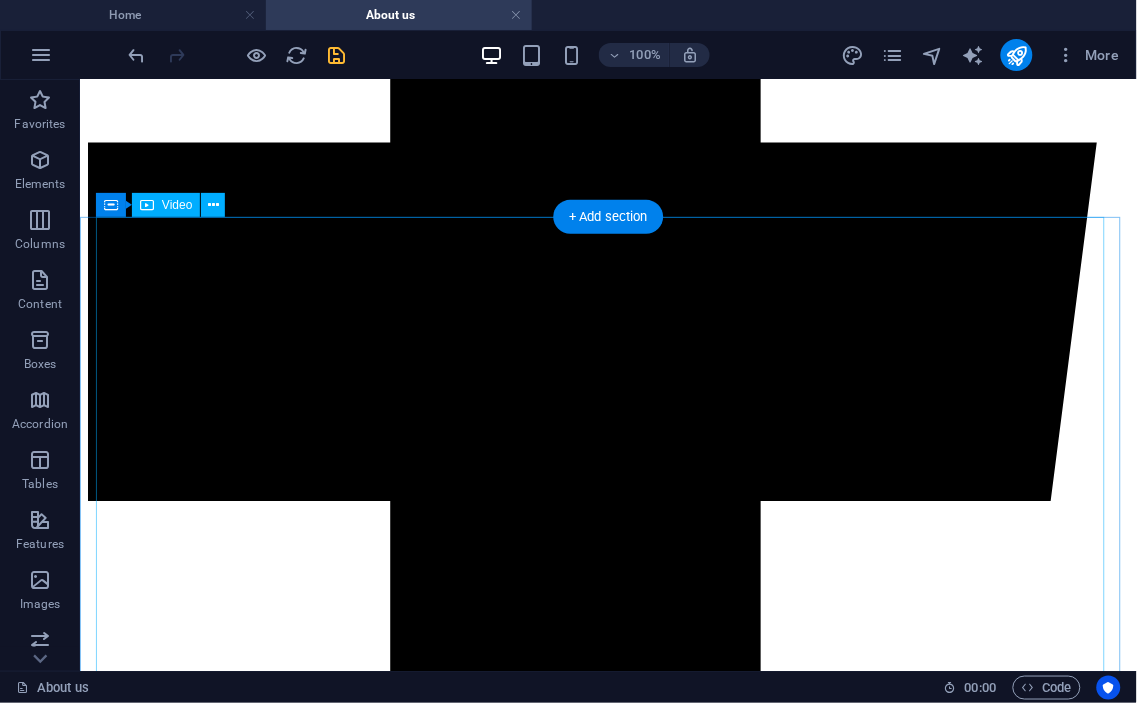 scroll, scrollTop: 575, scrollLeft: 0, axis: vertical 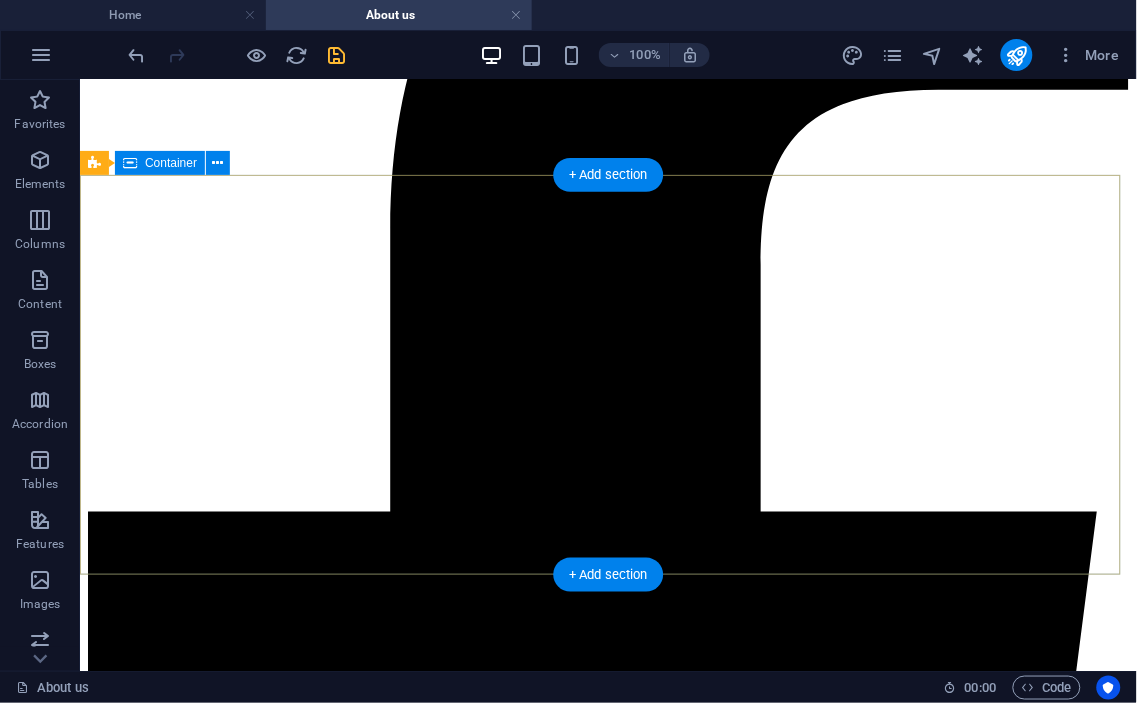 click on "About Indian Rug Manufacturer Home  /  About us" at bounding box center (607, 7180) 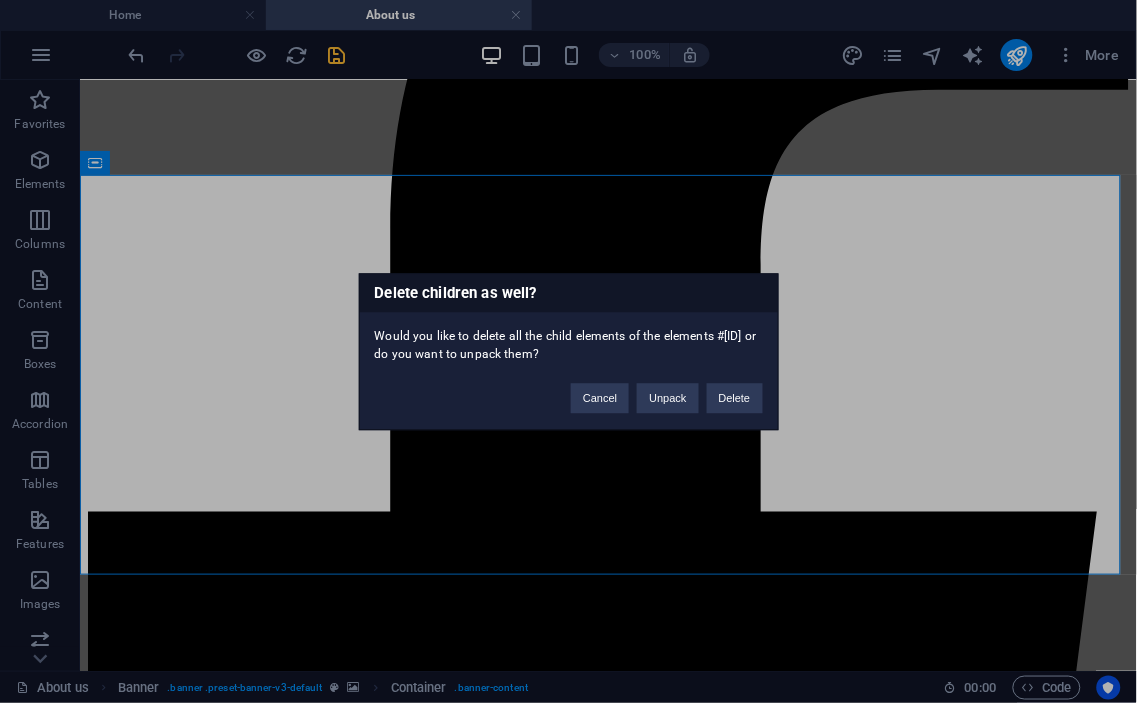 type 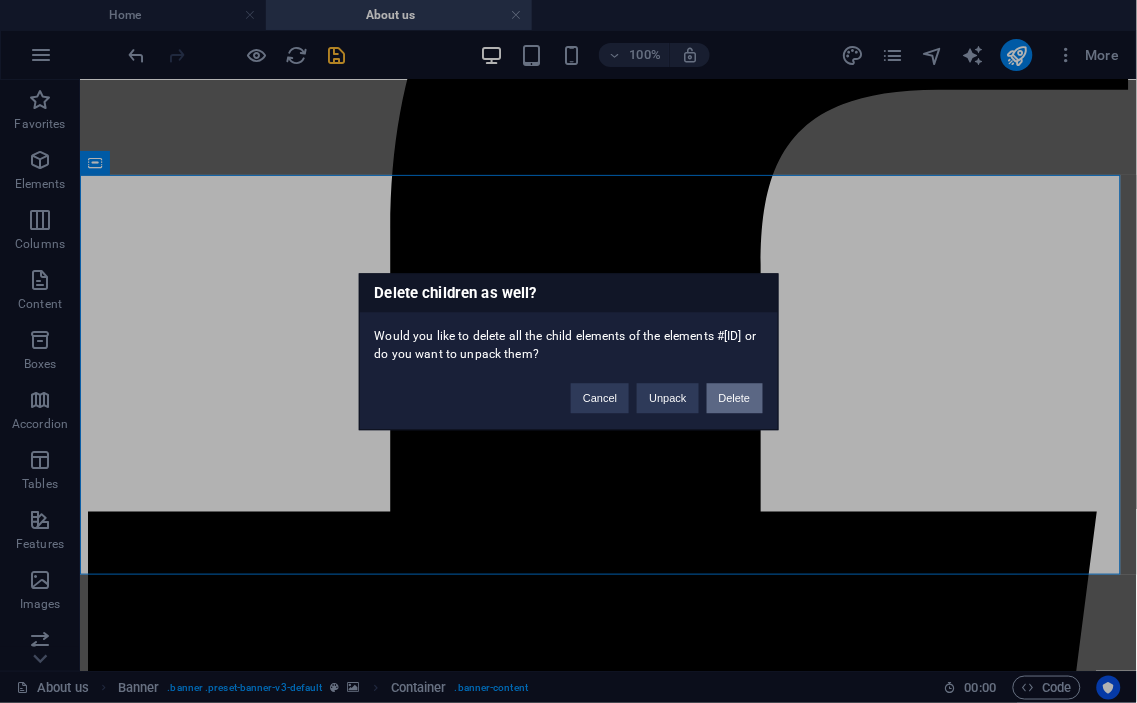 click on "Delete" at bounding box center (735, 398) 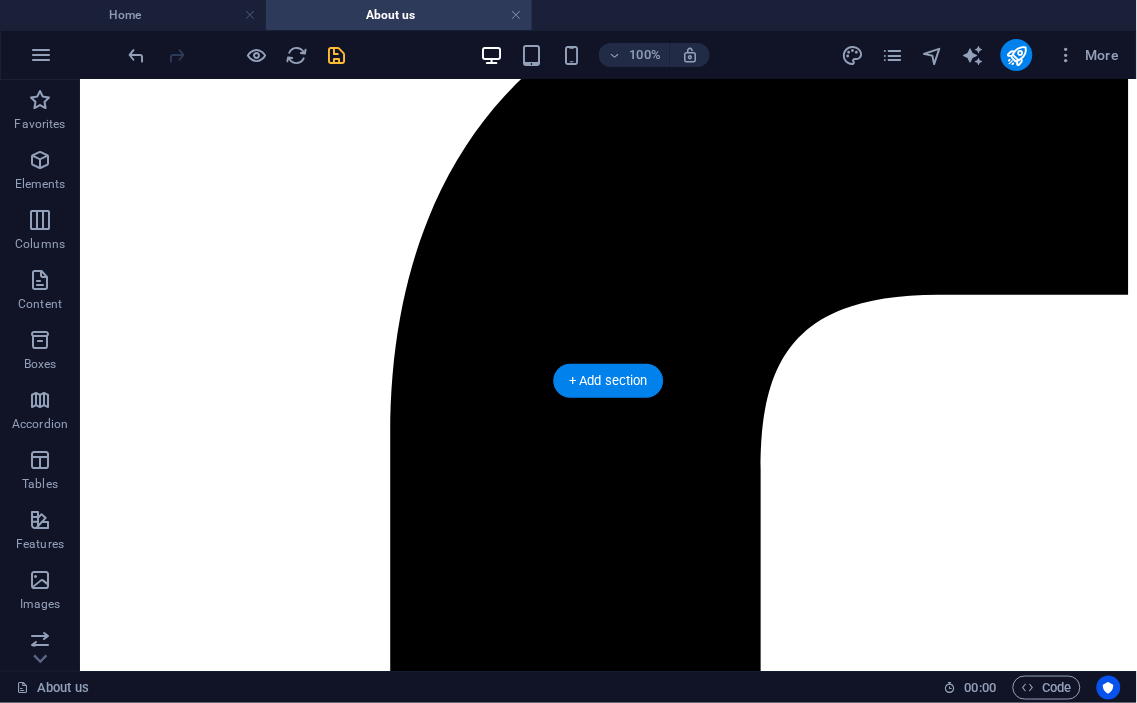 scroll, scrollTop: 555, scrollLeft: 0, axis: vertical 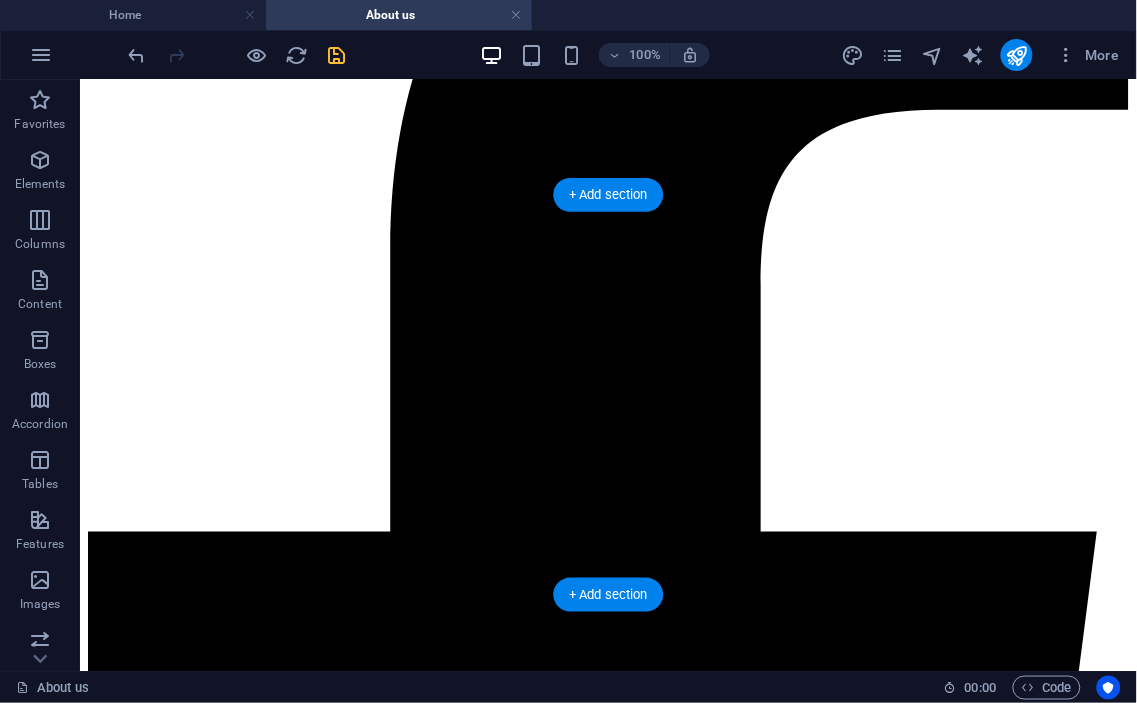 click at bounding box center (607, 6743) 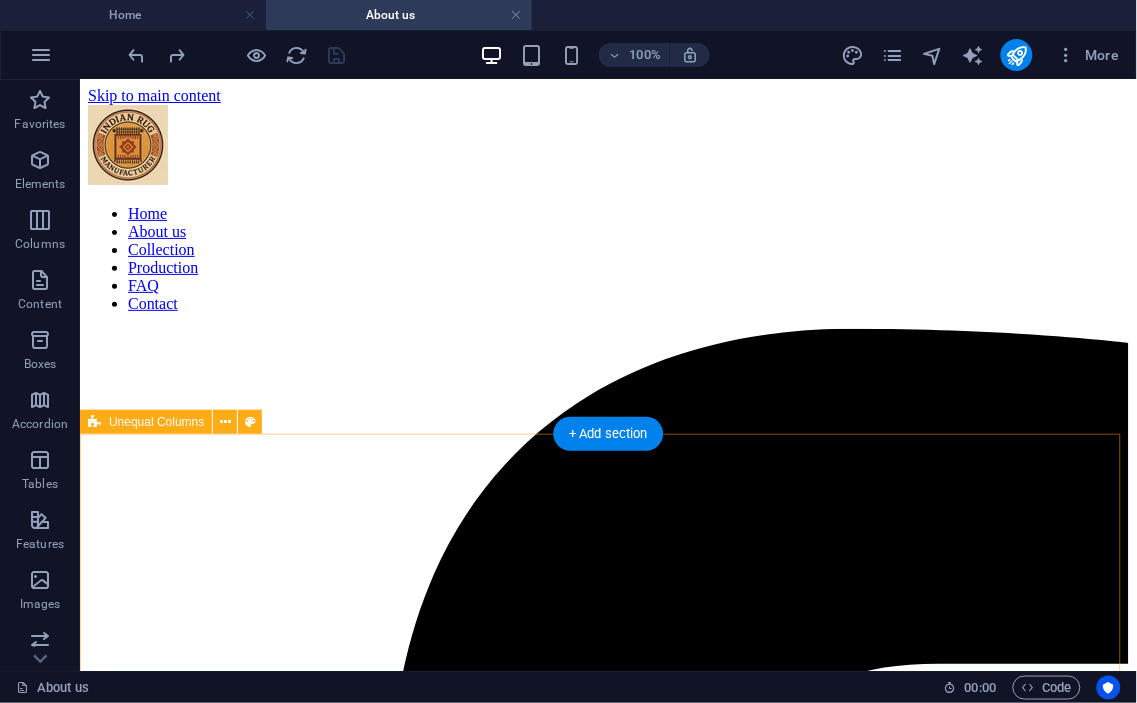 scroll, scrollTop: 0, scrollLeft: 0, axis: both 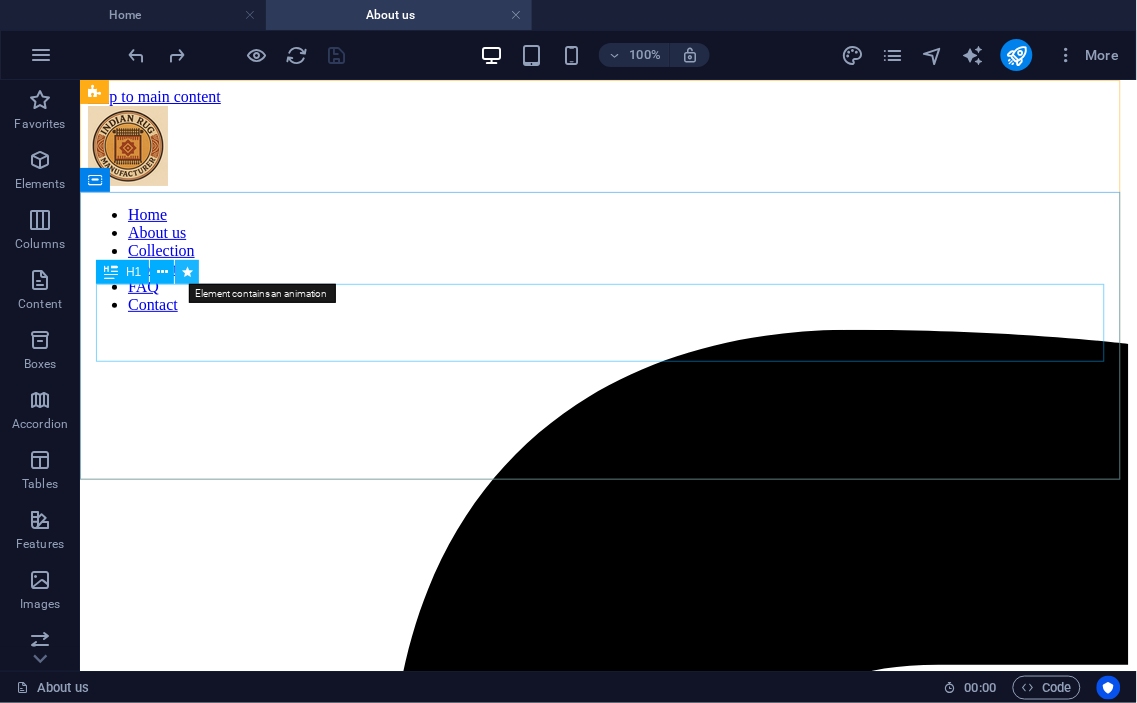 click at bounding box center (187, 272) 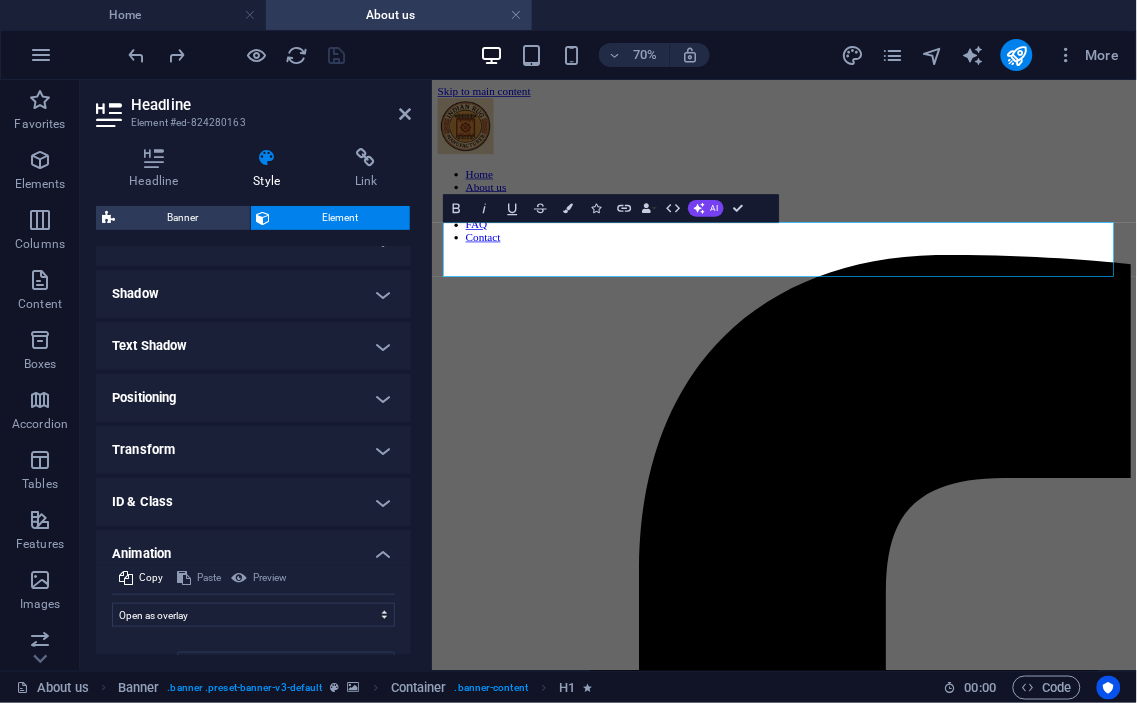scroll, scrollTop: 0, scrollLeft: 0, axis: both 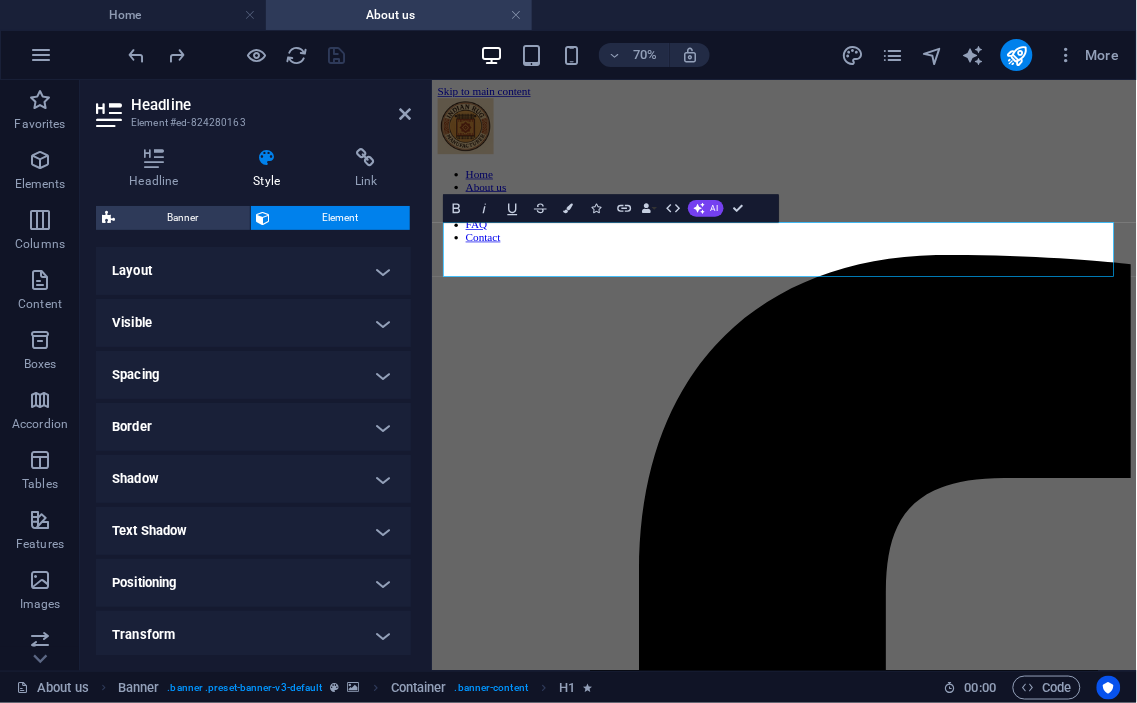 click on "Layout" at bounding box center [253, 271] 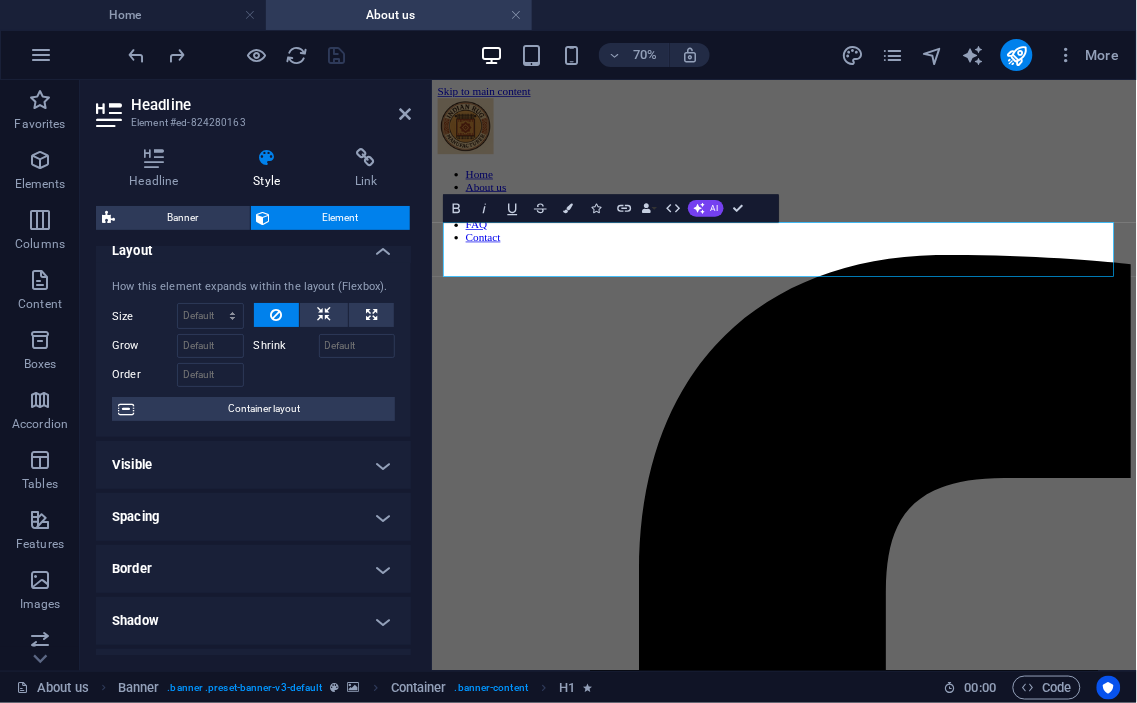 scroll, scrollTop: 0, scrollLeft: 0, axis: both 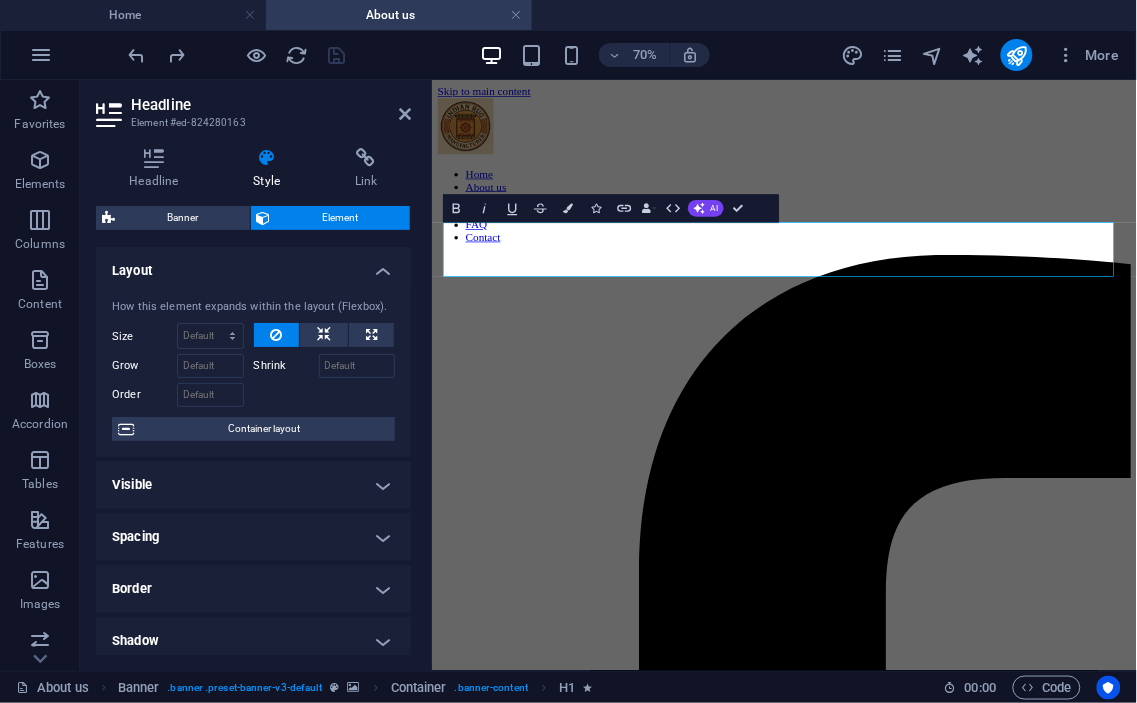 click on "Visible" at bounding box center (253, 485) 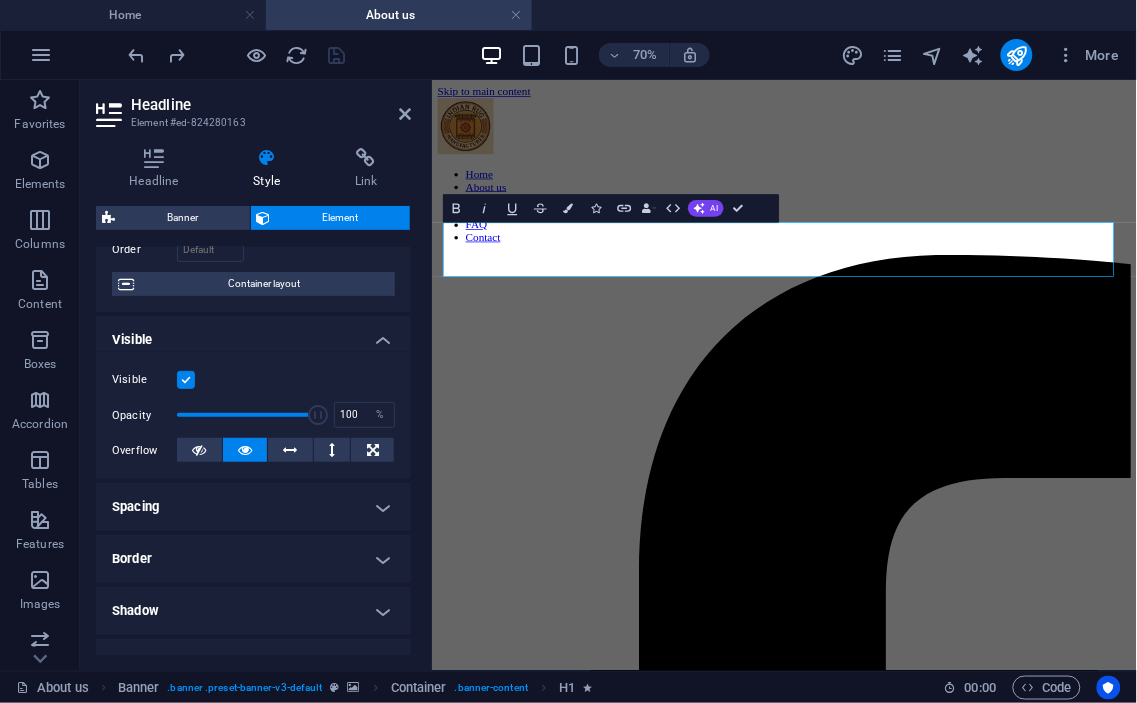 scroll, scrollTop: 185, scrollLeft: 0, axis: vertical 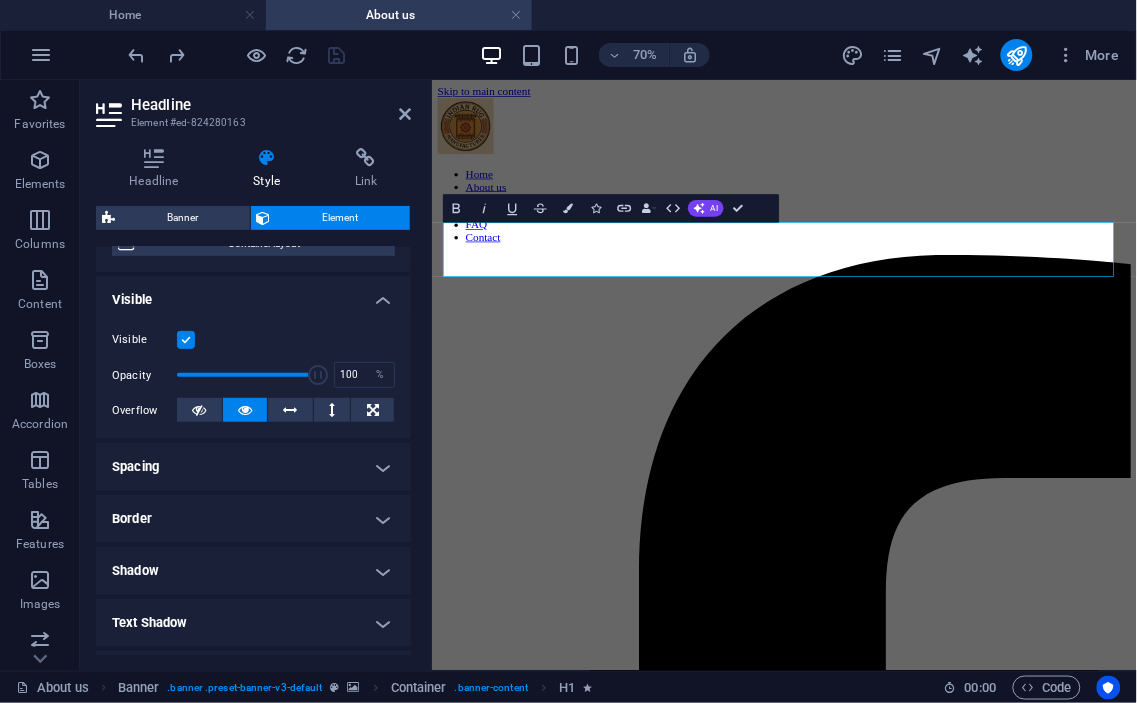 click on "Spacing" at bounding box center (253, 467) 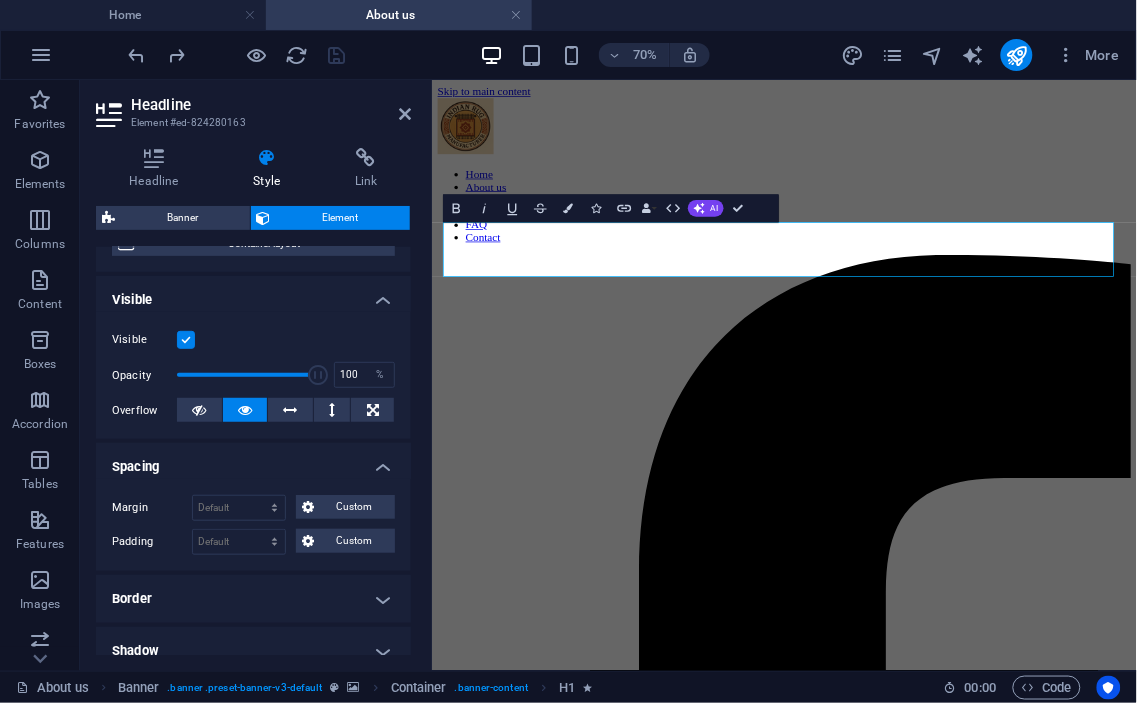 scroll, scrollTop: 370, scrollLeft: 0, axis: vertical 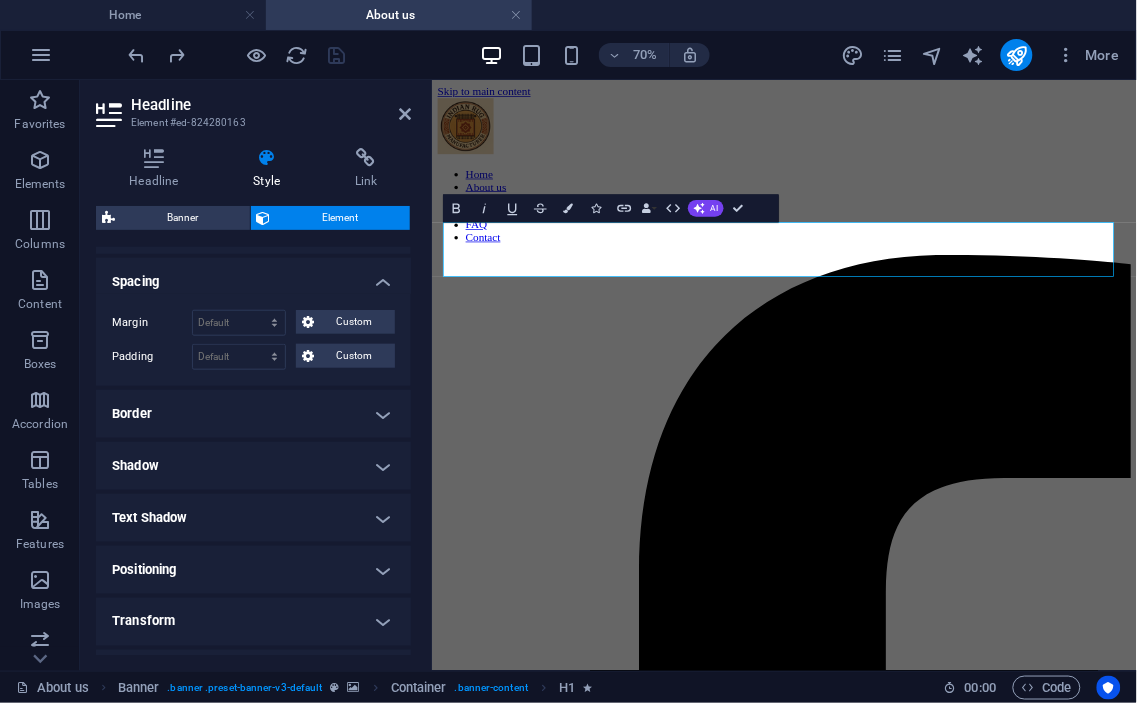 click on "Border" at bounding box center (253, 414) 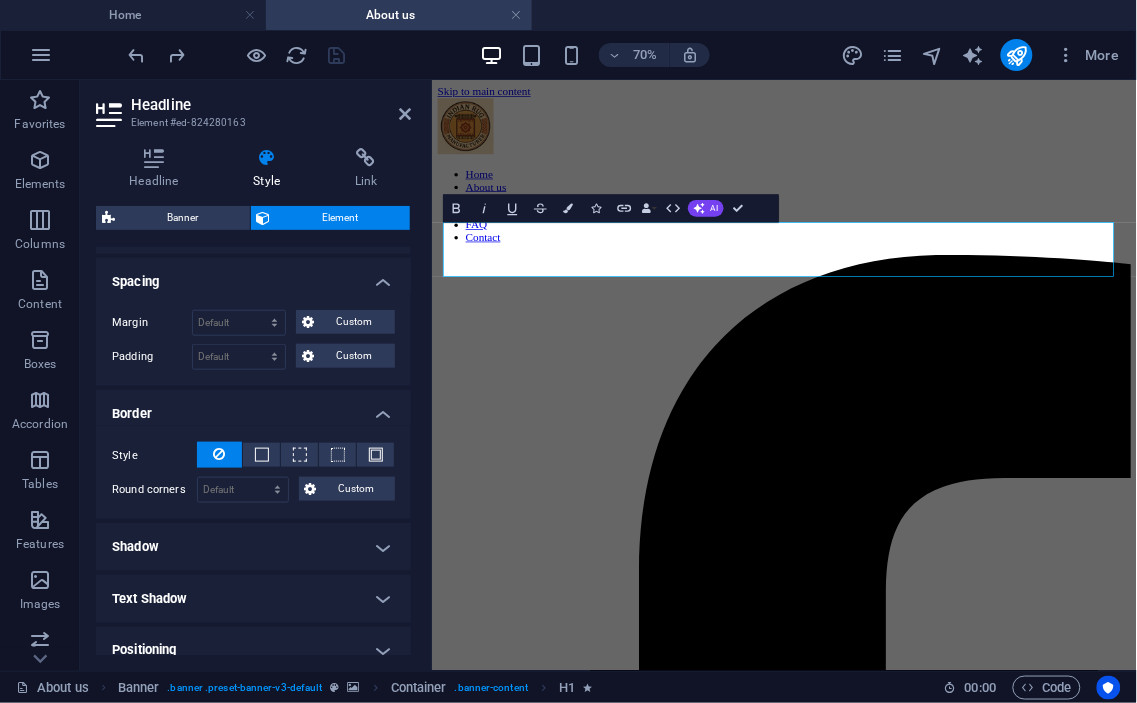 click on "Shadow" at bounding box center [253, 547] 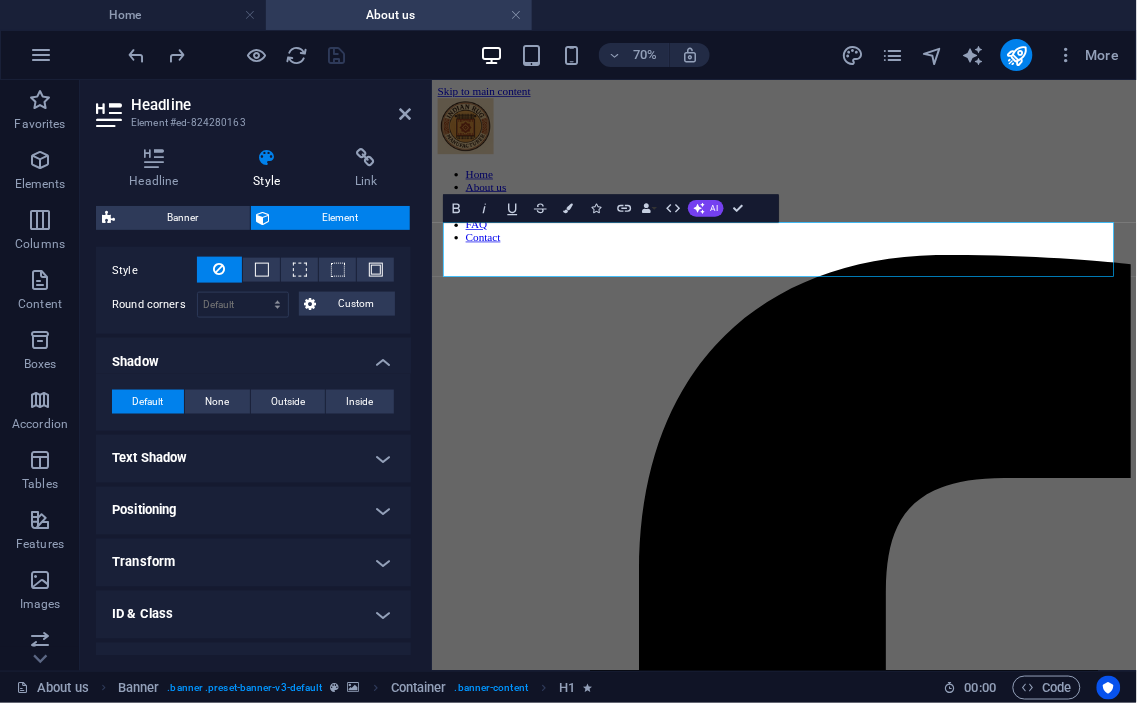 scroll, scrollTop: 741, scrollLeft: 0, axis: vertical 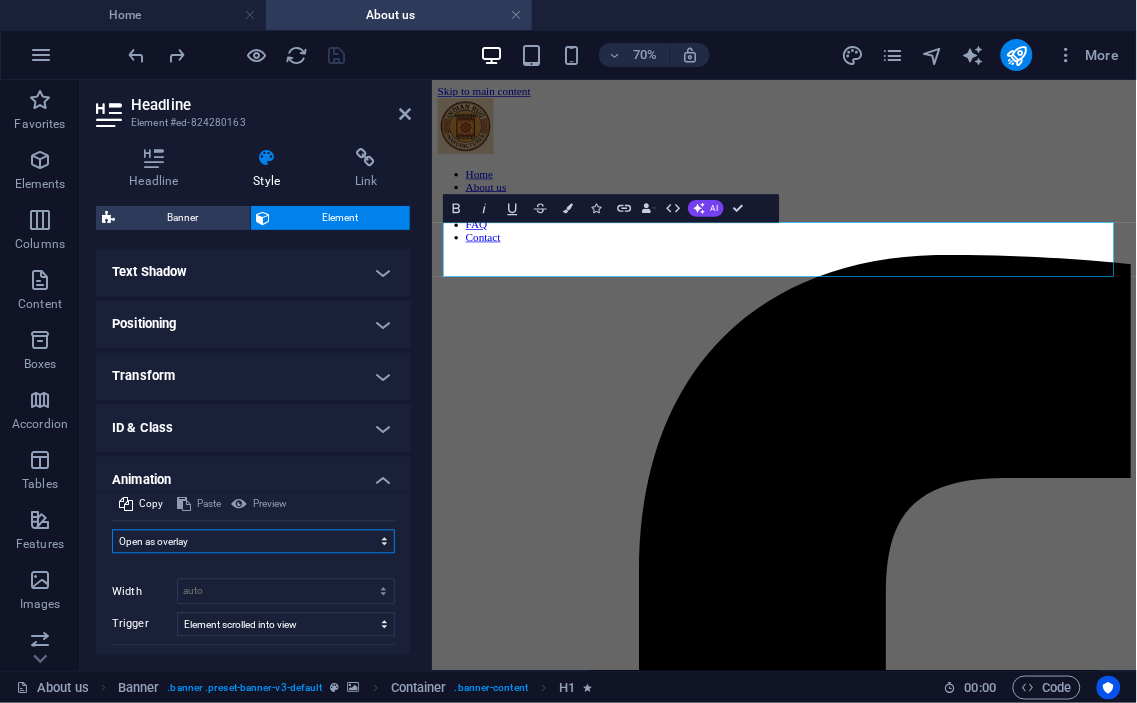 click on "Don't animate Show / Hide Slide up/down Zoom in/out Slide left to right Slide right to left Slide top to bottom Slide bottom to top Pulse Blink Open as overlay" at bounding box center [253, 542] 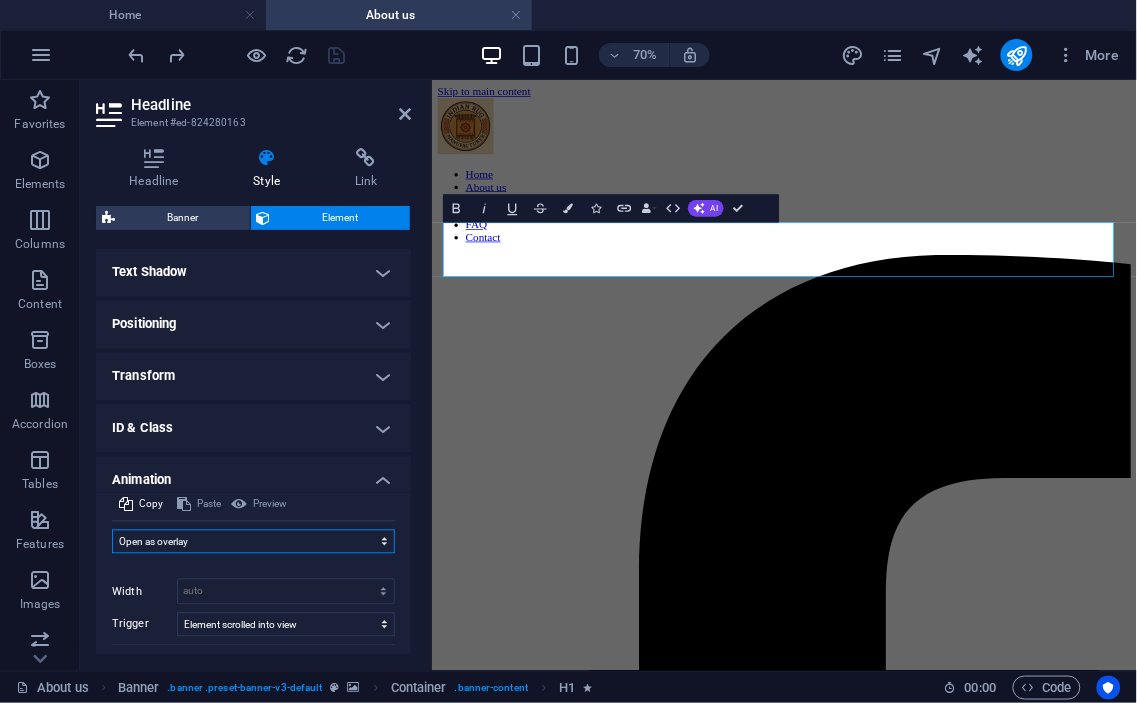 select on "none" 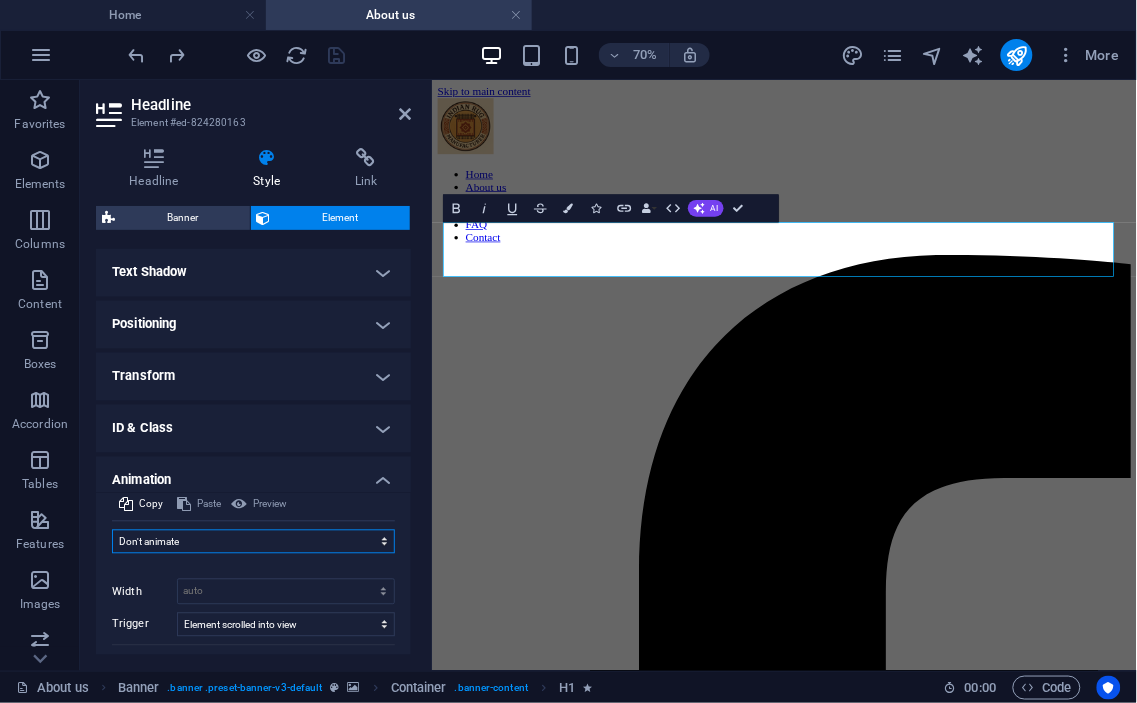 click on "Don't animate Show / Hide Slide up/down Zoom in/out Slide left to right Slide right to left Slide top to bottom Slide bottom to top Pulse Blink Open as overlay" at bounding box center (253, 542) 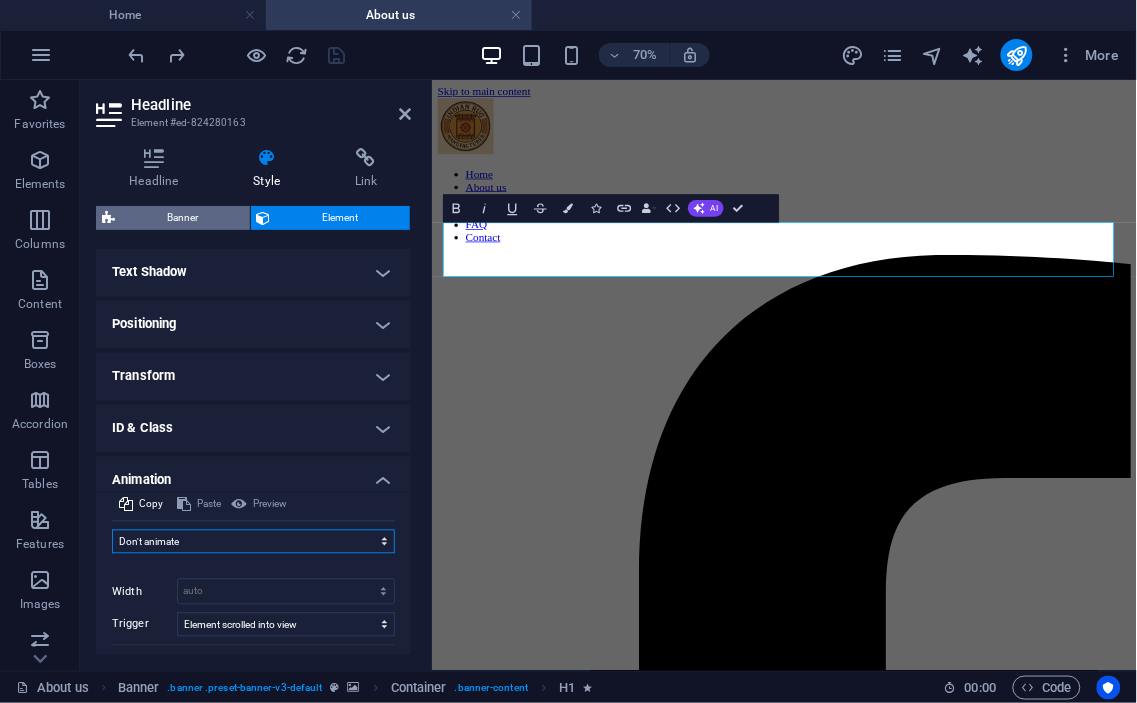 scroll, scrollTop: 706, scrollLeft: 0, axis: vertical 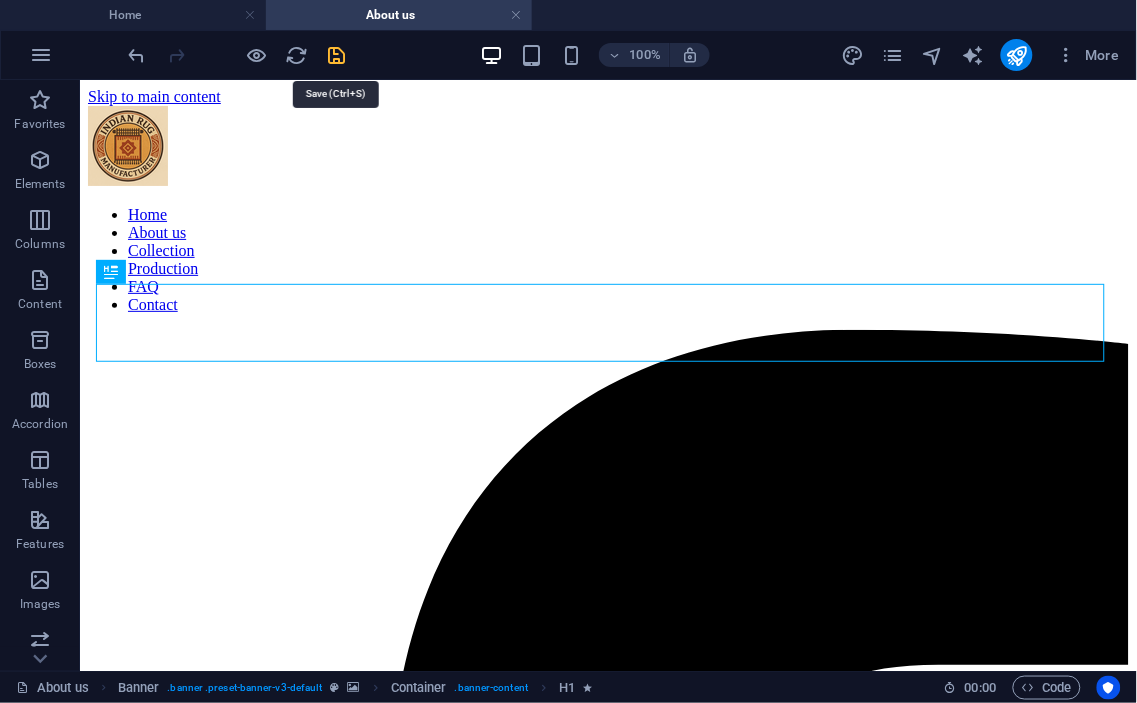click at bounding box center [337, 55] 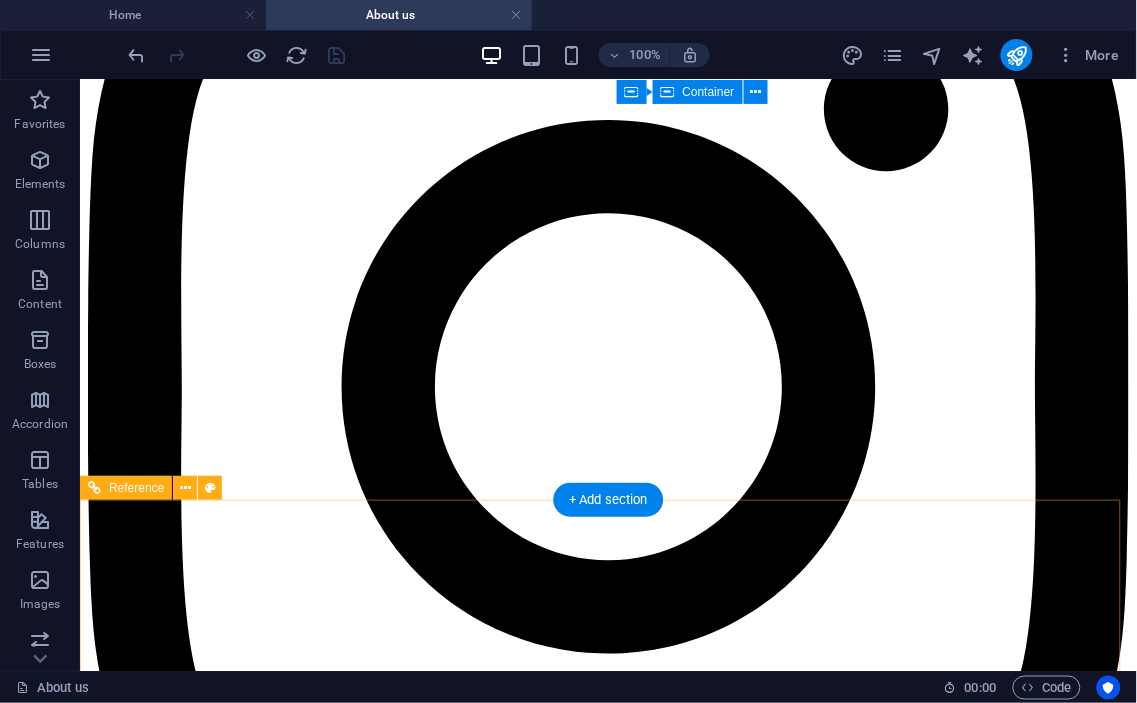 scroll, scrollTop: 3333, scrollLeft: 0, axis: vertical 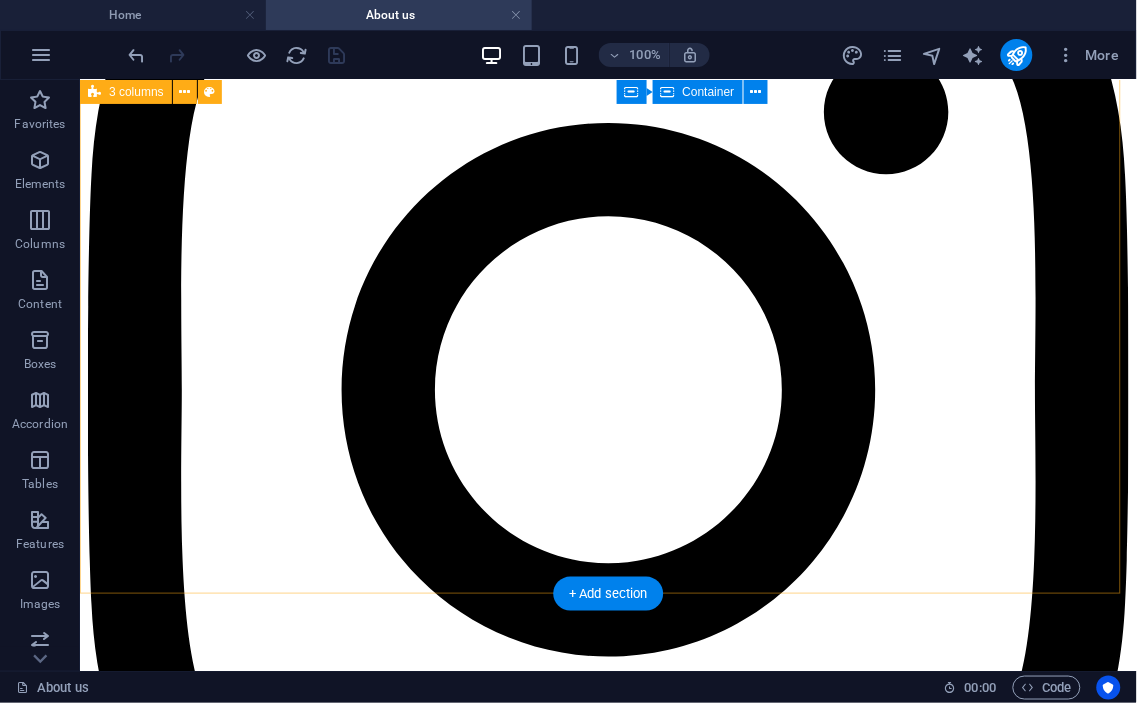 click at bounding box center (607, 10004) 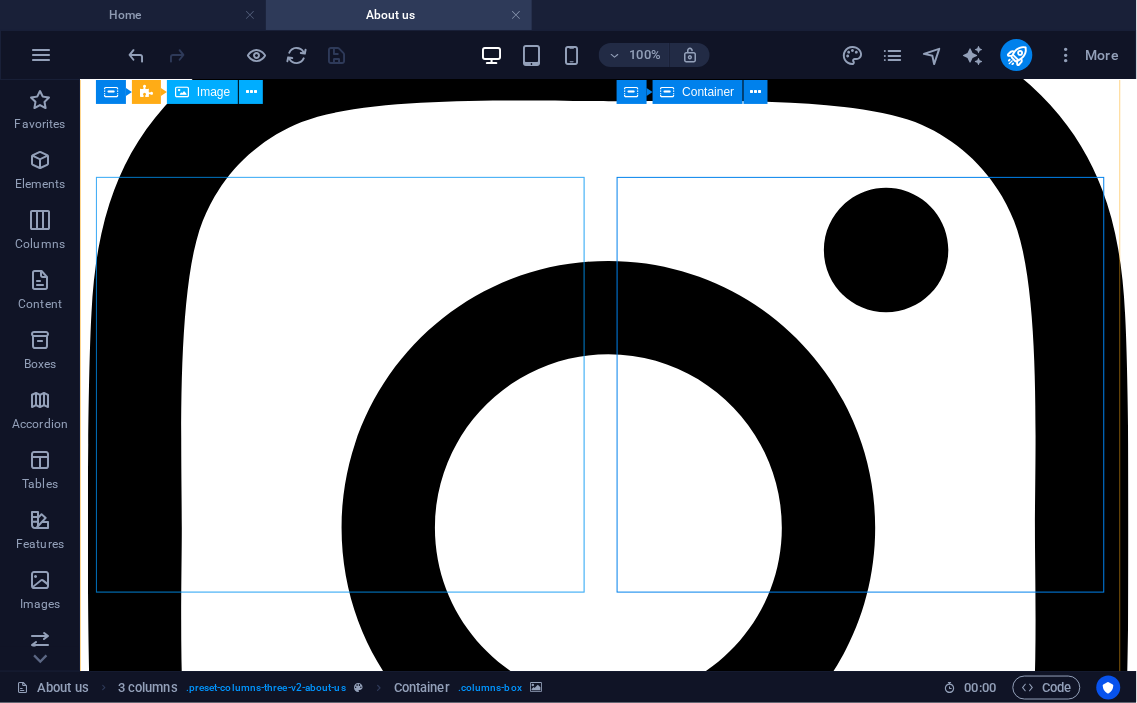 scroll, scrollTop: 3147, scrollLeft: 0, axis: vertical 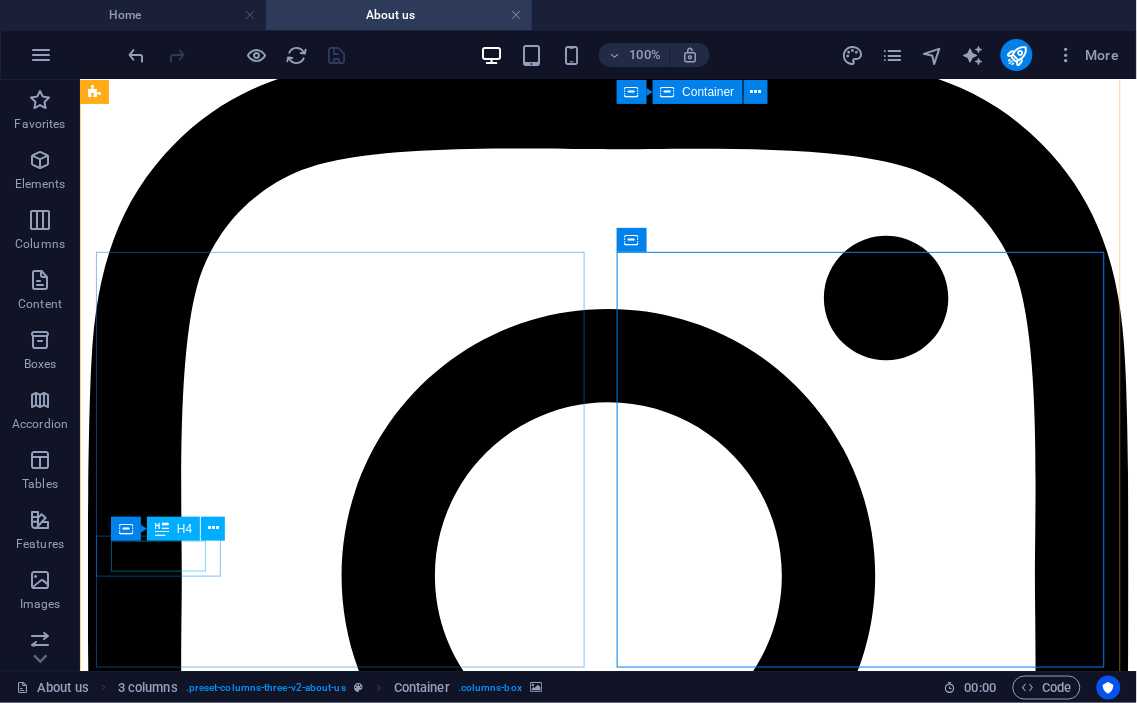 click on "Chindi Rug" at bounding box center [607, 10155] 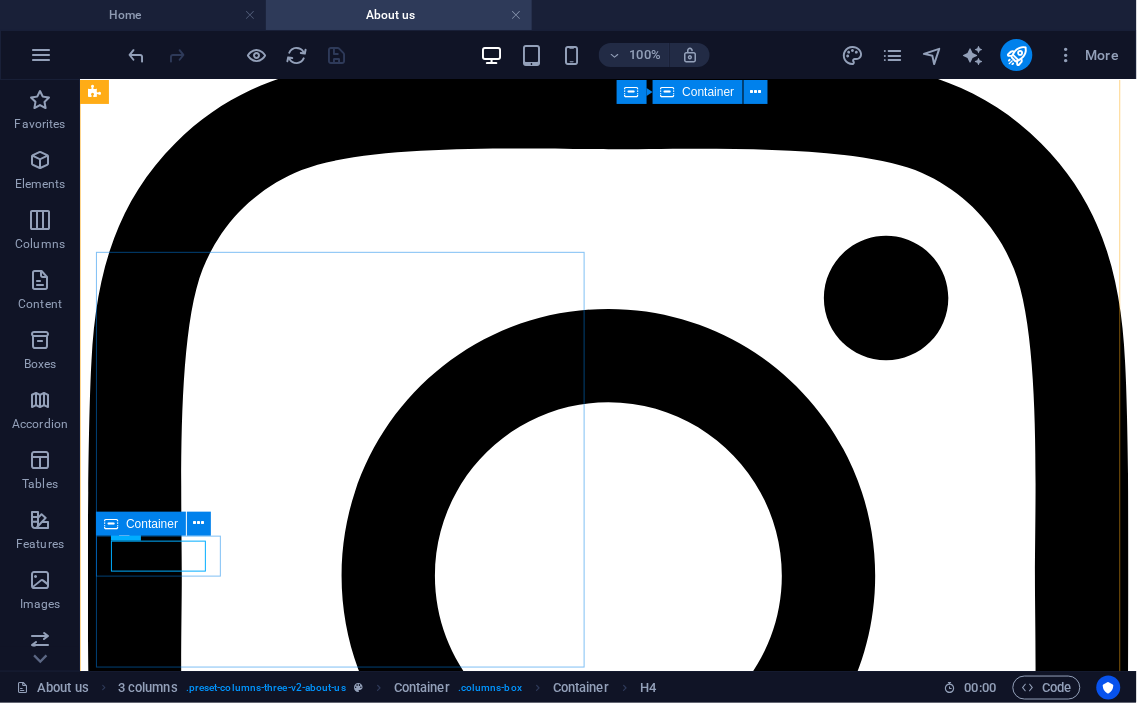 click on "Chindi Rug" at bounding box center (607, 10155) 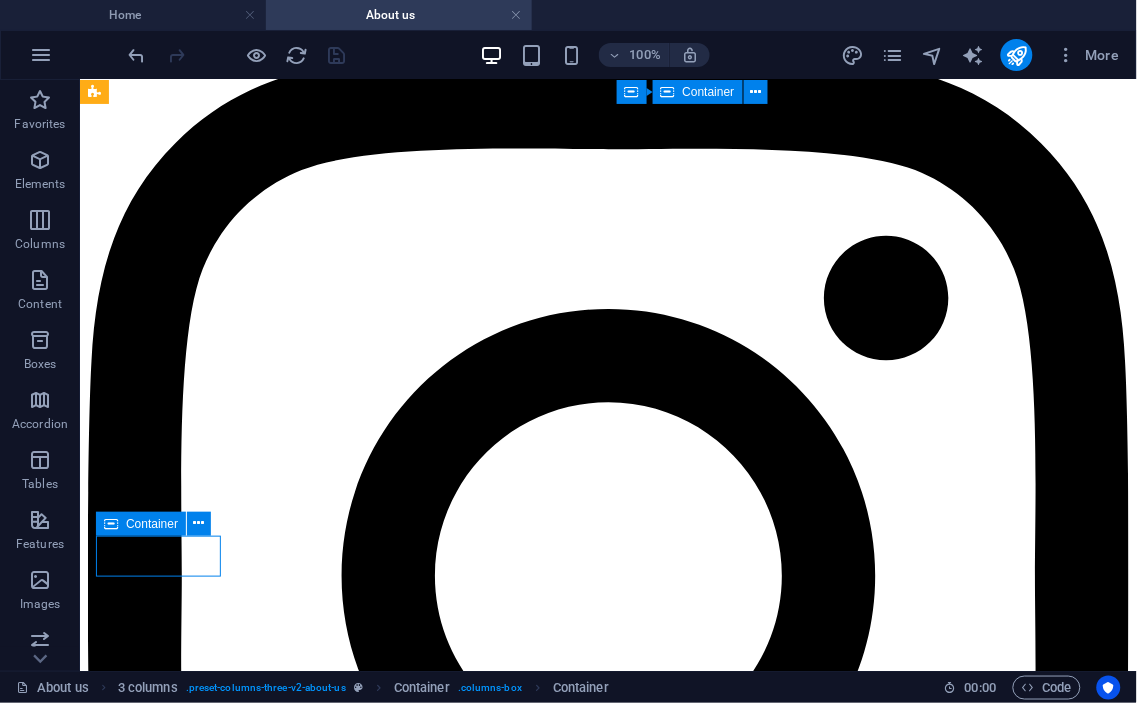 click on "Chindi Rug" at bounding box center [607, 10155] 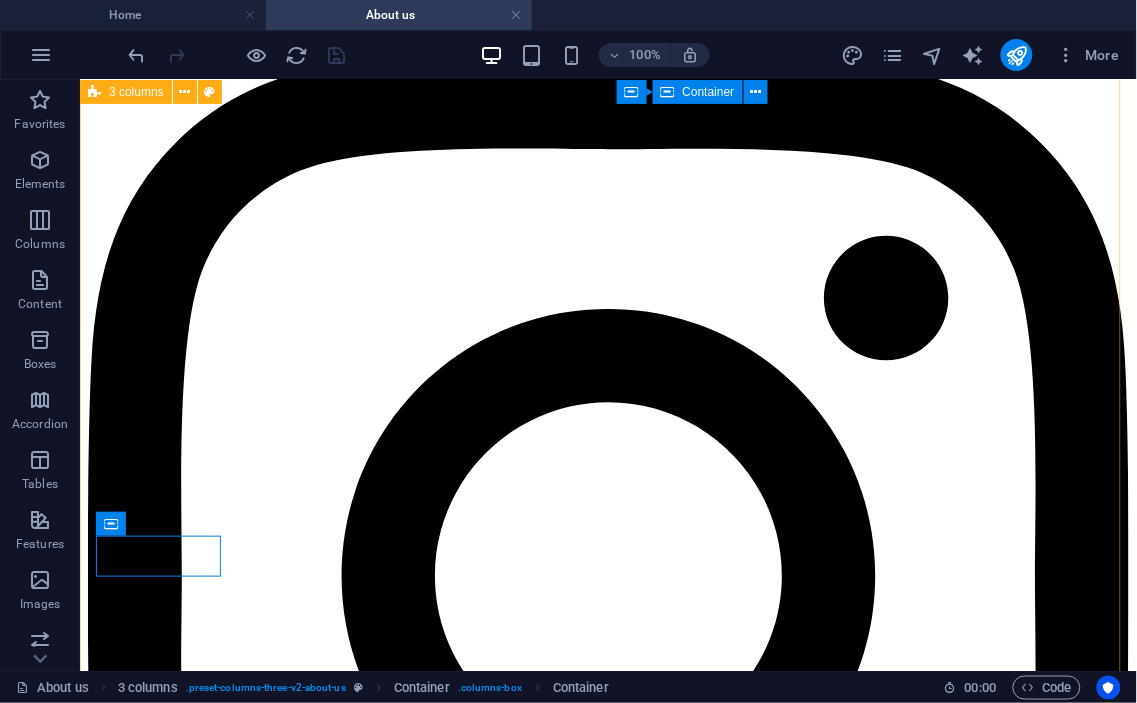 click at bounding box center [607, 10190] 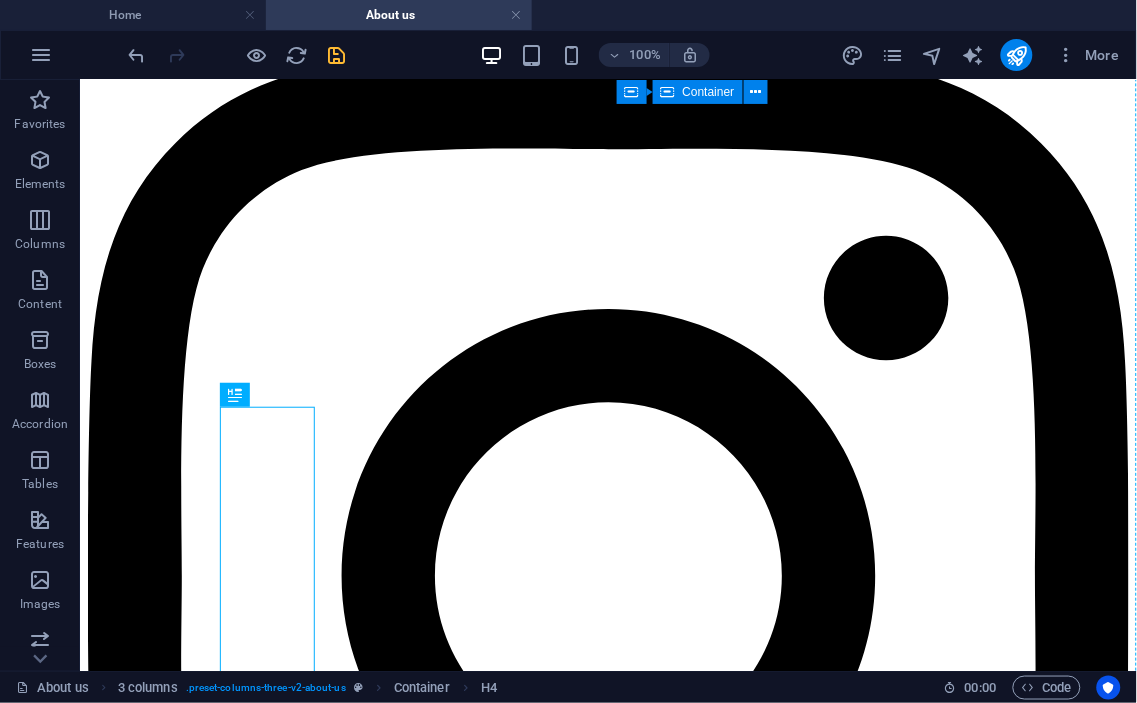 drag, startPoint x: 266, startPoint y: 512, endPoint x: 742, endPoint y: 552, distance: 477.6777 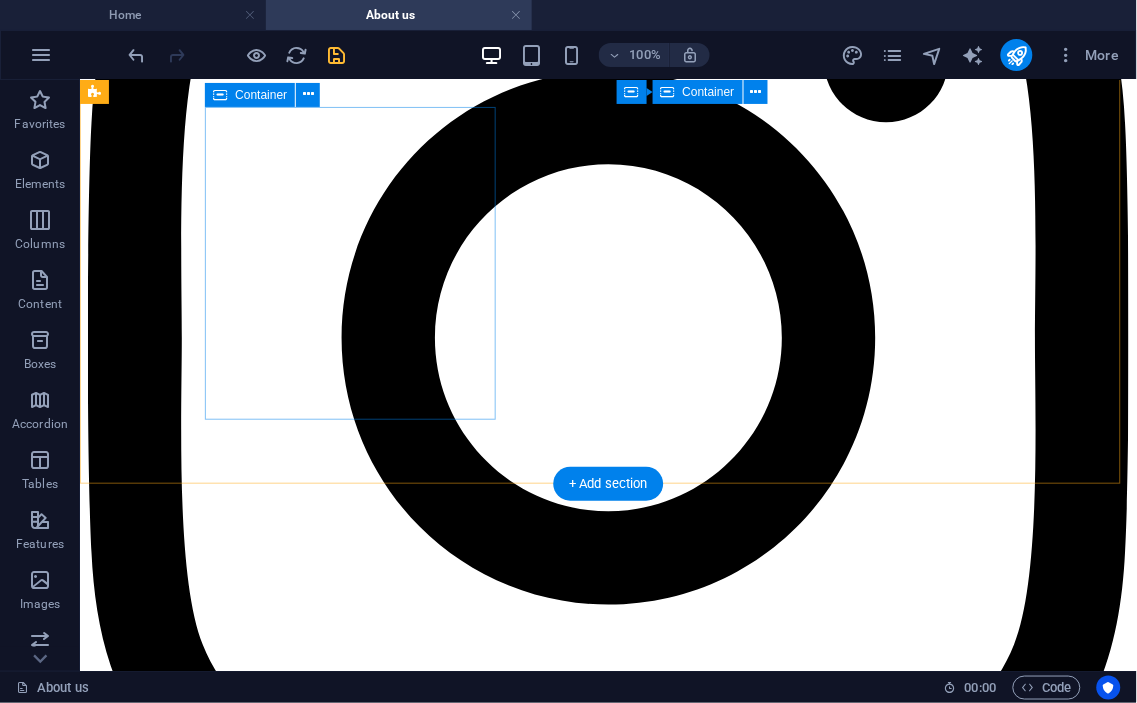 scroll, scrollTop: 3383, scrollLeft: 0, axis: vertical 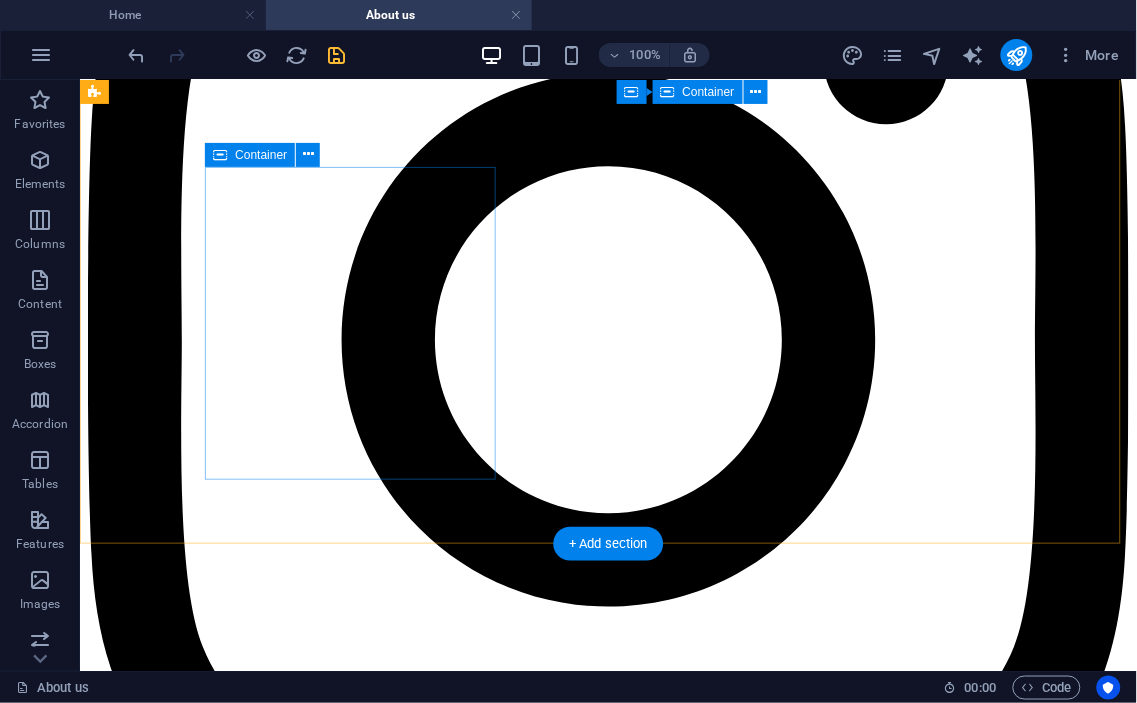 click on "Drop content here or  Add elements  Paste clipboard" at bounding box center (607, 9744) 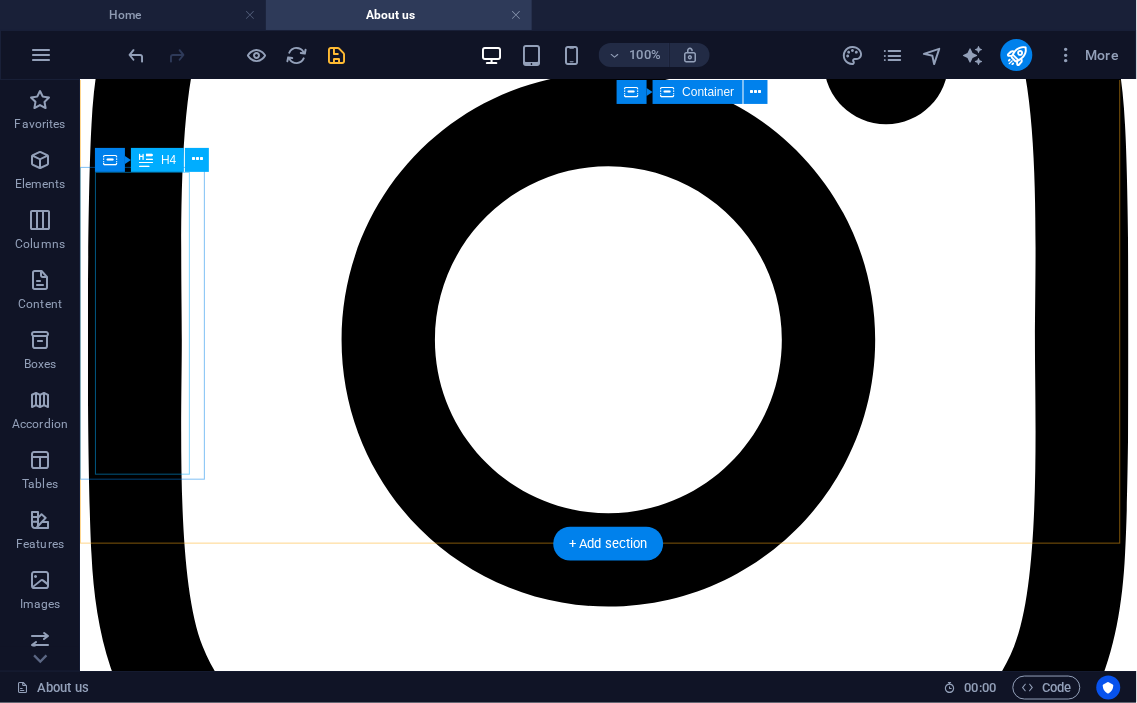 click on "Chindi Rug" at bounding box center [607, 9914] 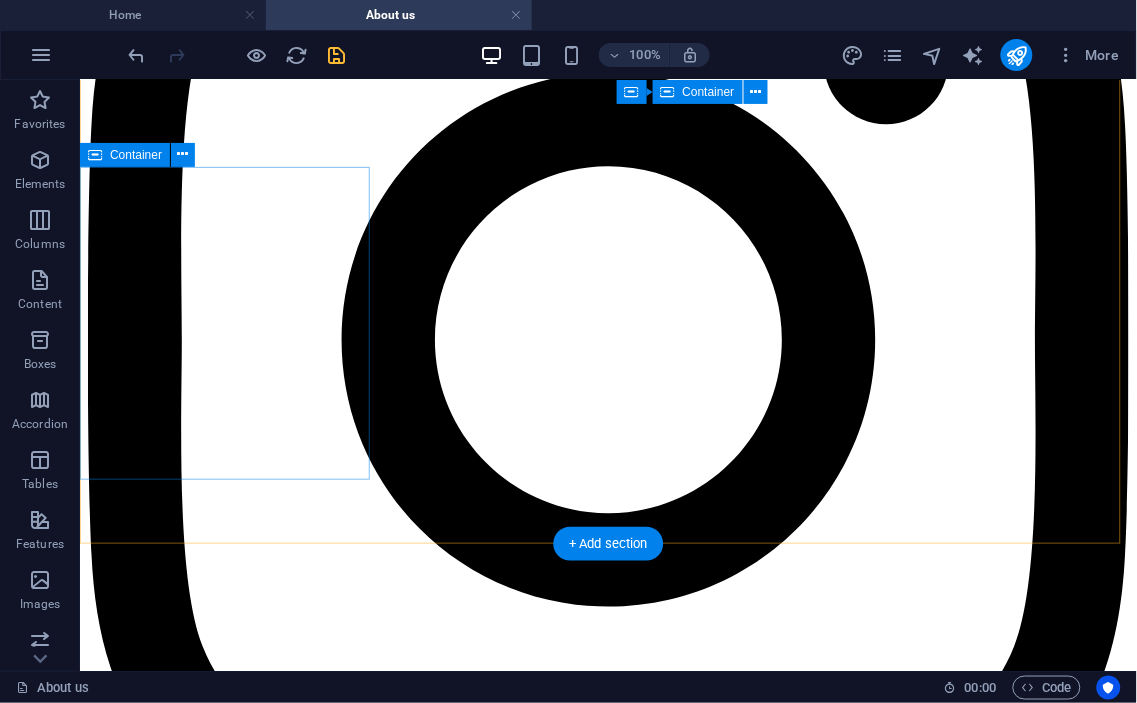 click on "Drop content here or  Add elements  Paste clipboard" at bounding box center (607, 9955) 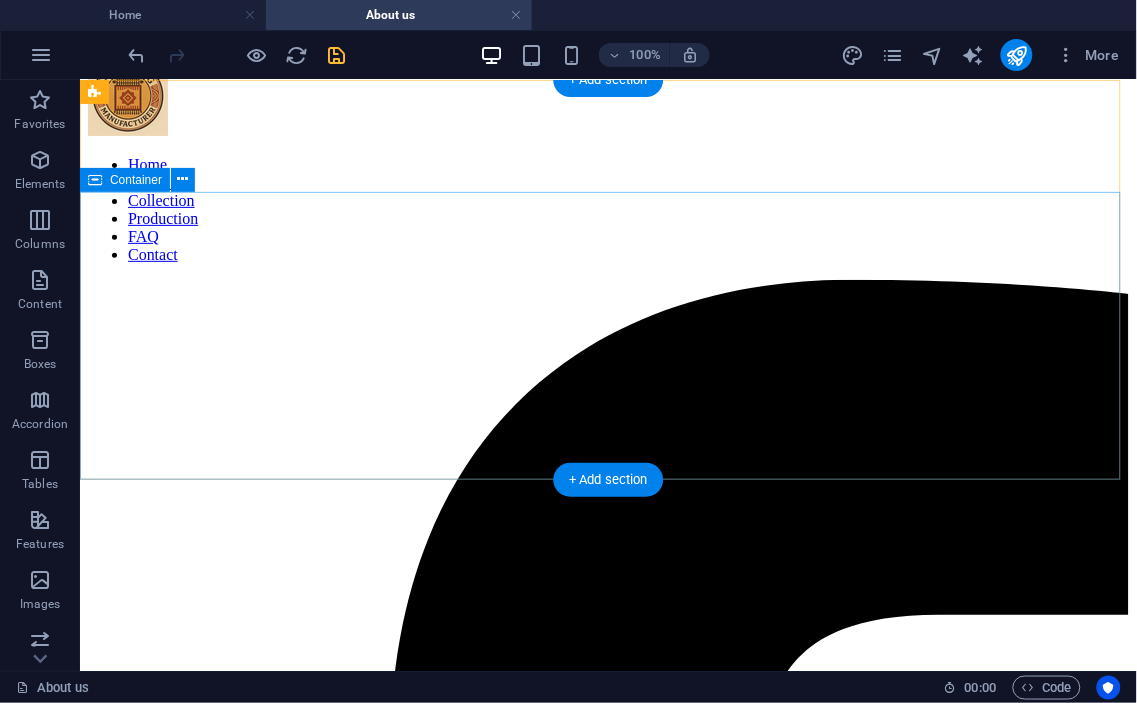 scroll, scrollTop: 0, scrollLeft: 0, axis: both 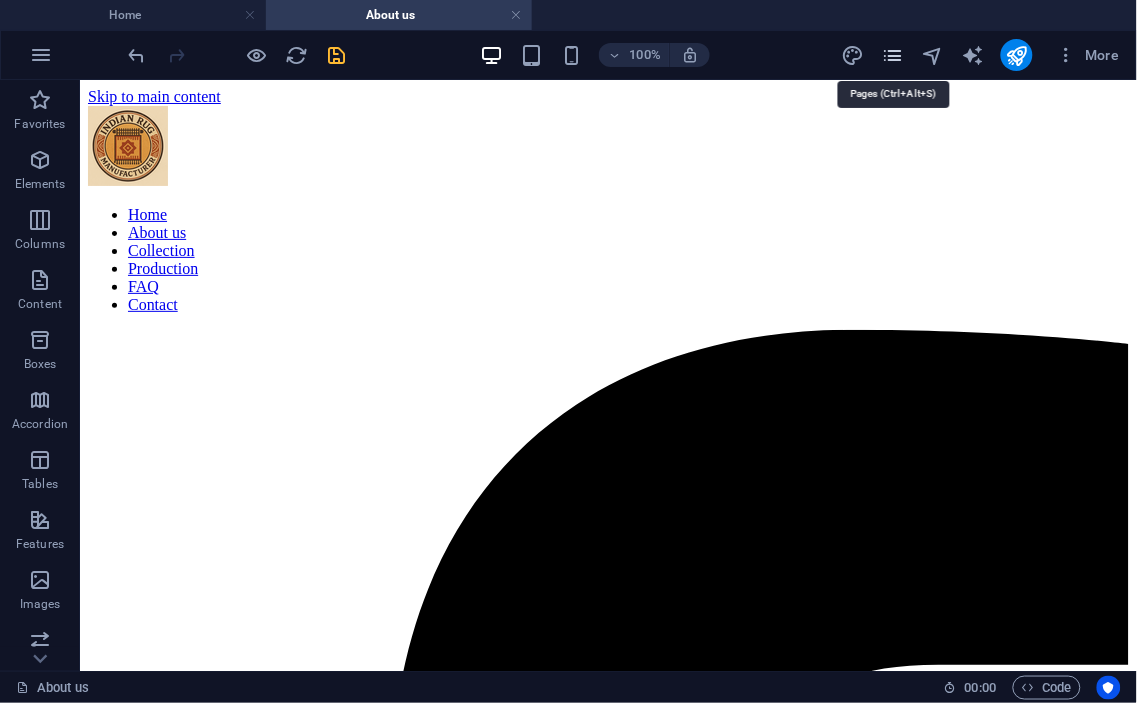 click at bounding box center [892, 55] 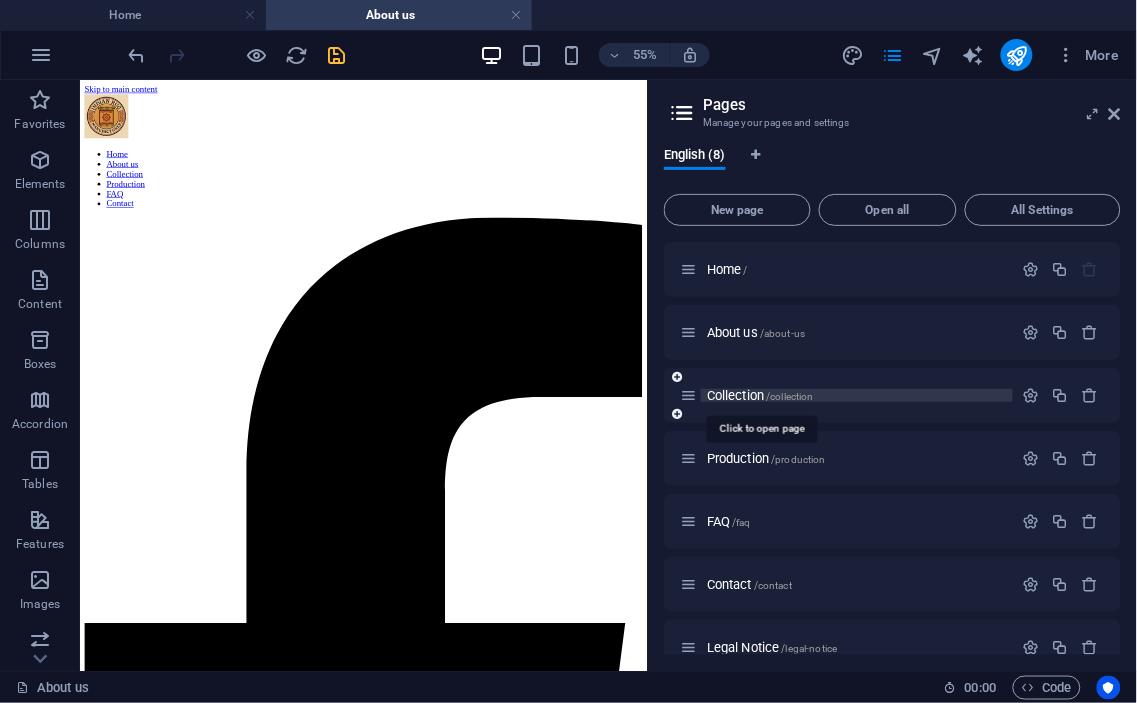 click on "Collection /collection" at bounding box center [760, 395] 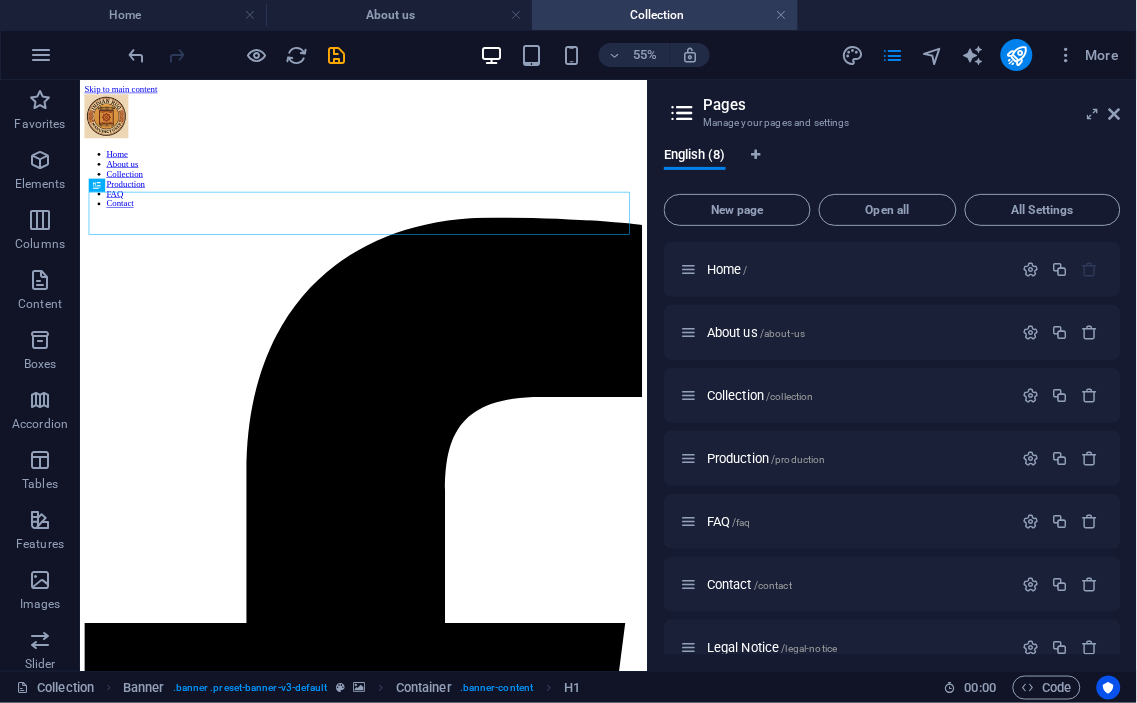 scroll, scrollTop: 0, scrollLeft: 0, axis: both 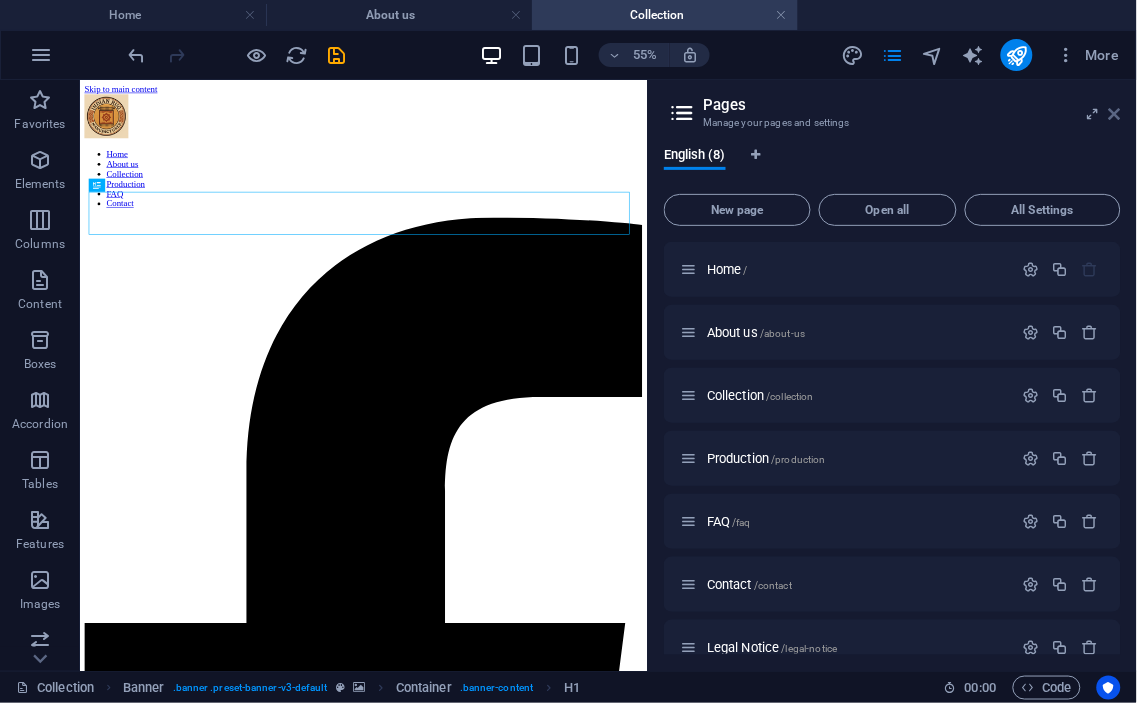 click at bounding box center (1115, 114) 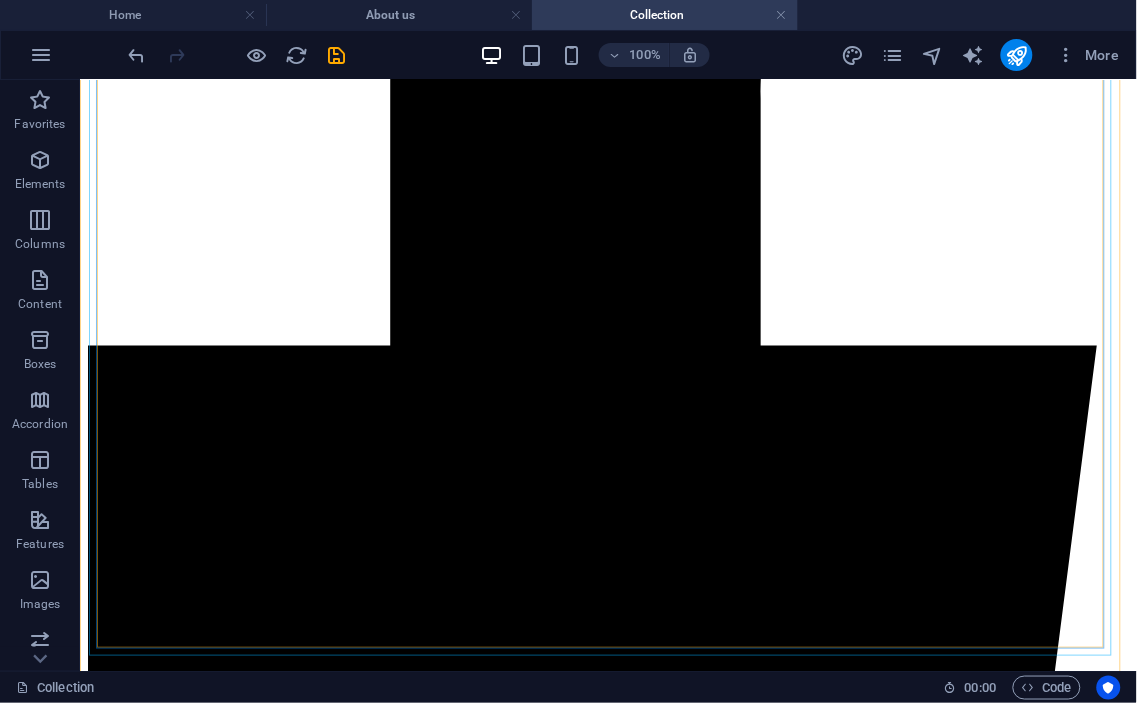 scroll, scrollTop: 370, scrollLeft: 0, axis: vertical 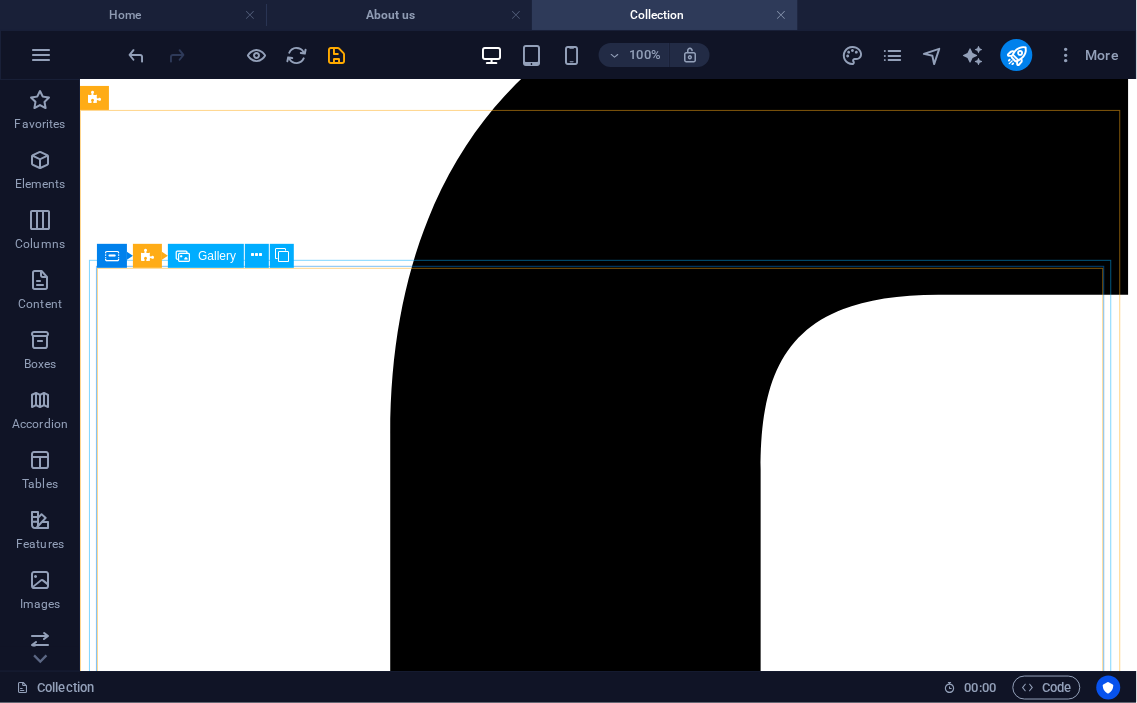 click on "Gallery" at bounding box center [217, 256] 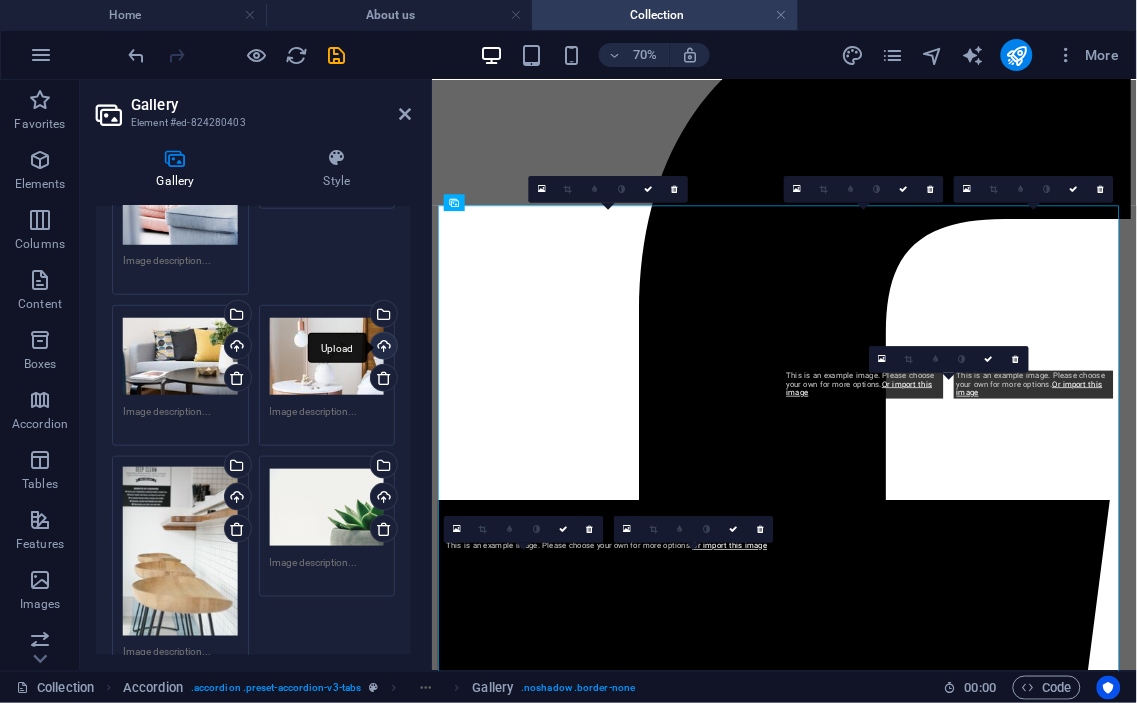 scroll, scrollTop: 463, scrollLeft: 0, axis: vertical 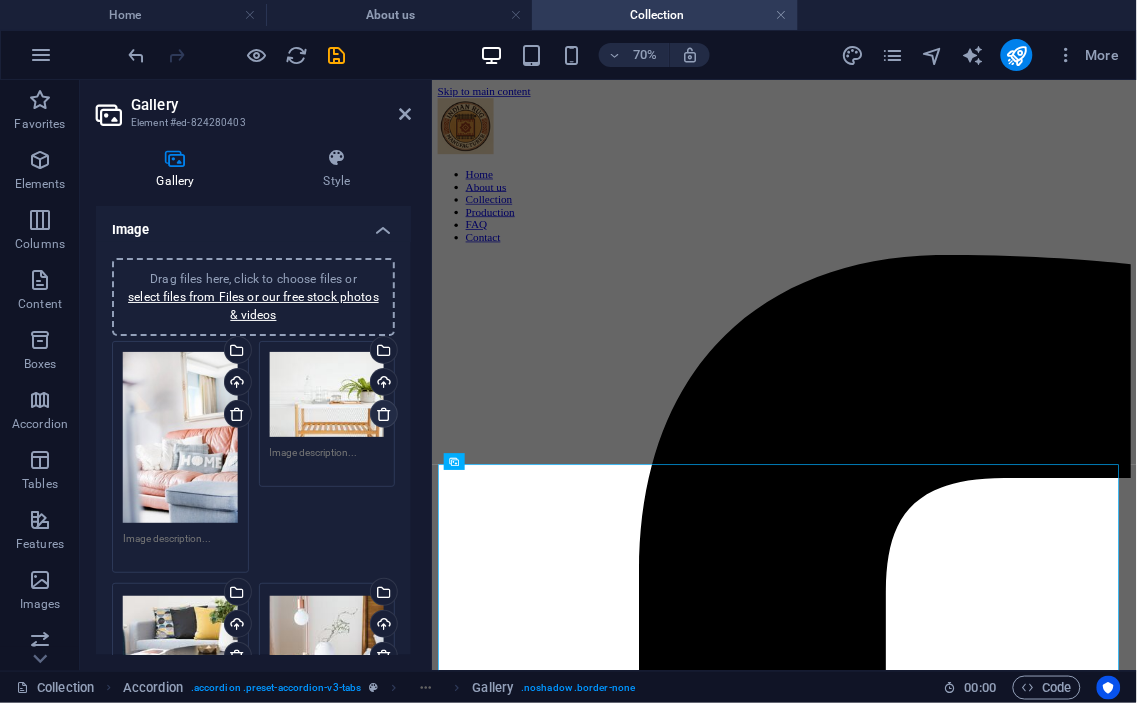 click at bounding box center (384, 414) 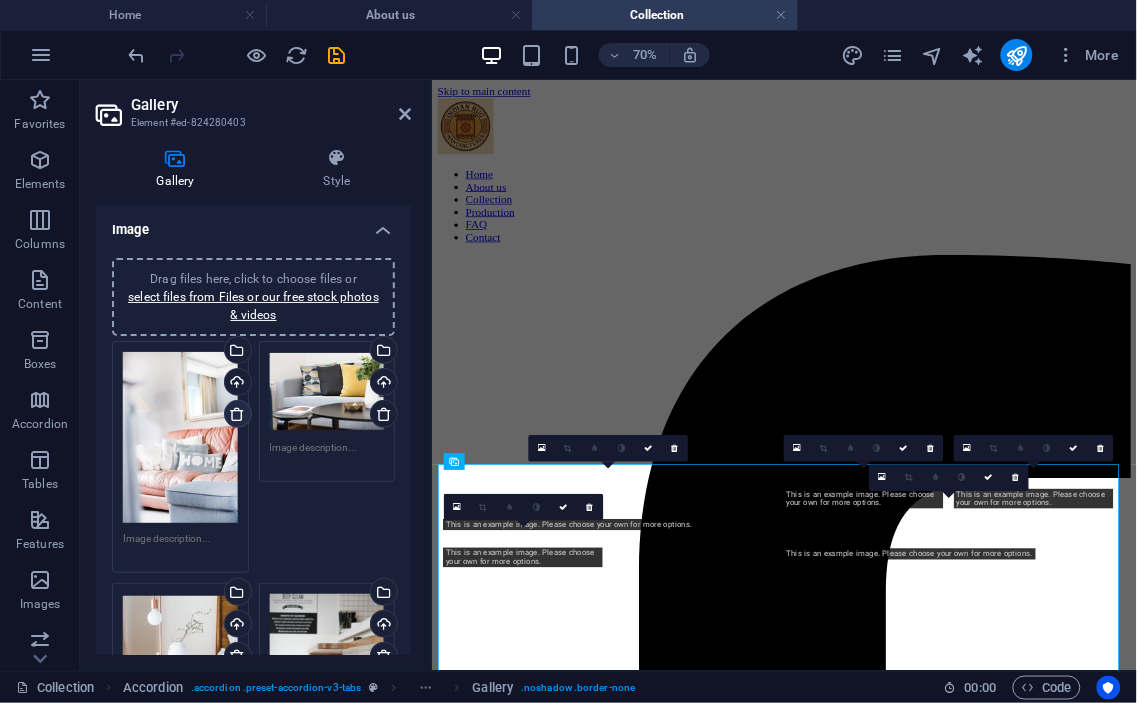 click at bounding box center (238, 414) 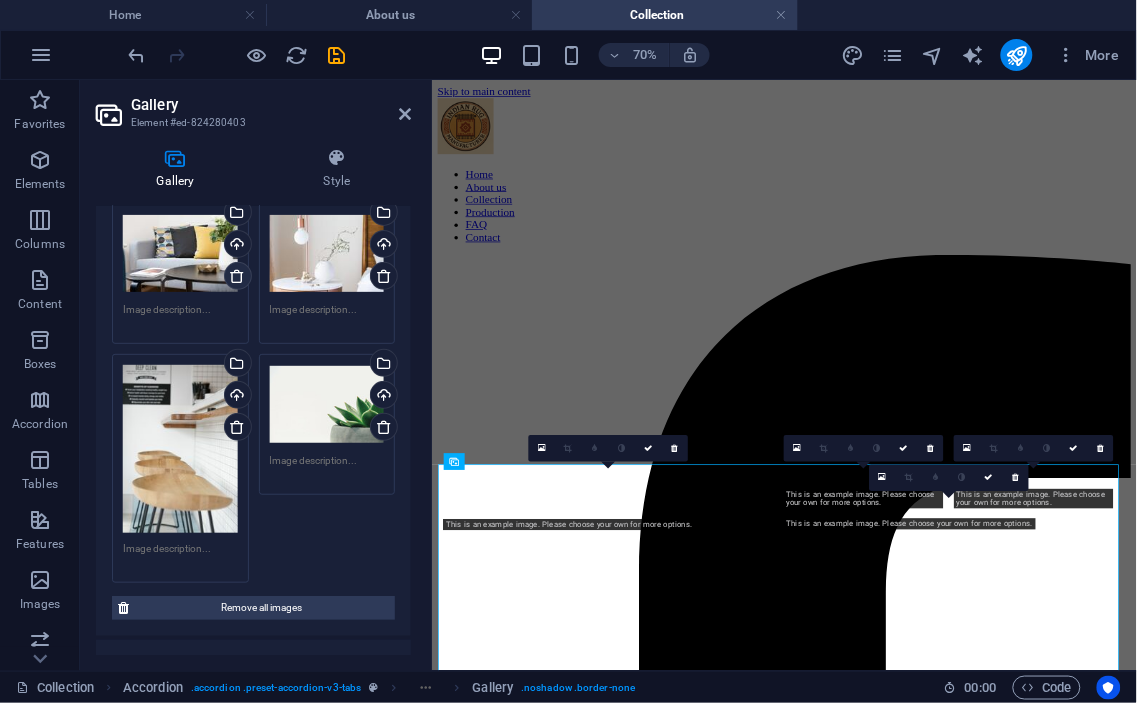 scroll, scrollTop: 185, scrollLeft: 0, axis: vertical 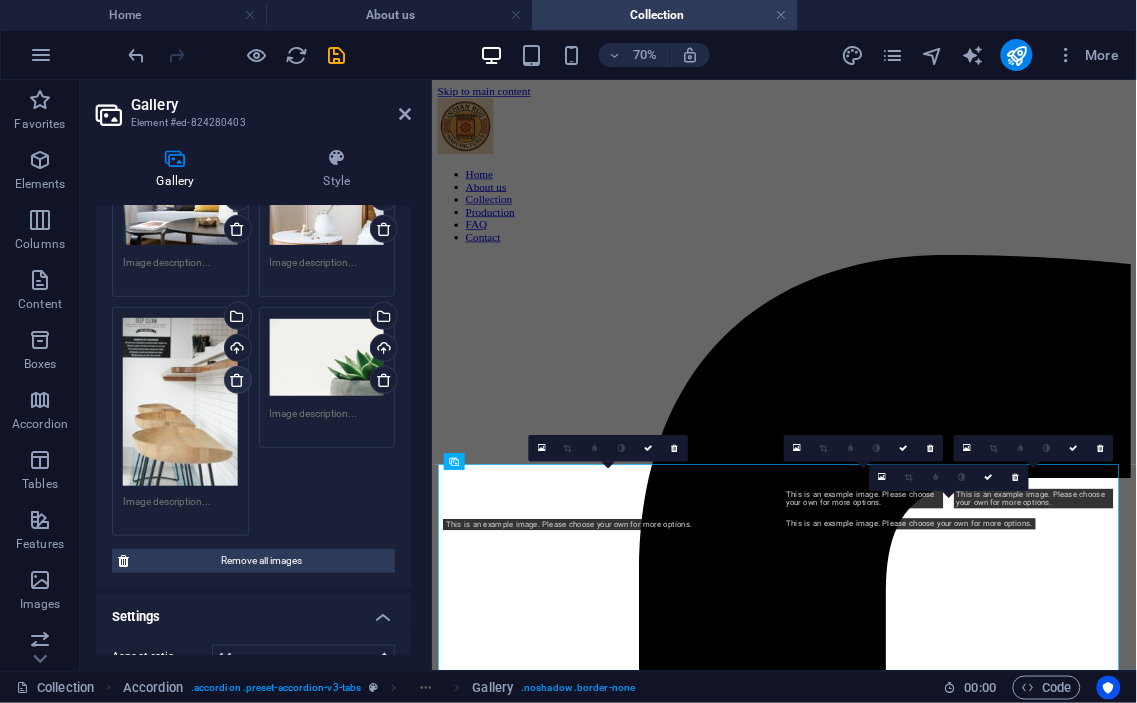 click at bounding box center [237, 380] 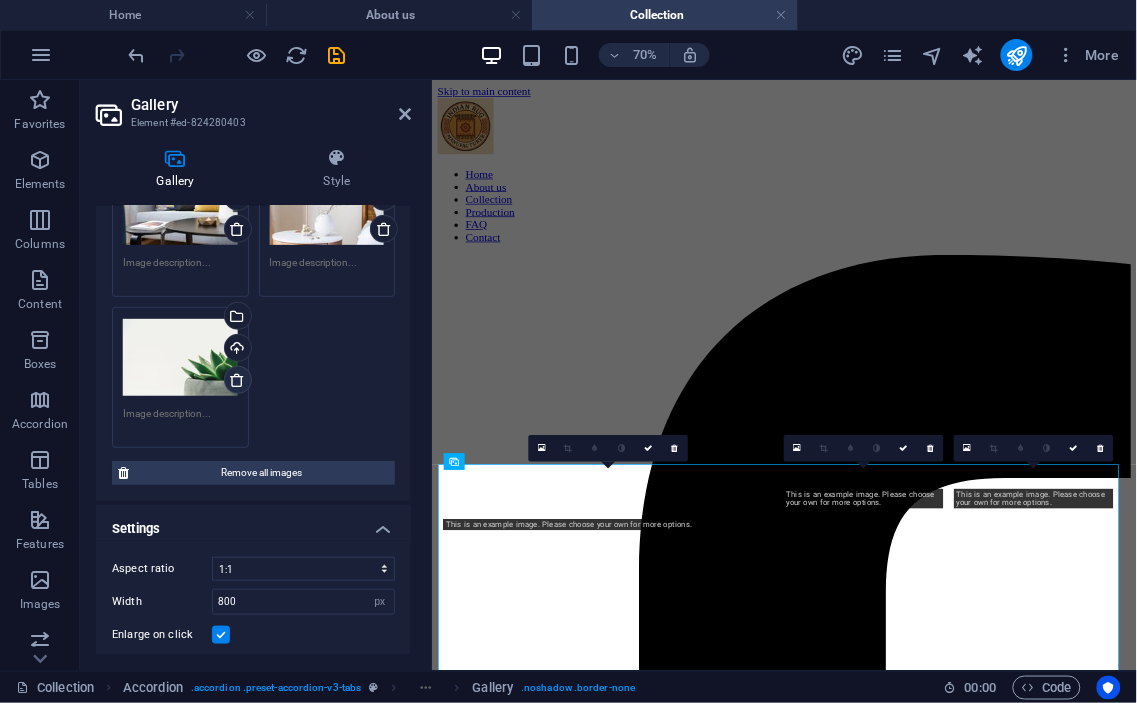 click at bounding box center [237, 380] 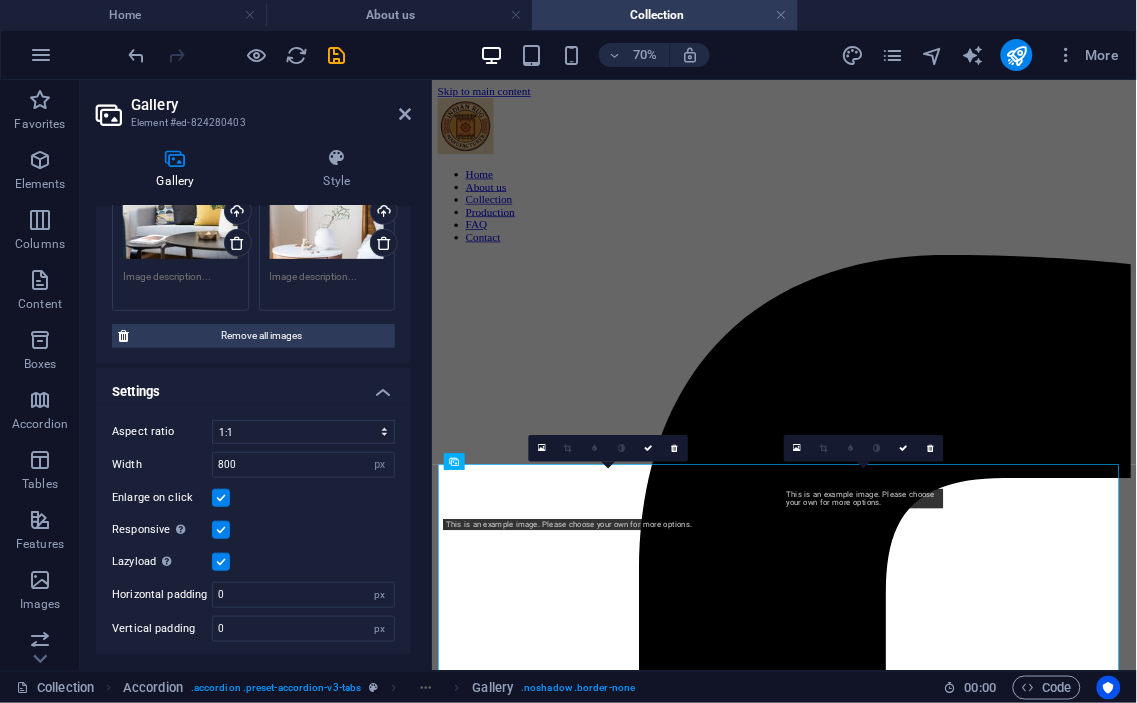 scroll, scrollTop: 0, scrollLeft: 0, axis: both 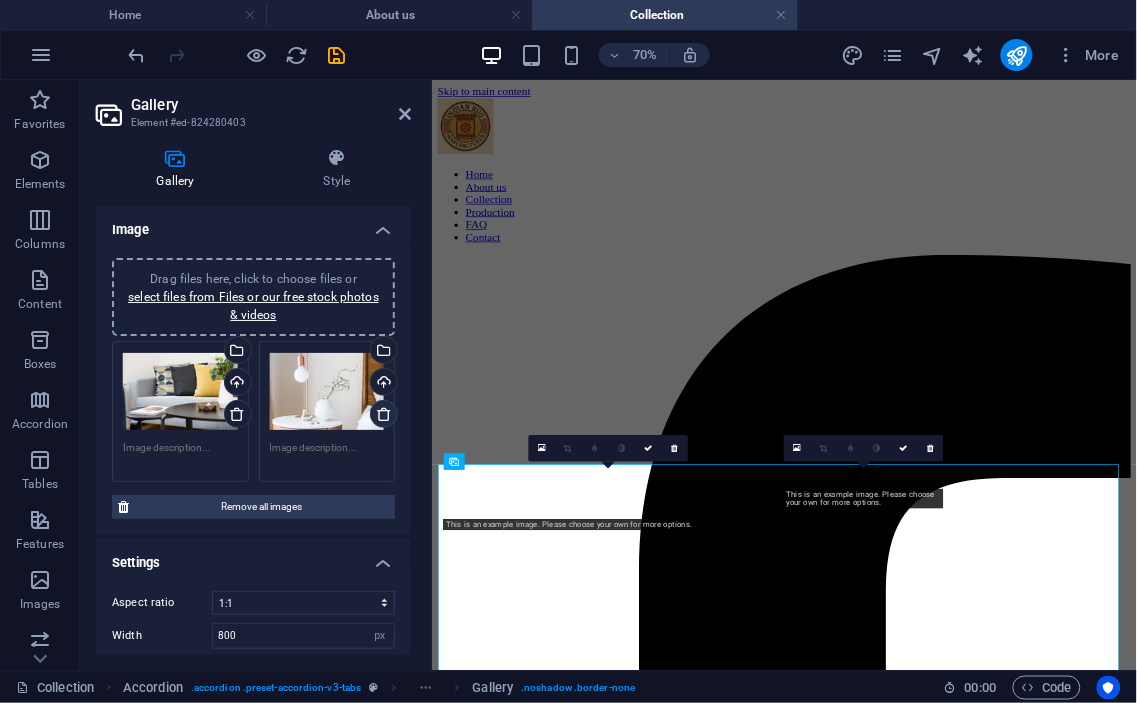 click at bounding box center [384, 414] 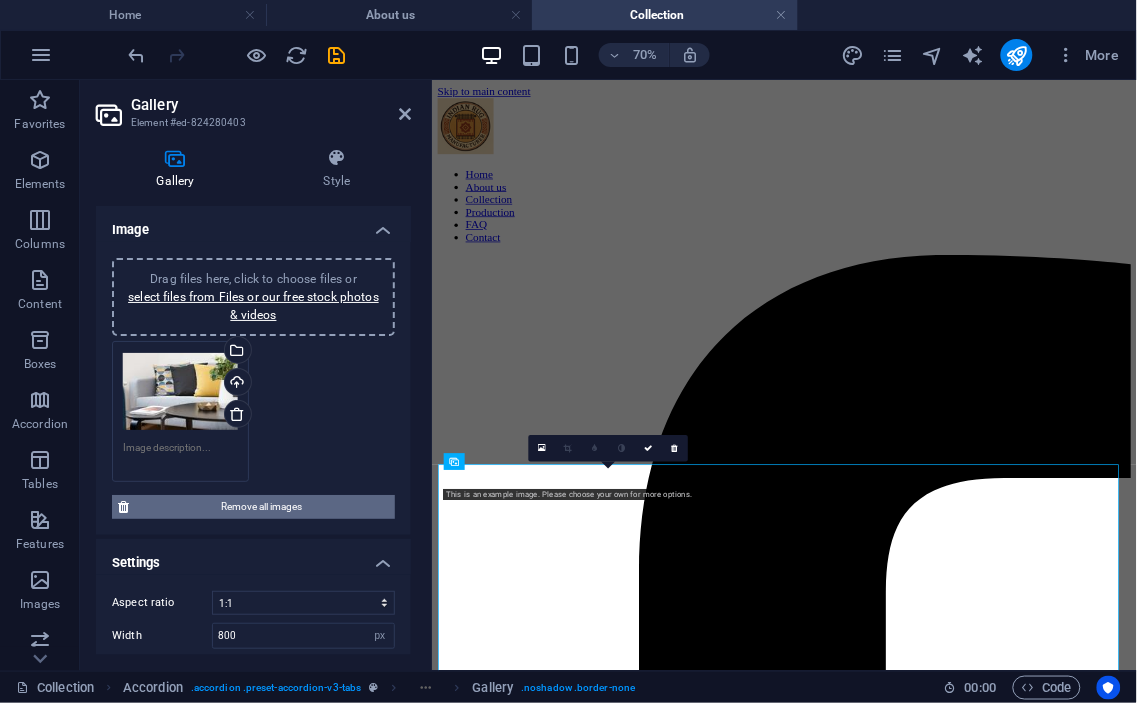 click on "Remove all images" at bounding box center (262, 507) 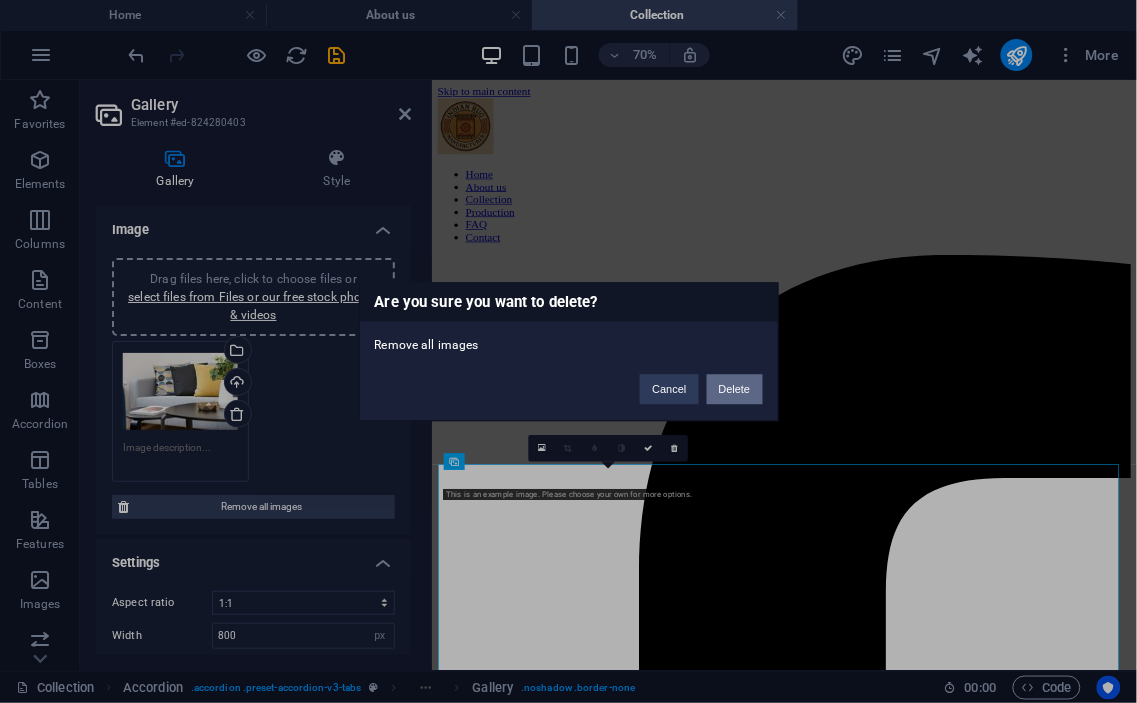 click on "Delete" at bounding box center (735, 389) 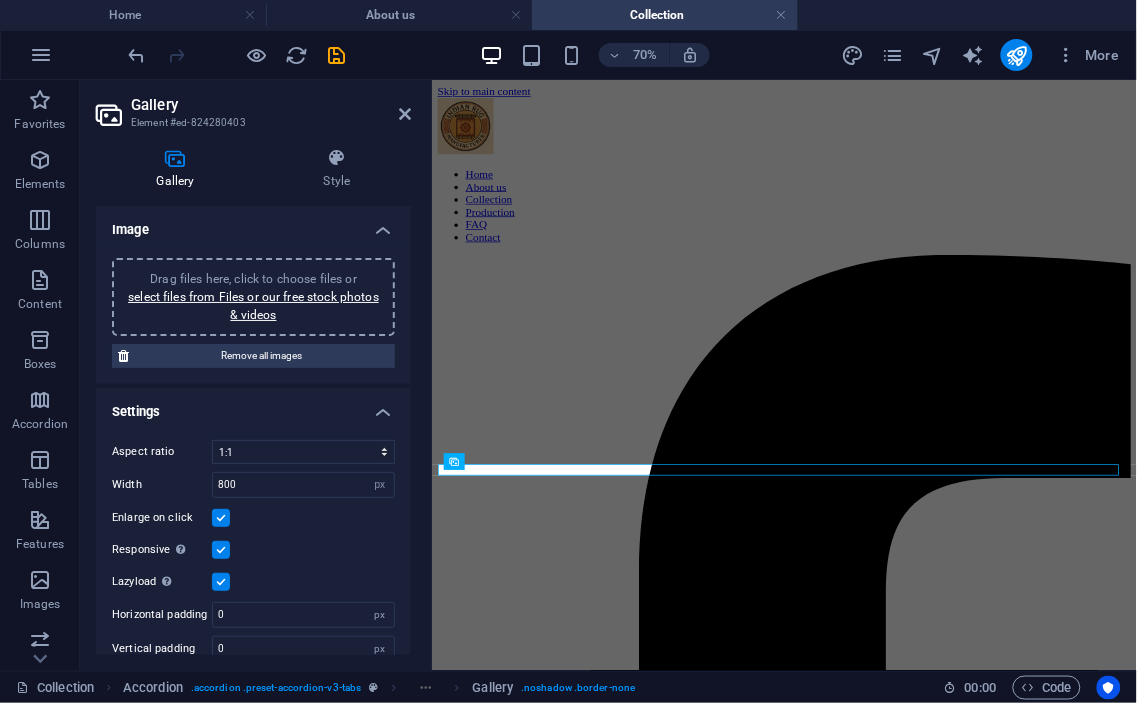click on "Drag files here, click to choose files or select files from Files or our free stock photos & videos" at bounding box center (253, 297) 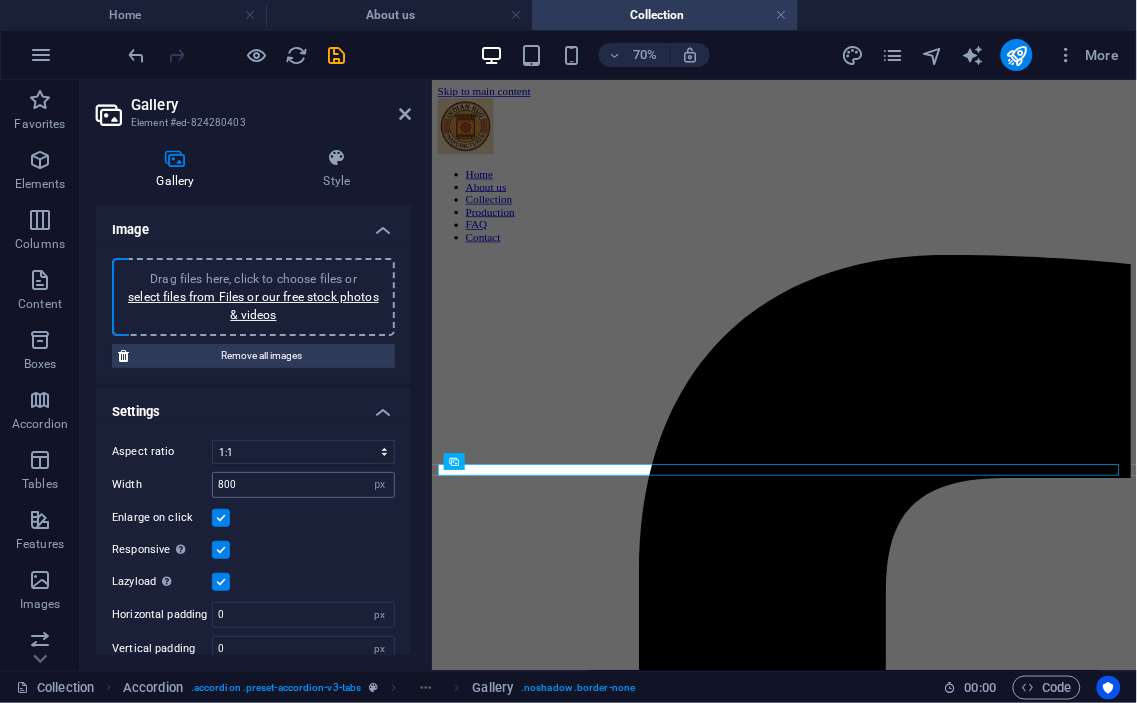 scroll, scrollTop: 21, scrollLeft: 0, axis: vertical 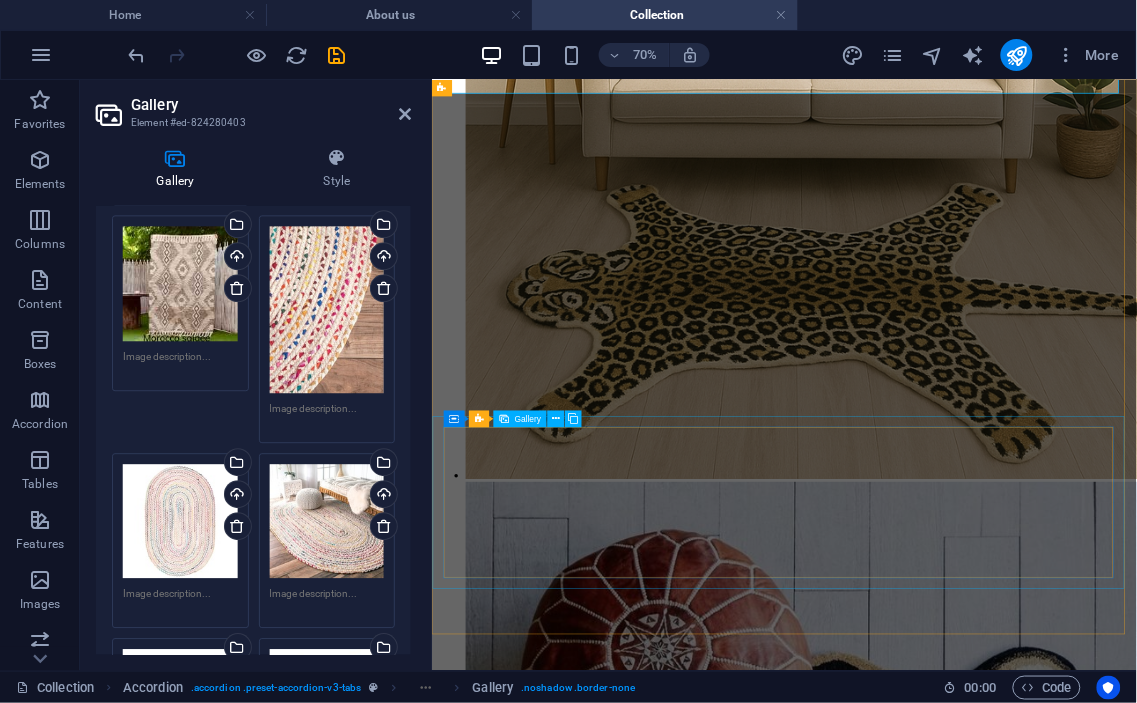 click at bounding box center [934, 71109] 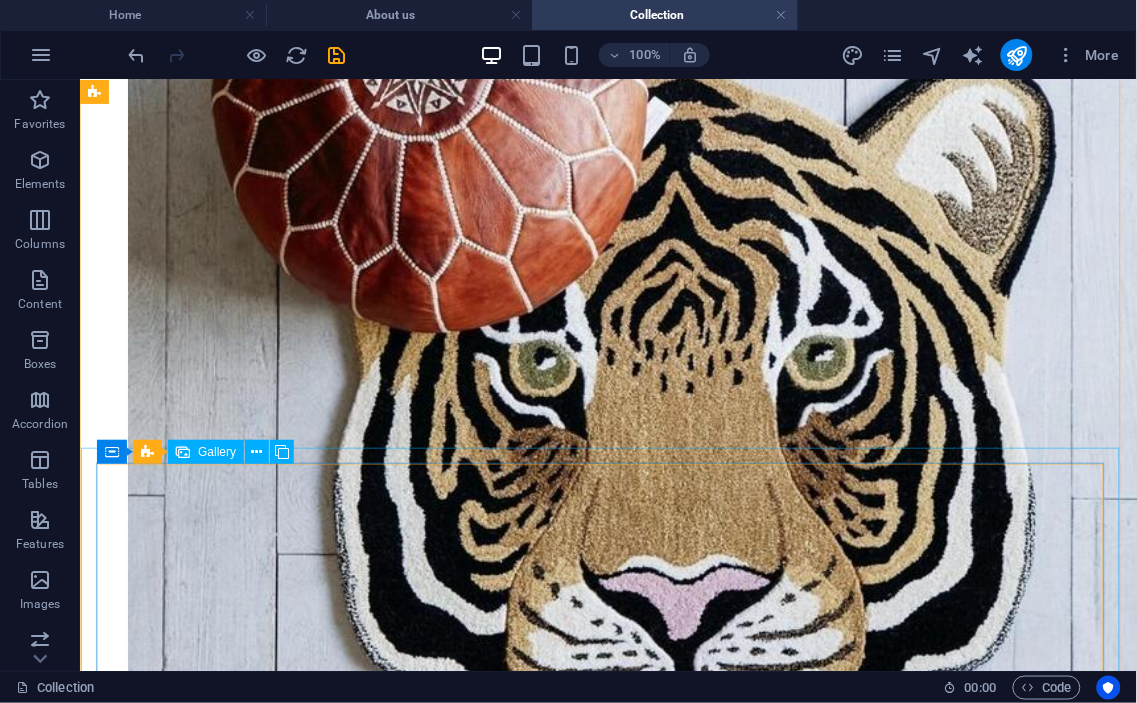 scroll, scrollTop: 9634, scrollLeft: 0, axis: vertical 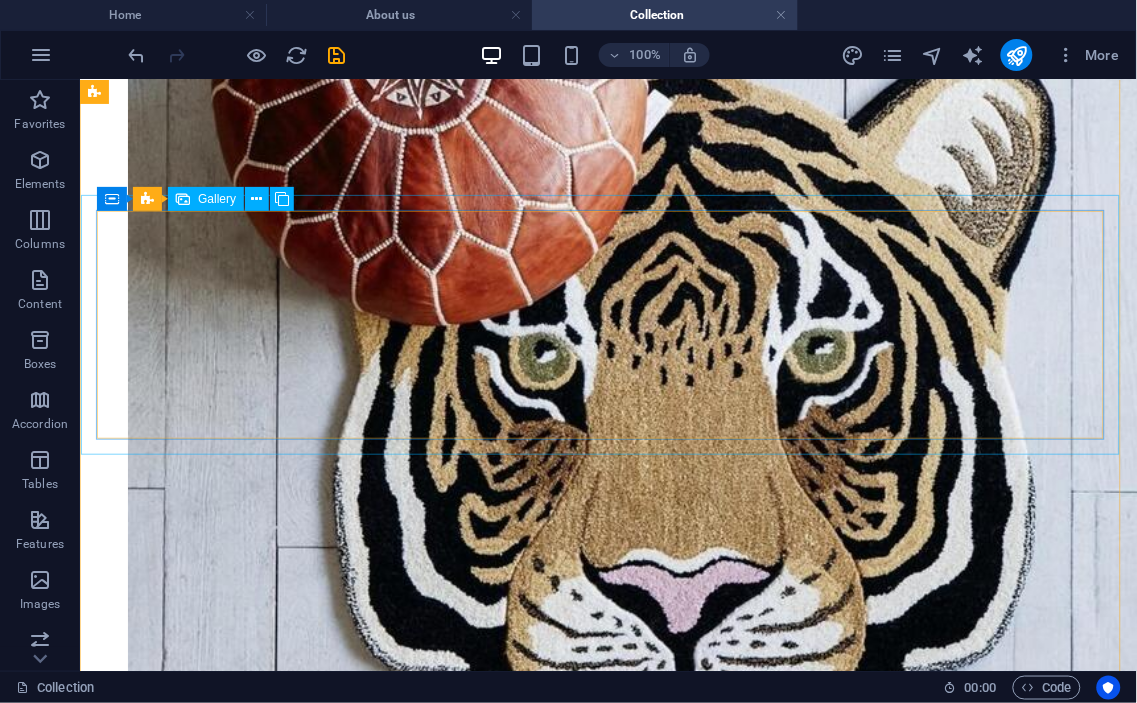 click at bounding box center [527, 65825] 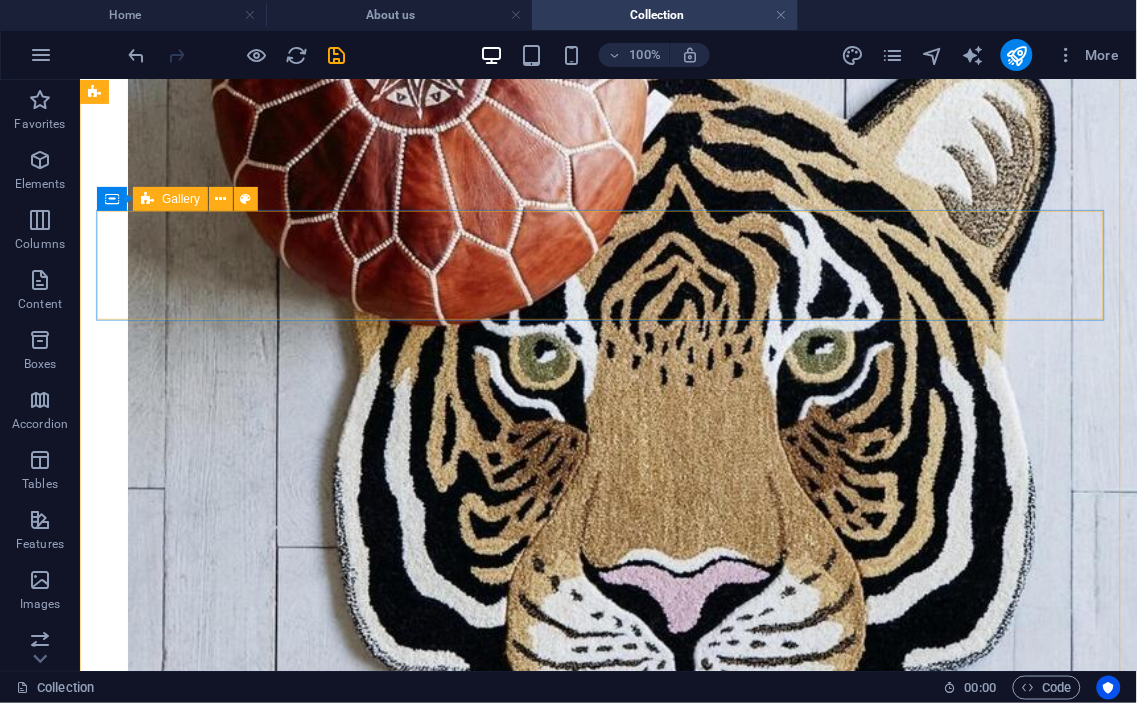 click on "Drop content here or  Add elements  Paste clipboard" at bounding box center [607, 64562] 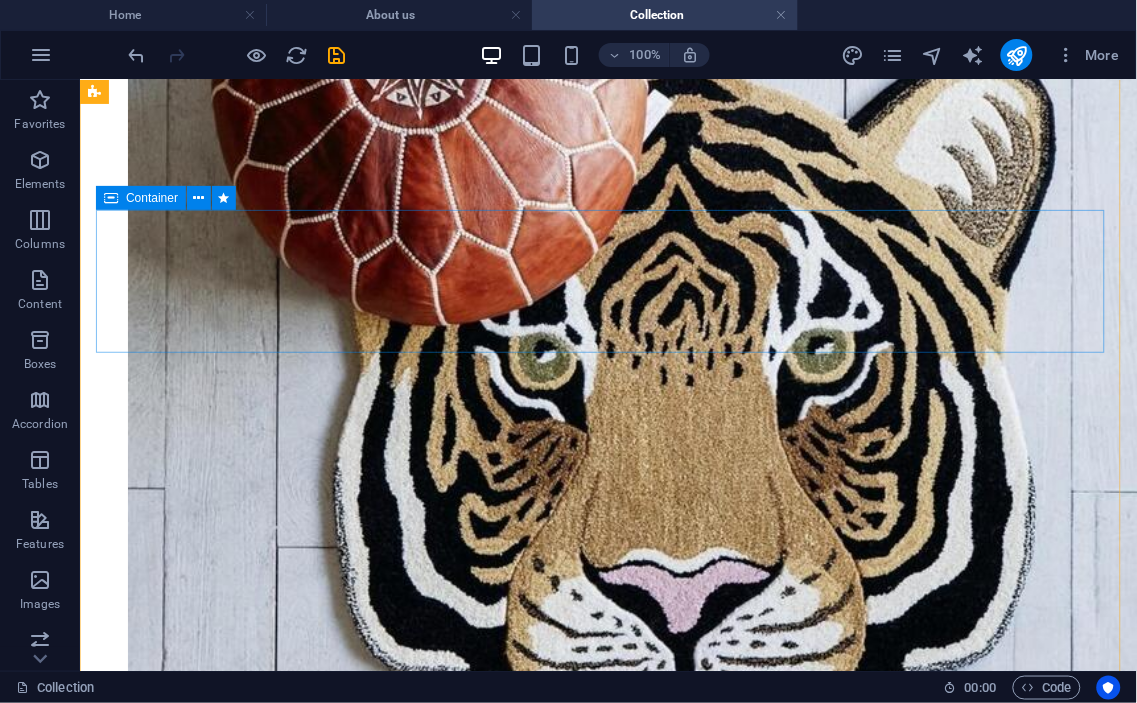click on "Drop content here or  Add elements  Paste clipboard" at bounding box center [607, 64562] 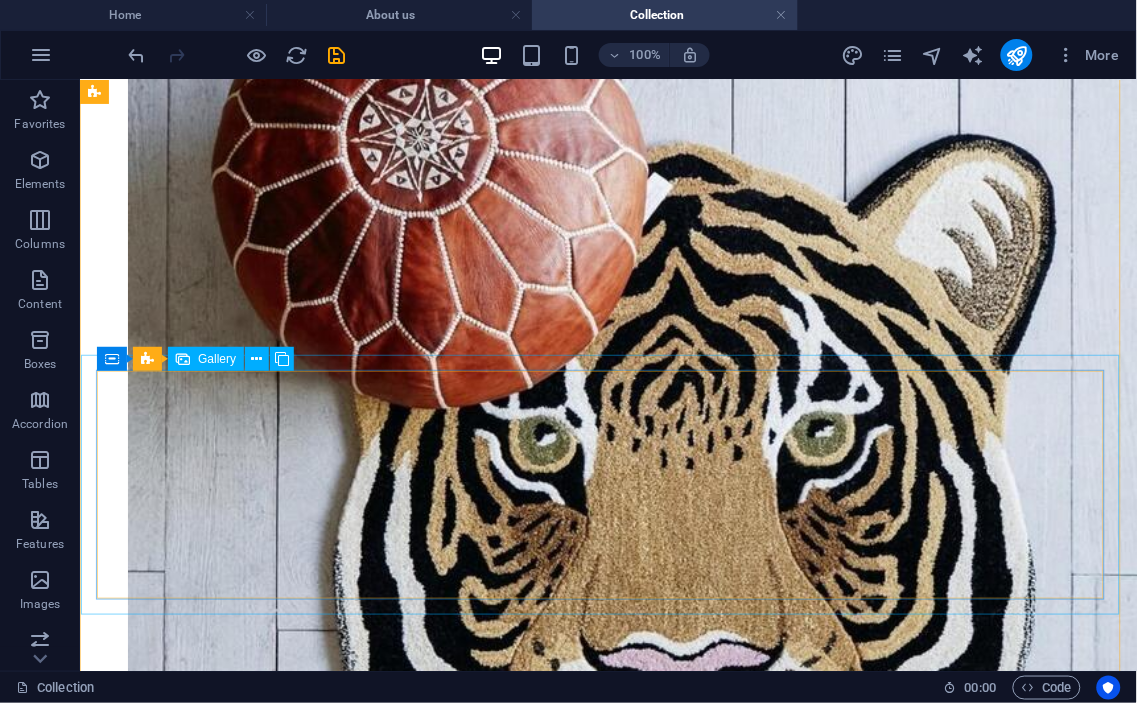 scroll, scrollTop: 9448, scrollLeft: 0, axis: vertical 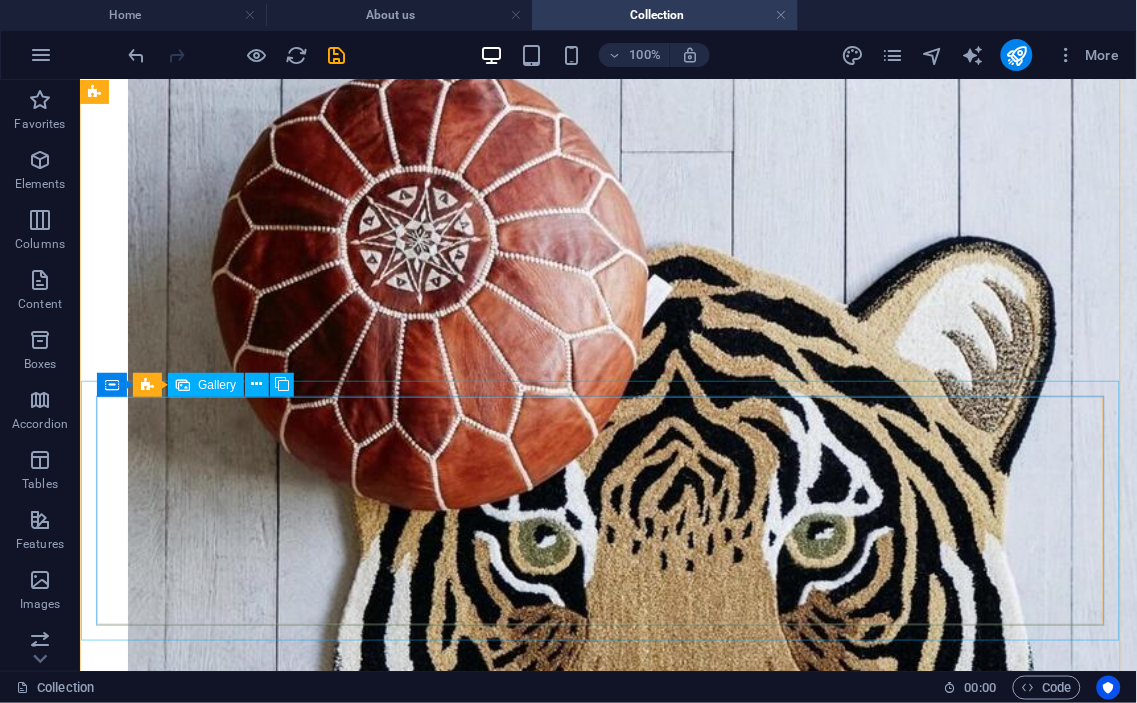 click at bounding box center [607, 67934] 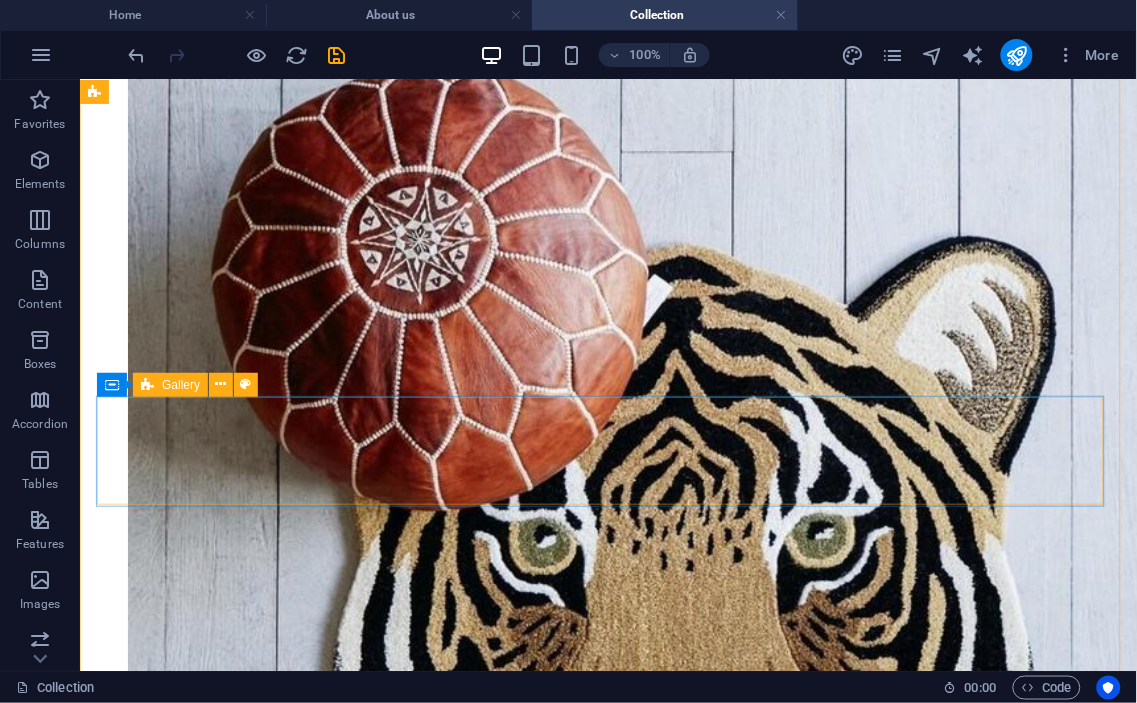 click on "Drop content here or  Add elements  Paste clipboard" at bounding box center [607, 66397] 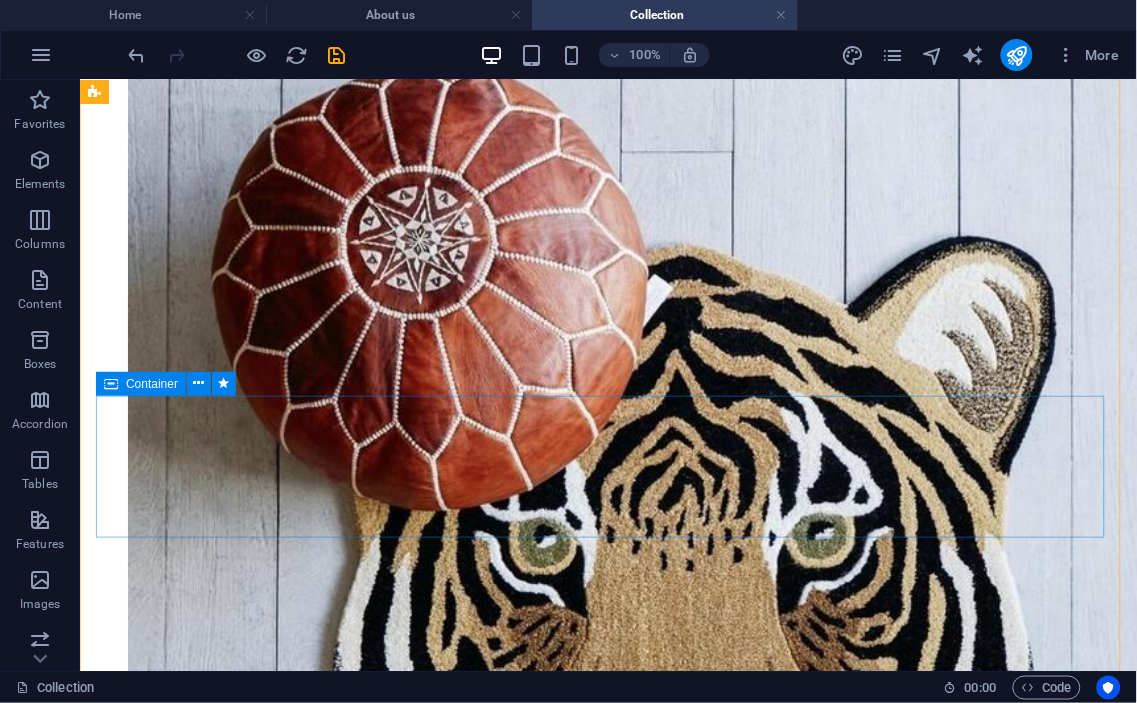 click on "Drop content here or  Add elements  Paste clipboard" at bounding box center [607, 66397] 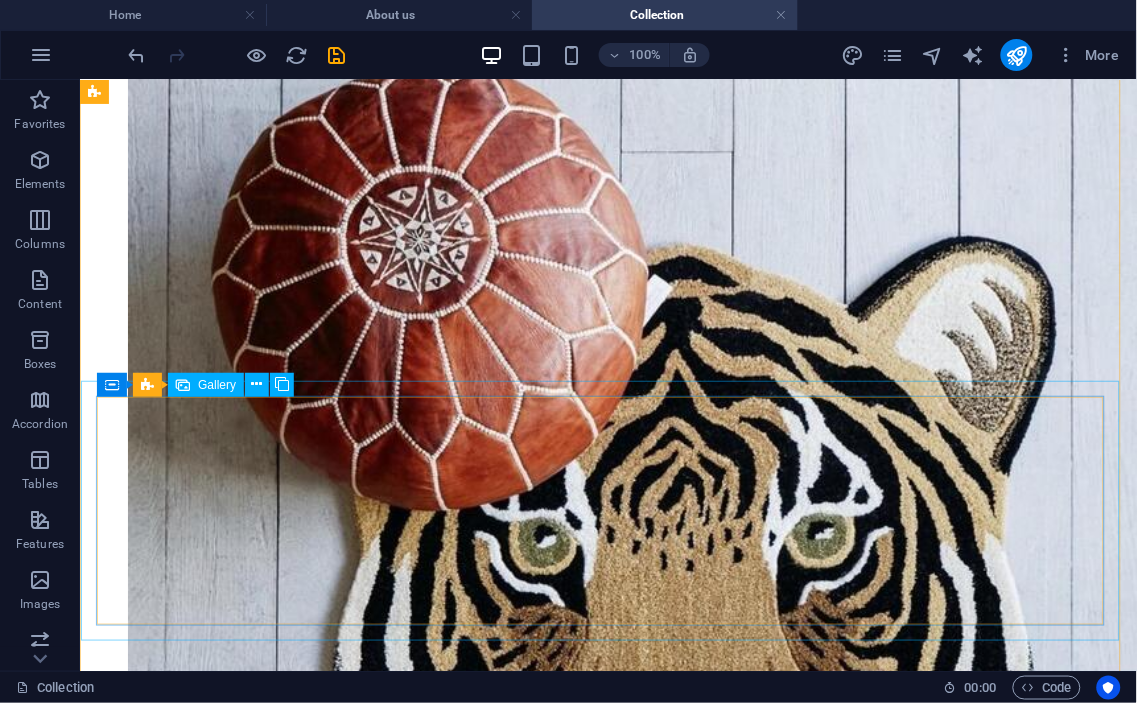 click at bounding box center [607, 67974] 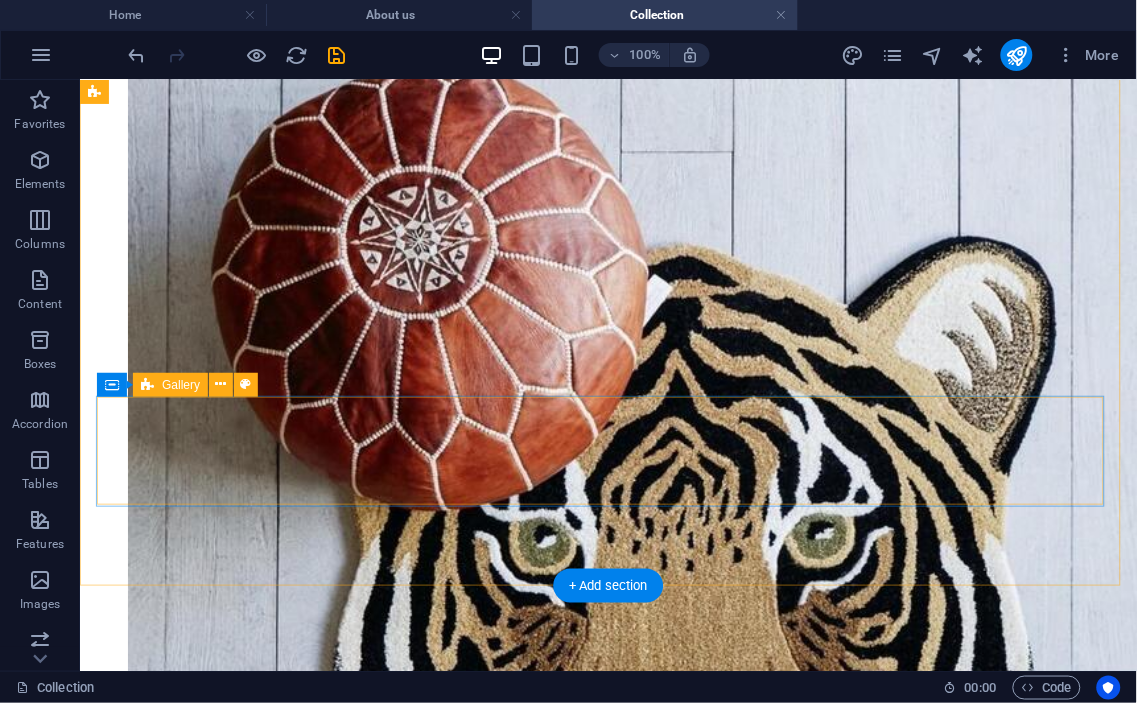 click on "Drop content here or  Add elements  Paste clipboard" at bounding box center (607, 66437) 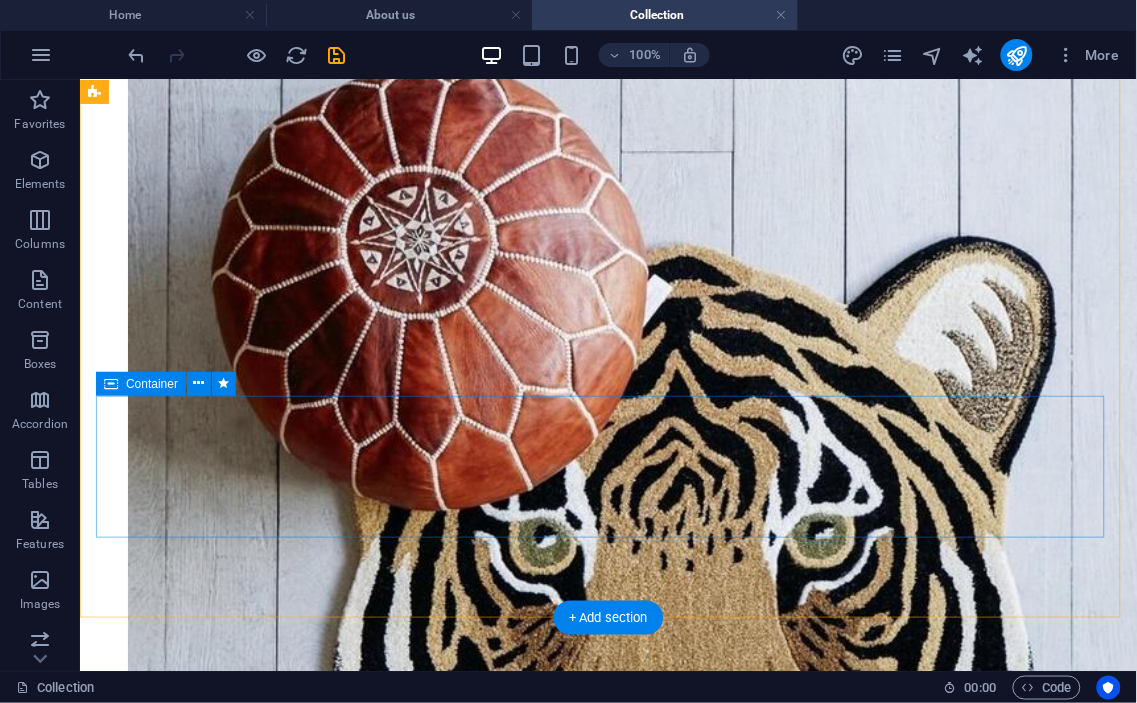click on "Drop content here or  Add elements  Paste clipboard" at bounding box center (607, 66437) 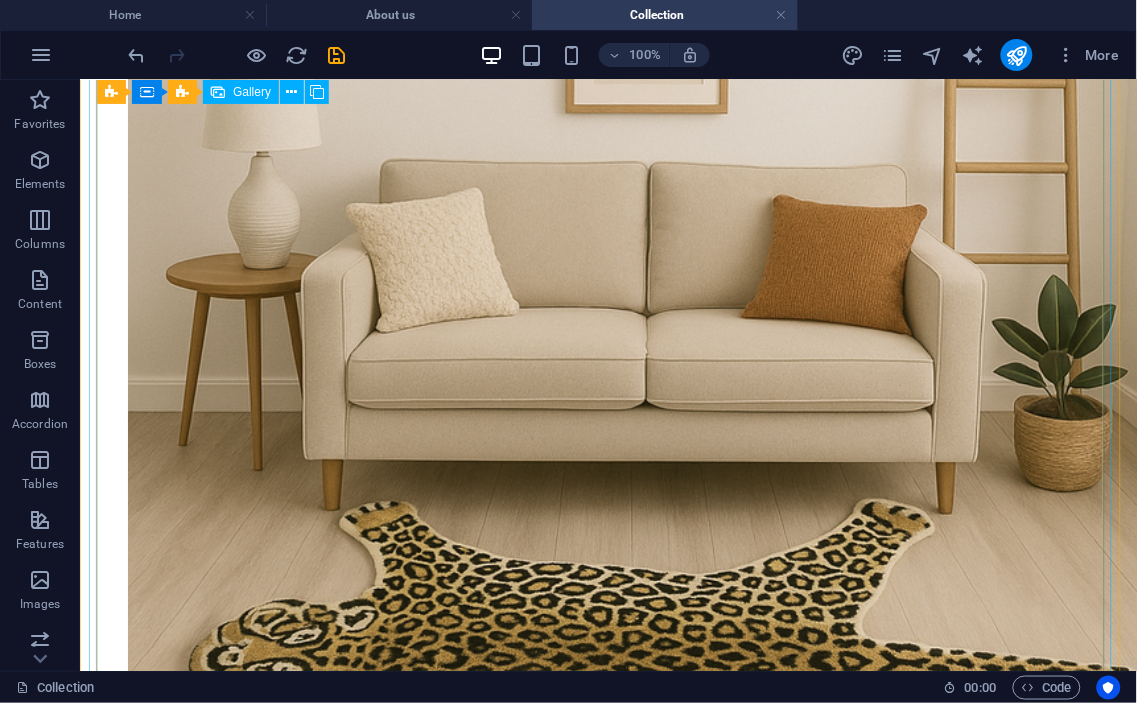 scroll, scrollTop: 8275, scrollLeft: 0, axis: vertical 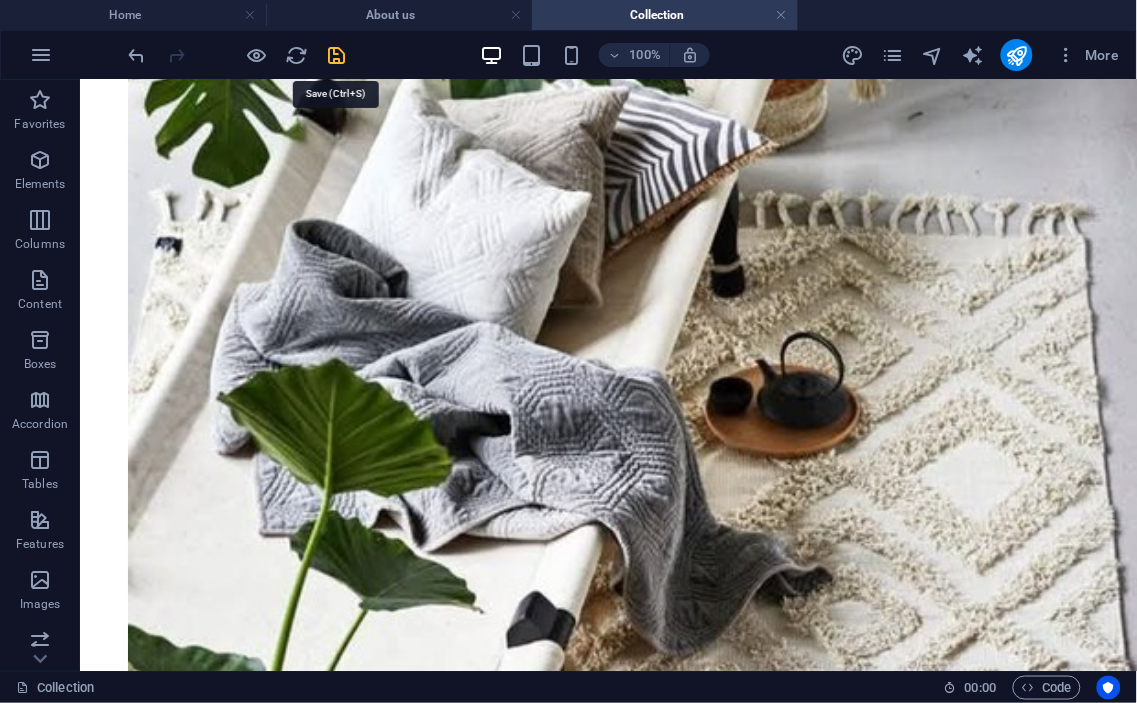 click at bounding box center (337, 55) 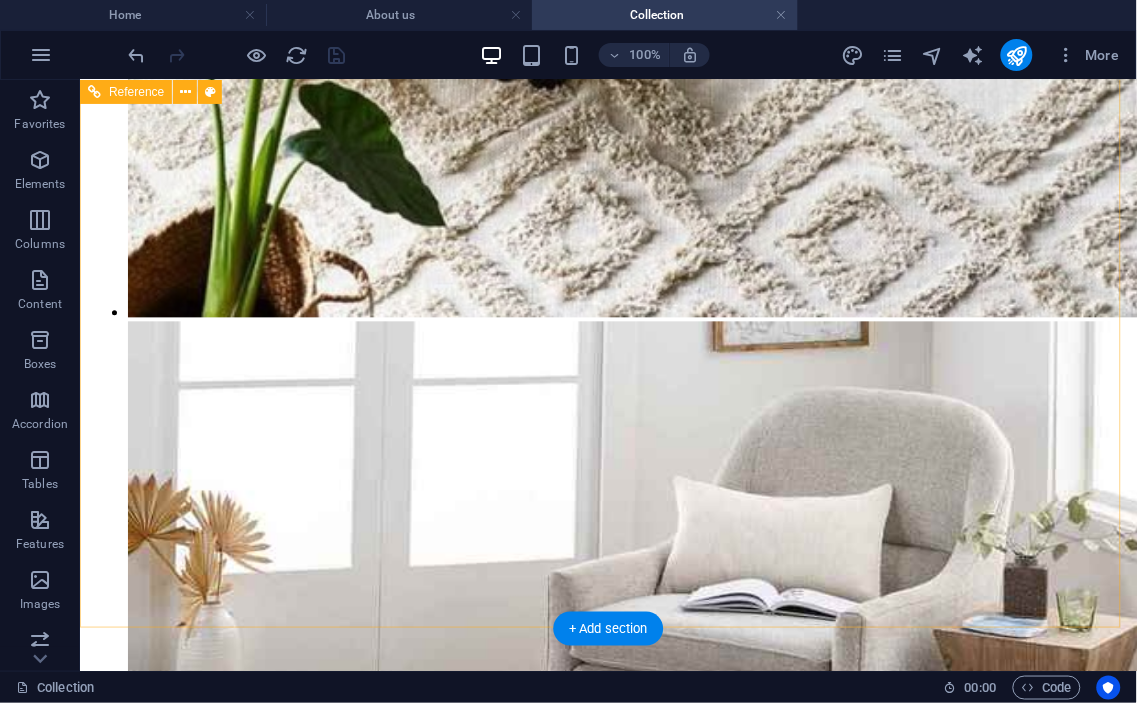 scroll, scrollTop: 13496, scrollLeft: 0, axis: vertical 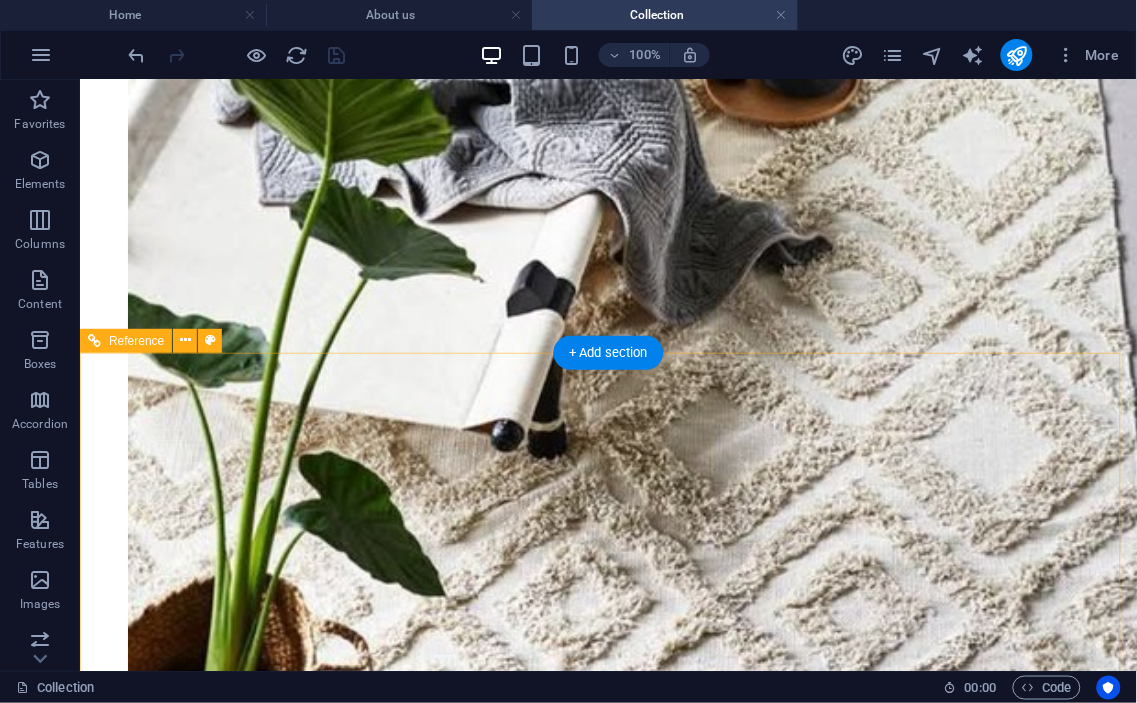 click at bounding box center (607, 89395) 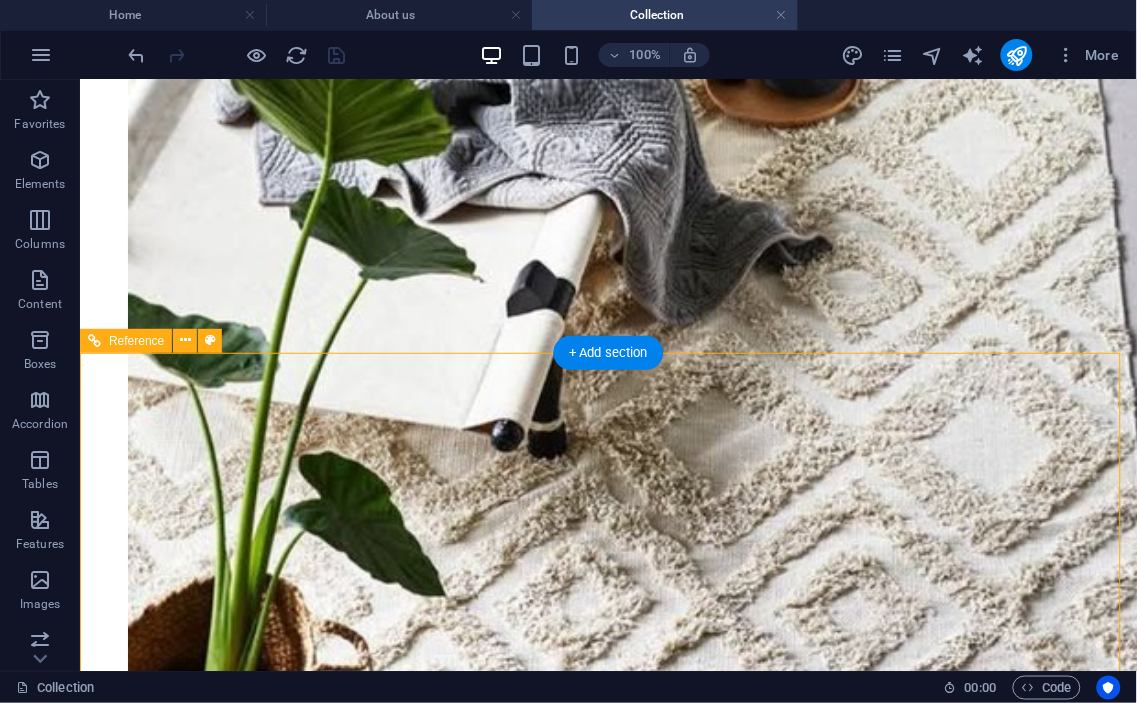 click at bounding box center [607, 89395] 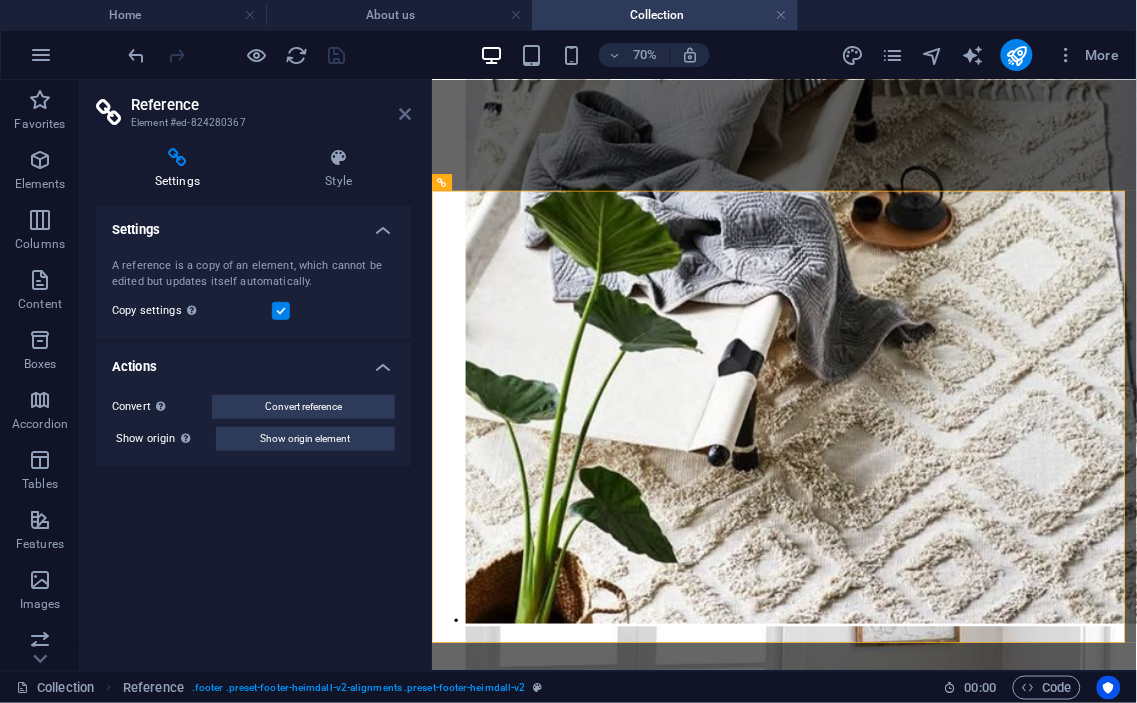 click at bounding box center (405, 114) 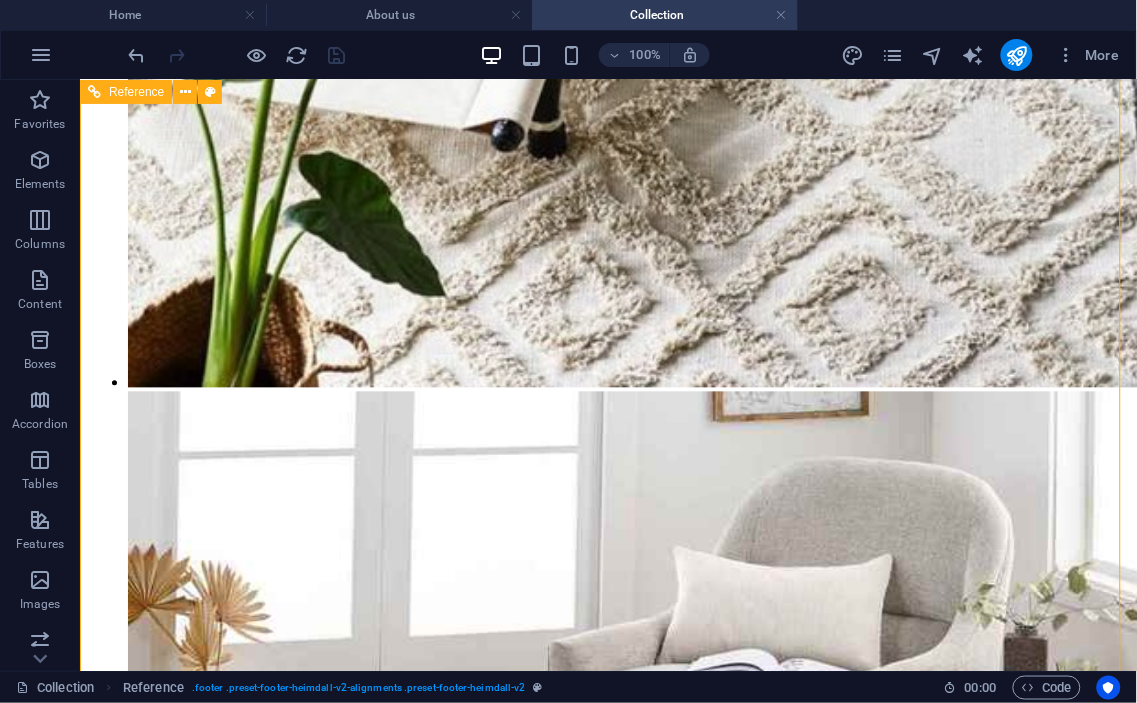 drag, startPoint x: 310, startPoint y: 335, endPoint x: 310, endPoint y: 295, distance: 40 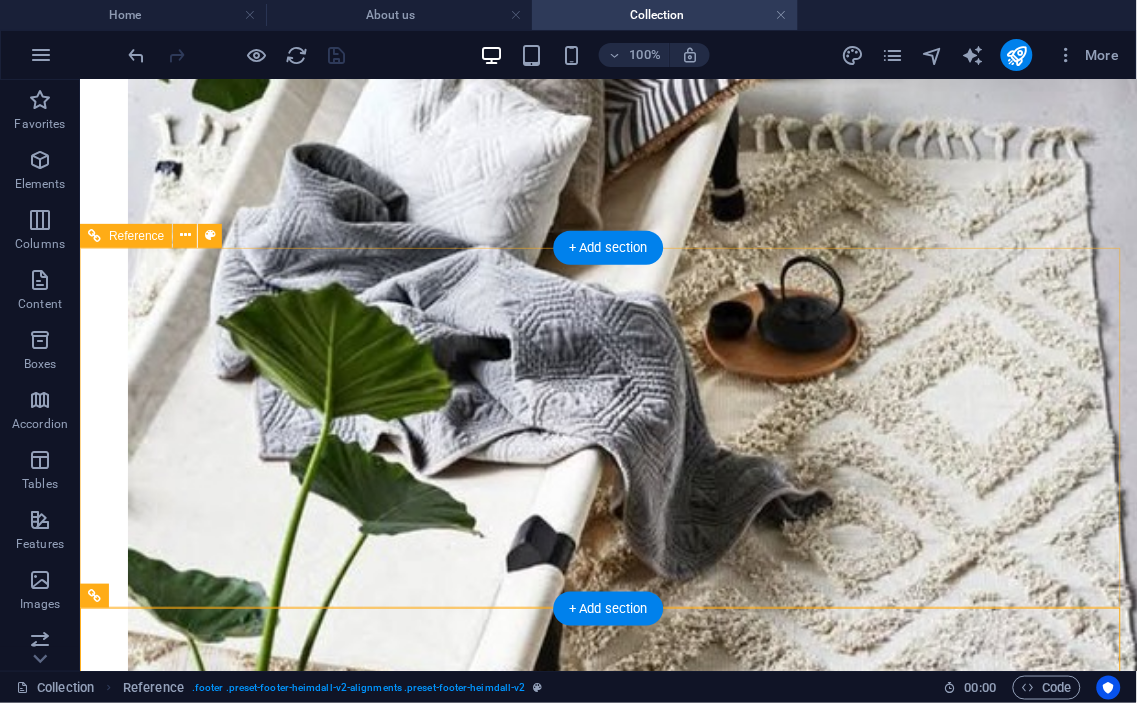 scroll, scrollTop: 13425, scrollLeft: 0, axis: vertical 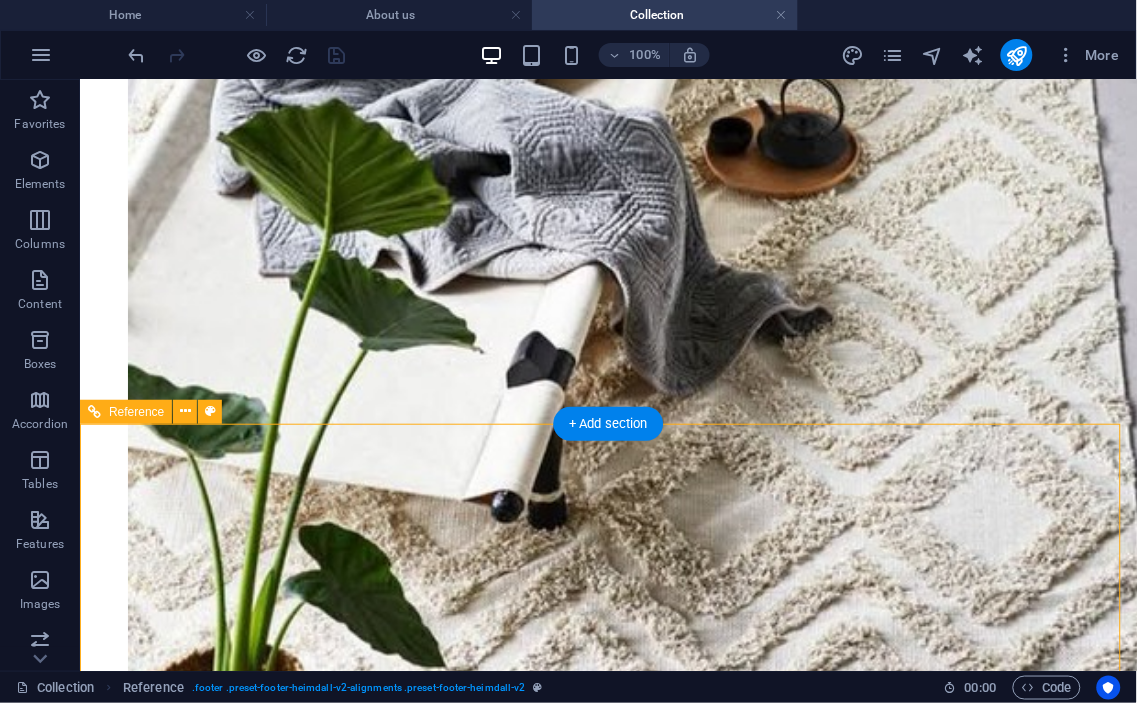 click at bounding box center [607, 89466] 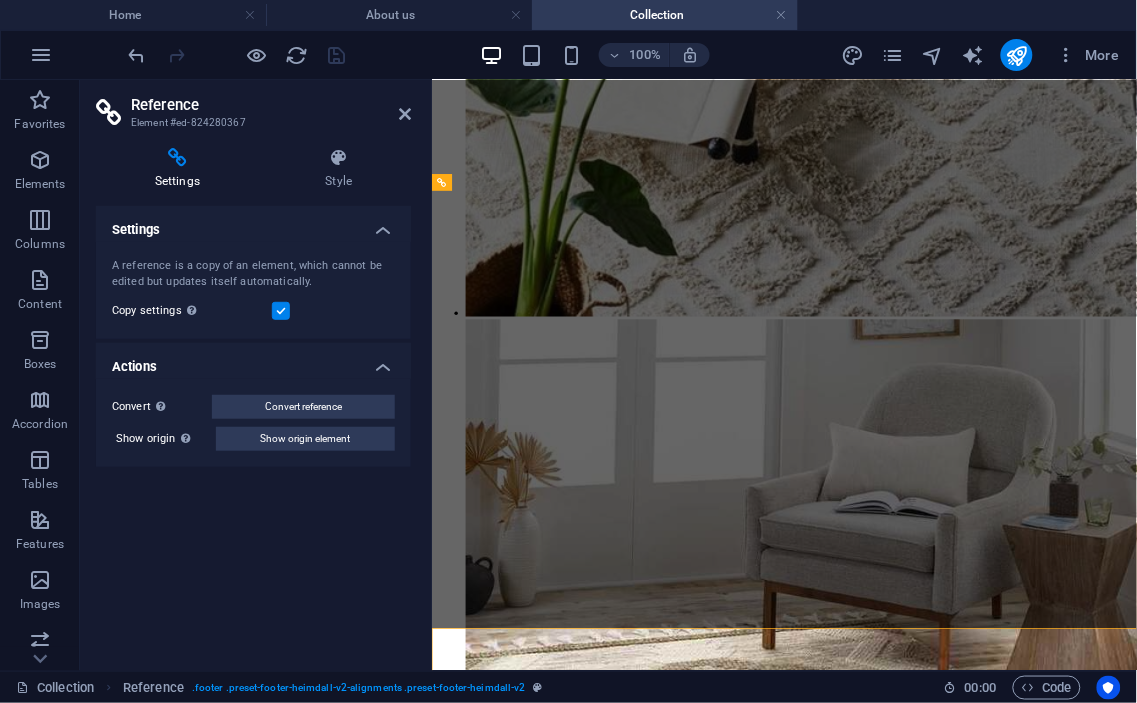 scroll, scrollTop: 12985, scrollLeft: 0, axis: vertical 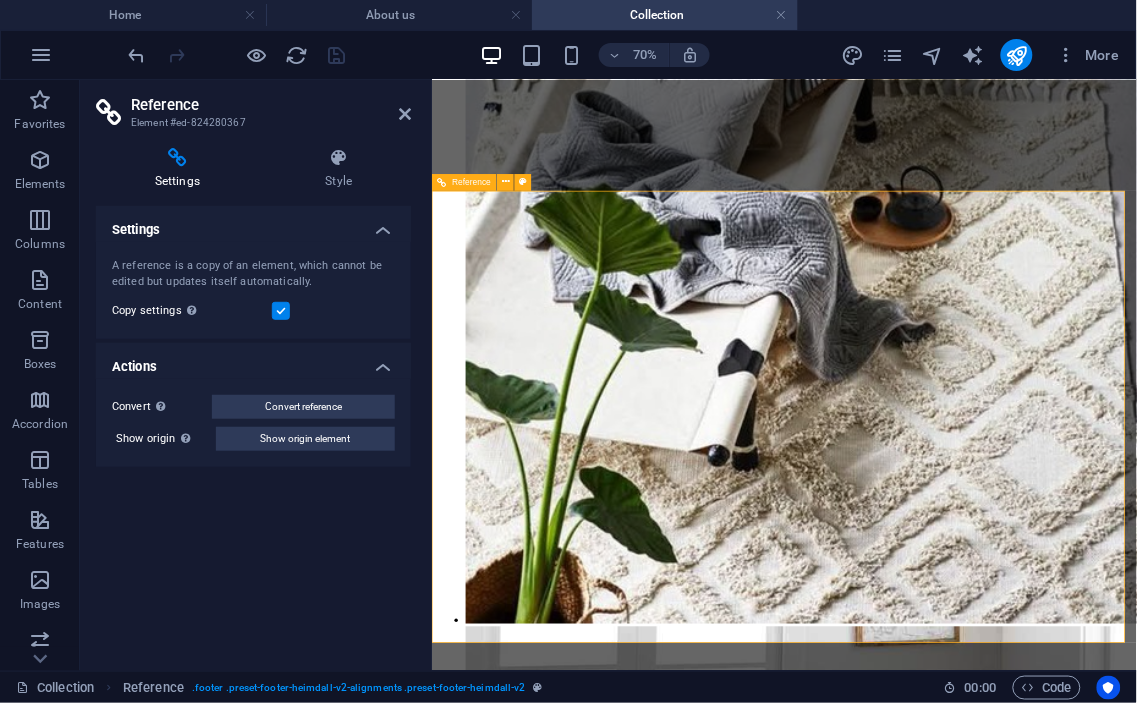 click at bounding box center [934, 86115] 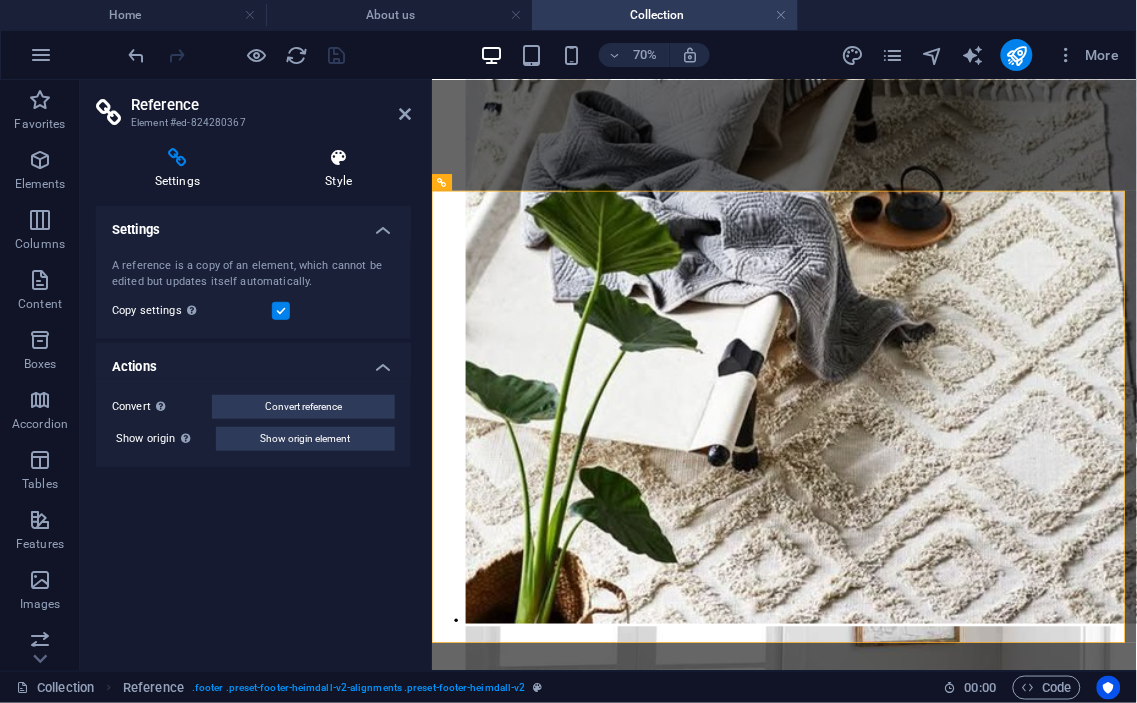 click at bounding box center [339, 158] 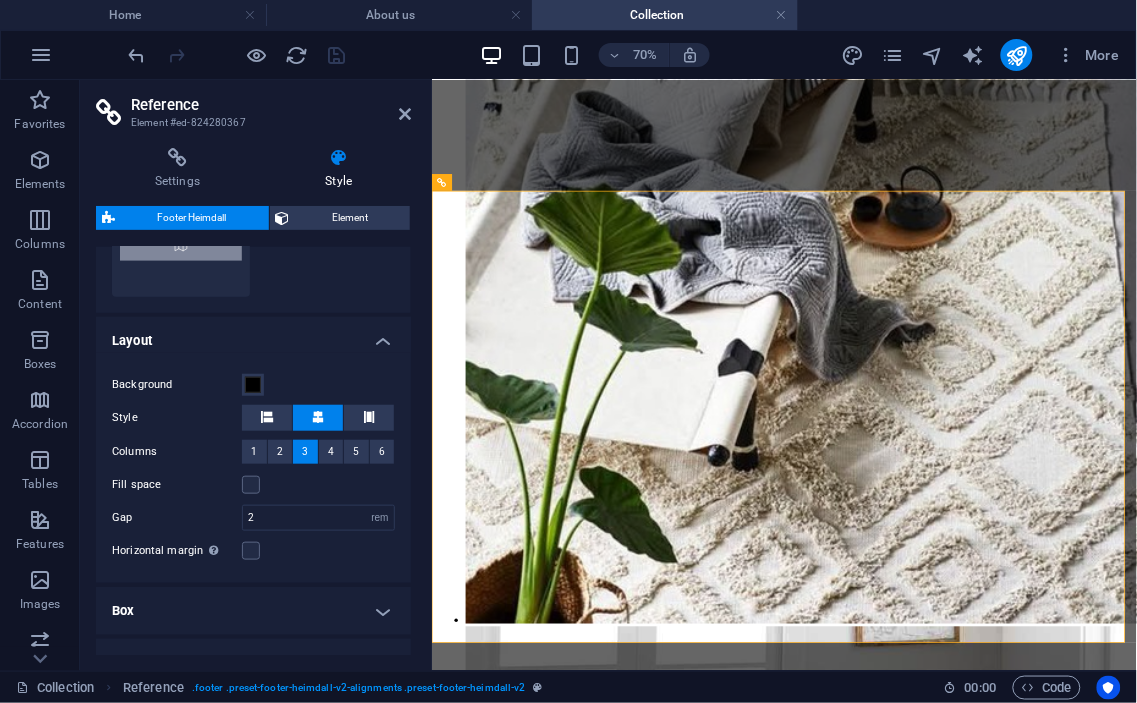 scroll, scrollTop: 384, scrollLeft: 0, axis: vertical 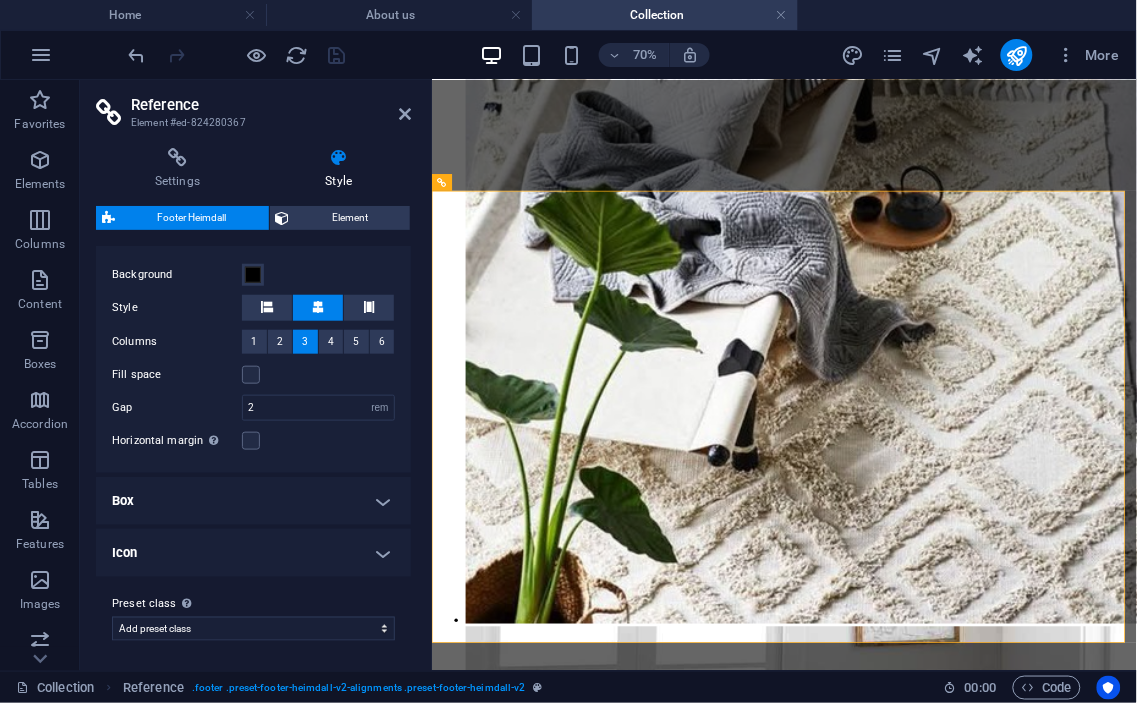 click on "Box" at bounding box center [253, 501] 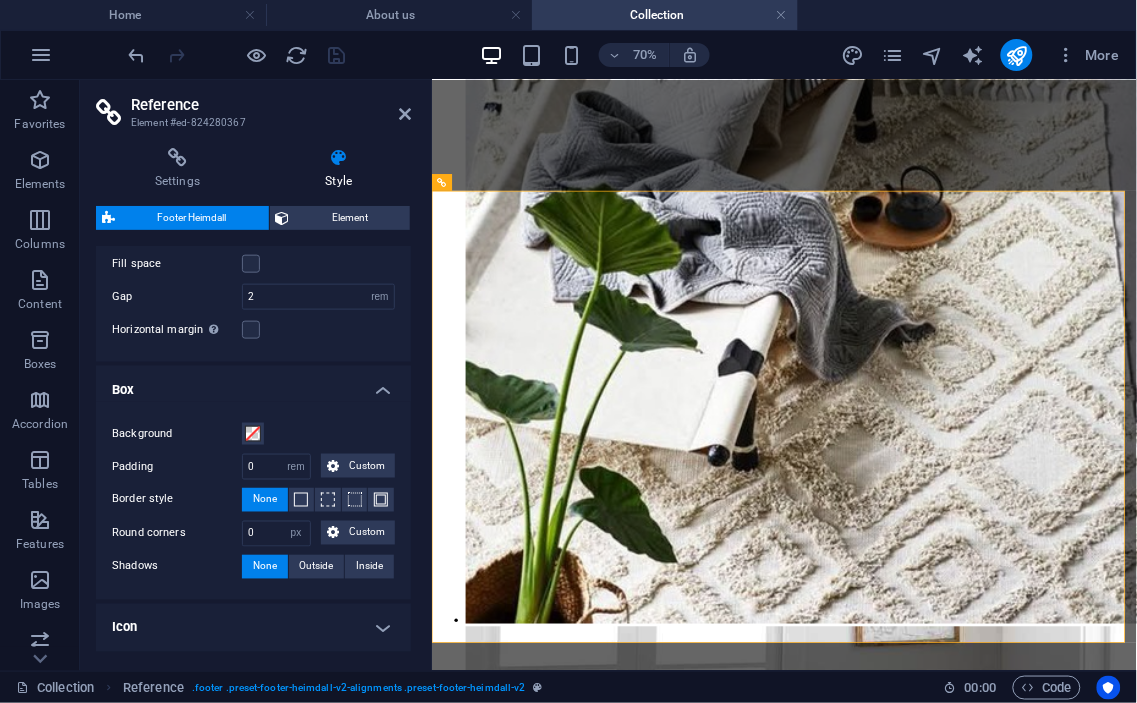 scroll, scrollTop: 570, scrollLeft: 0, axis: vertical 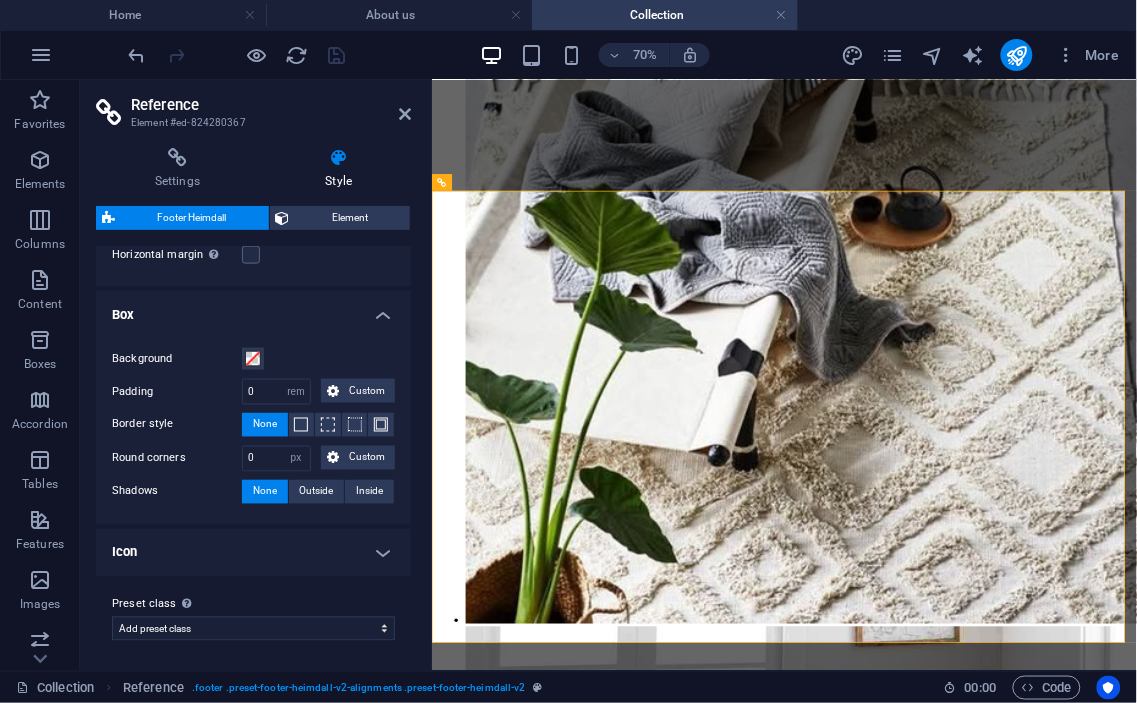 click on "Icon" at bounding box center (253, 553) 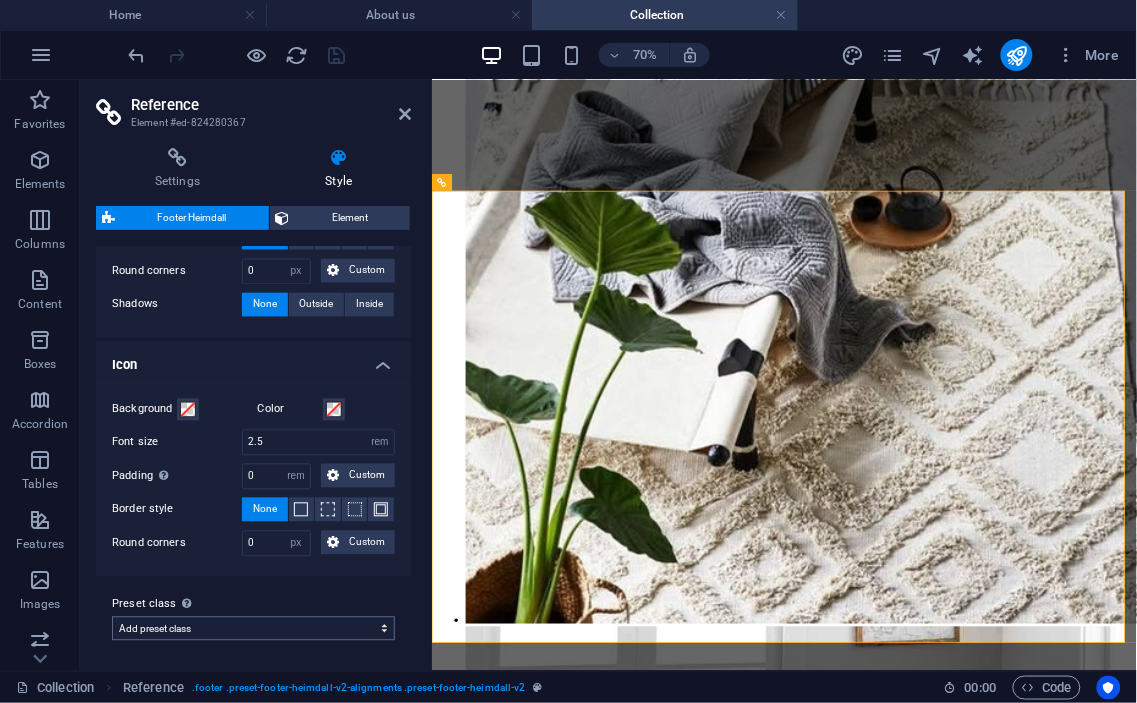 scroll, scrollTop: 0, scrollLeft: 0, axis: both 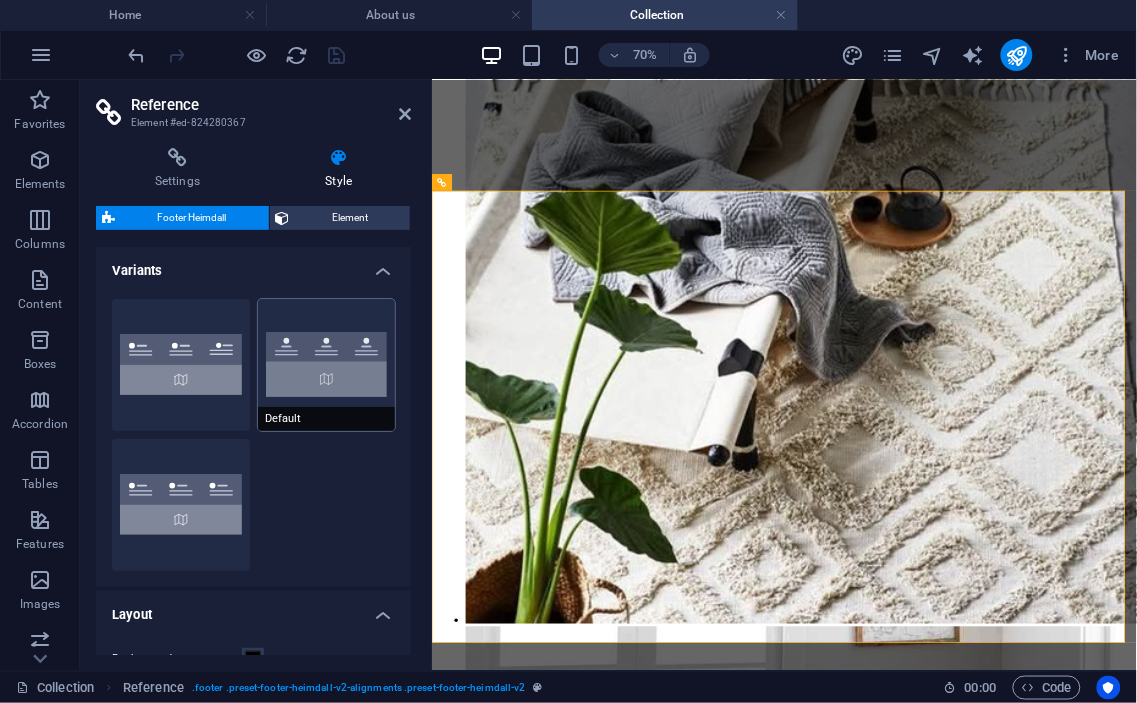 click on "Default" at bounding box center (327, 365) 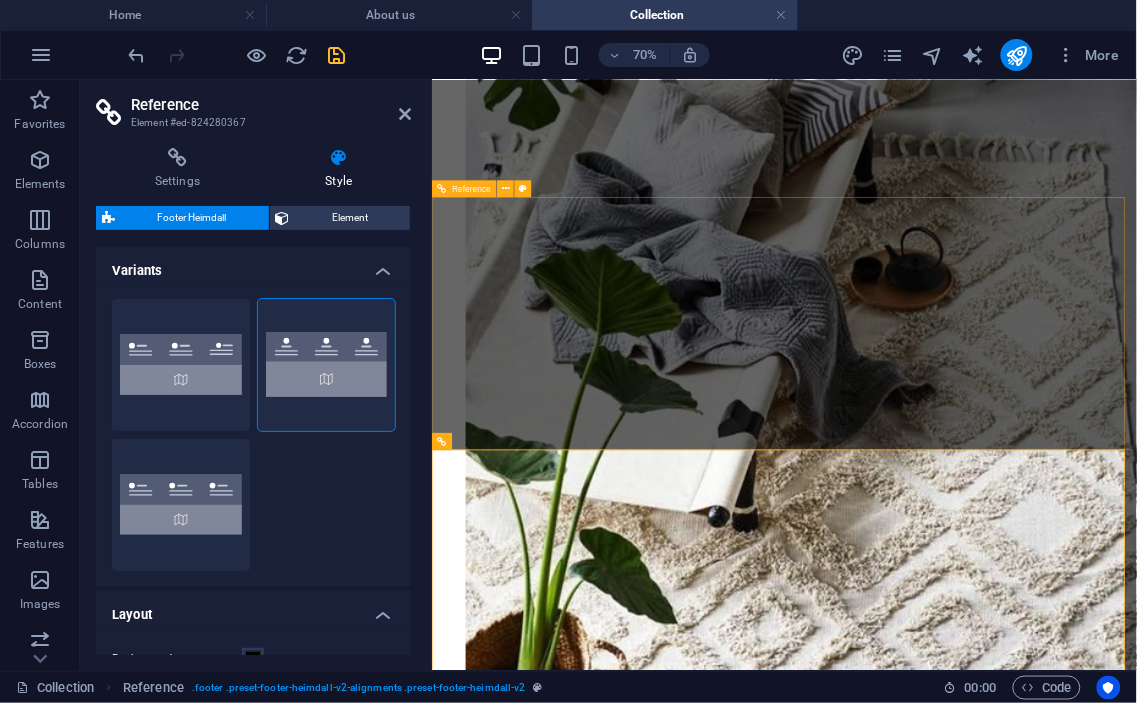 scroll, scrollTop: 12985, scrollLeft: 0, axis: vertical 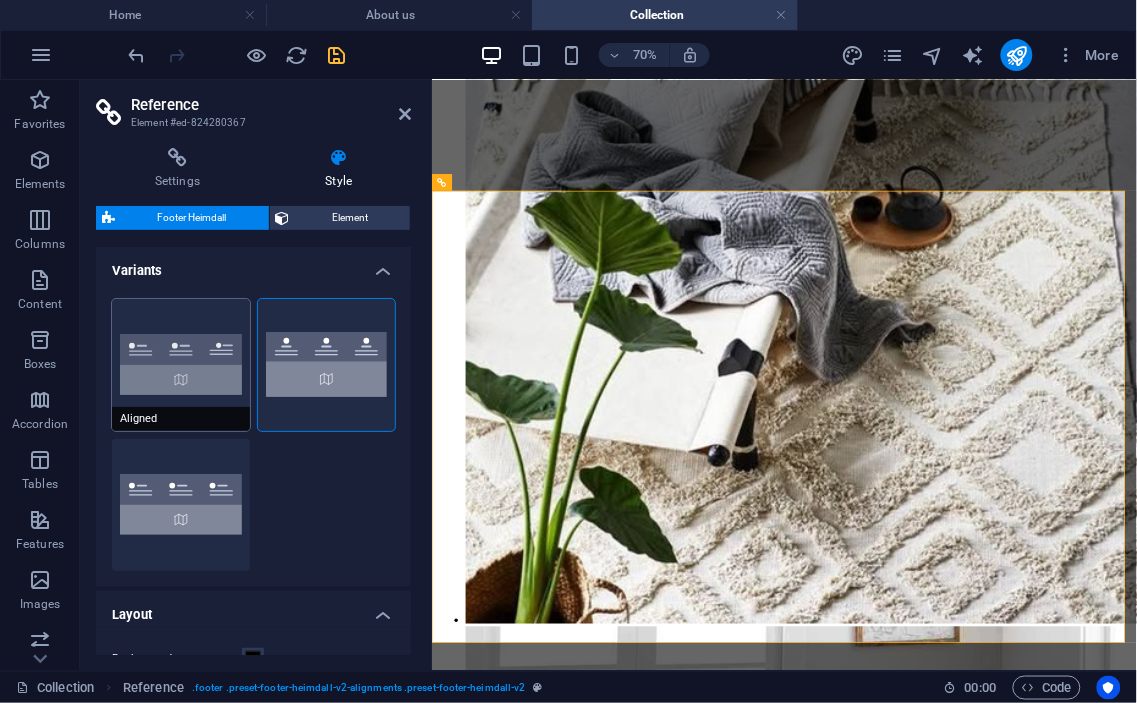 click on "Aligned" at bounding box center (181, 365) 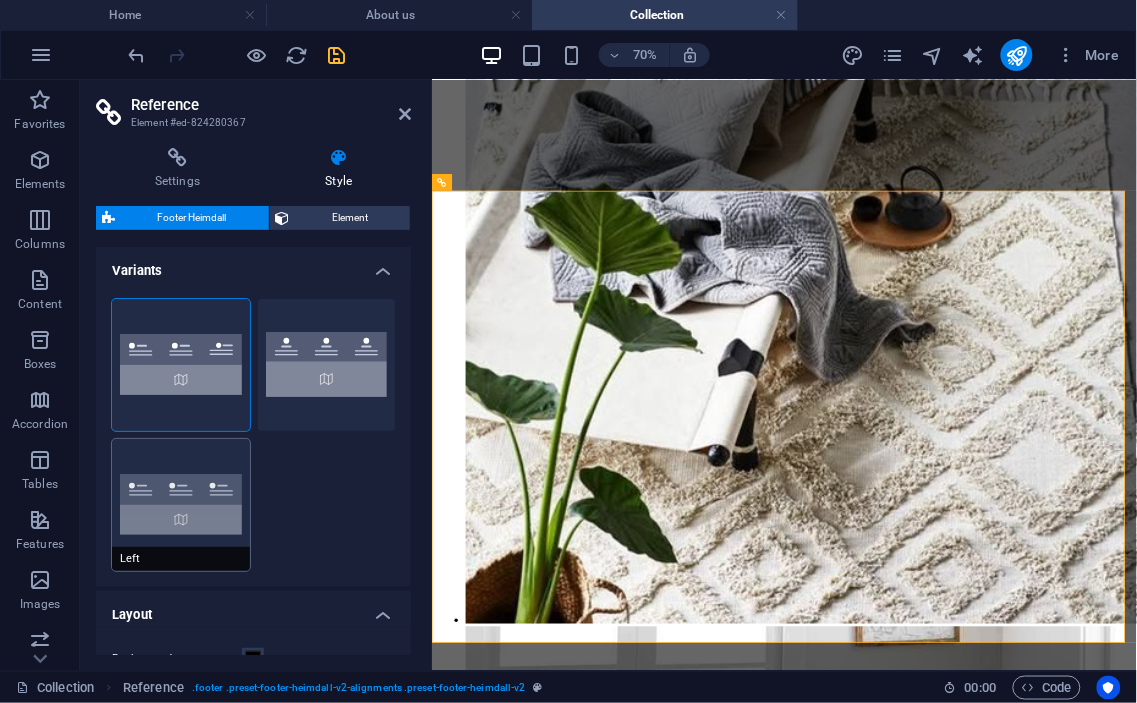 click on "Left" at bounding box center (181, 505) 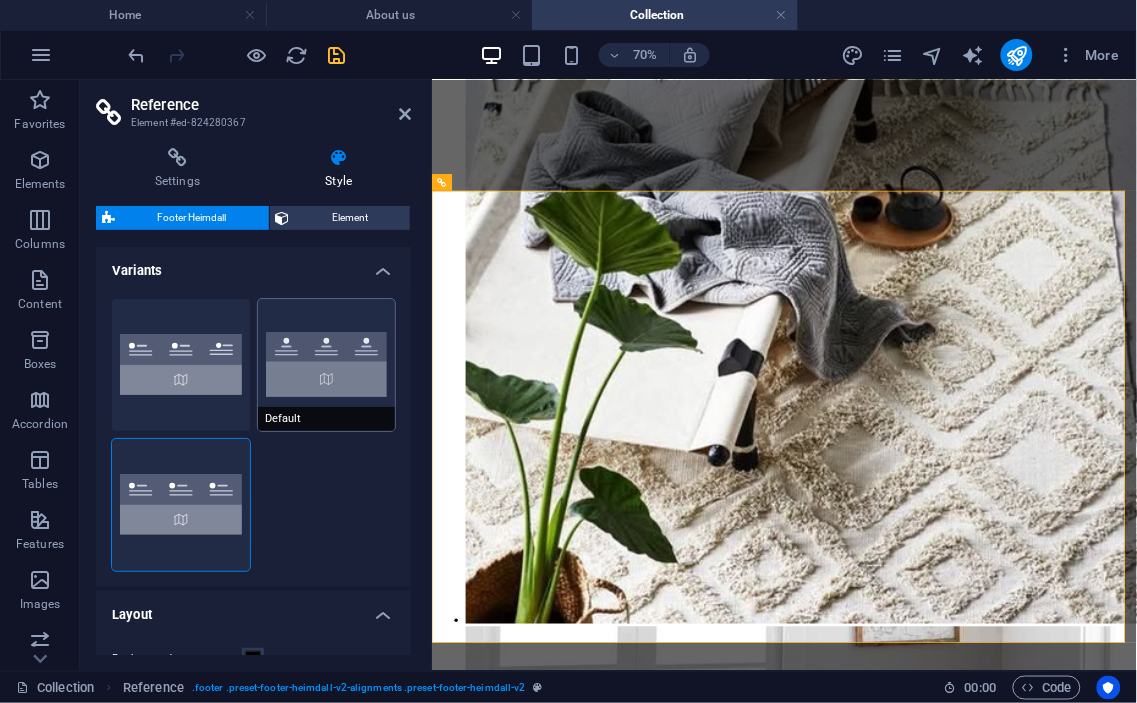 click on "Default" at bounding box center [327, 365] 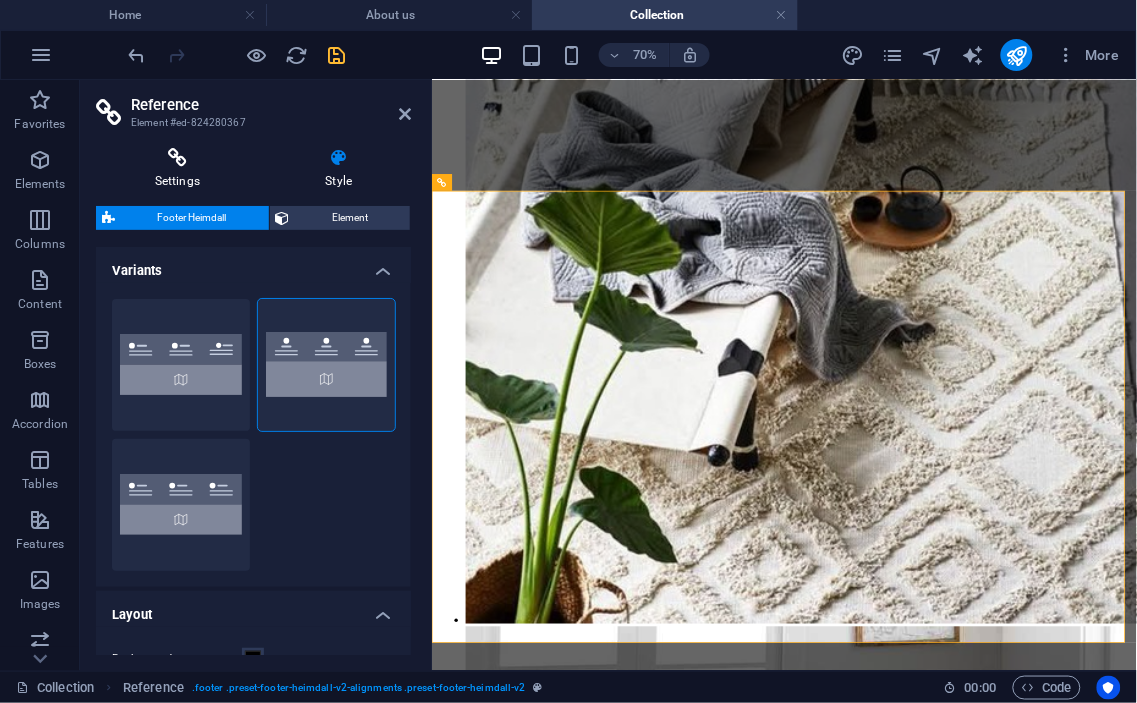 click on "Settings" at bounding box center [181, 169] 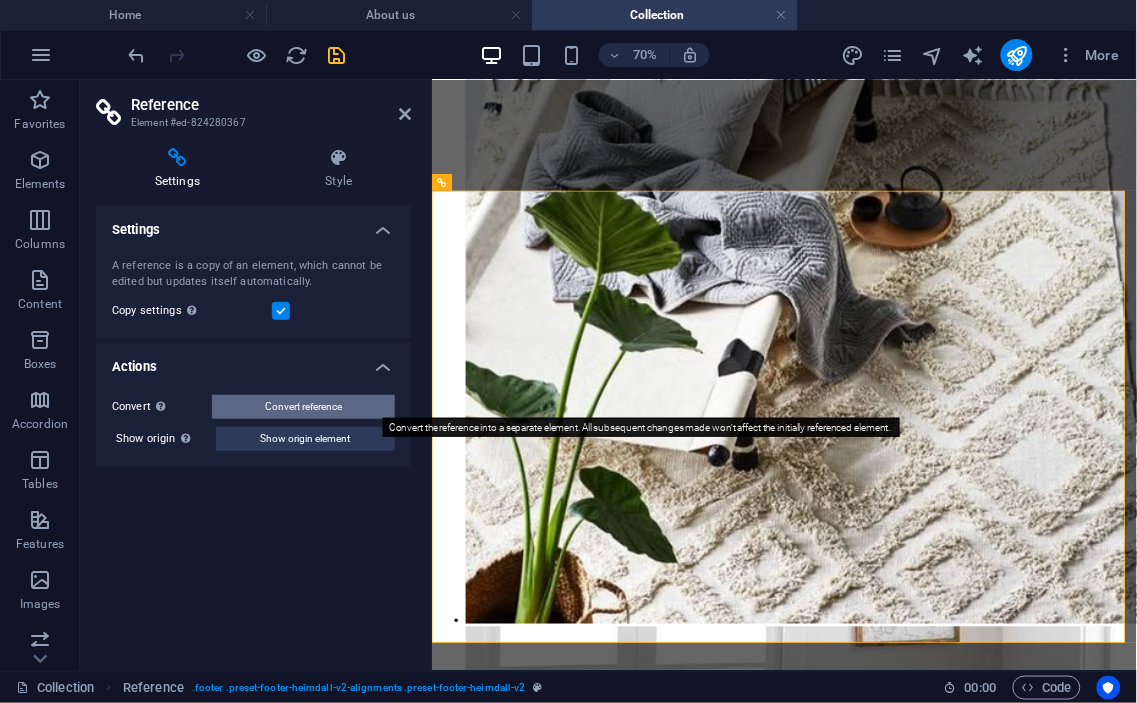 click on "Convert reference" at bounding box center [303, 407] 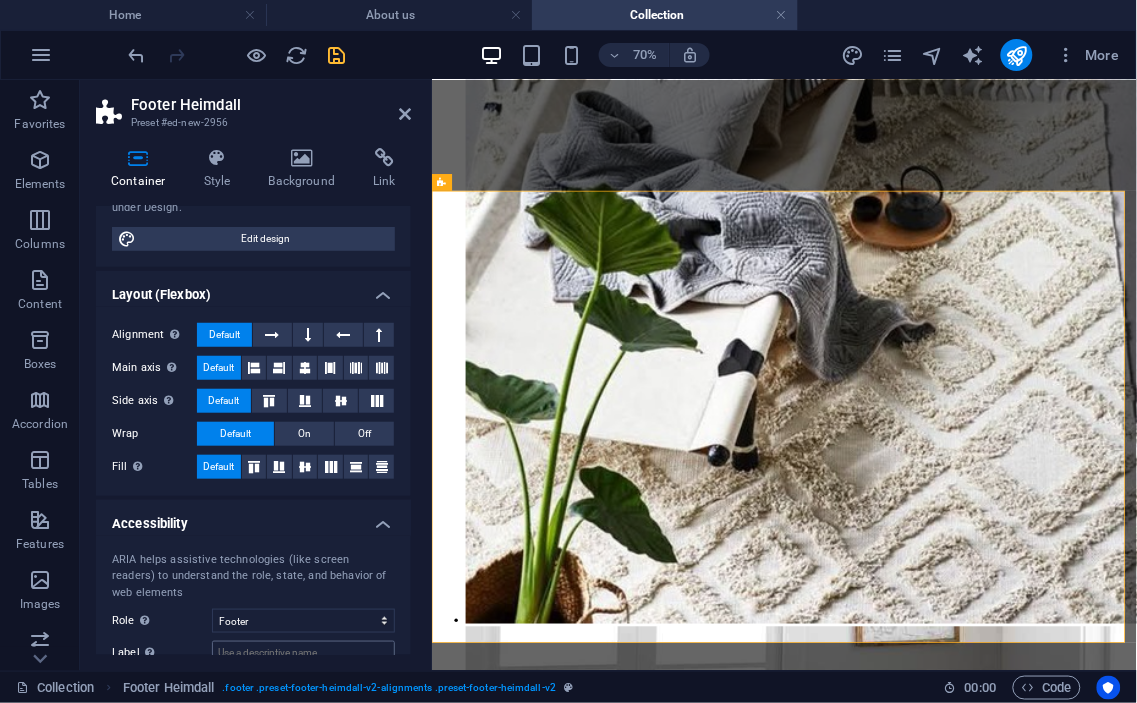 scroll, scrollTop: 360, scrollLeft: 0, axis: vertical 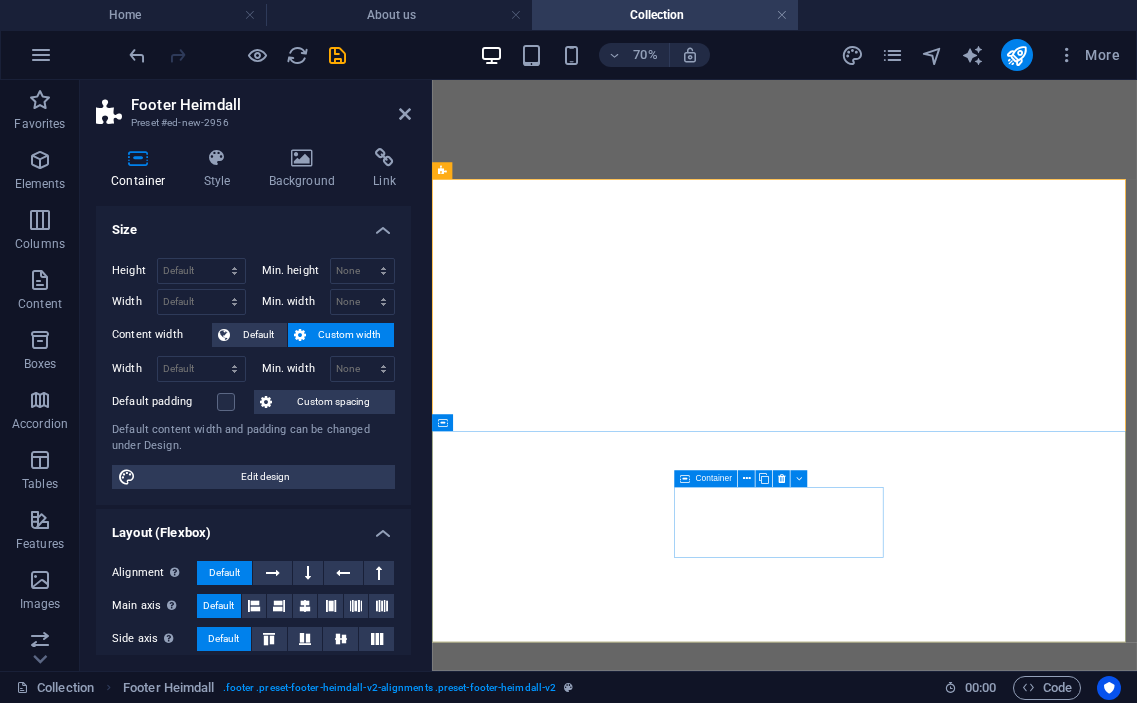 select on "footer" 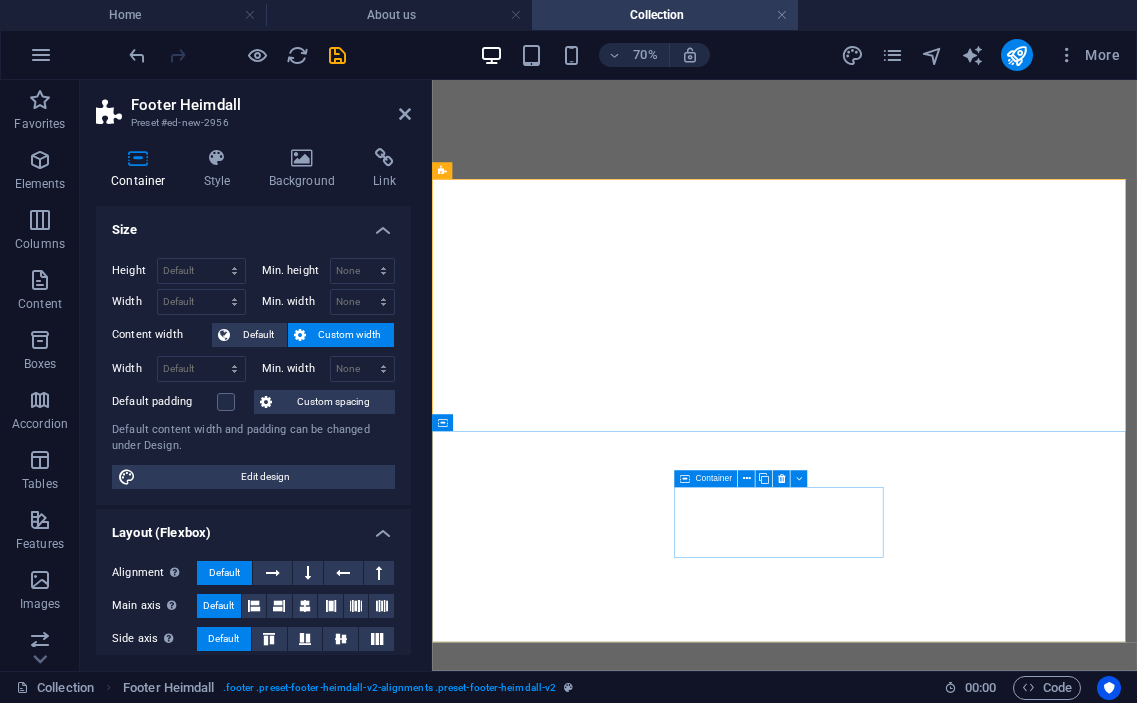 scroll, scrollTop: 0, scrollLeft: 0, axis: both 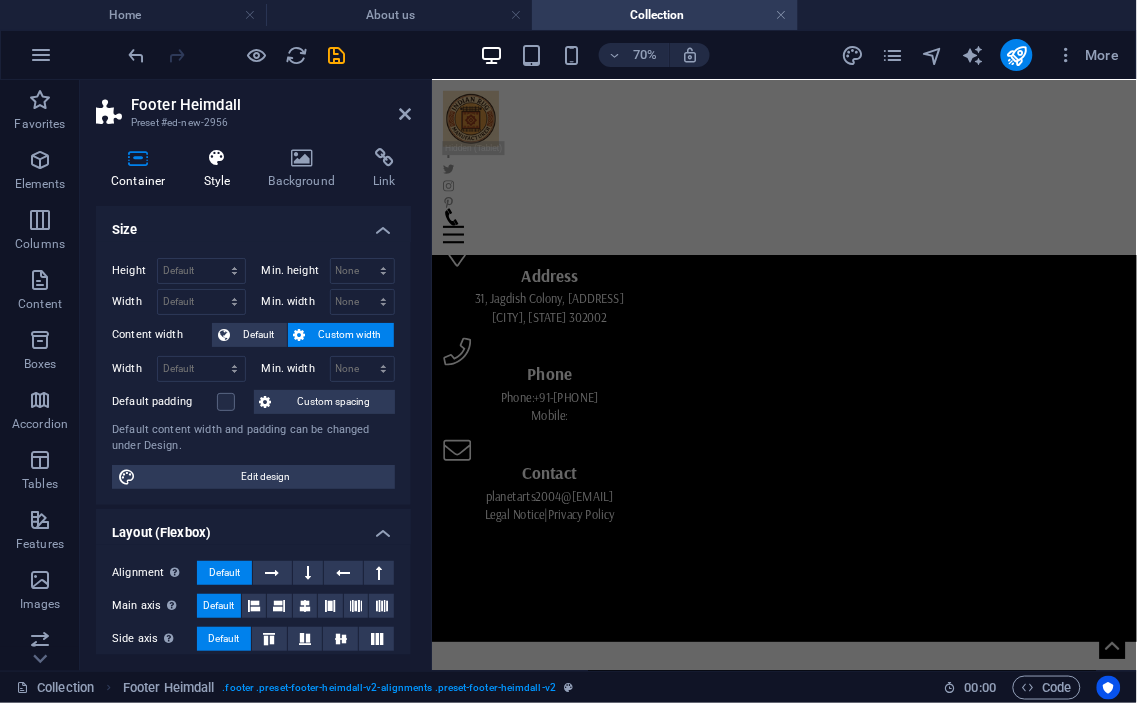 click on "Style" at bounding box center (221, 169) 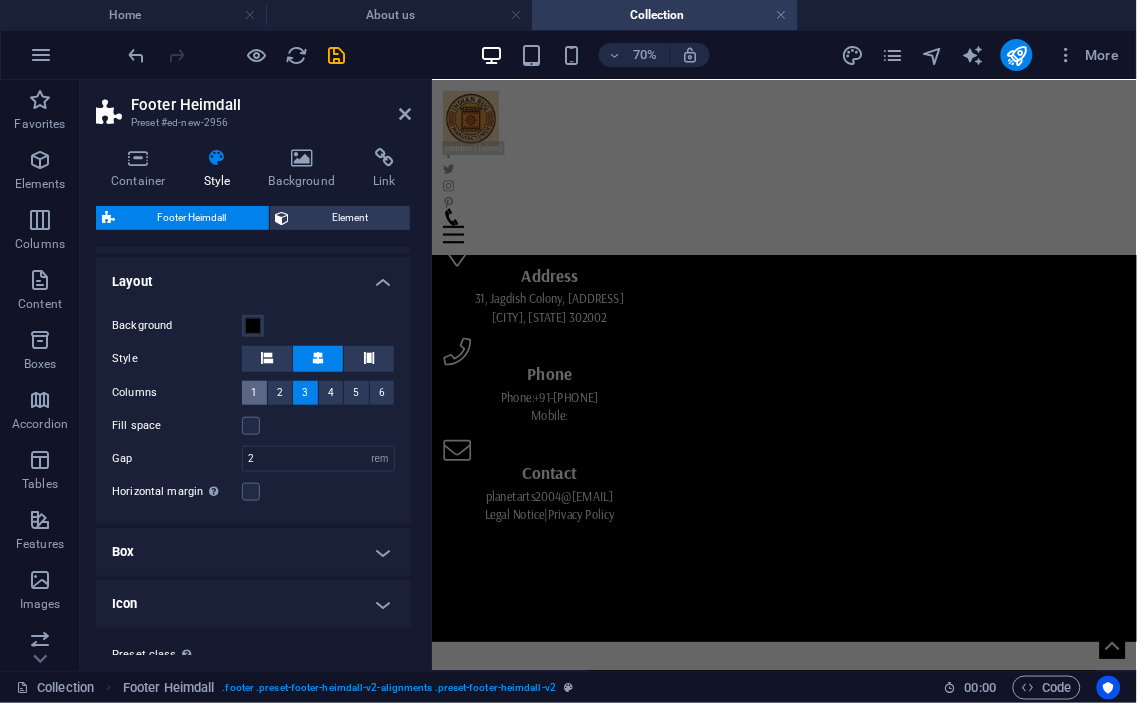 scroll, scrollTop: 384, scrollLeft: 0, axis: vertical 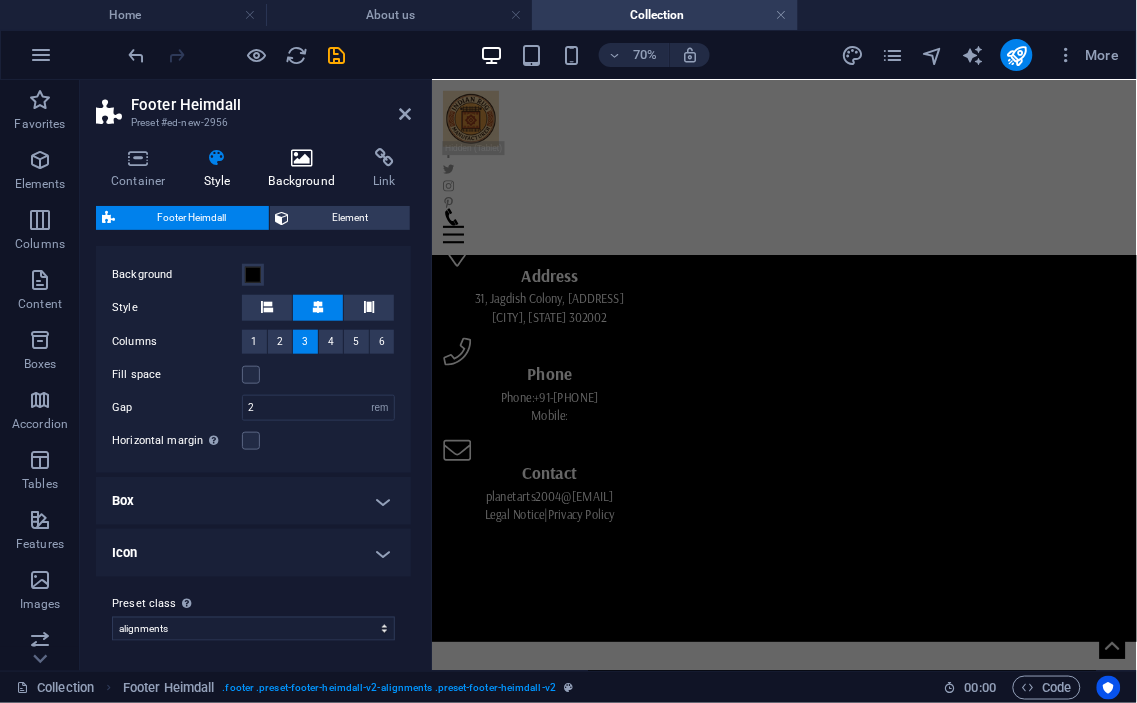 click at bounding box center [302, 158] 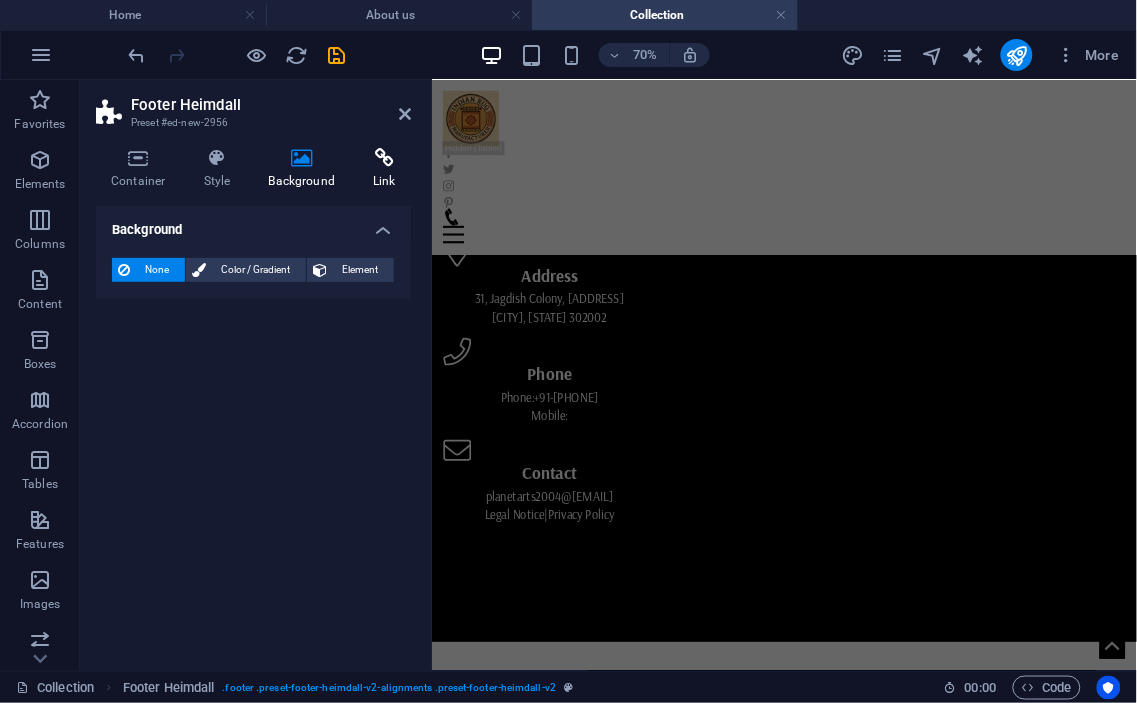 click on "Link" at bounding box center (384, 169) 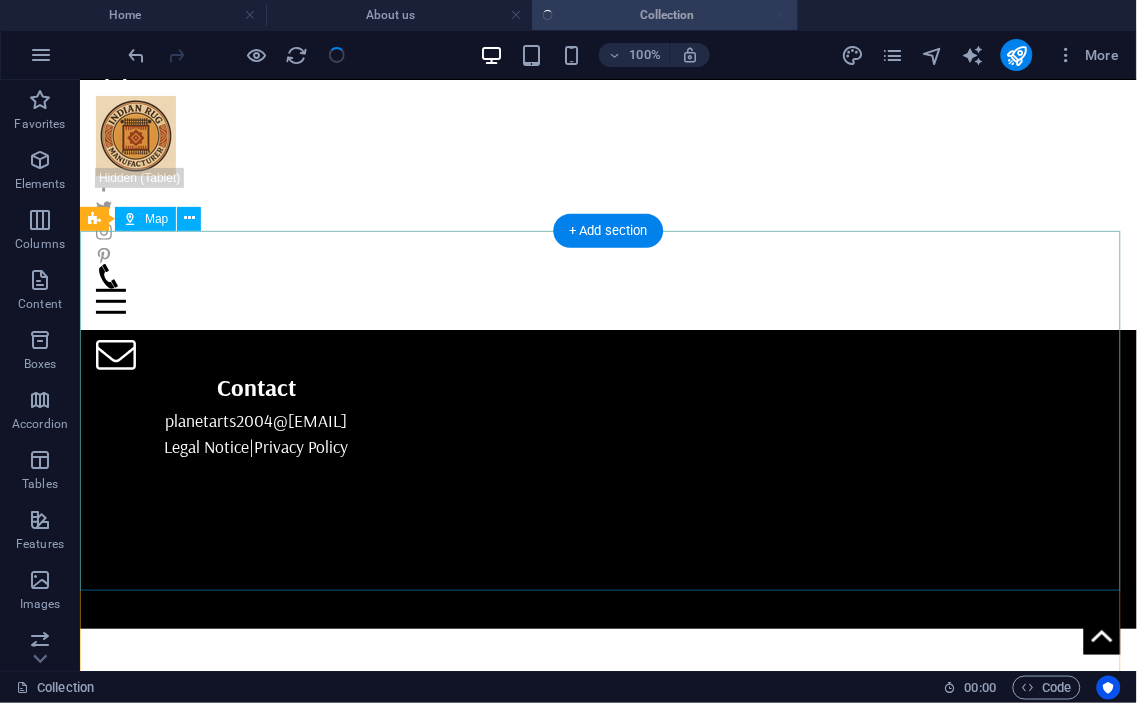 scroll, scrollTop: 13618, scrollLeft: 0, axis: vertical 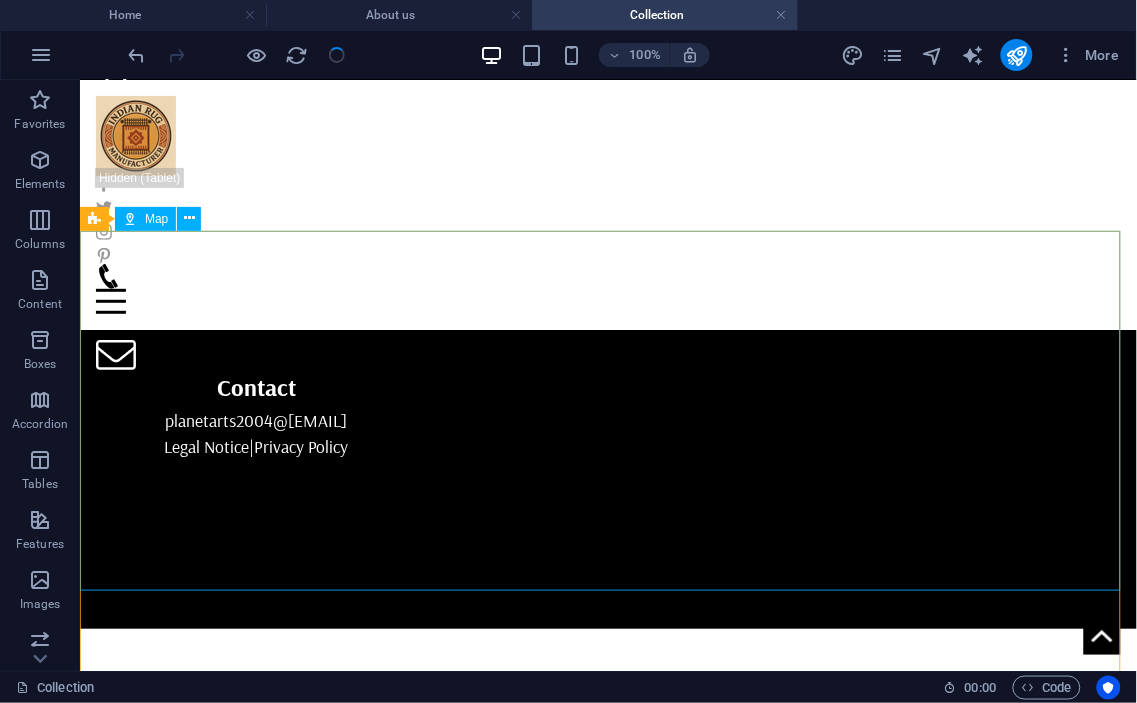 click on "Map" at bounding box center (156, 219) 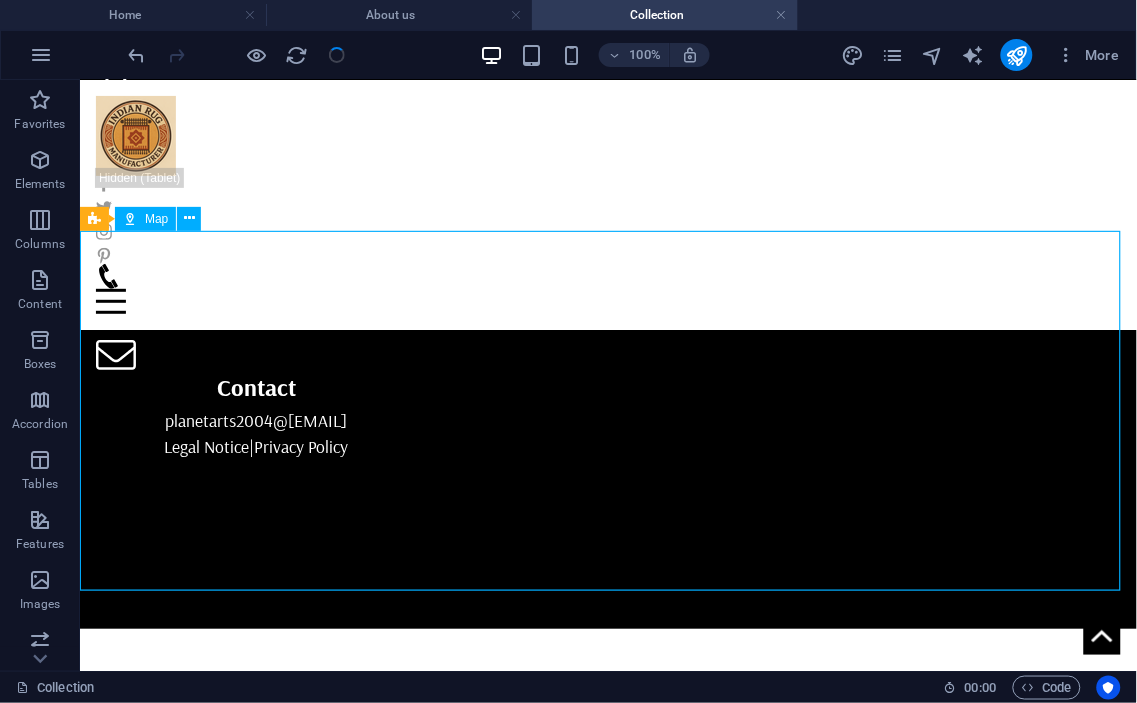 click on "Map" at bounding box center [156, 219] 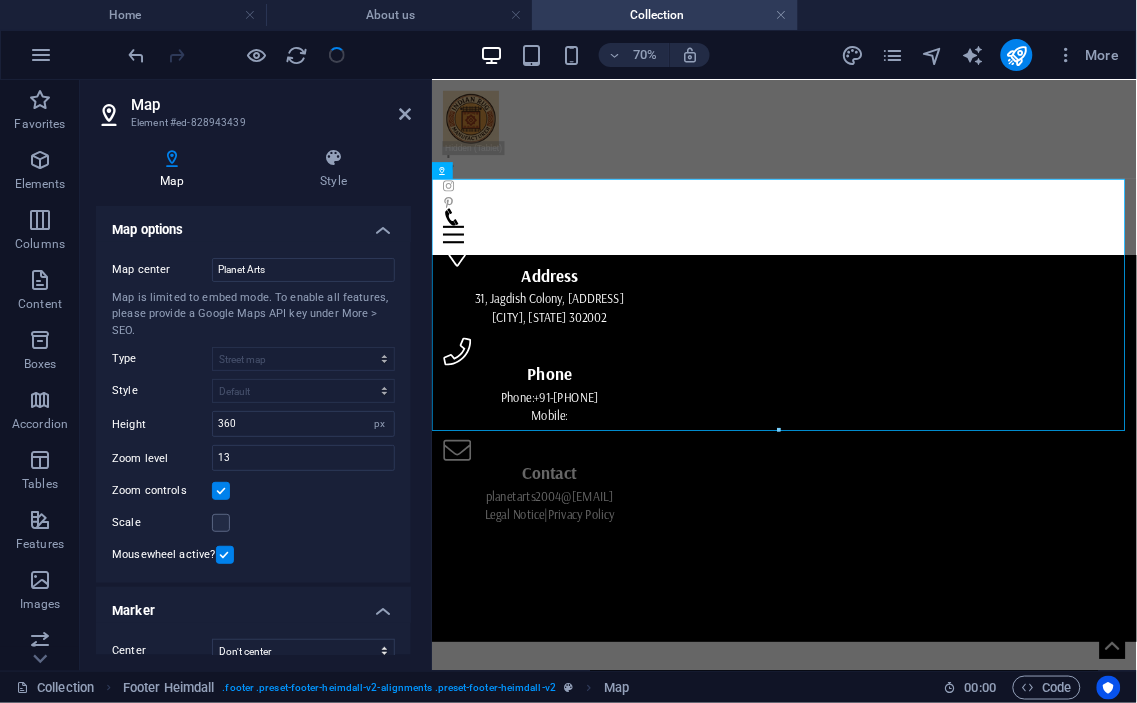 scroll, scrollTop: 13002, scrollLeft: 0, axis: vertical 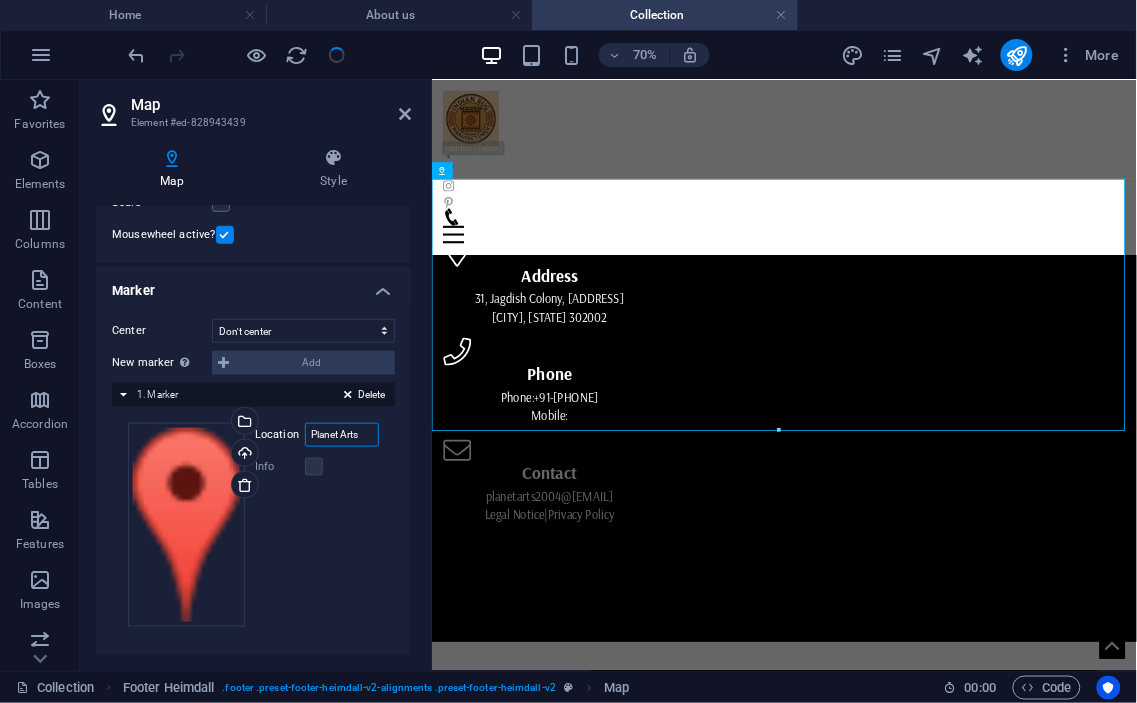 click on "Planet Arts" at bounding box center [342, 435] 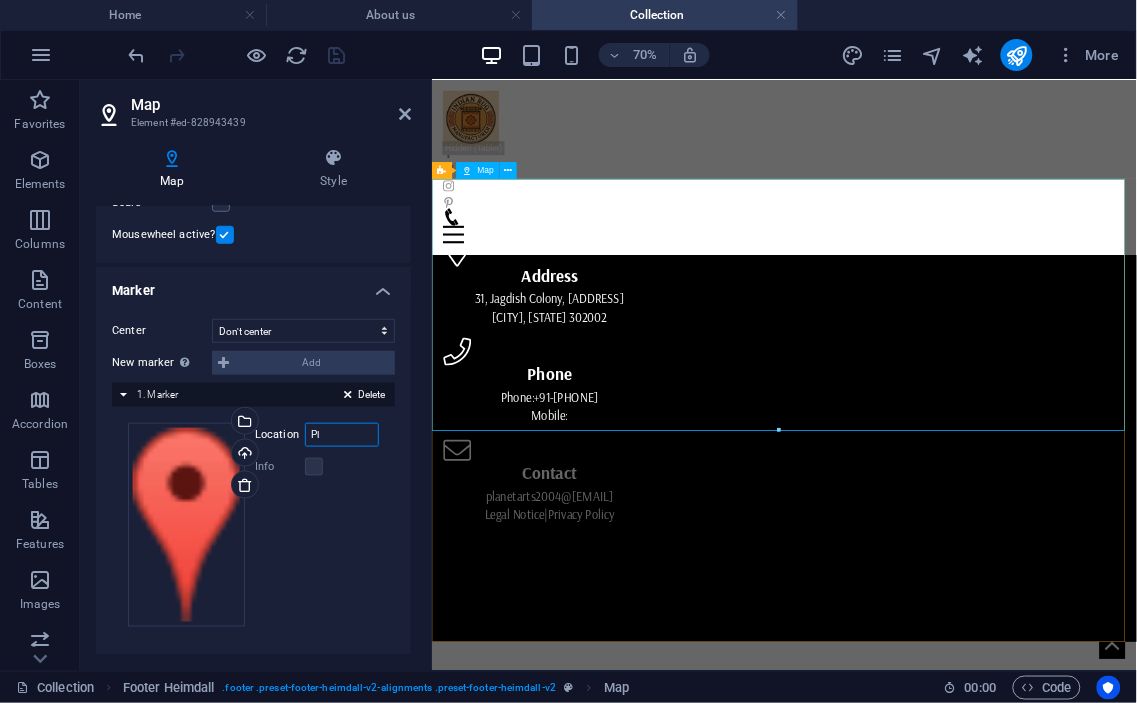 type on "P" 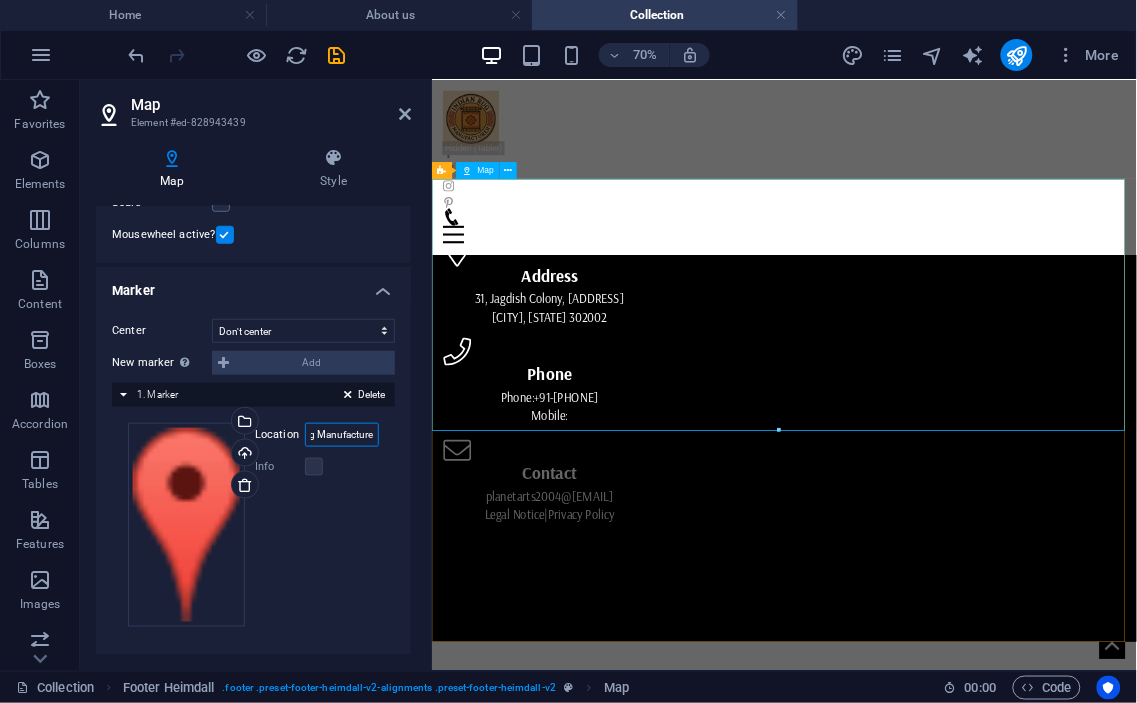 type on "Indian Rug Manufacturer" 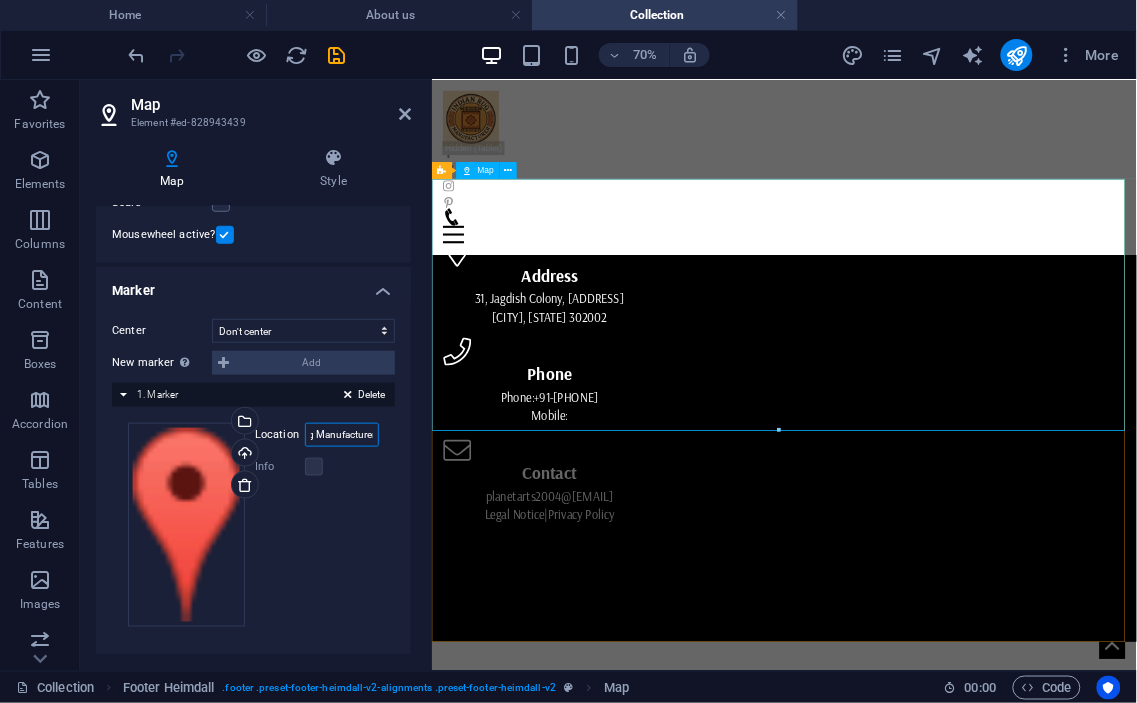 scroll, scrollTop: 0, scrollLeft: 48, axis: horizontal 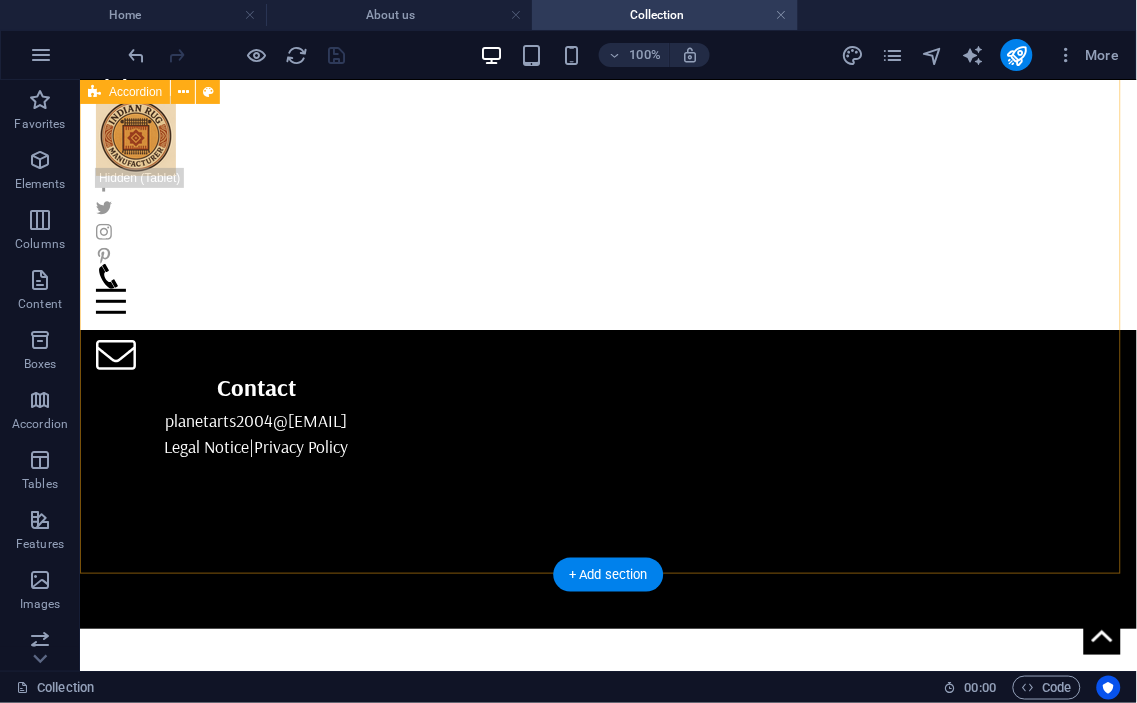 click on "Best of Living room Kitchen Decoration" at bounding box center [607, -5260] 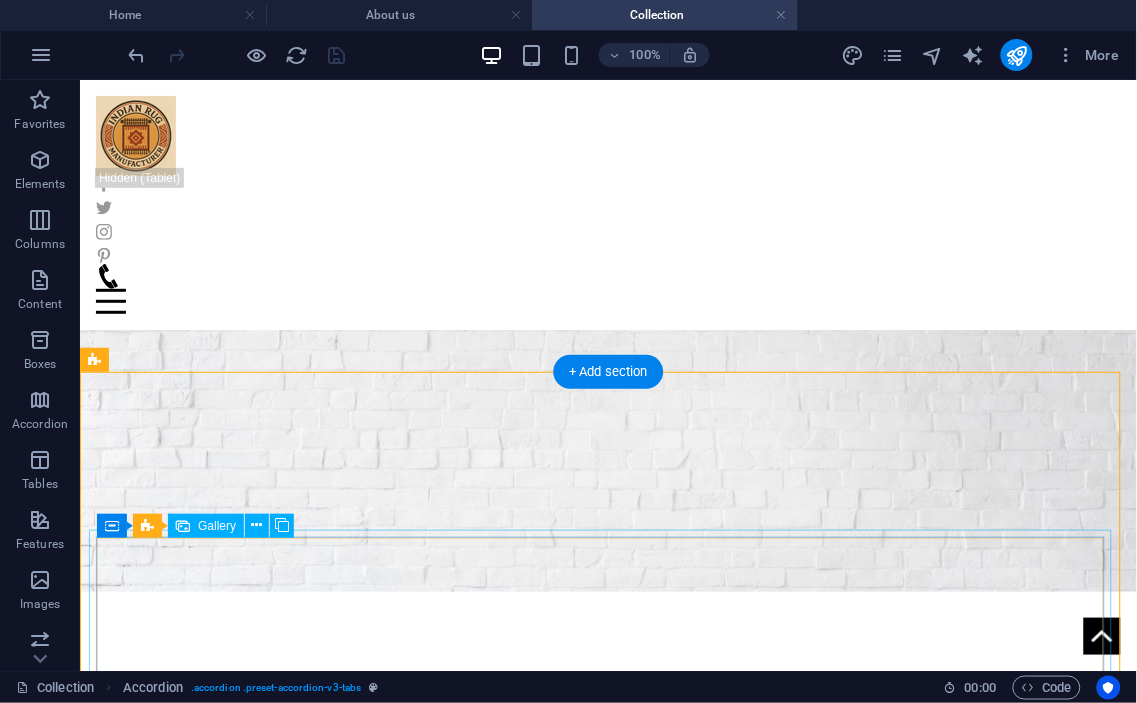 scroll, scrollTop: 185, scrollLeft: 0, axis: vertical 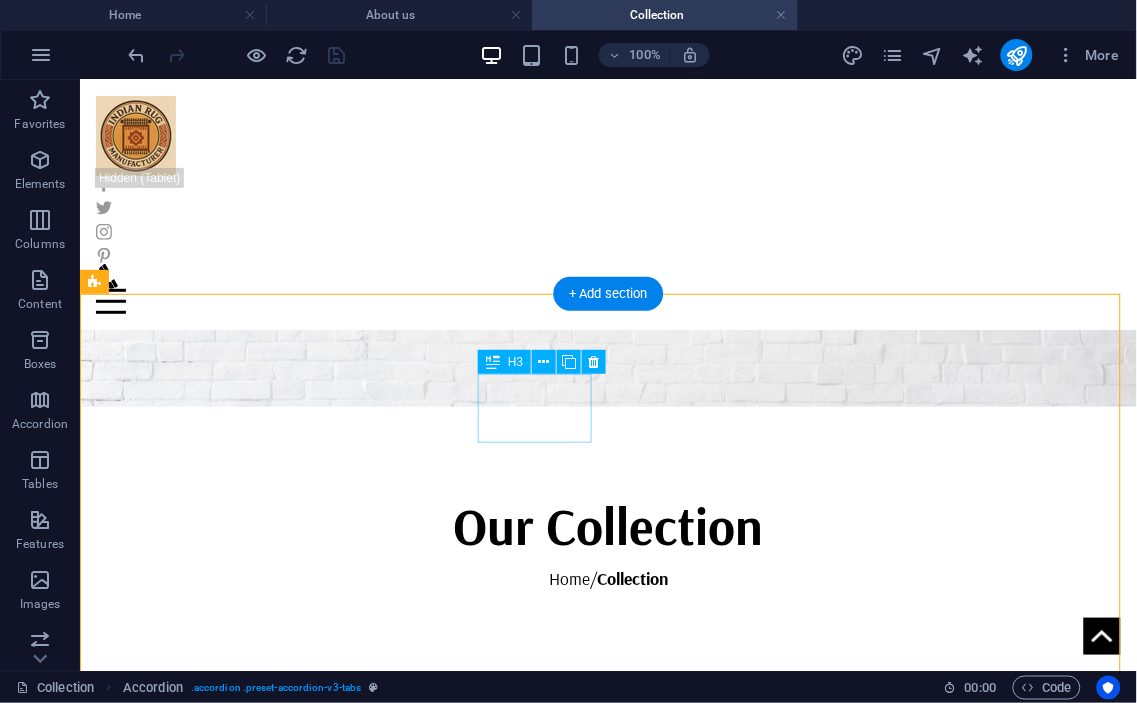 click on "Living room" at bounding box center [215, 4709] 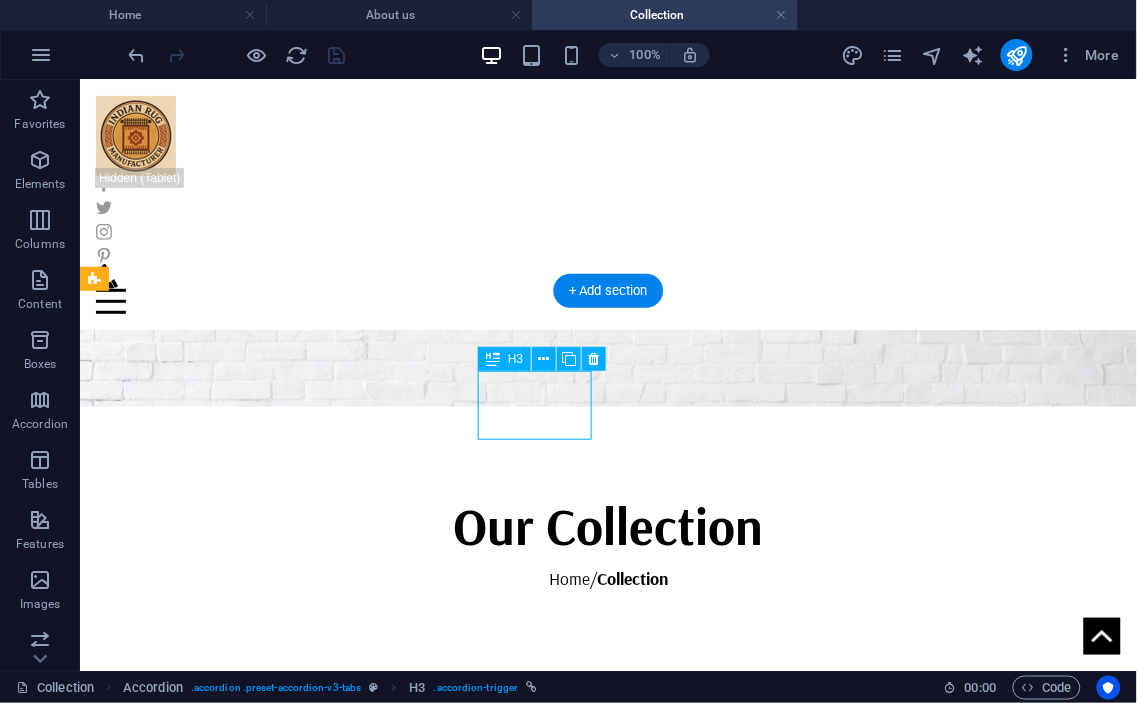 scroll, scrollTop: 370, scrollLeft: 0, axis: vertical 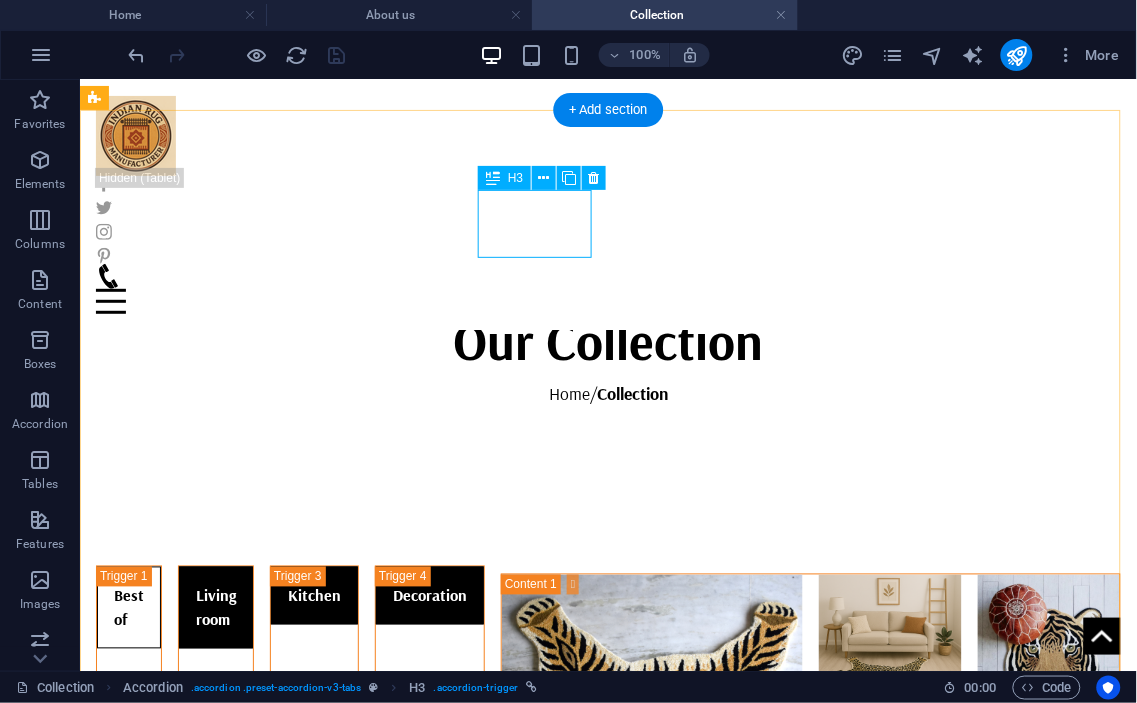 click on "Living room" at bounding box center (215, 4524) 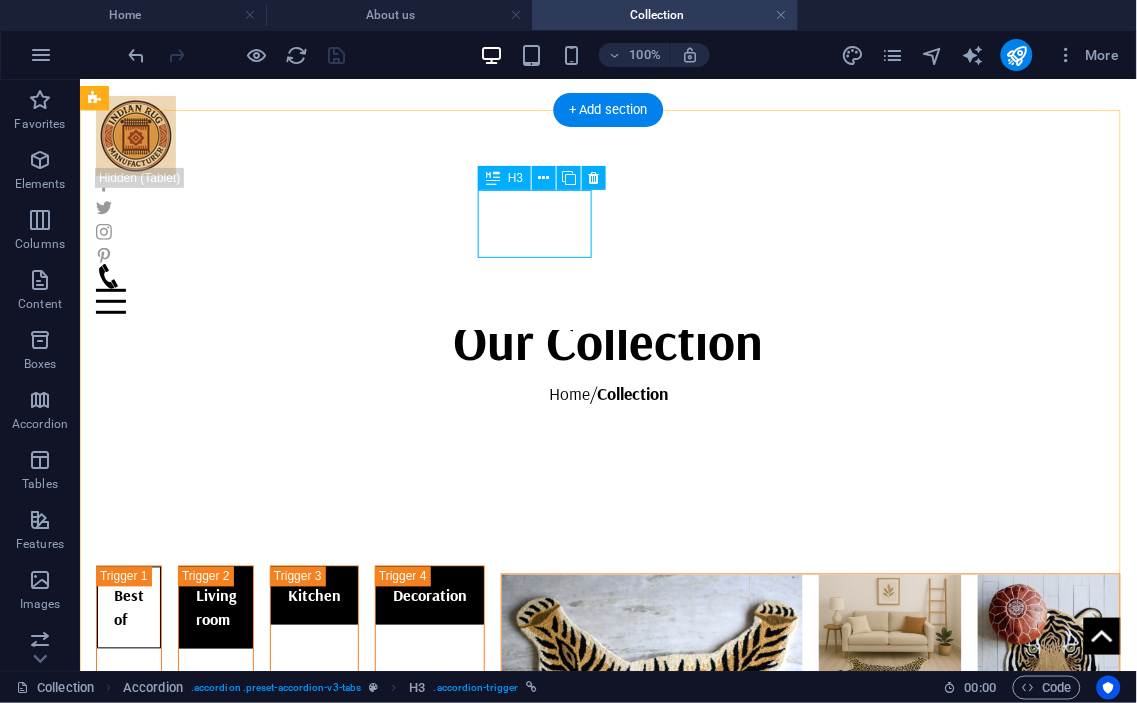 drag, startPoint x: 530, startPoint y: 214, endPoint x: 222, endPoint y: 272, distance: 313.41345 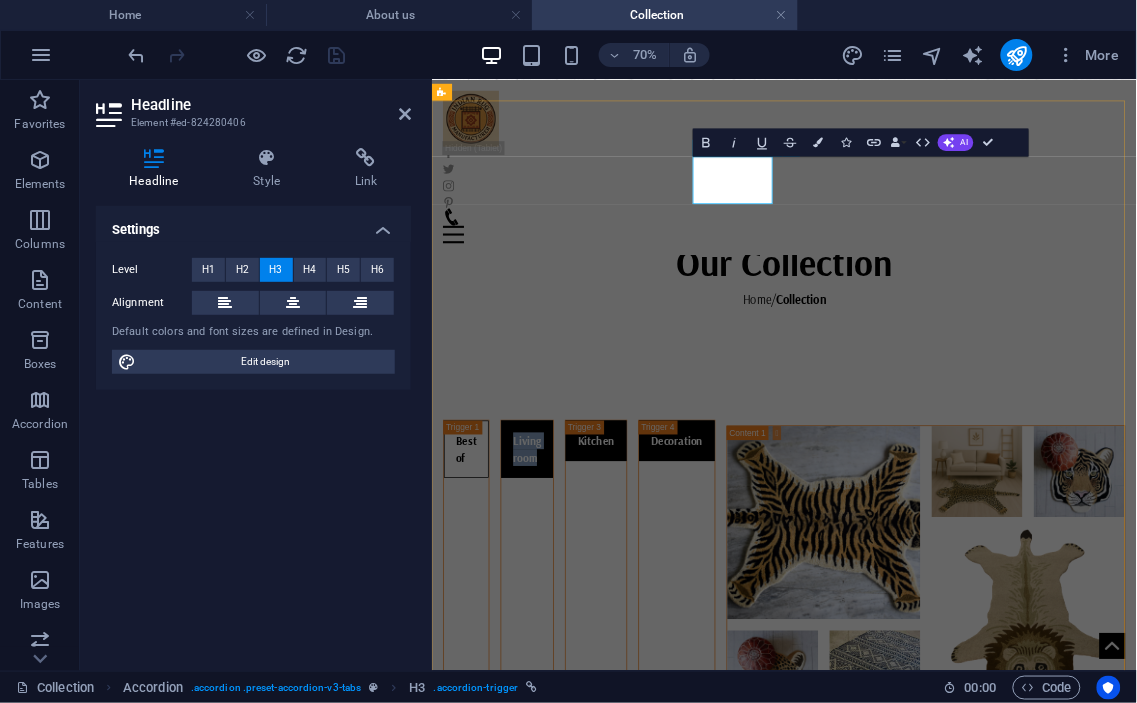 click on "Living room" at bounding box center (567, 607) 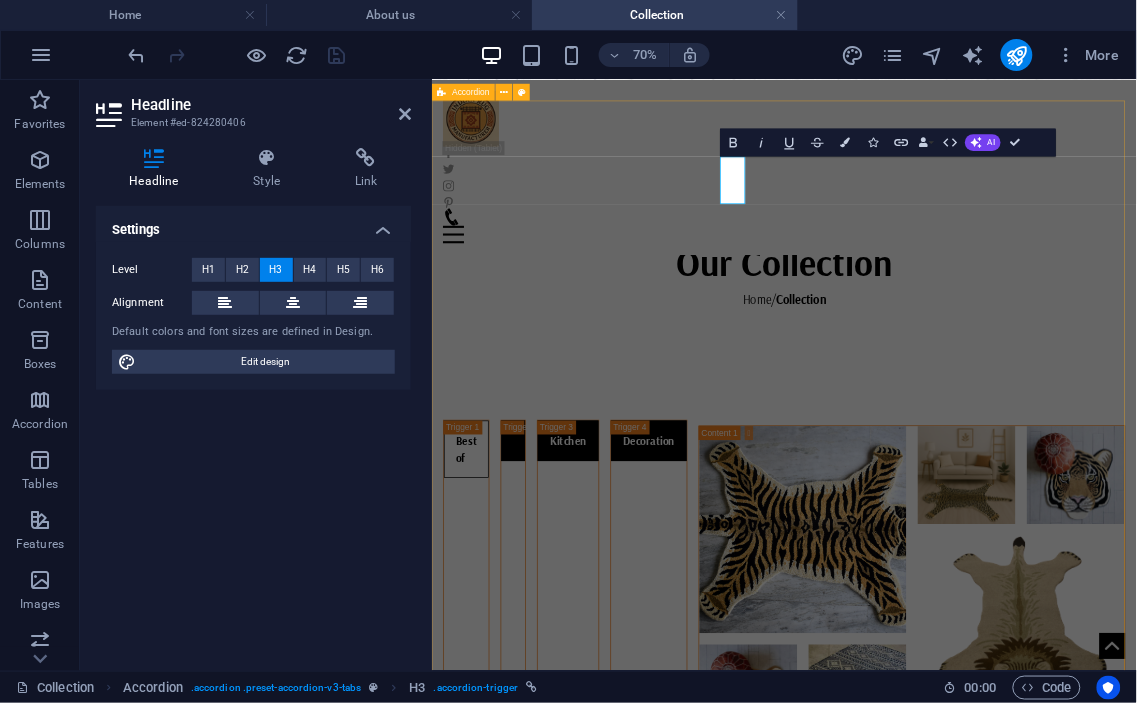 type 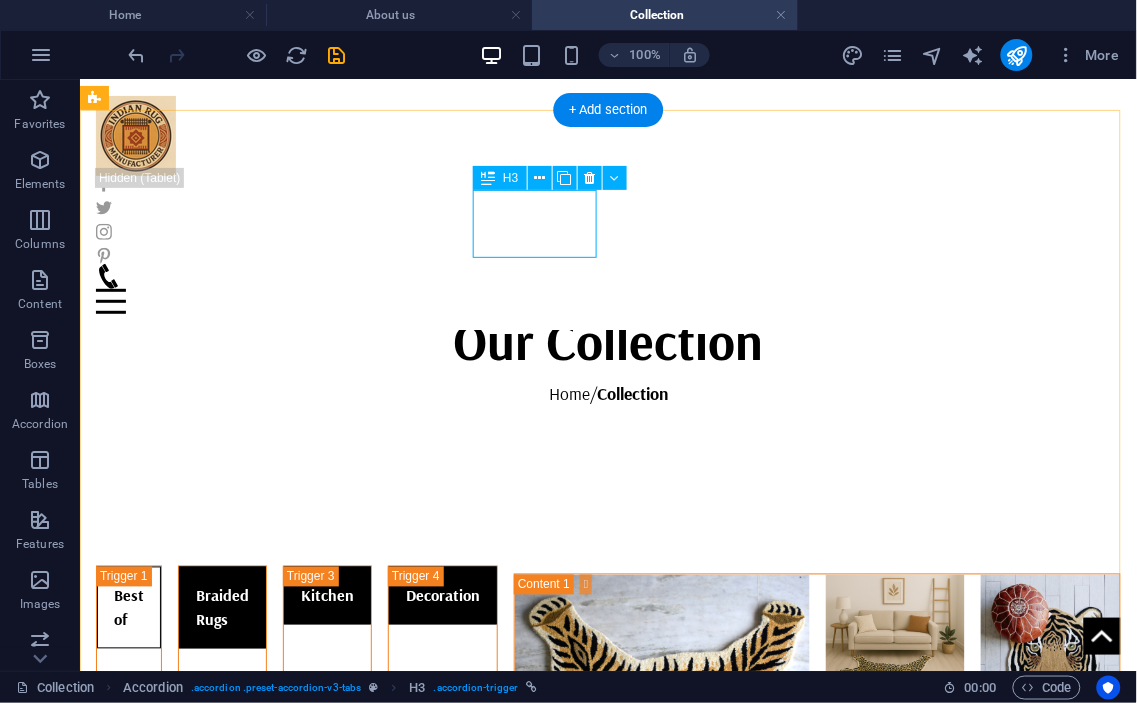 click on "Braided Rugs" at bounding box center [221, 4443] 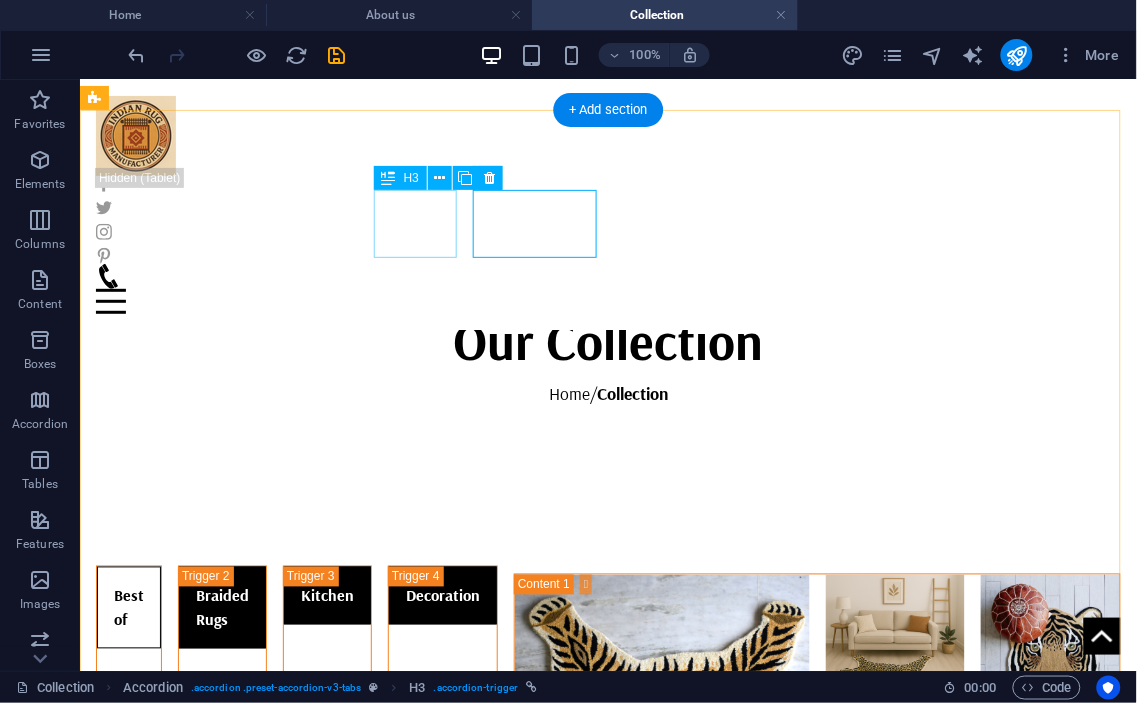 click on "Best of" at bounding box center (128, 4443) 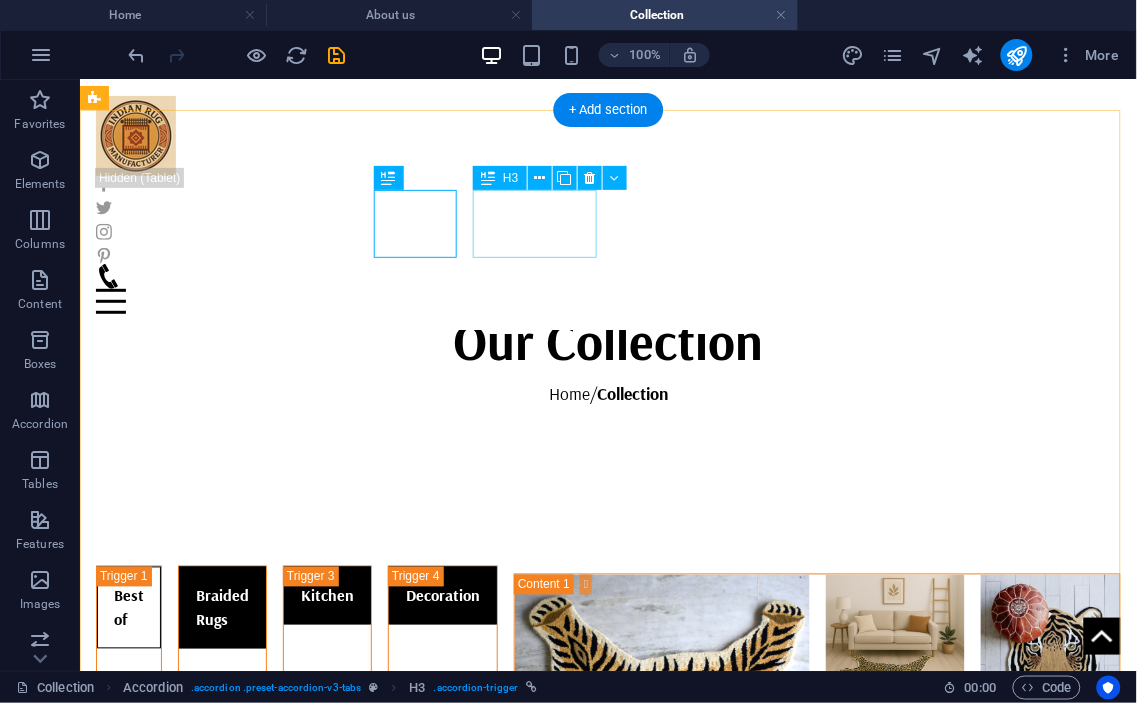 click on "Braided Rugs" at bounding box center (221, 4443) 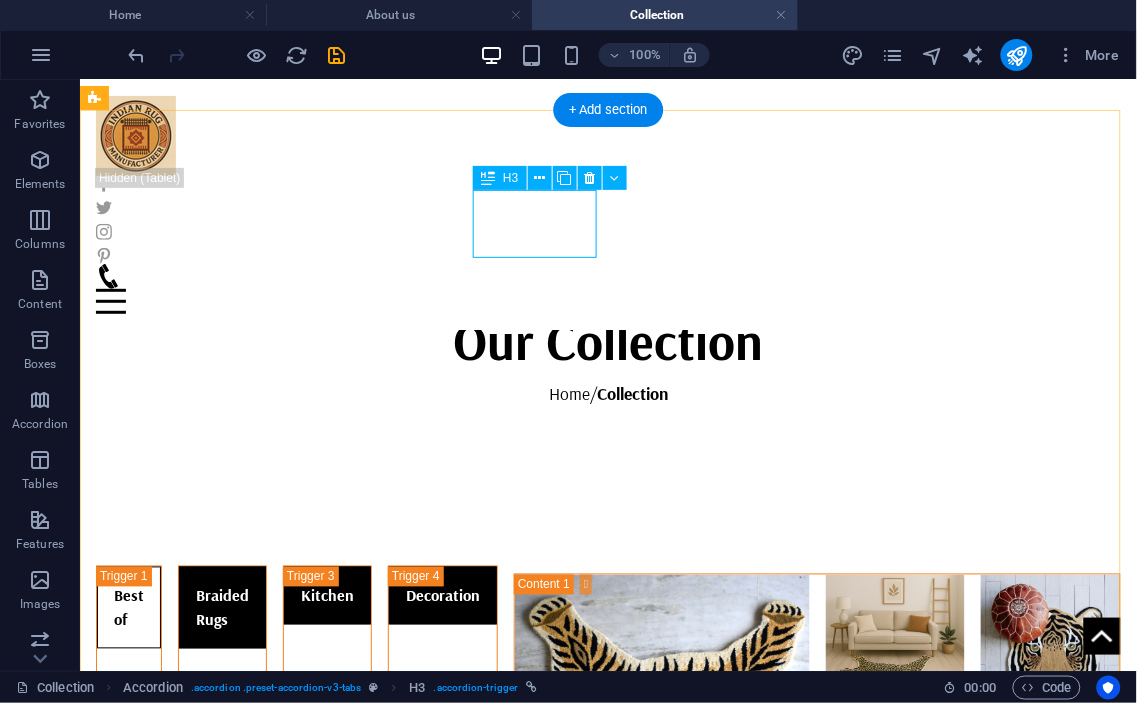 click on "Braided Rugs" at bounding box center (221, 4443) 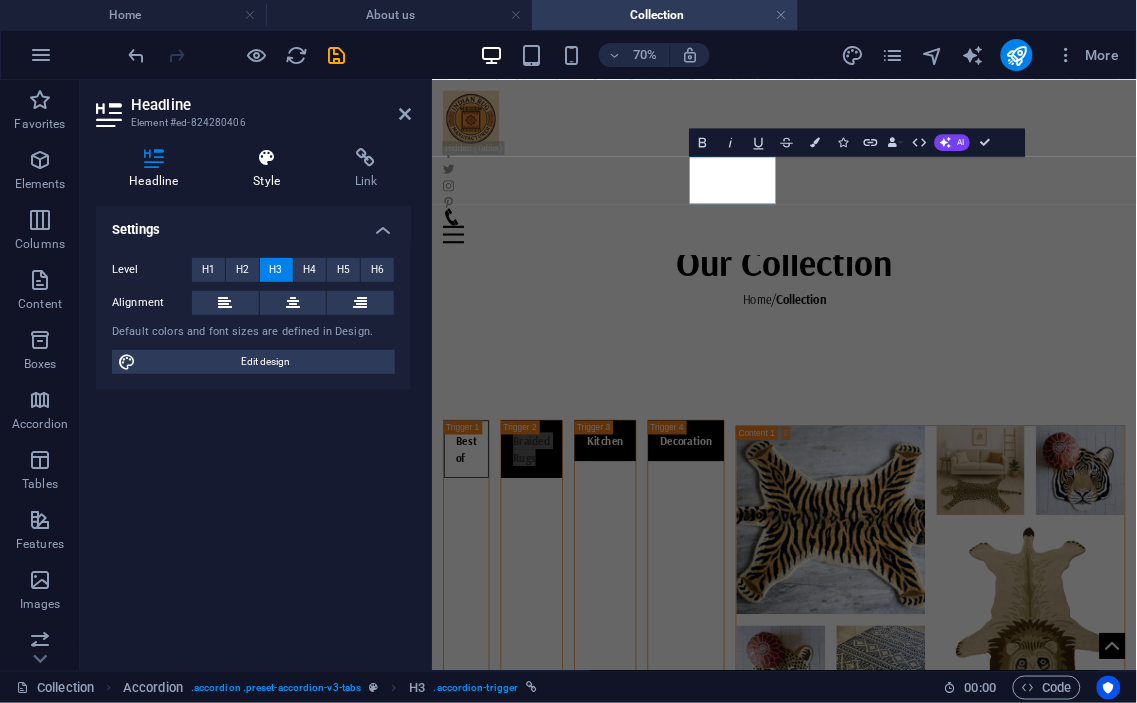 click at bounding box center [267, 158] 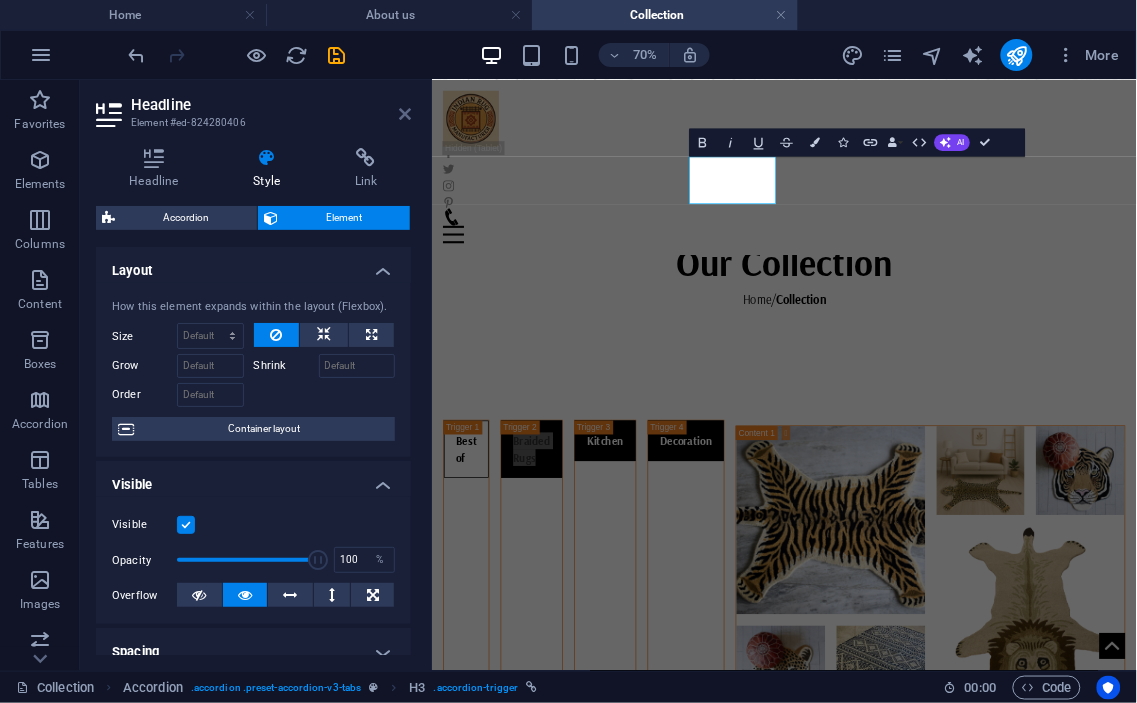 click at bounding box center [405, 114] 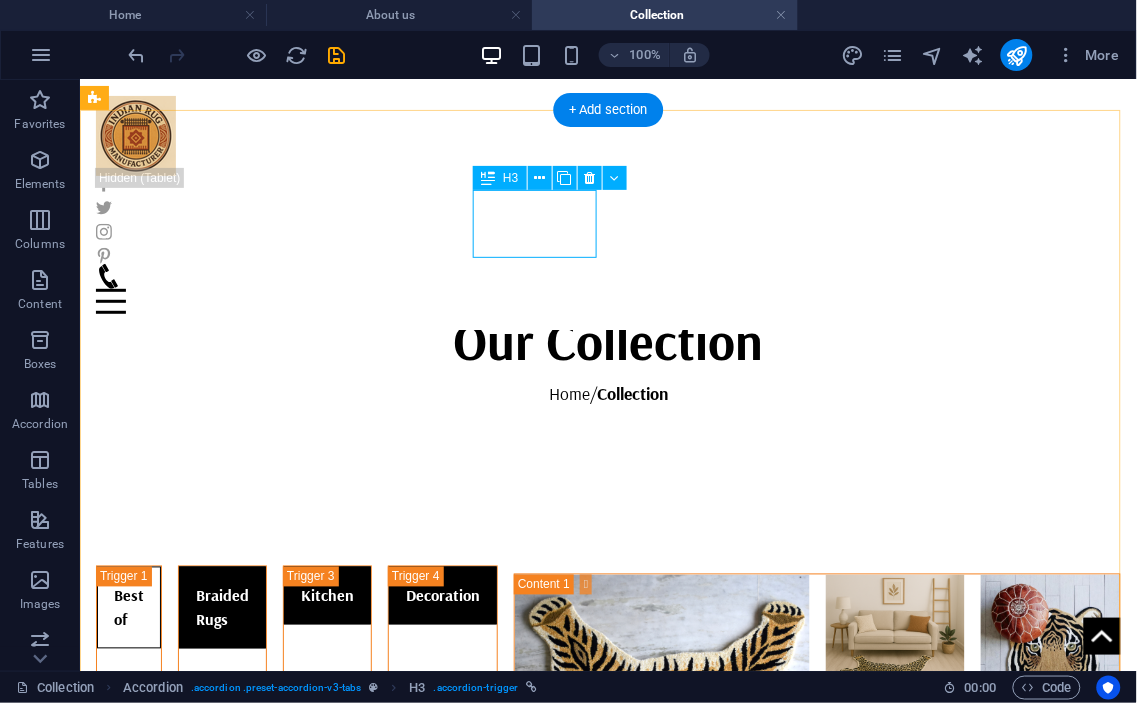 click on "Braided Rugs" at bounding box center [221, 4443] 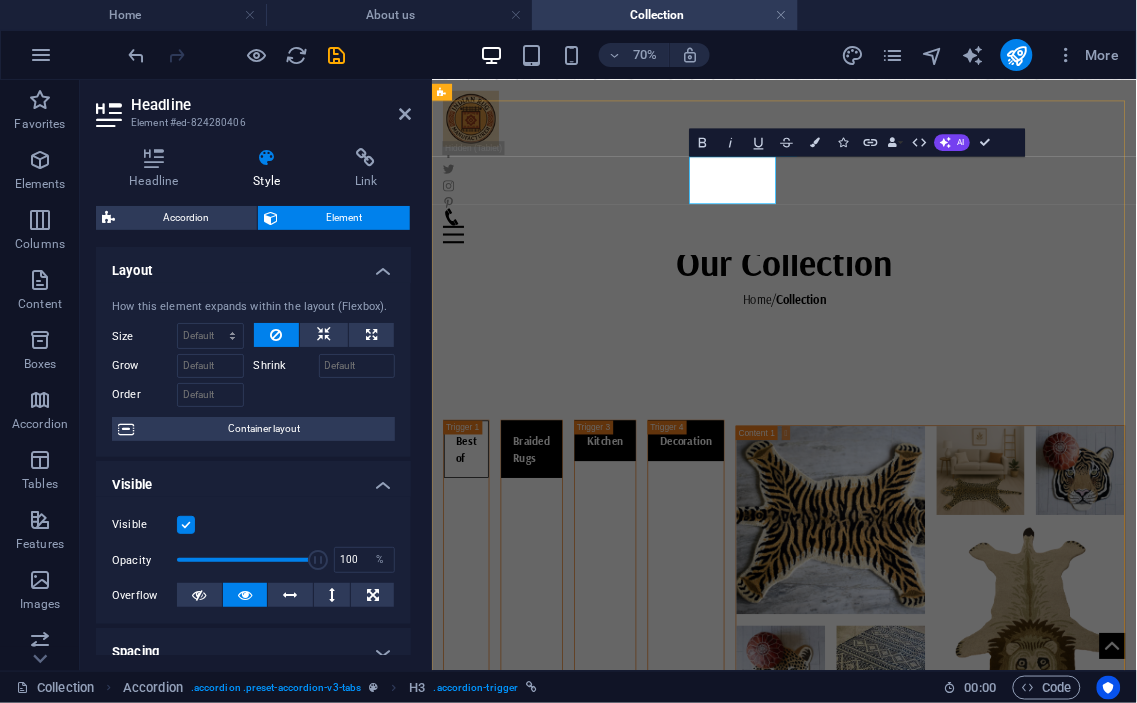 click on "Braided Rugs" at bounding box center (573, 607) 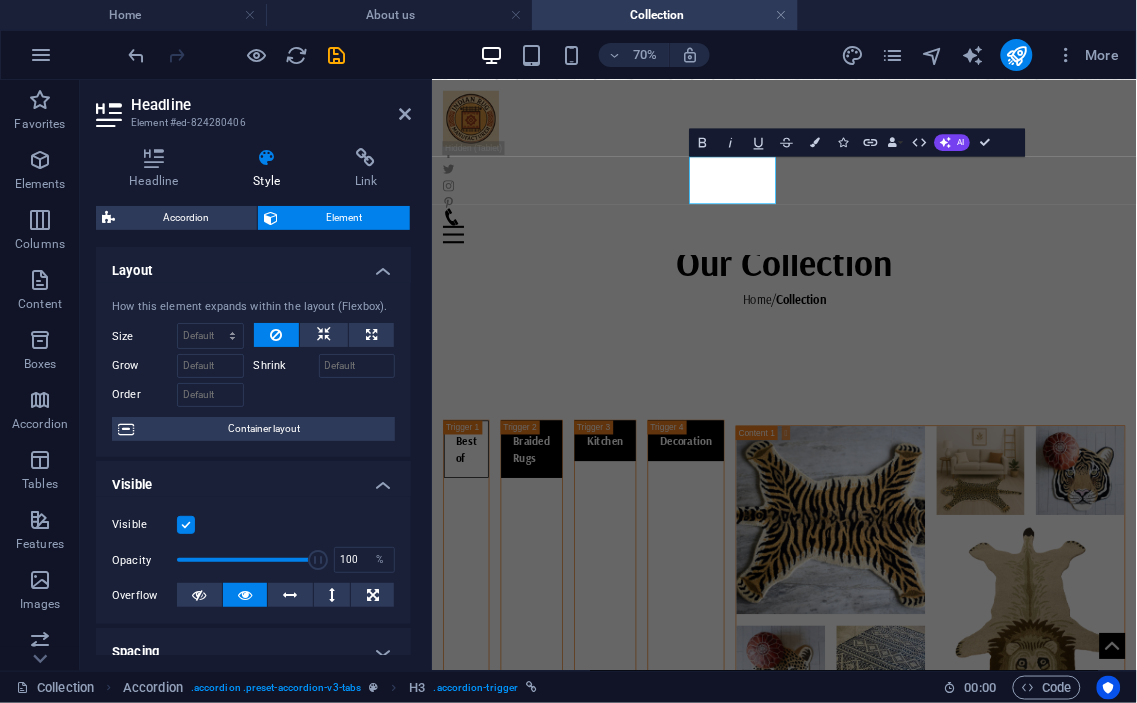 click on "Headline Element #ed-824280406" at bounding box center [253, 106] 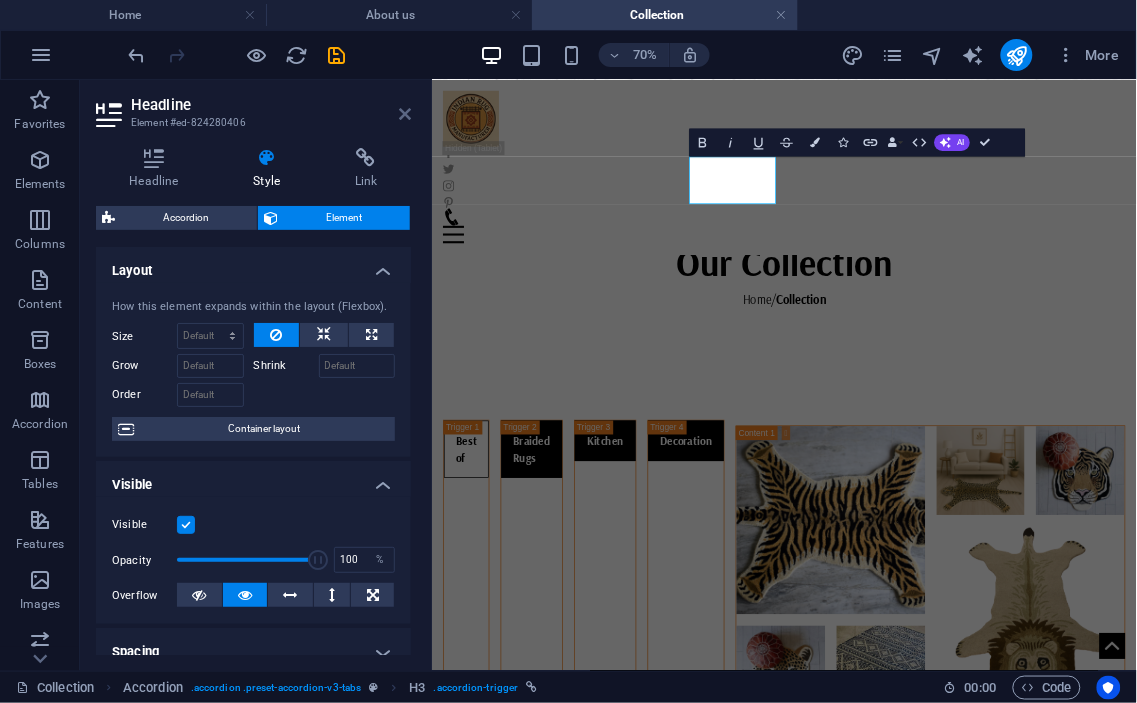 click at bounding box center [405, 114] 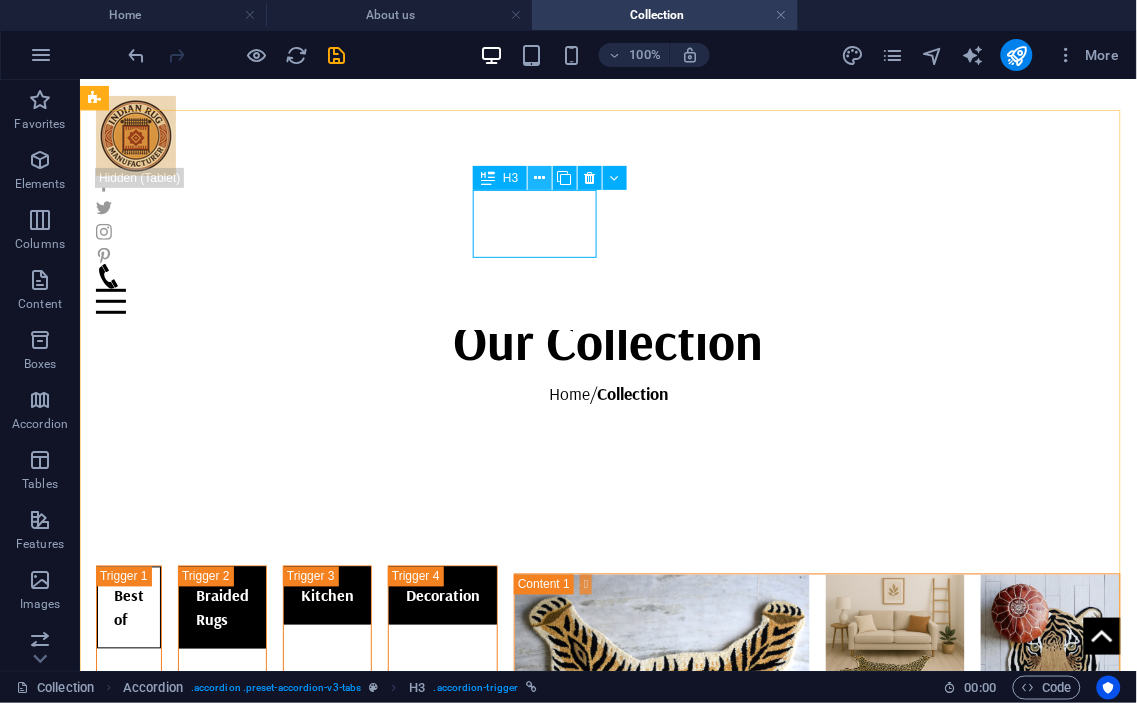 click at bounding box center [539, 178] 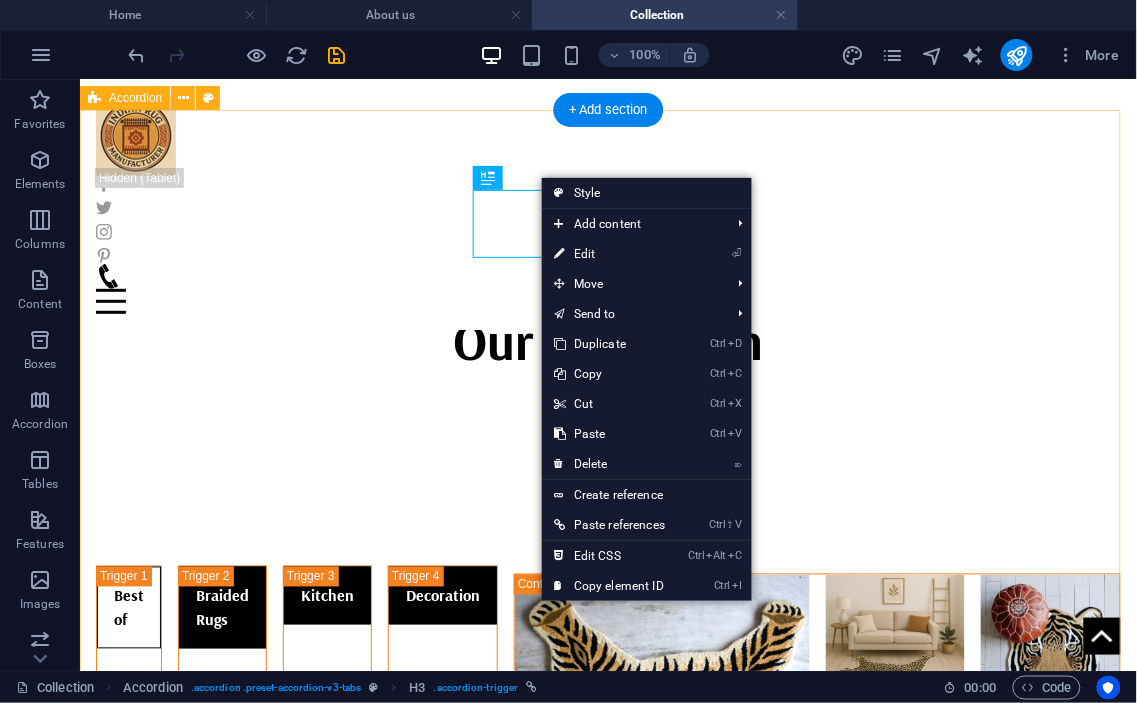 click on "Best of Braided Rugs Kitchen Decoration" at bounding box center (607, 4439) 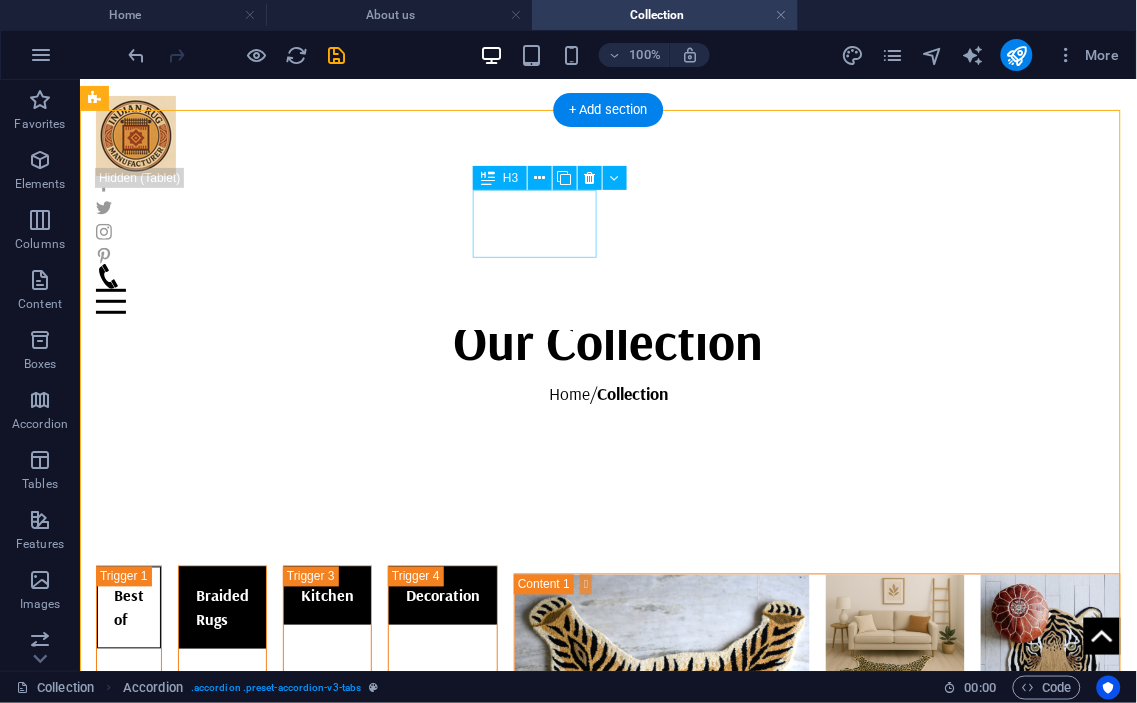click on "Braided Rugs" at bounding box center [221, 4443] 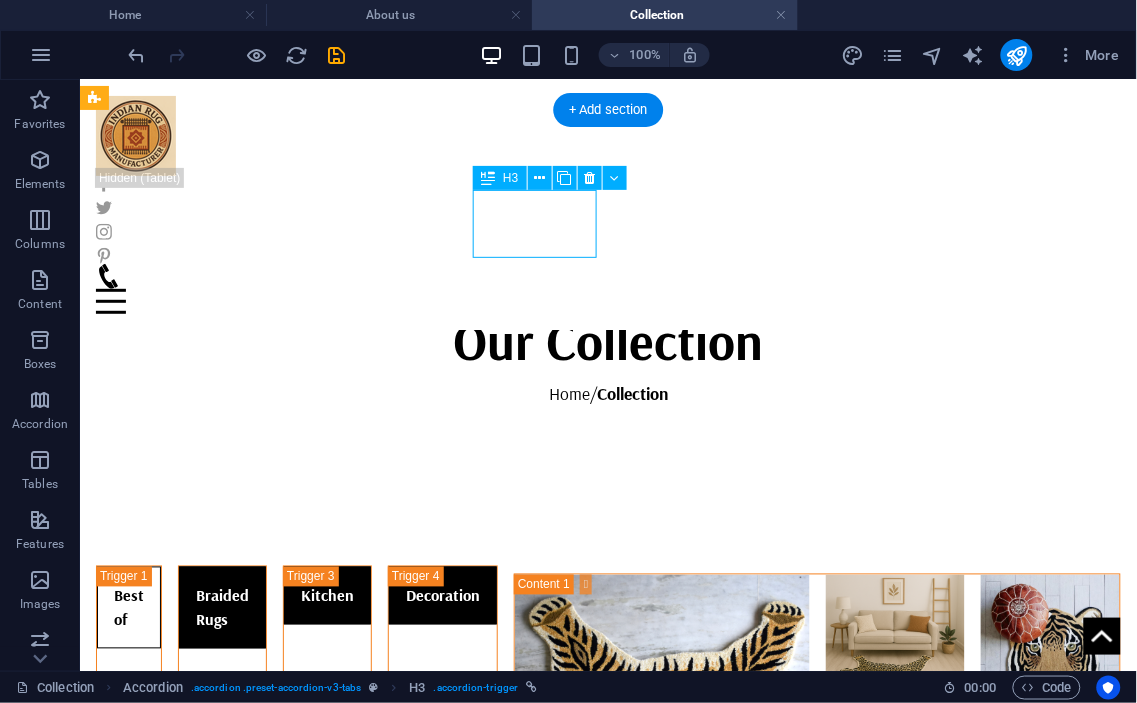 click on "Braided Rugs" at bounding box center [221, 4443] 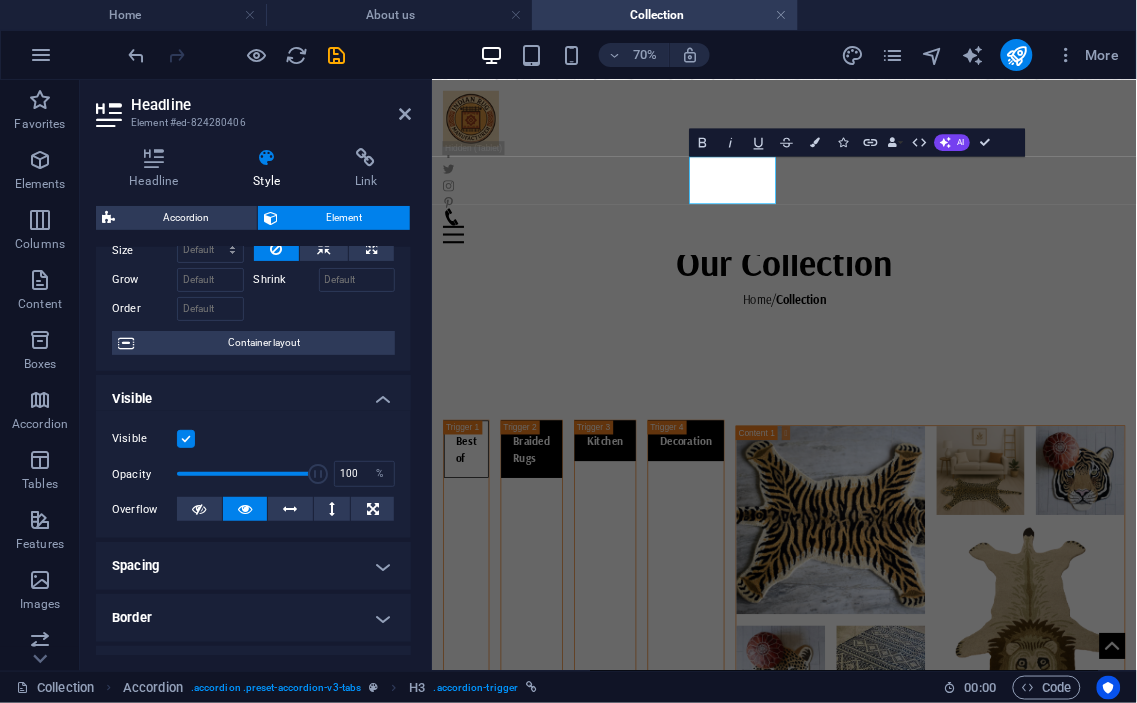 scroll, scrollTop: 0, scrollLeft: 0, axis: both 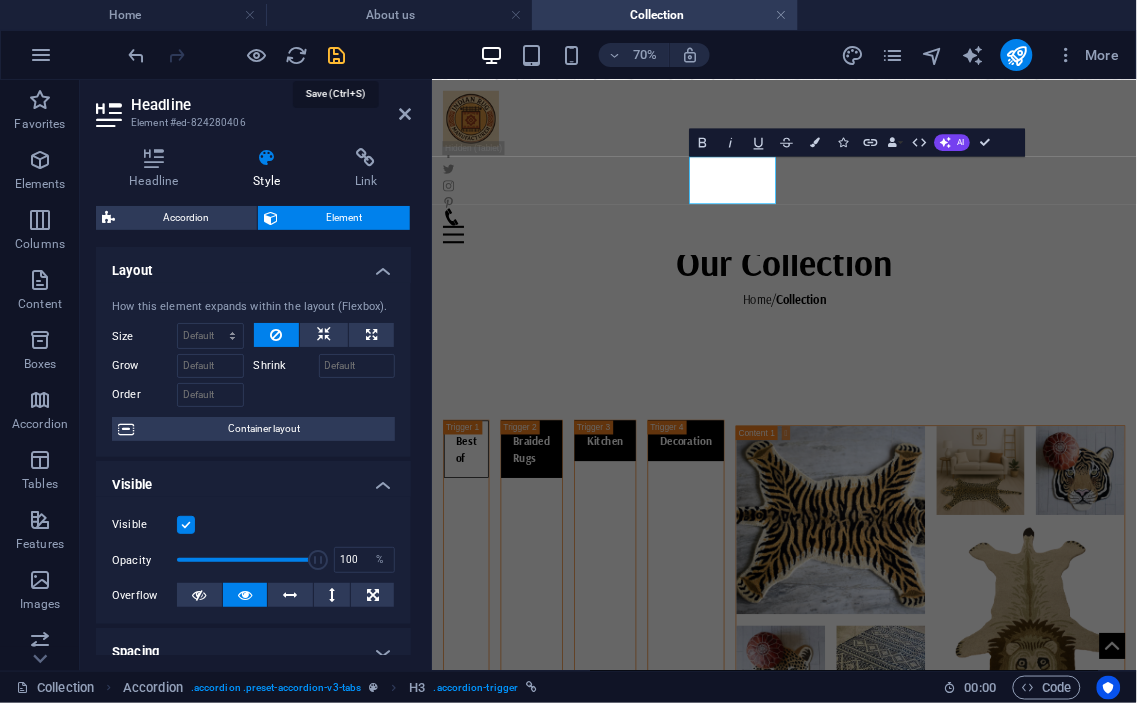 click at bounding box center [337, 55] 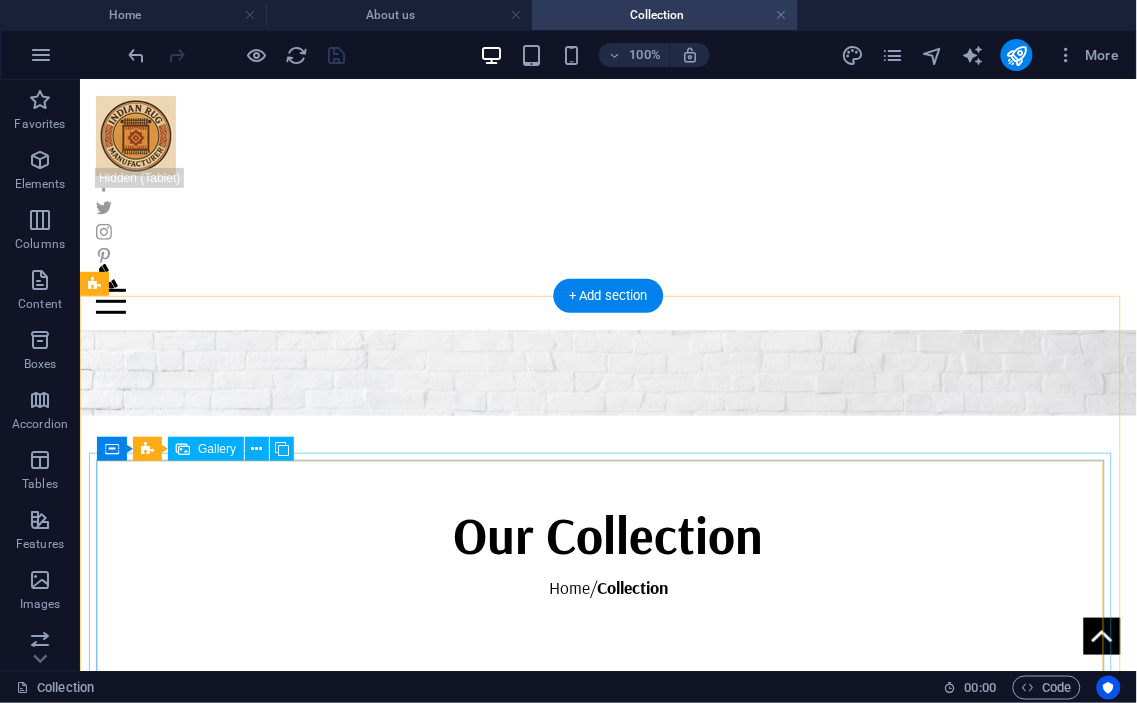scroll, scrollTop: 185, scrollLeft: 0, axis: vertical 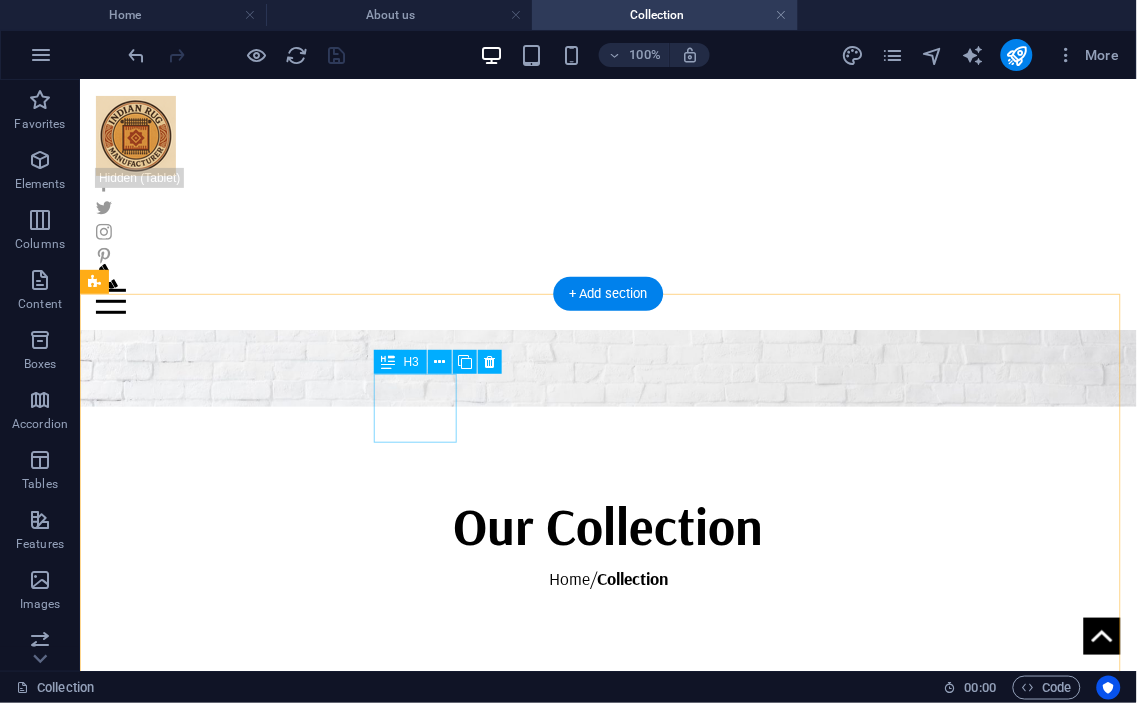 click on "Best of" at bounding box center (128, 4628) 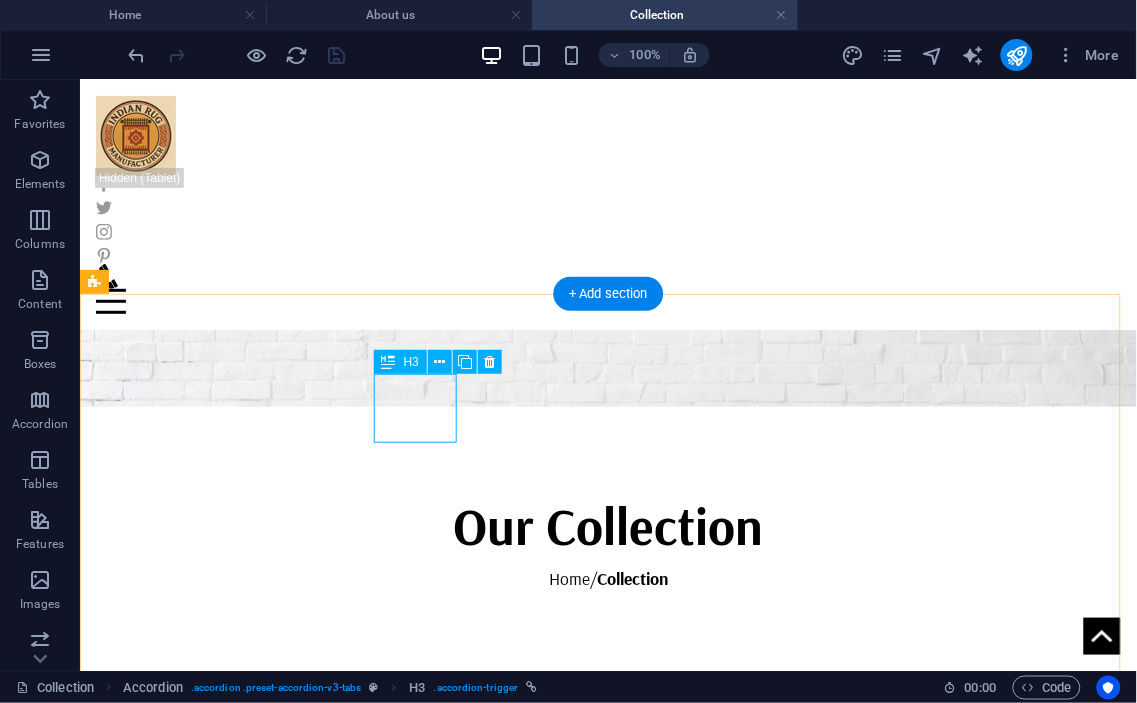 click on "Best of" at bounding box center [128, 4628] 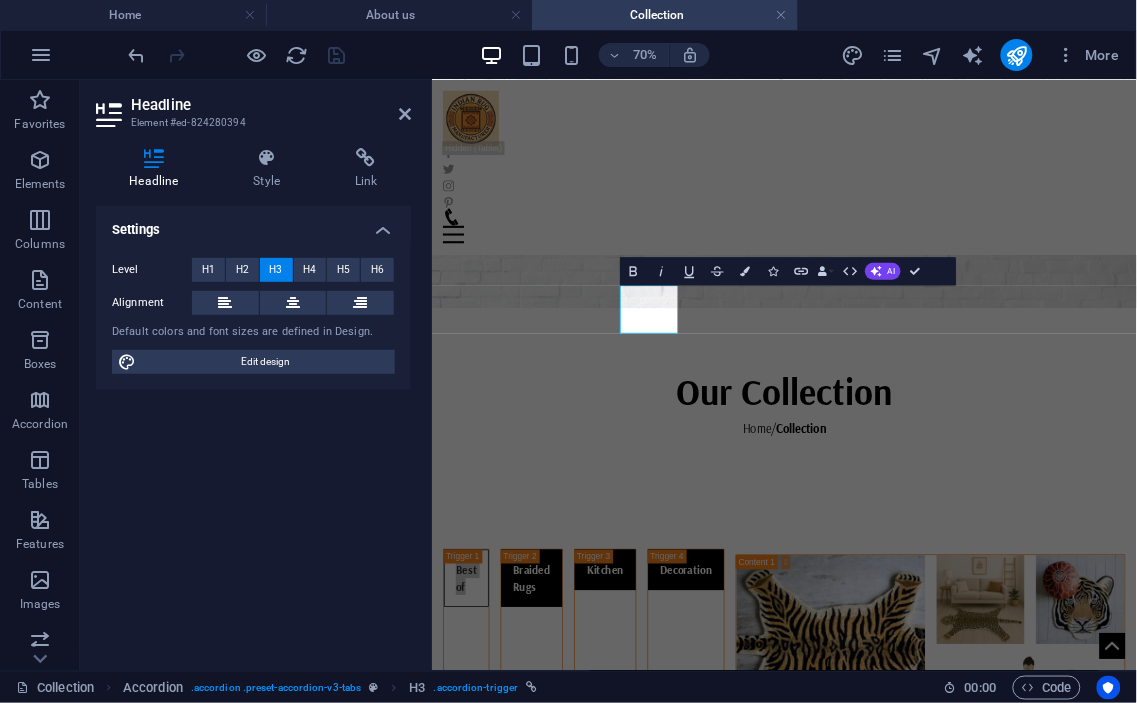 click on "Headline Element #ed-824280394" at bounding box center [253, 106] 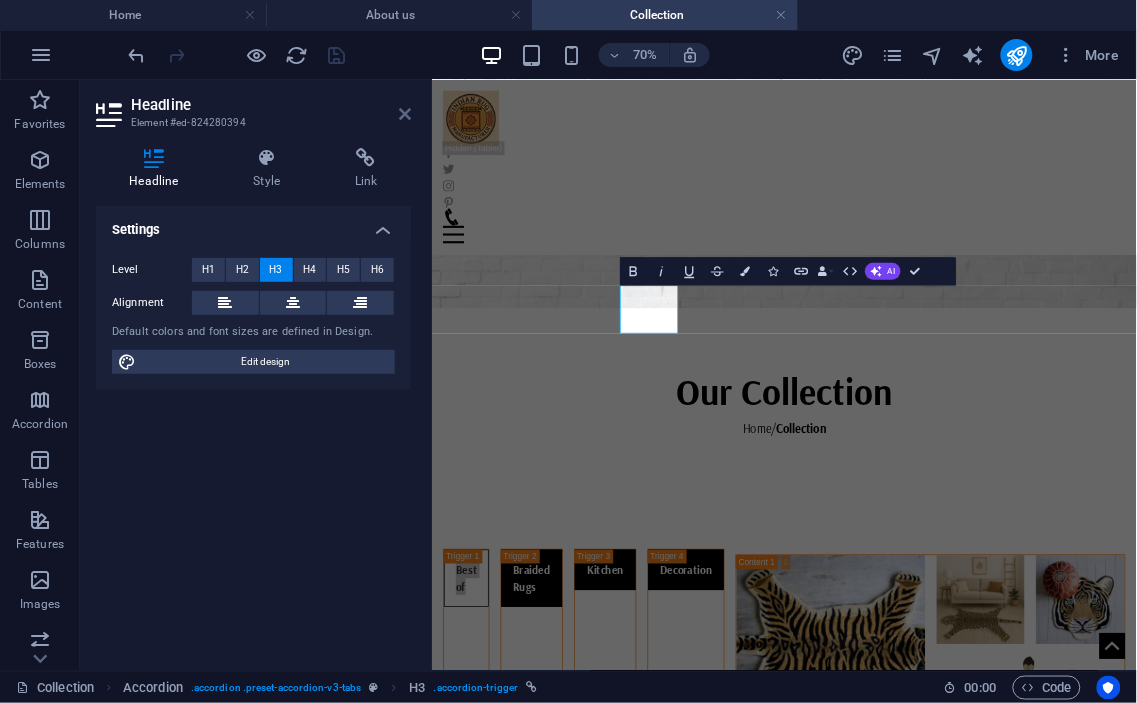 click at bounding box center [405, 114] 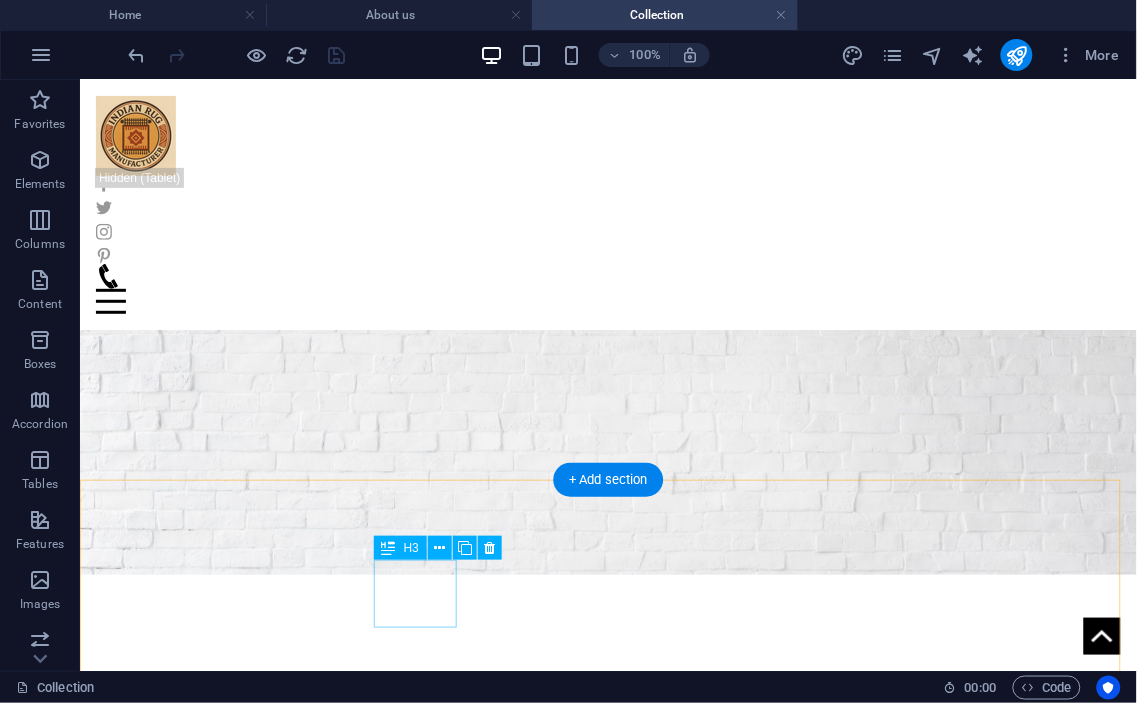 scroll, scrollTop: 0, scrollLeft: 0, axis: both 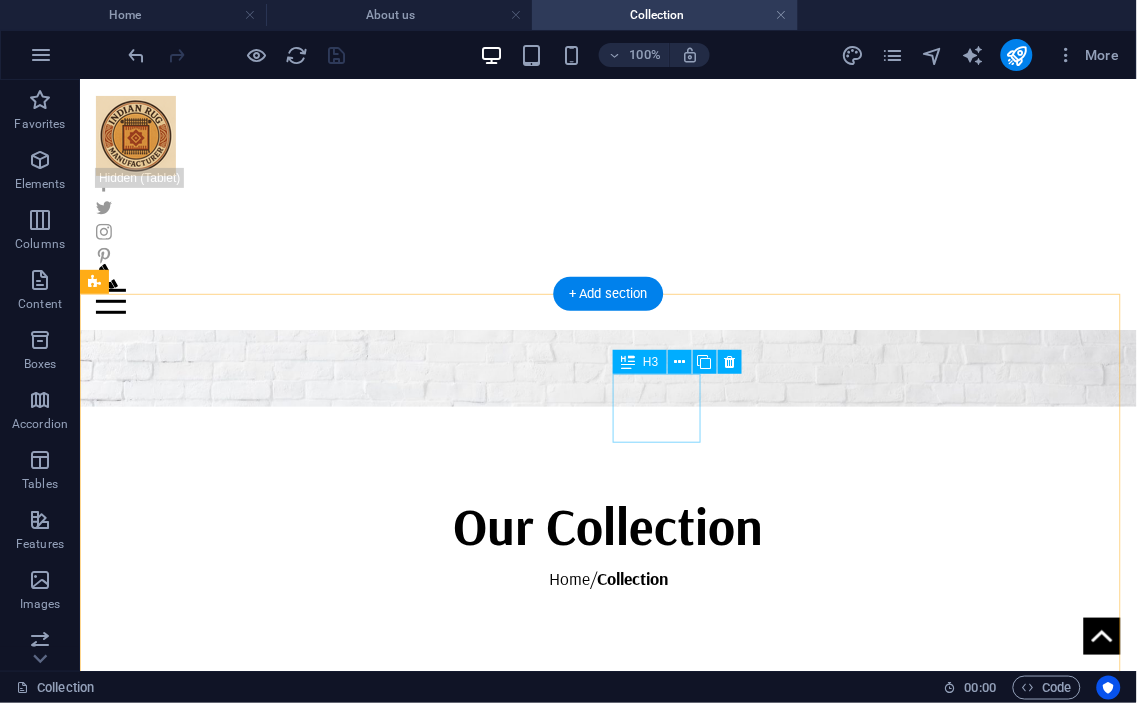 click on "Kitchen" at bounding box center [326, 4628] 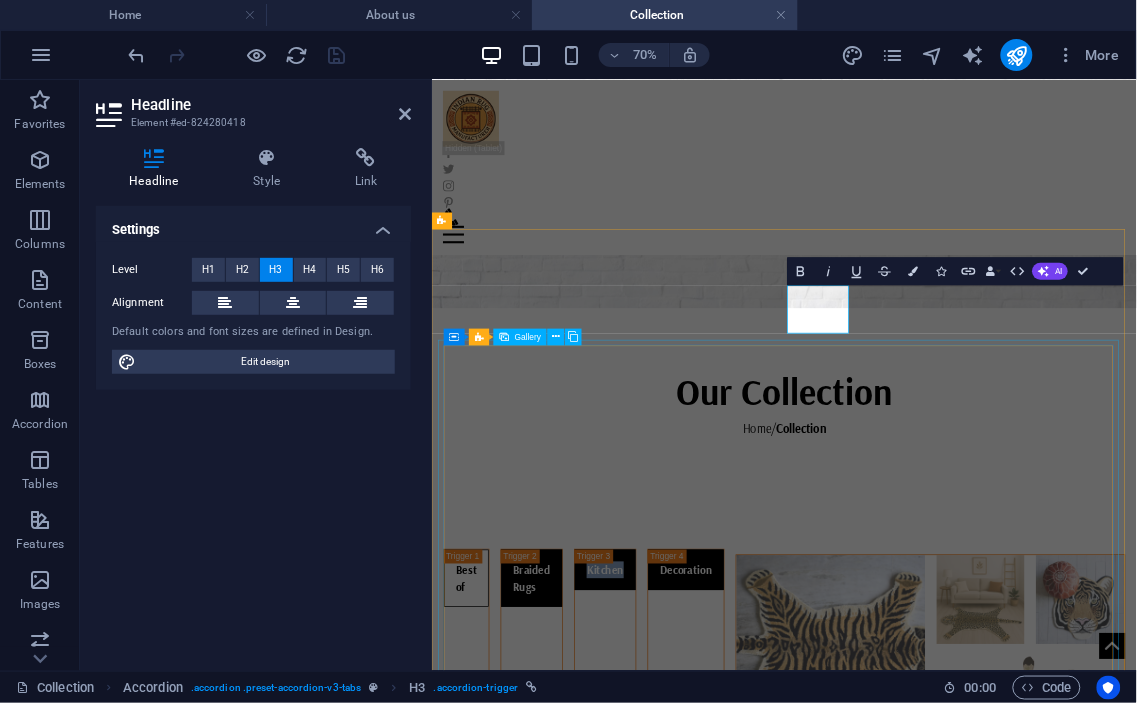 type 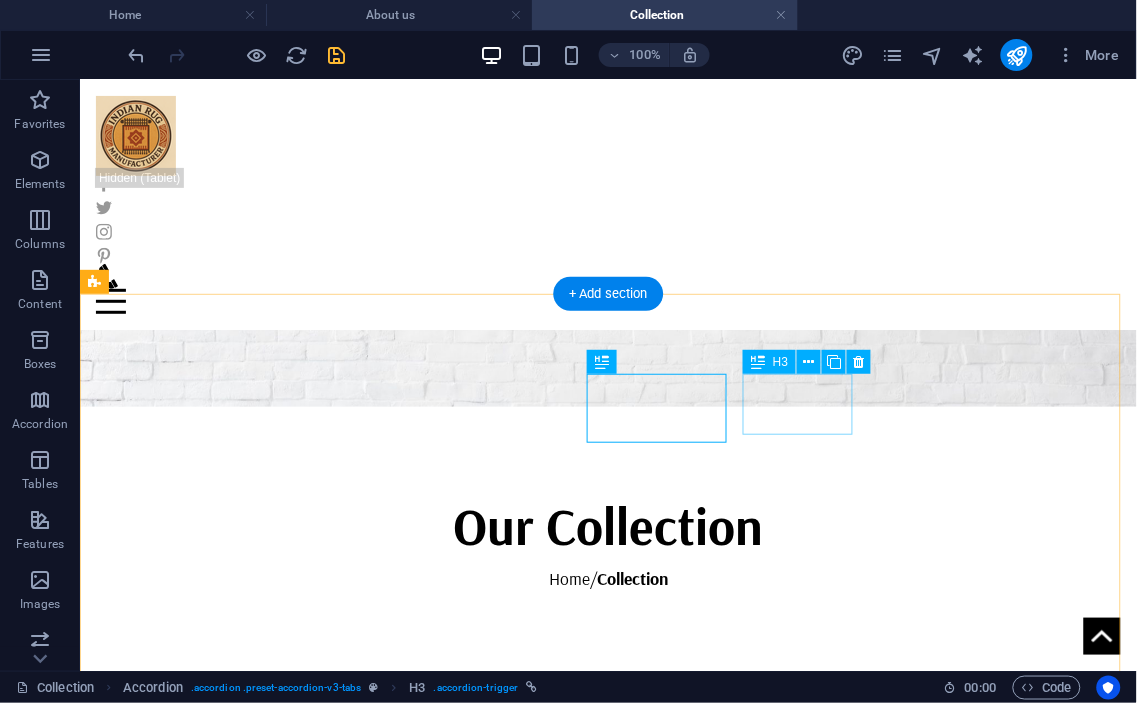 click on "Decoration" at bounding box center [458, 4524] 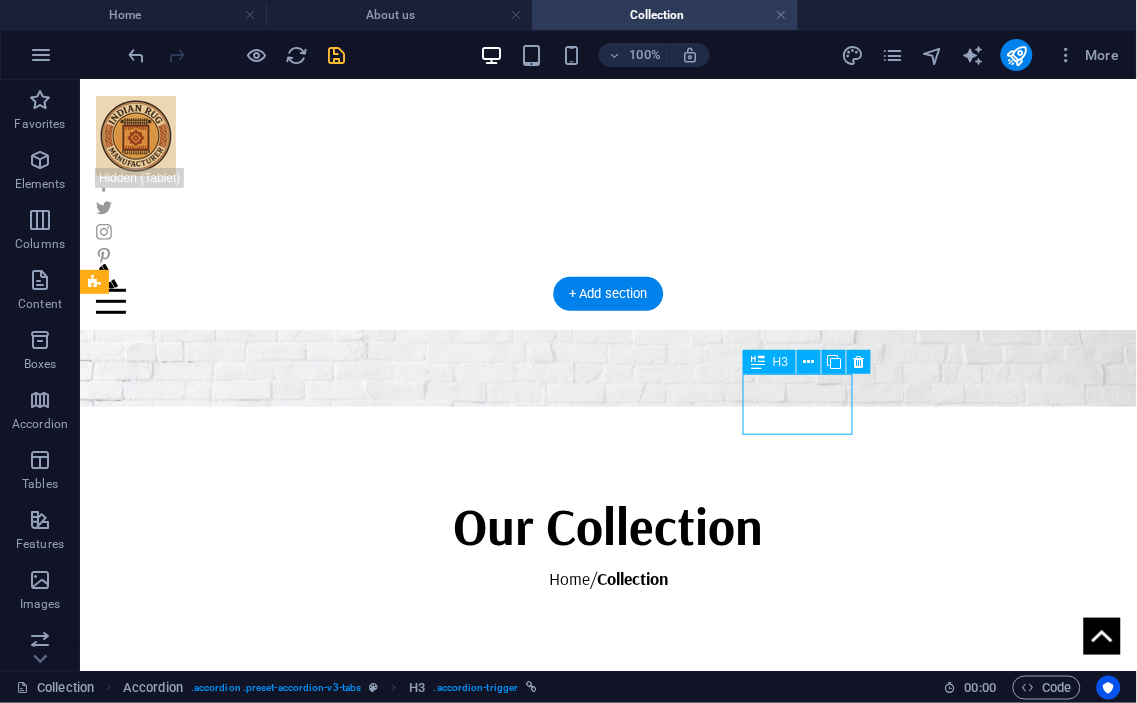 click on "Decoration" at bounding box center [458, 4524] 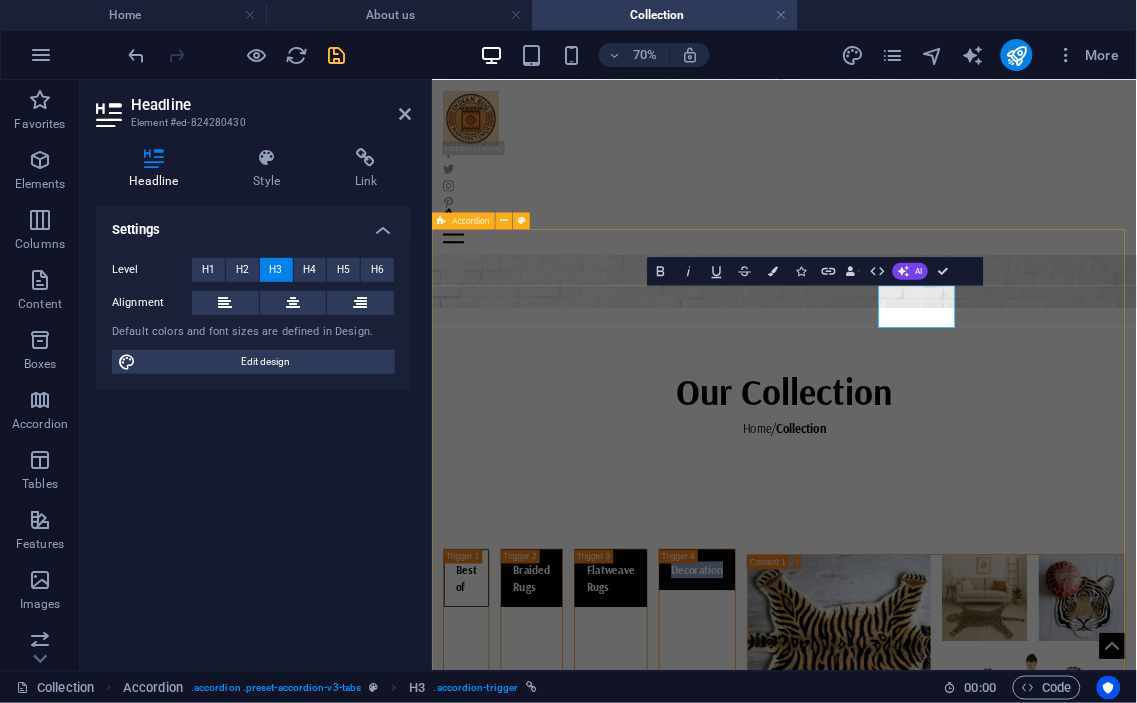type 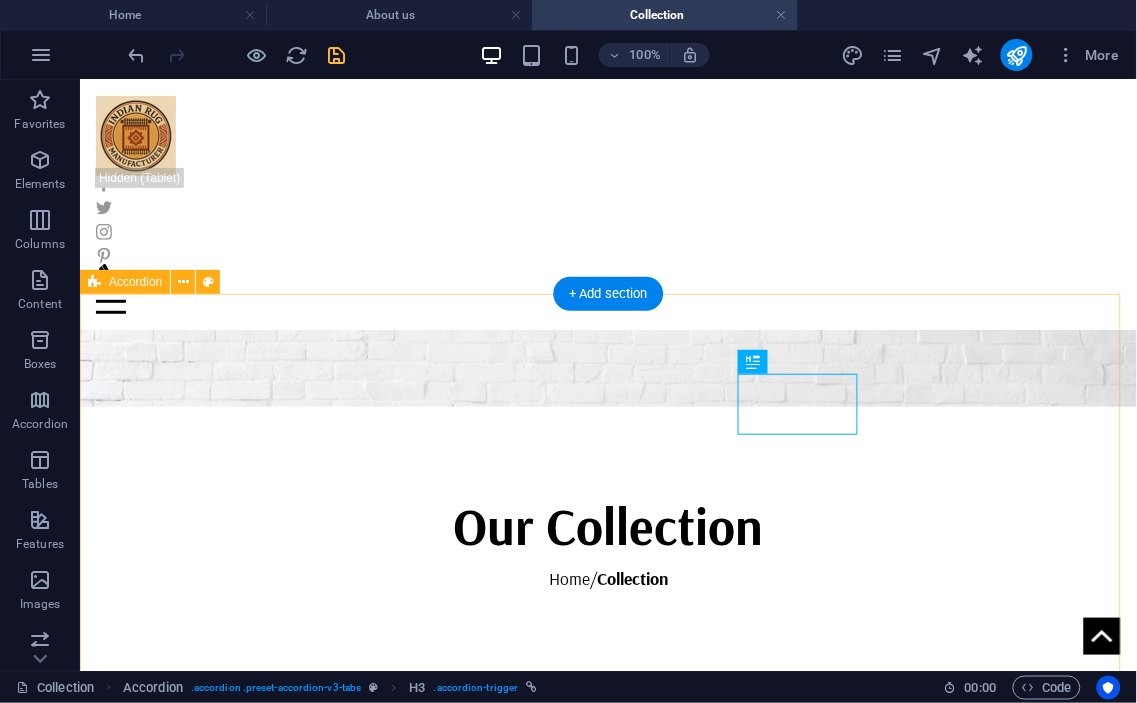 click on "Best of Braided Rugs Flatweave Rugs Tufted Rugs" at bounding box center (607, 4705) 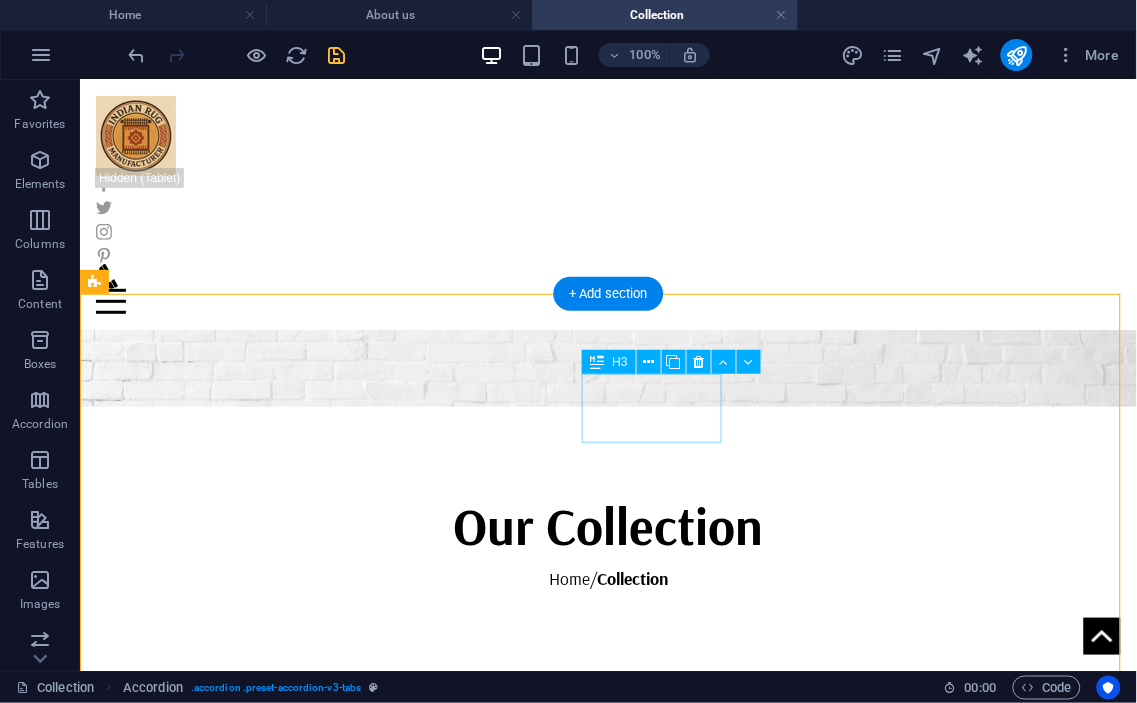click on "Flatweave Rugs" at bounding box center [334, 4709] 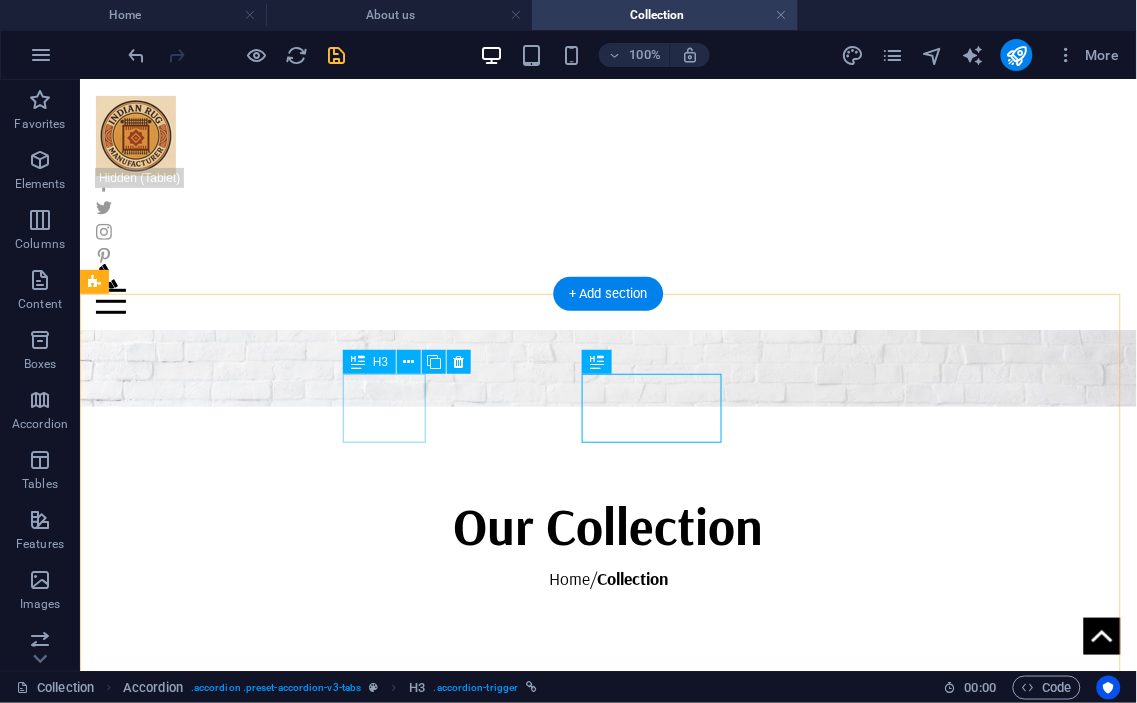 click on "Best of" at bounding box center [128, 4709] 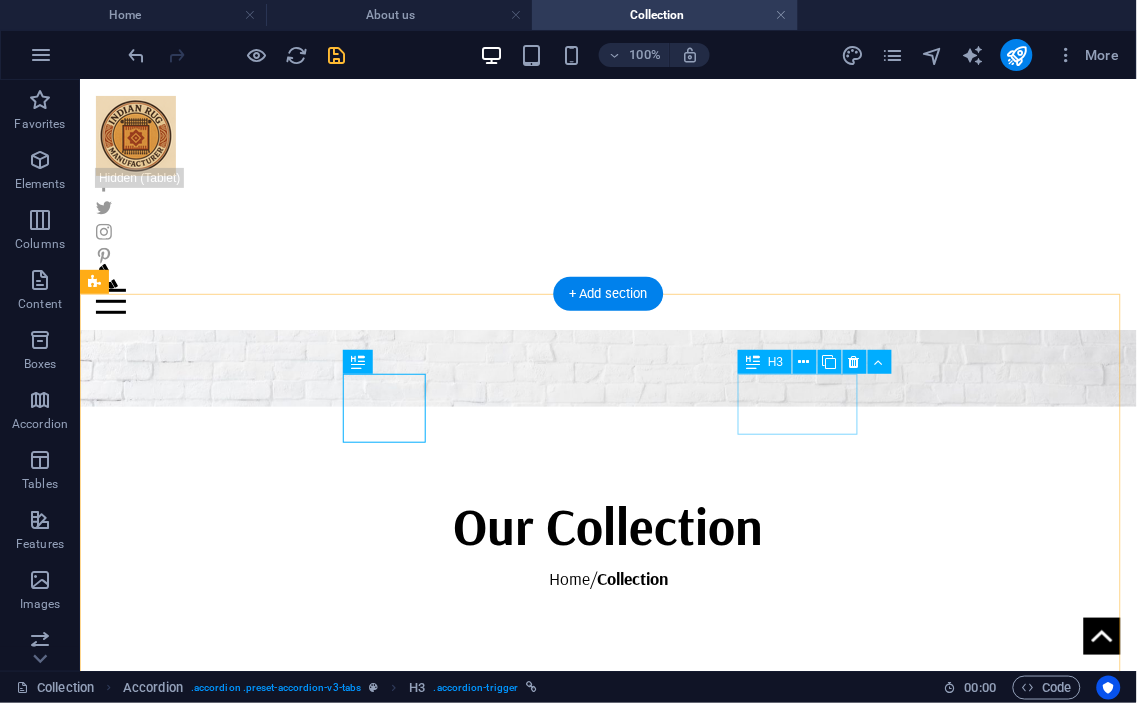 click on "Tufted Rugs" at bounding box center (443, 4705) 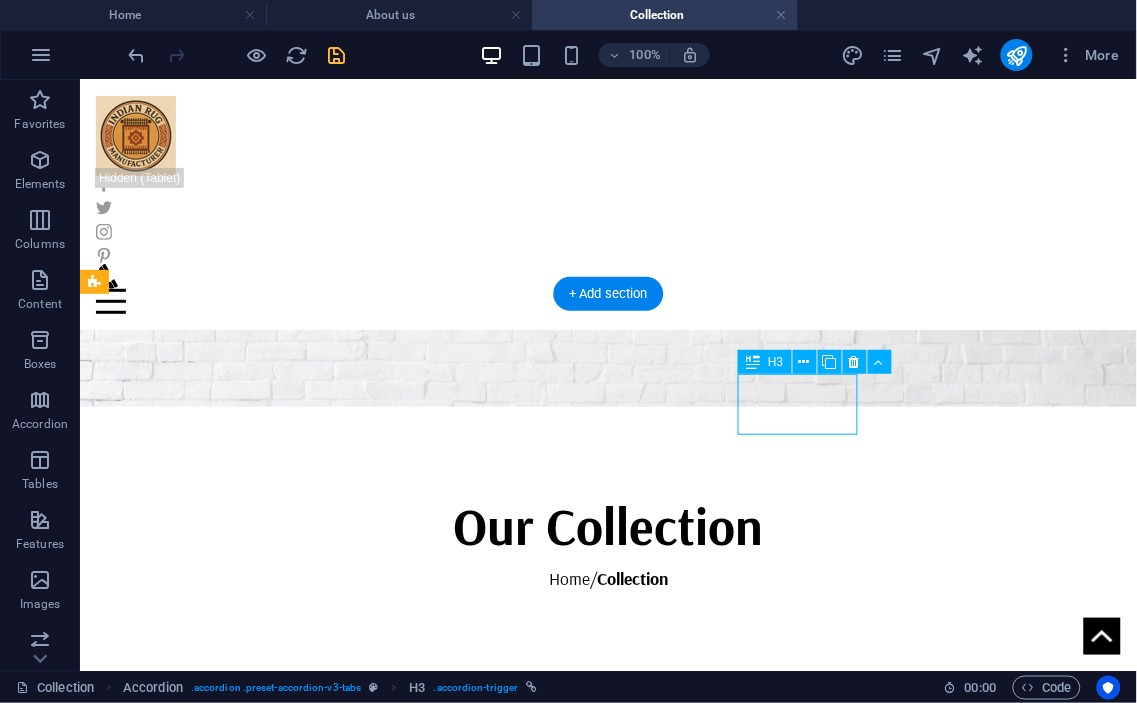 click on "Tufted Rugs" at bounding box center (443, 4705) 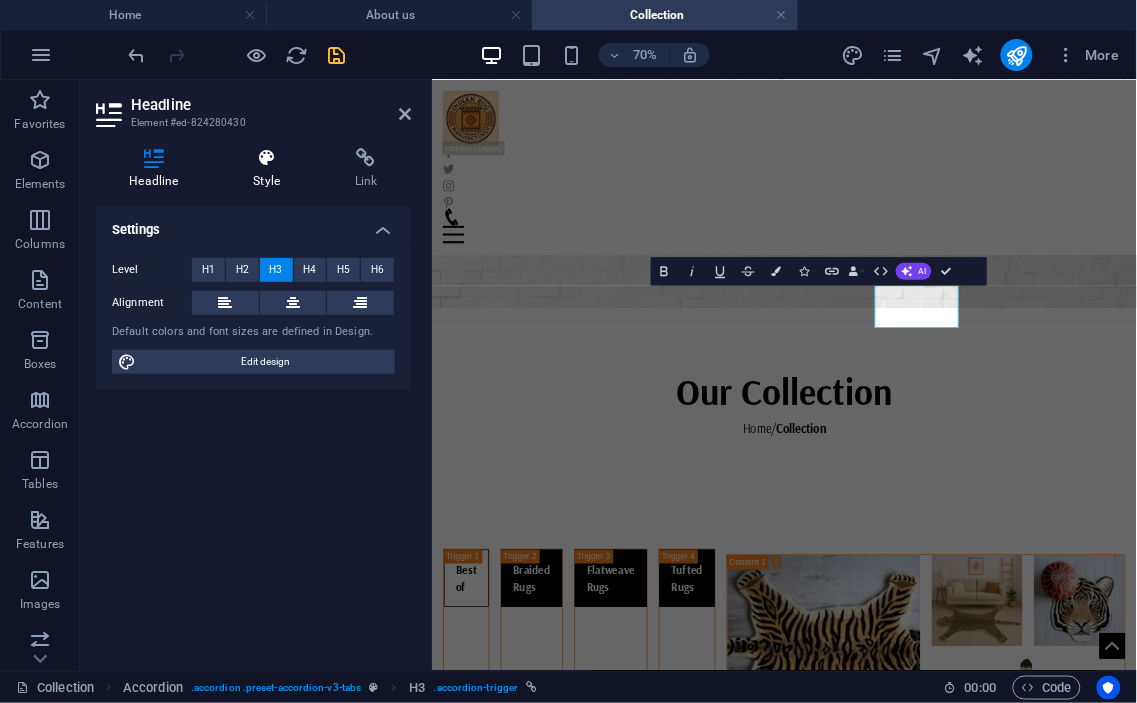drag, startPoint x: 275, startPoint y: 143, endPoint x: 263, endPoint y: 166, distance: 25.942244 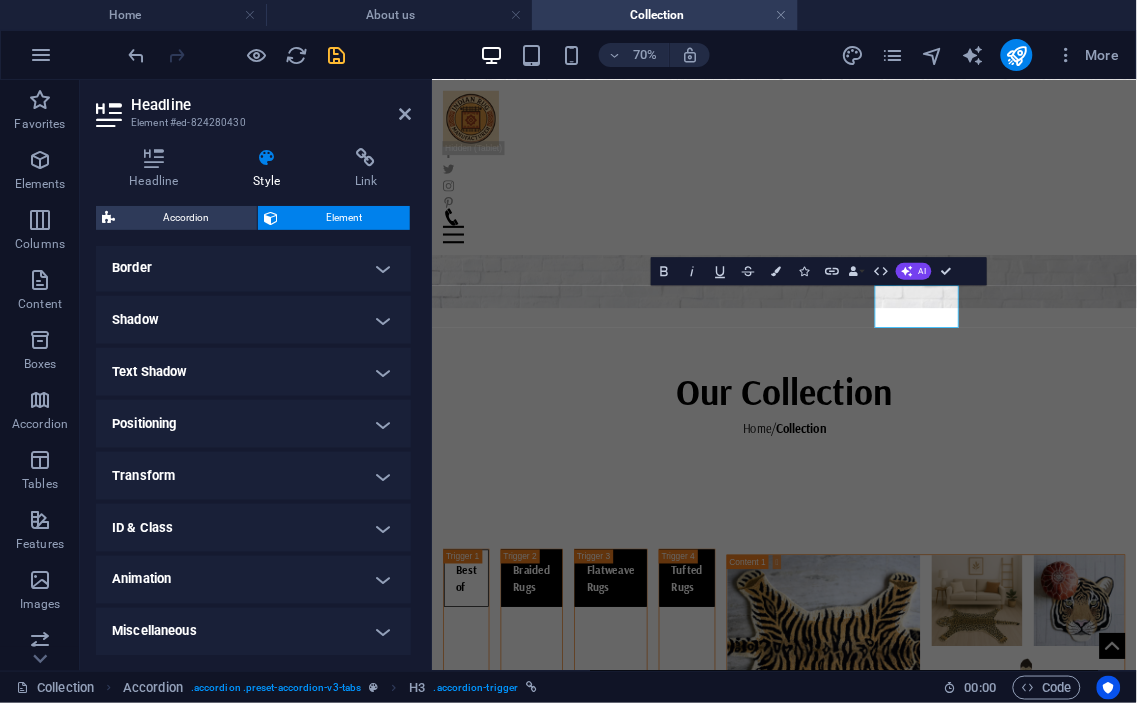 scroll, scrollTop: 0, scrollLeft: 0, axis: both 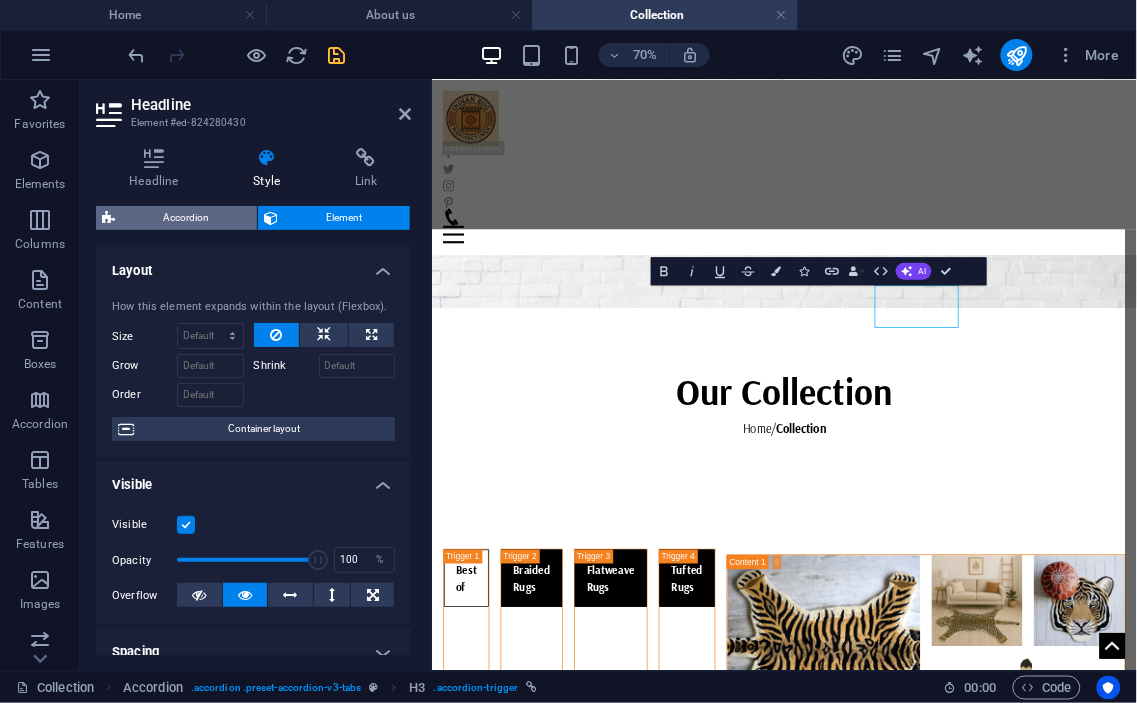 click on "Accordion" at bounding box center (186, 218) 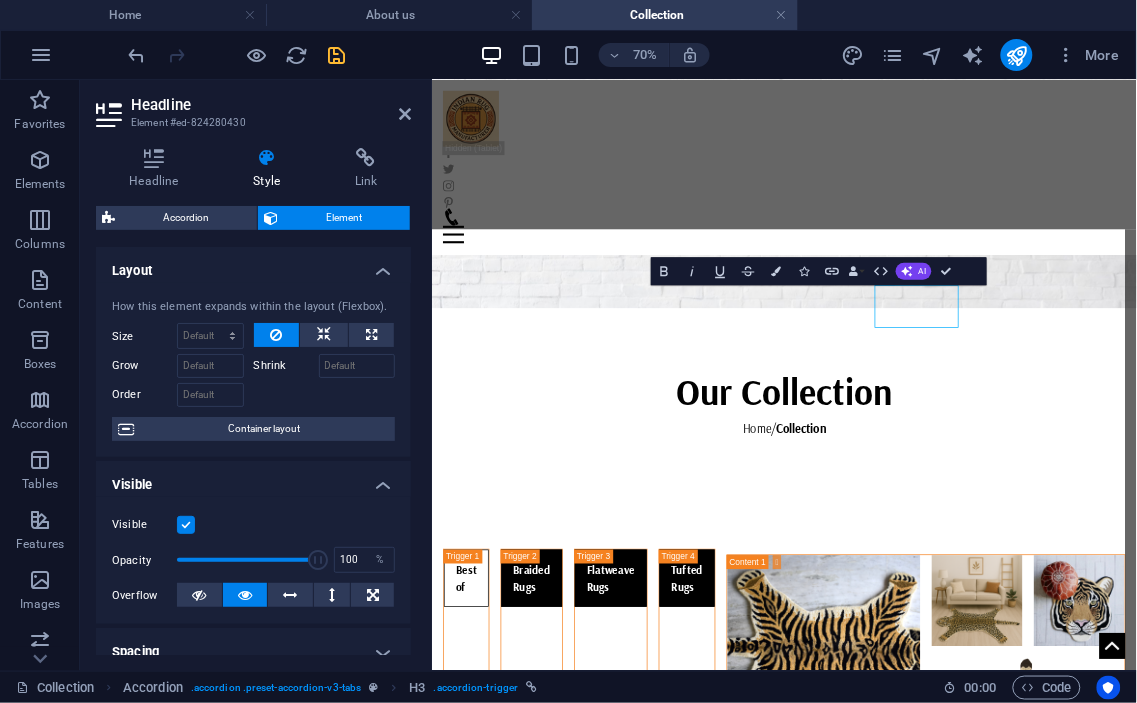 select on "rem" 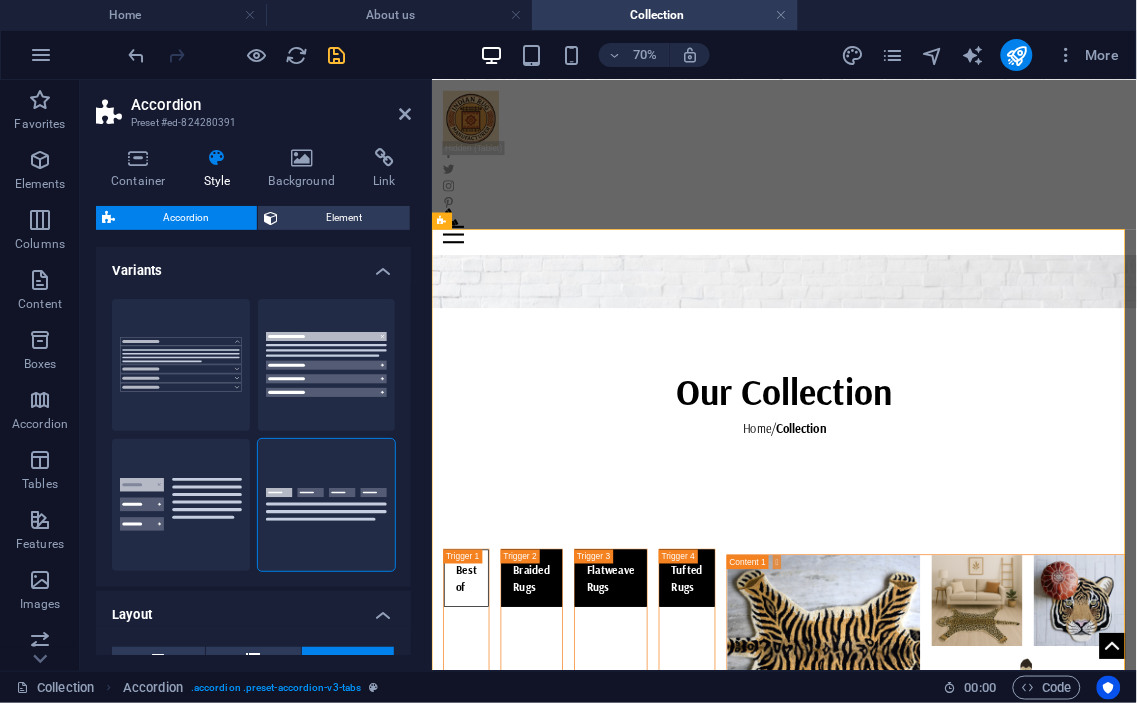 scroll, scrollTop: 286, scrollLeft: 0, axis: vertical 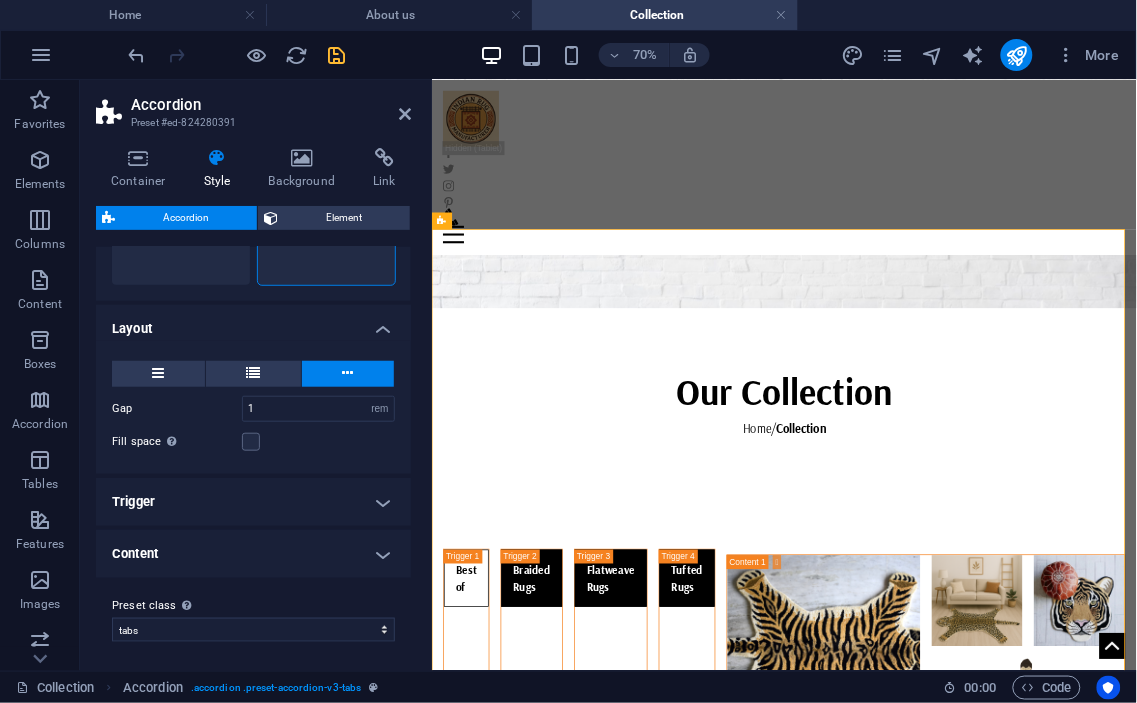 click on "Trigger" at bounding box center (253, 502) 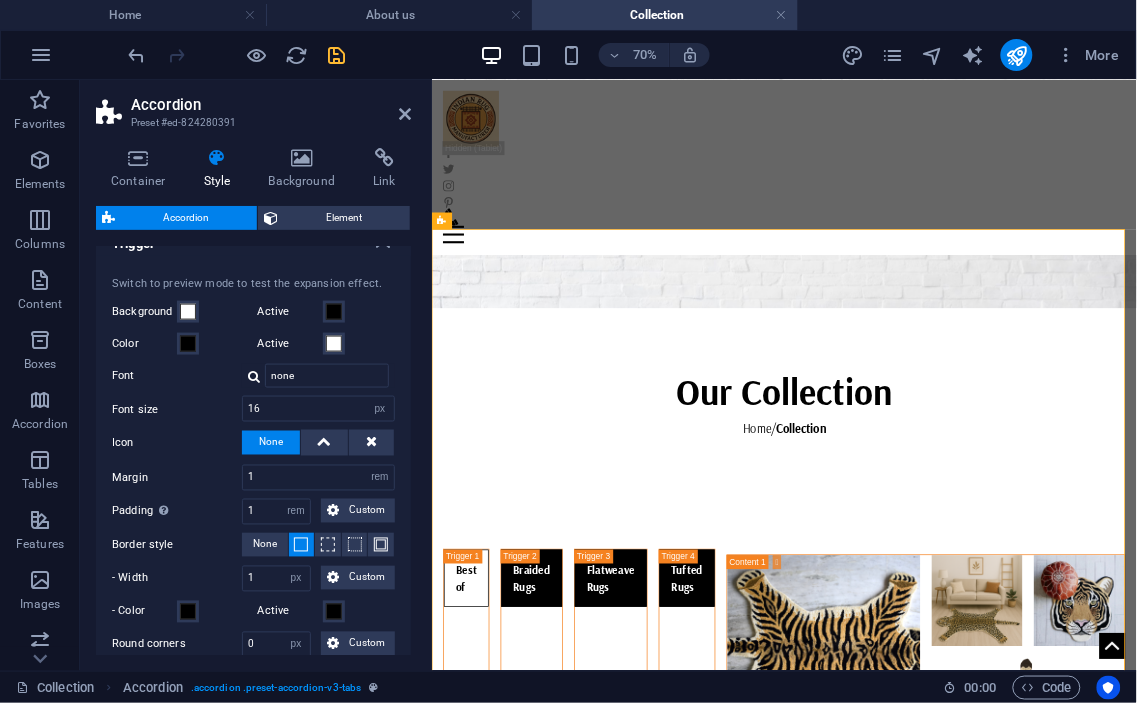 scroll, scrollTop: 730, scrollLeft: 0, axis: vertical 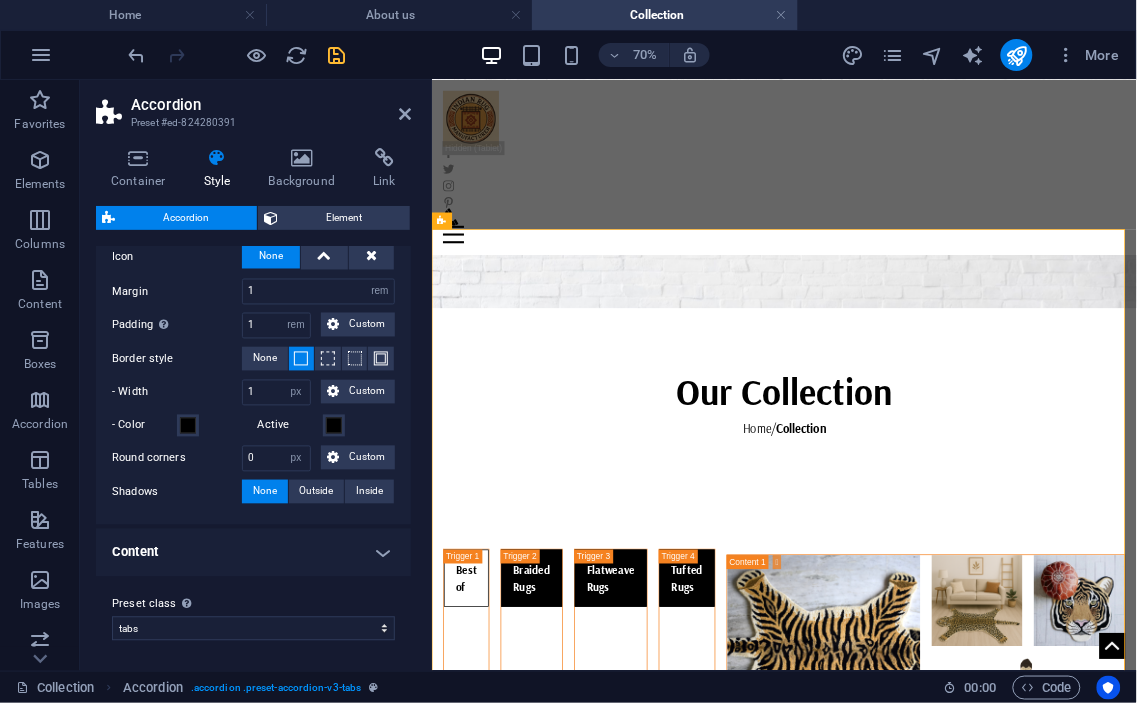 click on "Content" at bounding box center [253, 553] 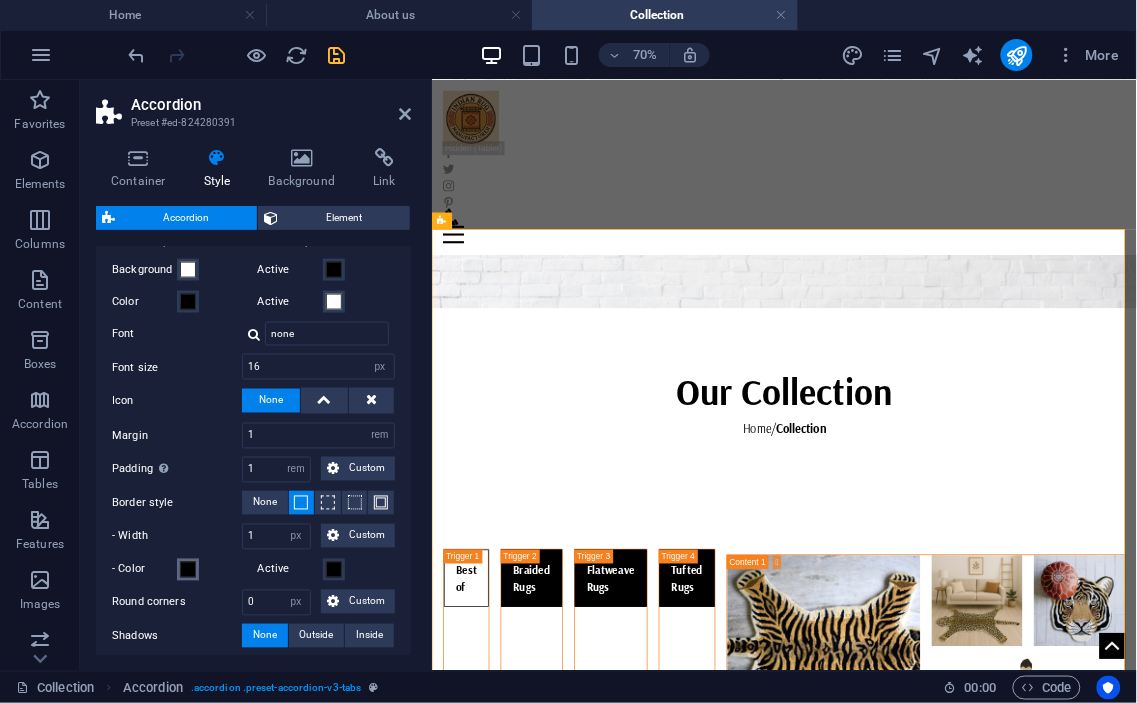 scroll, scrollTop: 0, scrollLeft: 0, axis: both 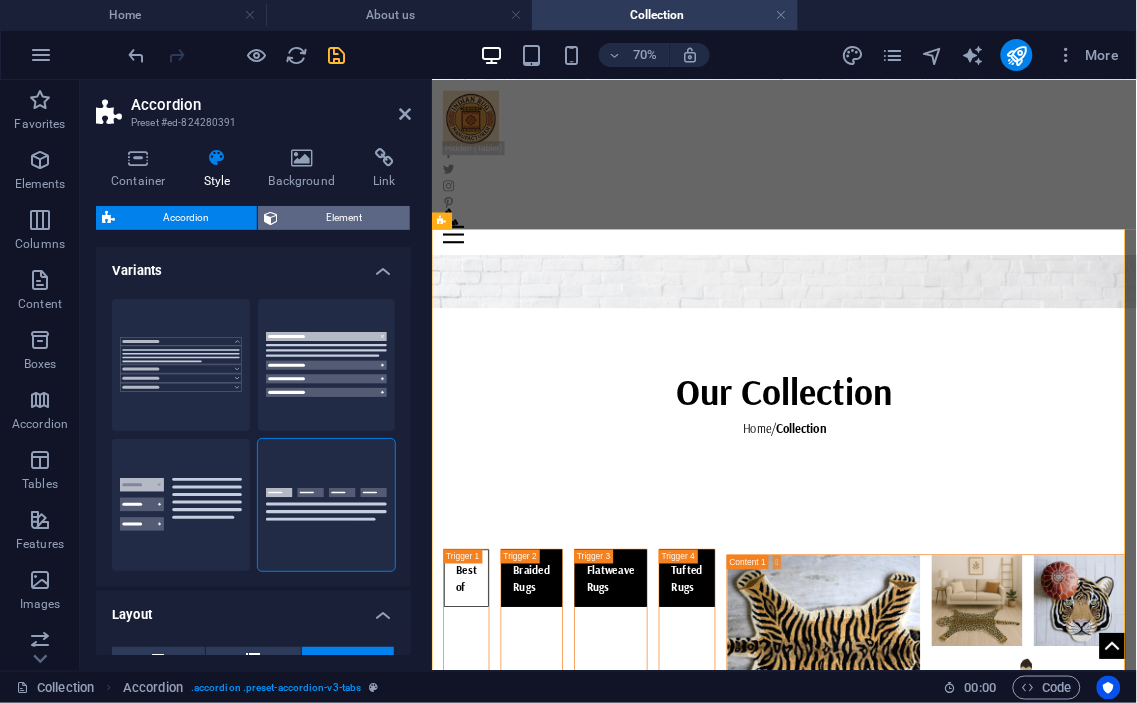 click on "Element" at bounding box center (344, 218) 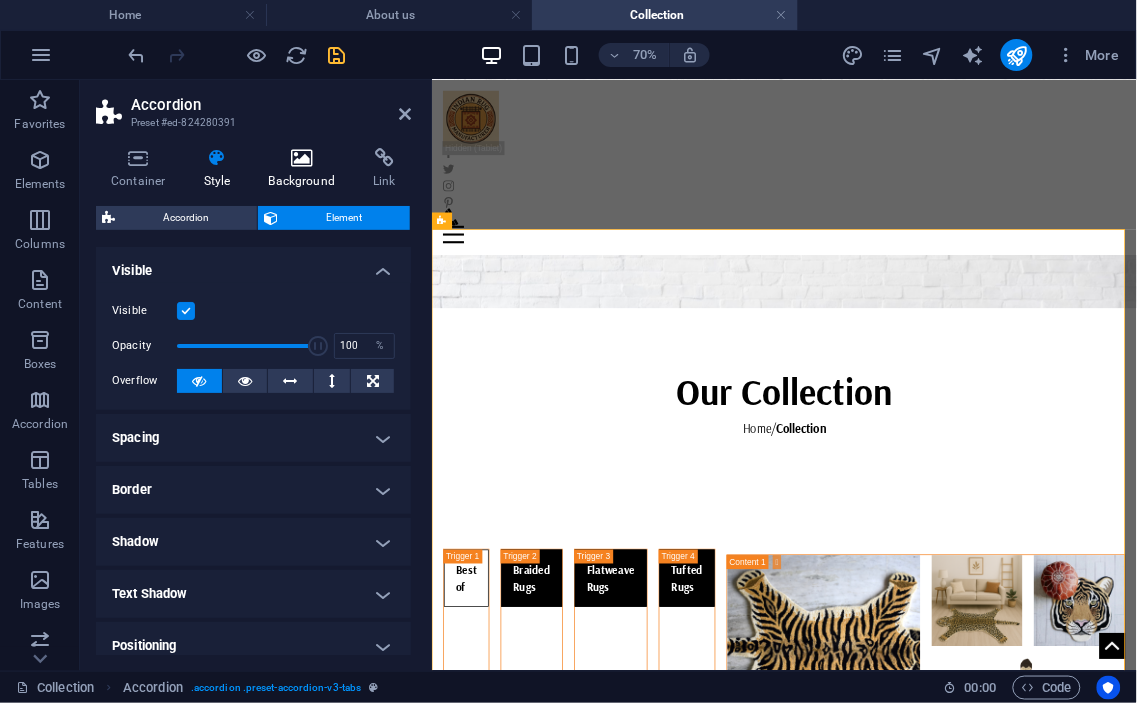 click at bounding box center (302, 158) 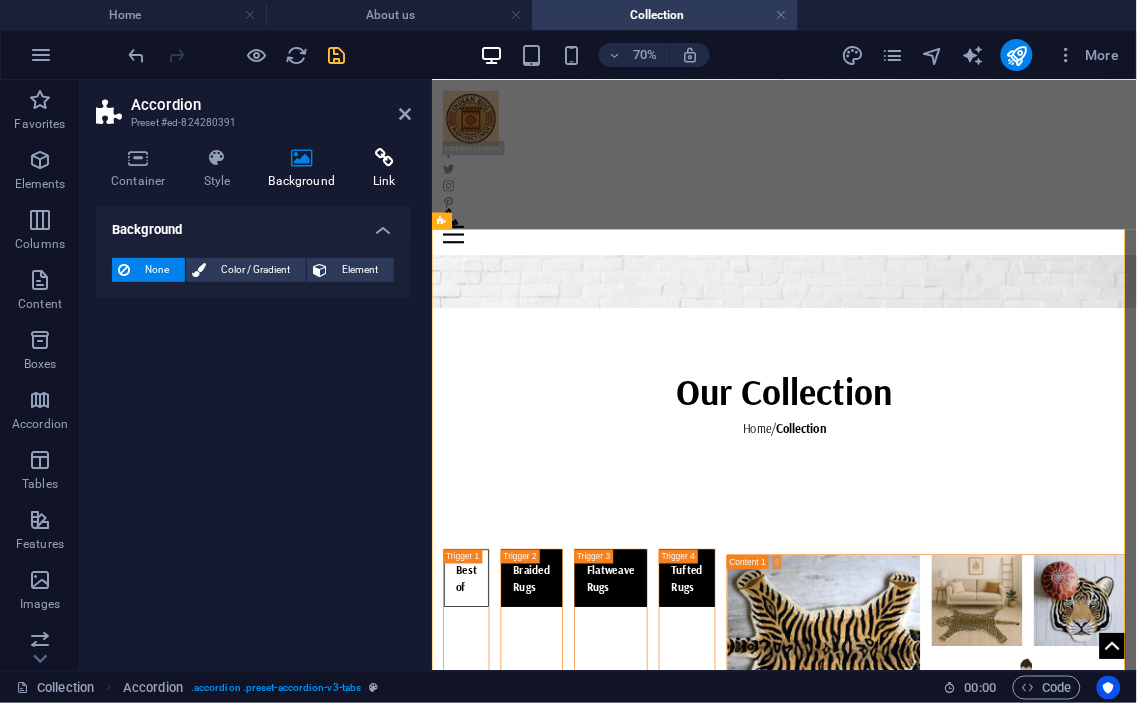 click at bounding box center [384, 158] 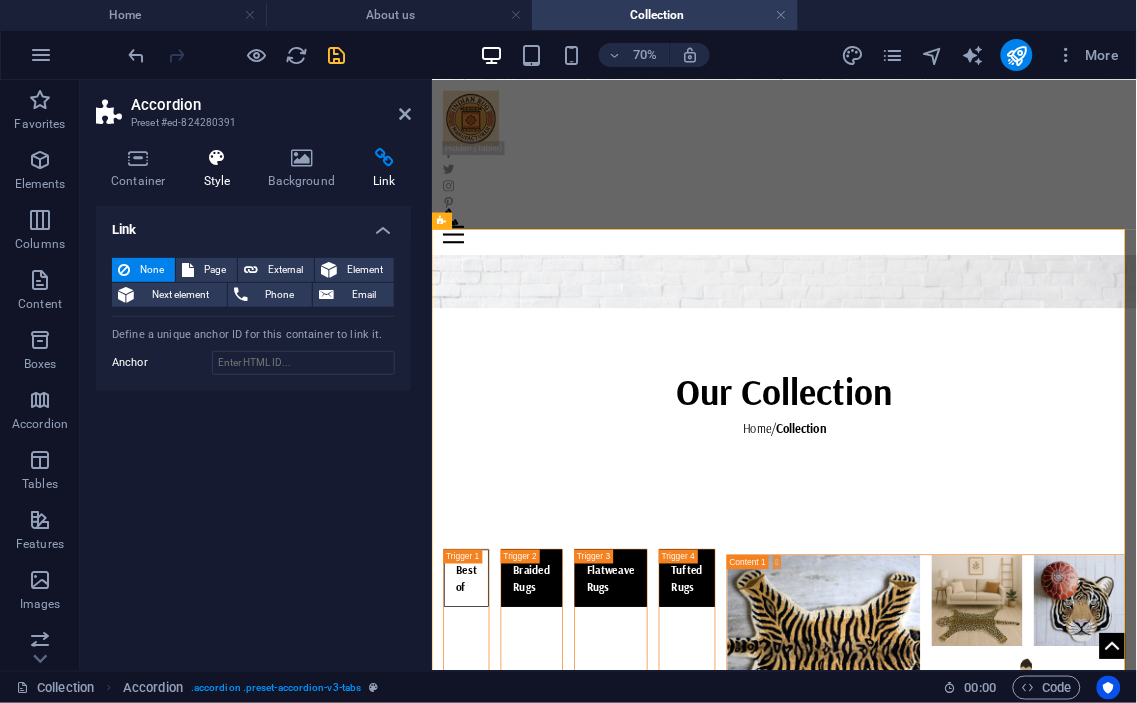 click on "Style" at bounding box center (221, 169) 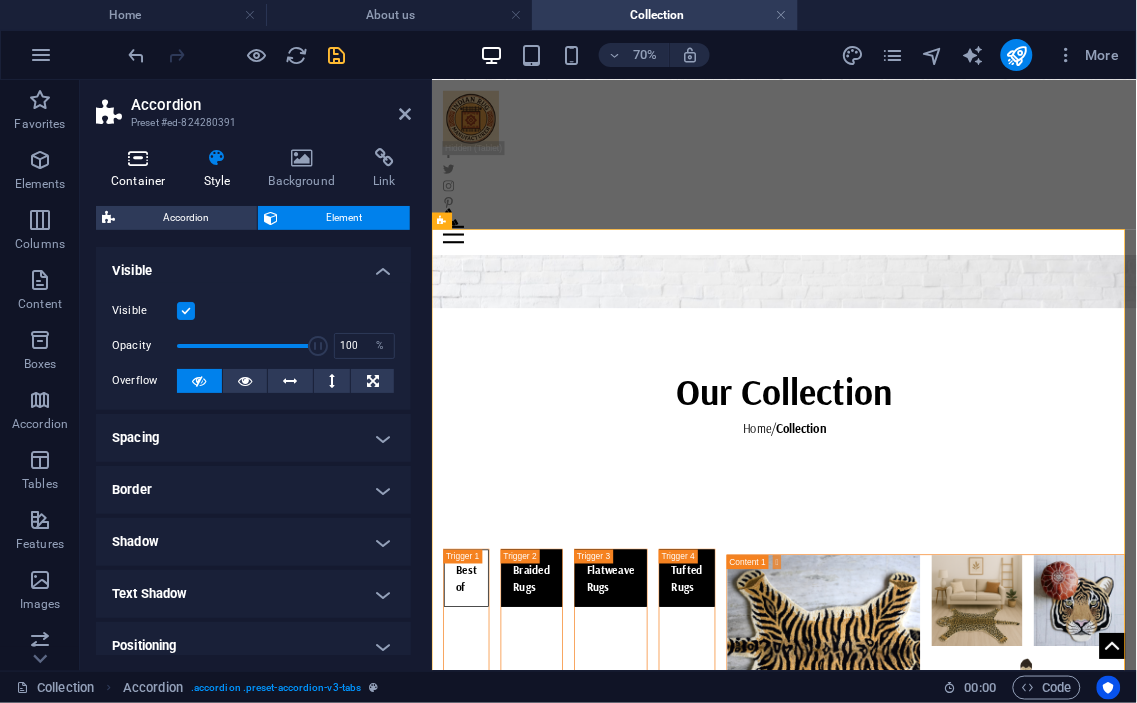 click on "Container" at bounding box center [142, 169] 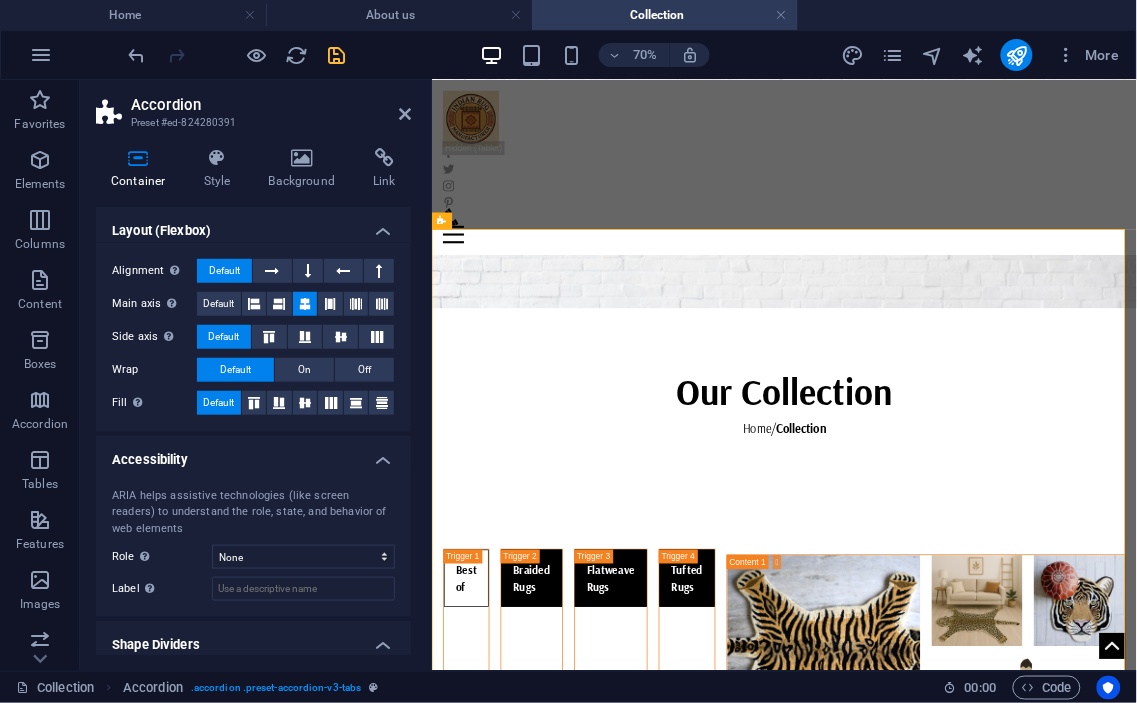 scroll, scrollTop: 325, scrollLeft: 0, axis: vertical 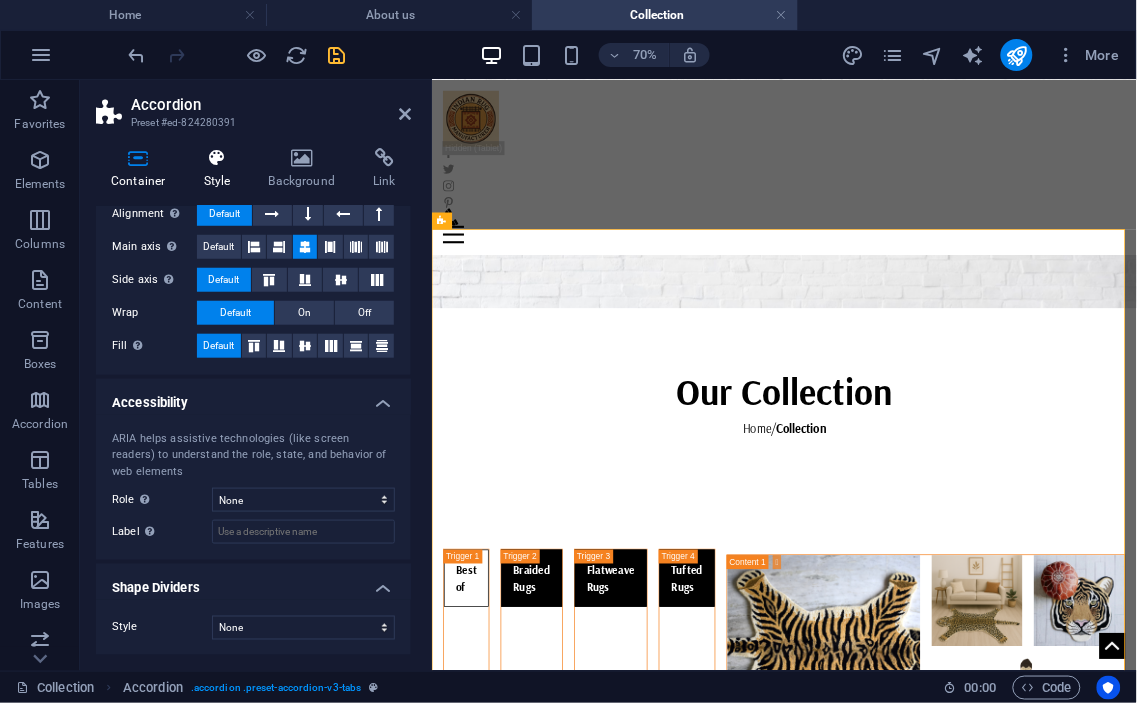 click at bounding box center [217, 158] 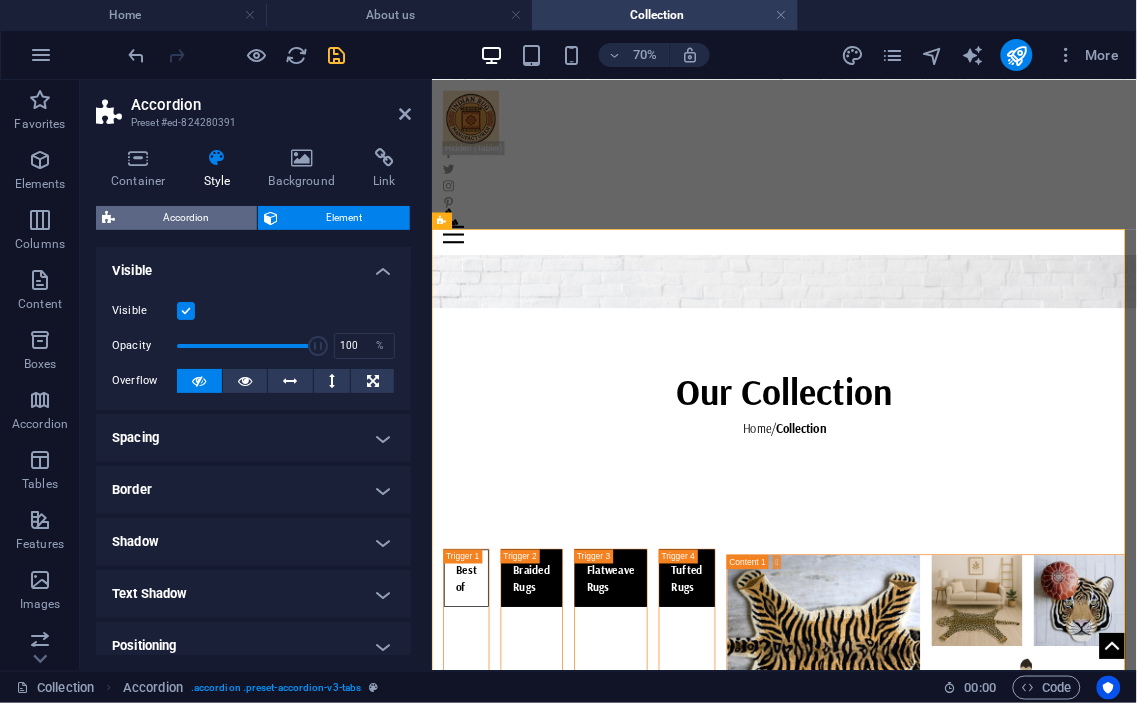 click on "Accordion" at bounding box center (186, 218) 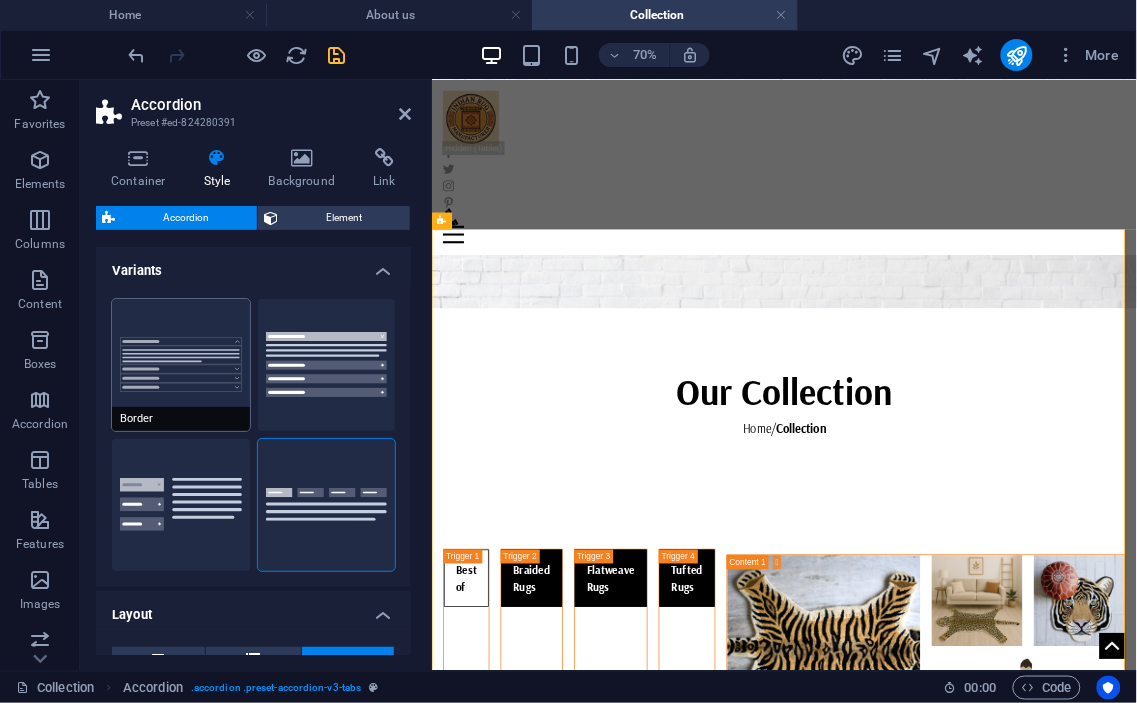 click on "Border" at bounding box center (181, 365) 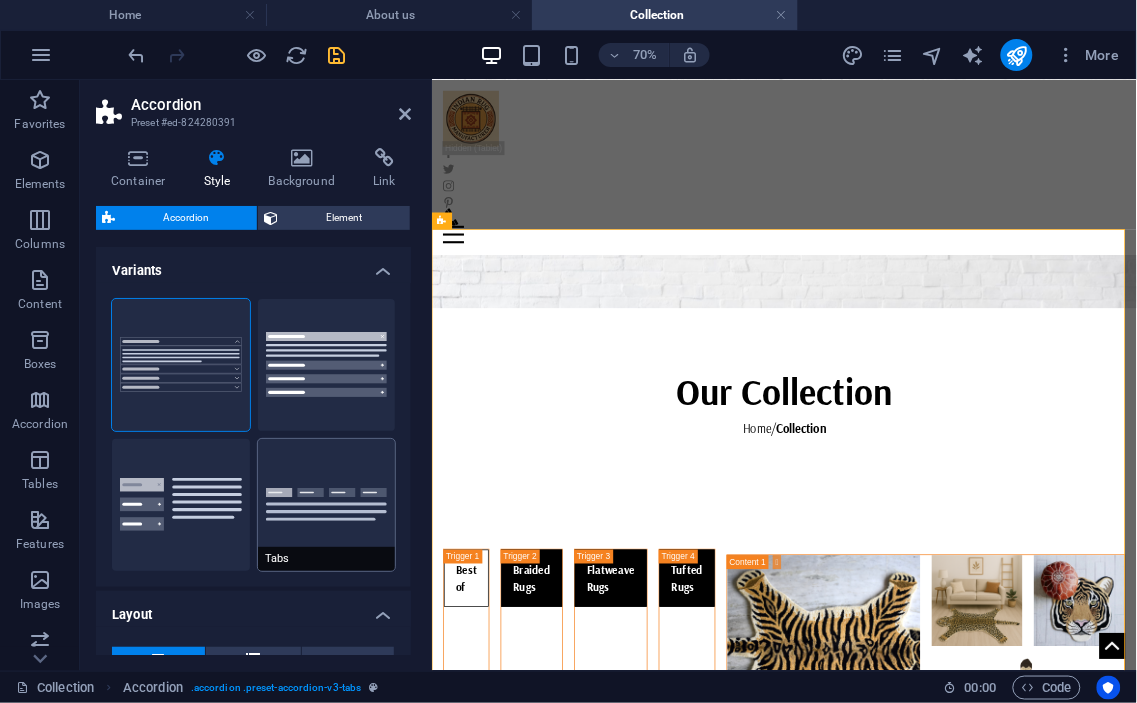 click on "Tabs" at bounding box center [327, 505] 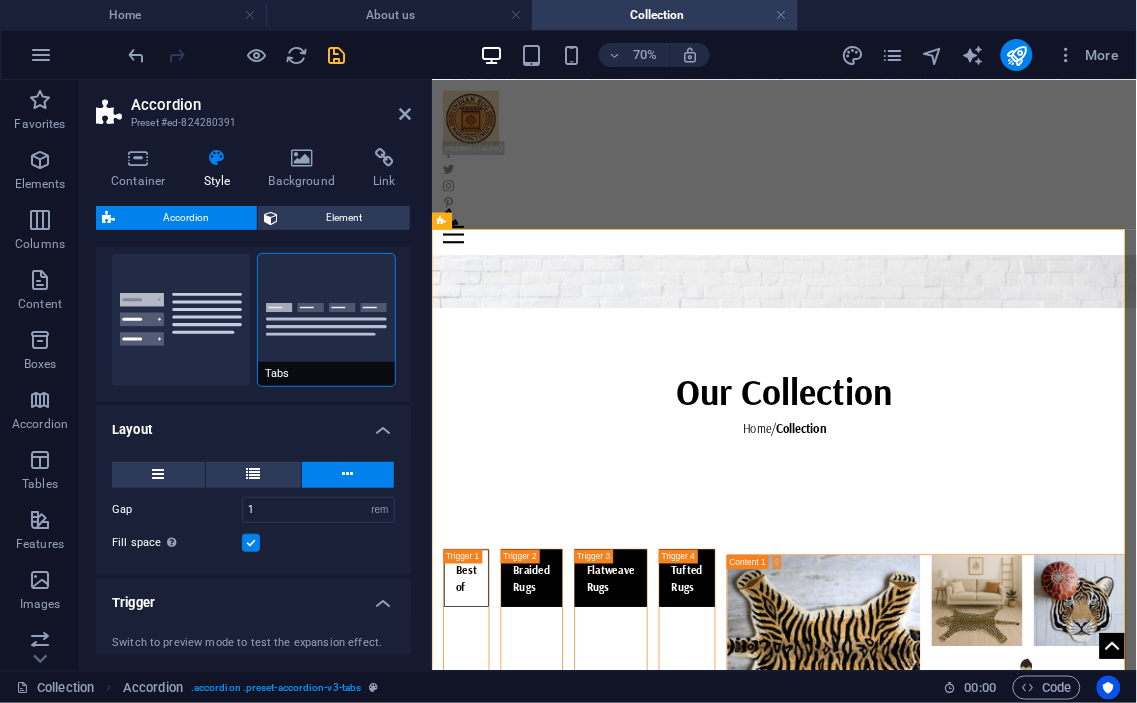 scroll, scrollTop: 0, scrollLeft: 0, axis: both 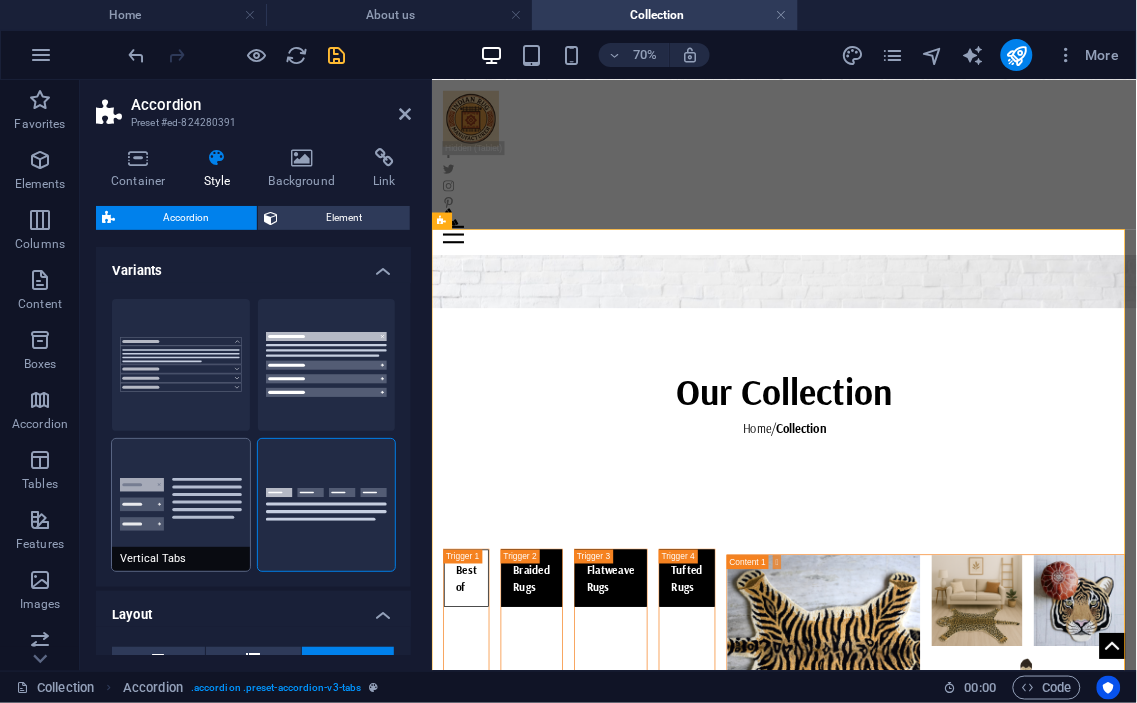 click on "Vertical Tabs" at bounding box center (181, 505) 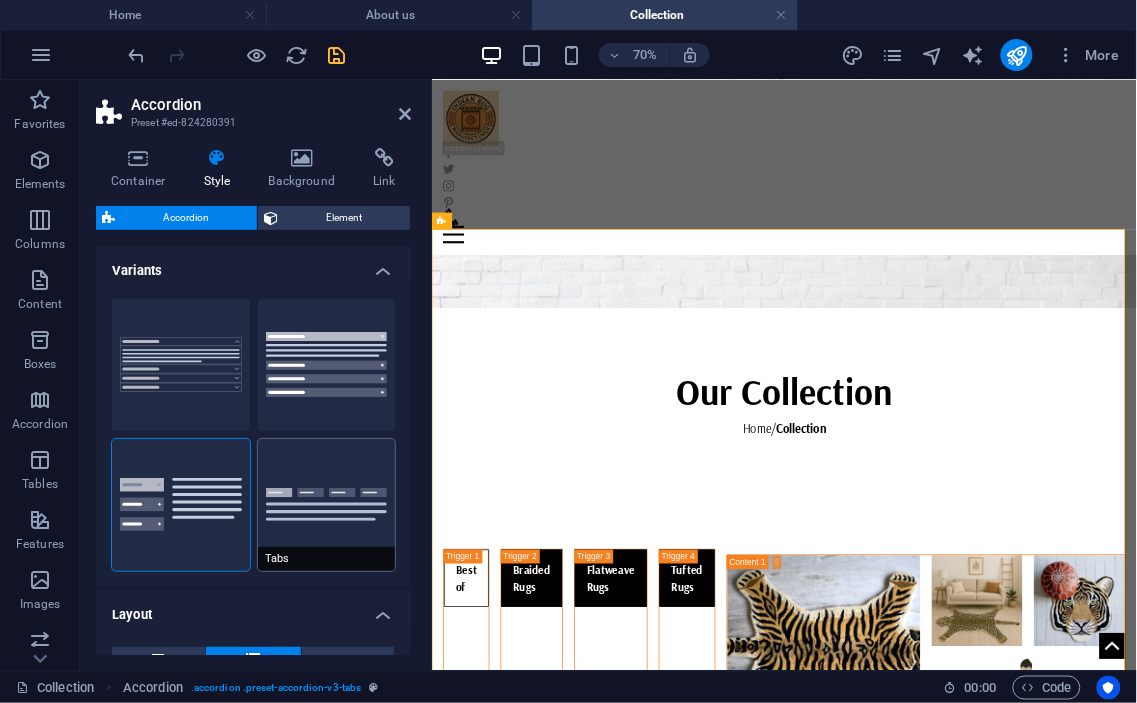 click on "Tabs" at bounding box center (327, 505) 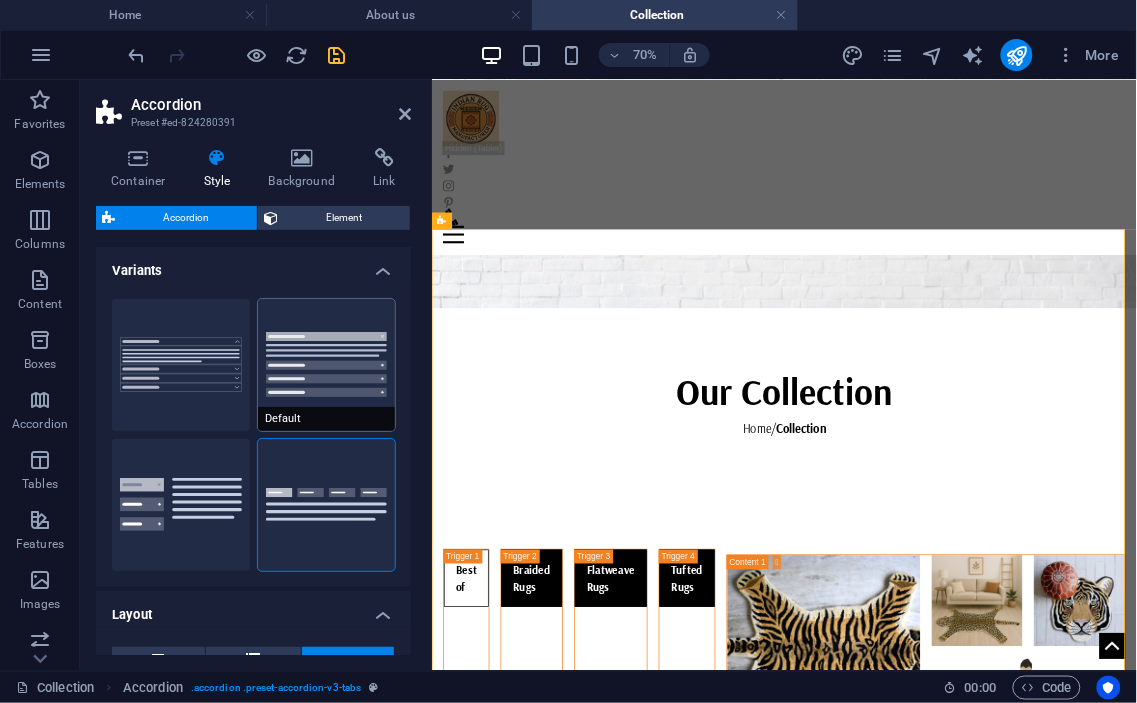click on "Default" at bounding box center (327, 365) 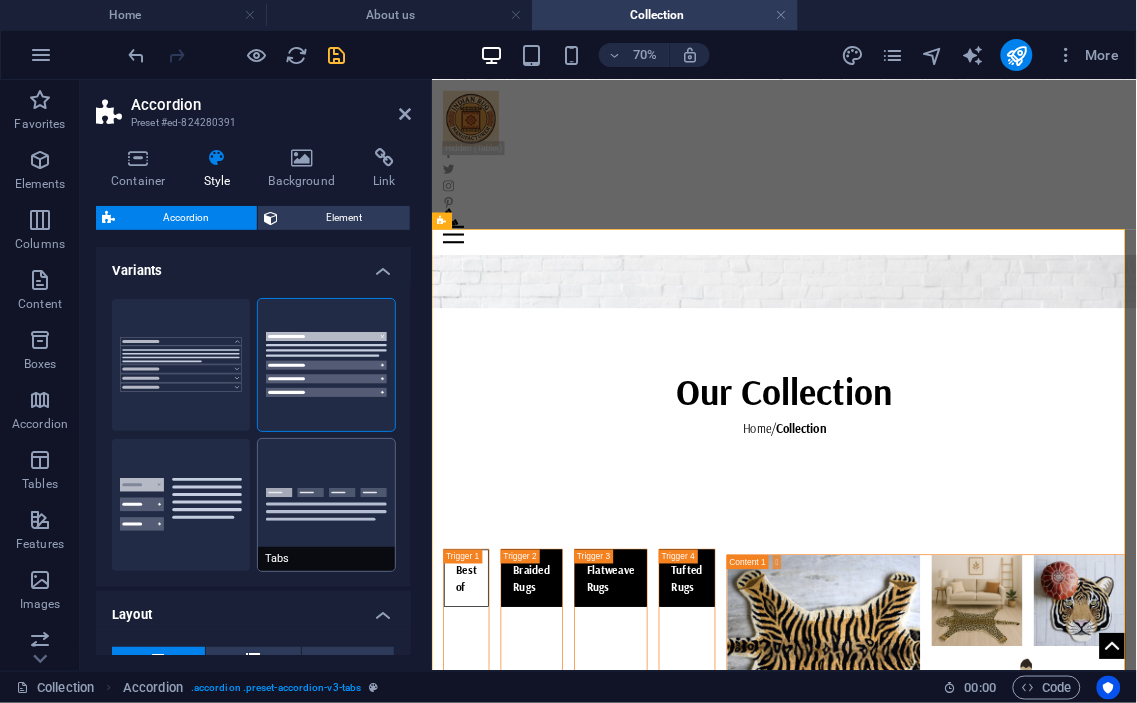 click on "Tabs" at bounding box center (327, 505) 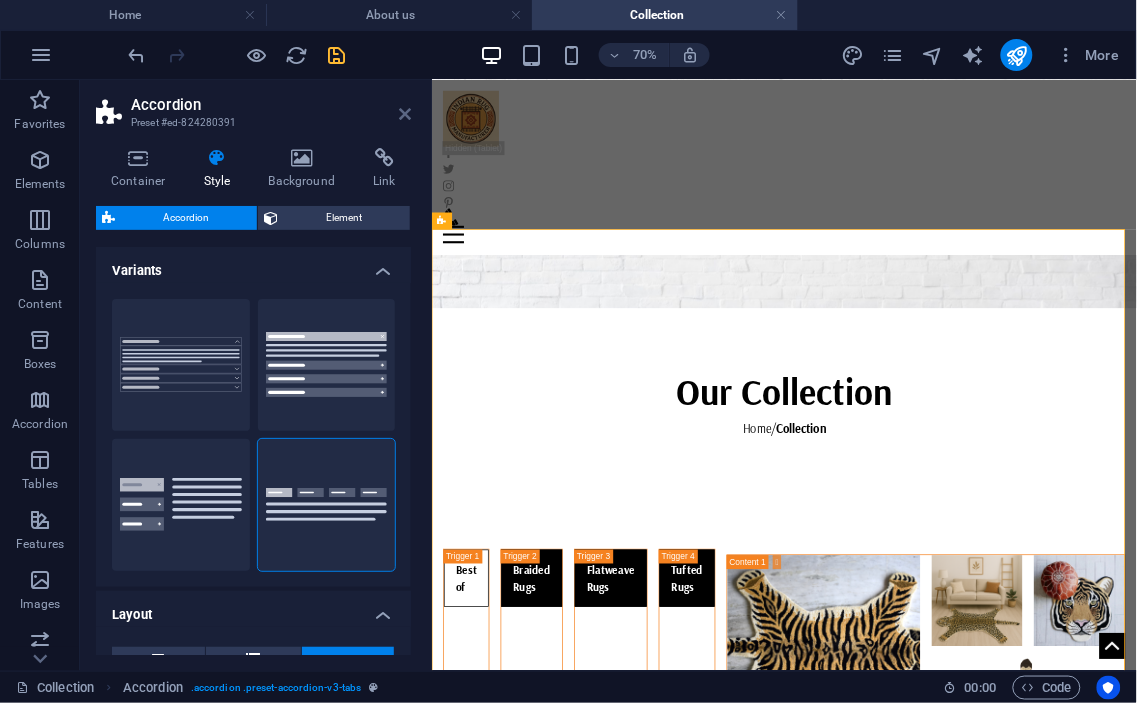 click at bounding box center (405, 114) 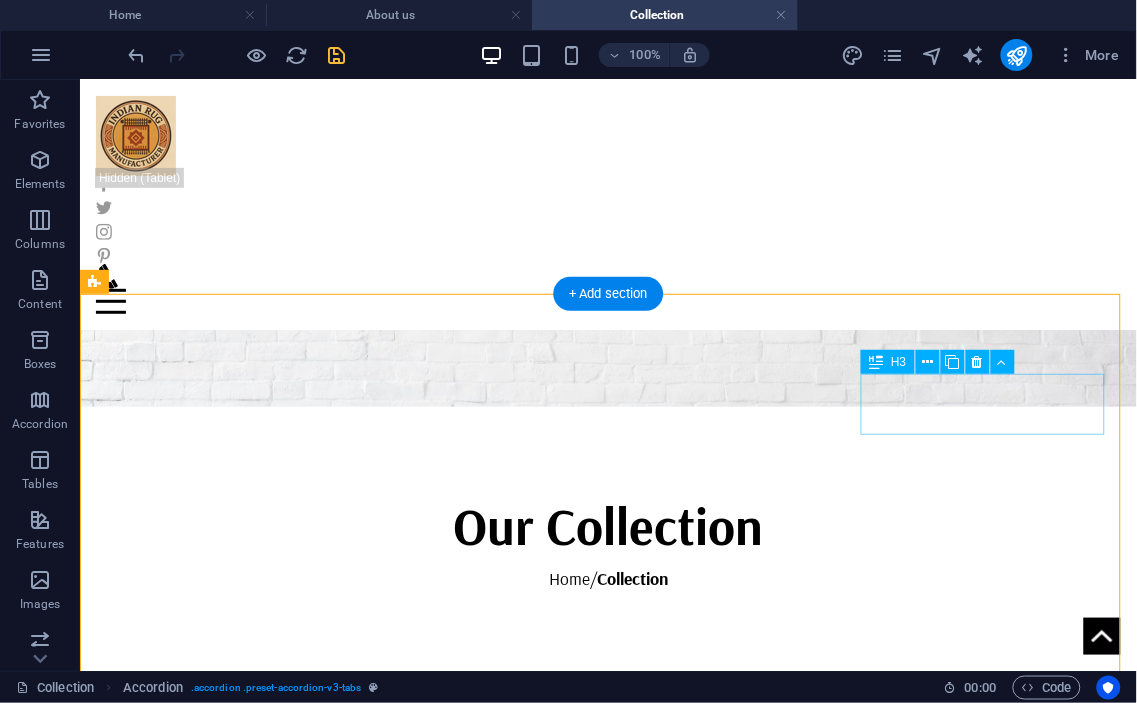 click on "Tufted Rugs" at bounding box center (564, 3847) 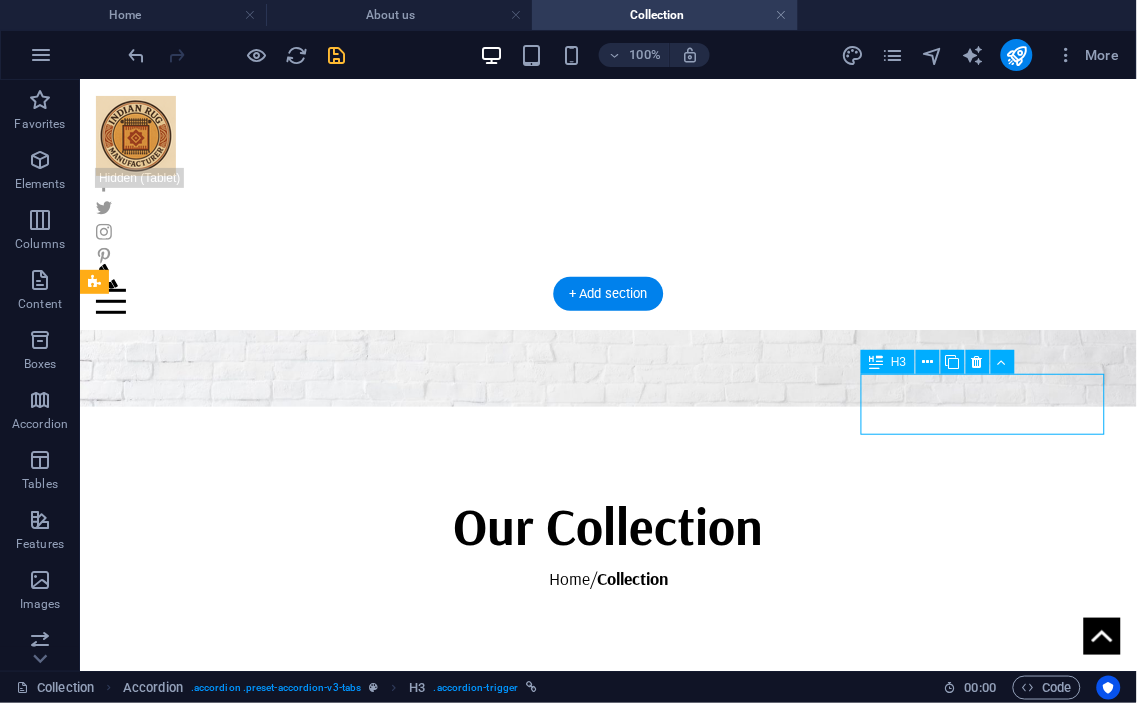 click on "Tufted Rugs" at bounding box center (564, 3847) 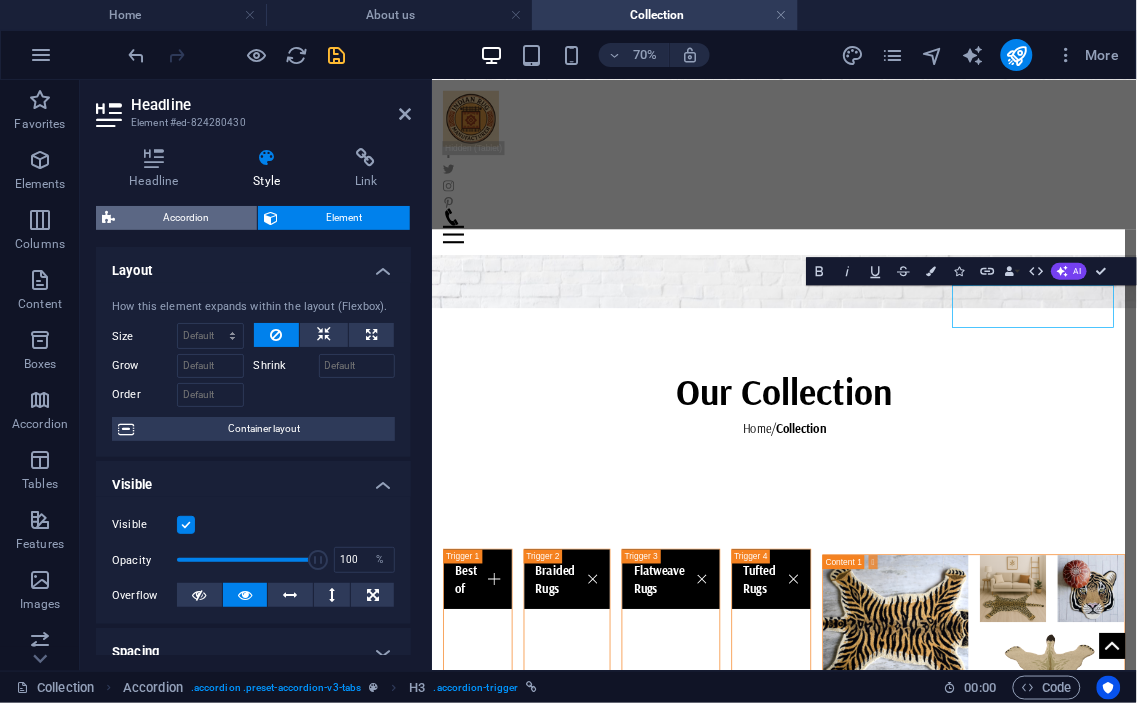 click on "Accordion" at bounding box center (186, 218) 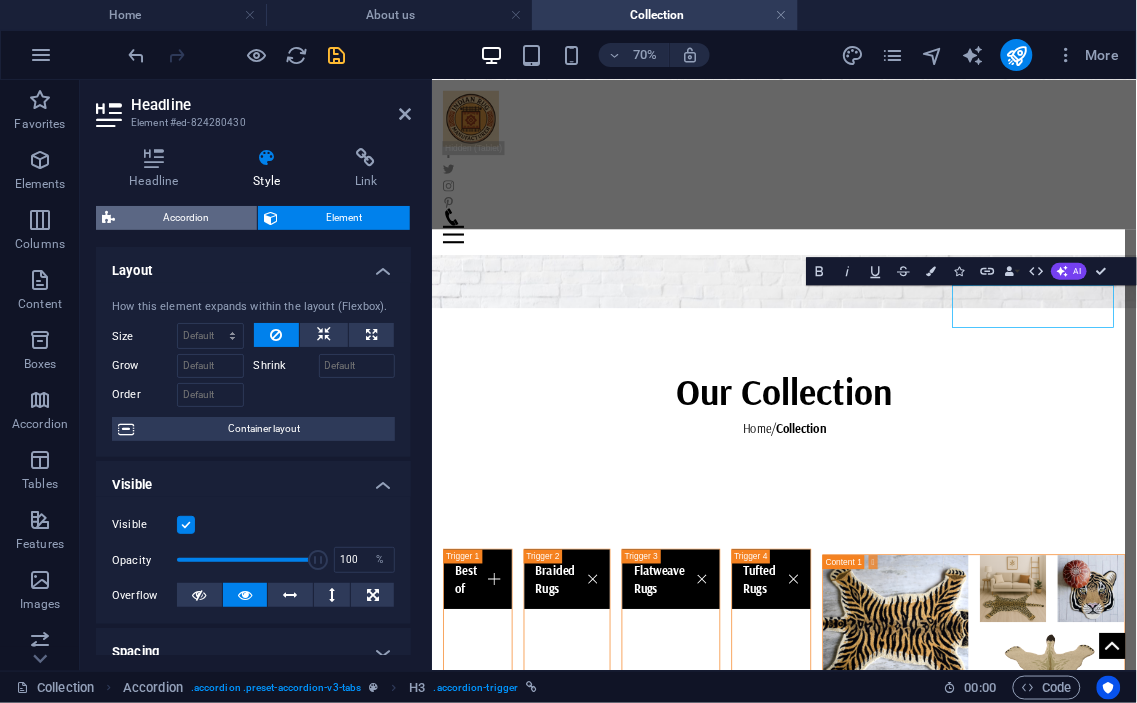 select on "rem" 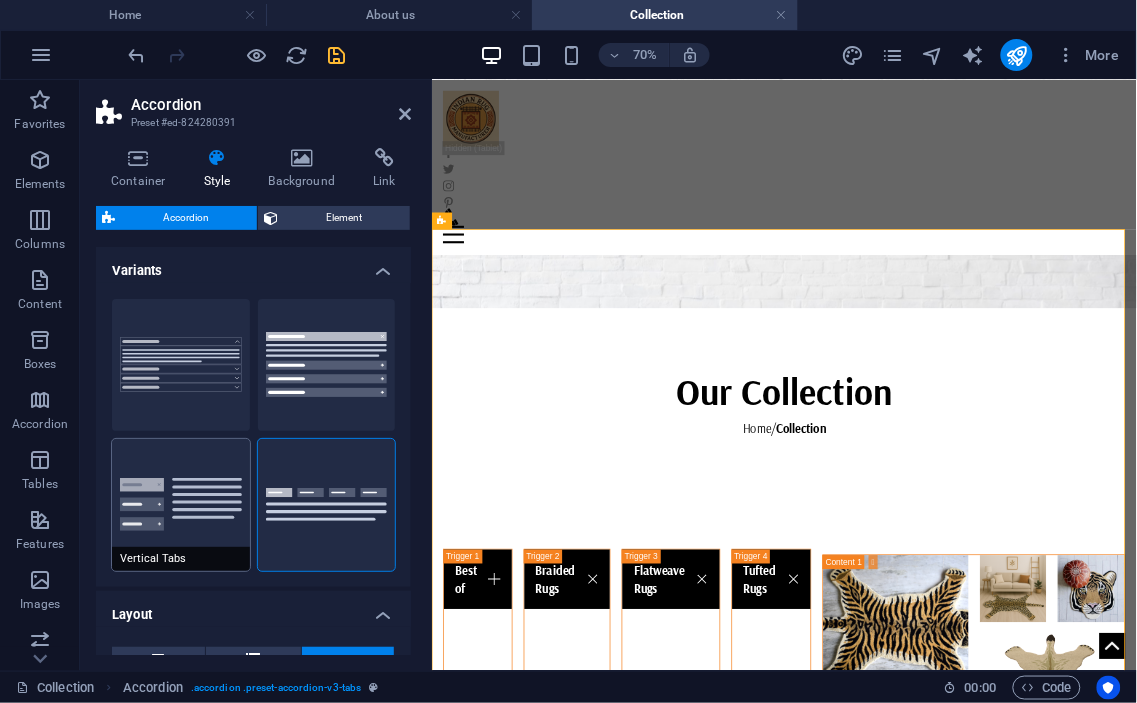 click on "Vertical Tabs" at bounding box center [181, 505] 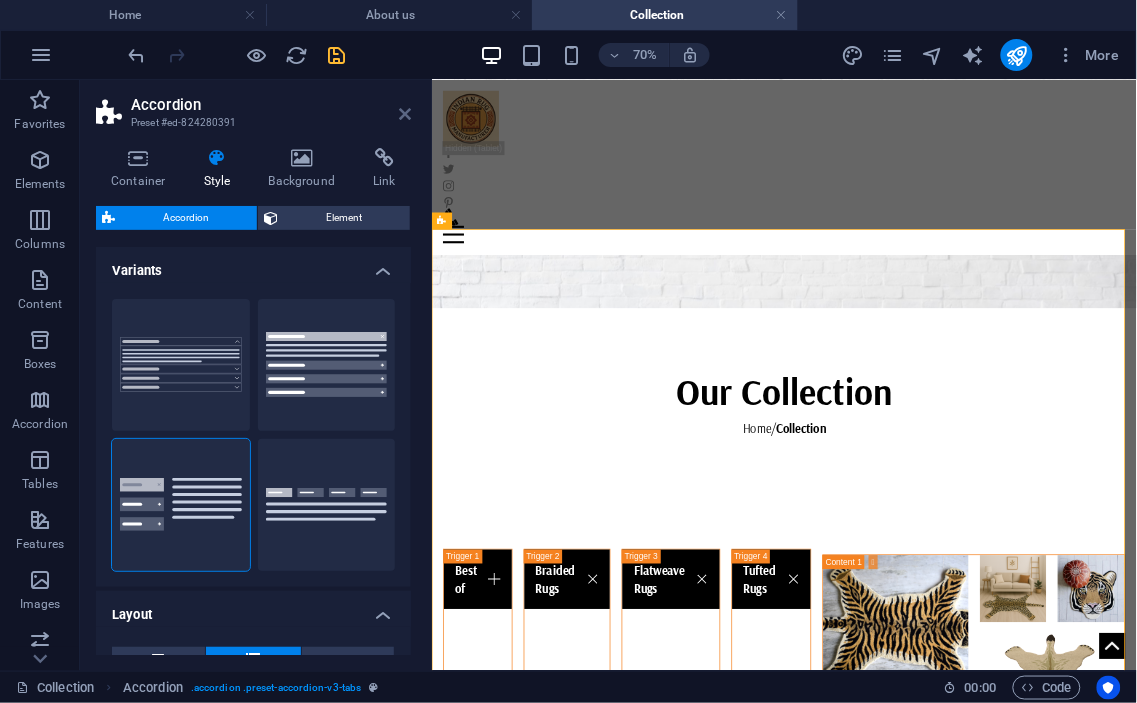 click at bounding box center [405, 114] 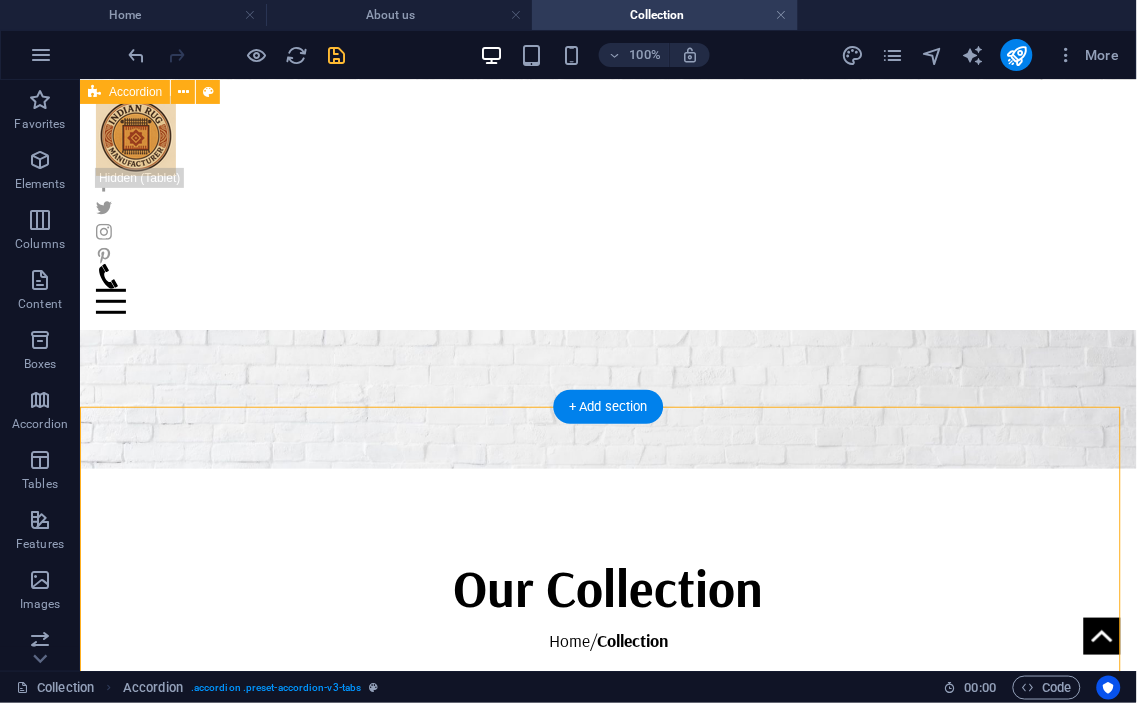 scroll, scrollTop: 0, scrollLeft: 0, axis: both 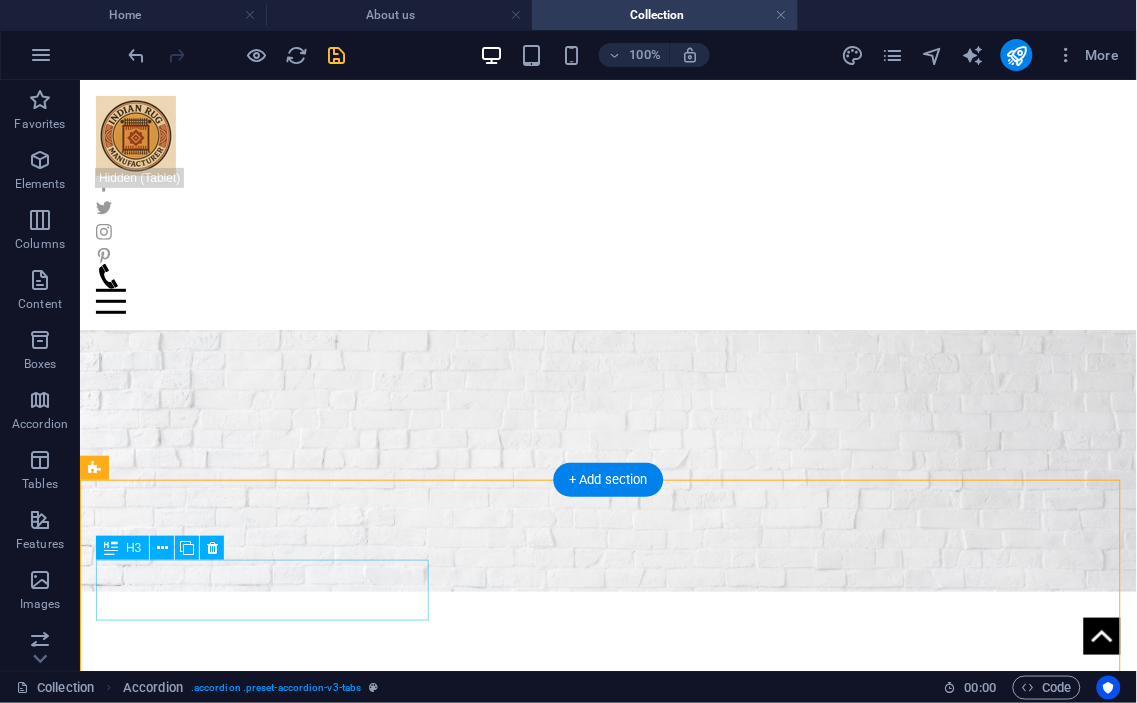 click on "Best of" at bounding box center (264, 5215) 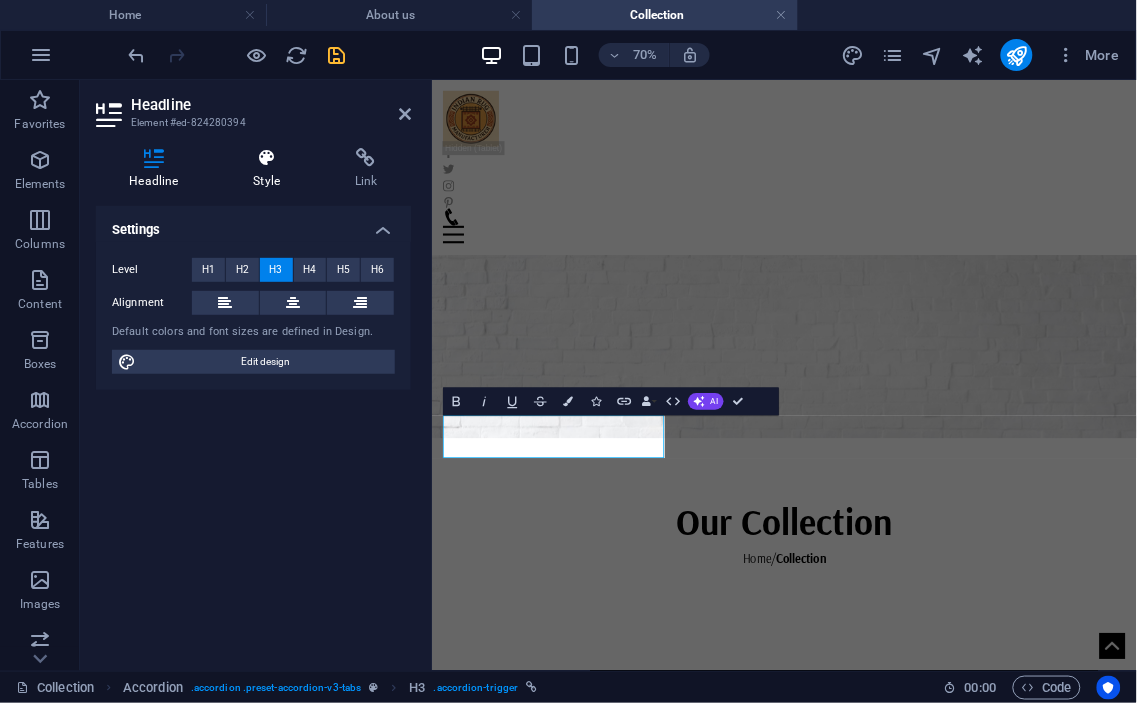 click on "Style" at bounding box center [271, 169] 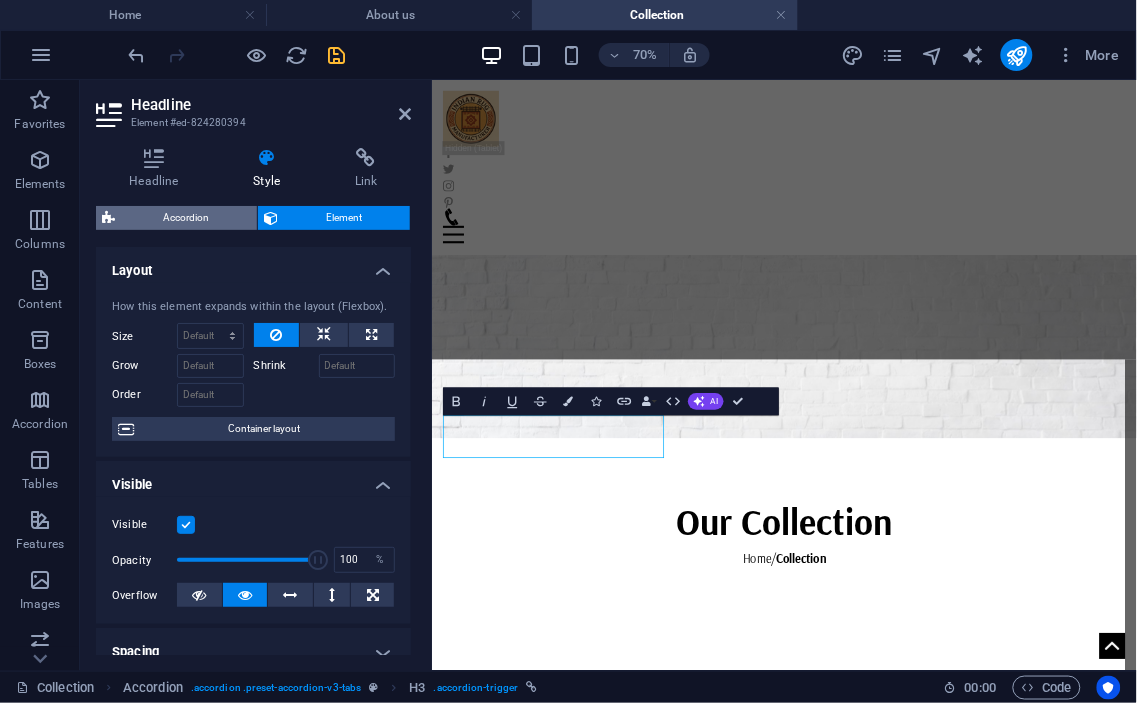 click on "Accordion" at bounding box center (186, 218) 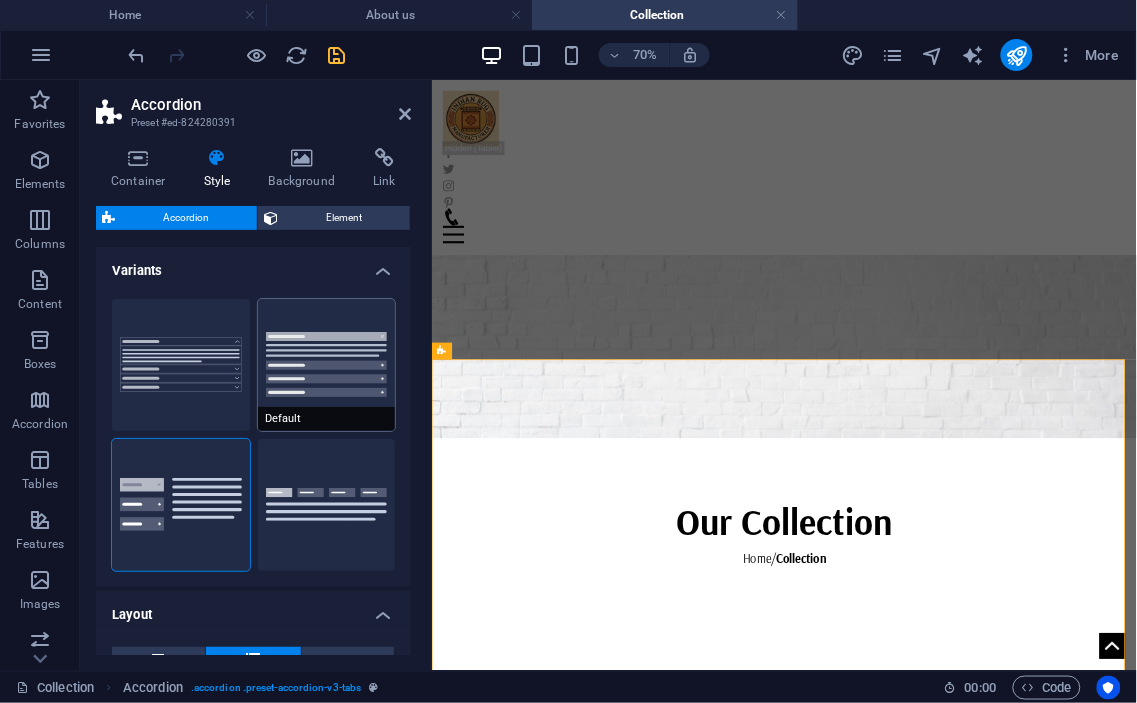 click on "Default" at bounding box center (327, 365) 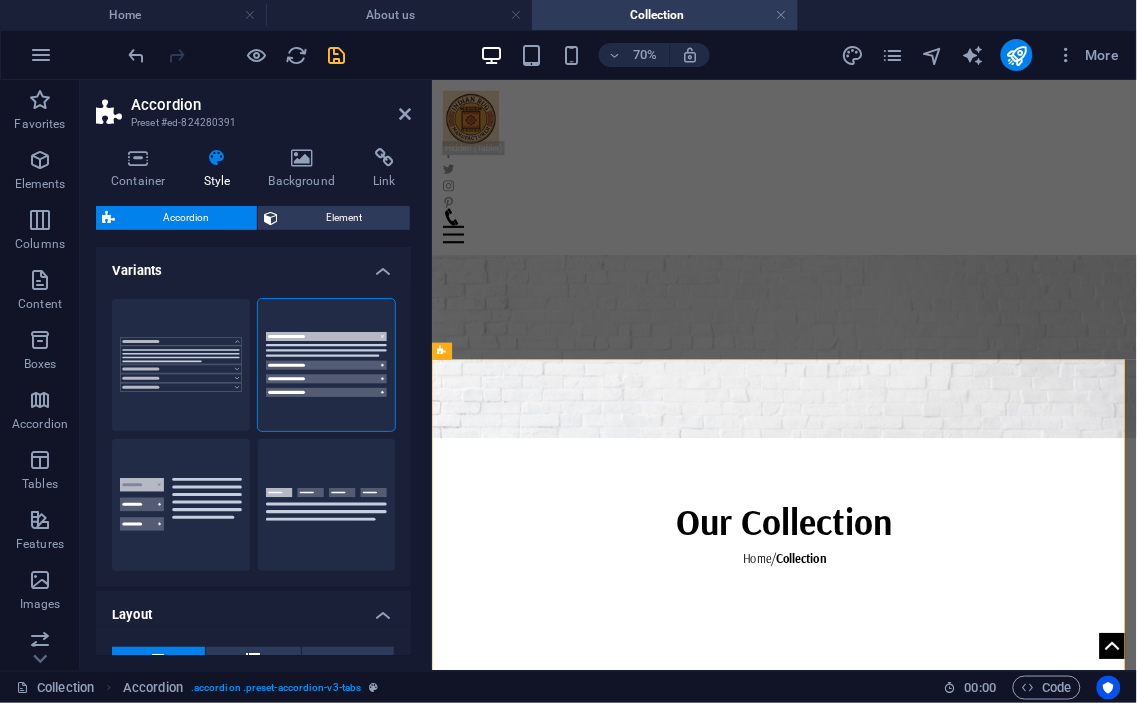 type 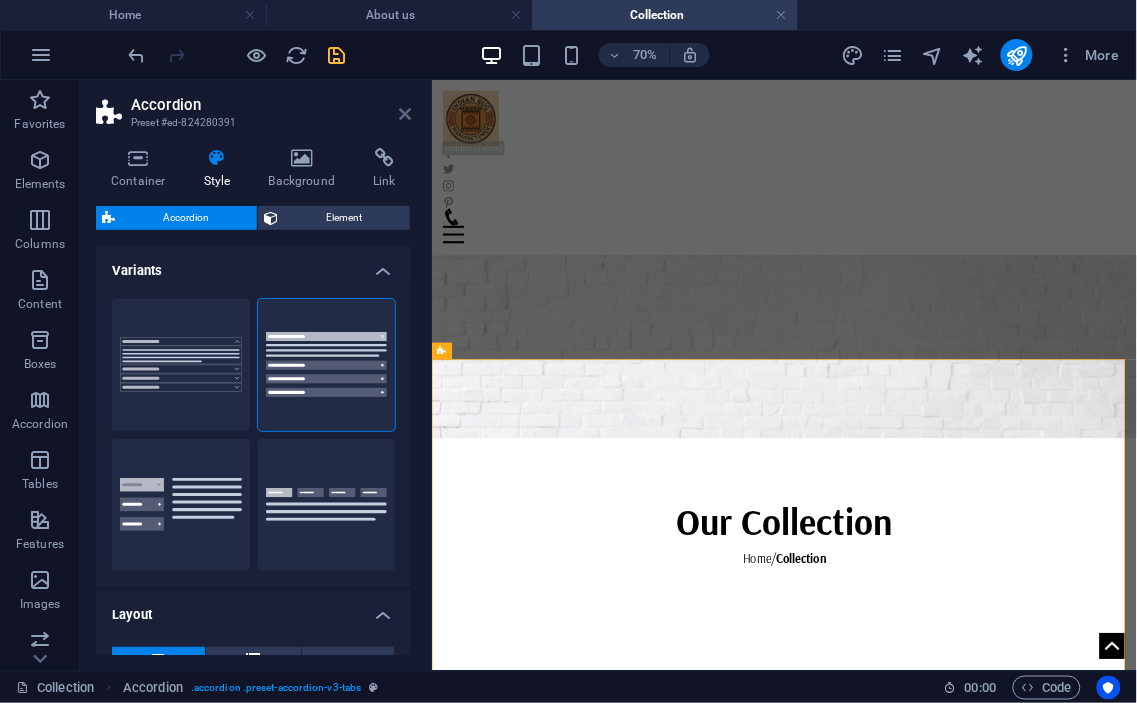 click at bounding box center [405, 114] 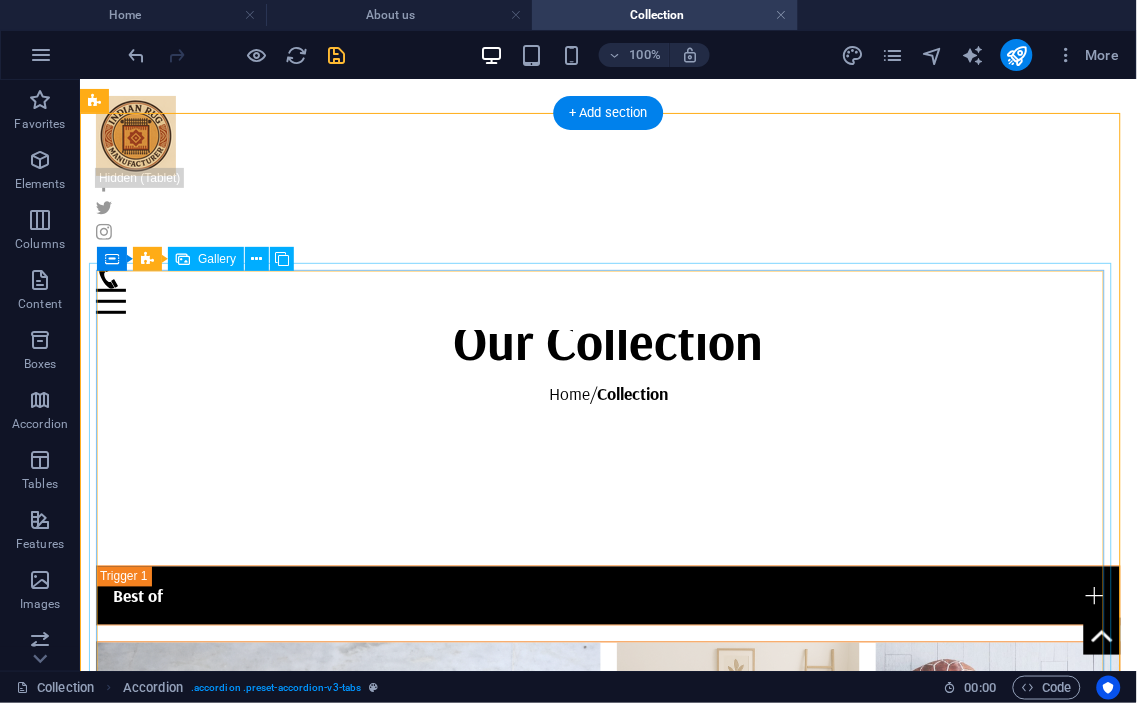 scroll, scrollTop: 0, scrollLeft: 0, axis: both 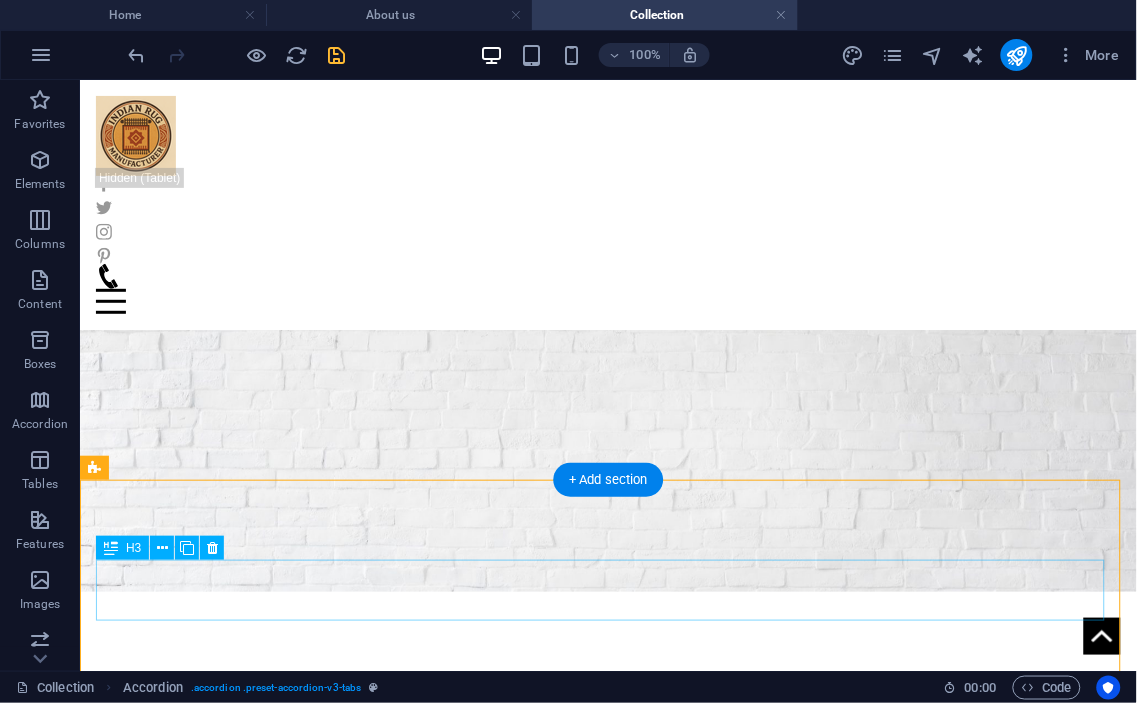 click on "Best of" at bounding box center (607, 965) 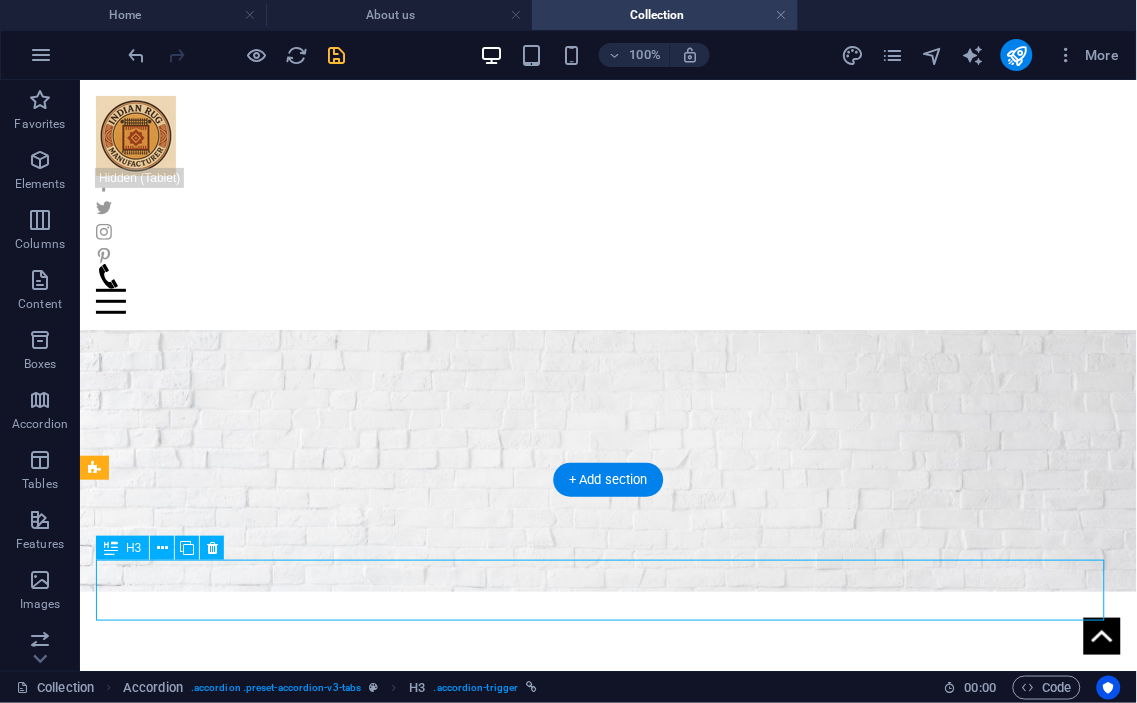 click on "Best of" at bounding box center (607, 965) 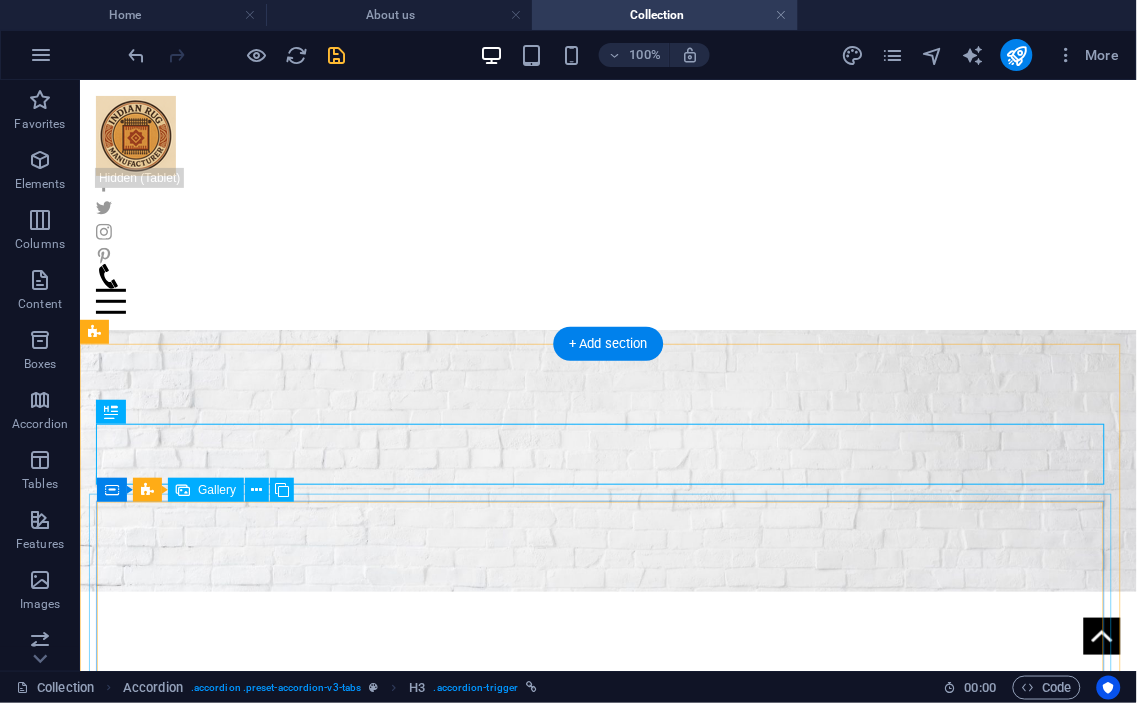 scroll, scrollTop: 185, scrollLeft: 0, axis: vertical 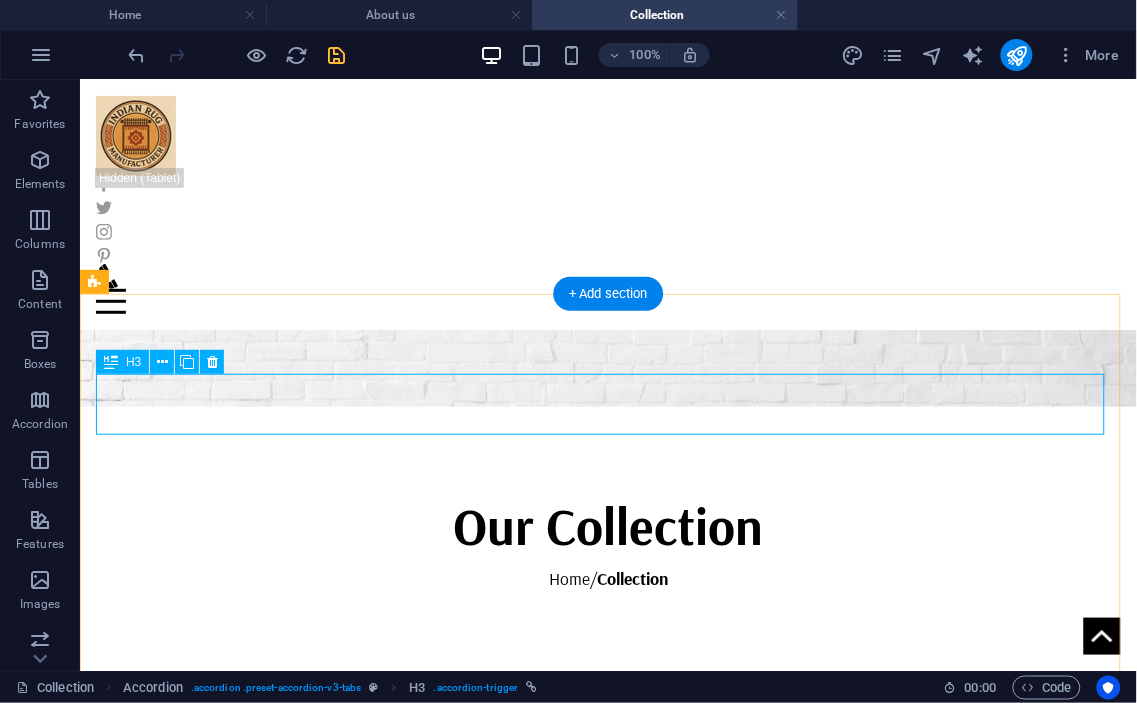click on "Best of" at bounding box center (607, 780) 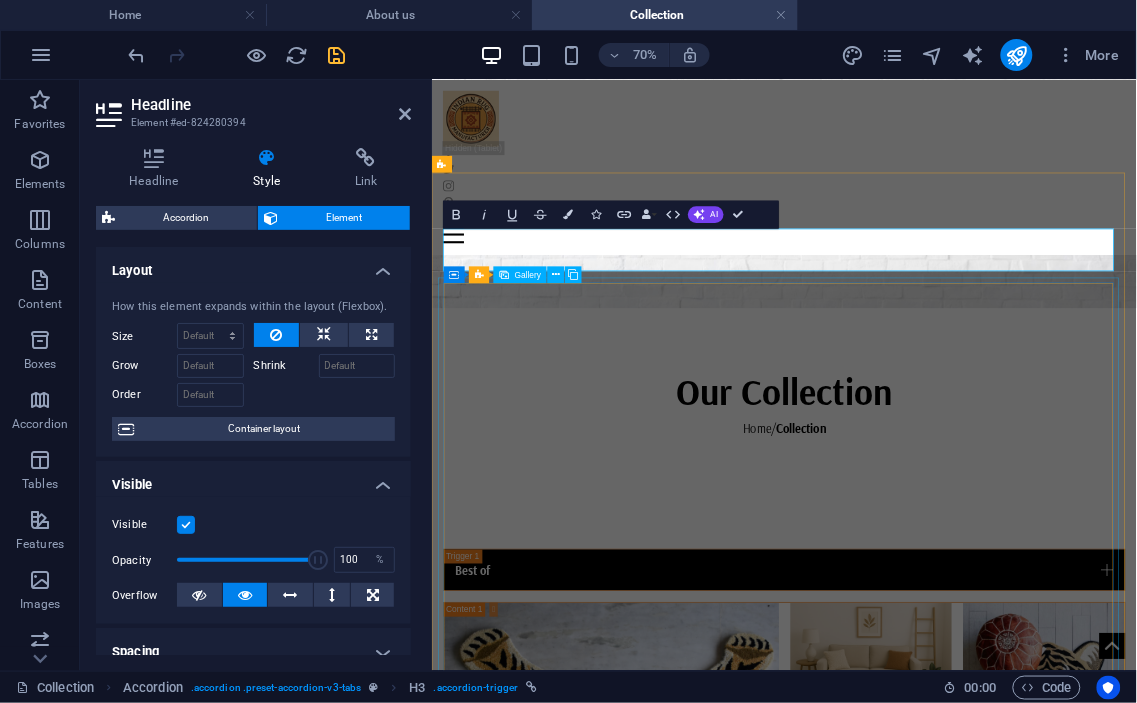 scroll, scrollTop: 370, scrollLeft: 0, axis: vertical 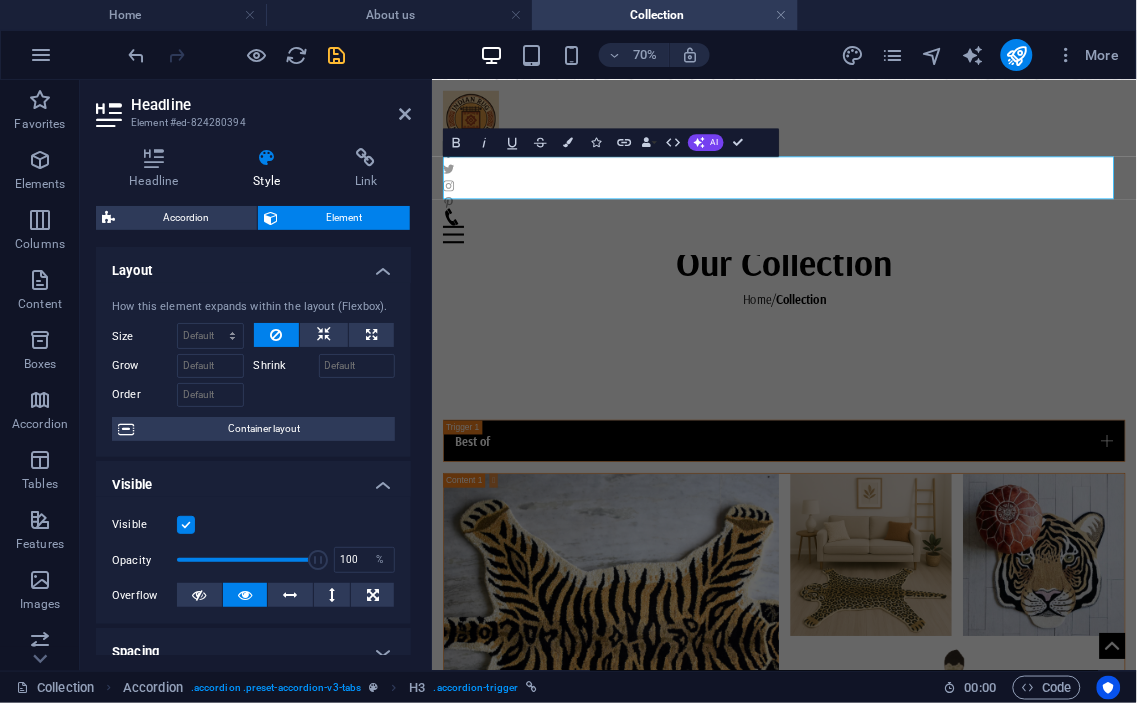 click on "Headline" at bounding box center [271, 105] 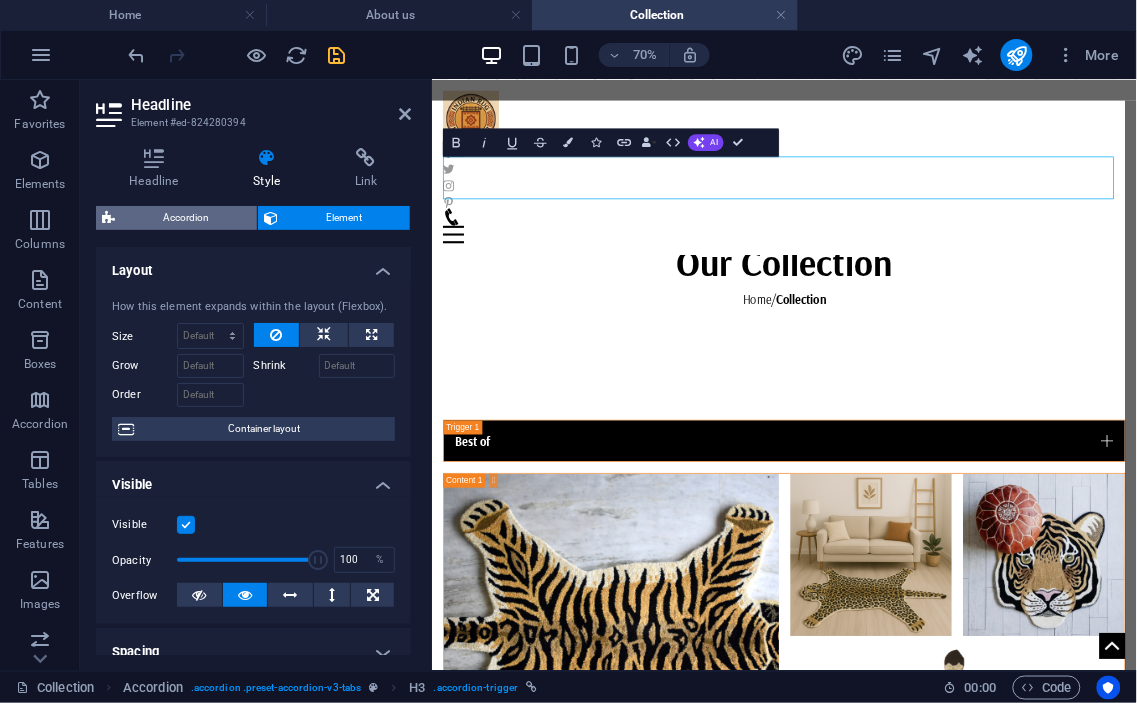 click on "Accordion" at bounding box center (186, 218) 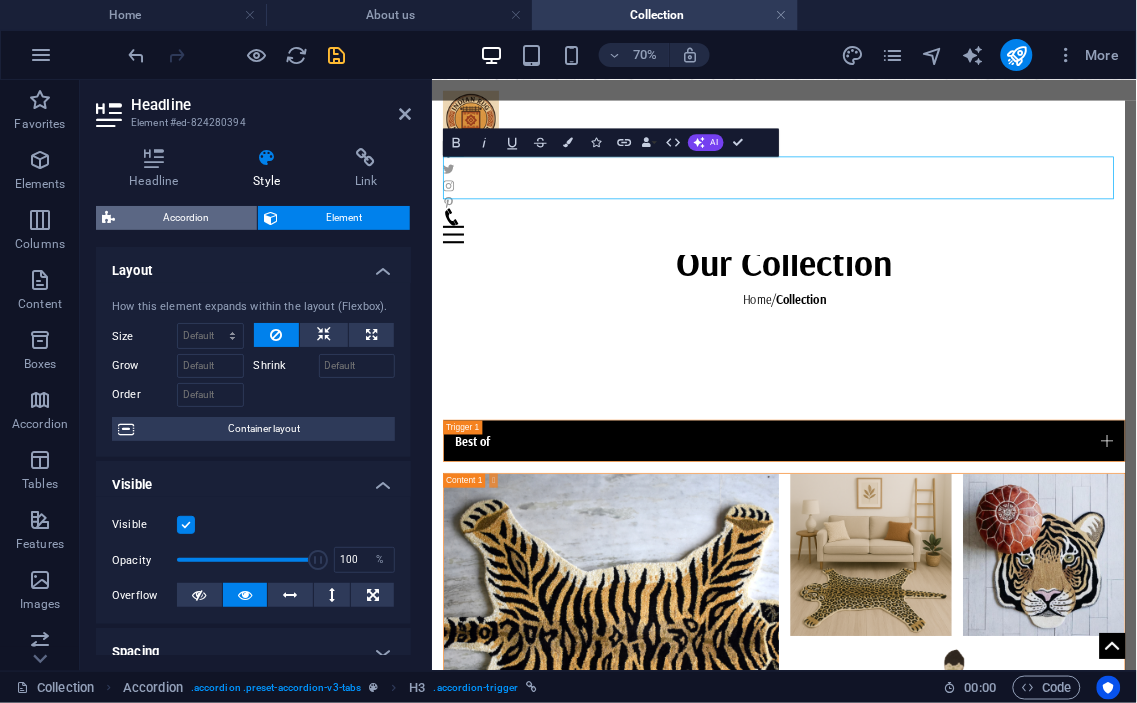 select on "rem" 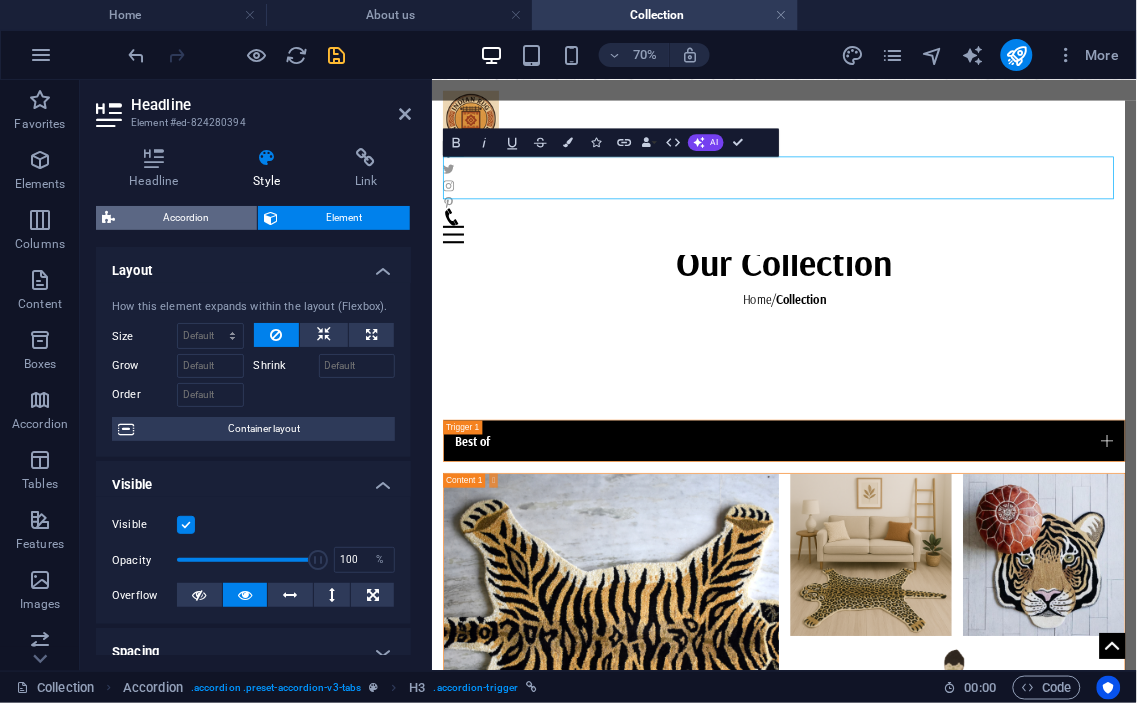 select on "px" 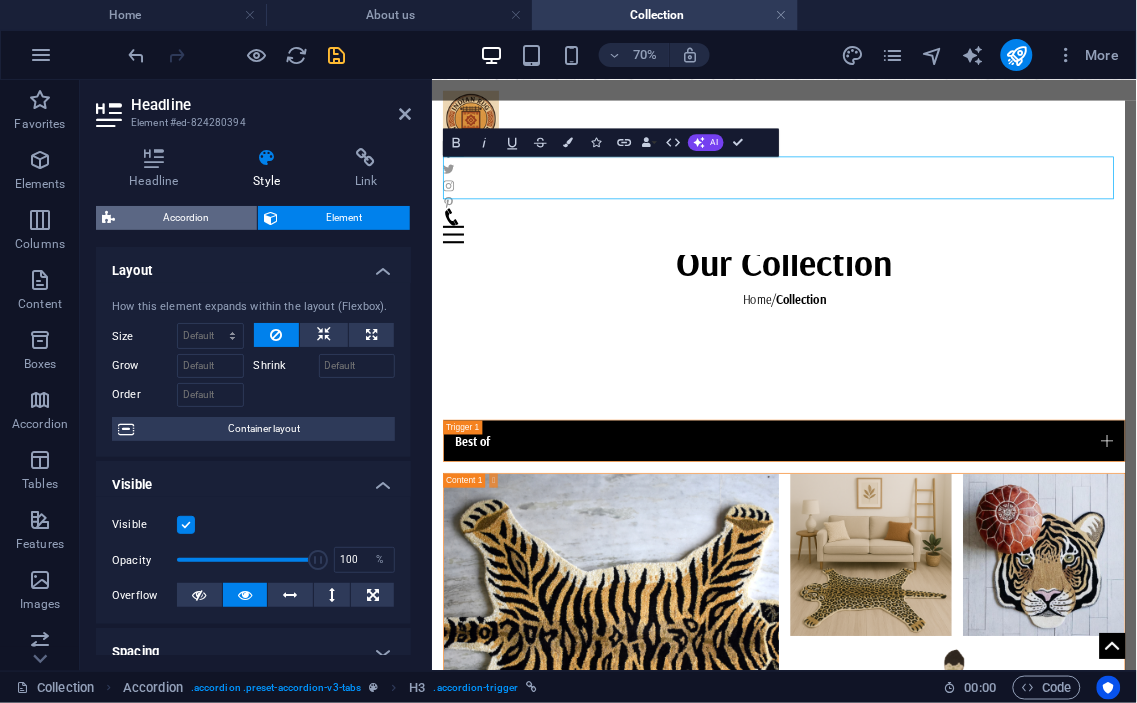 select on "px" 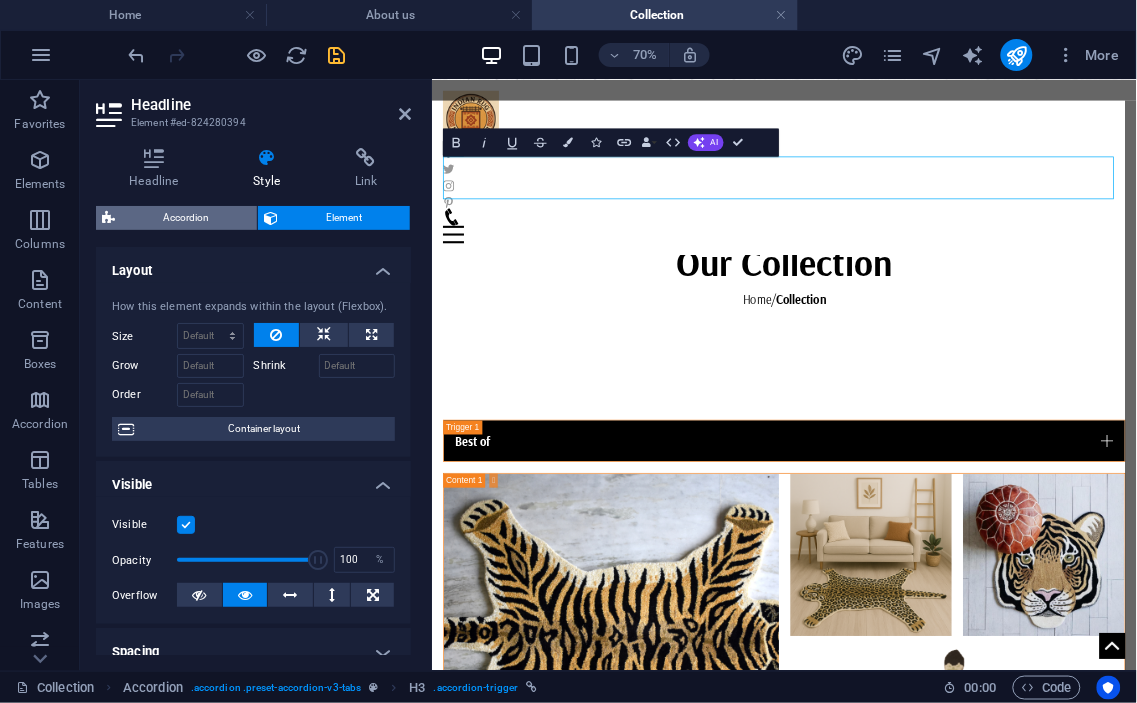 select on "px" 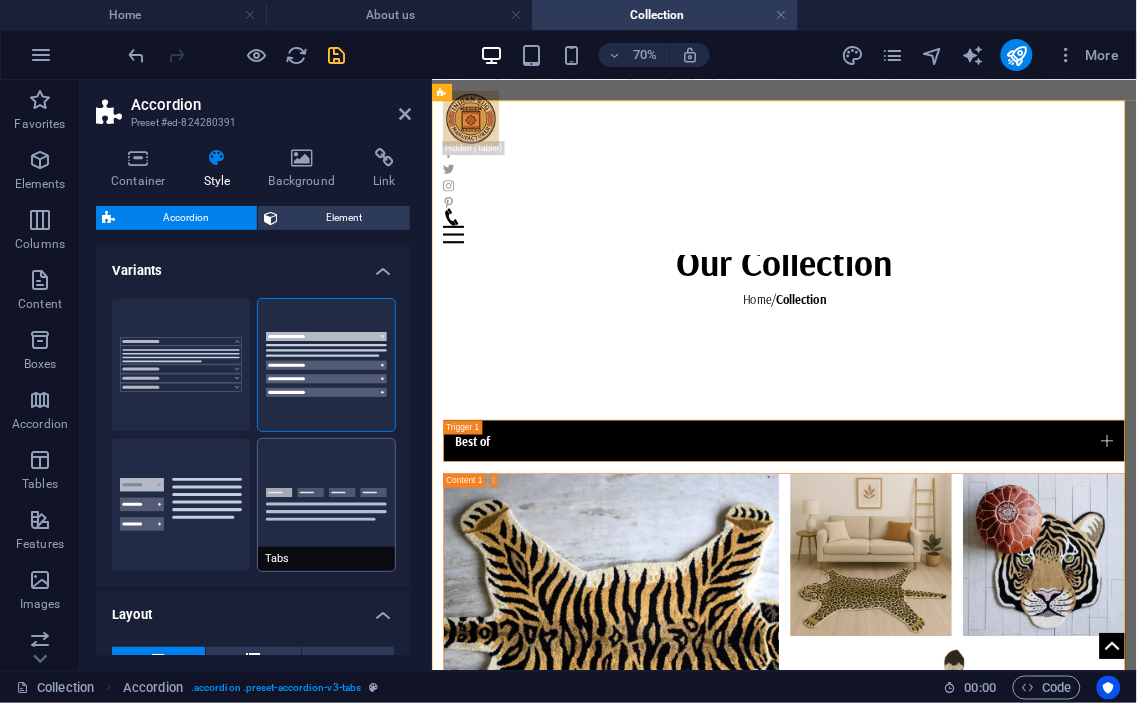 click on "Tabs" at bounding box center [327, 505] 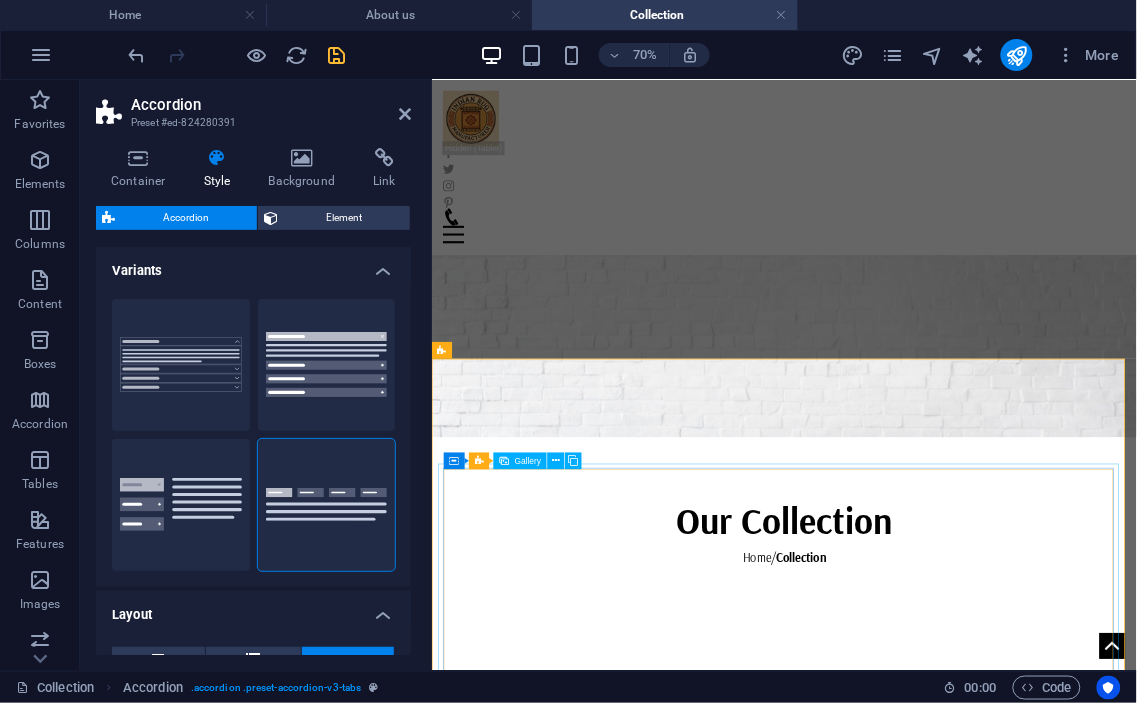 scroll, scrollTop: 0, scrollLeft: 0, axis: both 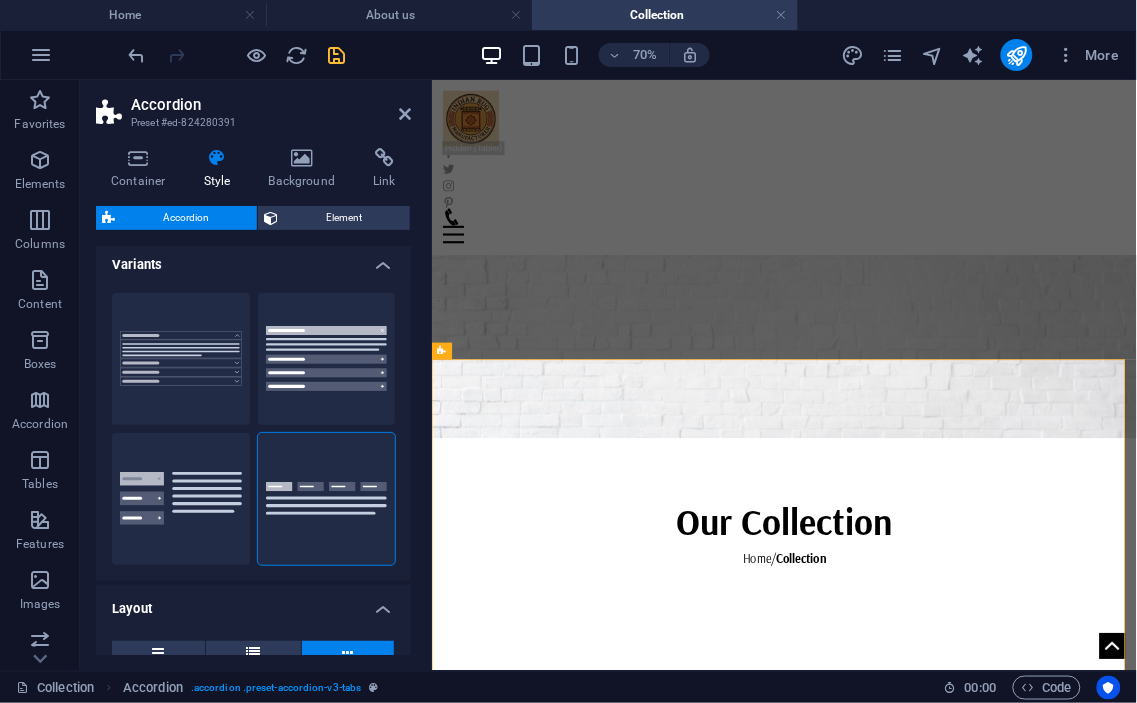 type 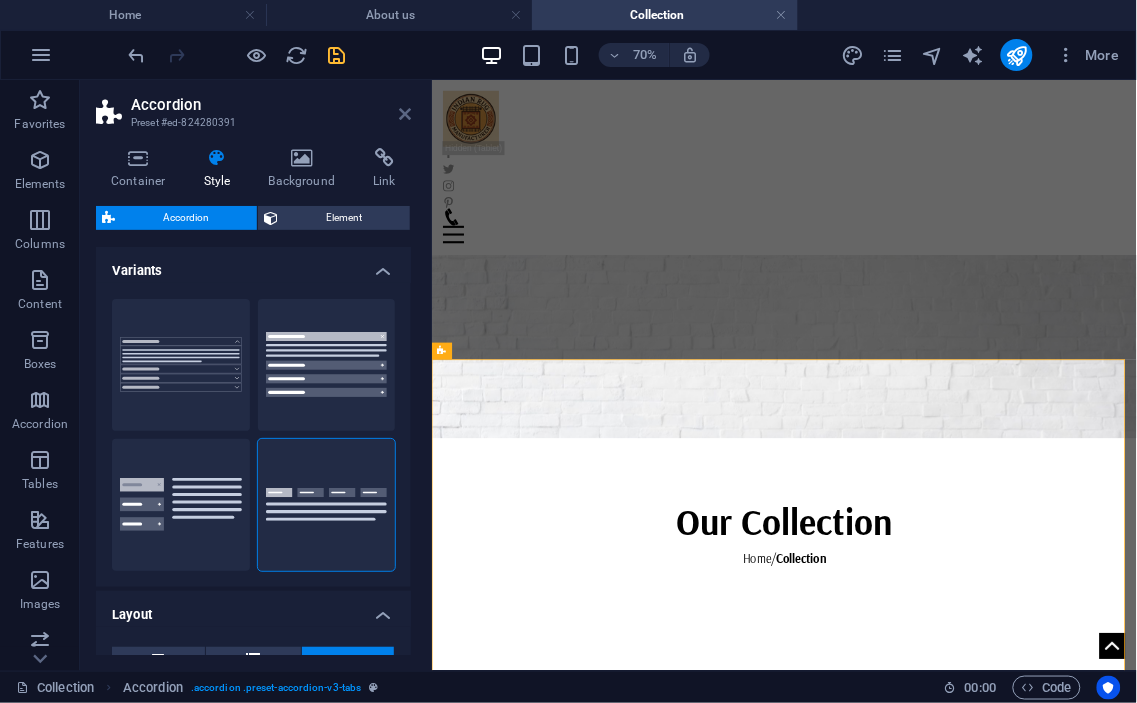 click at bounding box center [405, 114] 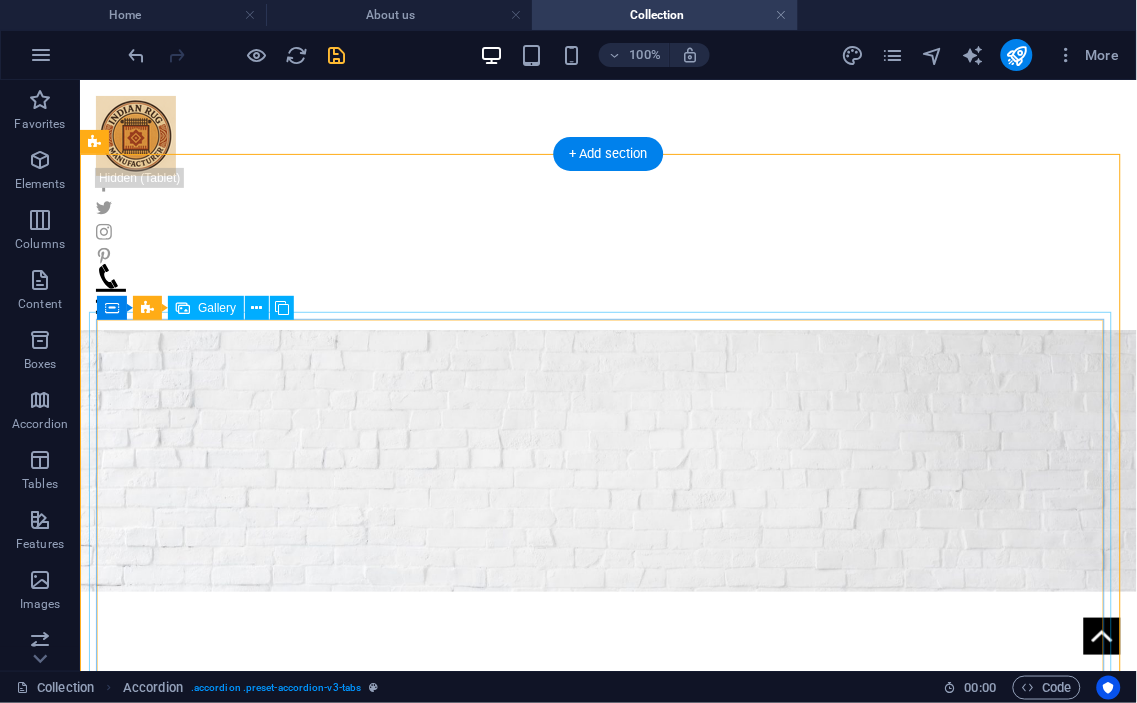 scroll, scrollTop: 370, scrollLeft: 0, axis: vertical 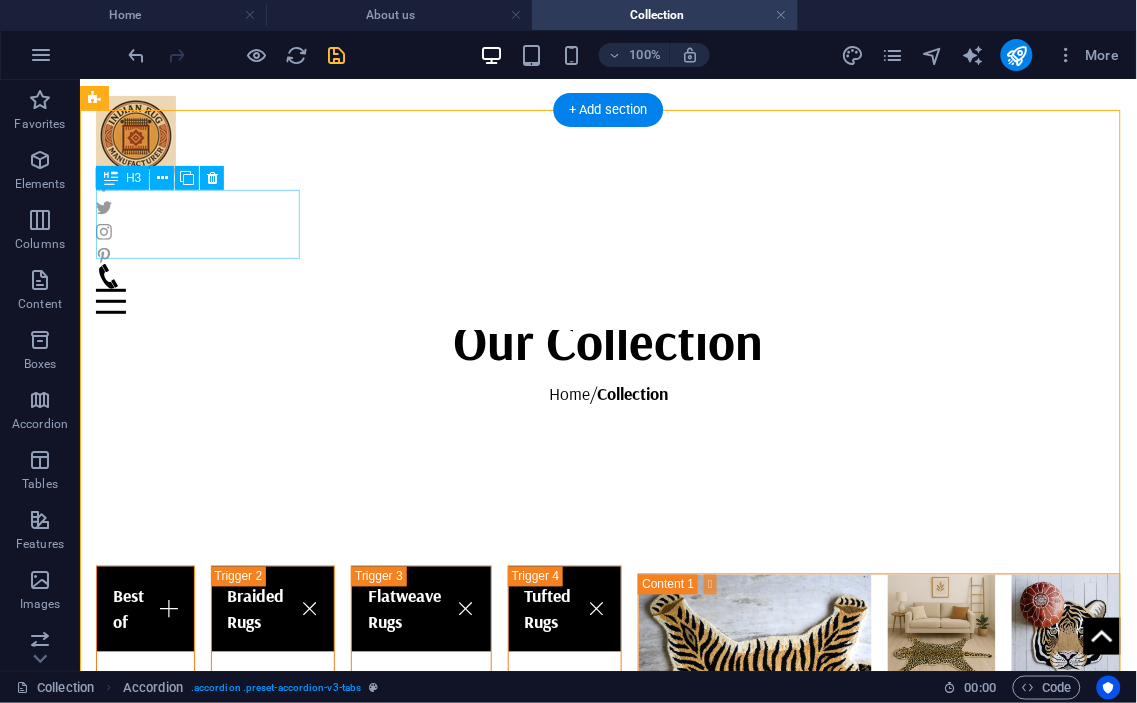 click on "Best of" at bounding box center [144, 3666] 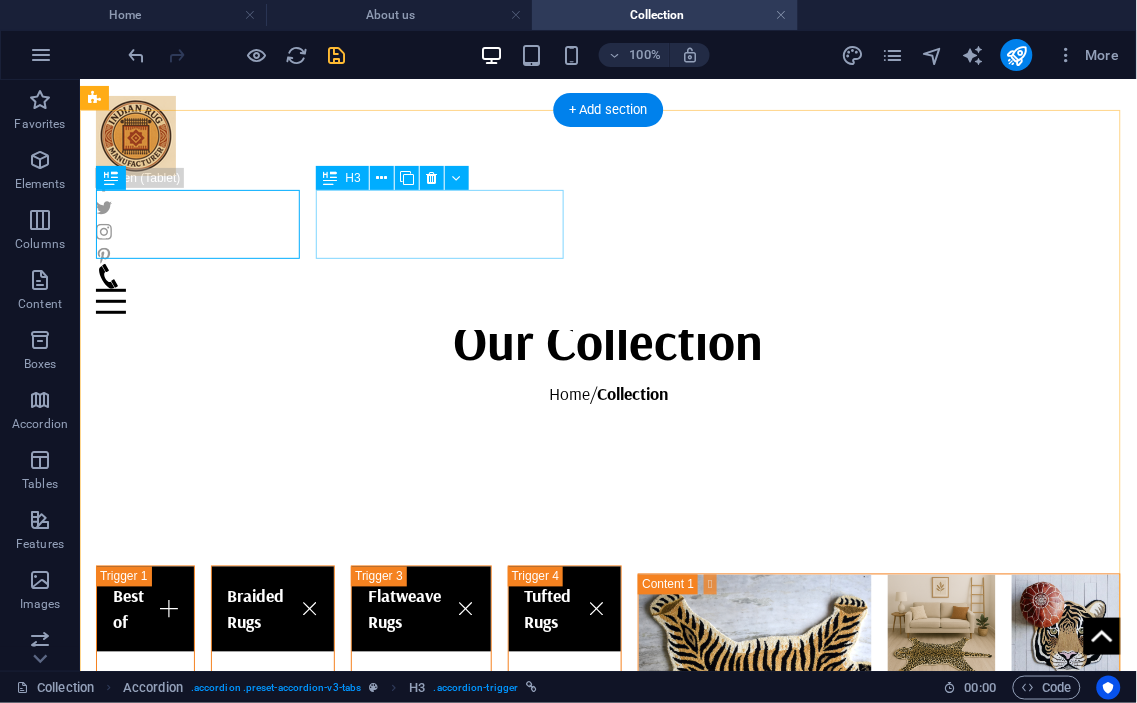 click on "Braided Rugs" at bounding box center [272, 3666] 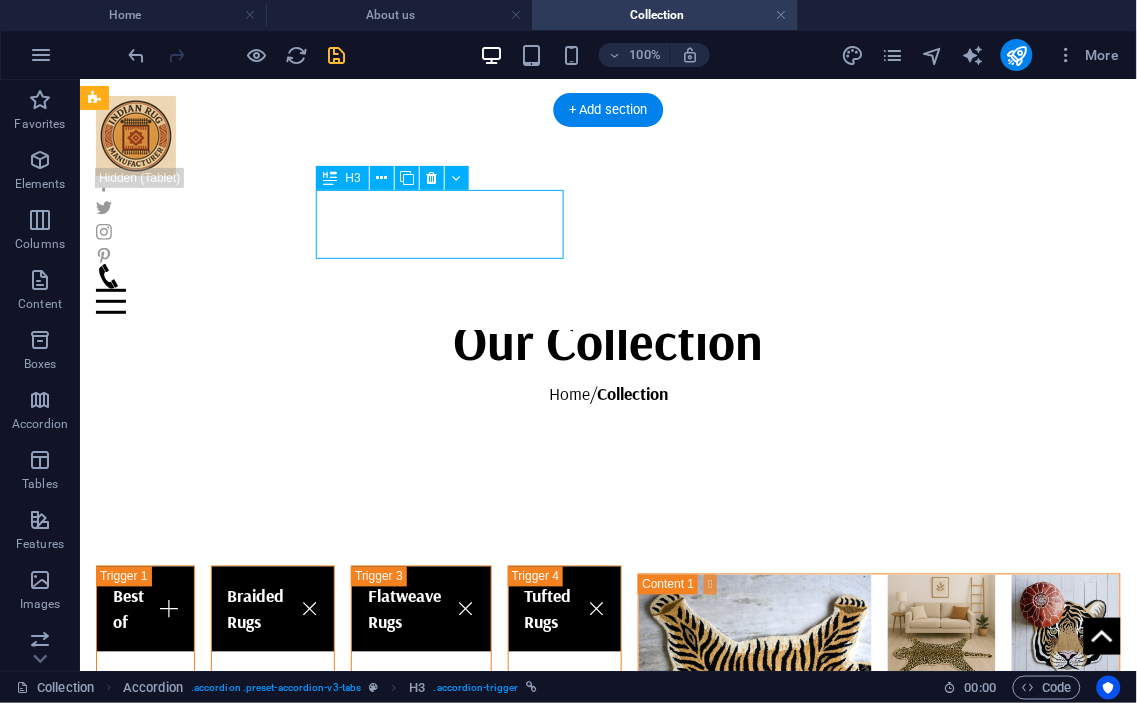 click on "Braided Rugs" at bounding box center (272, 3666) 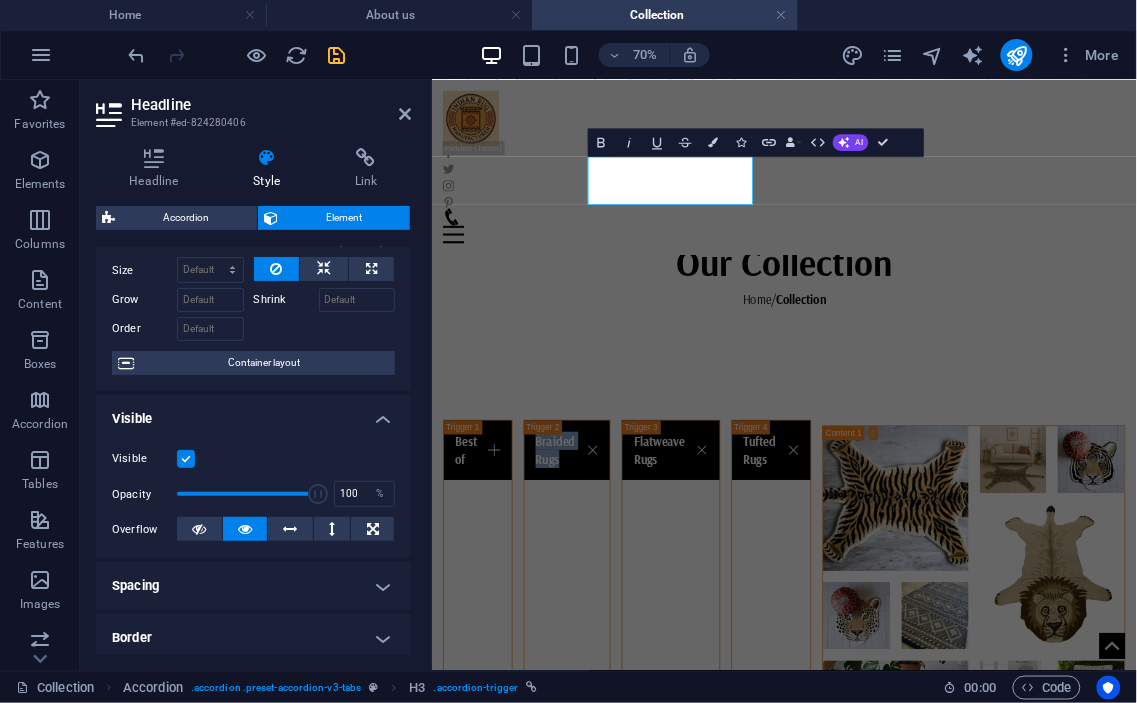scroll, scrollTop: 0, scrollLeft: 0, axis: both 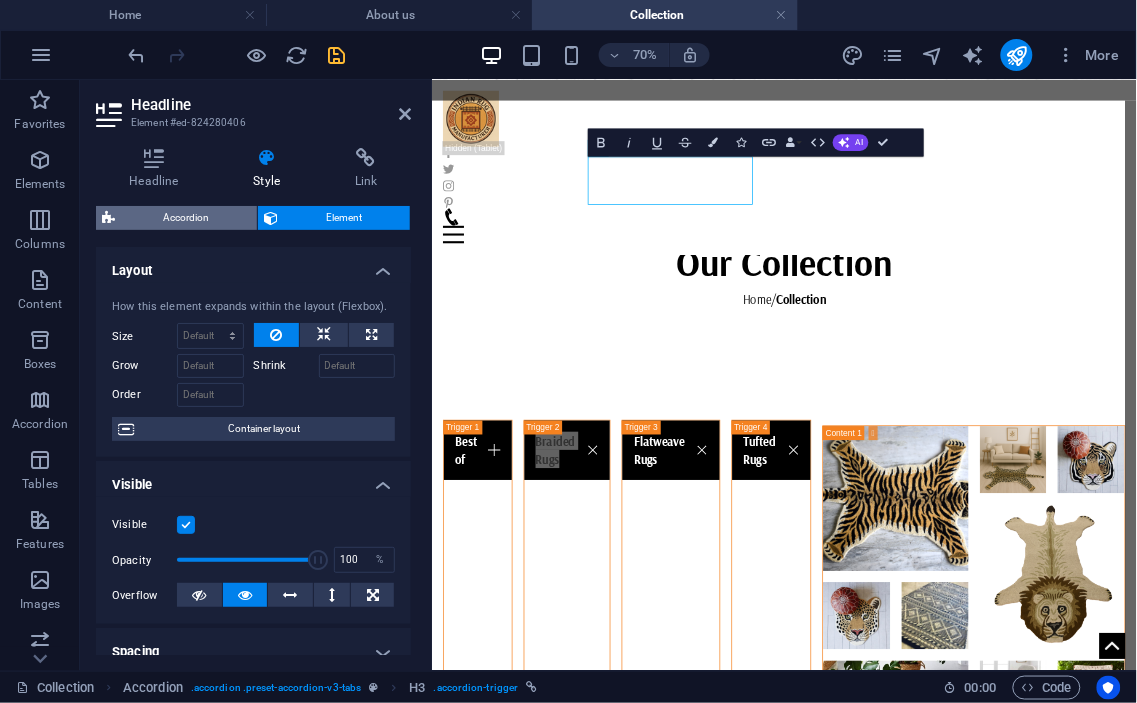 click on "Accordion" at bounding box center [186, 218] 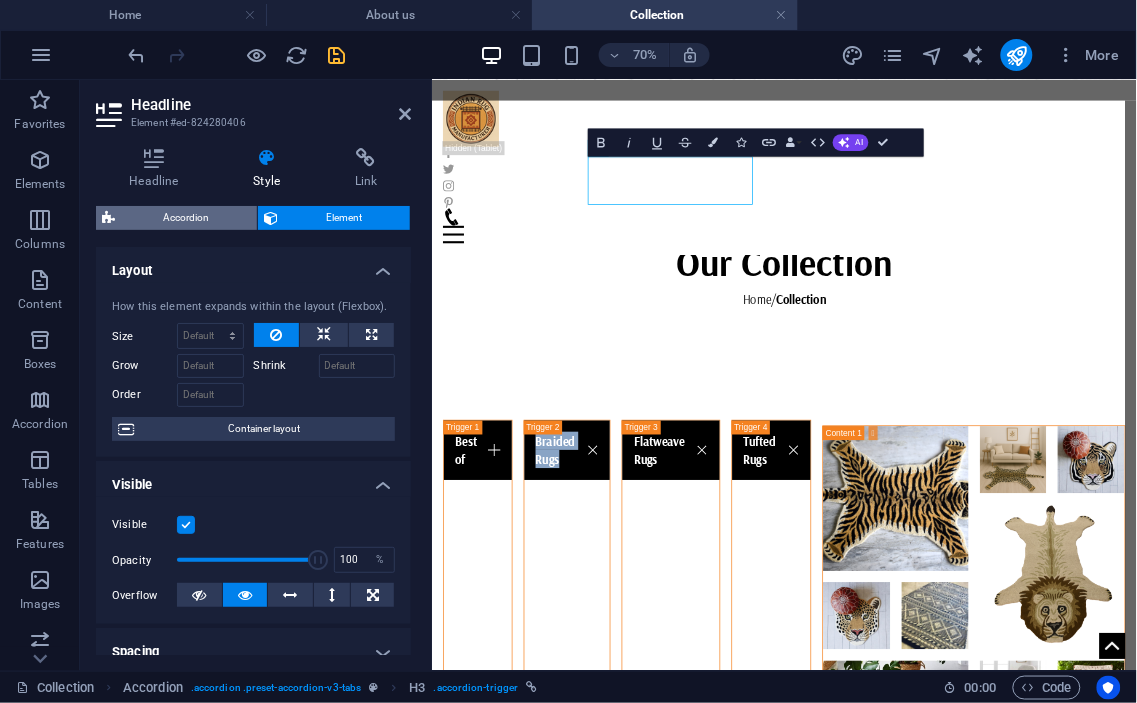 select on "rem" 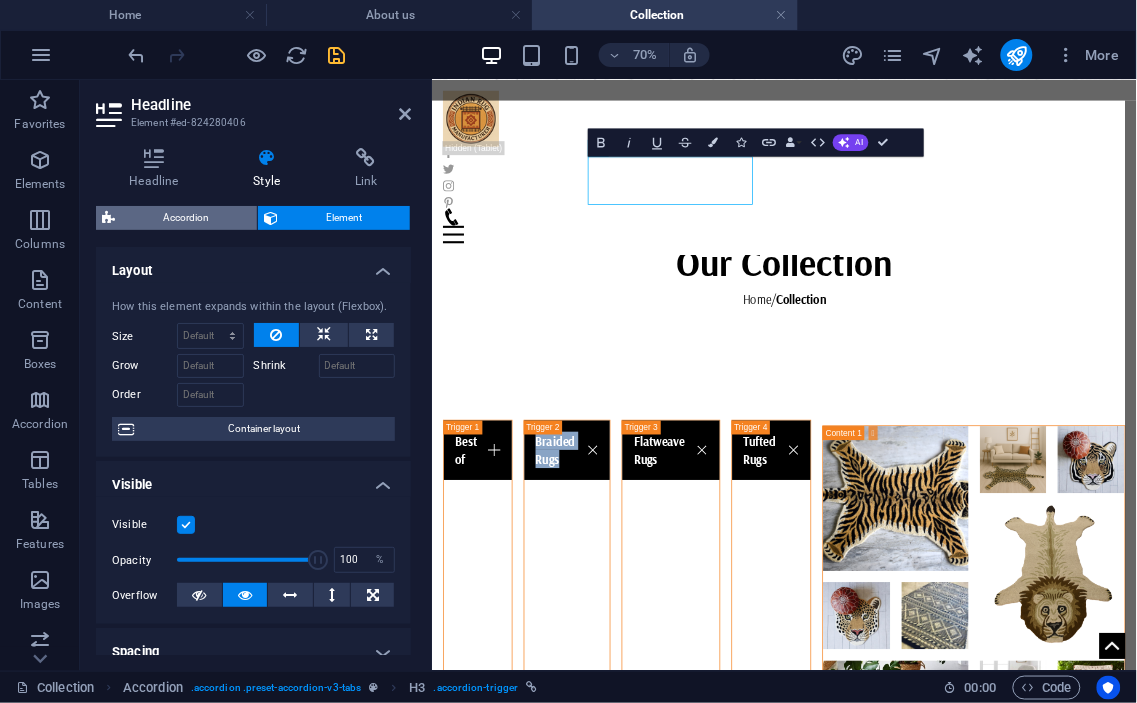 select on "px" 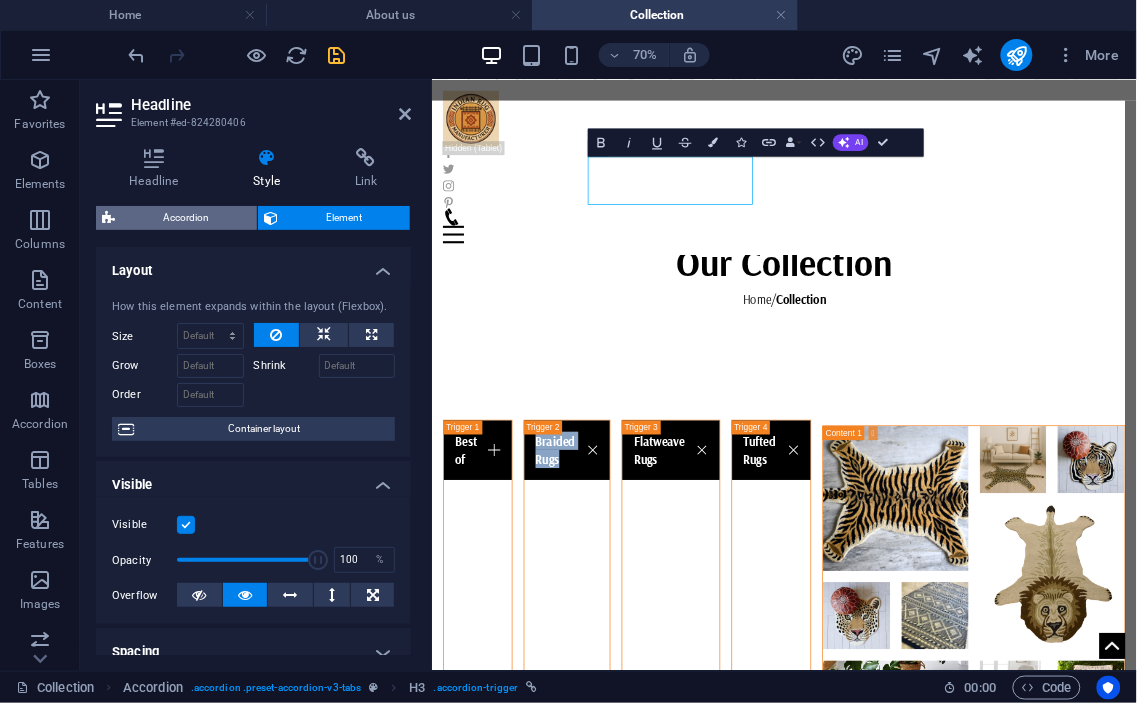 select on "rem" 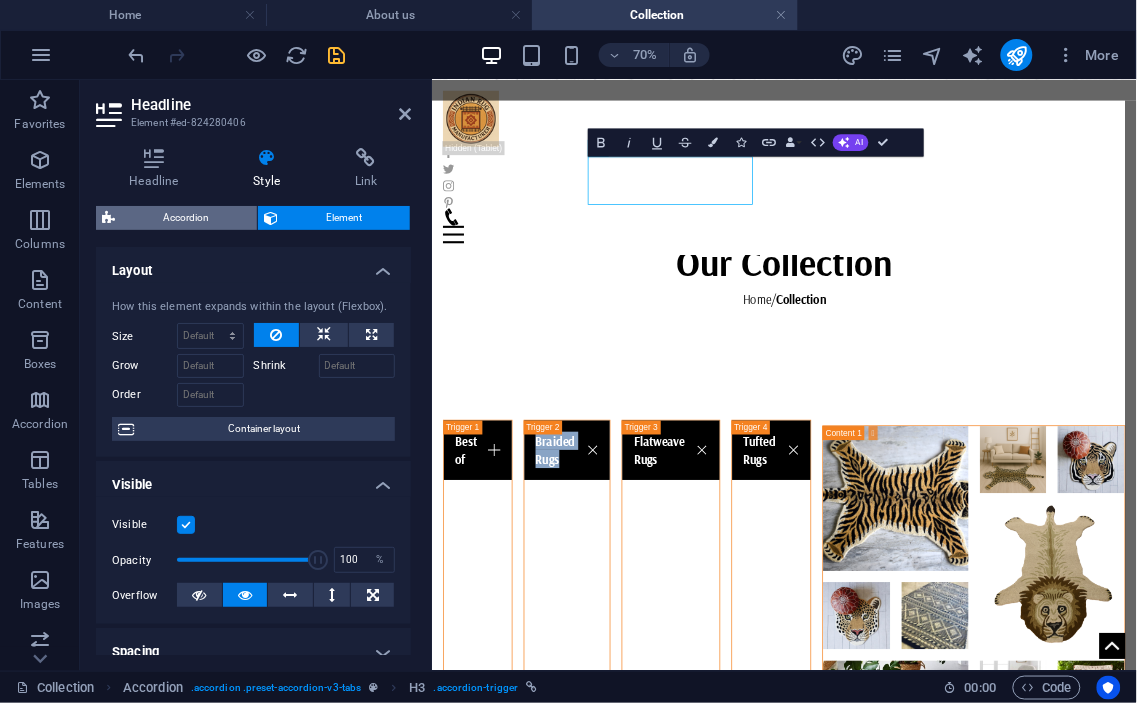 select on "rem" 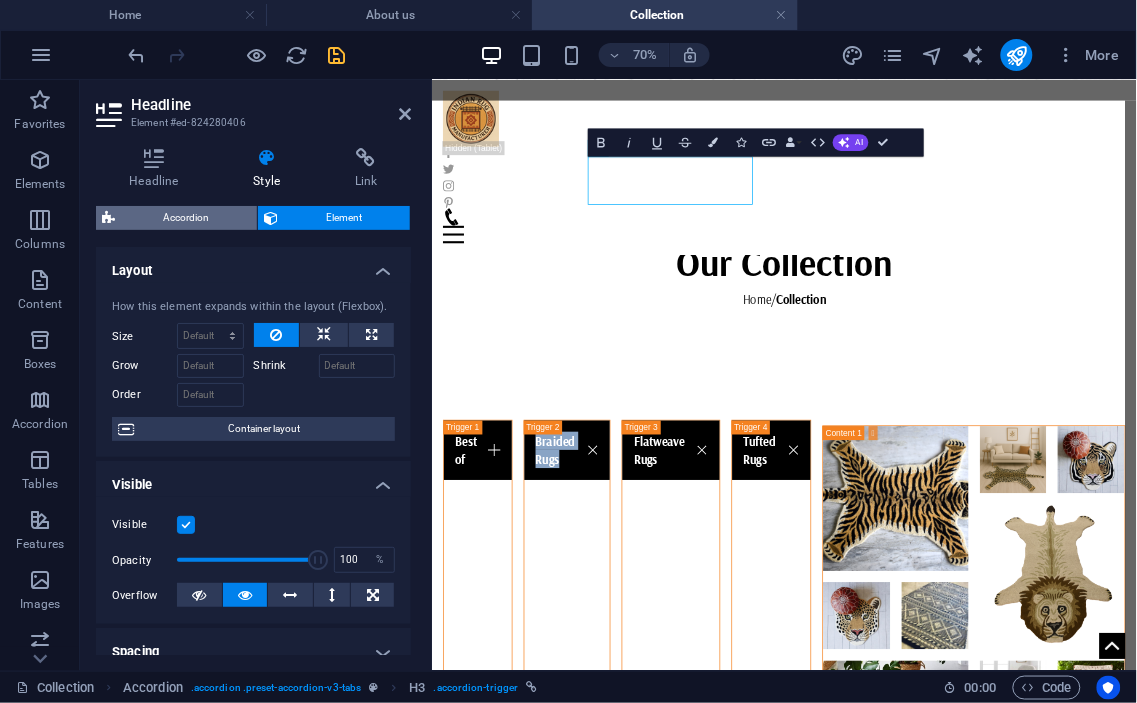 select on "px" 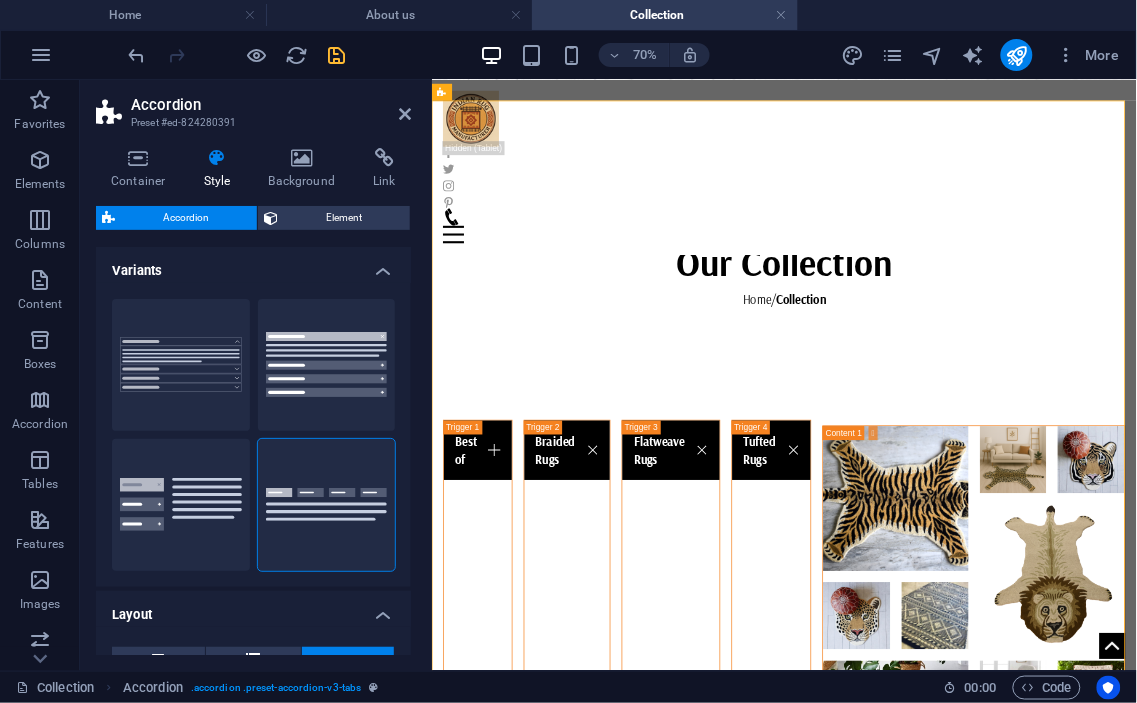 type 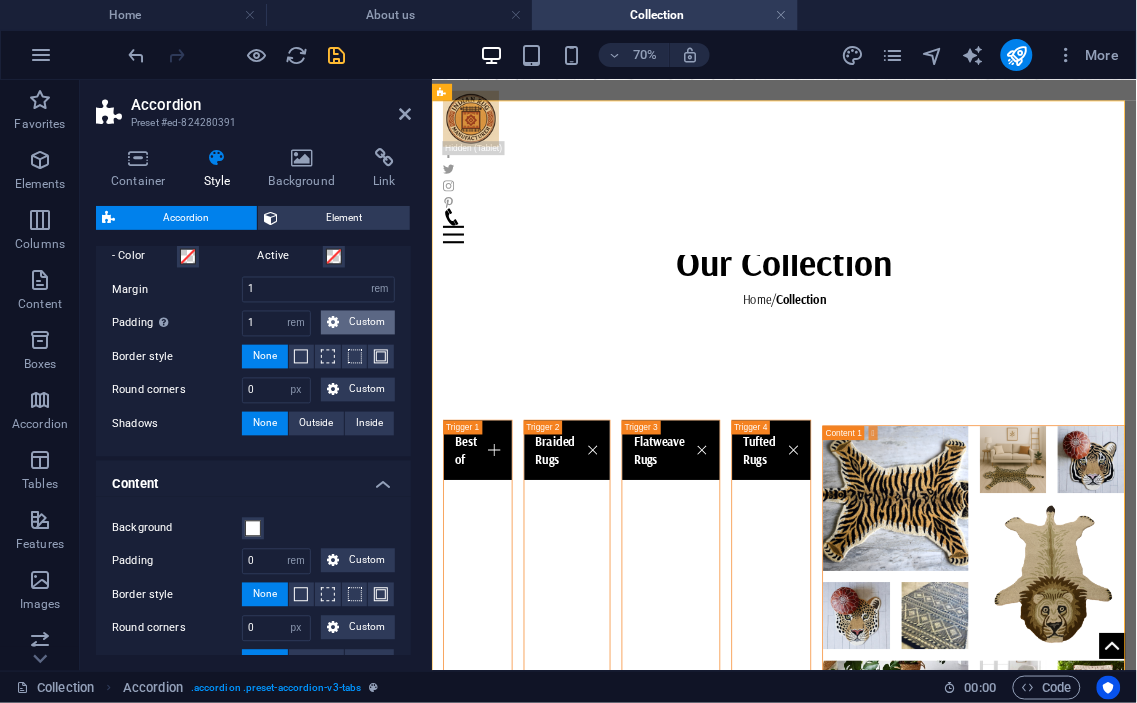 scroll, scrollTop: 882, scrollLeft: 0, axis: vertical 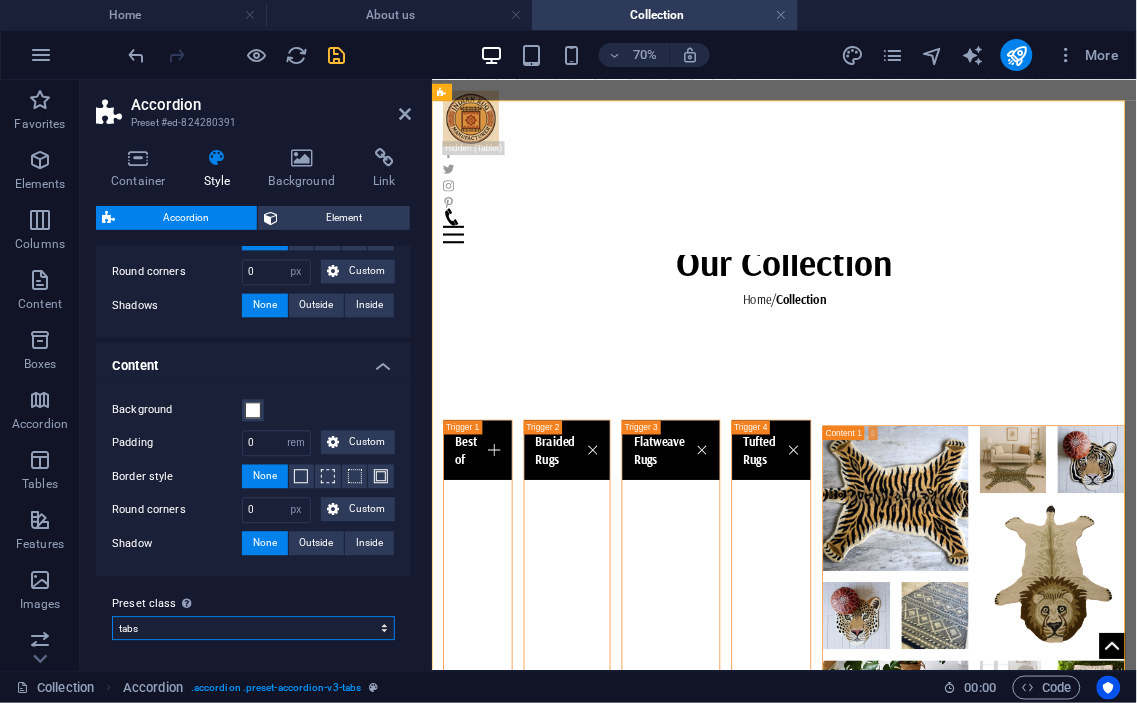 click on "tabs default Add preset class" at bounding box center (253, 629) 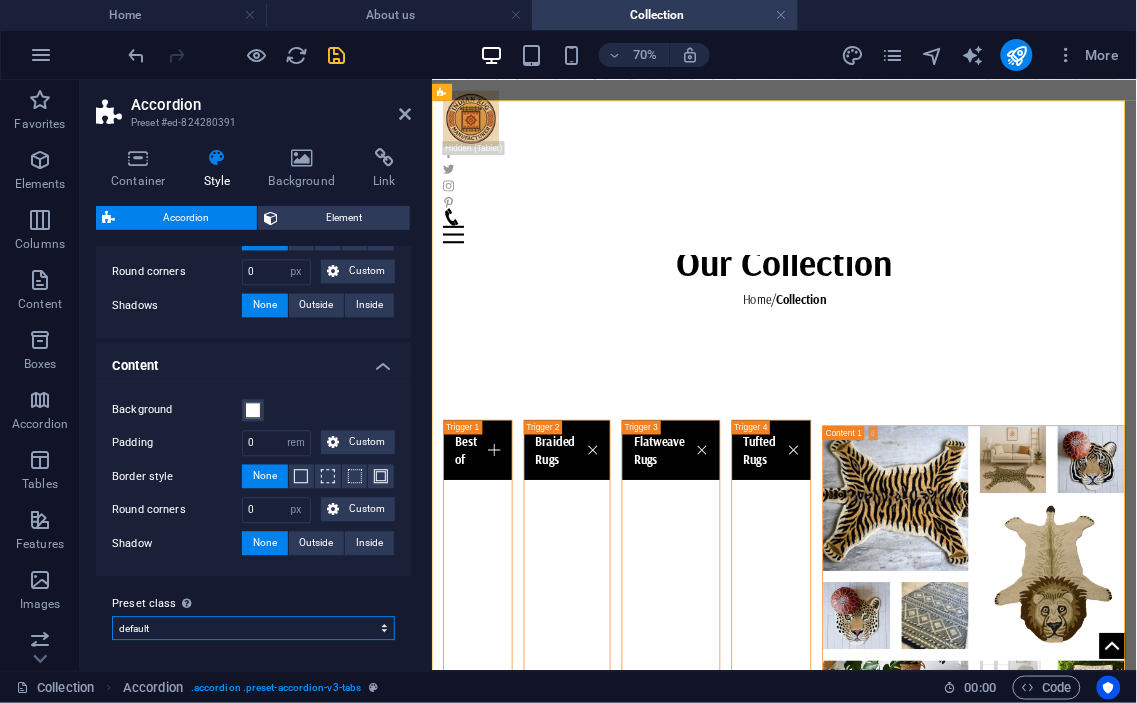 click on "tabs default Add preset class" at bounding box center (253, 629) 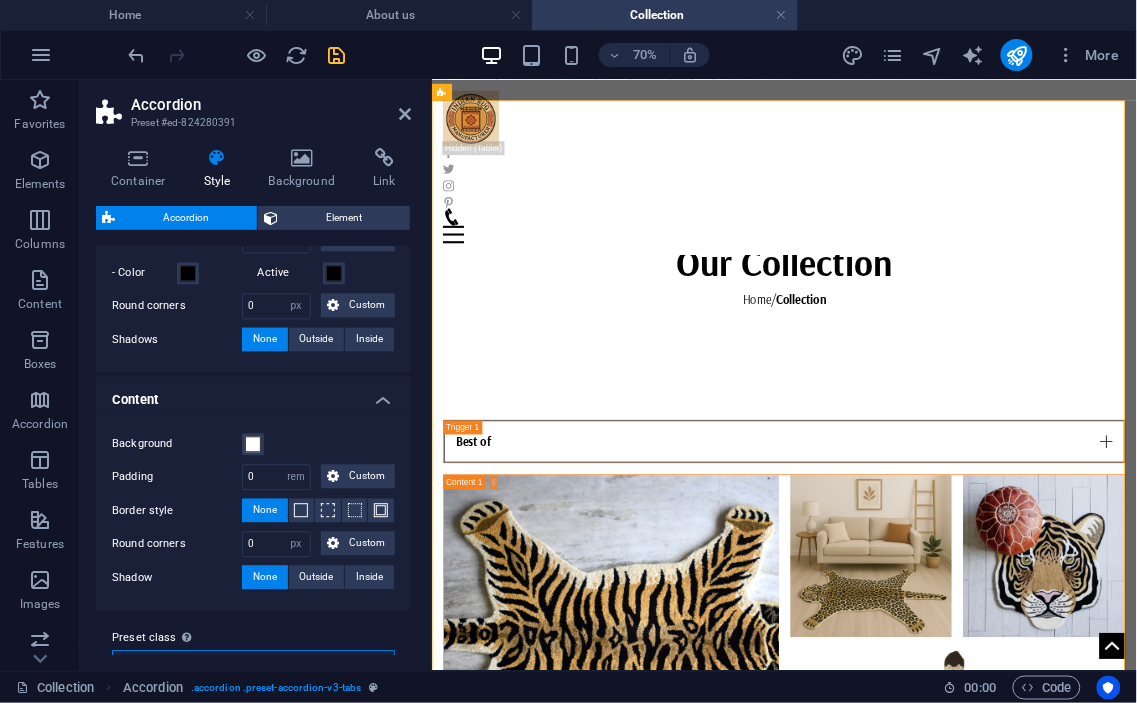 scroll, scrollTop: 850, scrollLeft: 0, axis: vertical 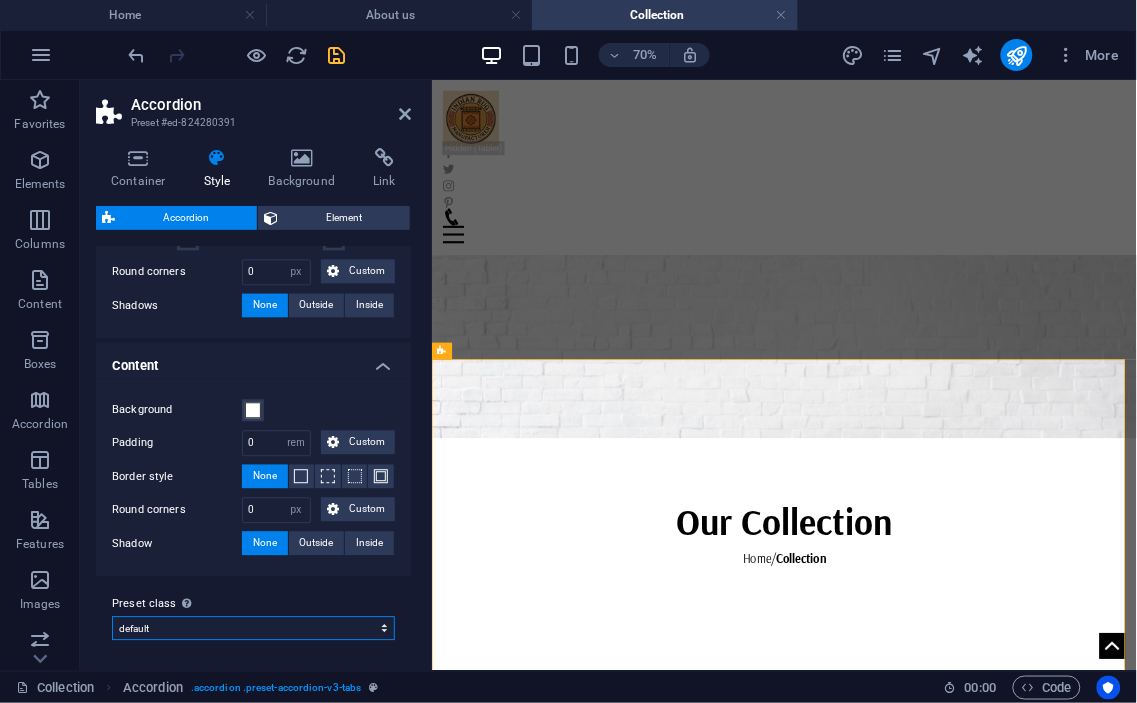 click on "tabs default Add preset class" at bounding box center [253, 629] 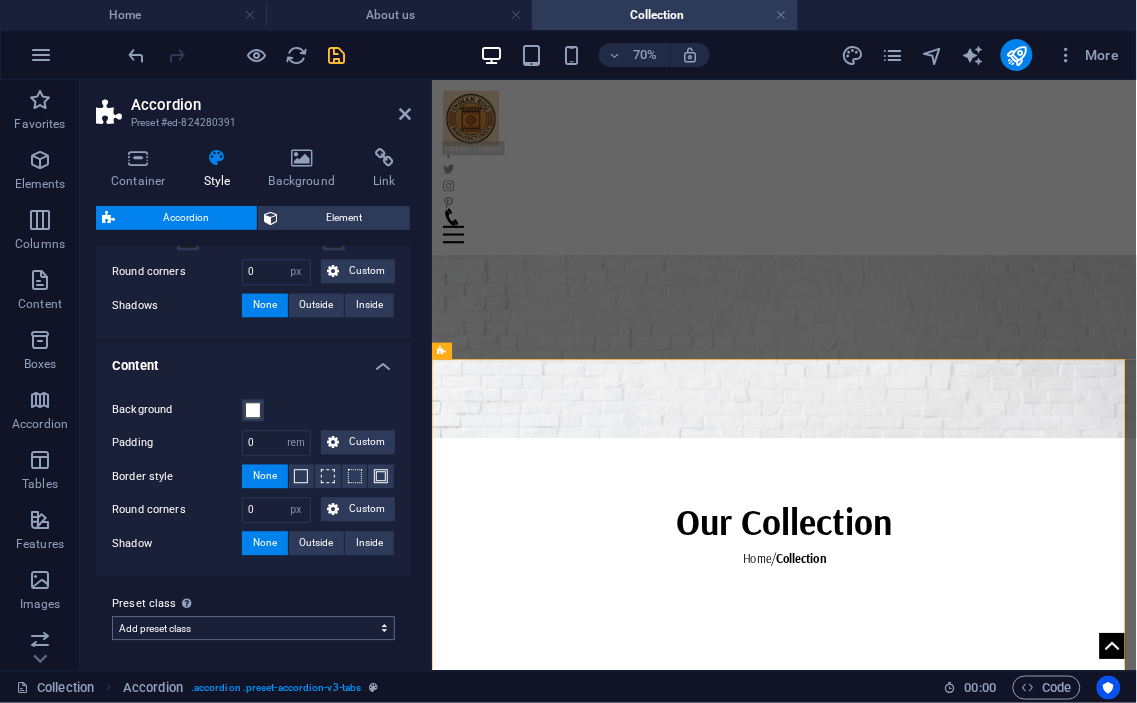 click on "tabs default Add preset class" at bounding box center (253, 629) 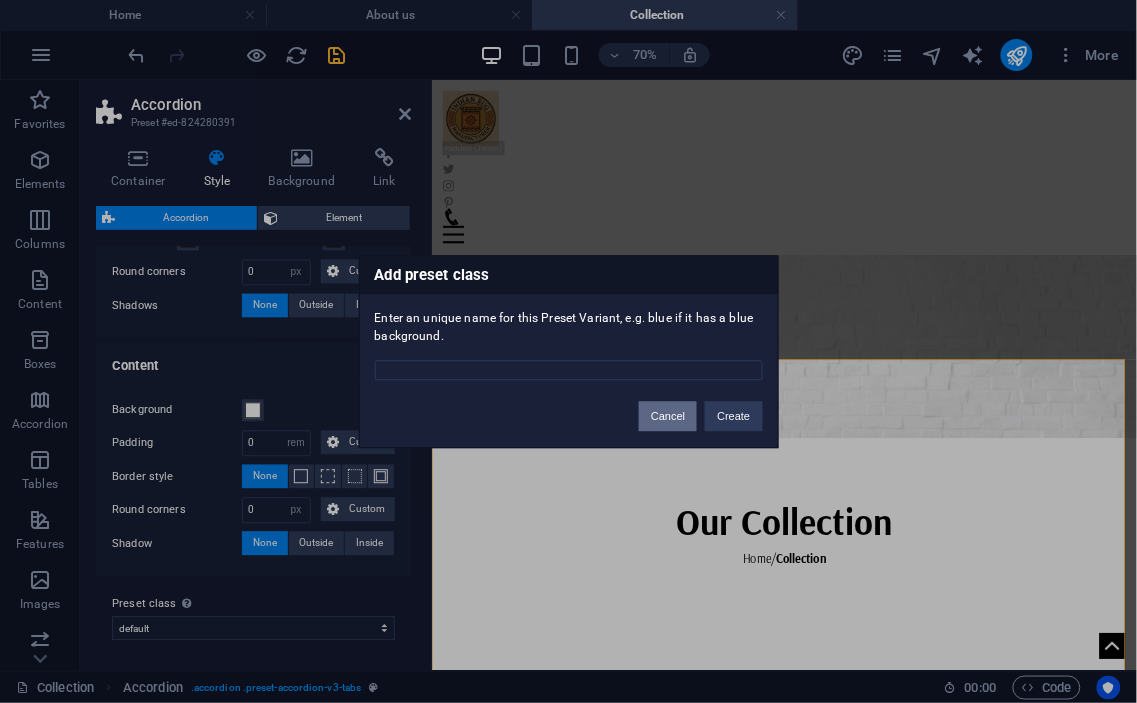 click on "Cancel" at bounding box center (668, 416) 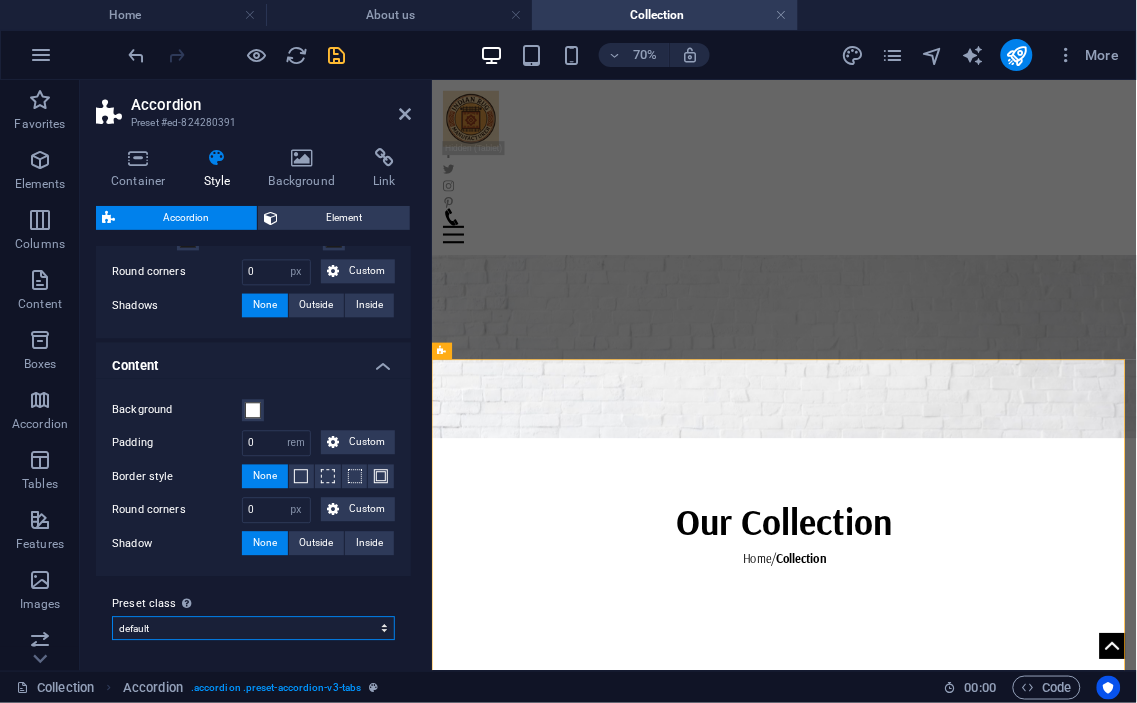 click on "tabs default Add preset class" at bounding box center (253, 629) 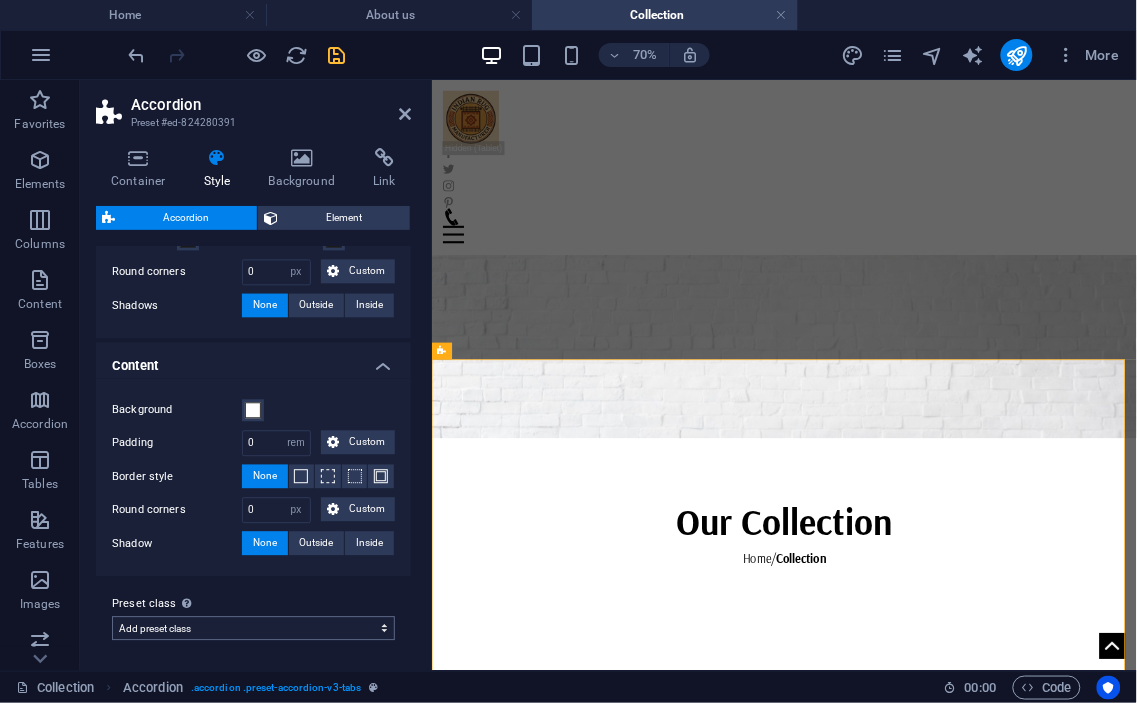 click on "tabs default Add preset class" at bounding box center [253, 629] 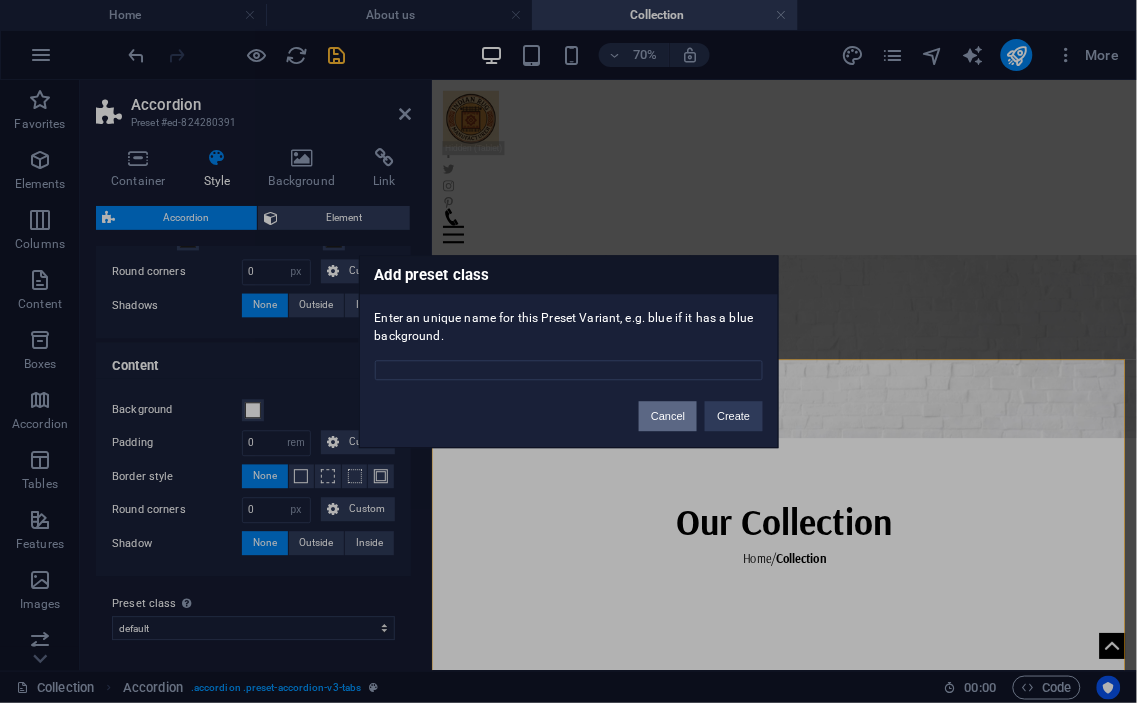 click on "Cancel" at bounding box center [668, 416] 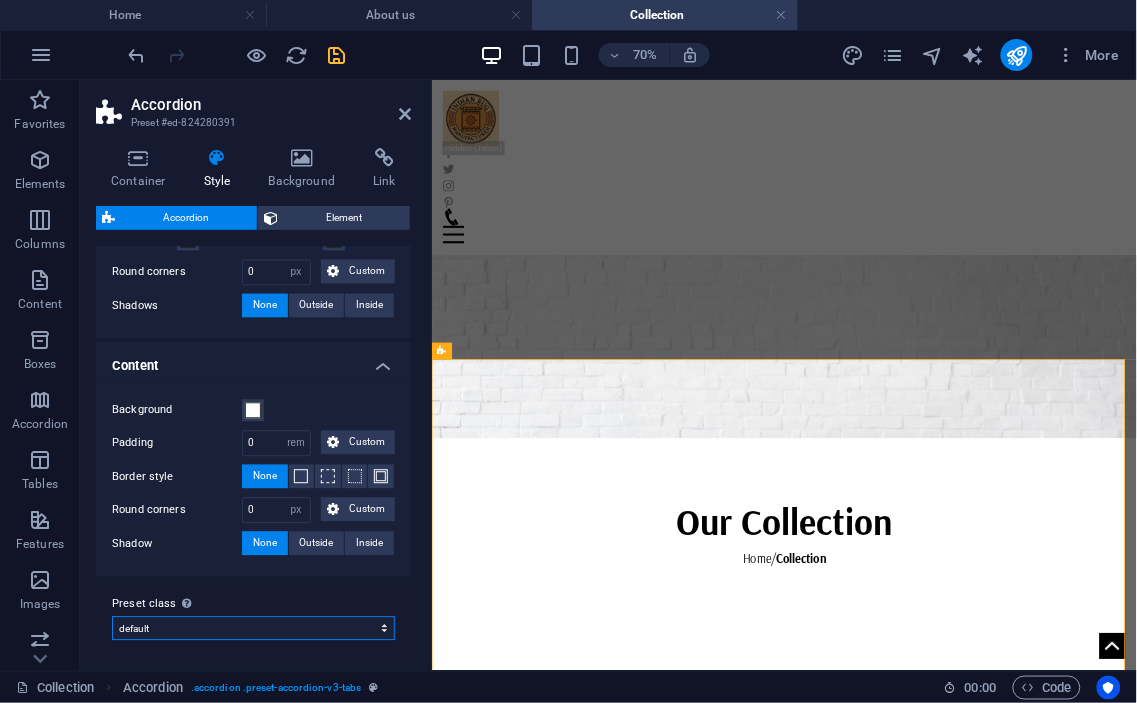 click on "tabs default Add preset class" at bounding box center (253, 629) 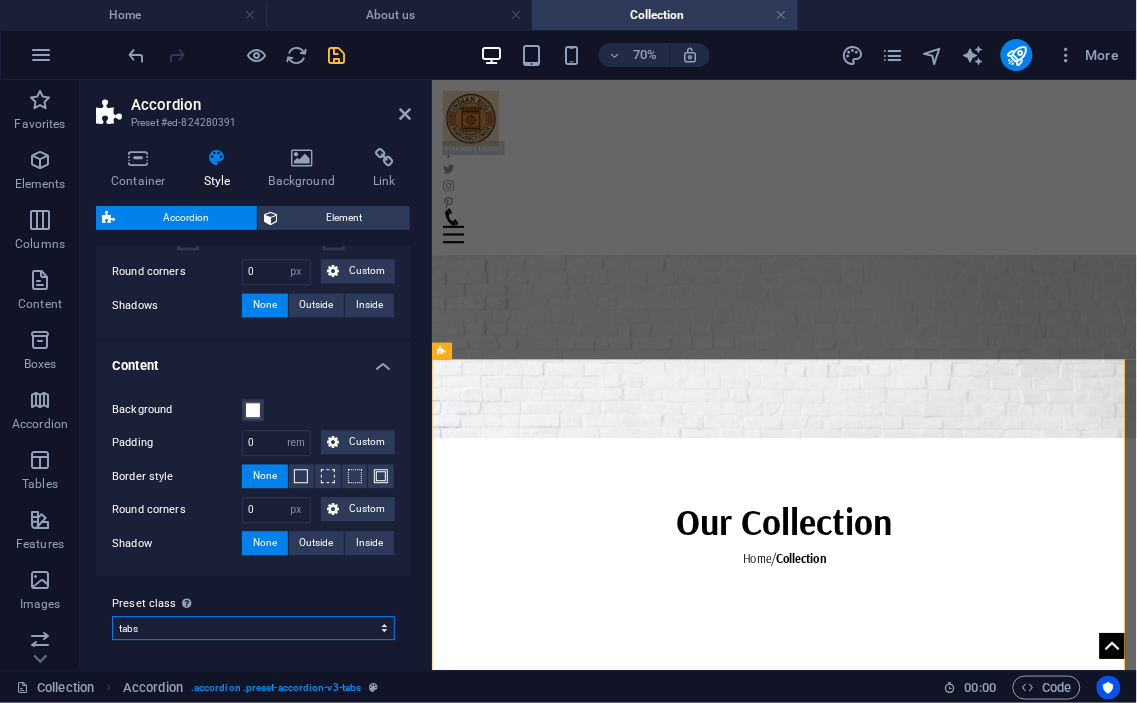 click on "tabs default Add preset class" at bounding box center (253, 629) 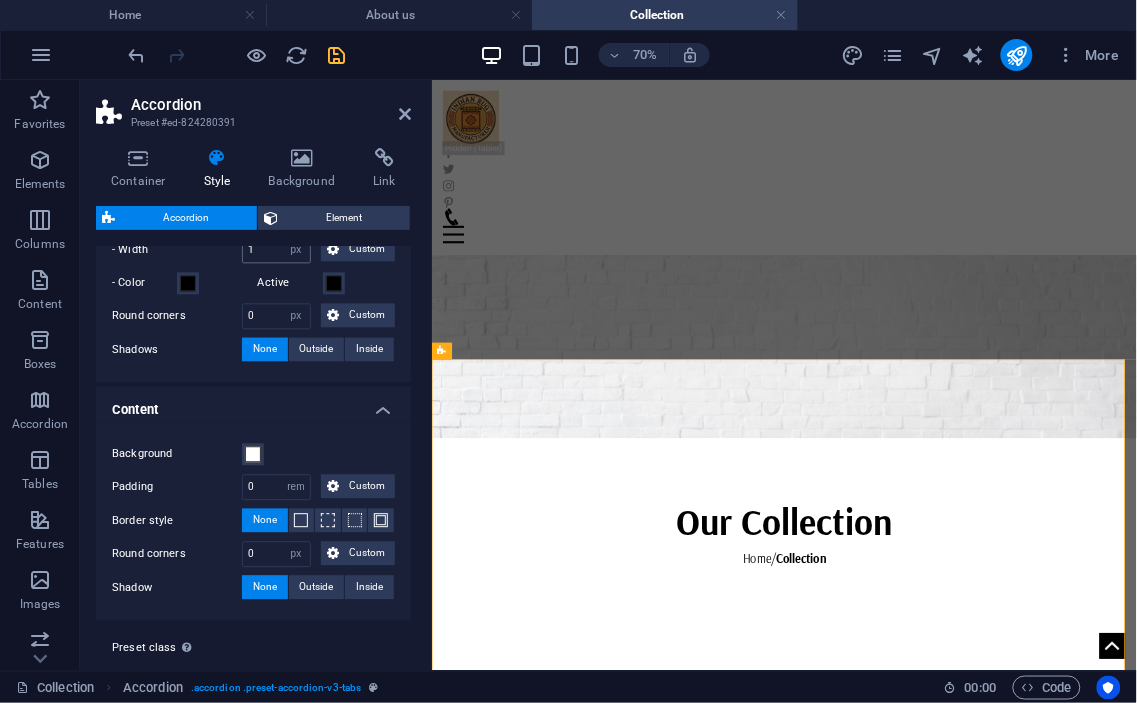 scroll, scrollTop: 925, scrollLeft: 0, axis: vertical 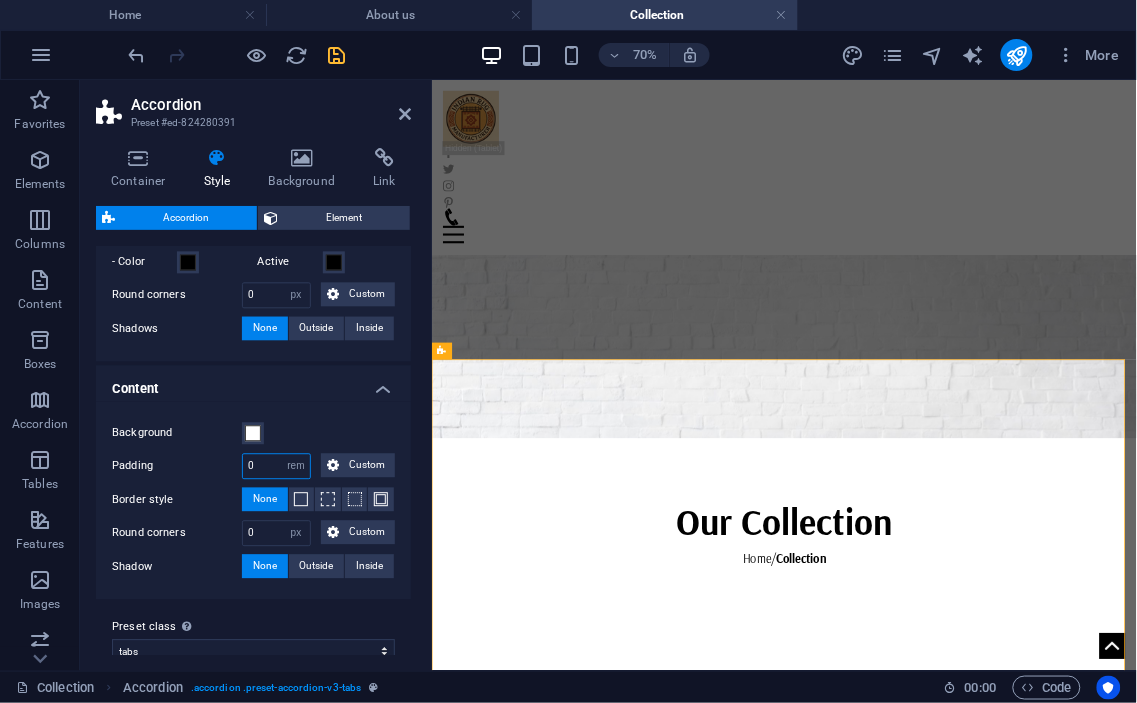 click on "0" at bounding box center [276, 467] 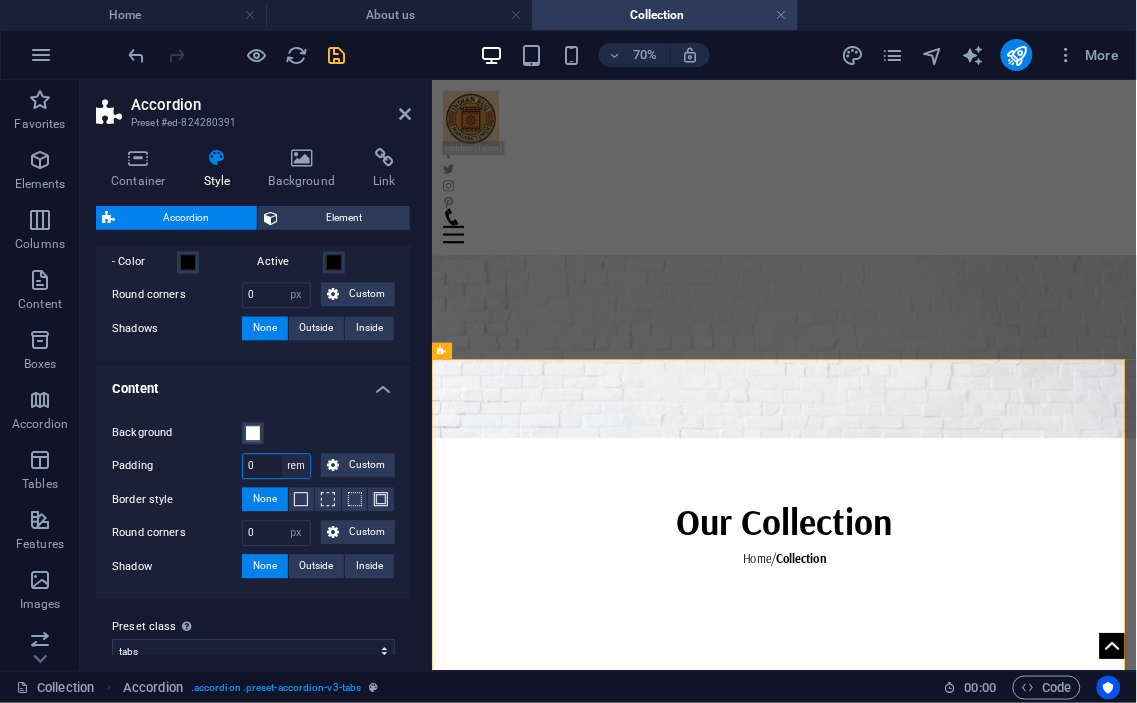 click on "px rem % vh vw Custom" at bounding box center [296, 467] 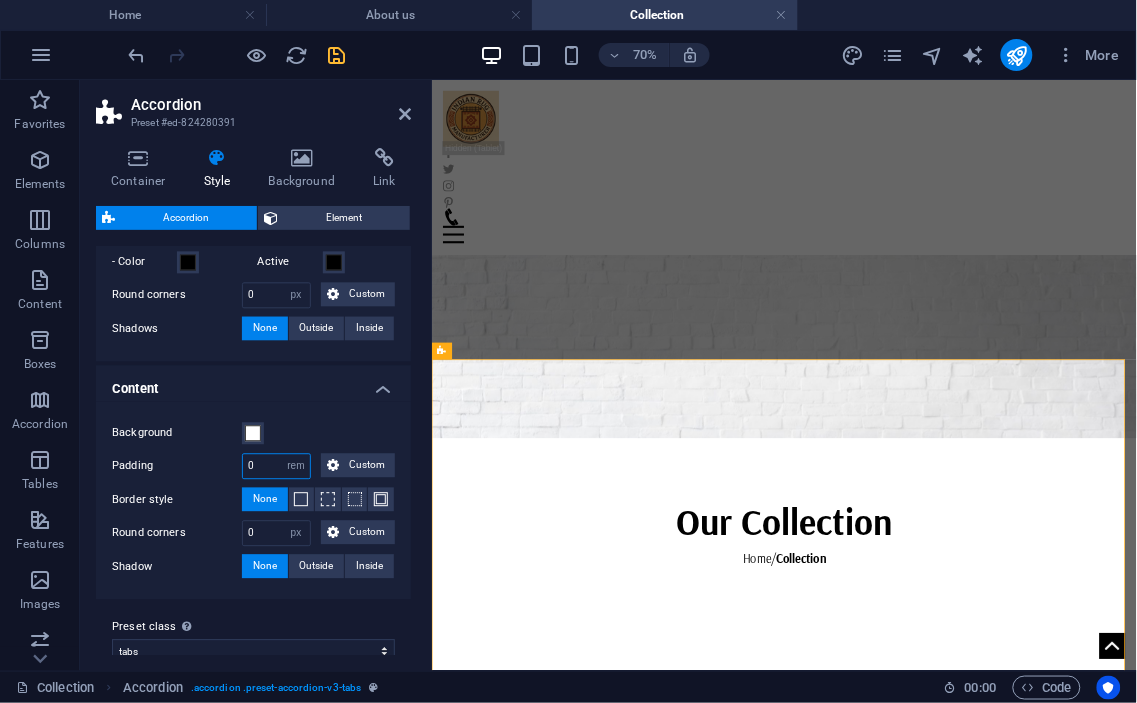 select on "%" 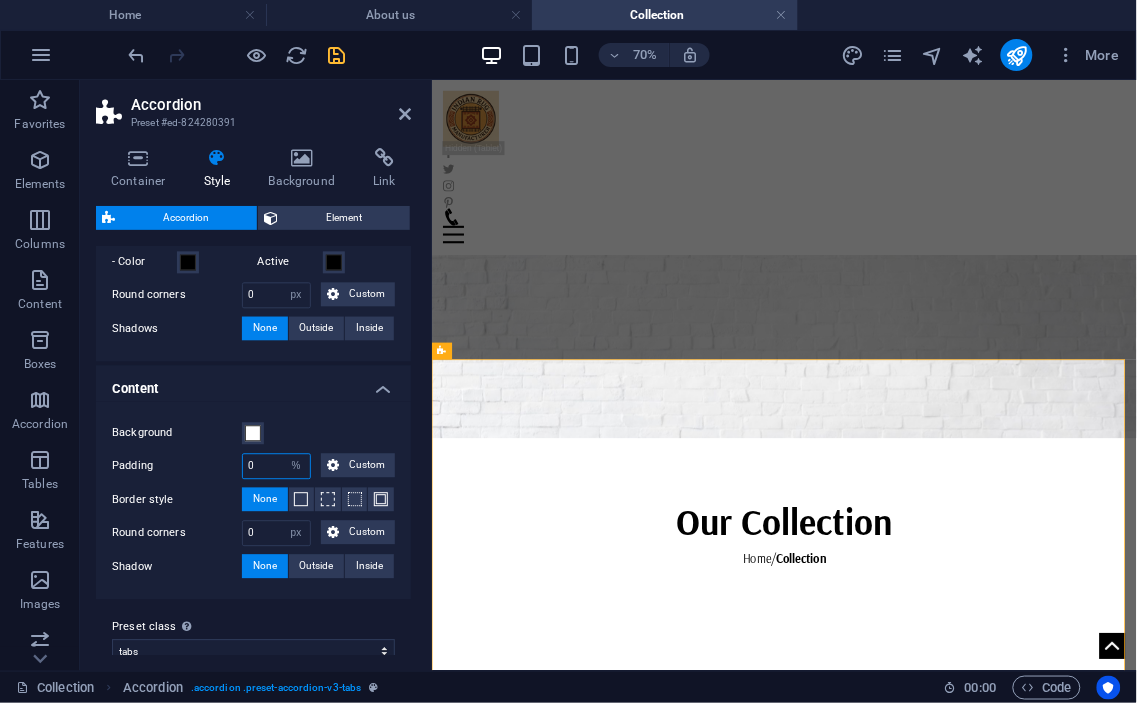 click on "px rem % vh vw Custom" at bounding box center (296, 467) 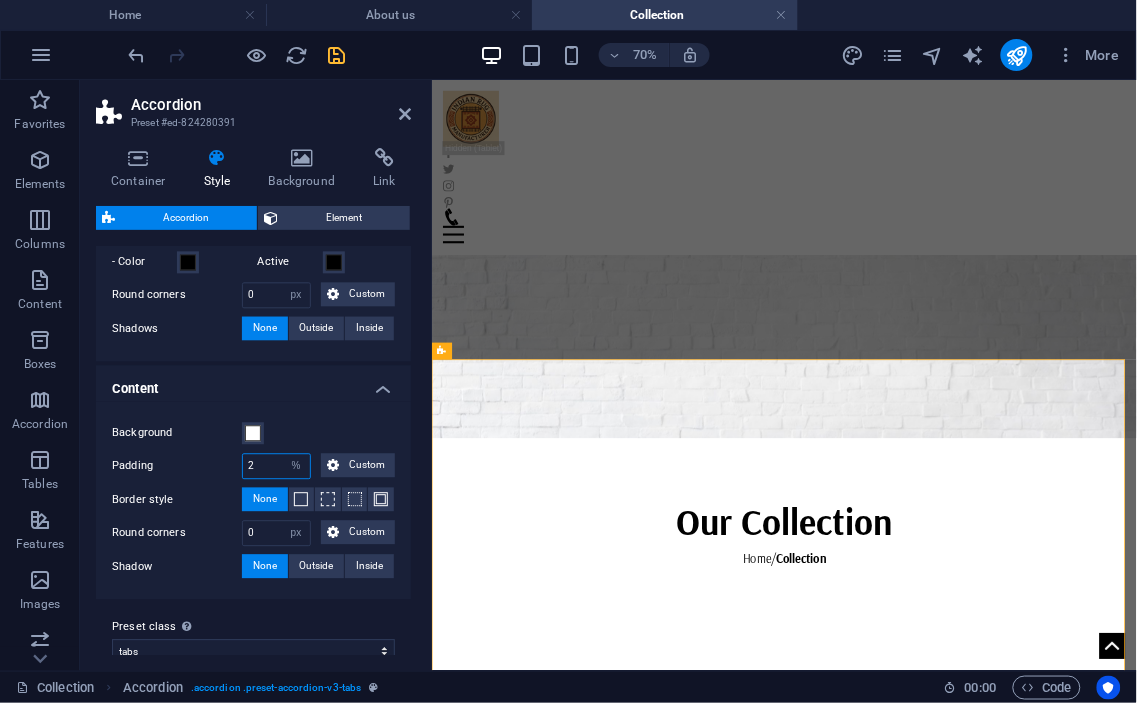 type on "20" 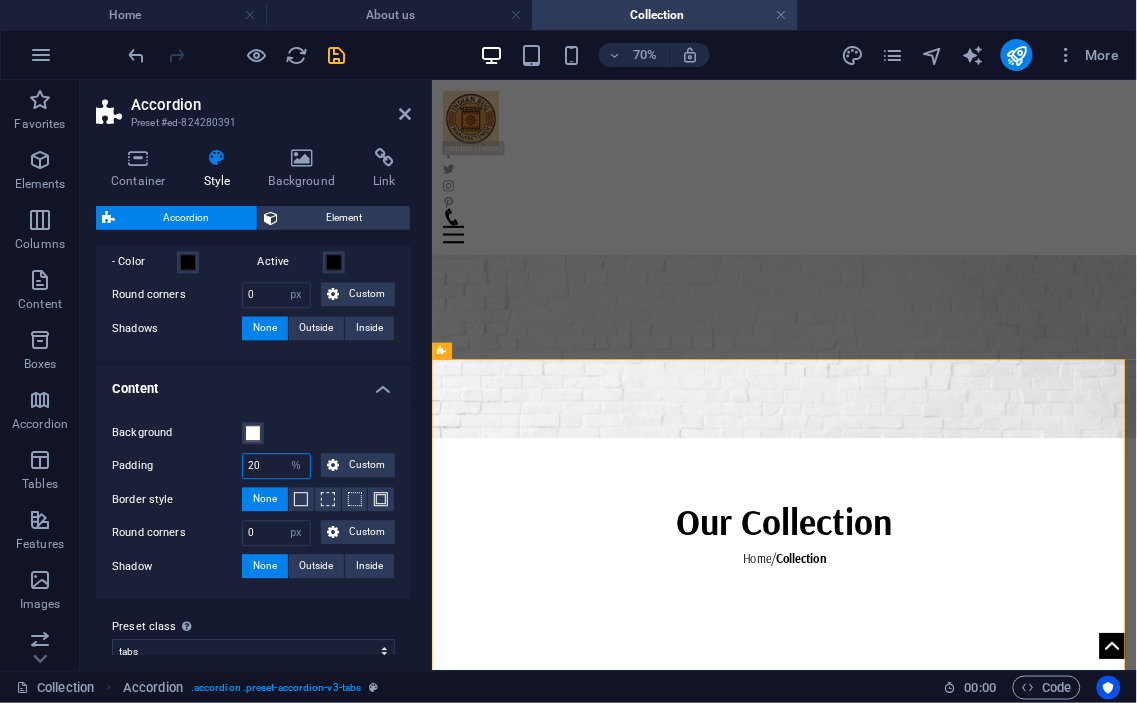 type 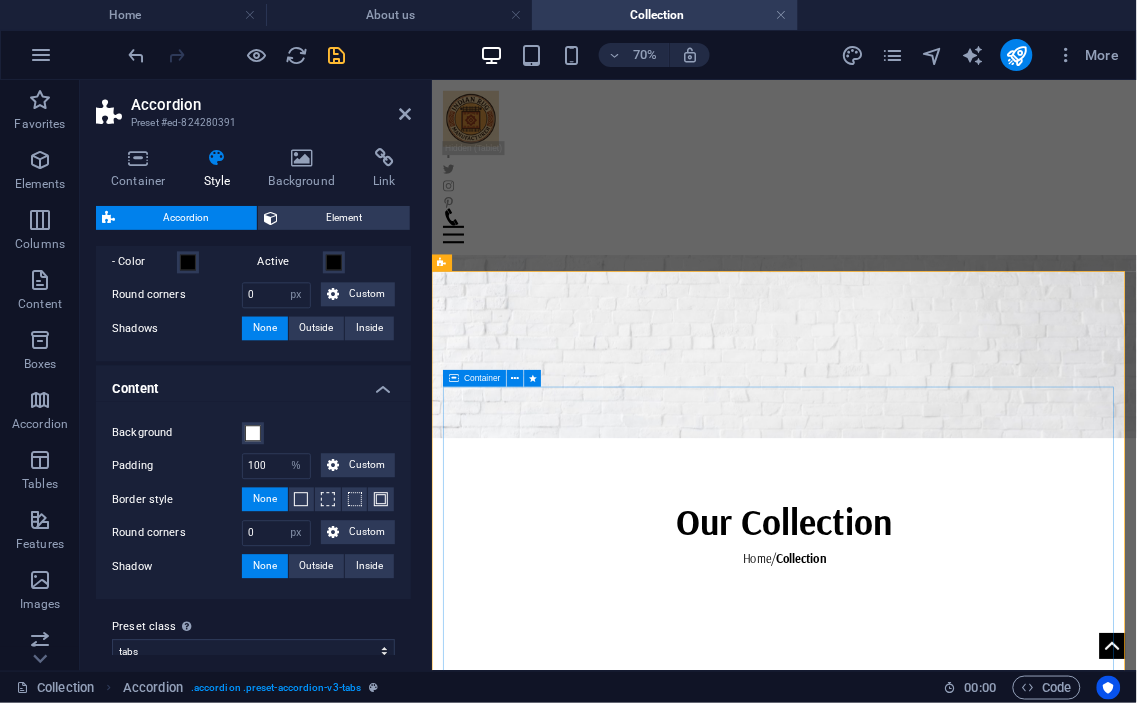 scroll, scrollTop: 370, scrollLeft: 0, axis: vertical 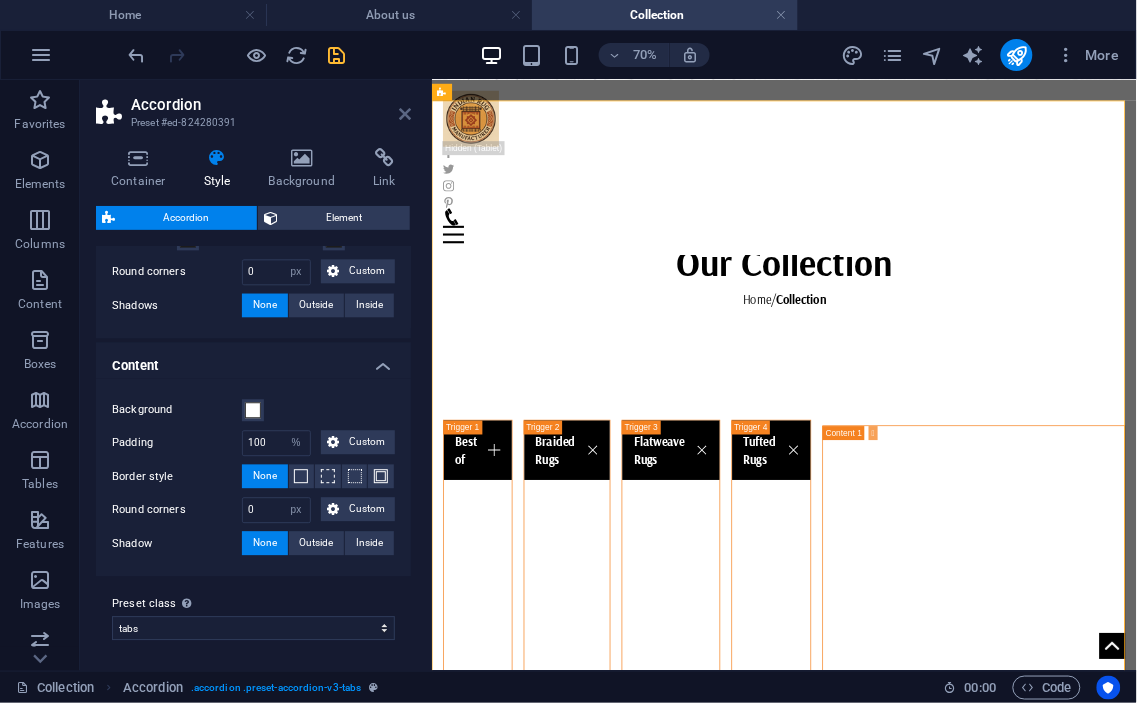 click at bounding box center (405, 114) 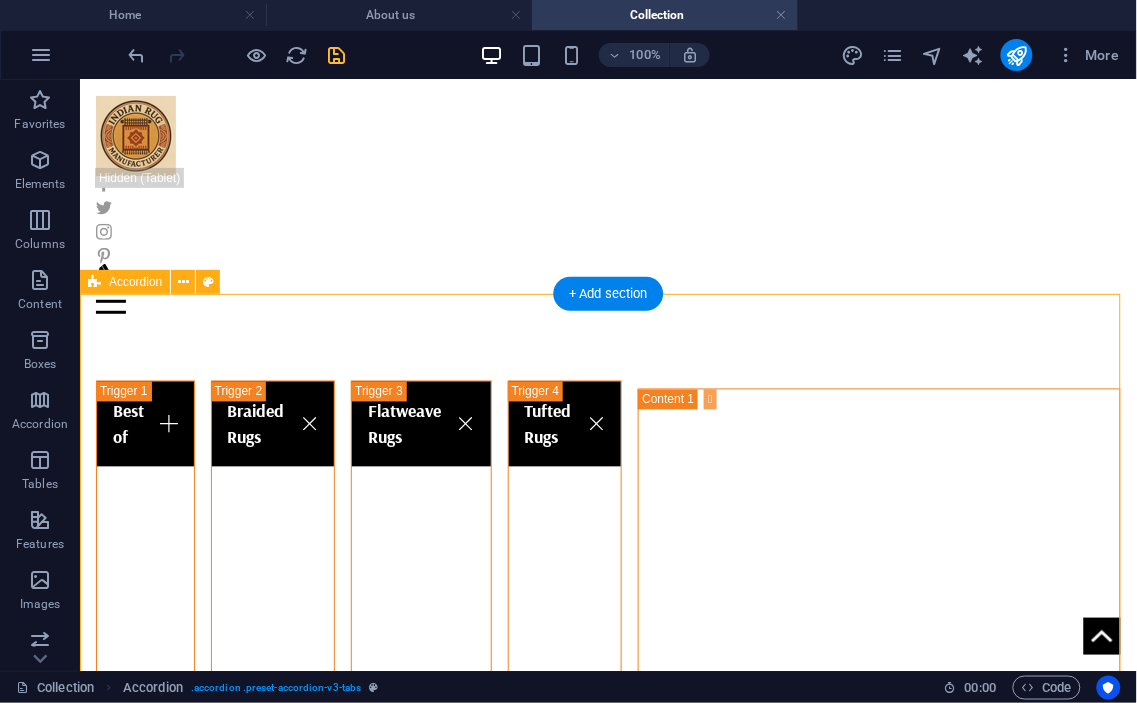 scroll, scrollTop: 185, scrollLeft: 0, axis: vertical 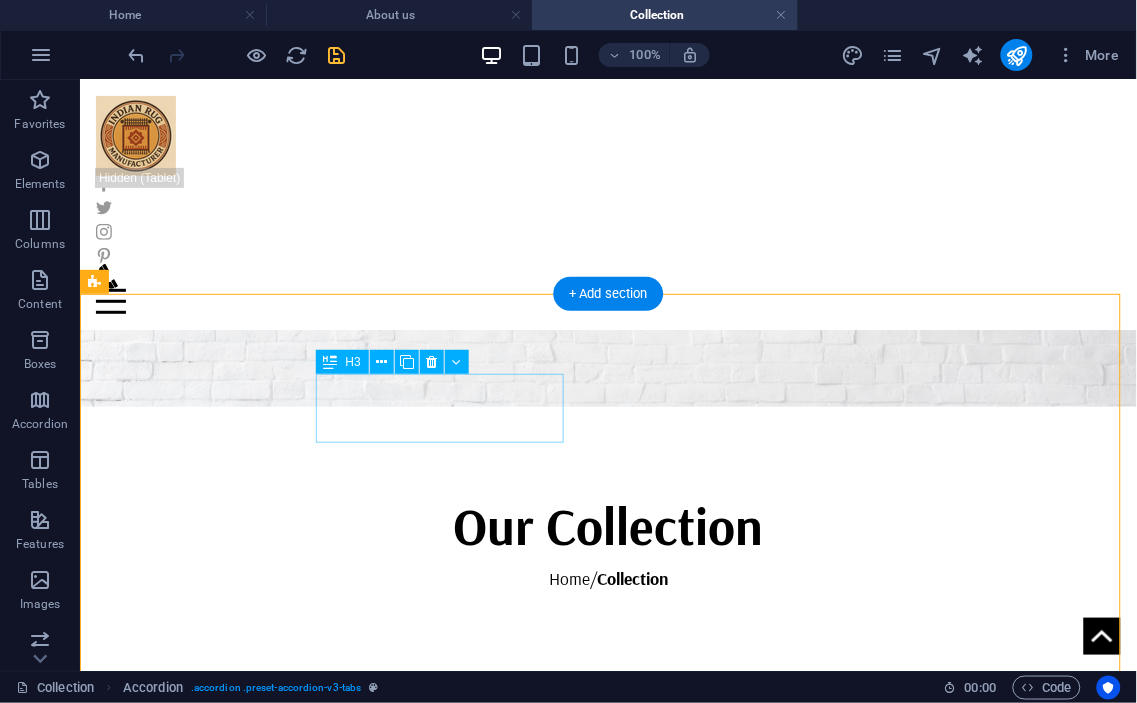 click on "Braided Rugs" at bounding box center (272, 1948) 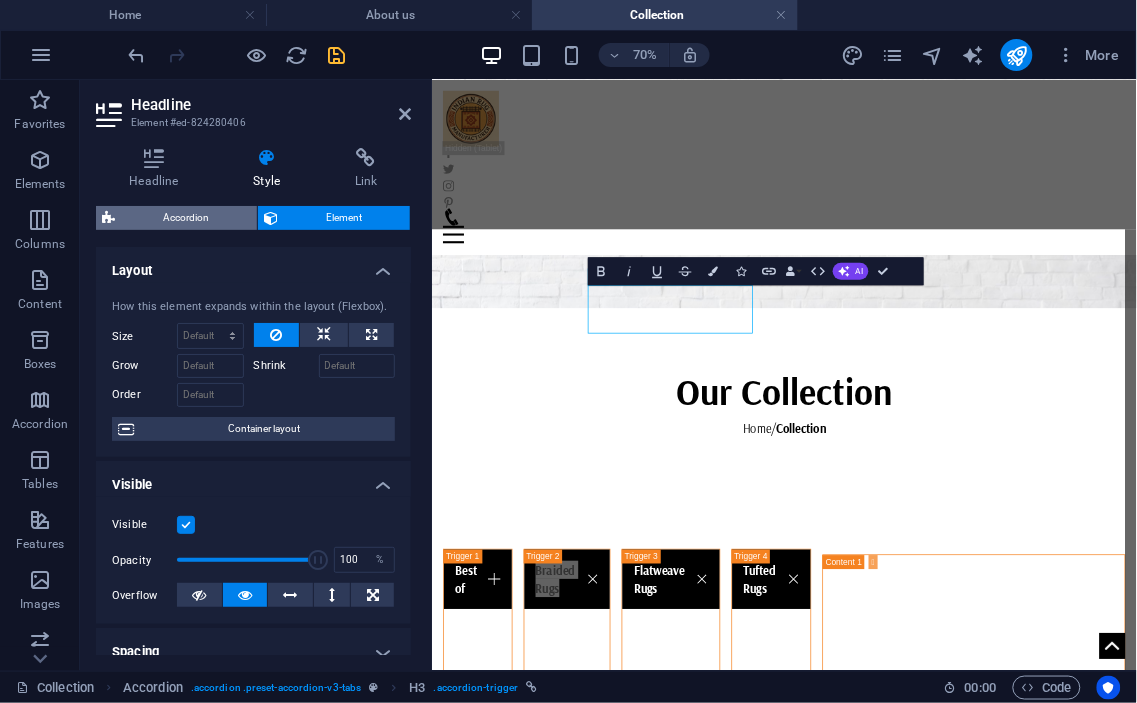 click on "Accordion" at bounding box center (186, 218) 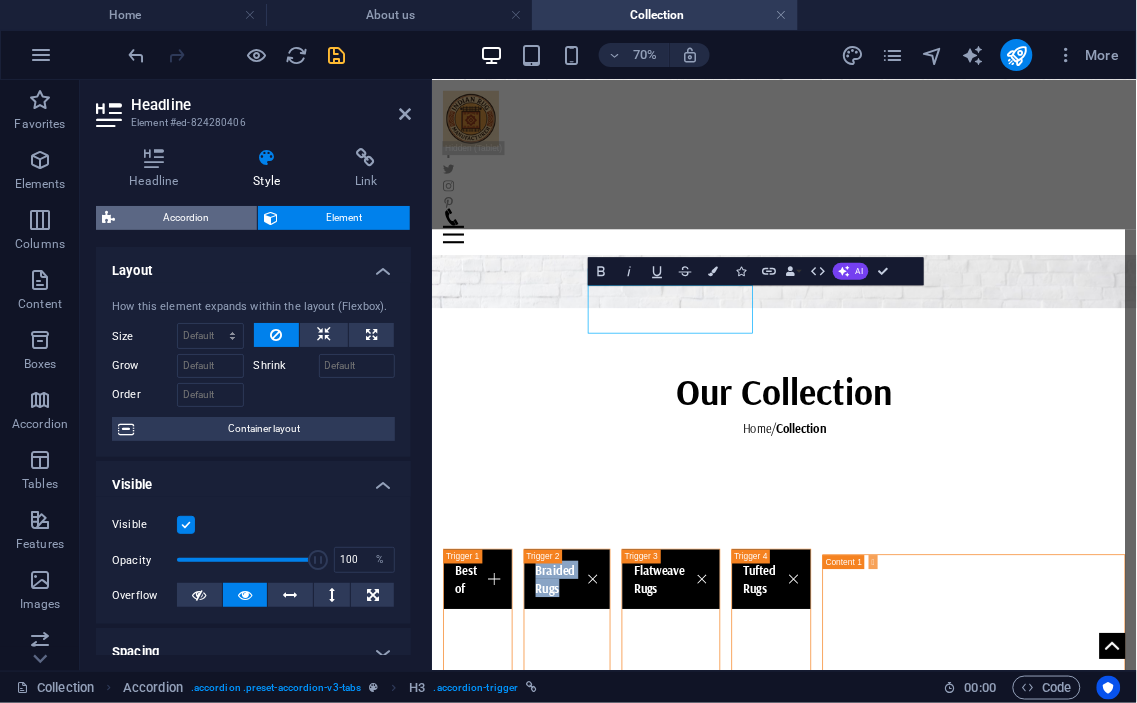 select on "rem" 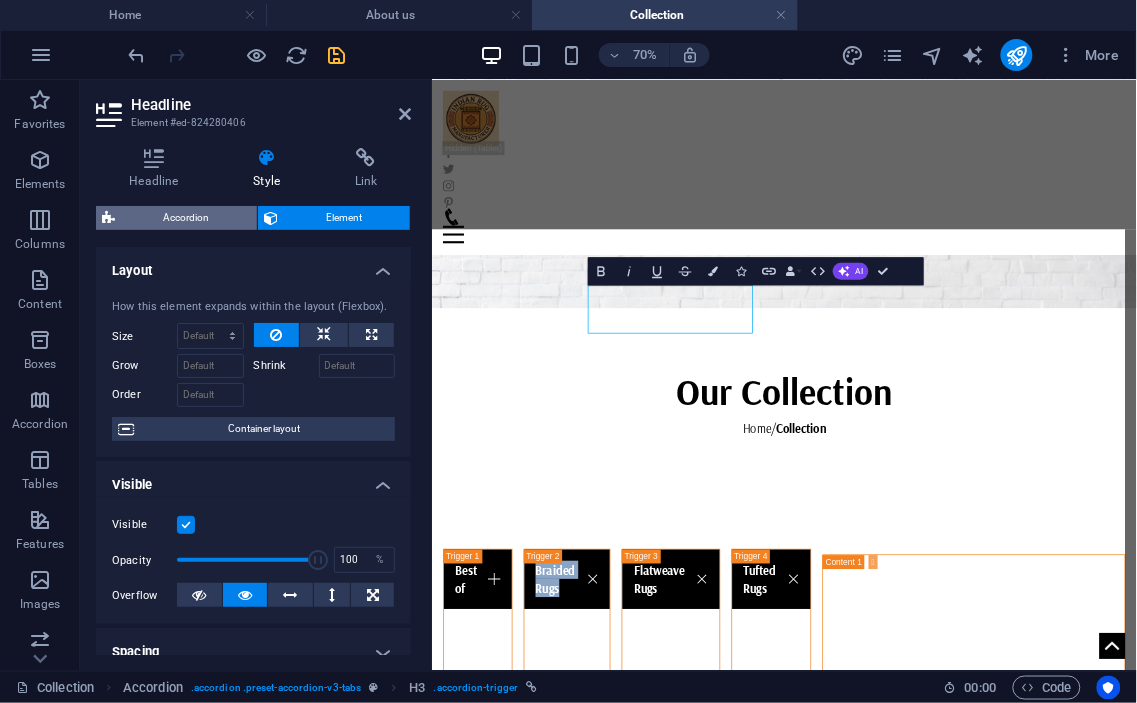 select on "px" 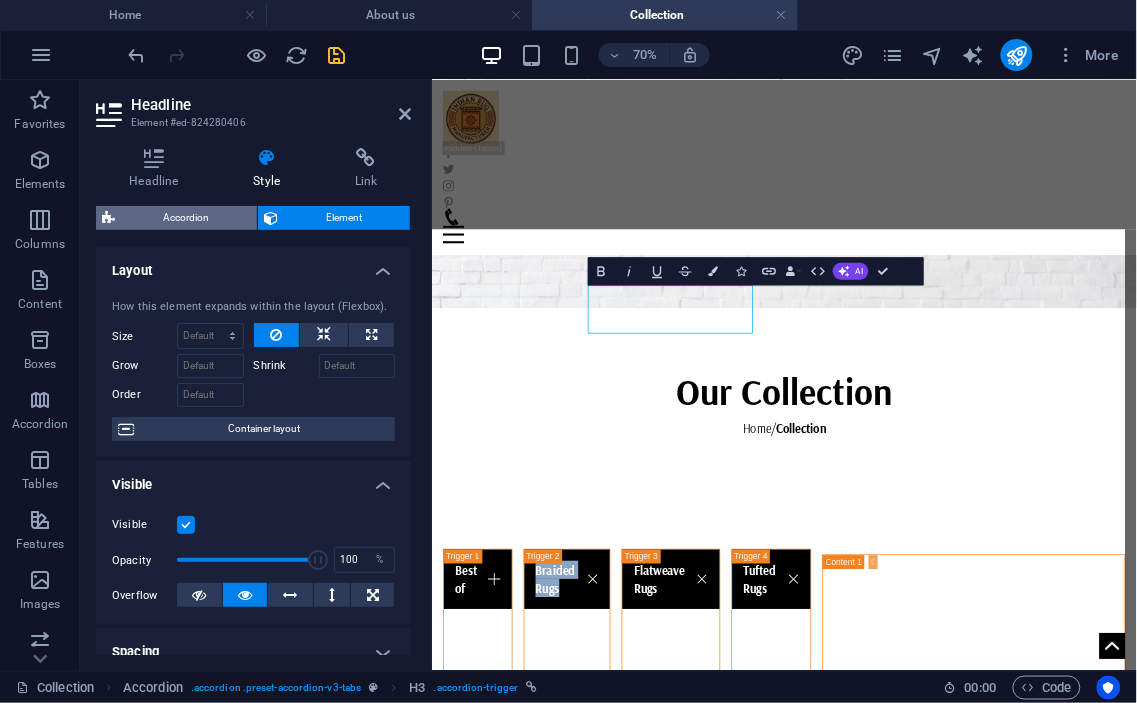 select on "%" 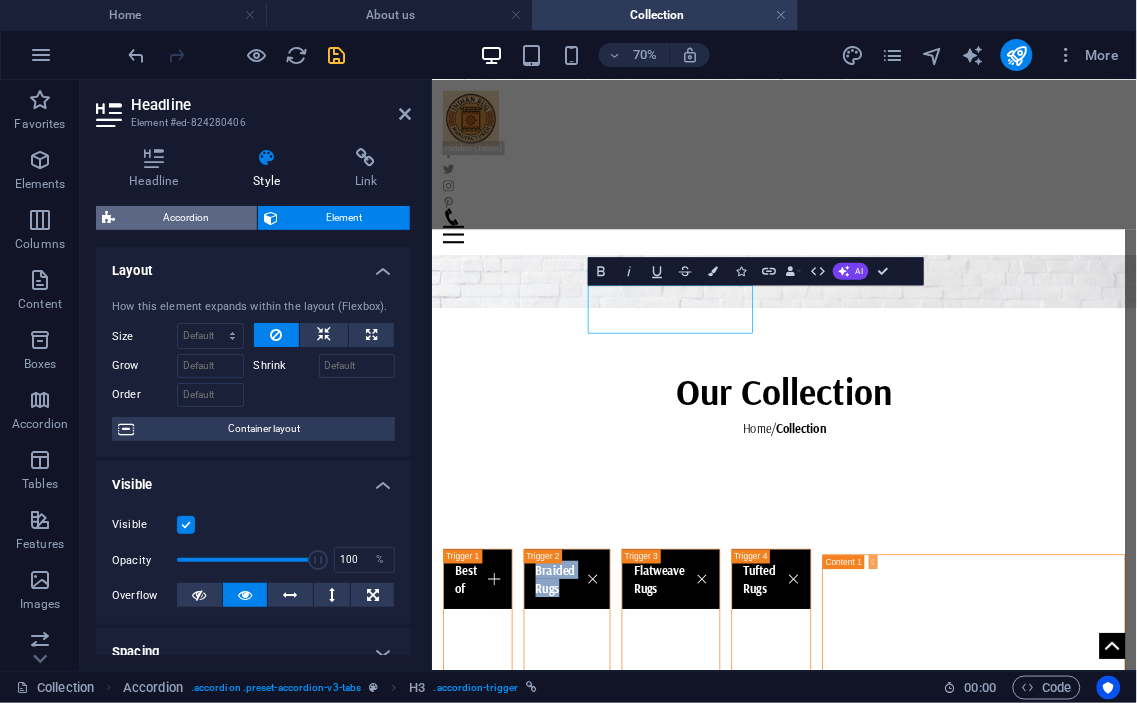 select on "px" 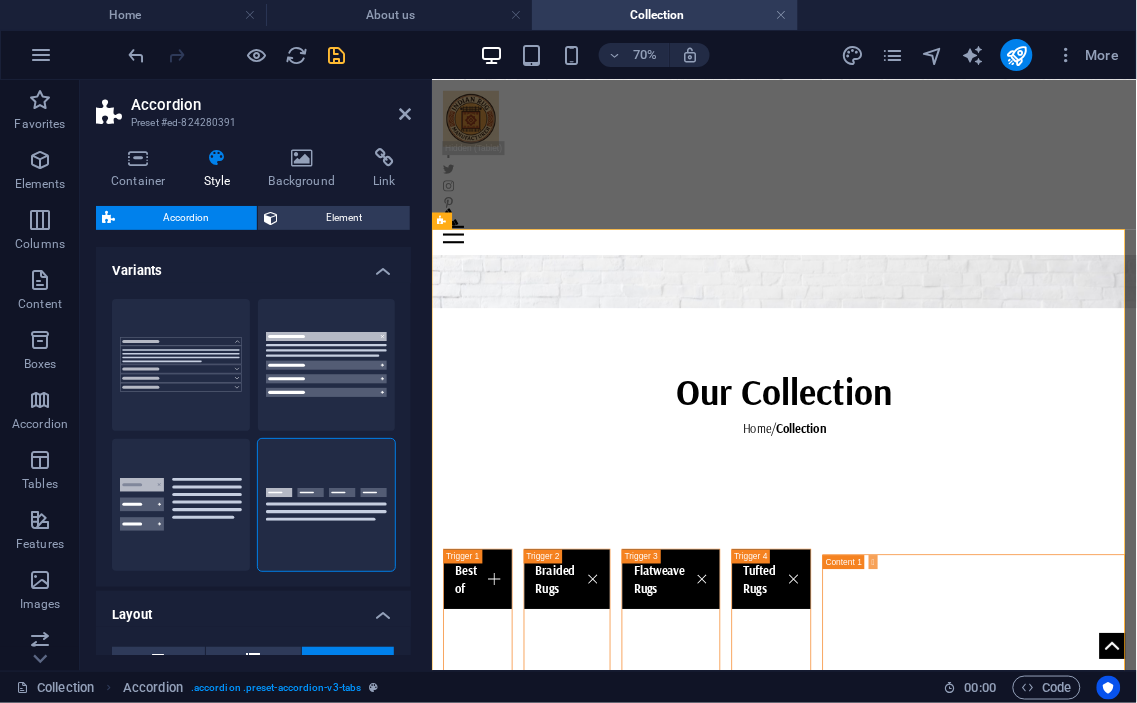 type 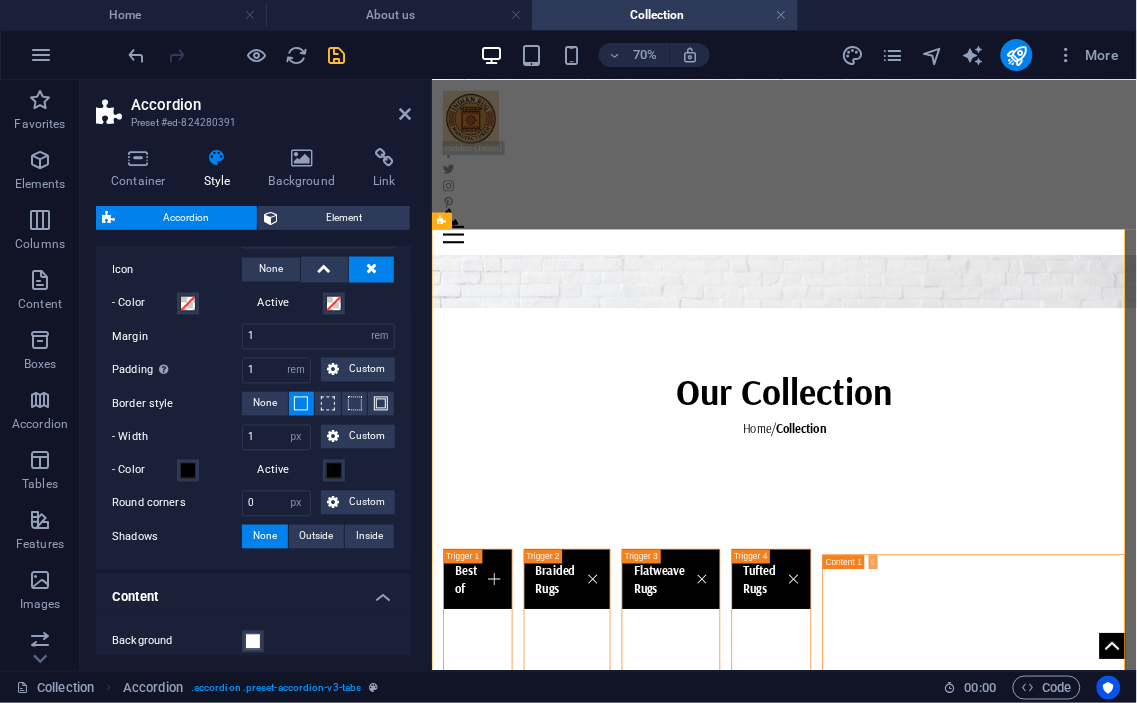 scroll, scrollTop: 763, scrollLeft: 0, axis: vertical 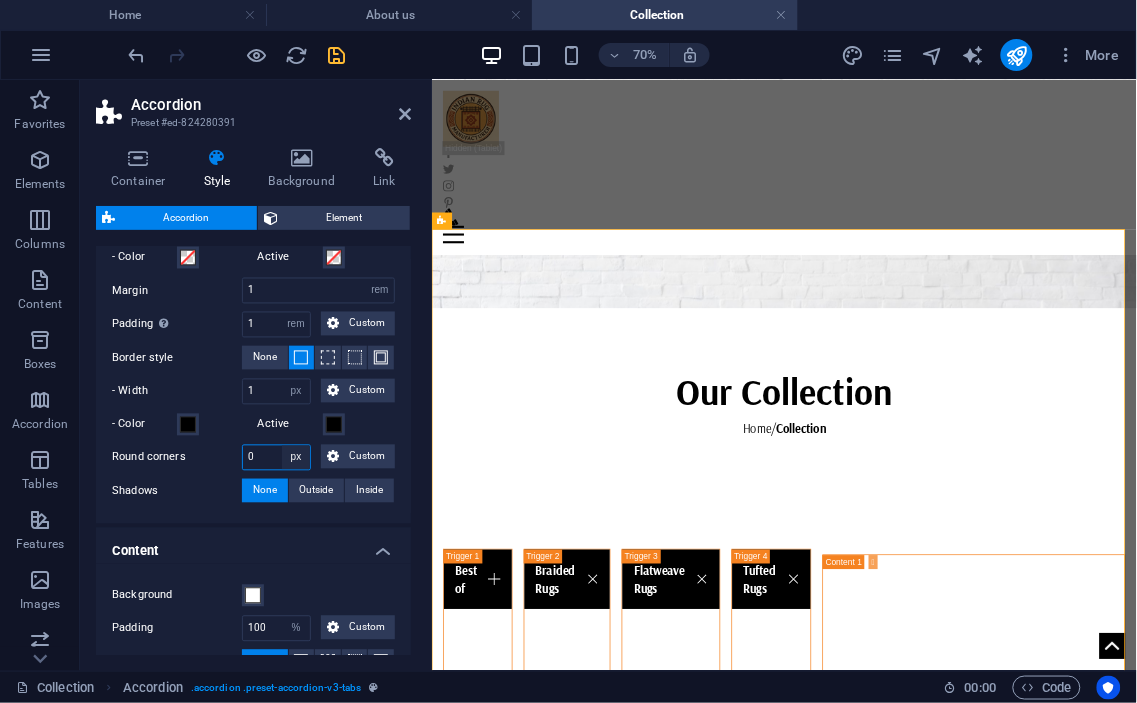 click on "px rem % vh vw Custom" at bounding box center [296, 458] 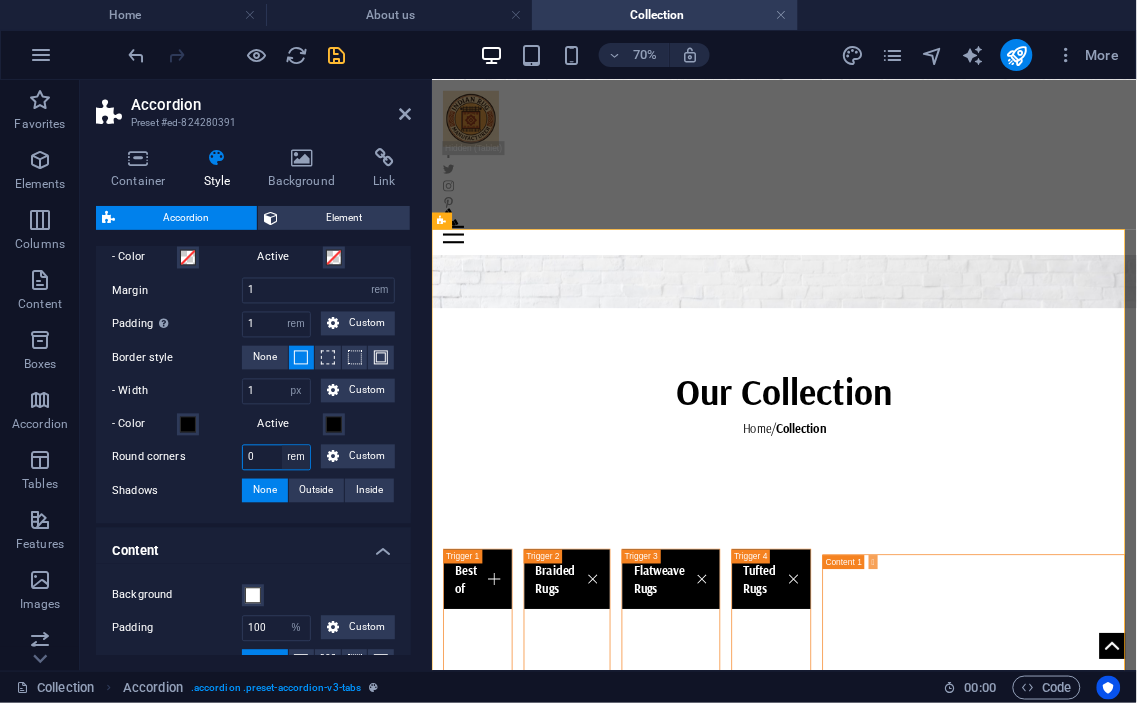 click on "px rem % vh vw Custom" at bounding box center (296, 458) 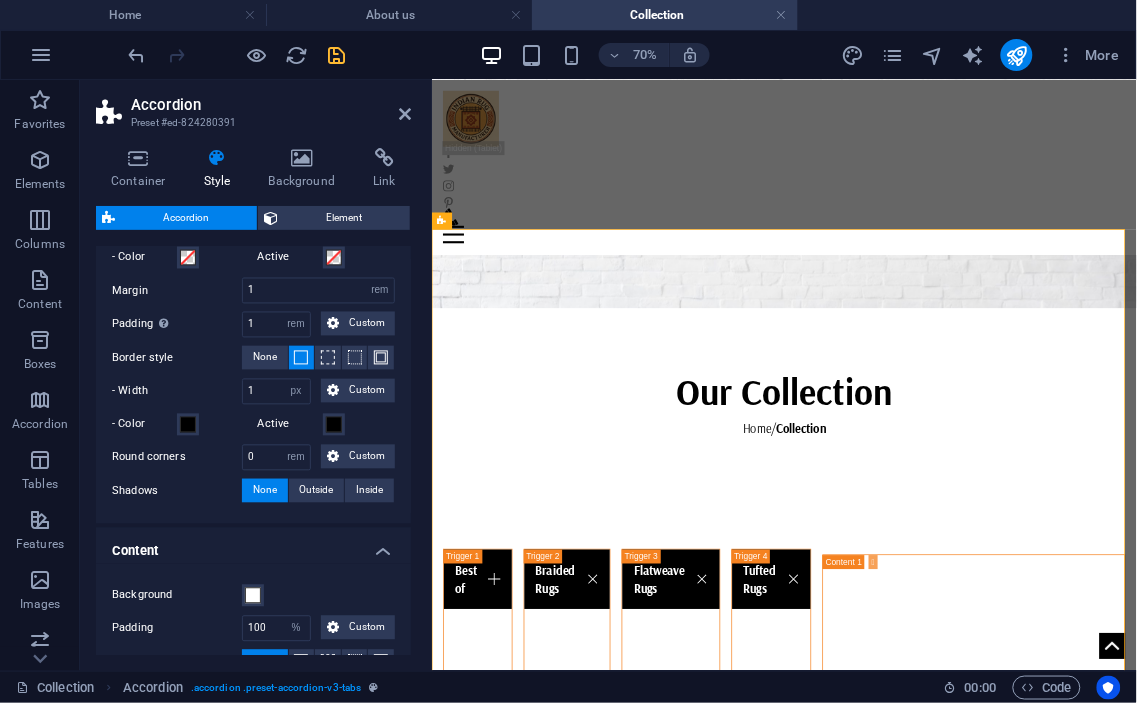 click on "Content" at bounding box center (253, 546) 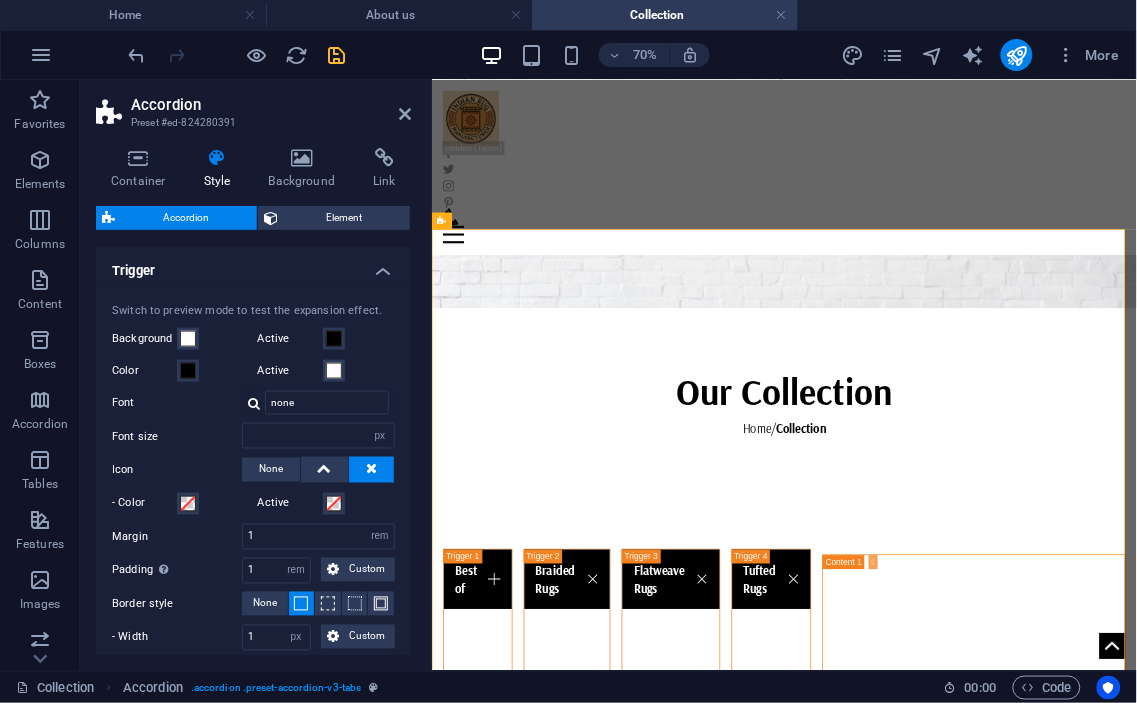 scroll, scrollTop: 392, scrollLeft: 0, axis: vertical 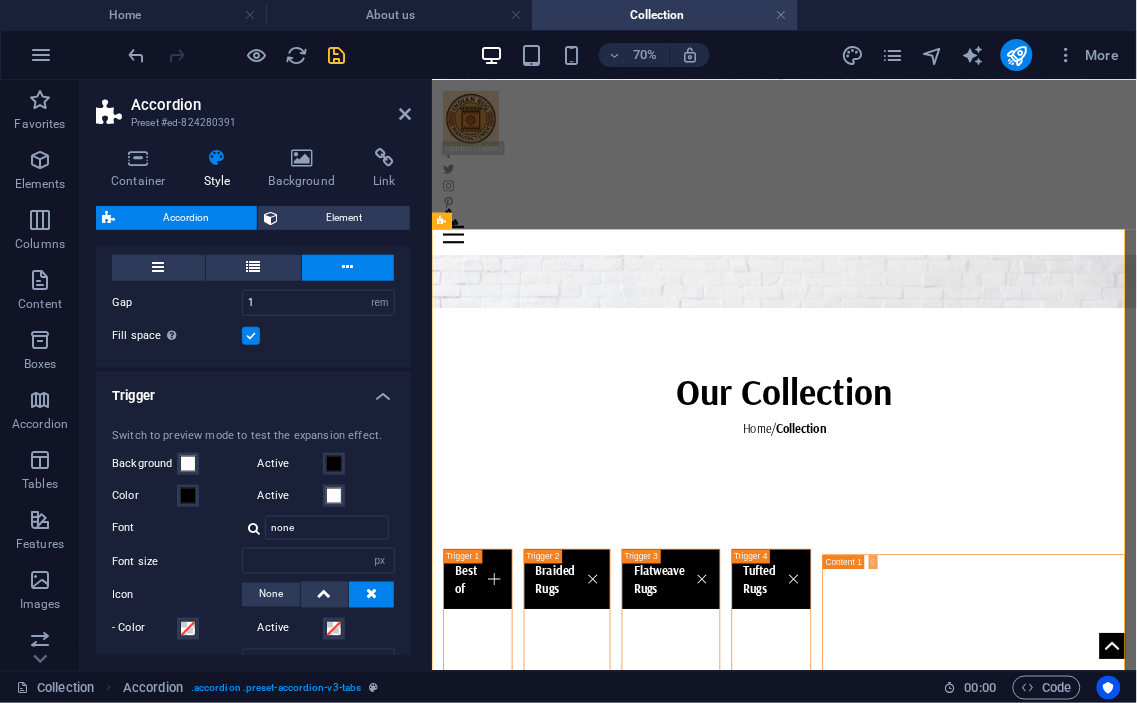 click on "Trigger" at bounding box center (253, 390) 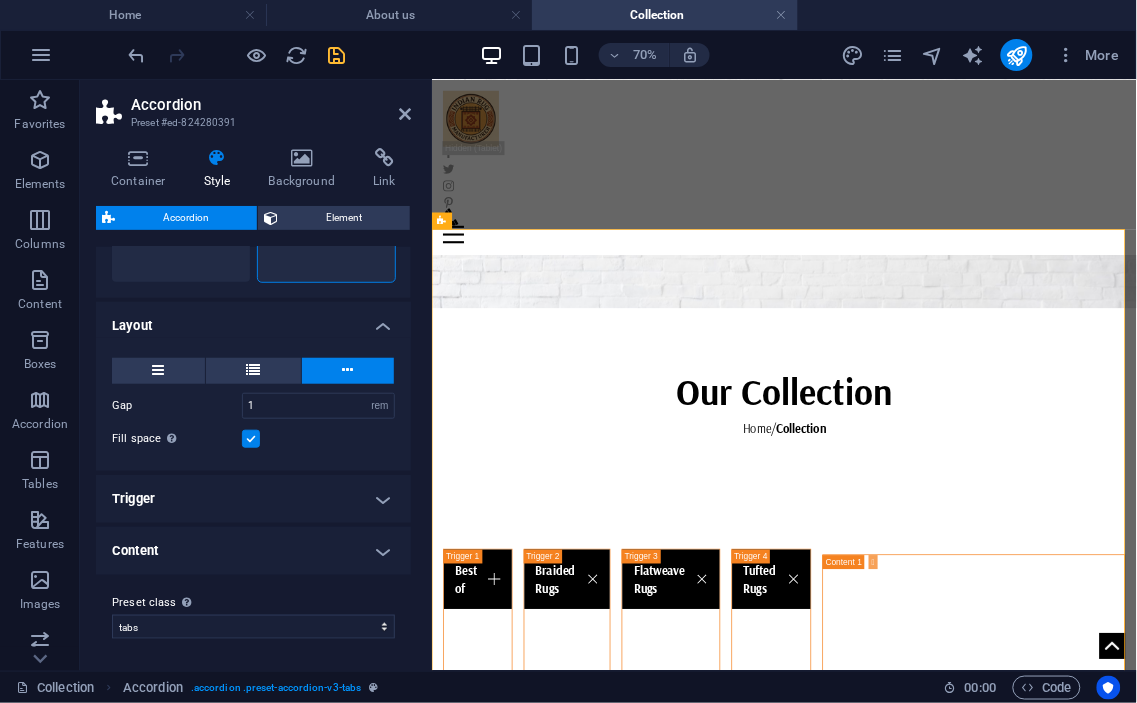 scroll, scrollTop: 286, scrollLeft: 0, axis: vertical 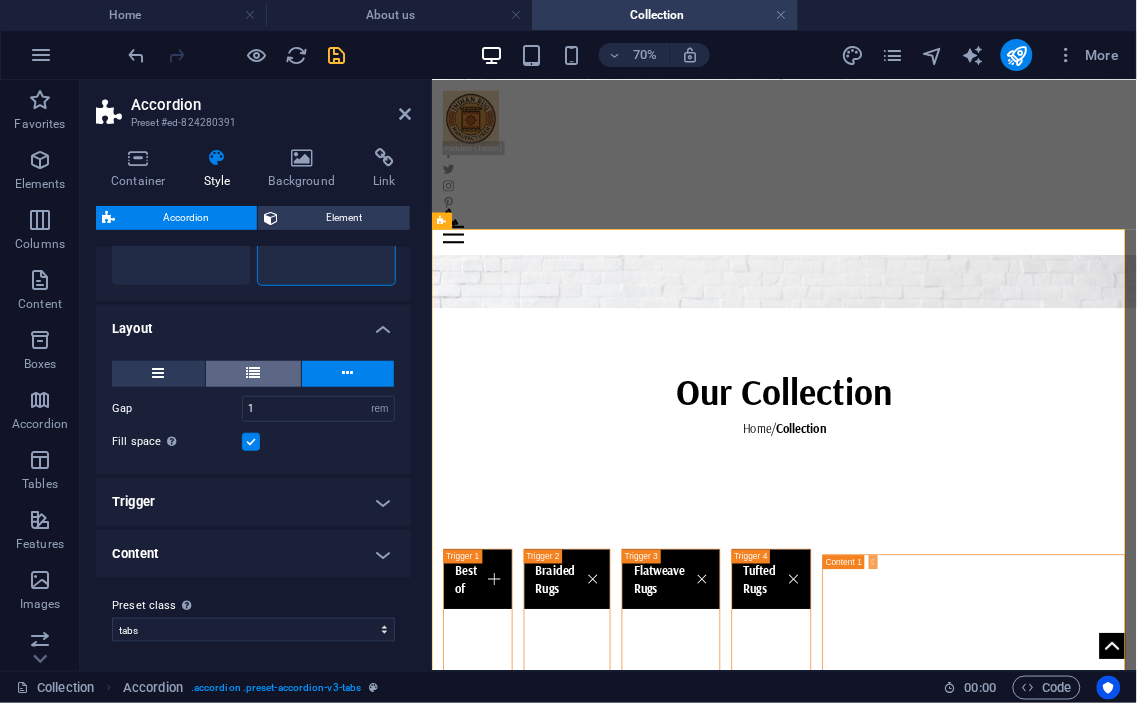 click at bounding box center [253, 374] 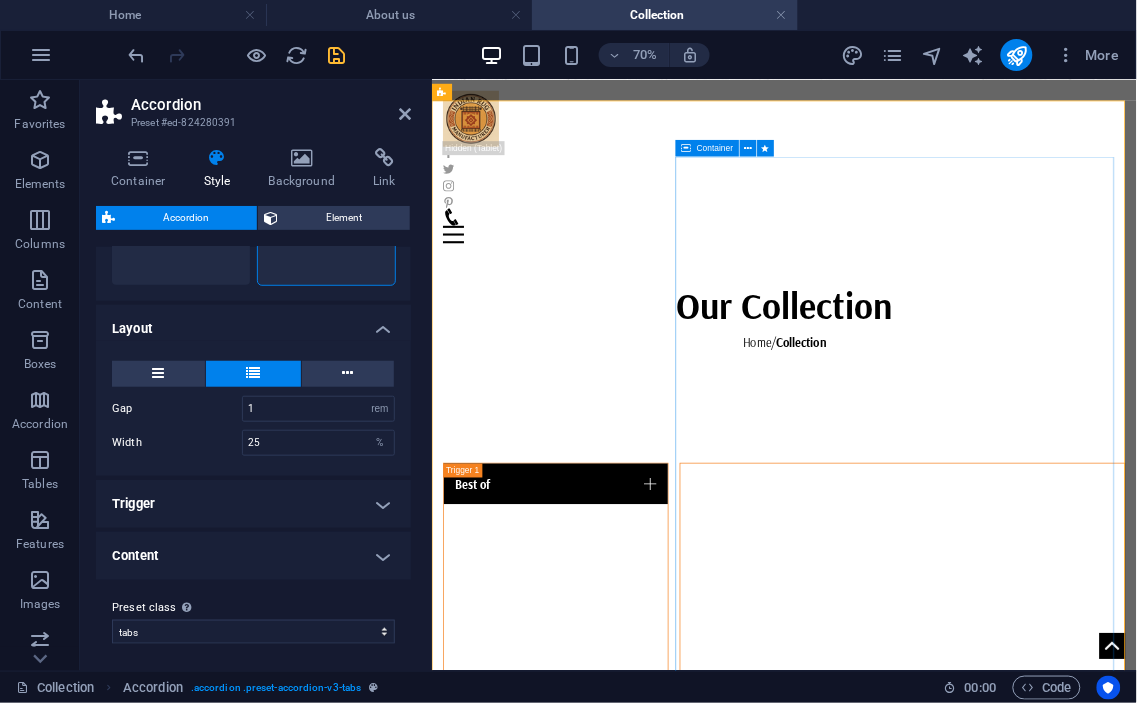 scroll, scrollTop: 370, scrollLeft: 0, axis: vertical 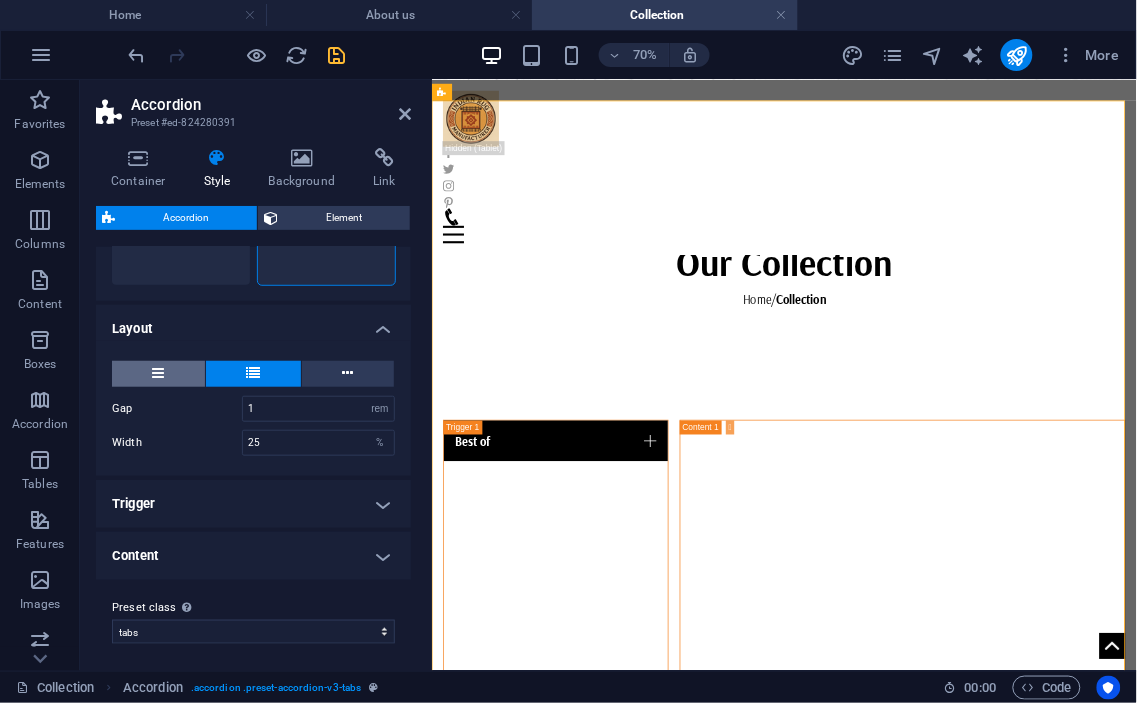 click at bounding box center (158, 374) 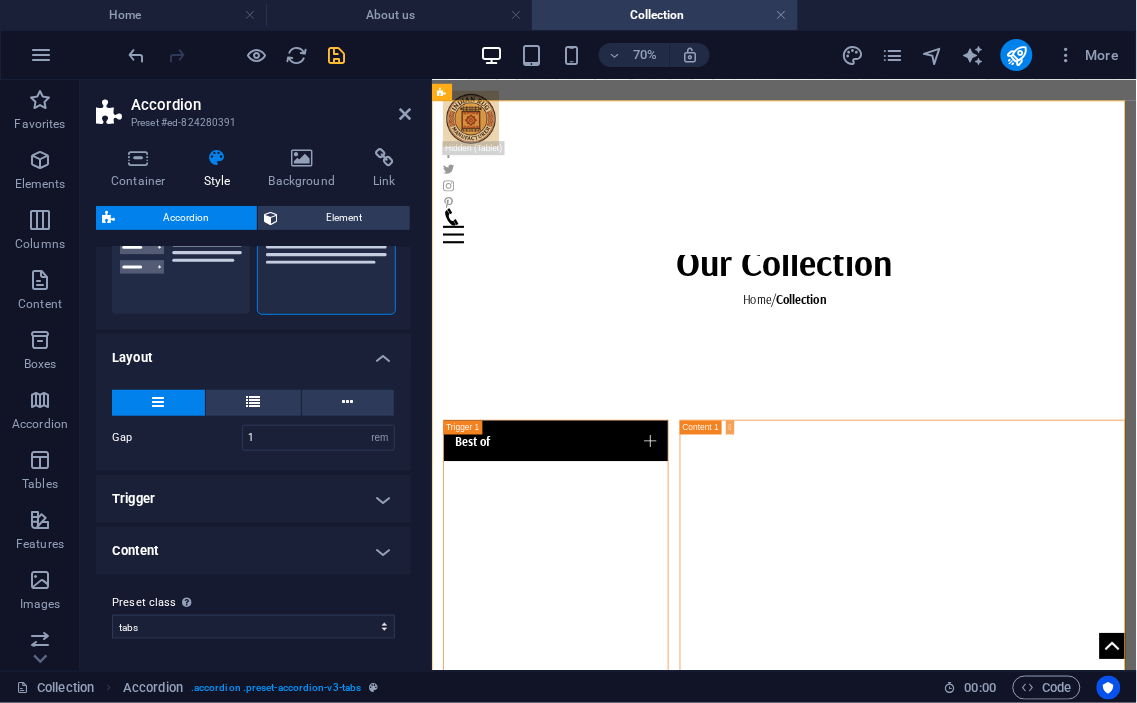 scroll, scrollTop: 255, scrollLeft: 0, axis: vertical 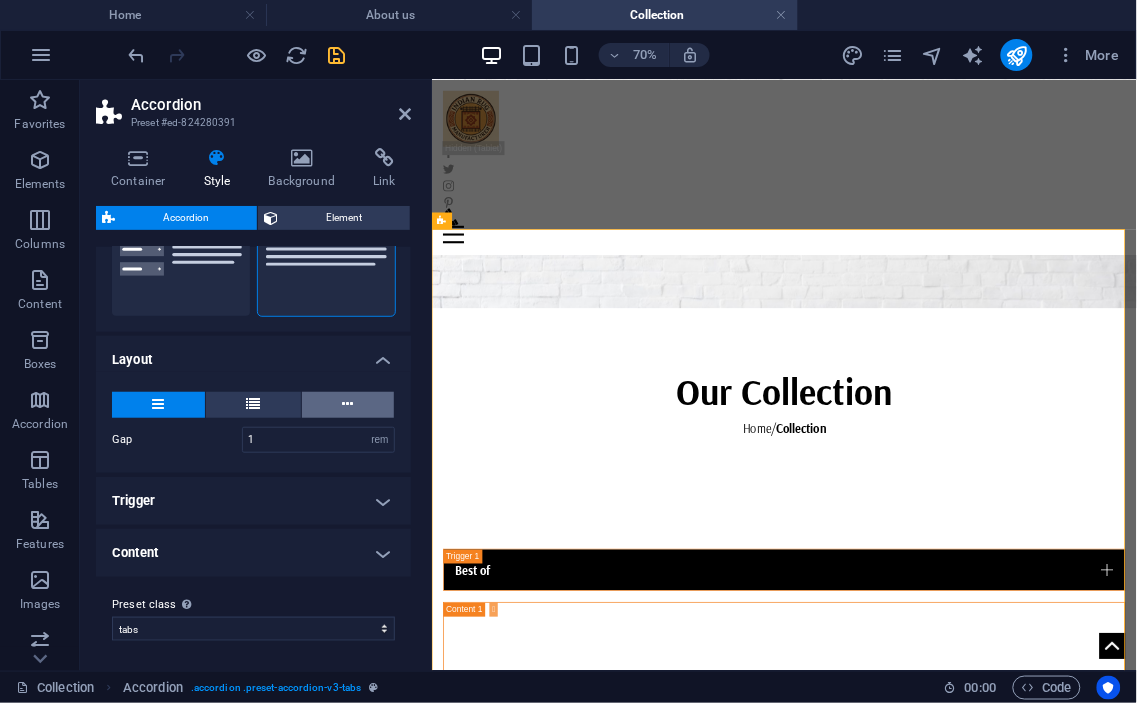click at bounding box center [348, 405] 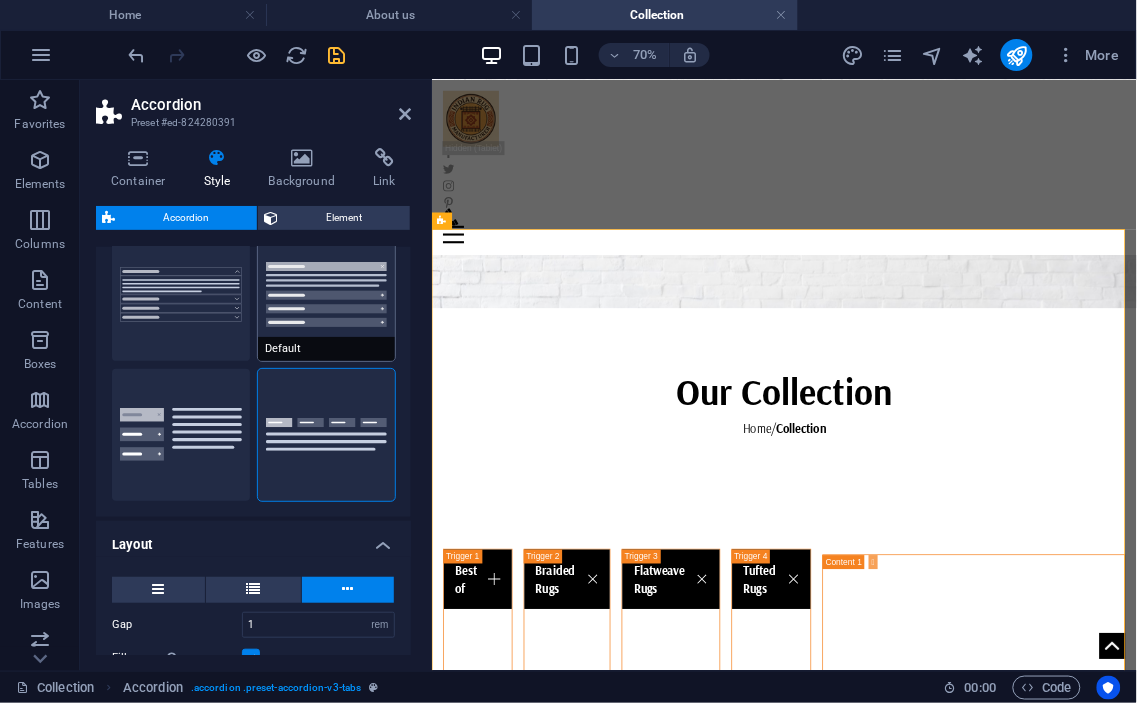 scroll, scrollTop: 0, scrollLeft: 0, axis: both 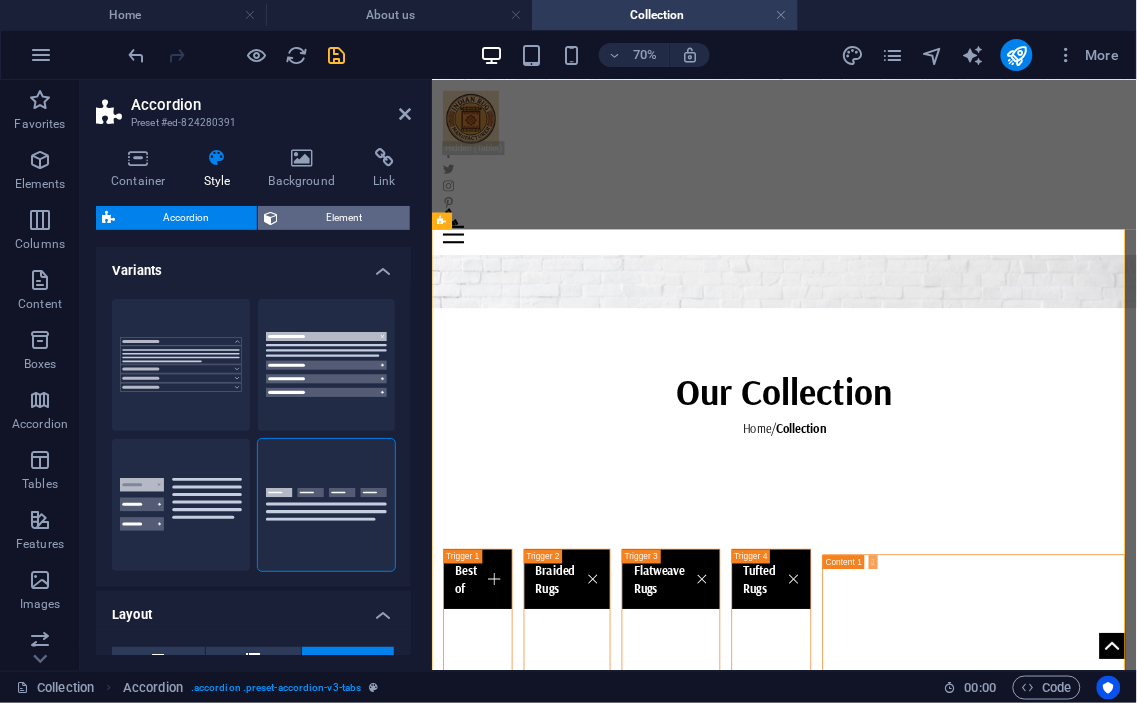 click on "Element" at bounding box center (344, 218) 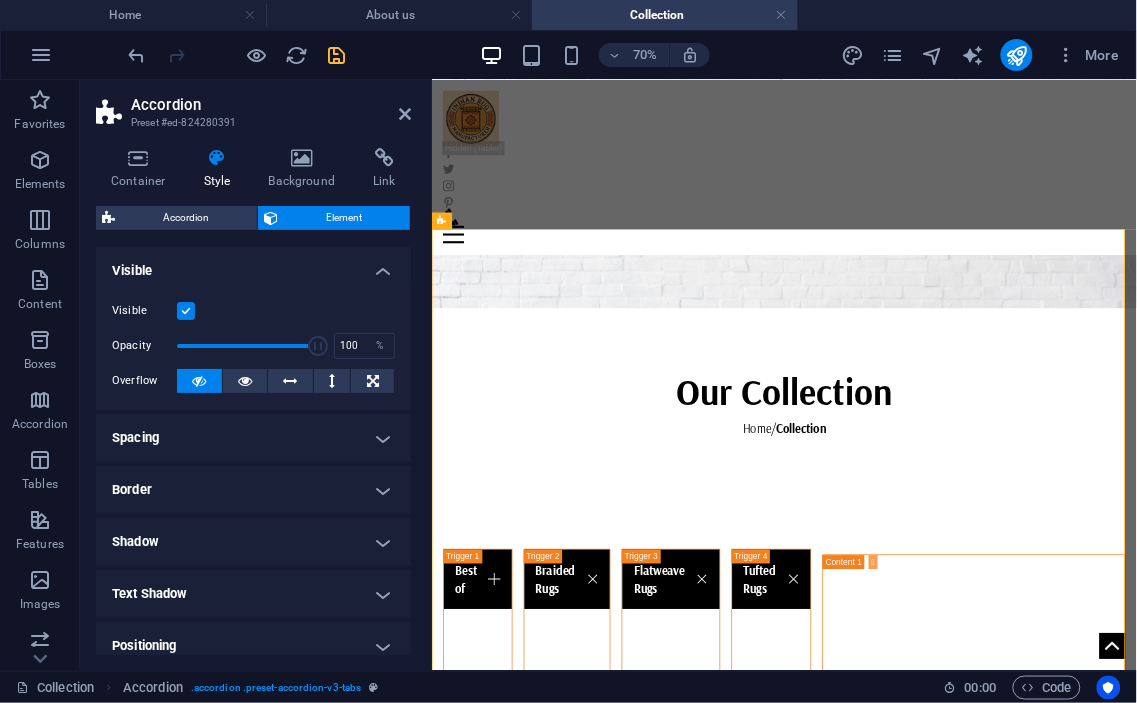 click on "Spacing" at bounding box center [253, 438] 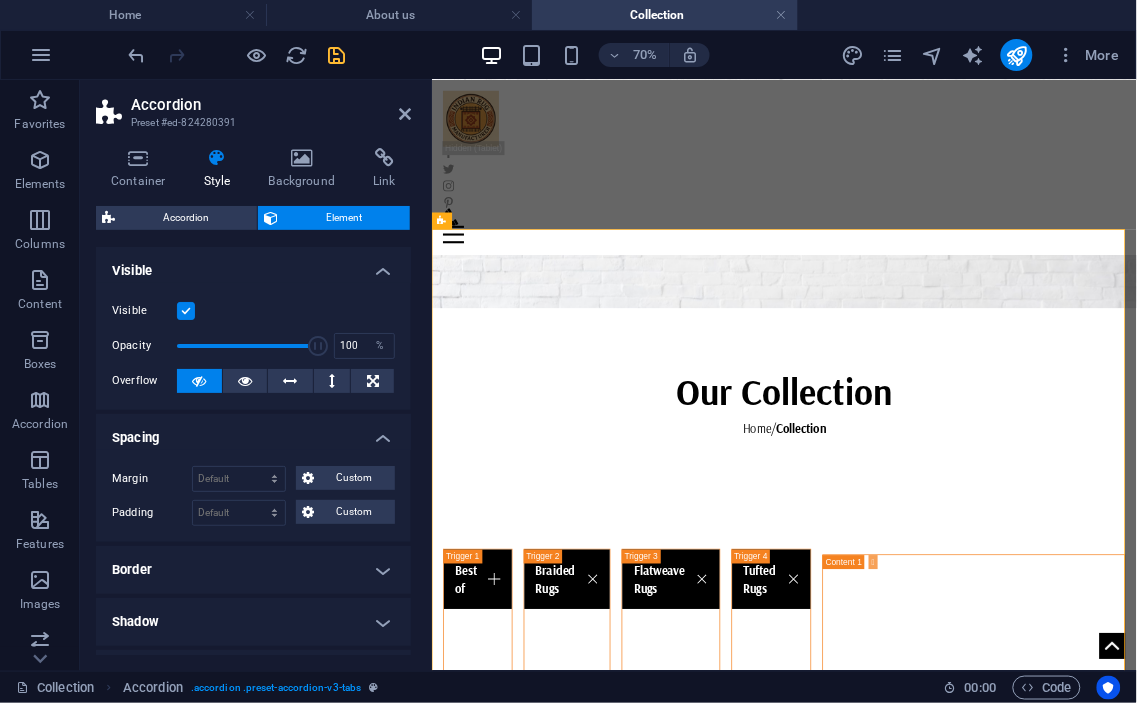 scroll, scrollTop: 185, scrollLeft: 0, axis: vertical 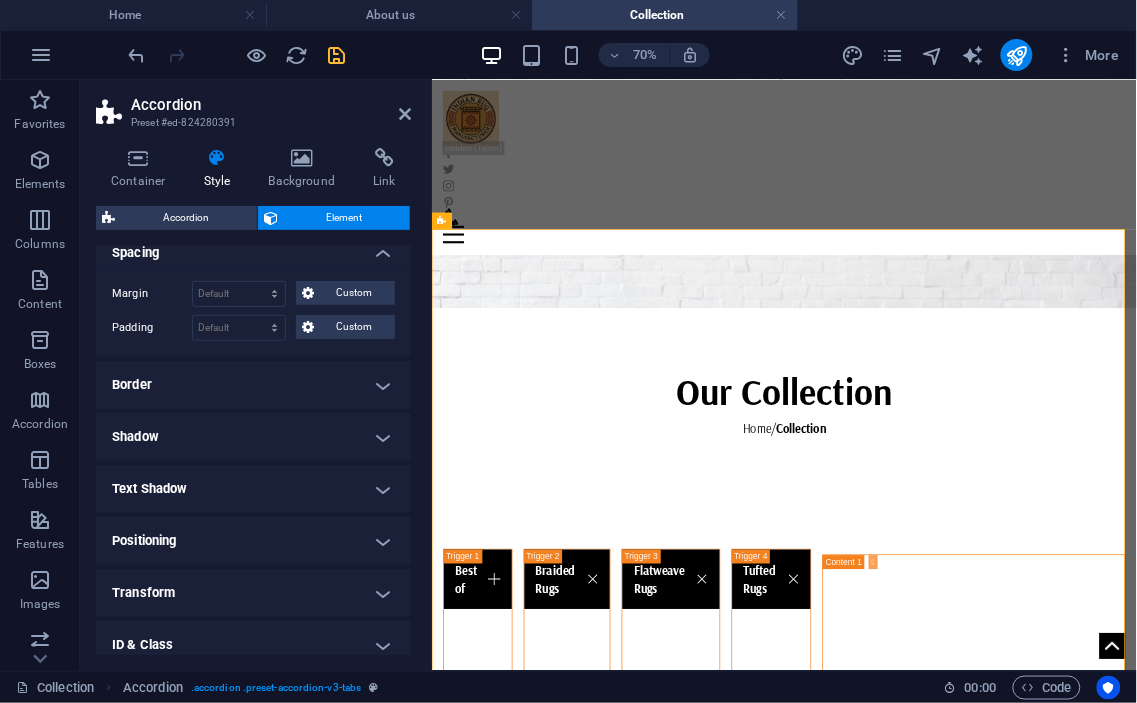 click on "Border" at bounding box center (253, 385) 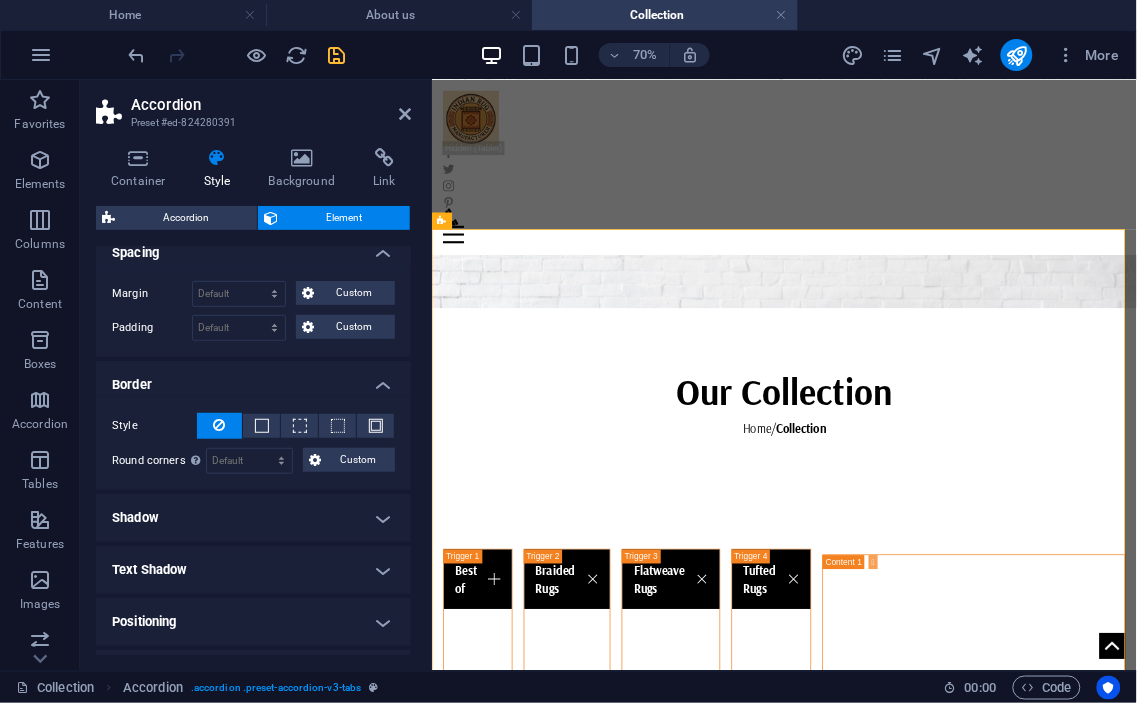 click on "Shadow" at bounding box center [253, 518] 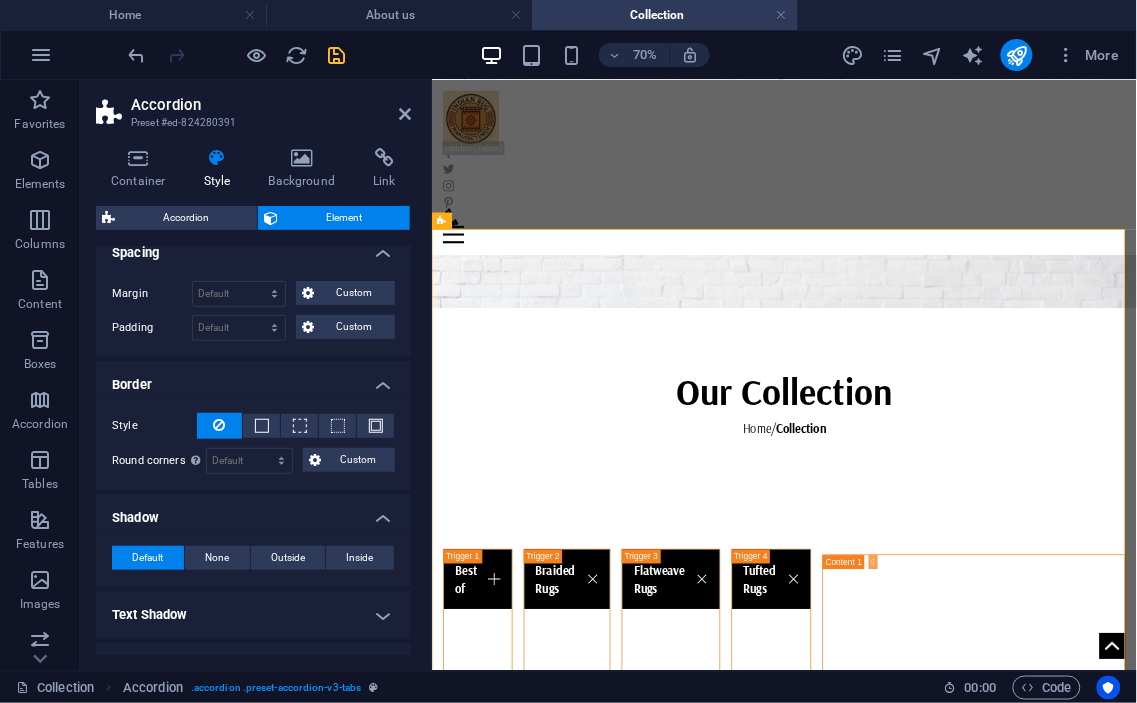 scroll, scrollTop: 427, scrollLeft: 0, axis: vertical 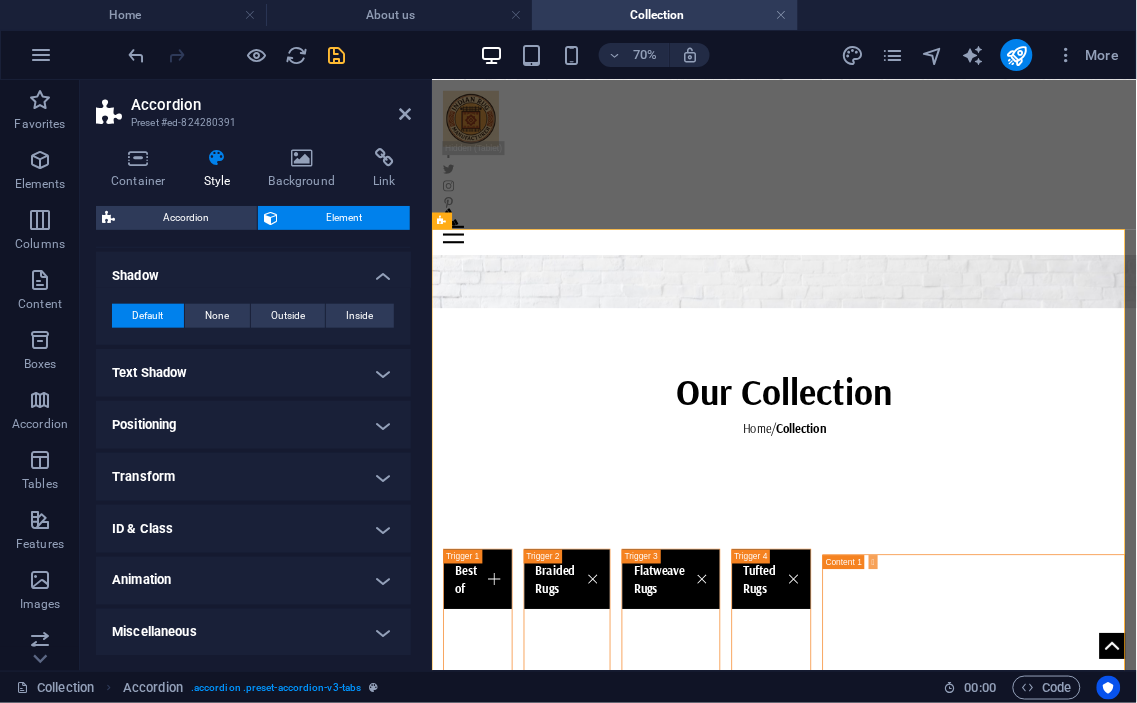 click on "Text Shadow" at bounding box center [253, 373] 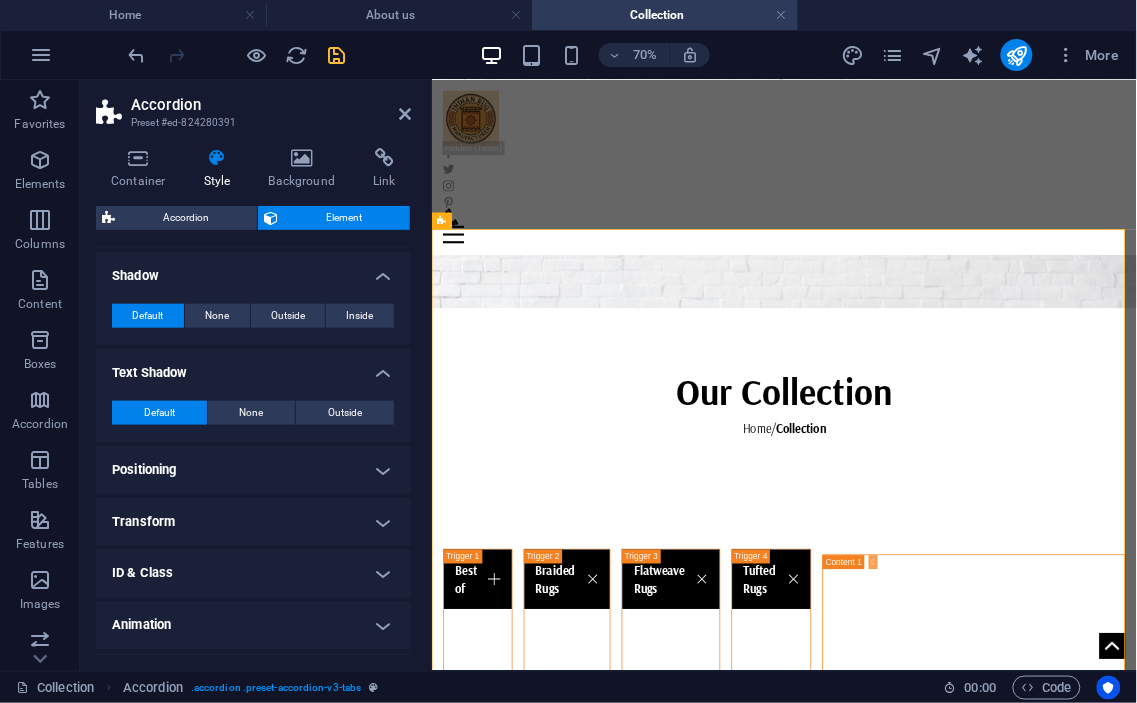 click on "Positioning" at bounding box center [253, 470] 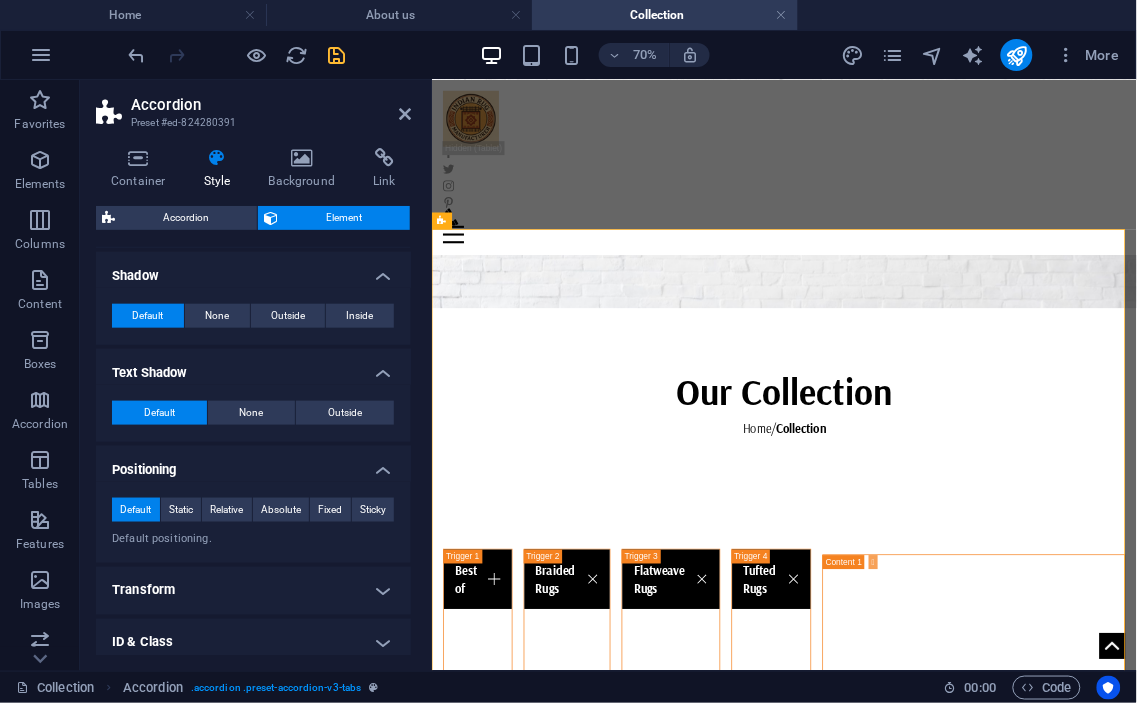 scroll, scrollTop: 542, scrollLeft: 0, axis: vertical 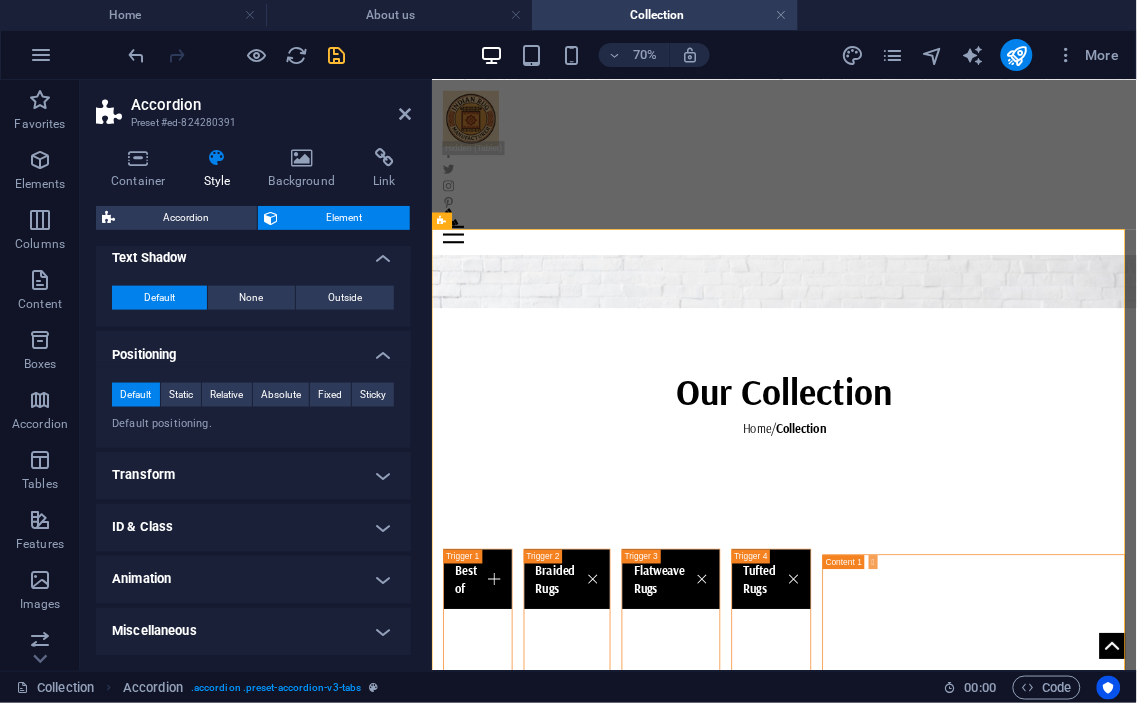 click on "Transform" at bounding box center (253, 476) 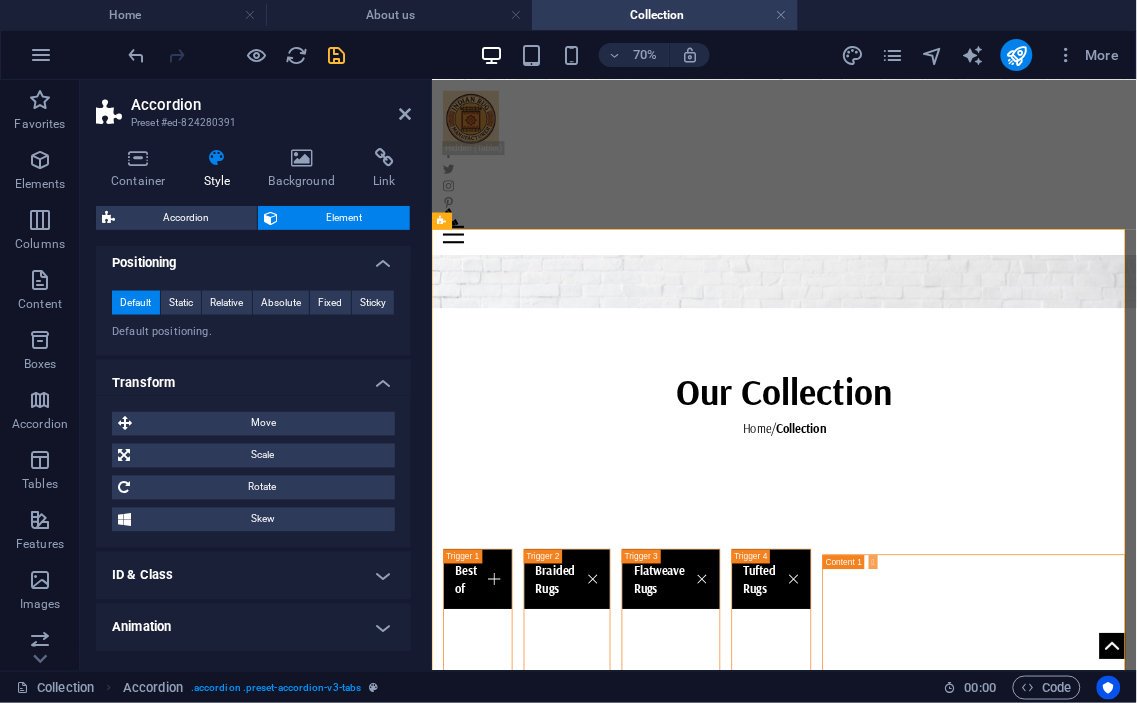 scroll, scrollTop: 681, scrollLeft: 0, axis: vertical 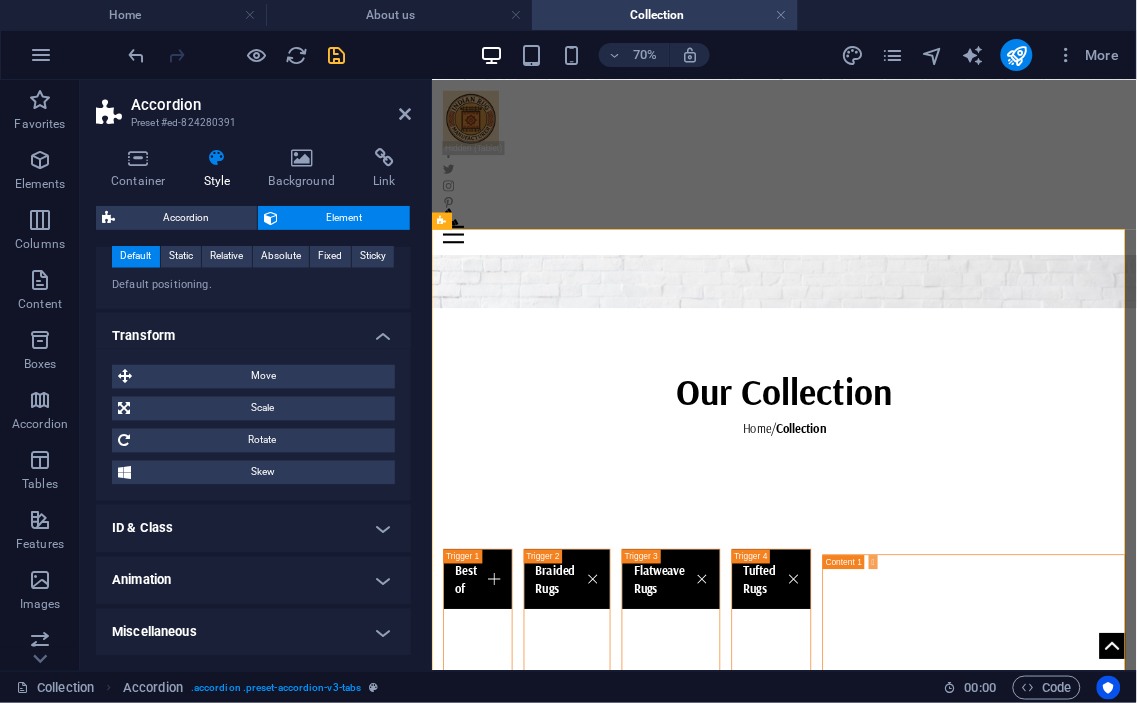 click on "ID & Class" at bounding box center [253, 529] 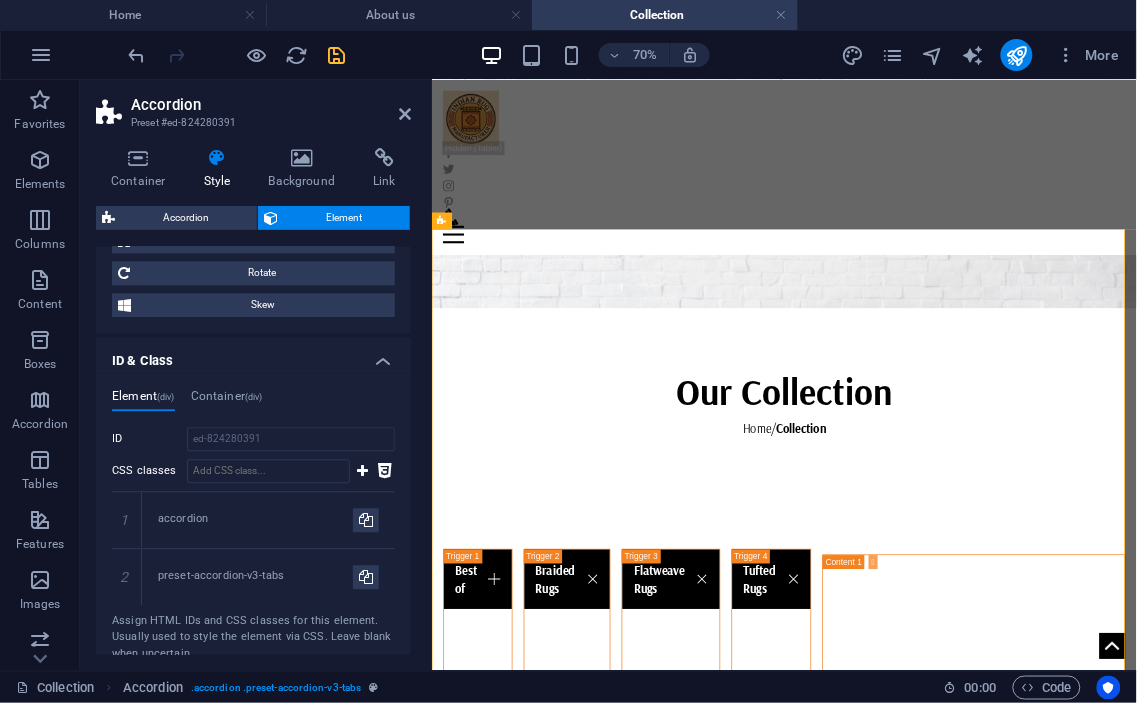 scroll, scrollTop: 974, scrollLeft: 0, axis: vertical 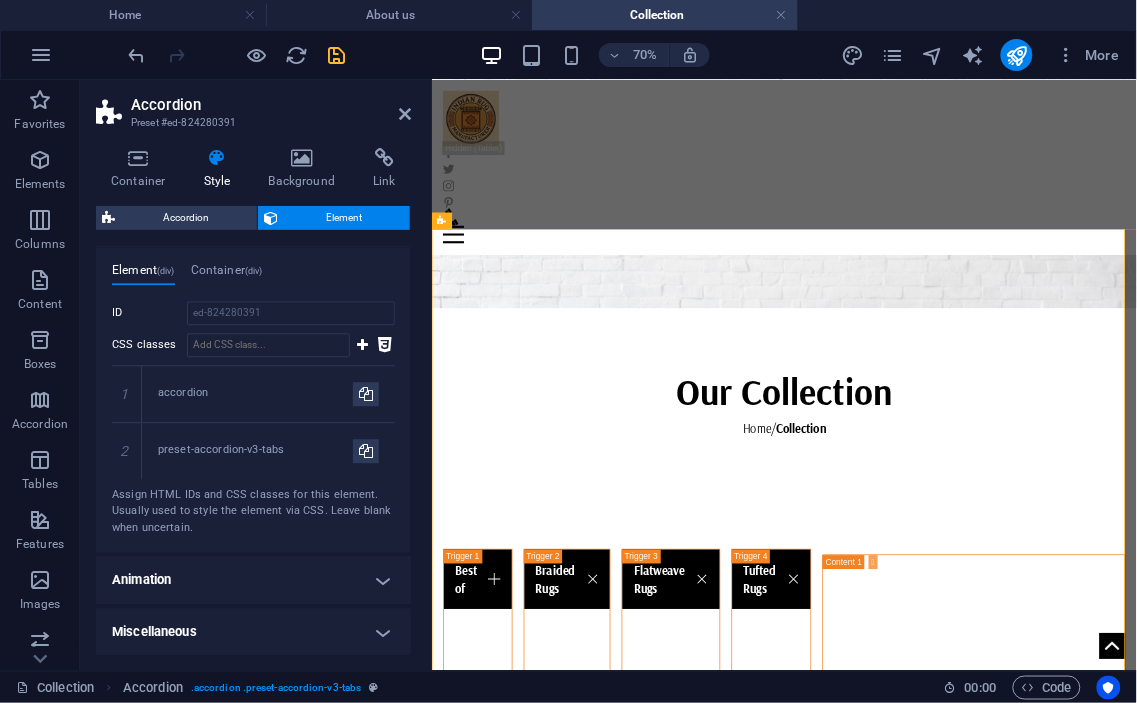click on "Animation" at bounding box center [253, 581] 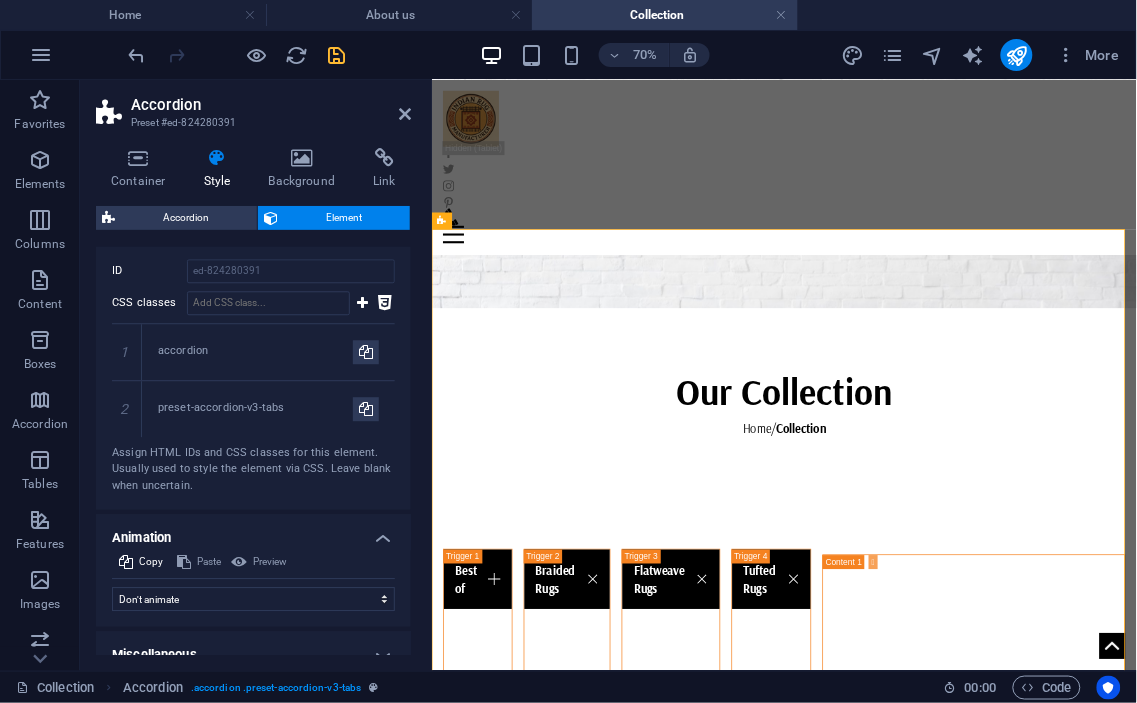 scroll, scrollTop: 1038, scrollLeft: 0, axis: vertical 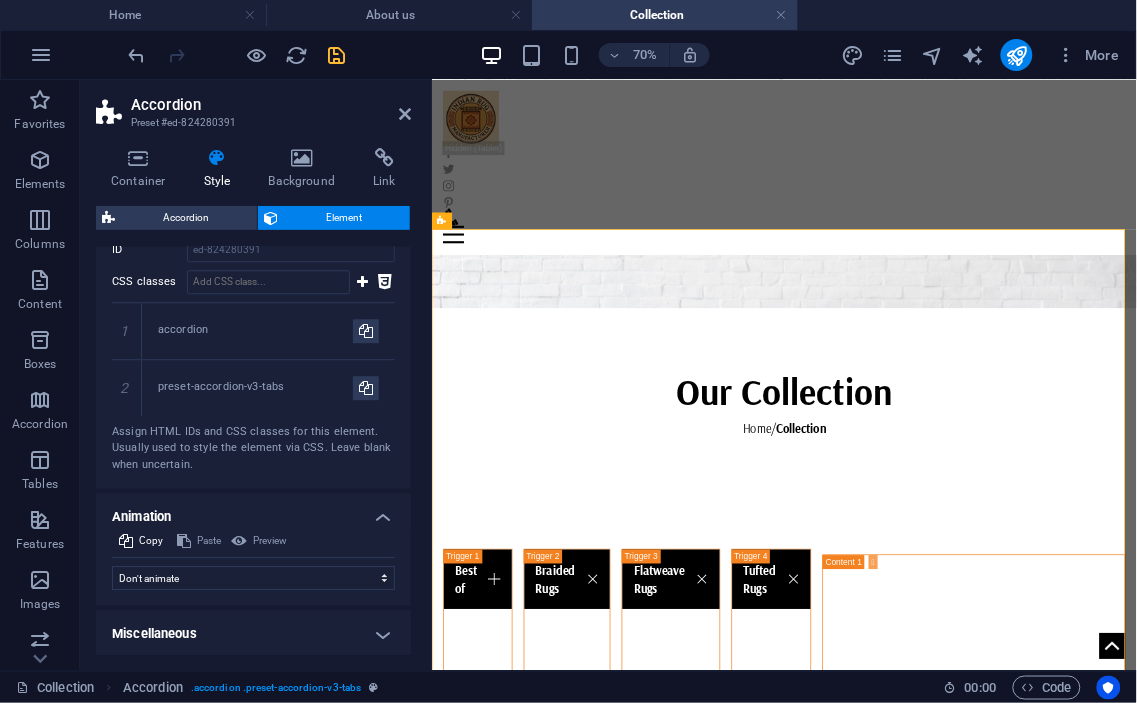 click on "Miscellaneous" at bounding box center [253, 634] 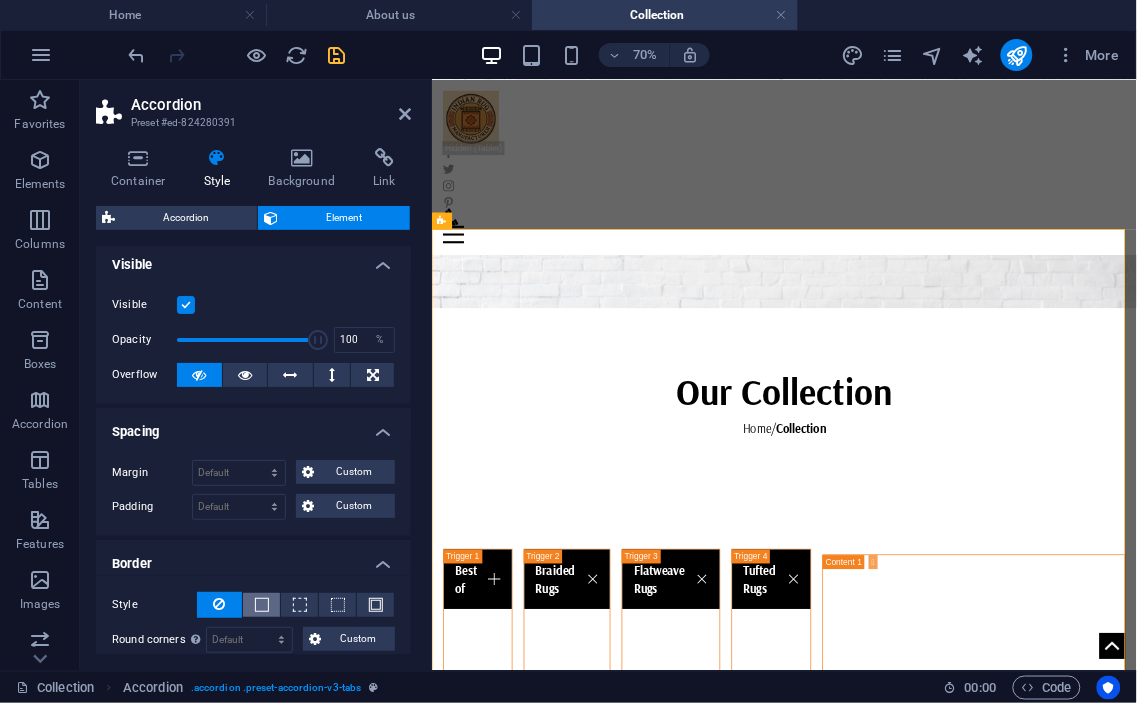 scroll, scrollTop: 0, scrollLeft: 0, axis: both 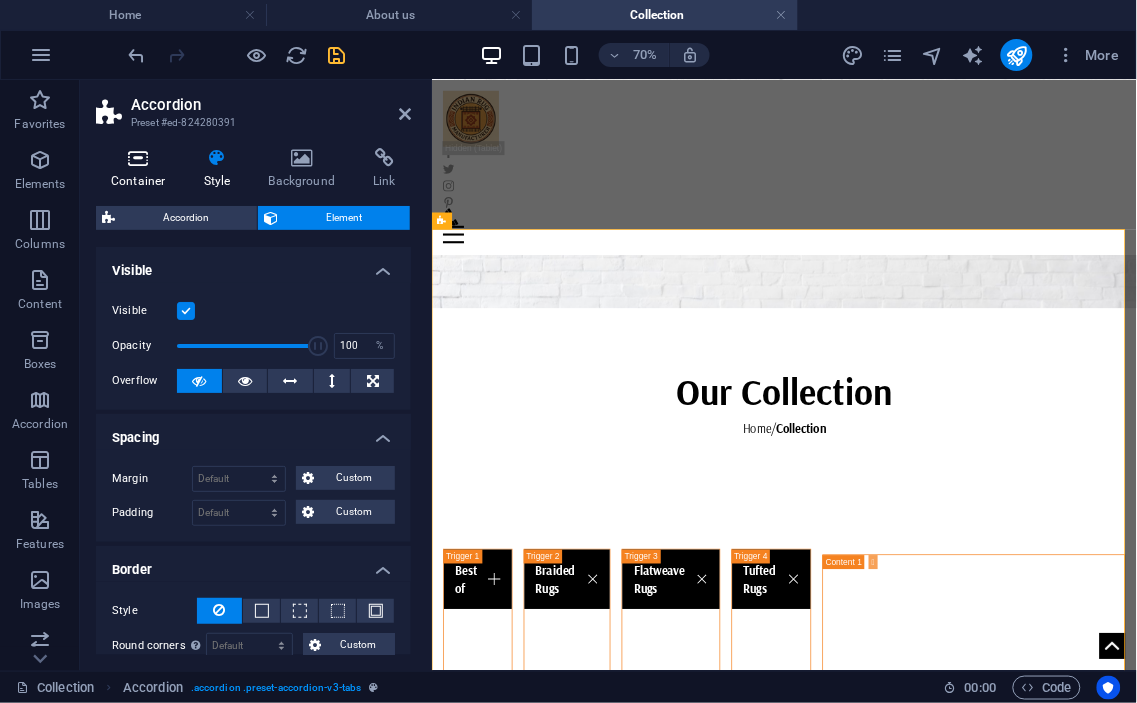 click at bounding box center [138, 158] 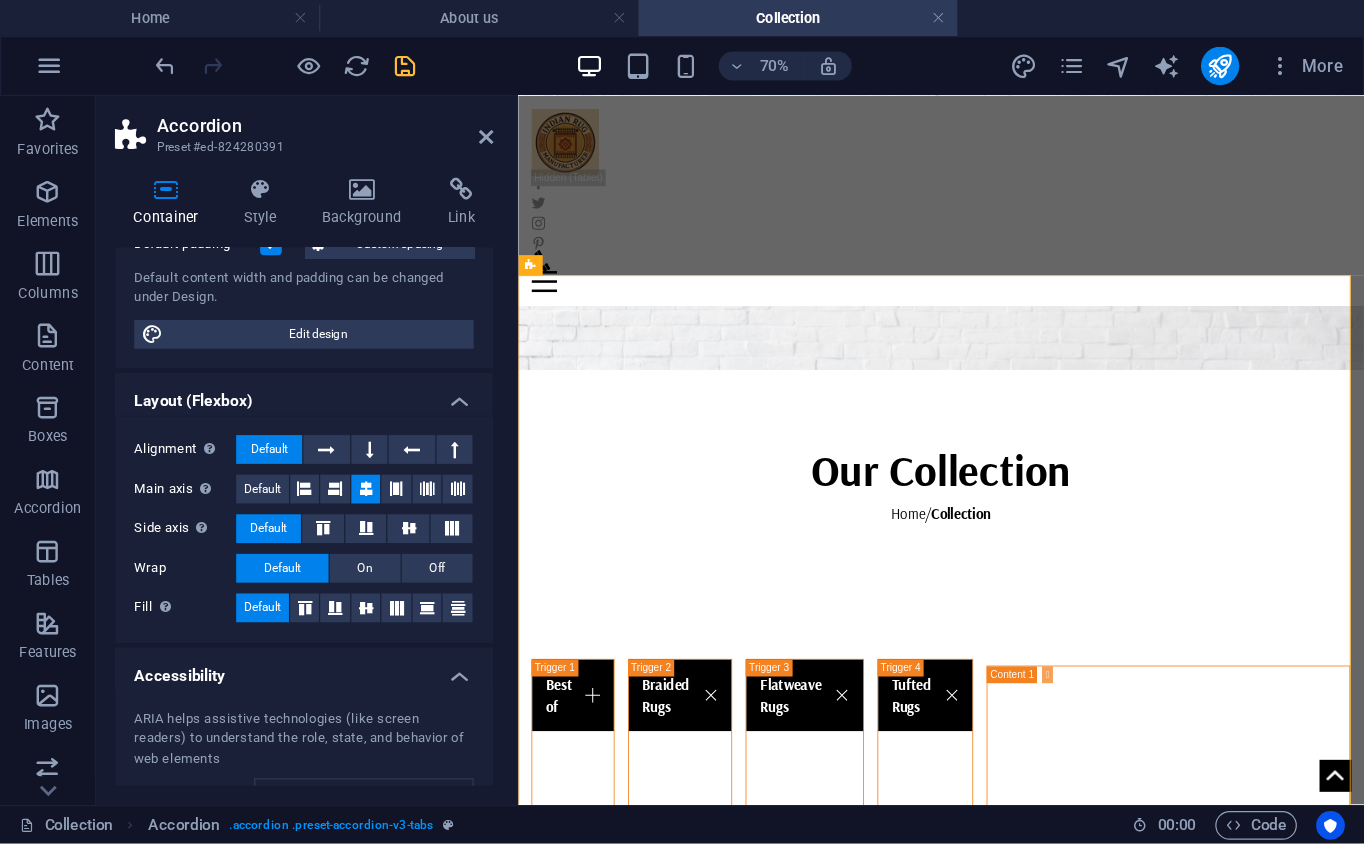 scroll, scrollTop: 0, scrollLeft: 0, axis: both 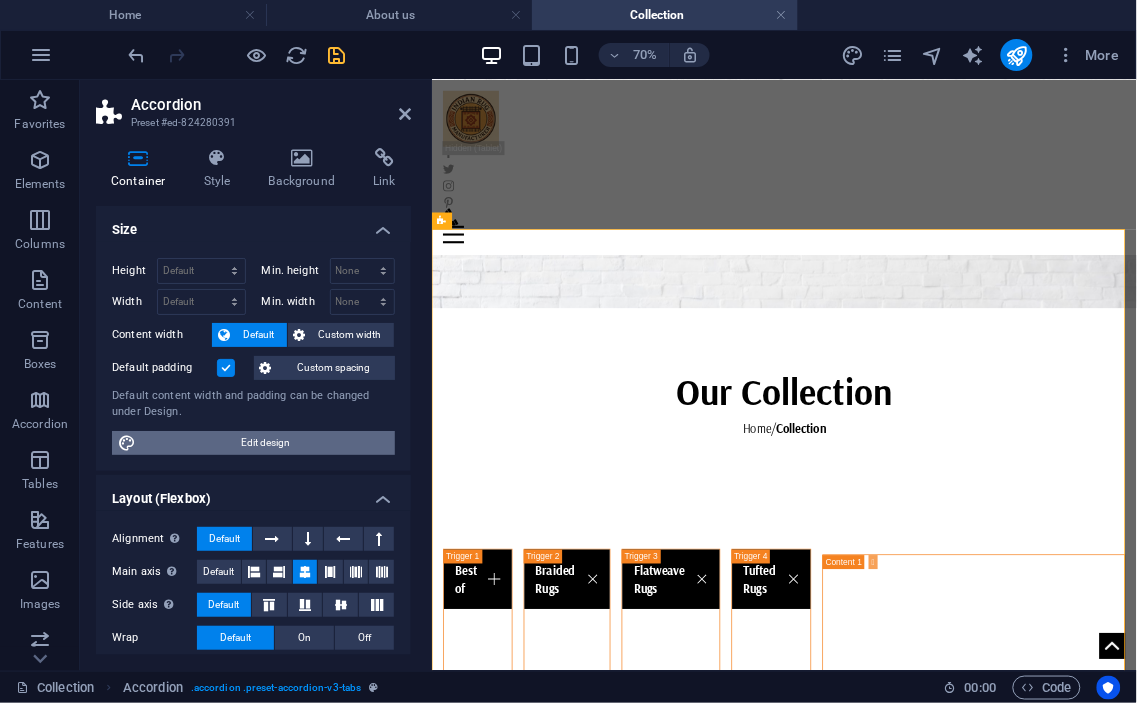 click on "Edit design" at bounding box center (265, 443) 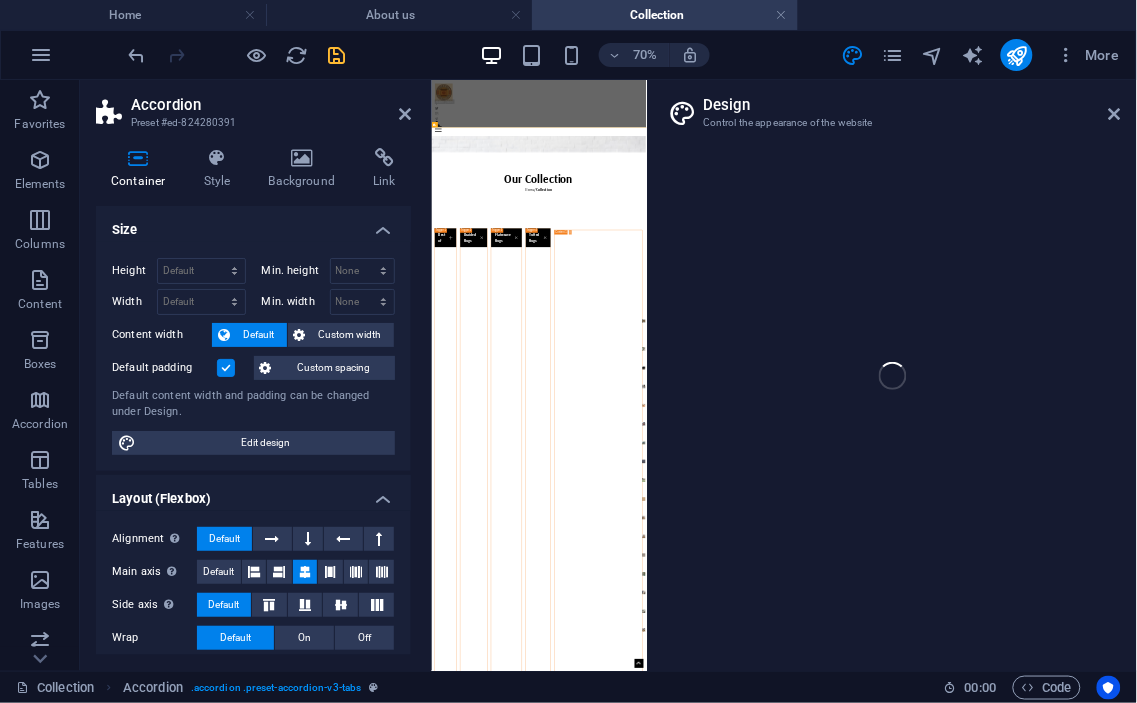 select on "rem" 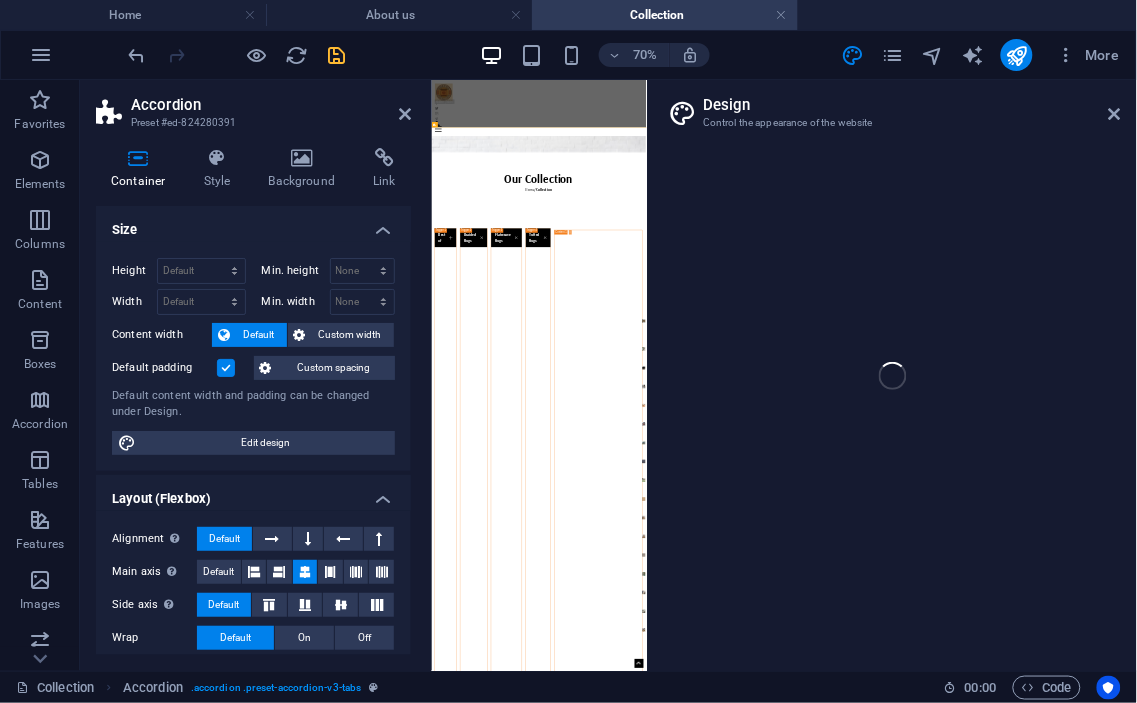 select on "px" 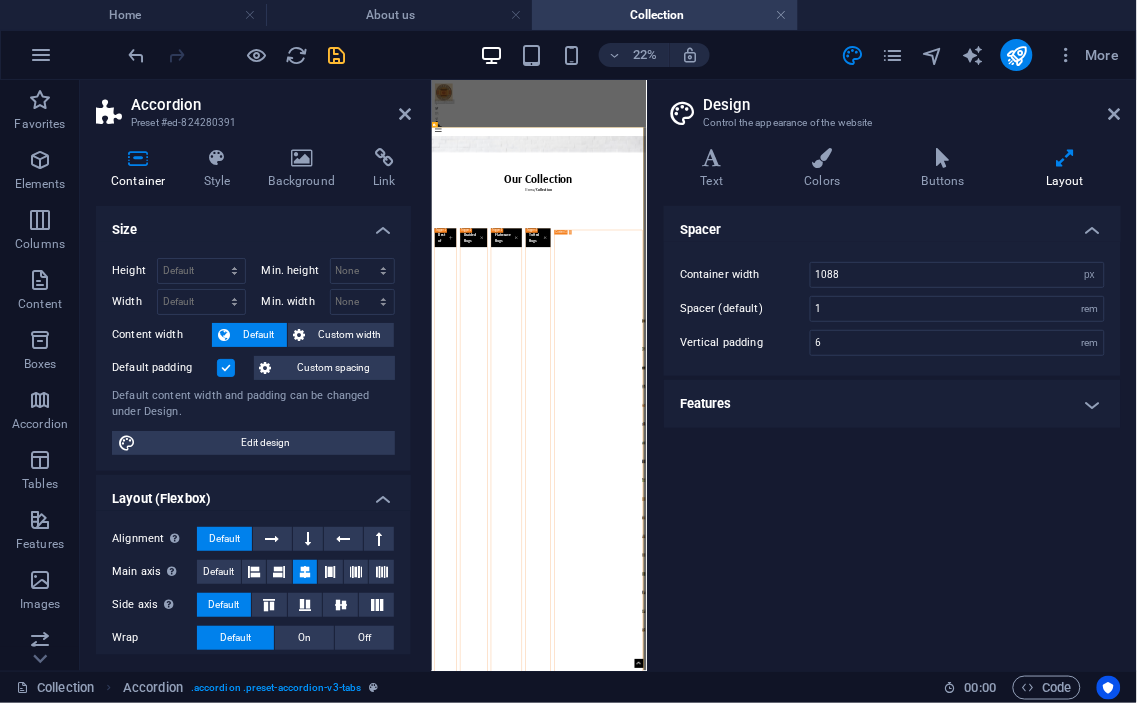 click on "Design Control the appearance of the website Variants  Text  Colors  Buttons  Layout Text Standard Bold Links Font color Font Arsenal Font size 1.1 rem px Line height 1.6 Font weight To display the font weight correctly, it may need to be enabled.  Manage Fonts Thin, 100 Extra-light, 200 Light, 300 Regular, 400 Medium, 500 Semi-bold, 600 Bold, 700 Extra-bold, 800 Black, 900 Letter spacing 0 rem px Font style Text transform Tt TT tt Text align Font weight To display the font weight correctly, it may need to be enabled.  Manage Fonts Thin, 100 Extra-light, 200 Light, 300 Regular, 400 Medium, 500 Semi-bold, 600 Bold, 700 Extra-bold, 800 Black, 900 Default Hover / Active Font color Font color Decoration None Decoration None Transition duration 0.5 s Transition function Ease Ease In Ease Out Ease In/Ease Out Linear Headlines All H1 / Textlogo H2 H3 H4 H5 H6 Font color Font Arsenal Line height 1.5 Font weight To display the font weight correctly, it may need to be enabled.  Manage Fonts Thin, 100 Extra-light, 200 0" at bounding box center [892, 375] 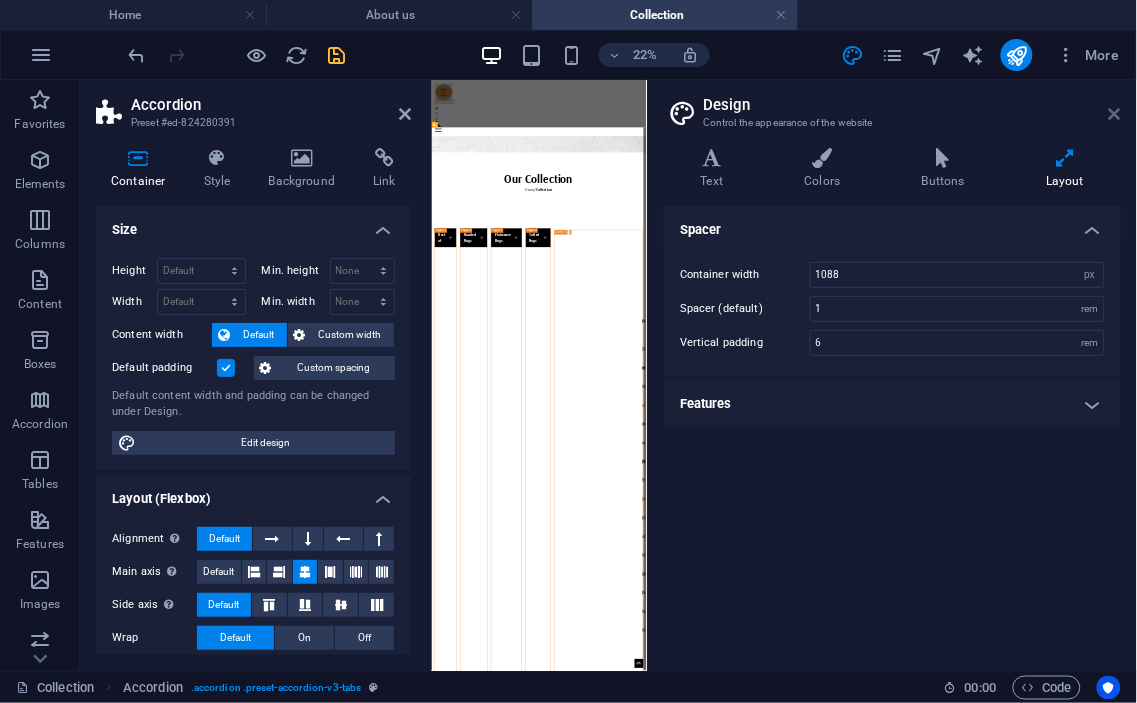 click at bounding box center (1115, 114) 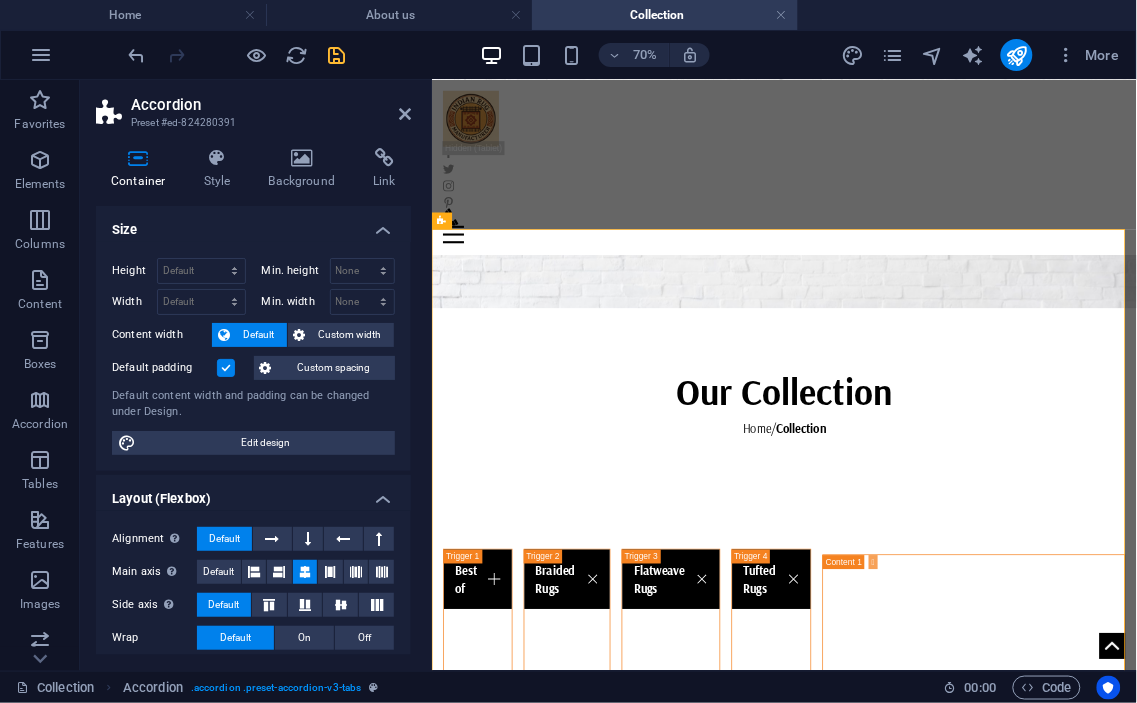 click on "Accordion Preset #ed-824280391
Container Style Background Link Size Height Default px rem % vh vw Min. height None px rem % vh vw Width Default px rem % em vh vw Min. width None px rem % vh vw Content width Default Custom width Width Default px rem % em vh vw Min. width None px rem % vh vw Default padding Custom spacing Default content width and padding can be changed under Design. Edit design Layout (Flexbox) Alignment Determines the flex direction. Default Main axis Determine how elements should behave along the main axis inside this container (justify content). Default Side axis Control the vertical direction of the element inside of the container (align items). Default Wrap Default On Off Fill Controls the distances and direction of elements on the y-axis across several lines (align content). Default Accessibility ARIA helps assistive technologies (like screen readers) to understand the role, state, and behavior of web elements Role The ARIA role defines the purpose of an element.  None %" at bounding box center [256, 375] 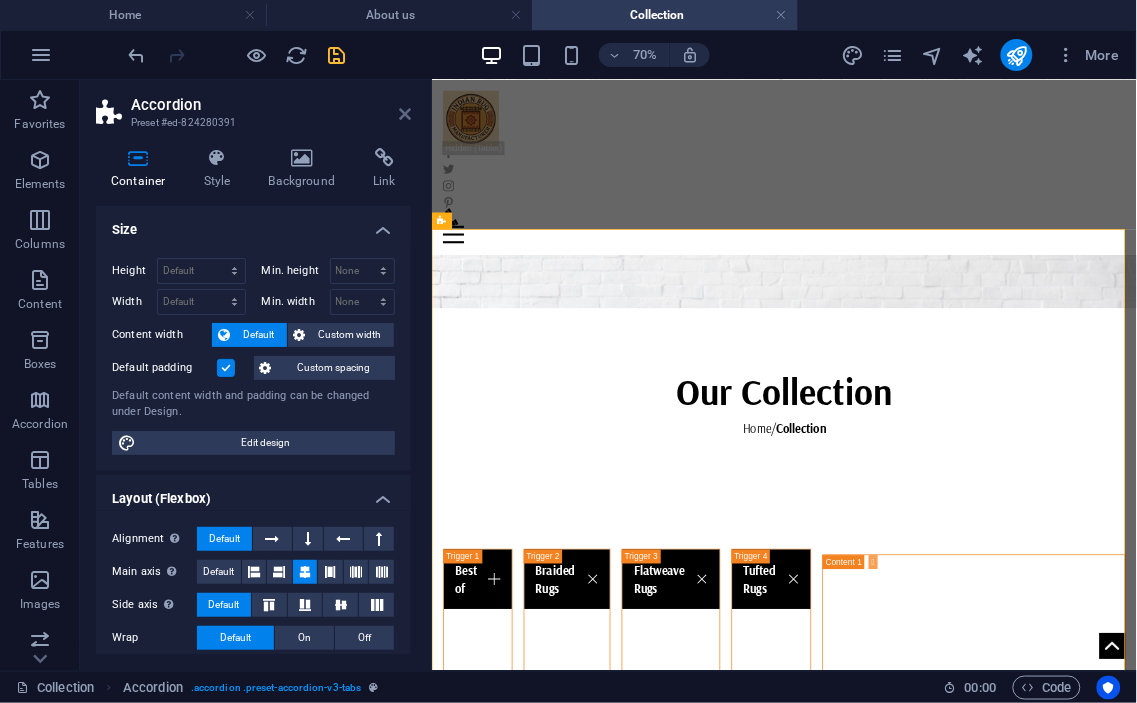 click at bounding box center (405, 114) 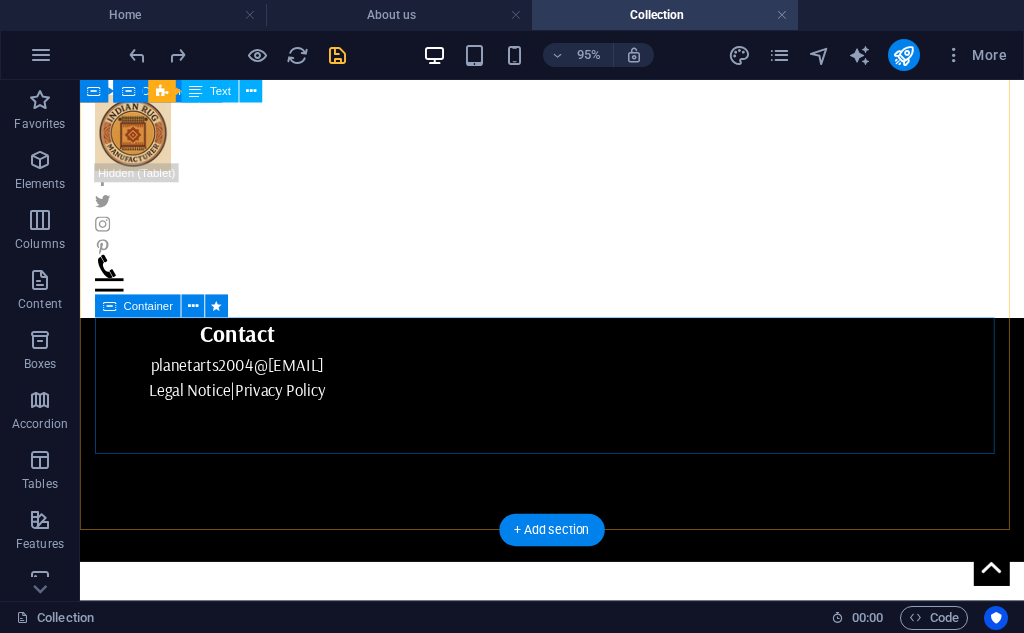 scroll, scrollTop: 8793, scrollLeft: 0, axis: vertical 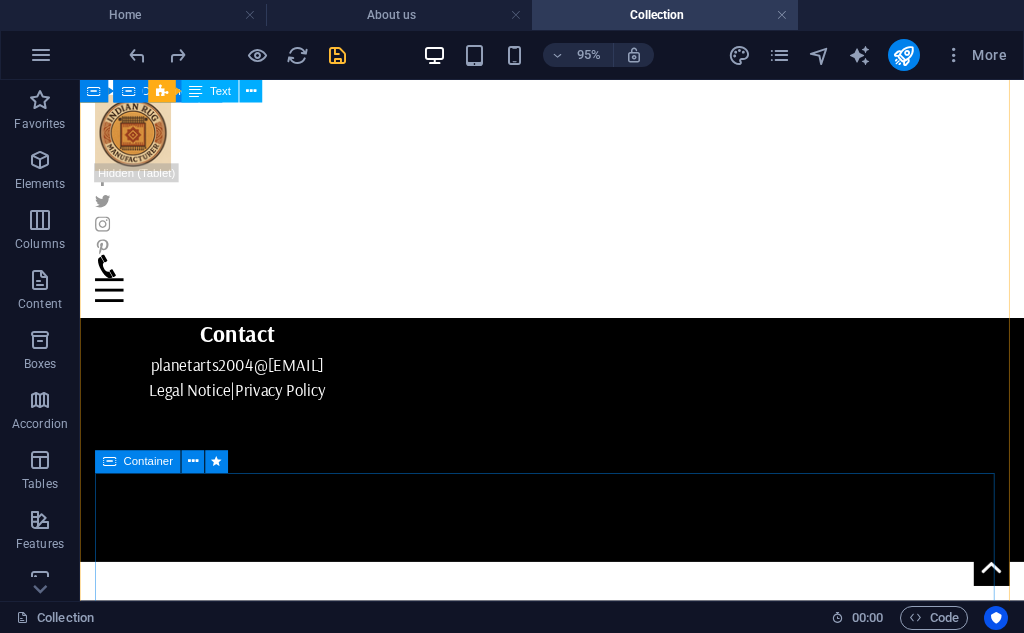 click on "Drop content here or  Add elements  Paste clipboard" at bounding box center [1014, -5380] 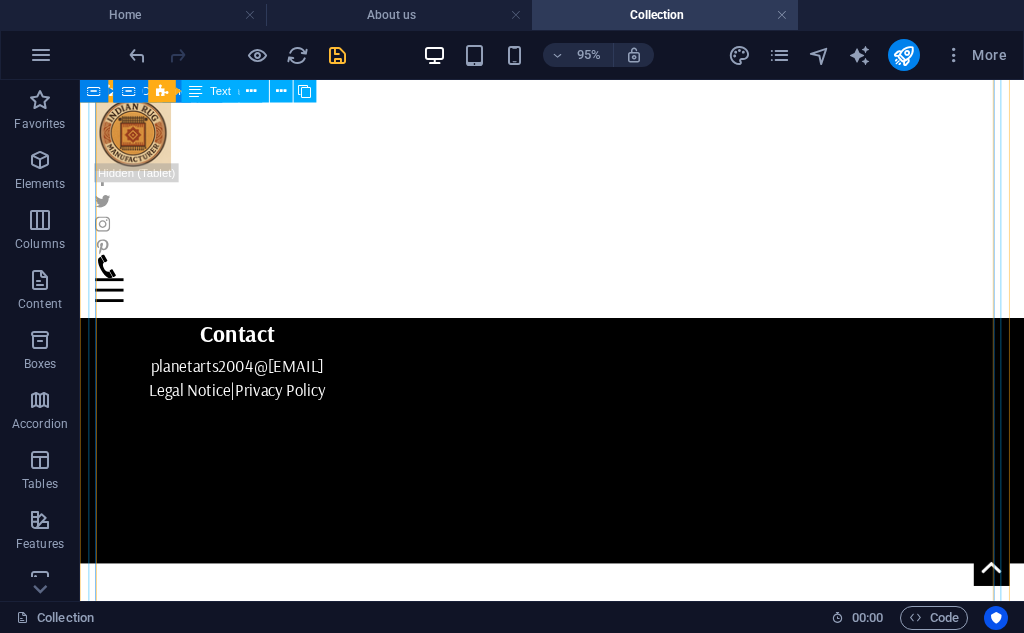 scroll, scrollTop: 9000, scrollLeft: 0, axis: vertical 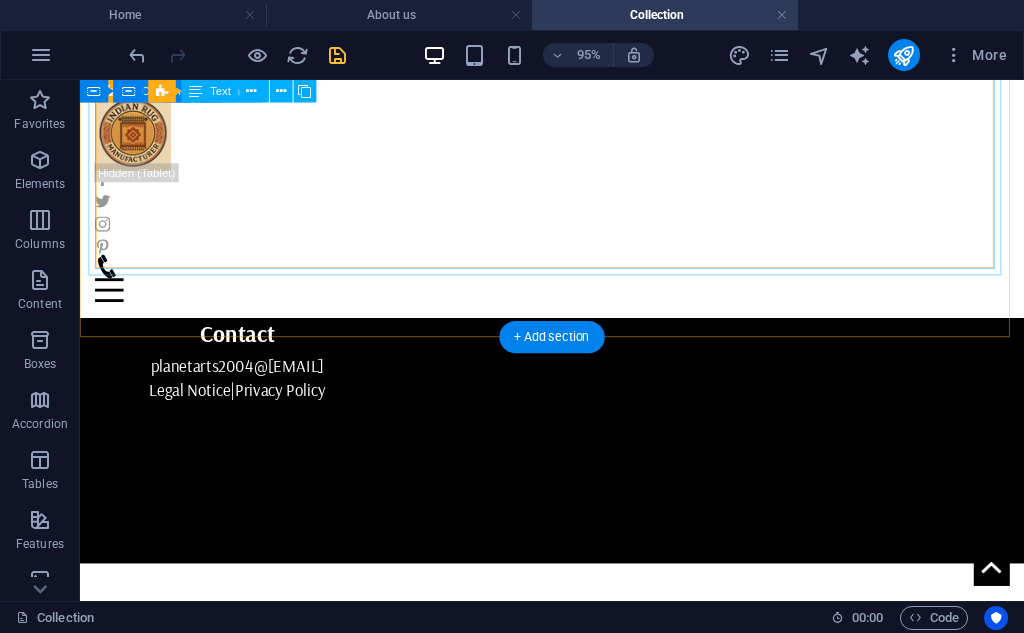 click at bounding box center (923, -1449) 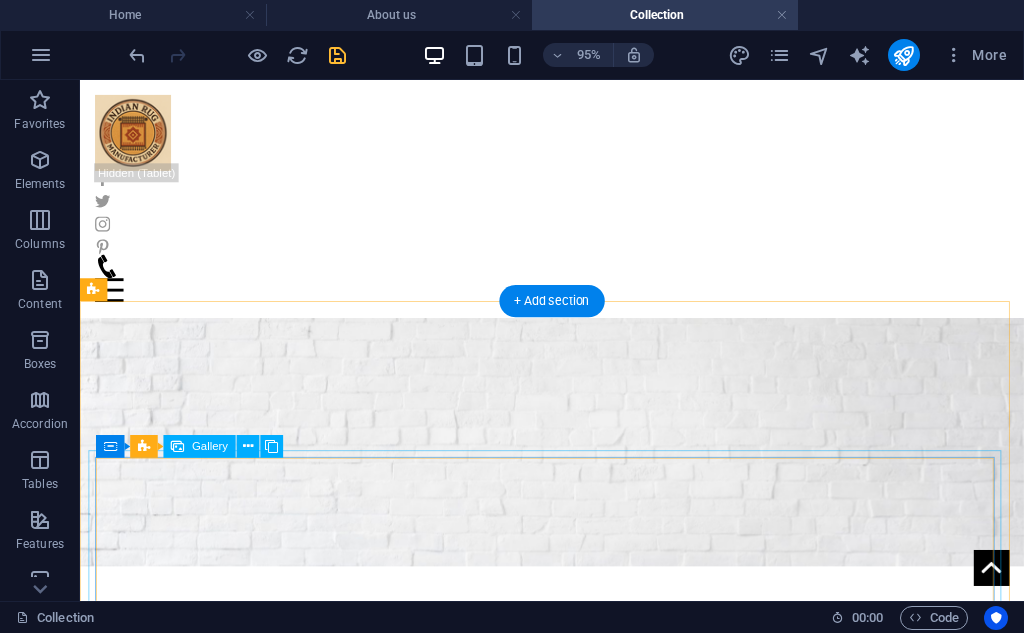 scroll, scrollTop: 167, scrollLeft: 0, axis: vertical 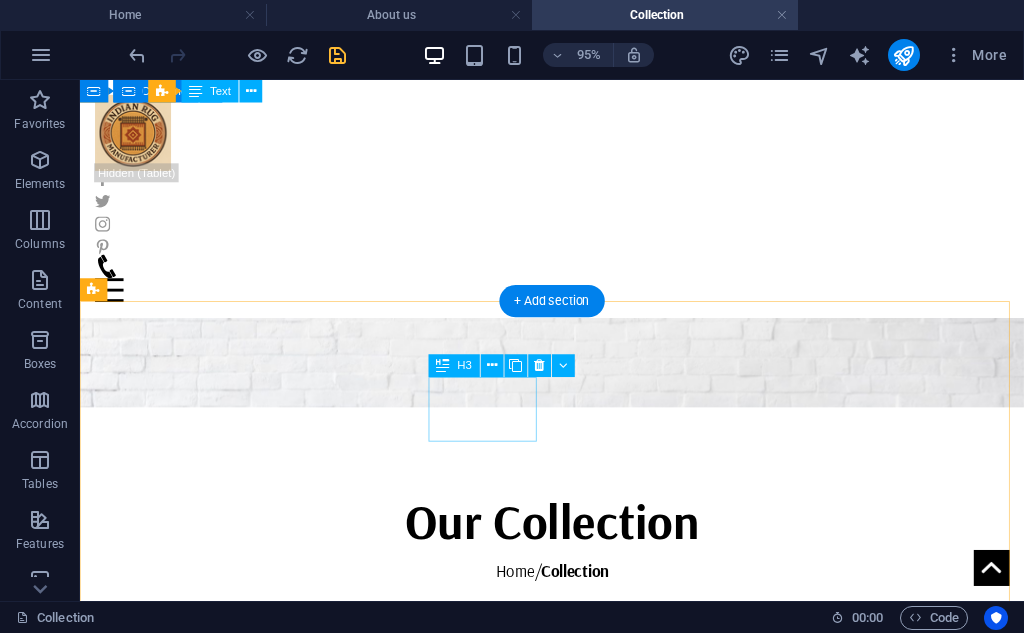click on "Living room" at bounding box center [216, 3335] 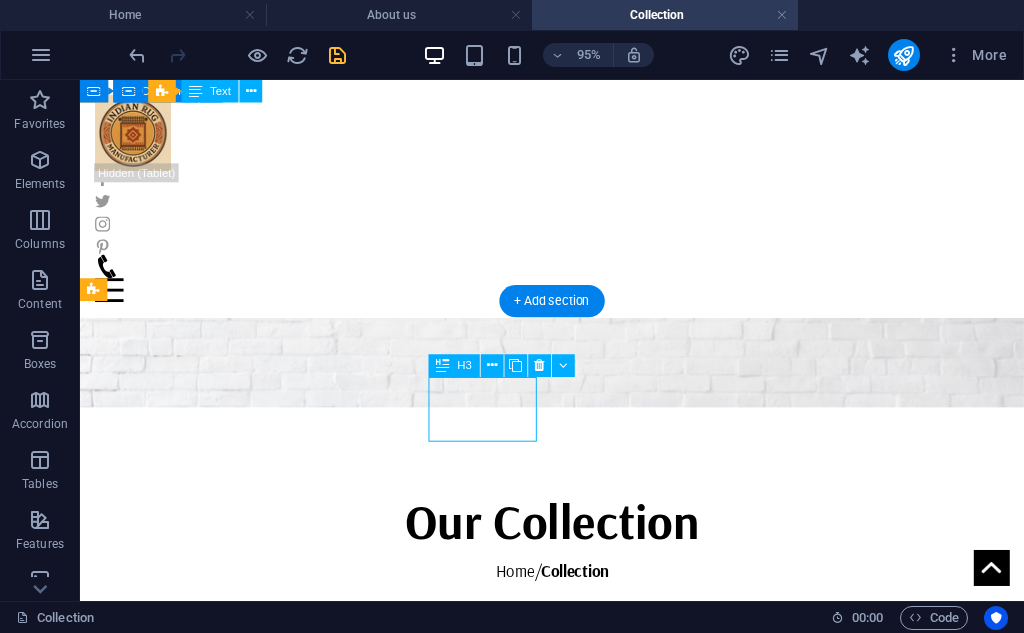 click on "Living room" at bounding box center (216, 3335) 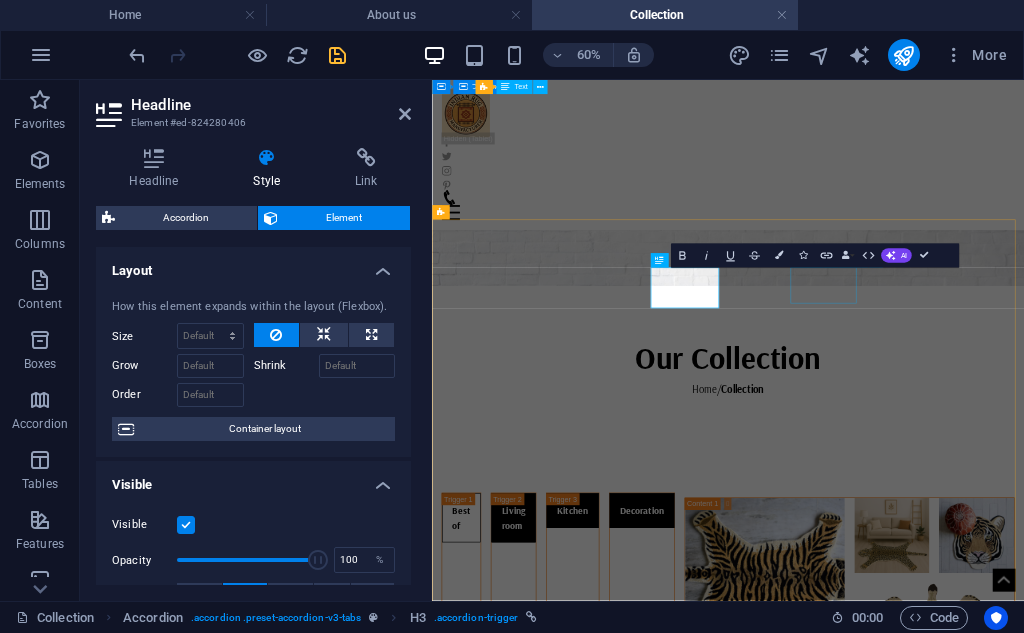 type 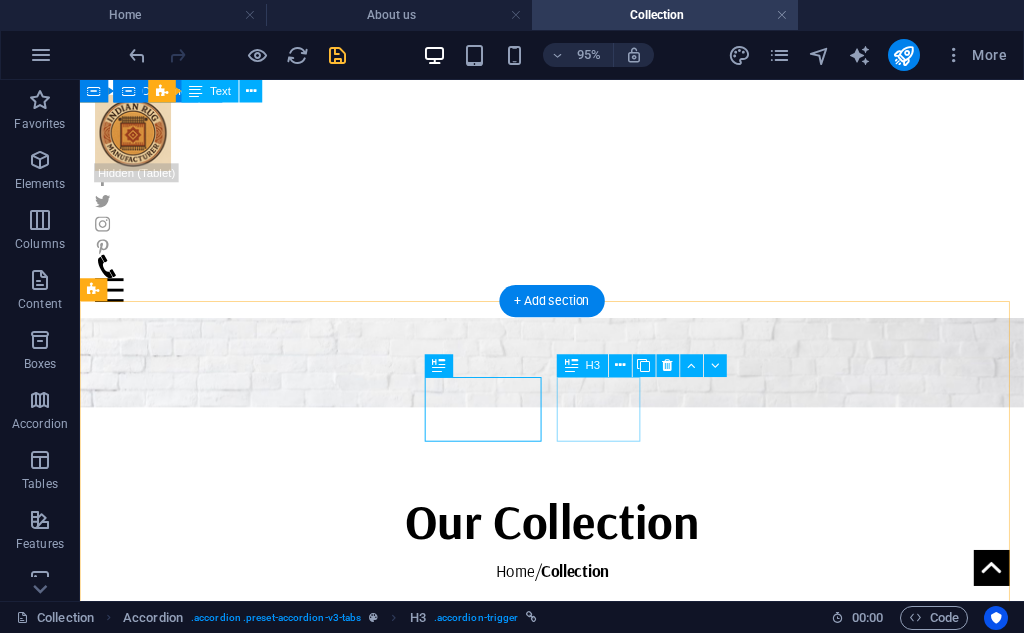 click on "Kitchen" at bounding box center [327, 3277] 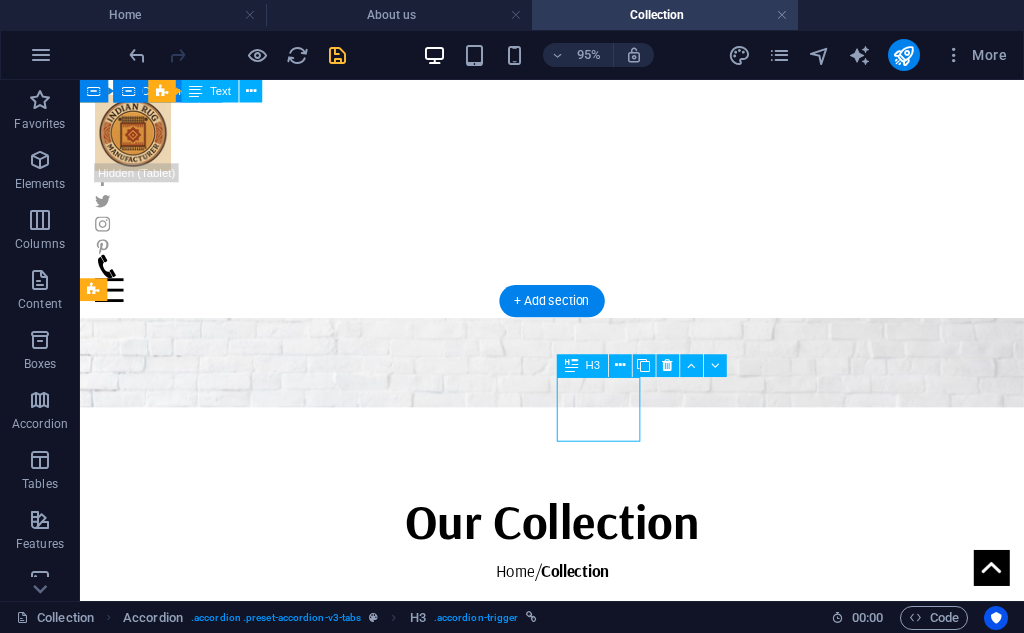 click on "Kitchen" at bounding box center [327, 3277] 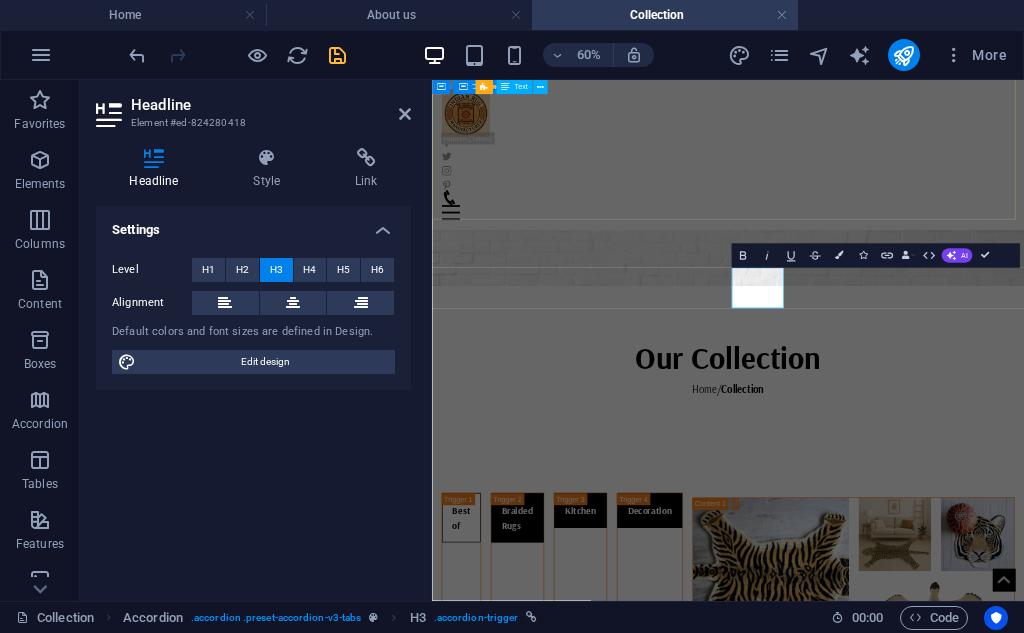 type 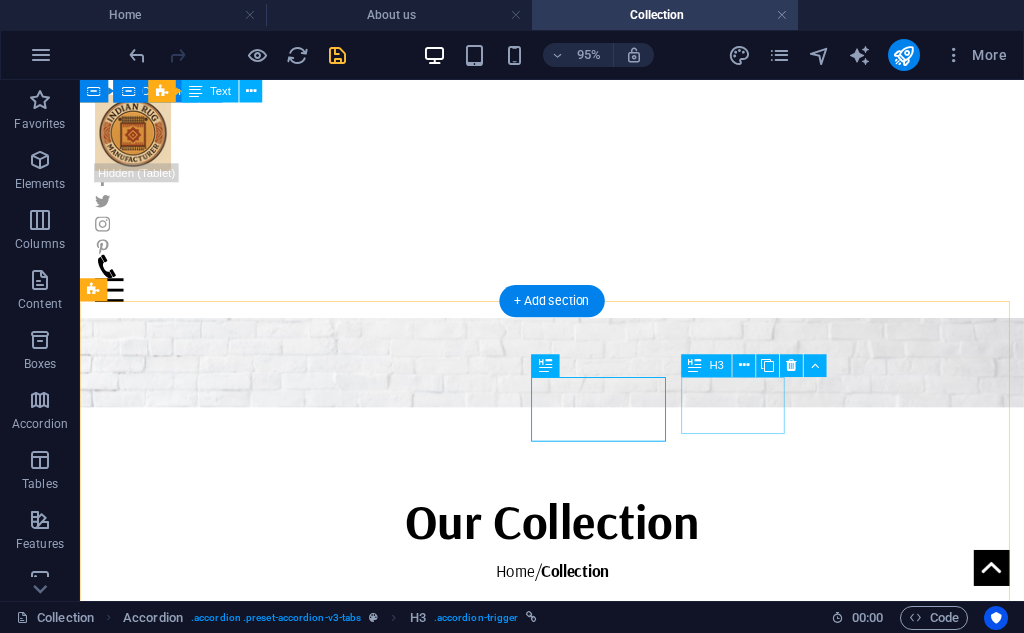 click on "Decoration" at bounding box center [461, 3192] 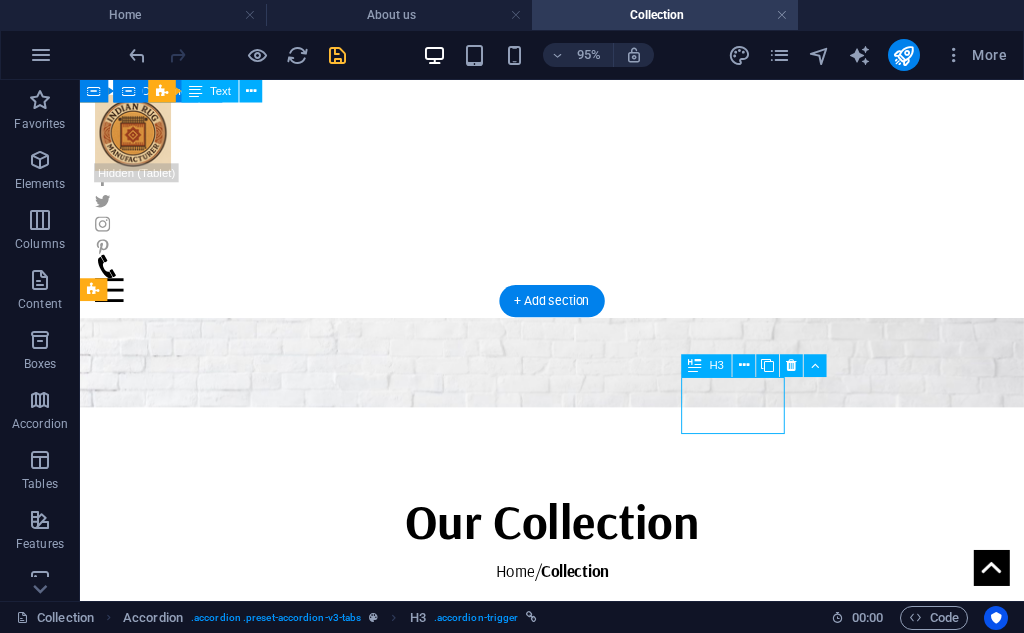 click on "Decoration" at bounding box center [461, 3192] 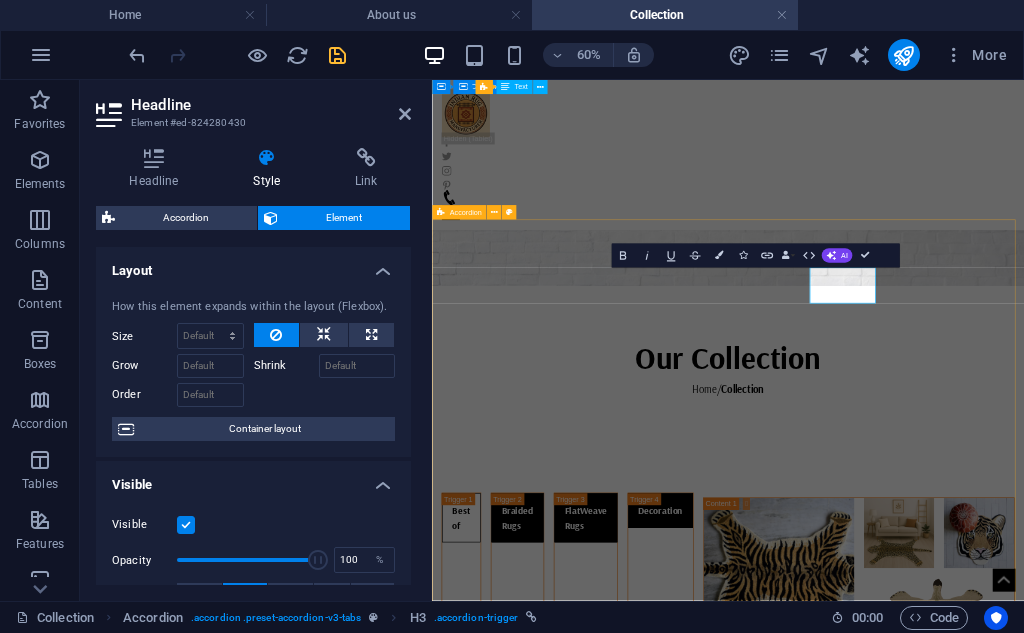 type 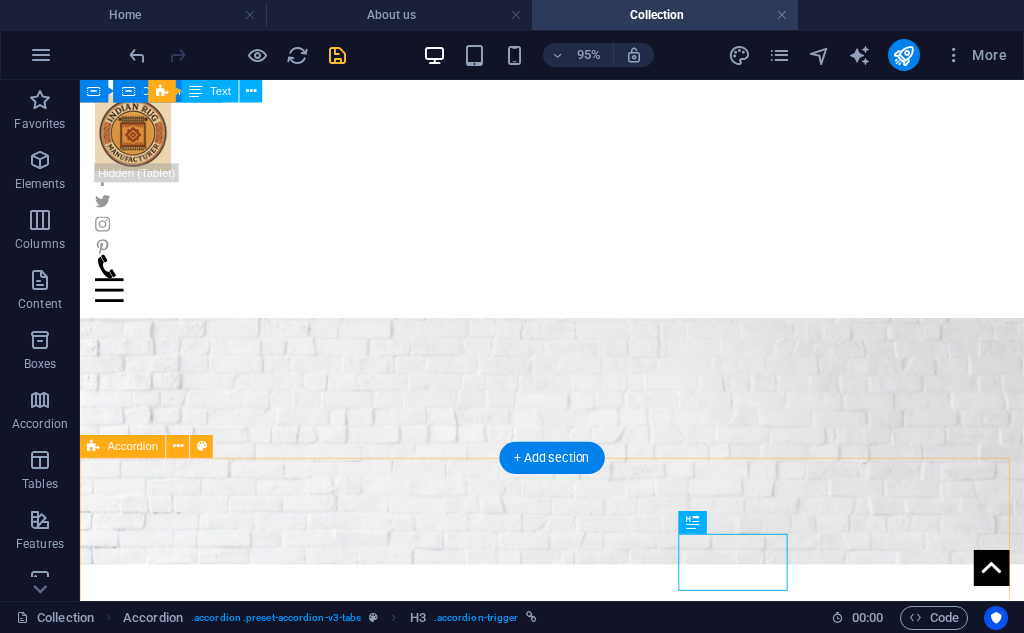scroll, scrollTop: 0, scrollLeft: 0, axis: both 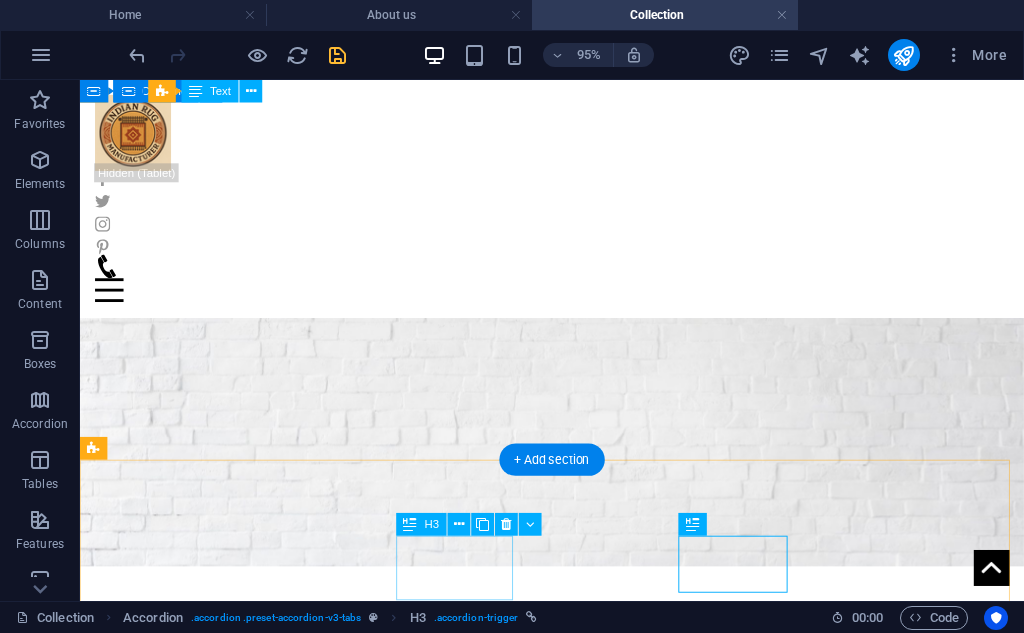 click on "Braided Rugs" at bounding box center (222, 3493) 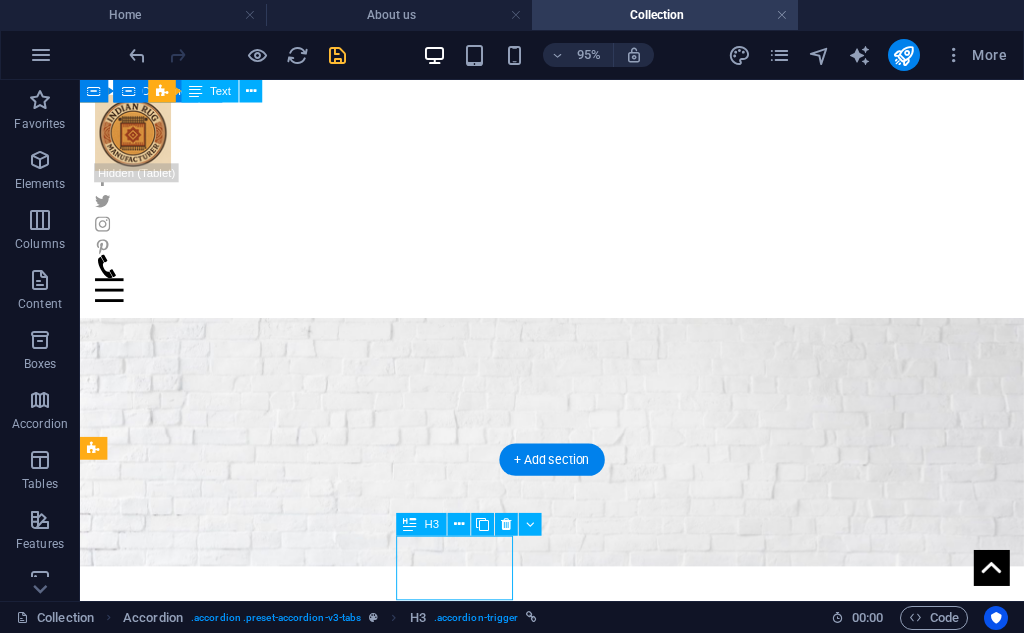 click on "Braided Rugs" at bounding box center [222, 3493] 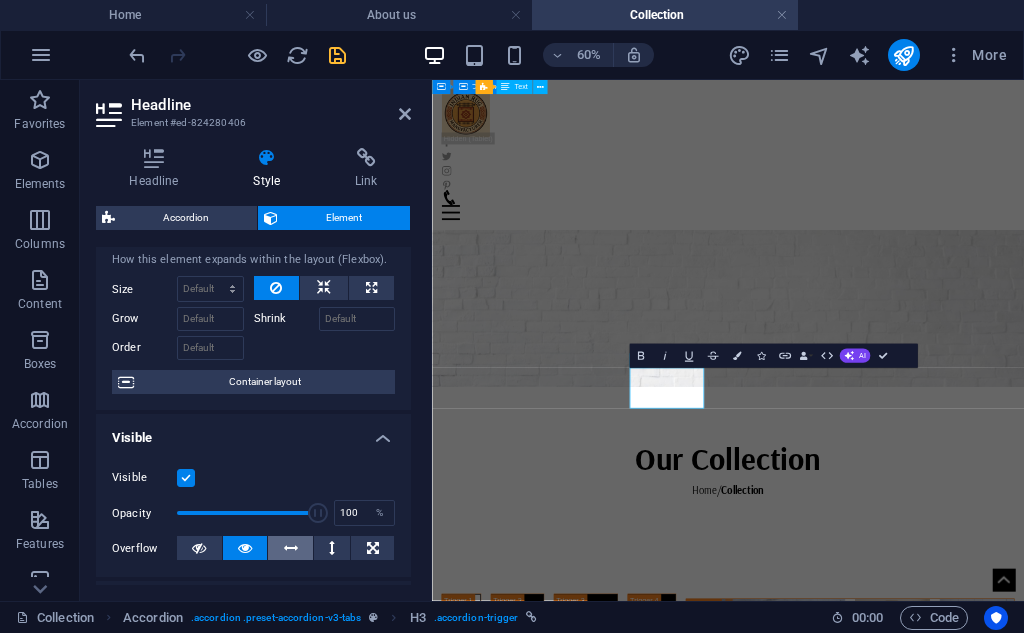 scroll, scrollTop: 0, scrollLeft: 0, axis: both 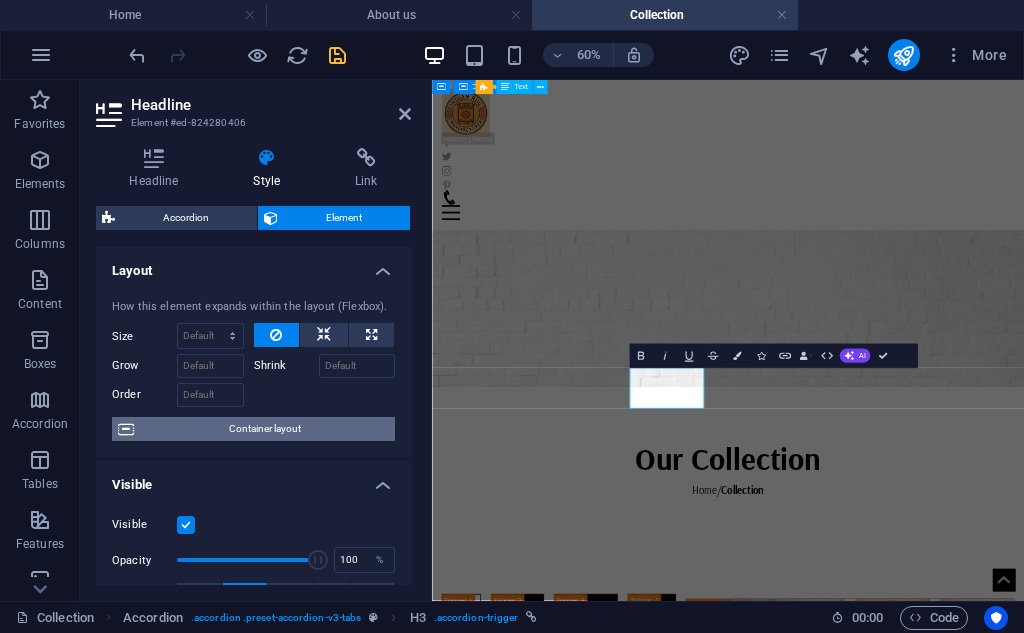 click on "Container layout" at bounding box center [264, 429] 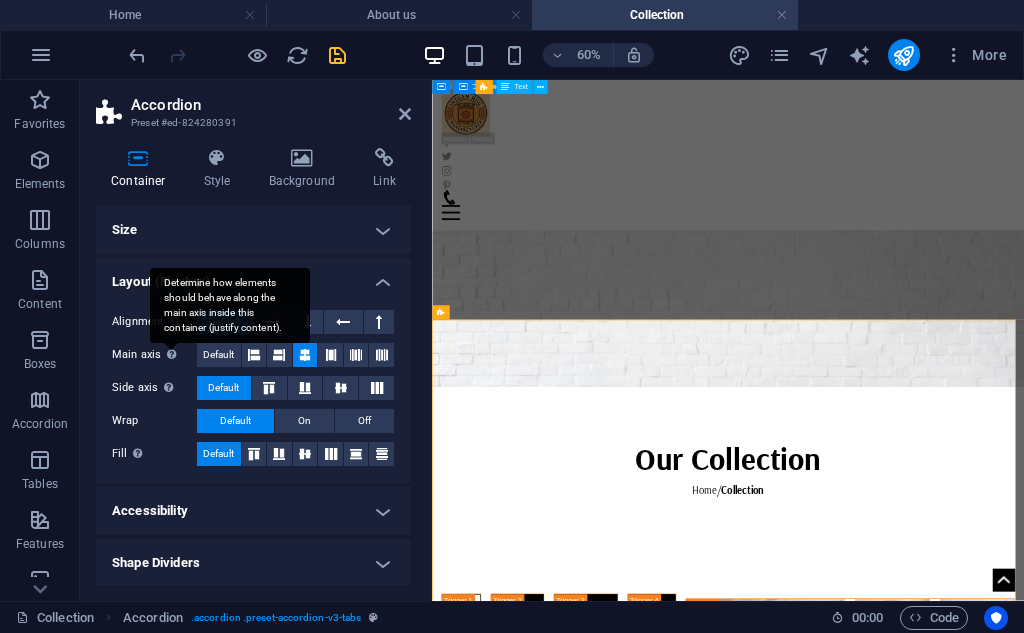 scroll, scrollTop: 2, scrollLeft: 0, axis: vertical 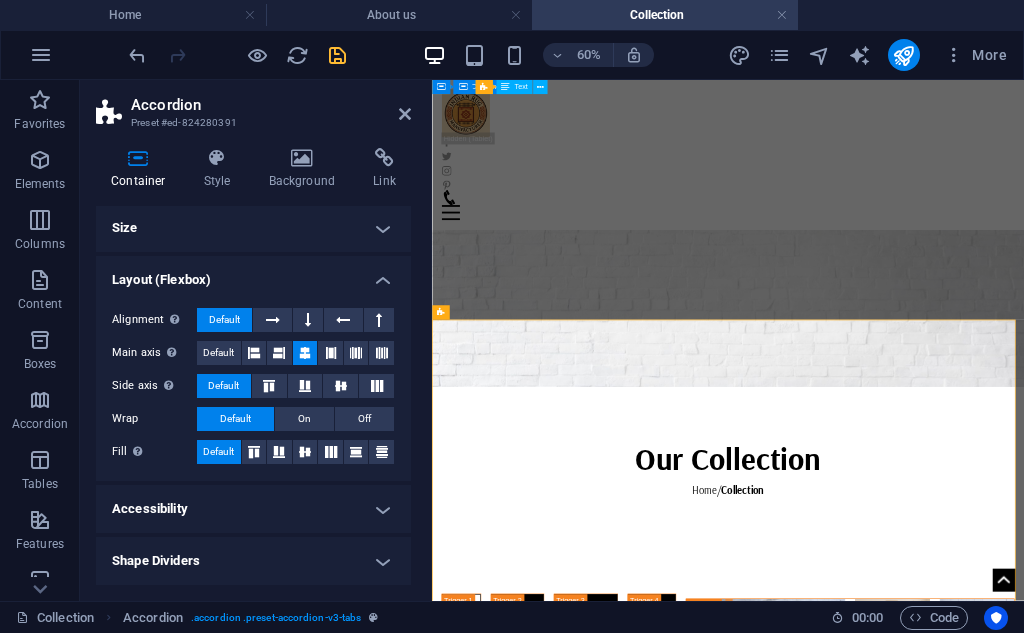 click on "Accessibility" at bounding box center (253, 509) 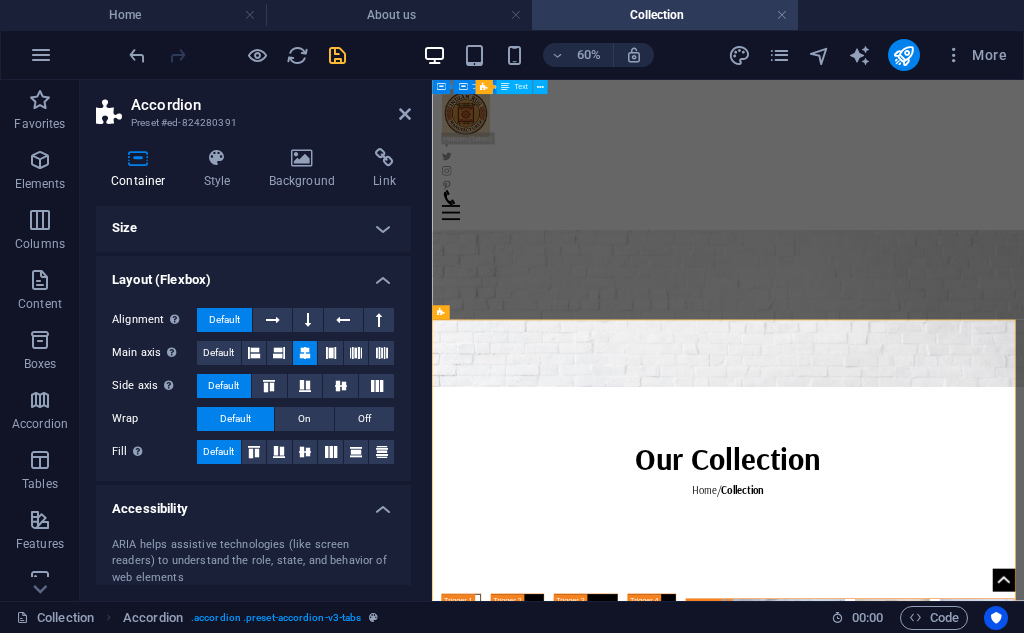 scroll, scrollTop: 135, scrollLeft: 0, axis: vertical 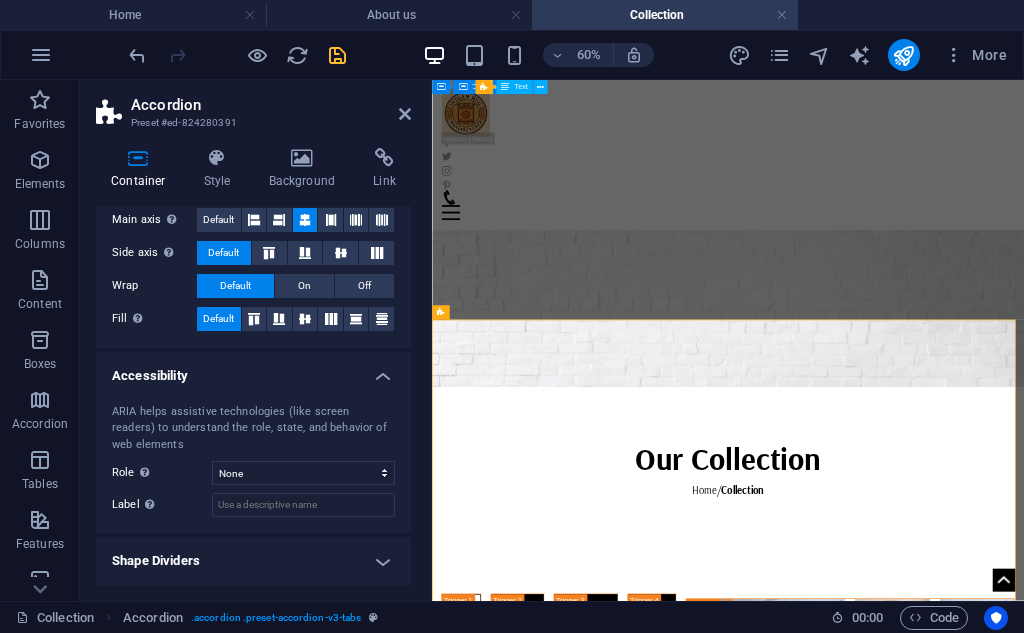 click on "Shape Dividers" at bounding box center (253, 561) 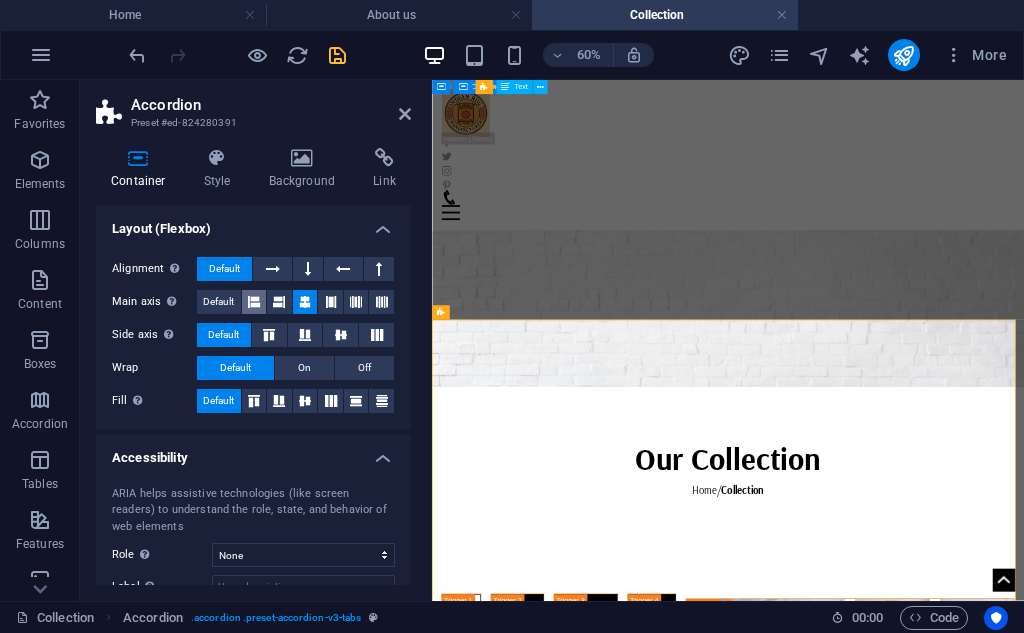scroll, scrollTop: 0, scrollLeft: 0, axis: both 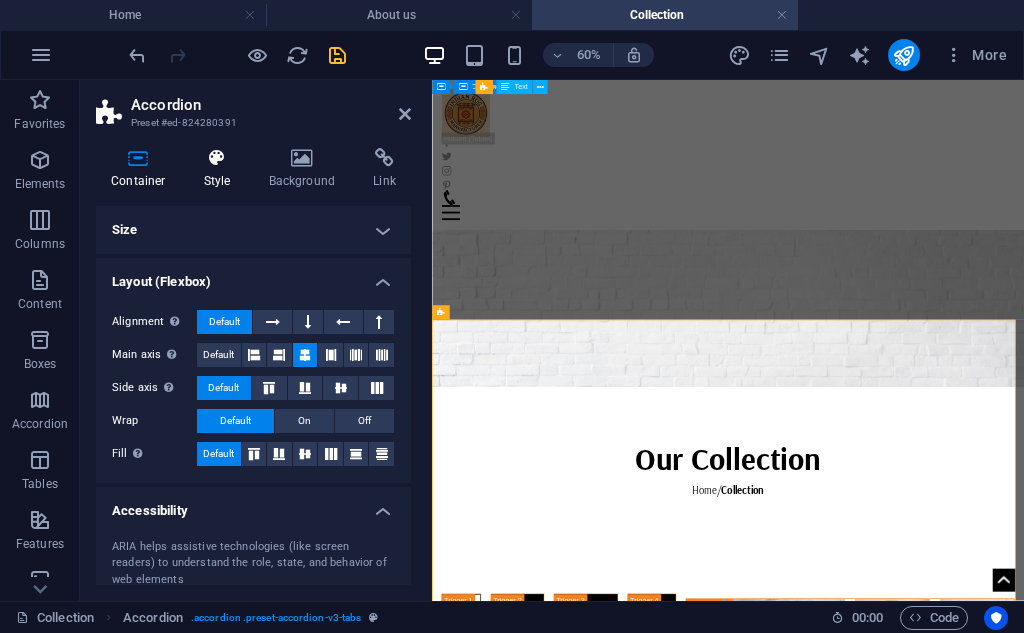 click on "Style" at bounding box center [221, 169] 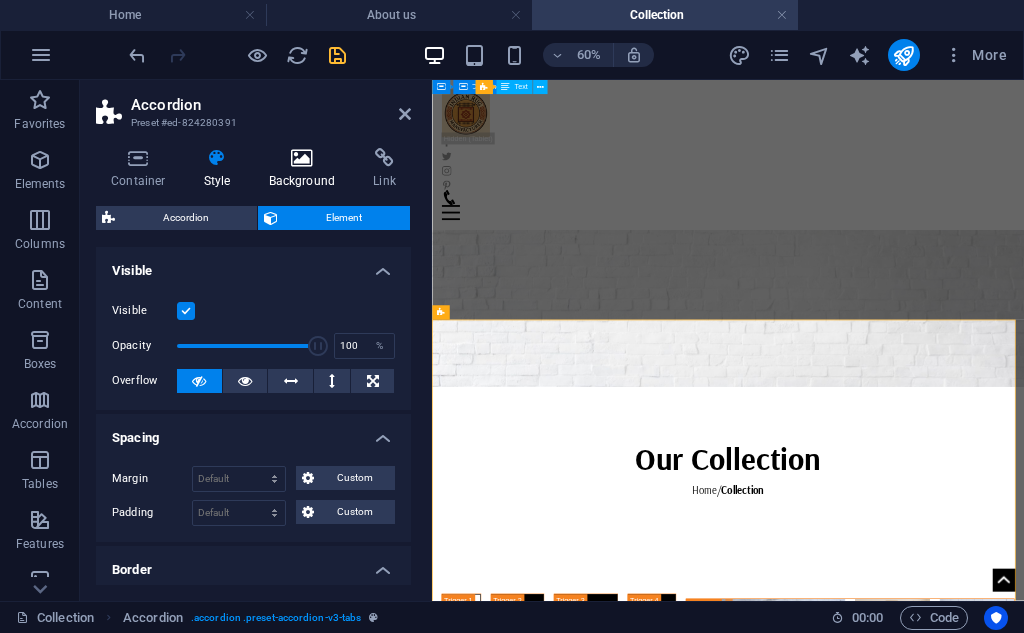 click at bounding box center [302, 158] 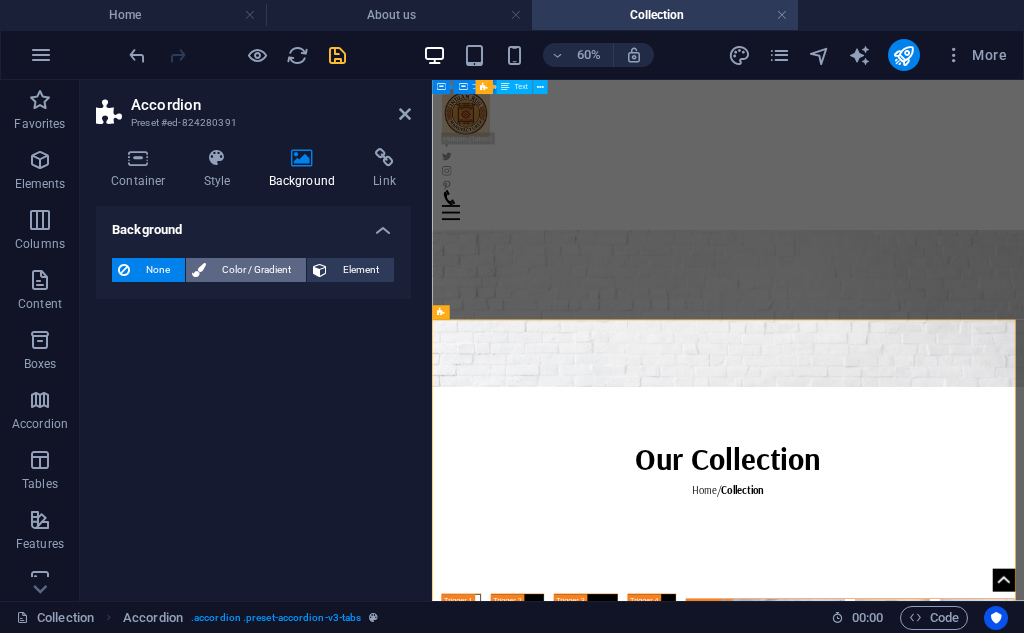 click on "Color / Gradient" at bounding box center (256, 270) 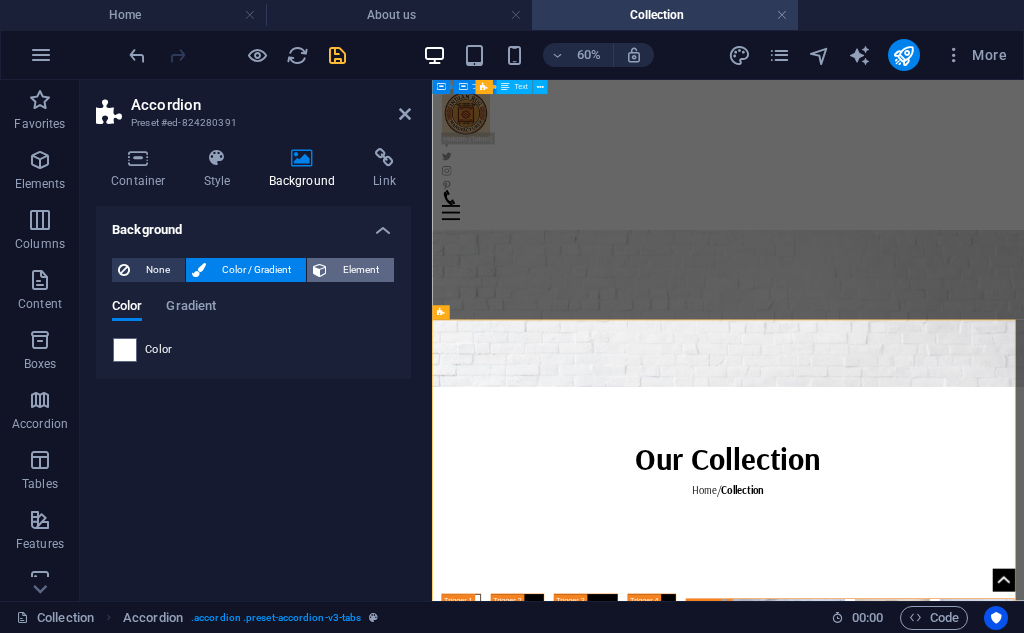 click on "Element" at bounding box center [350, 270] 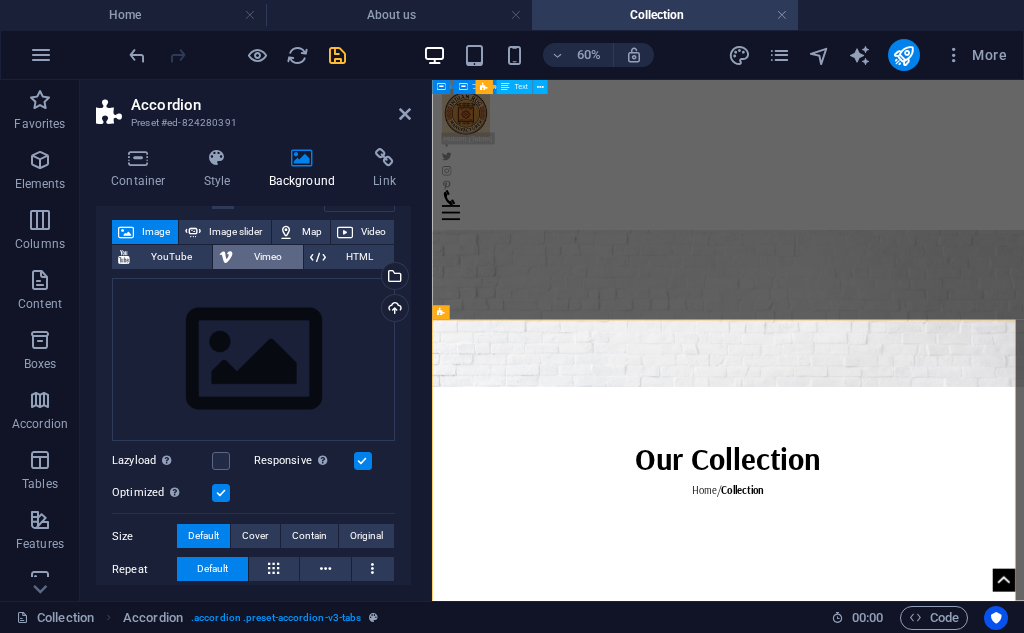 scroll, scrollTop: 0, scrollLeft: 0, axis: both 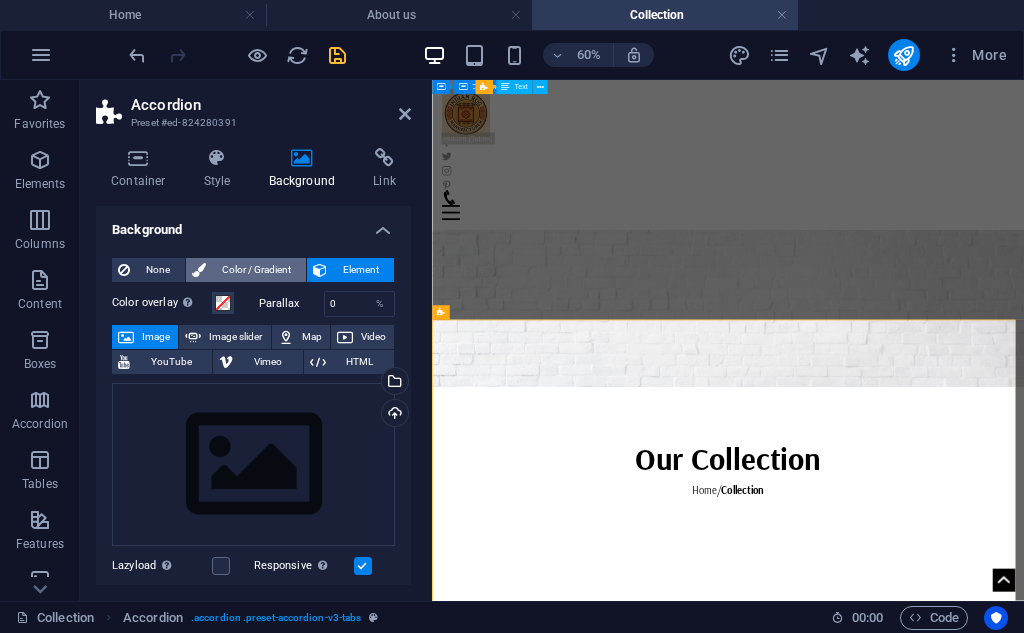 click on "Color / Gradient" at bounding box center (256, 270) 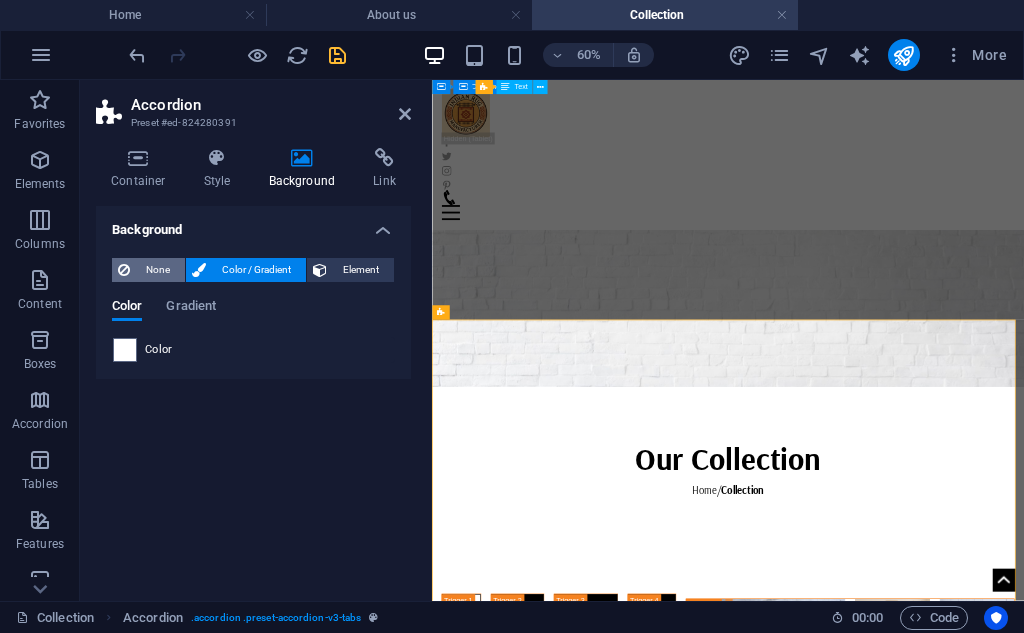click on "None" at bounding box center [157, 270] 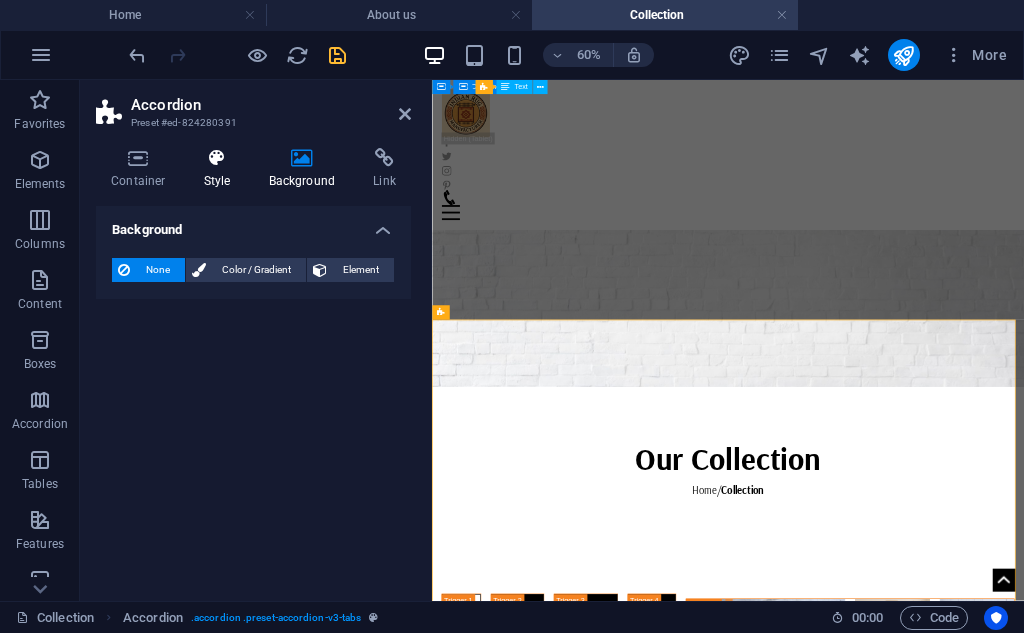 click at bounding box center [217, 158] 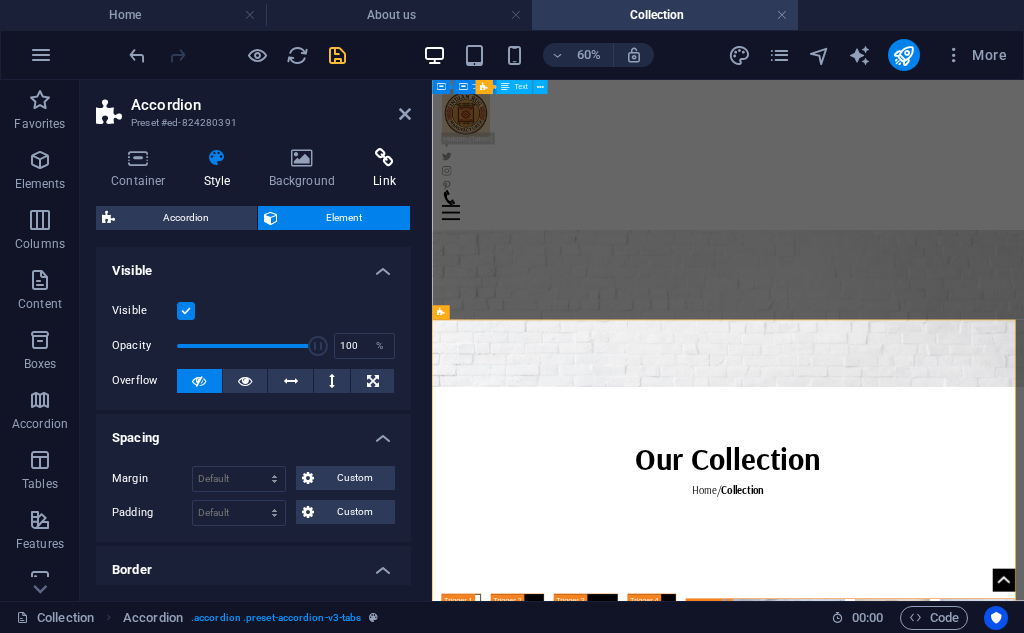 click at bounding box center (384, 158) 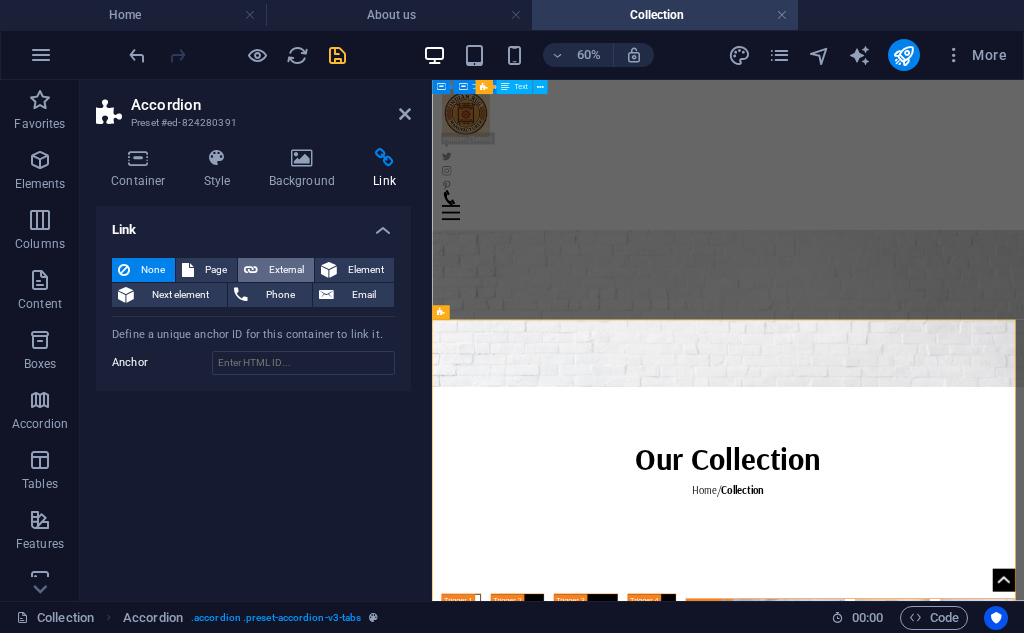 click at bounding box center (251, 270) 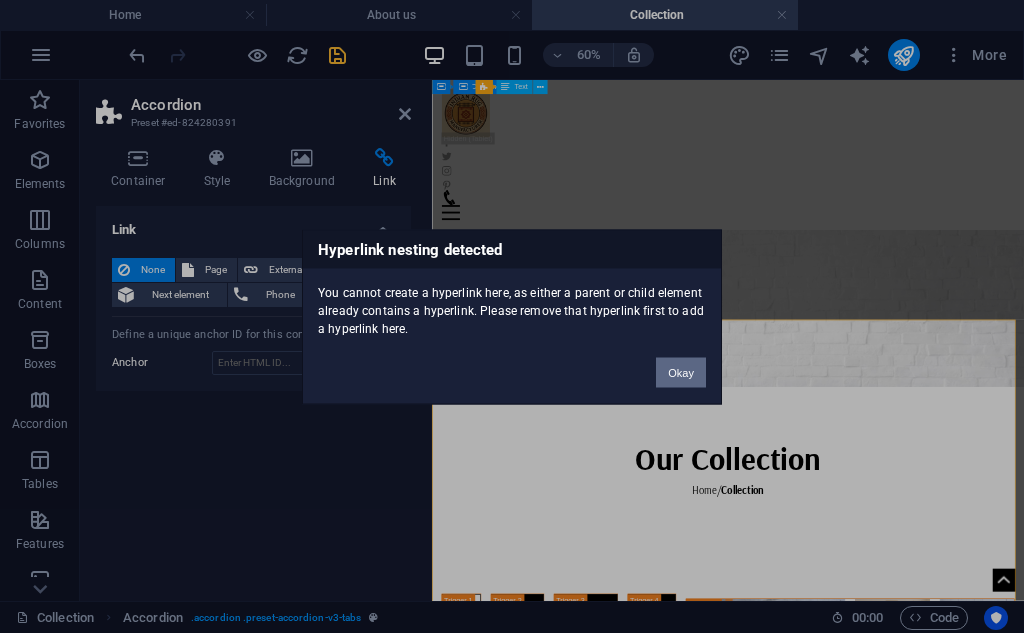 click on "Okay" at bounding box center (681, 372) 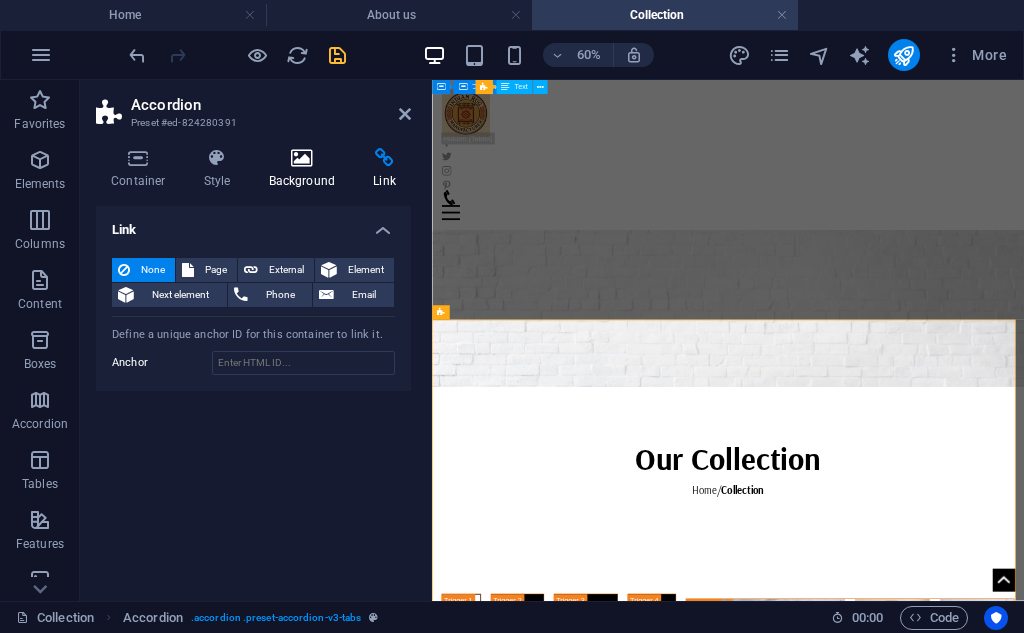 click at bounding box center [302, 158] 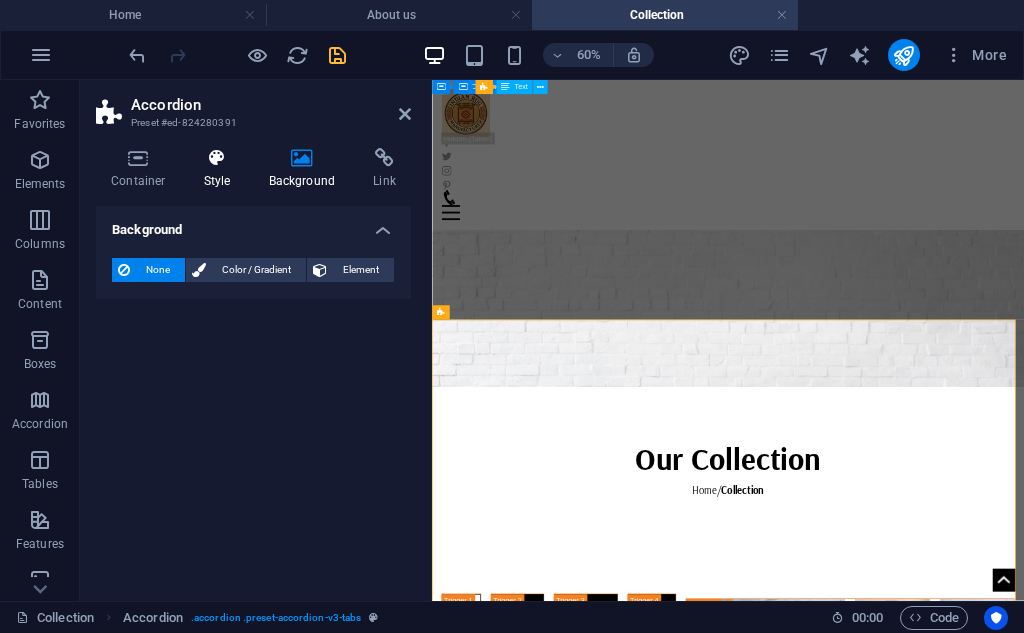 click on "Style" at bounding box center [221, 169] 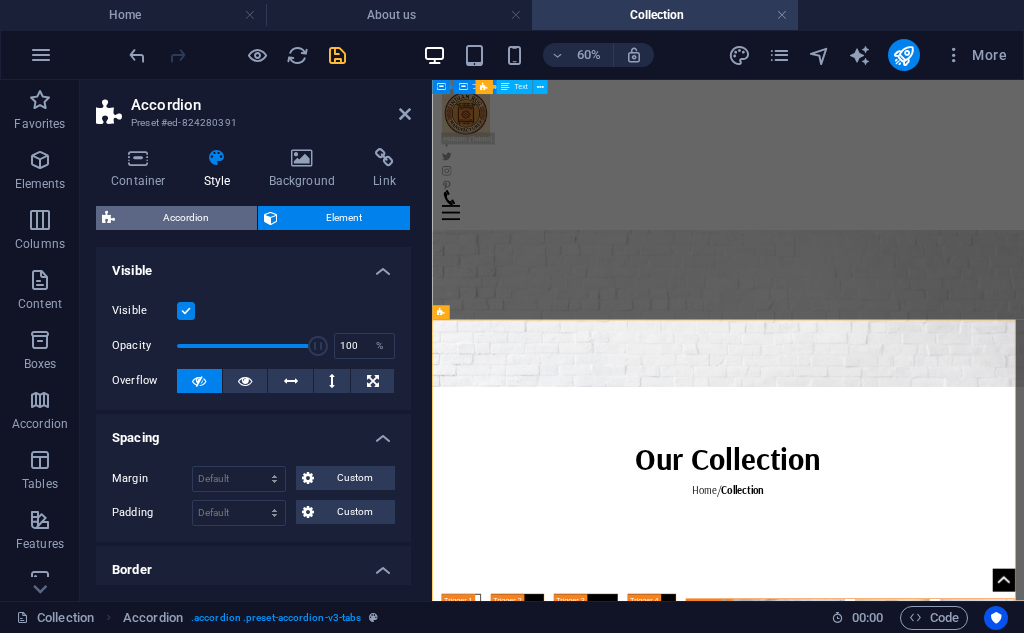 click on "Accordion" at bounding box center (186, 218) 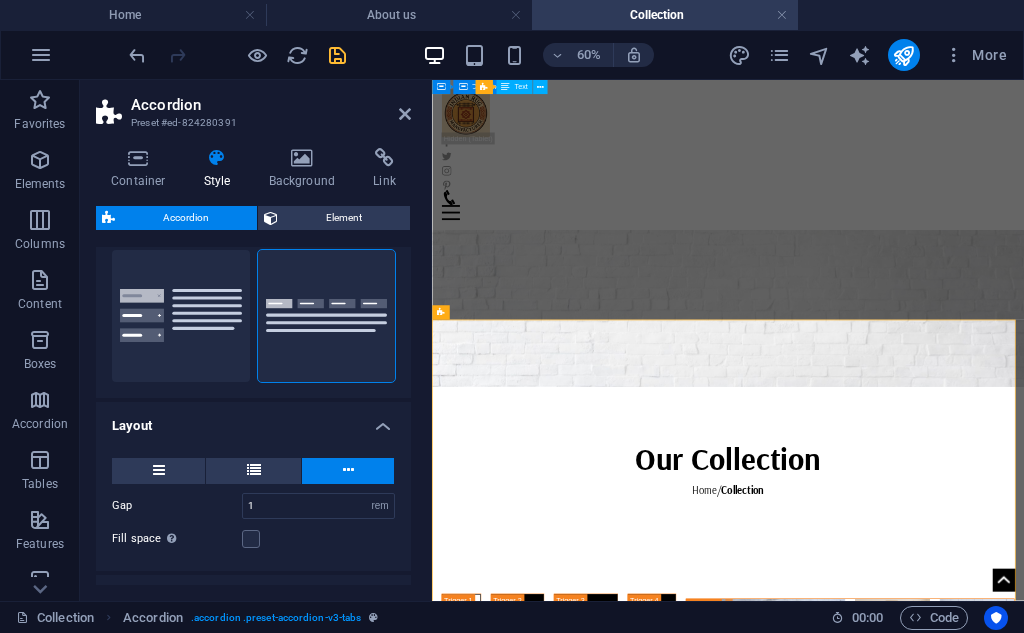 scroll, scrollTop: 359, scrollLeft: 0, axis: vertical 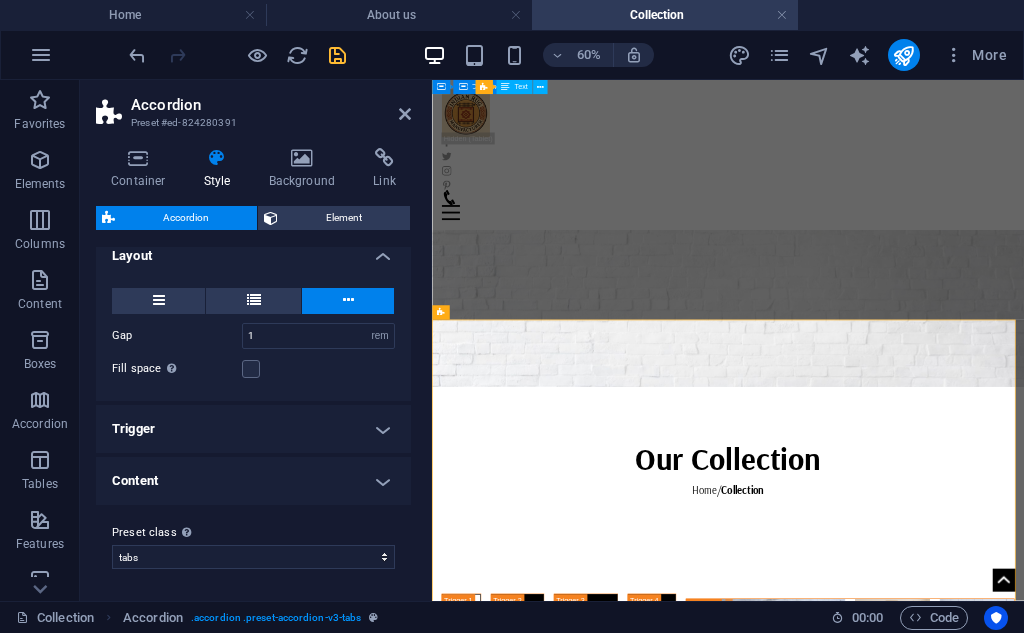click on "Content" at bounding box center (253, 481) 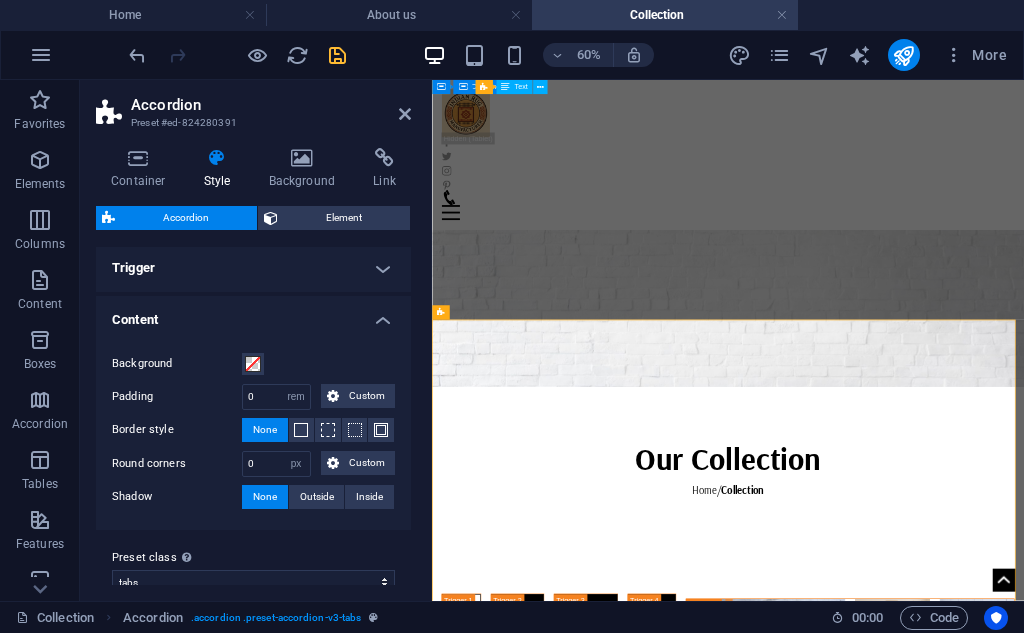 scroll, scrollTop: 545, scrollLeft: 0, axis: vertical 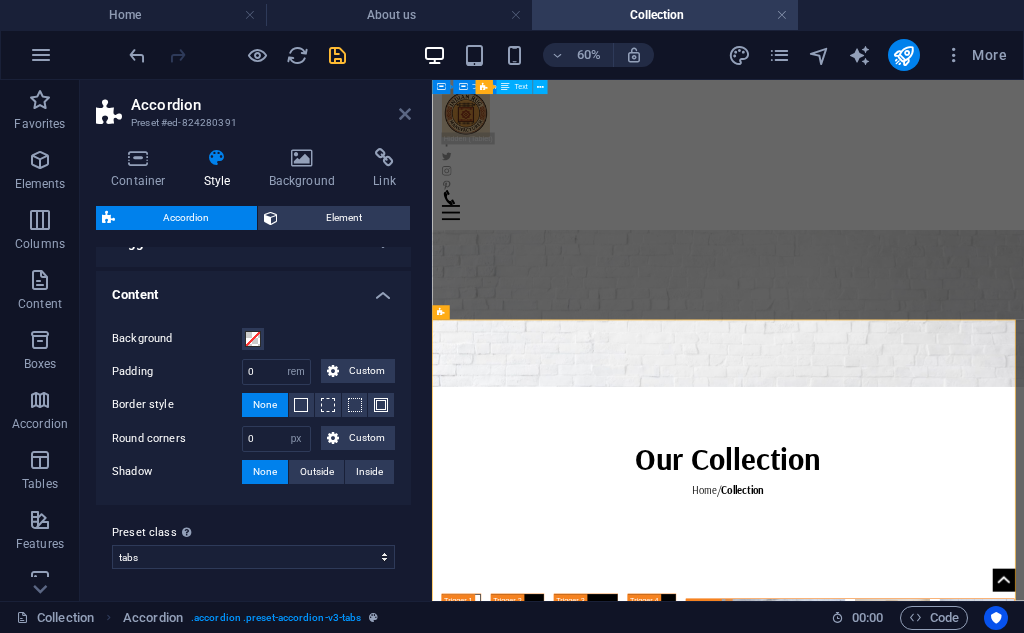 click at bounding box center (405, 114) 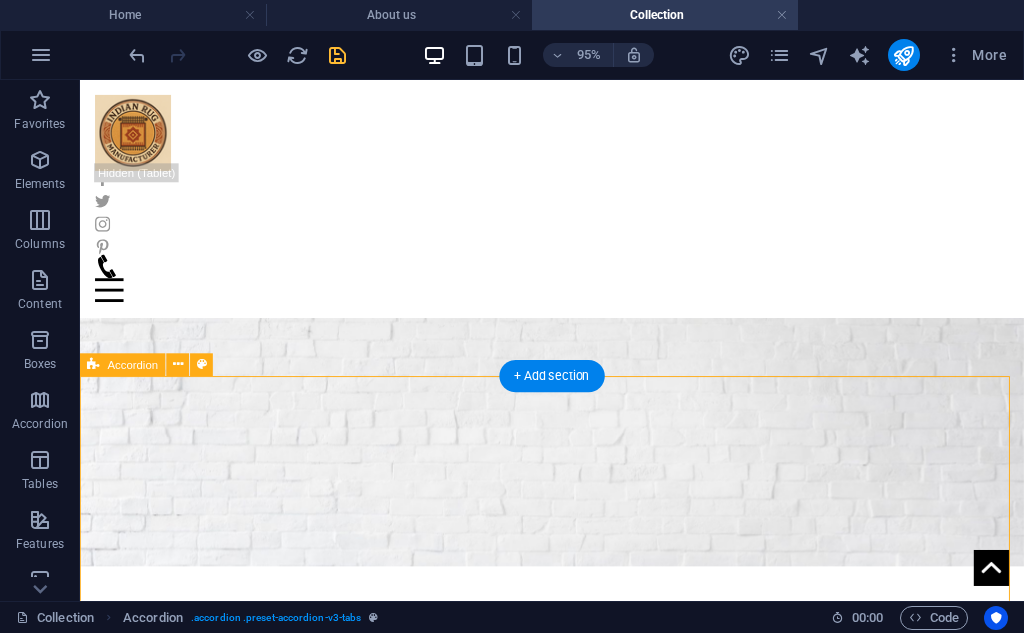 scroll, scrollTop: 167, scrollLeft: 0, axis: vertical 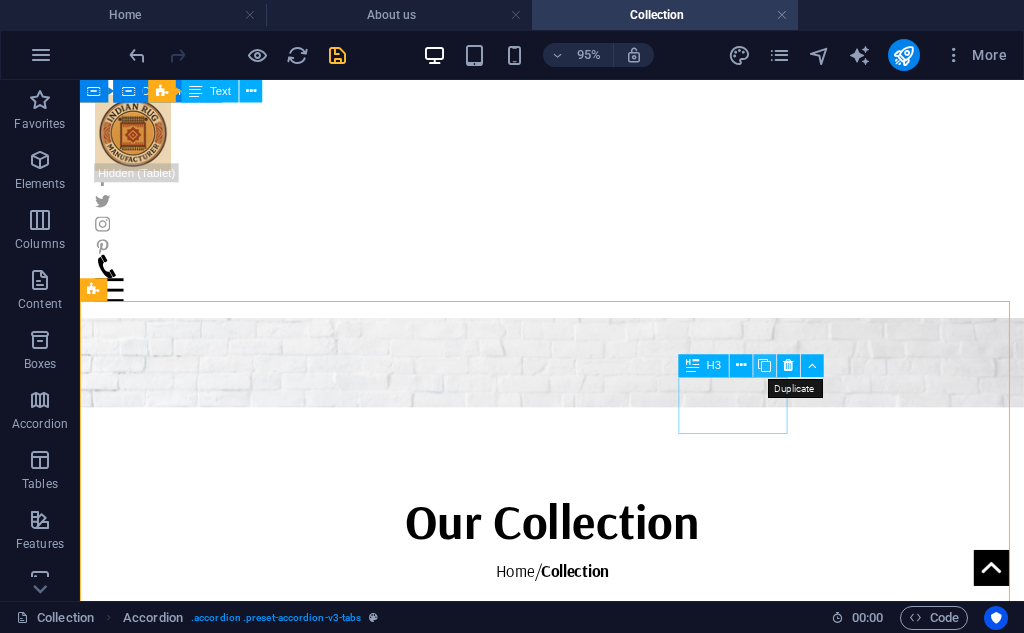 click at bounding box center [764, 366] 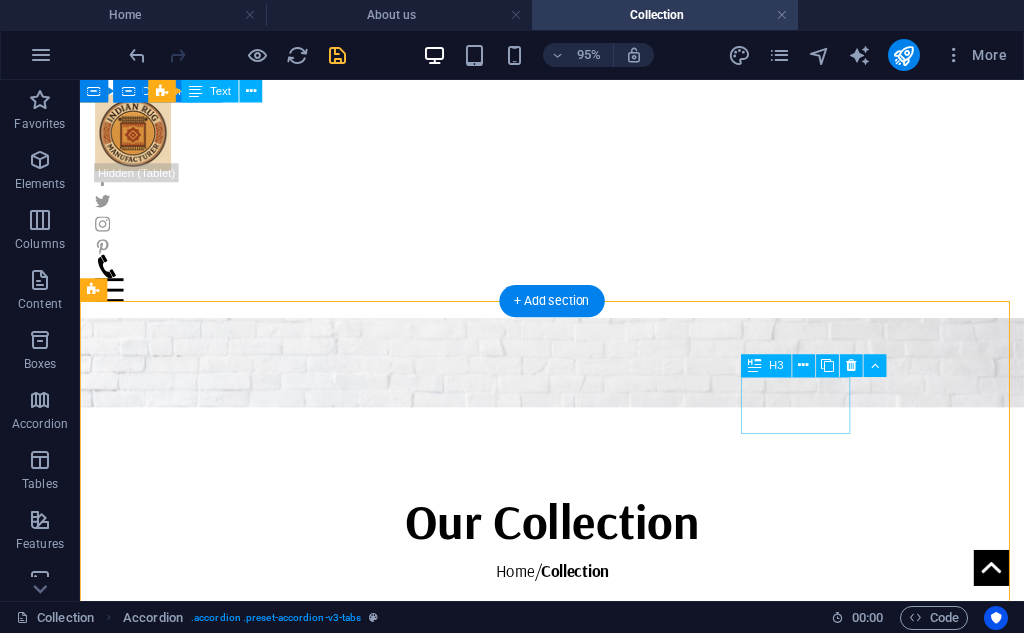 click on "Tufted Rugs" at bounding box center (543, 2886) 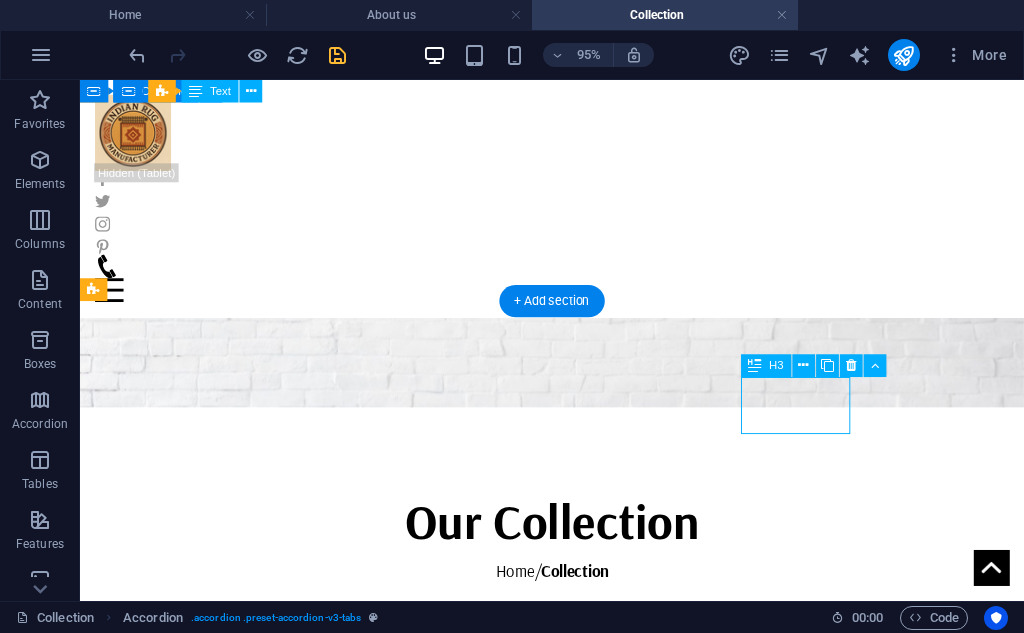 click on "Tufted Rugs" at bounding box center (543, 2886) 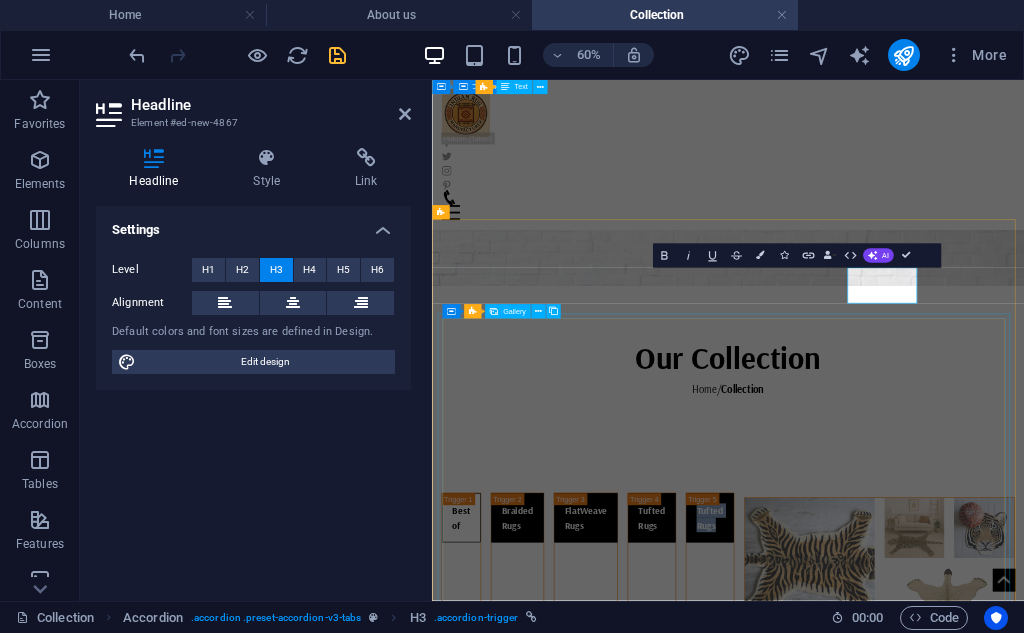 type 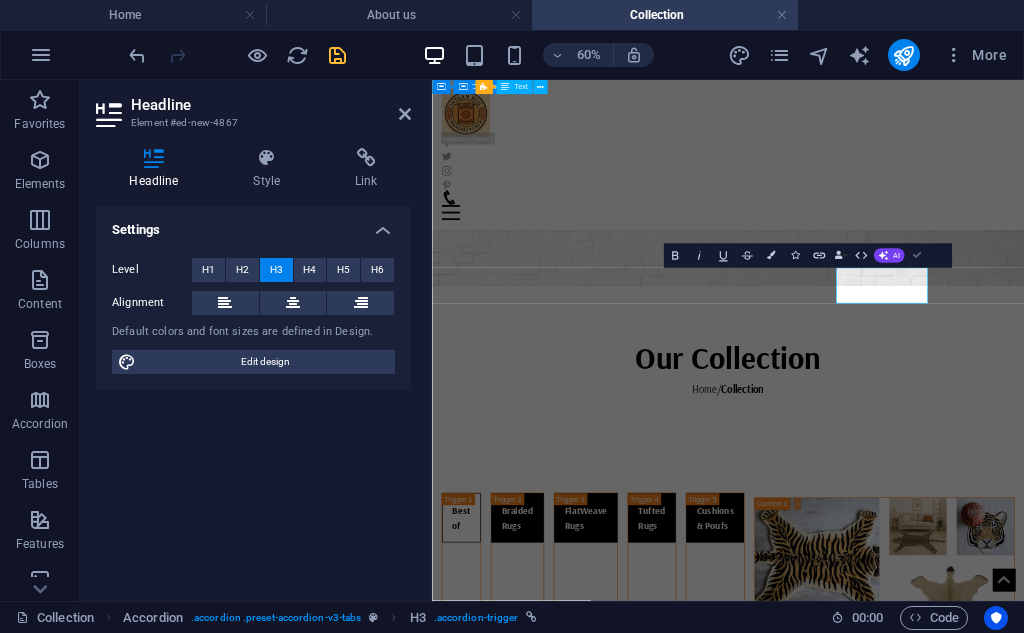drag, startPoint x: 916, startPoint y: 248, endPoint x: 887, endPoint y: 177, distance: 76.6942 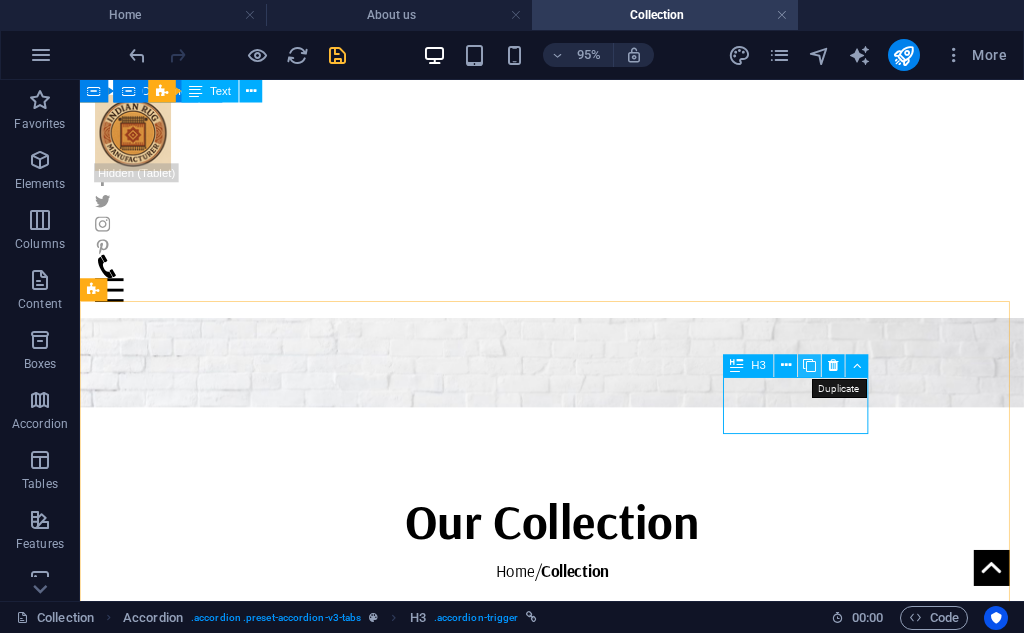 click at bounding box center [809, 366] 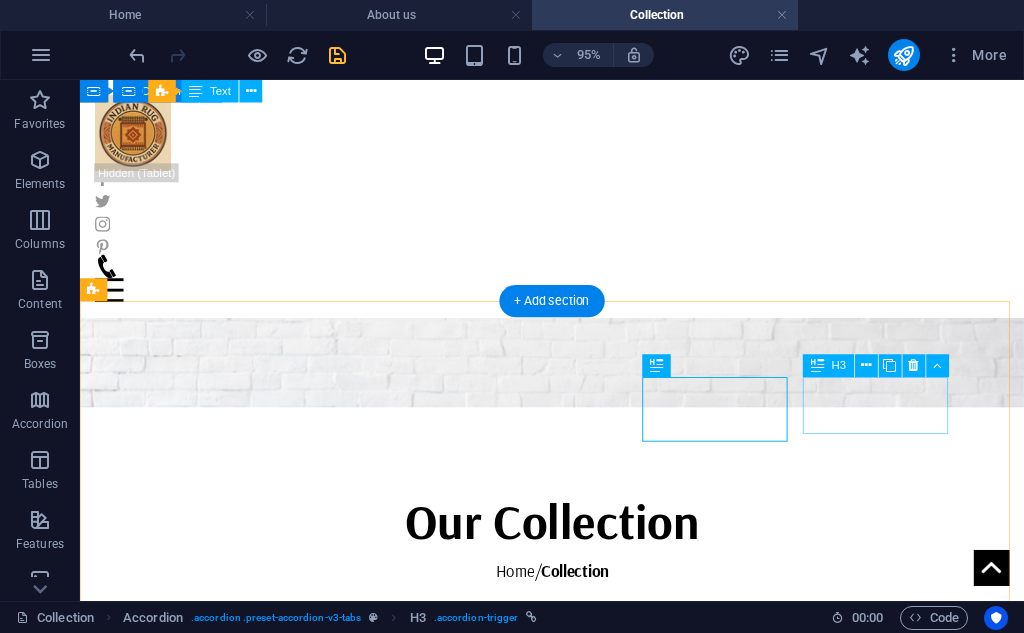 click on "Cushions & Poufs" at bounding box center [666, 2296] 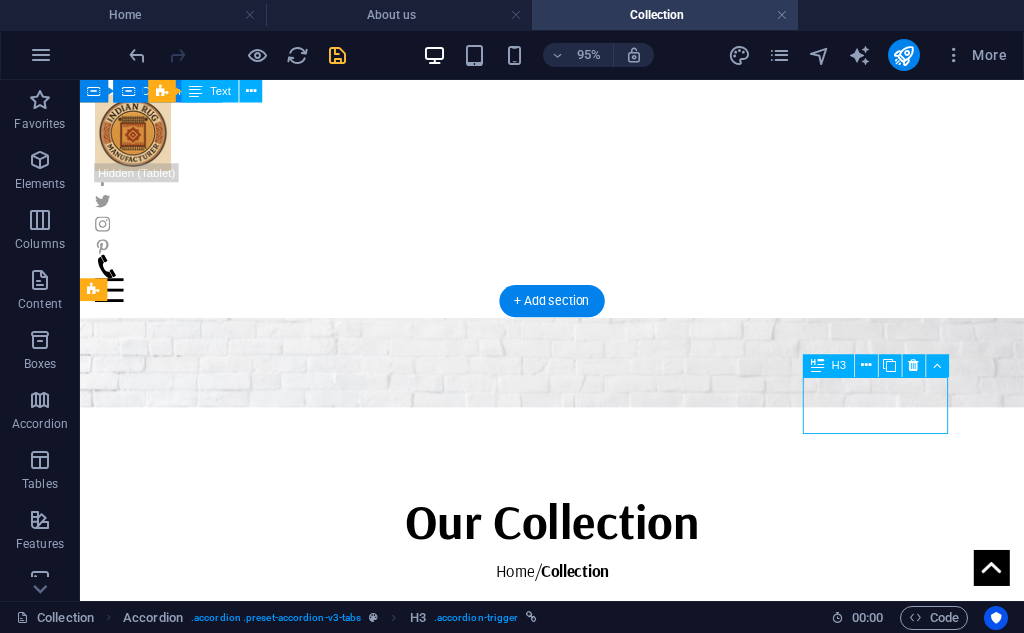 click on "Cushions & Poufs" at bounding box center (666, 2296) 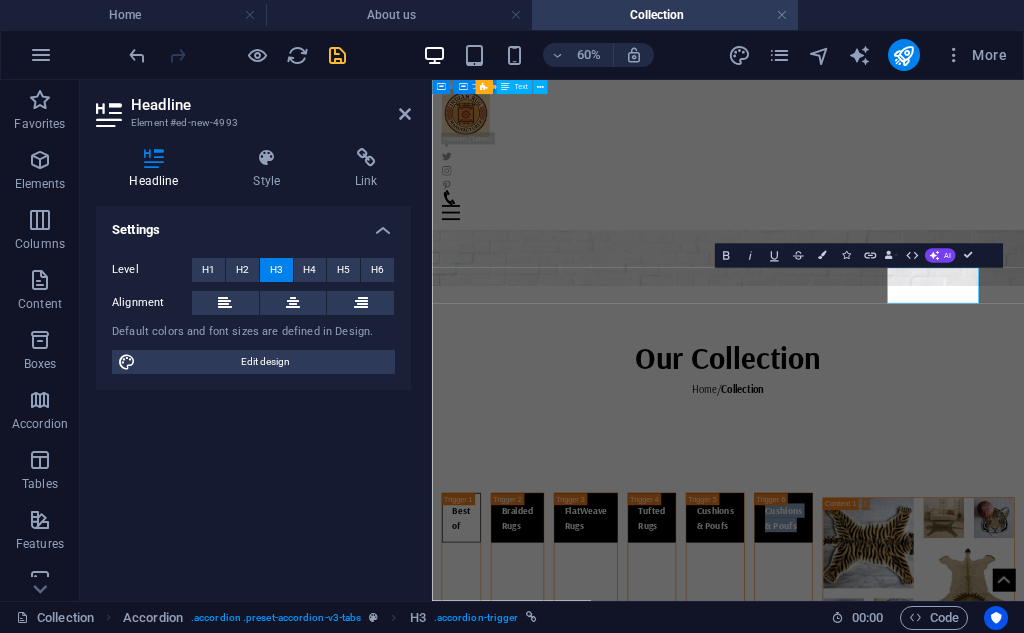 type 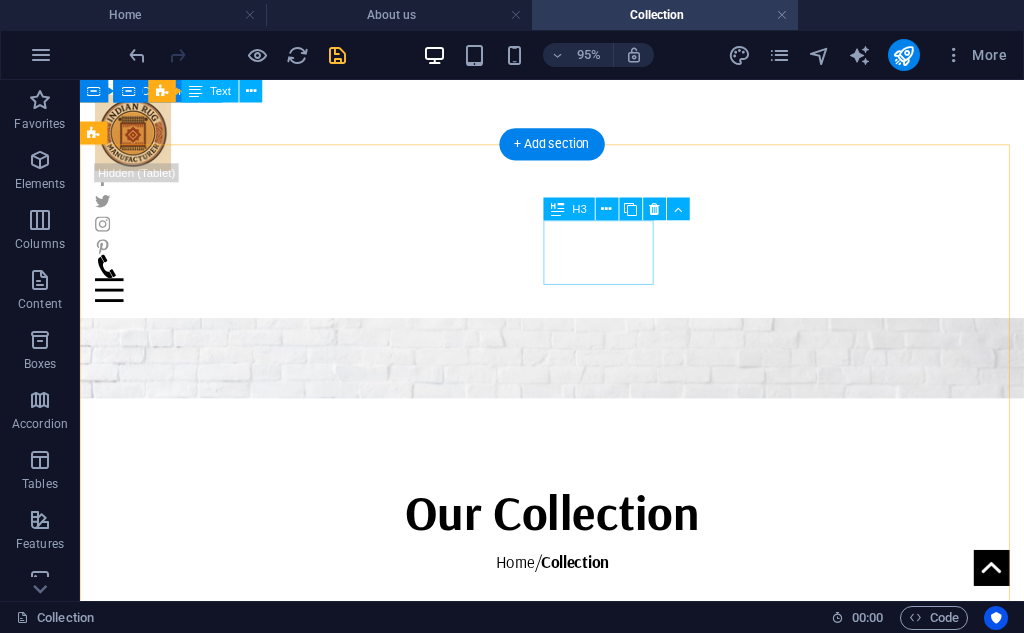 scroll, scrollTop: 167, scrollLeft: 0, axis: vertical 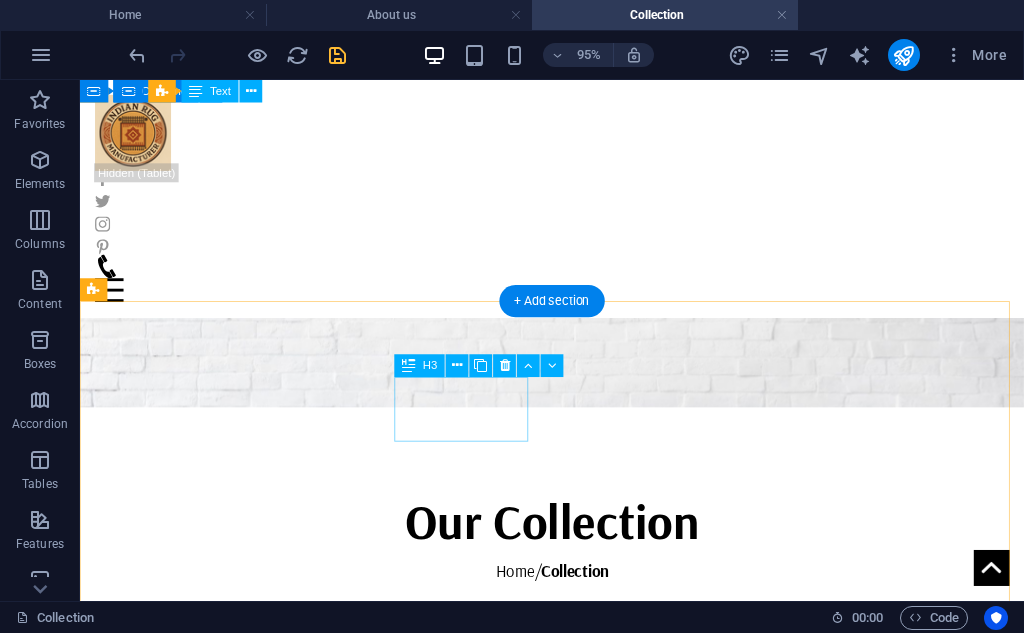 click on "FlatWeave Rugs" at bounding box center [336, 2287] 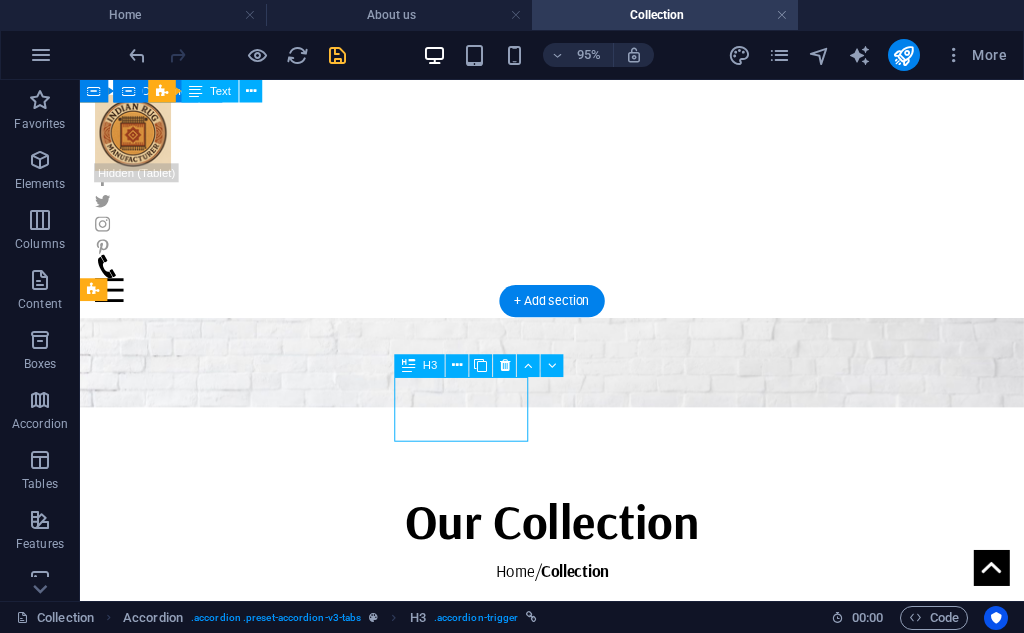 click on "FlatWeave Rugs" at bounding box center (336, 2287) 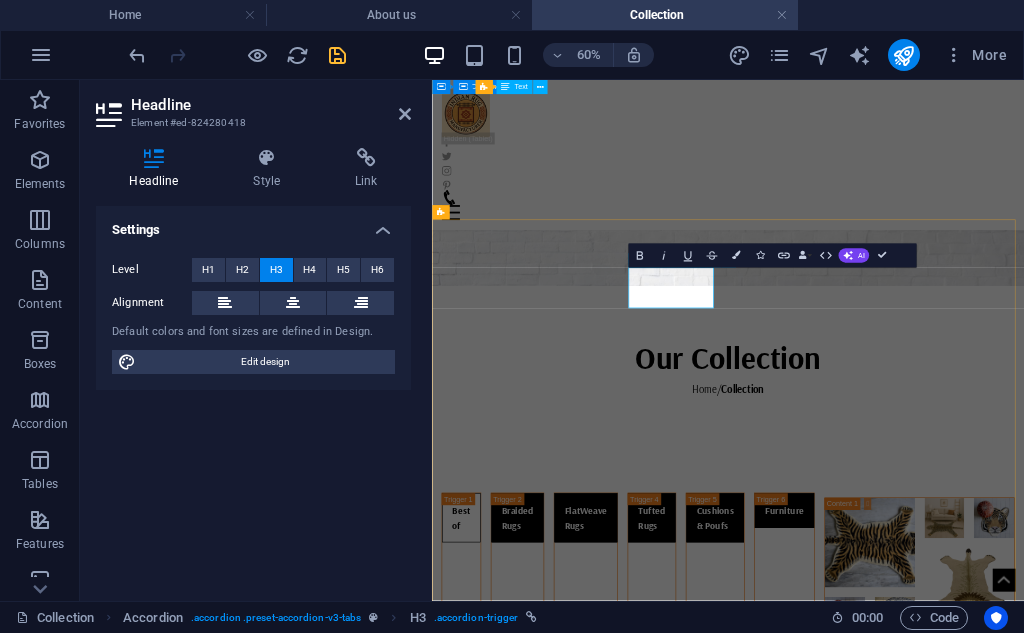 click on "FlatWeave Rugs" at bounding box center [688, 811] 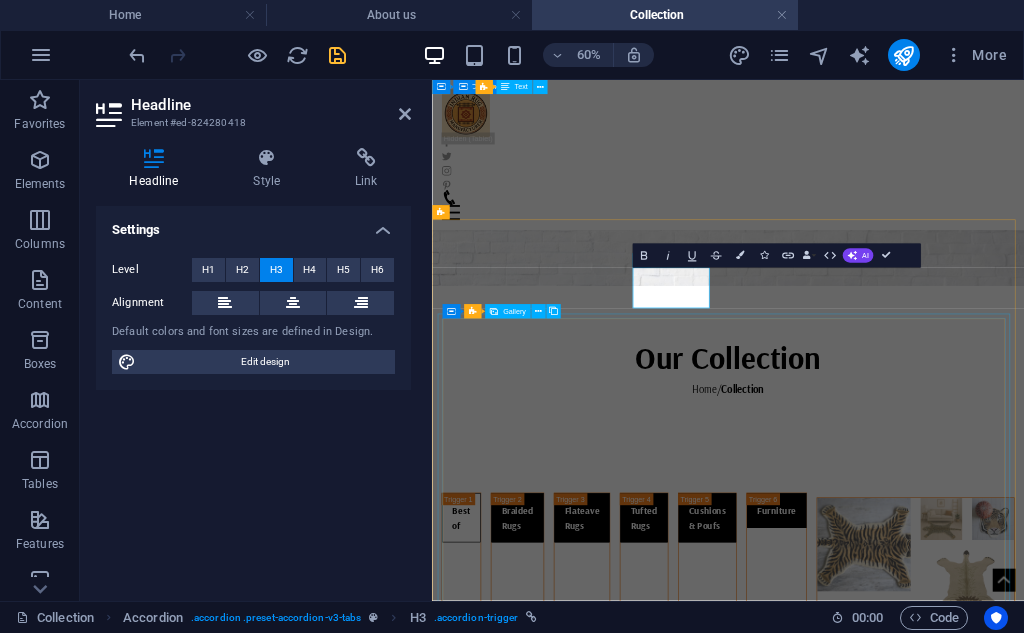 type 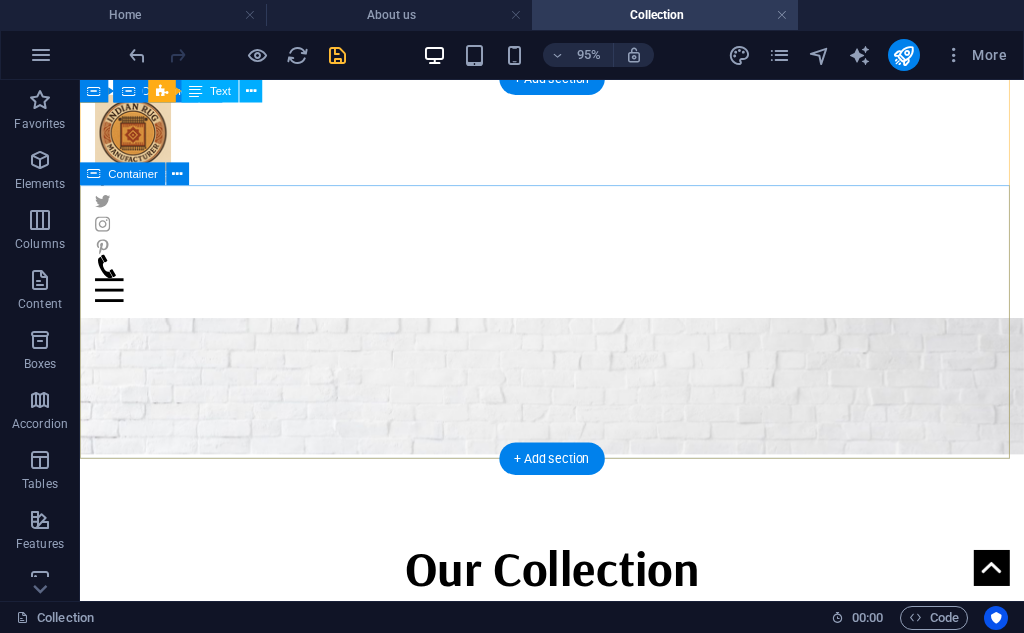 scroll, scrollTop: 0, scrollLeft: 0, axis: both 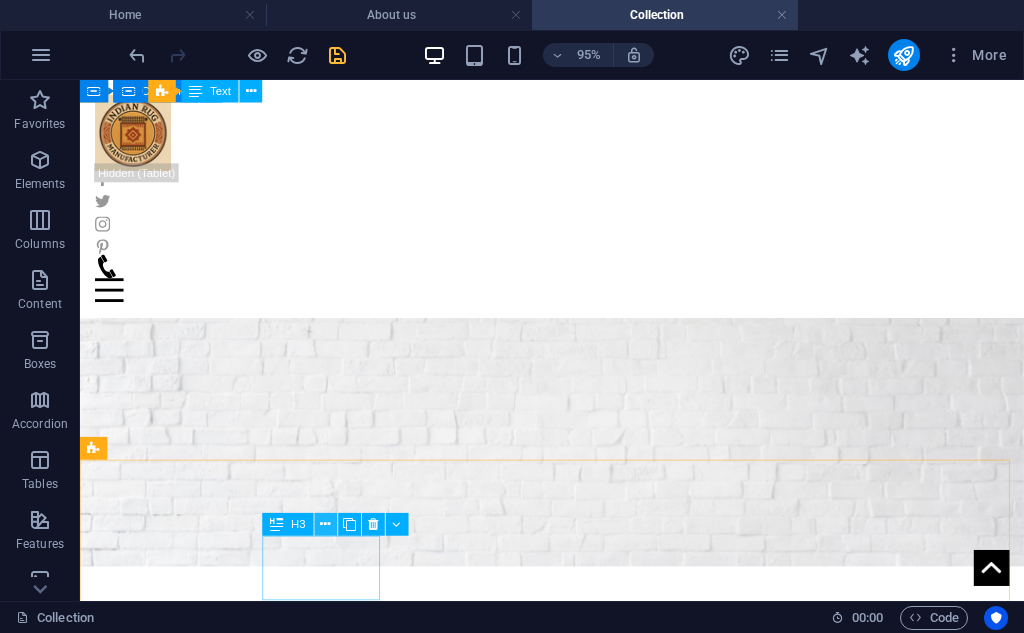 click at bounding box center (325, 525) 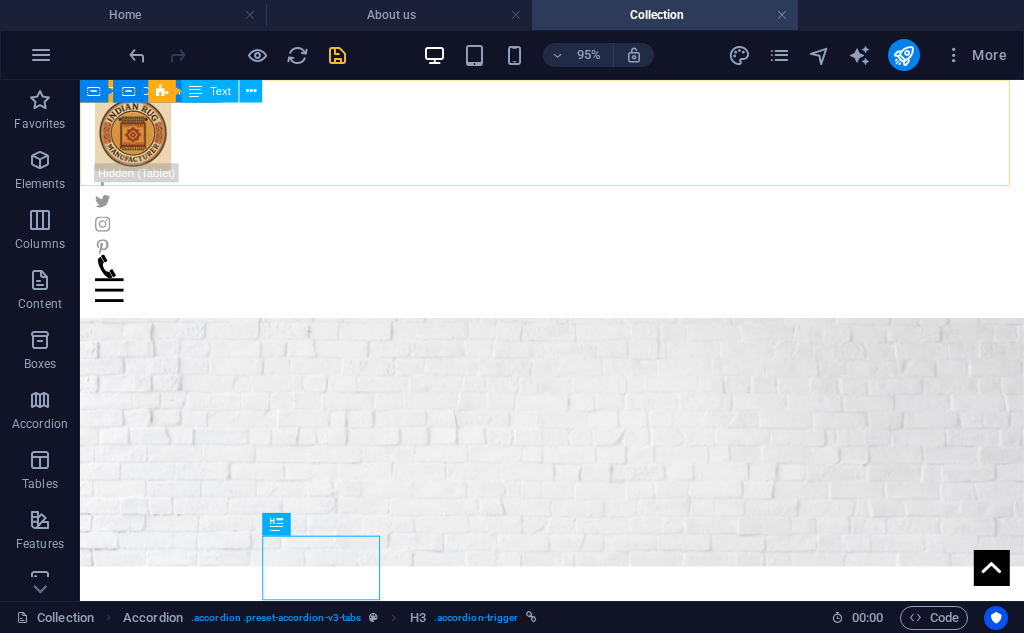 click at bounding box center [577, 301] 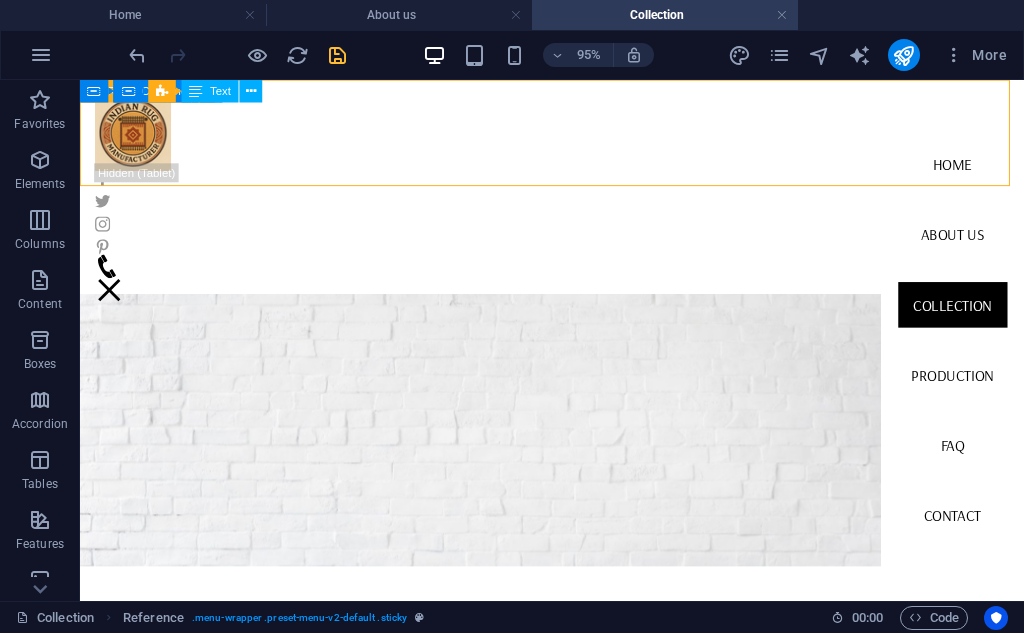 click on "Home About us Collection Production FAQ Contact" at bounding box center (998, 354) 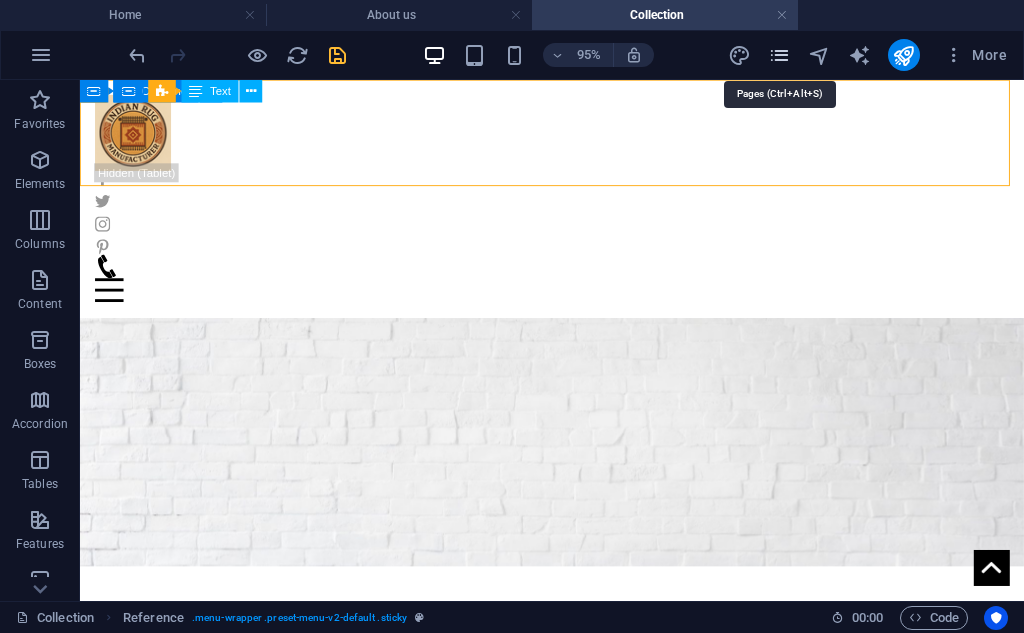 click at bounding box center (779, 55) 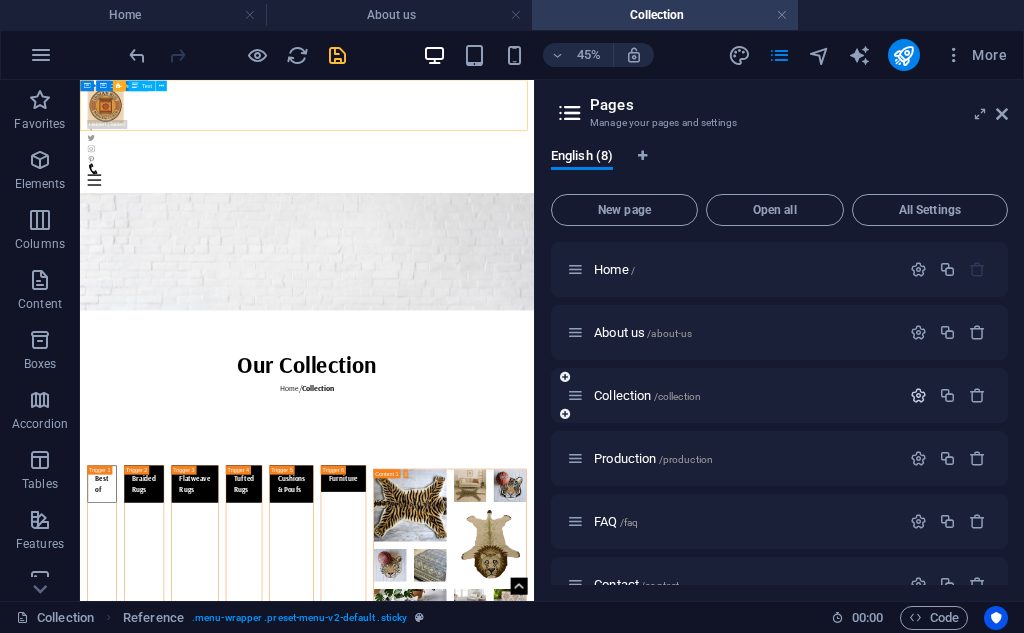 click at bounding box center (918, 395) 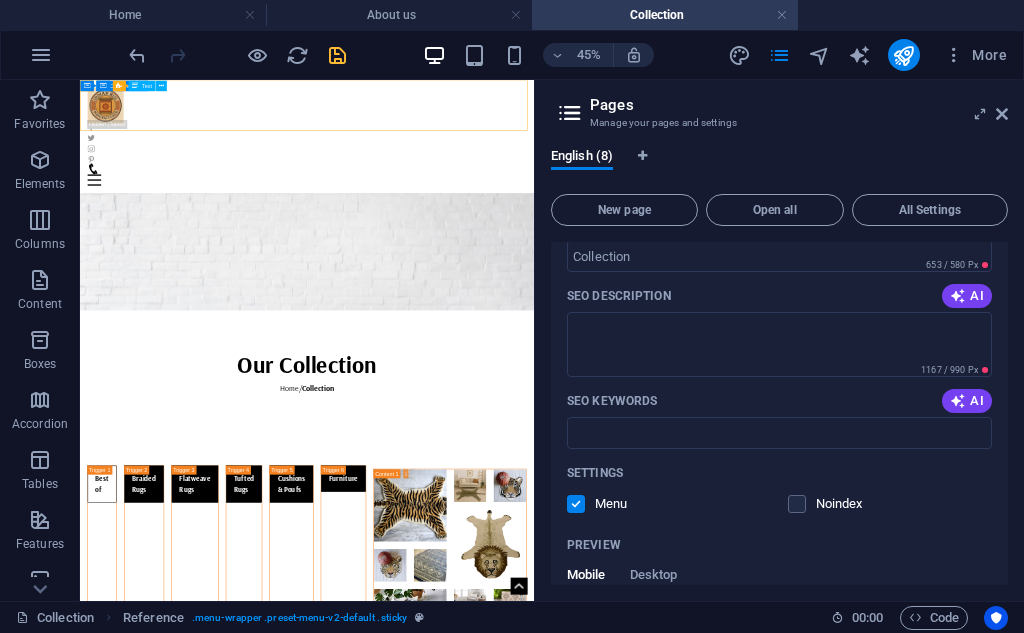 scroll, scrollTop: 167, scrollLeft: 0, axis: vertical 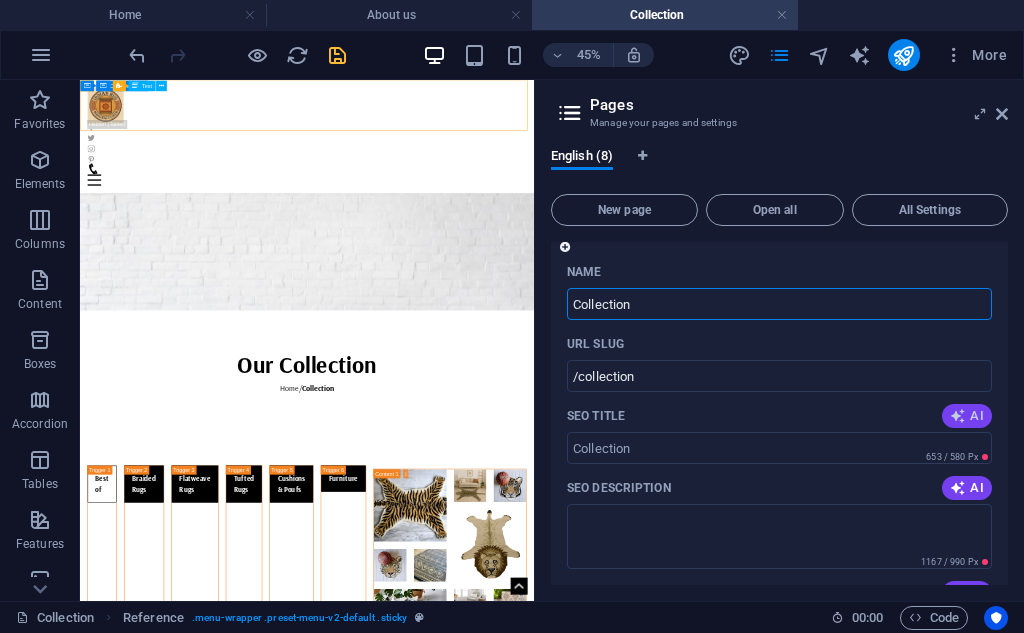 click at bounding box center [958, 416] 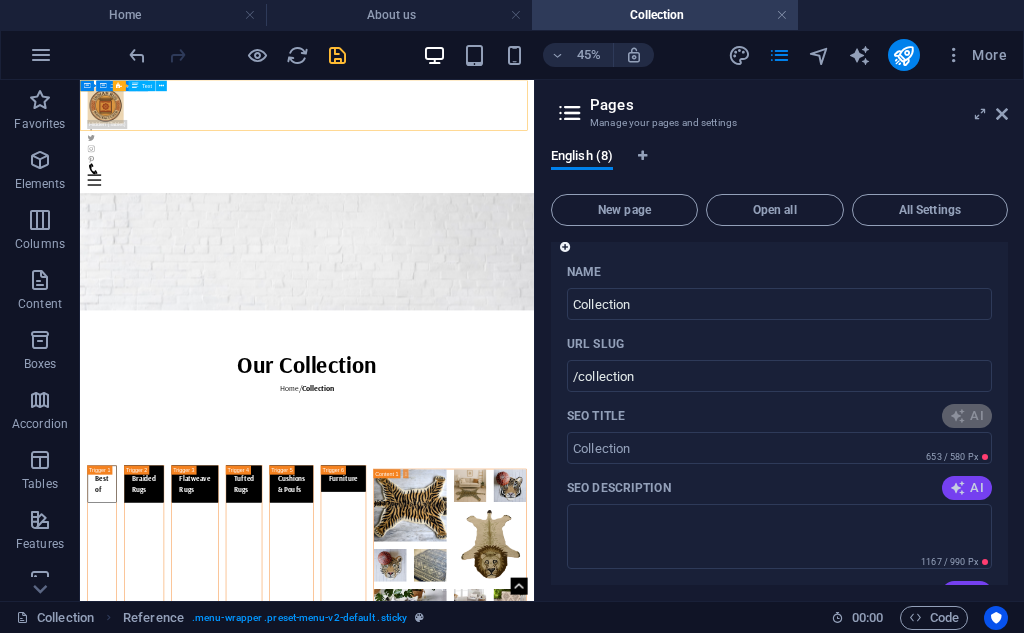 click at bounding box center (958, 488) 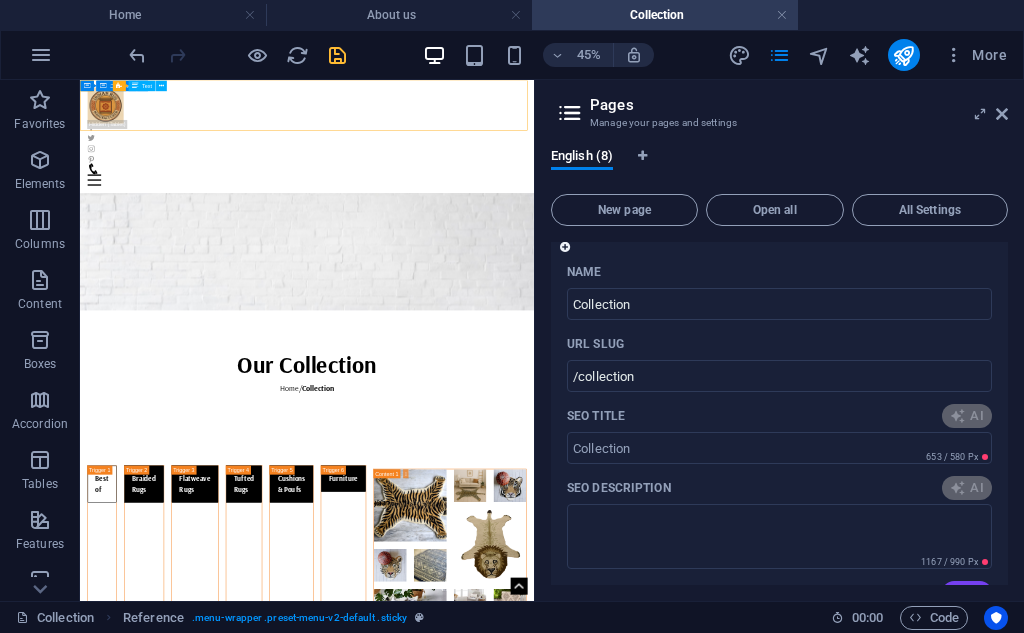 scroll, scrollTop: 333, scrollLeft: 0, axis: vertical 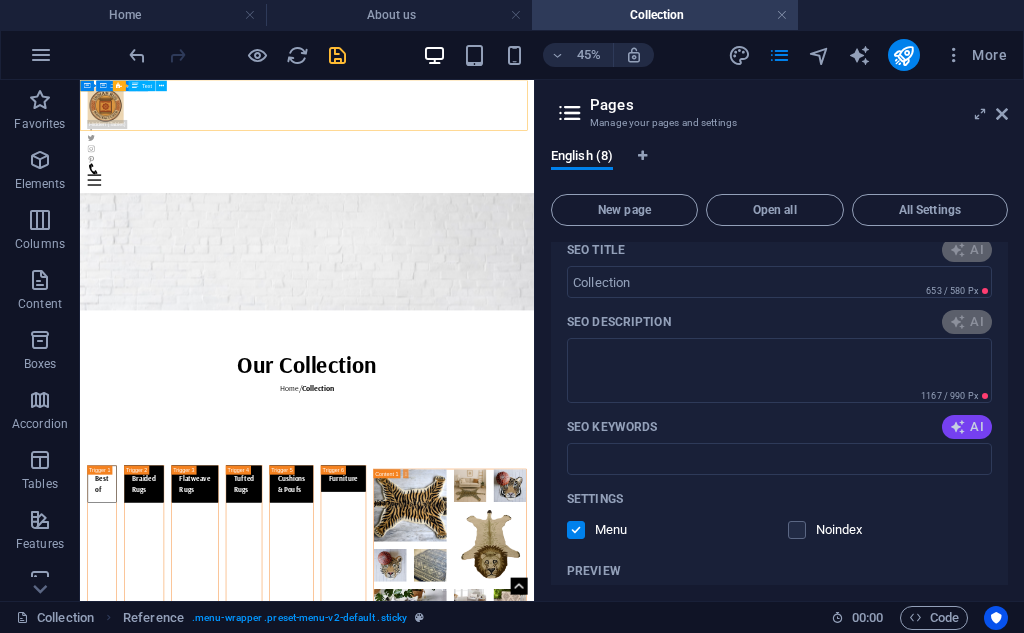 click at bounding box center [958, 427] 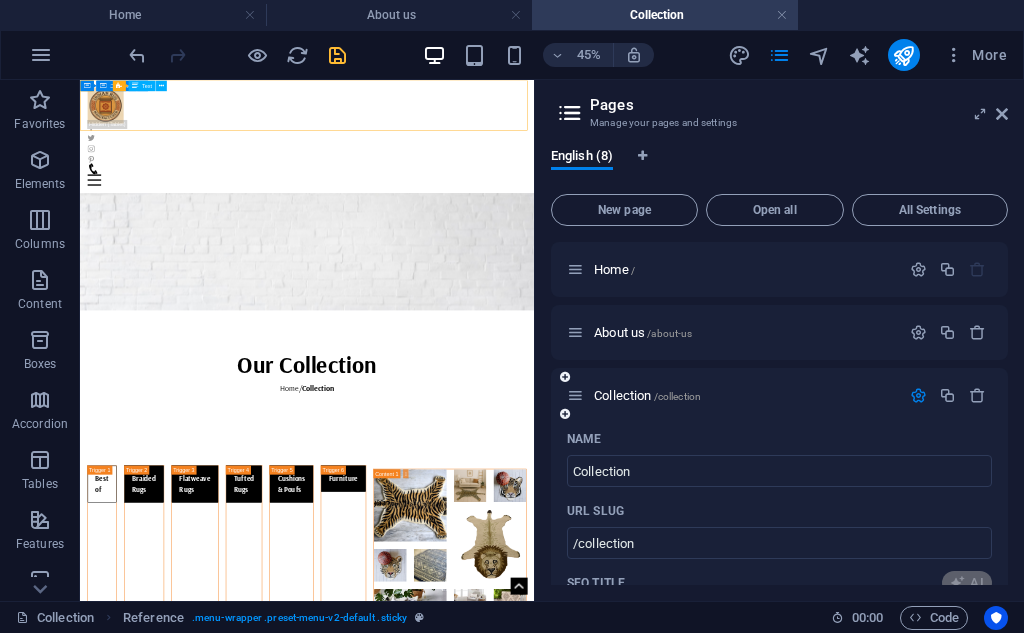 scroll, scrollTop: 167, scrollLeft: 0, axis: vertical 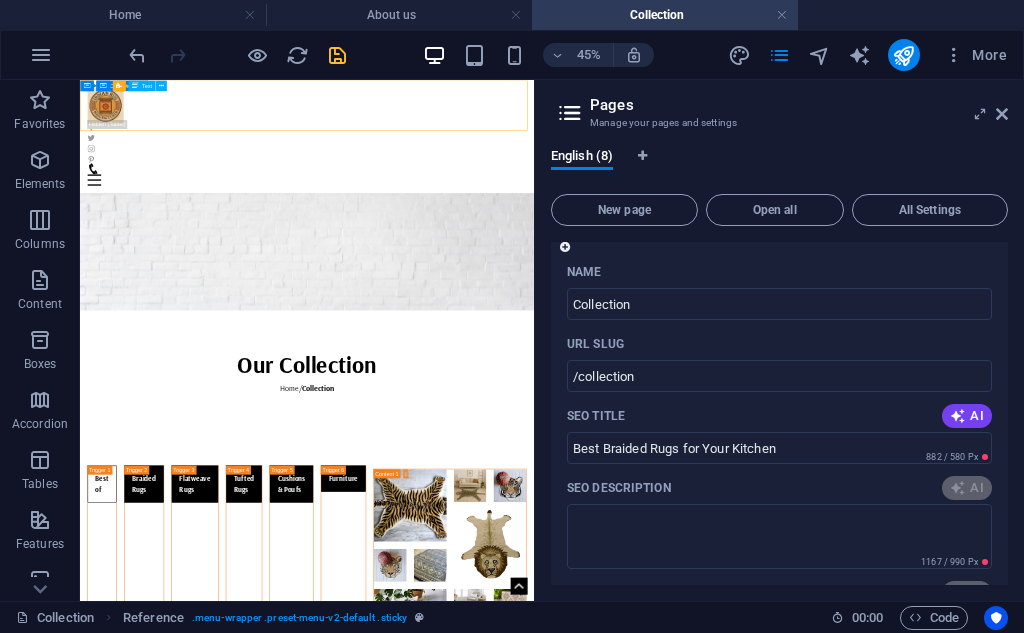 type on "Best Braided Rugs for Your Kitchen" 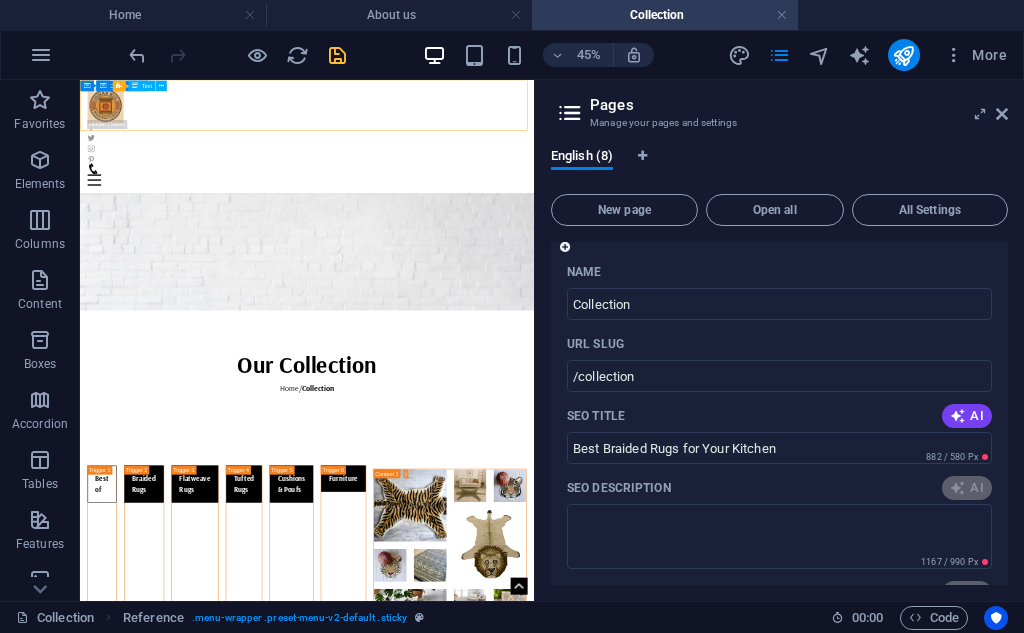 type on "Discover our stunning collection of braided rugs perfect for kitchen decor. Visit us in Jaipur or contact us for inquiries!" 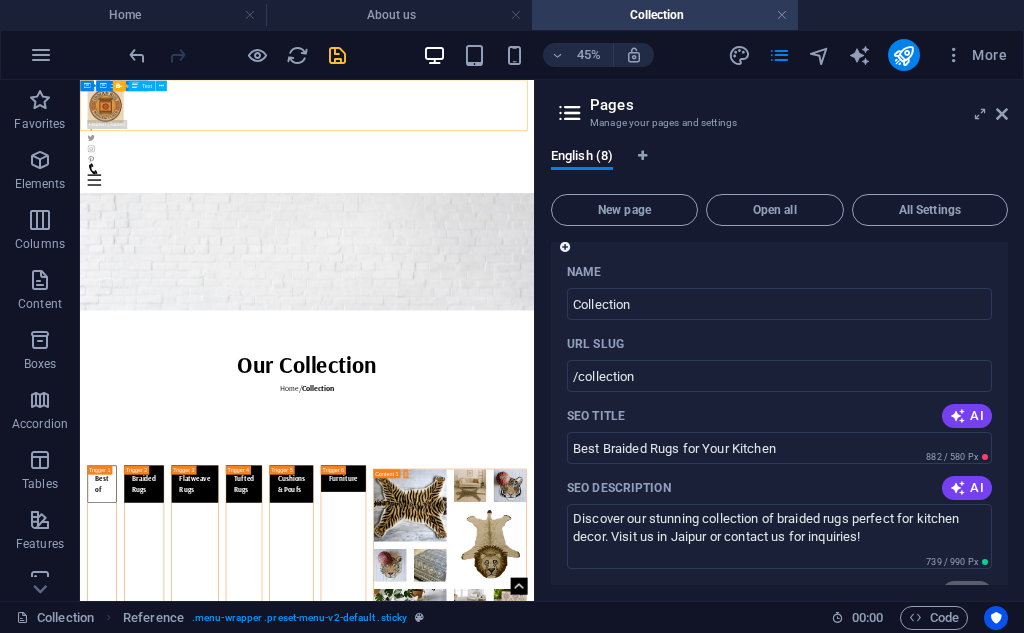 type on "Best Braided Rugs for Your Kitchen" 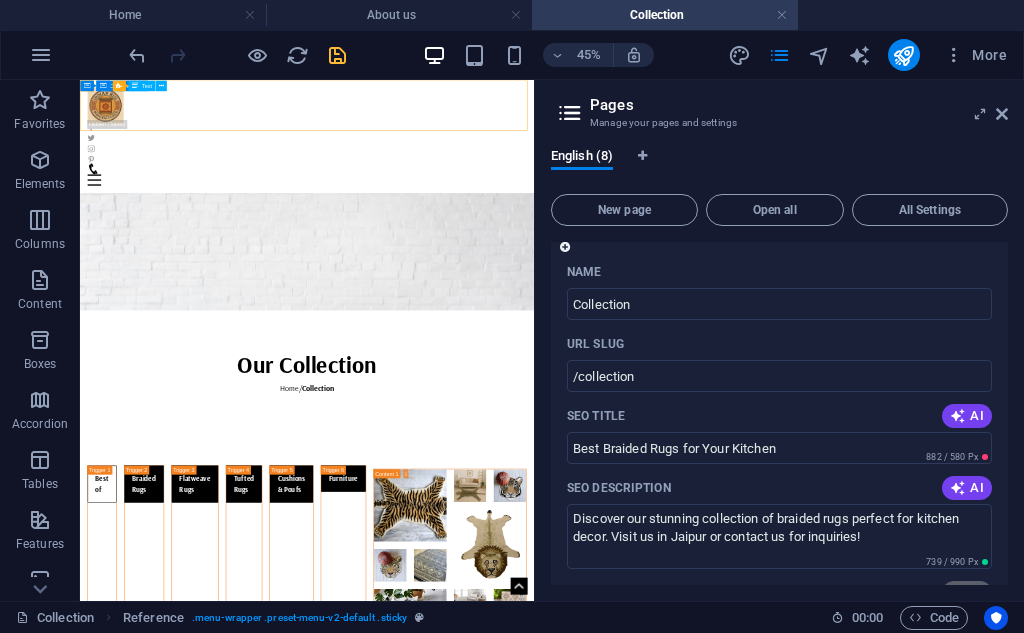 type on "Discover our stunning collection of braided rugs perfect for kitchen decor. Visit us in Jaipur or contact us for inquiries!" 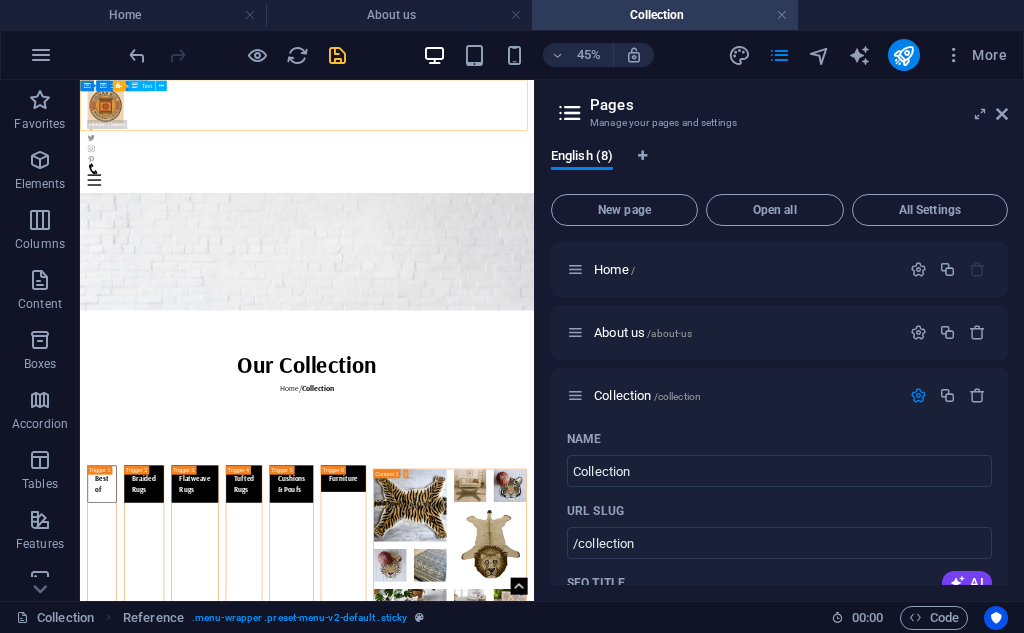 scroll, scrollTop: 333, scrollLeft: 0, axis: vertical 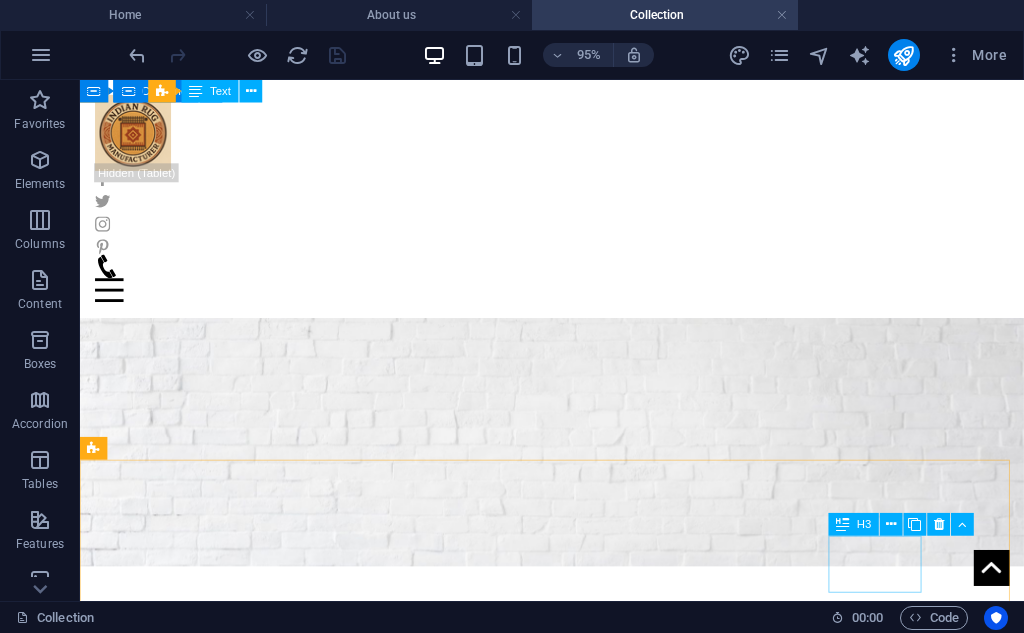 click on "H3" at bounding box center [853, 524] 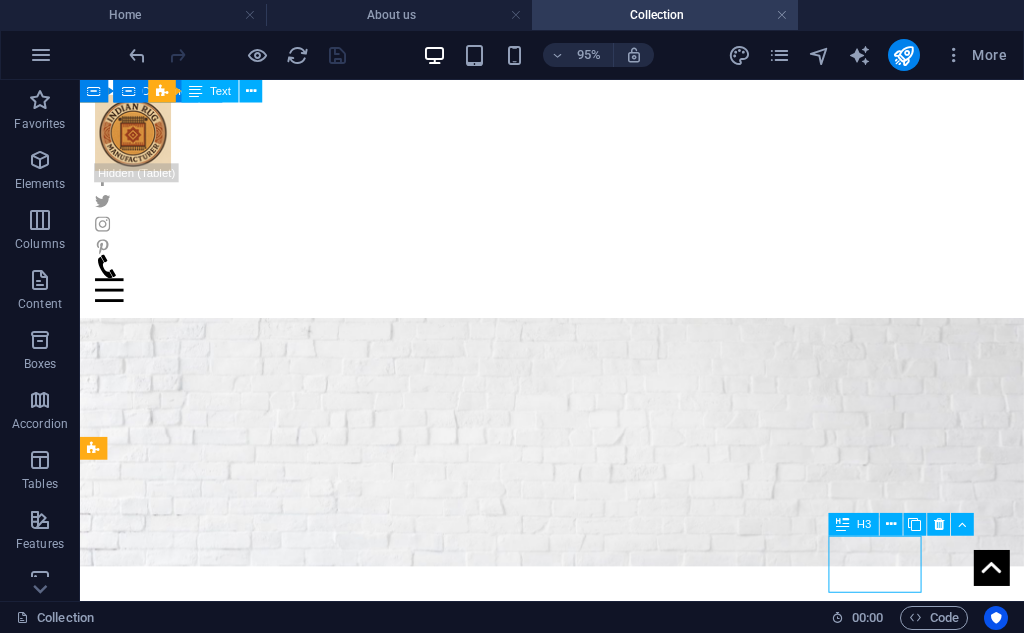 click on "H3" at bounding box center (864, 524) 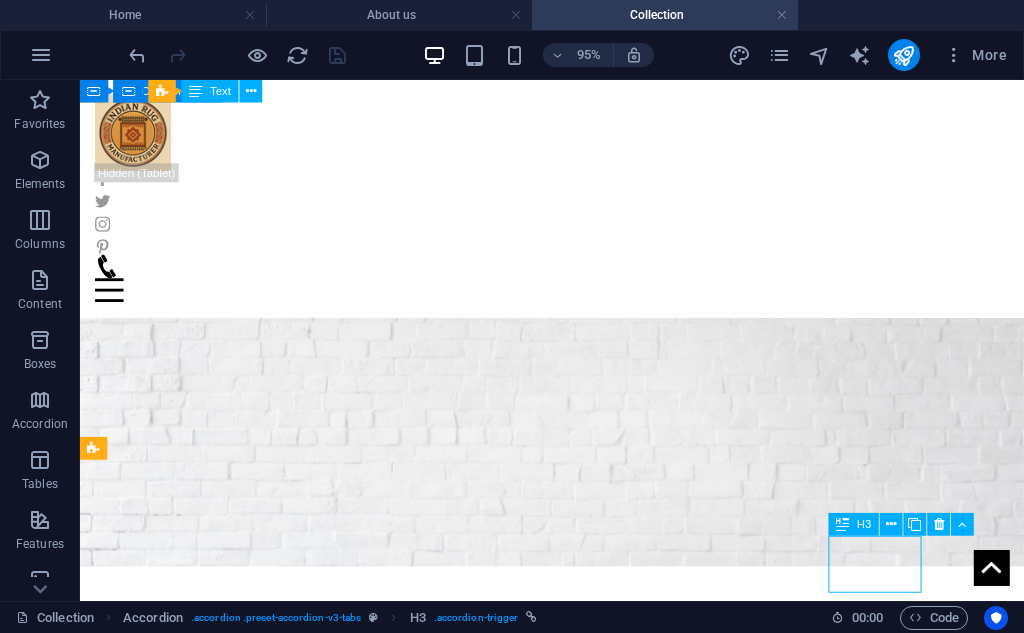 click on "H3" at bounding box center [864, 524] 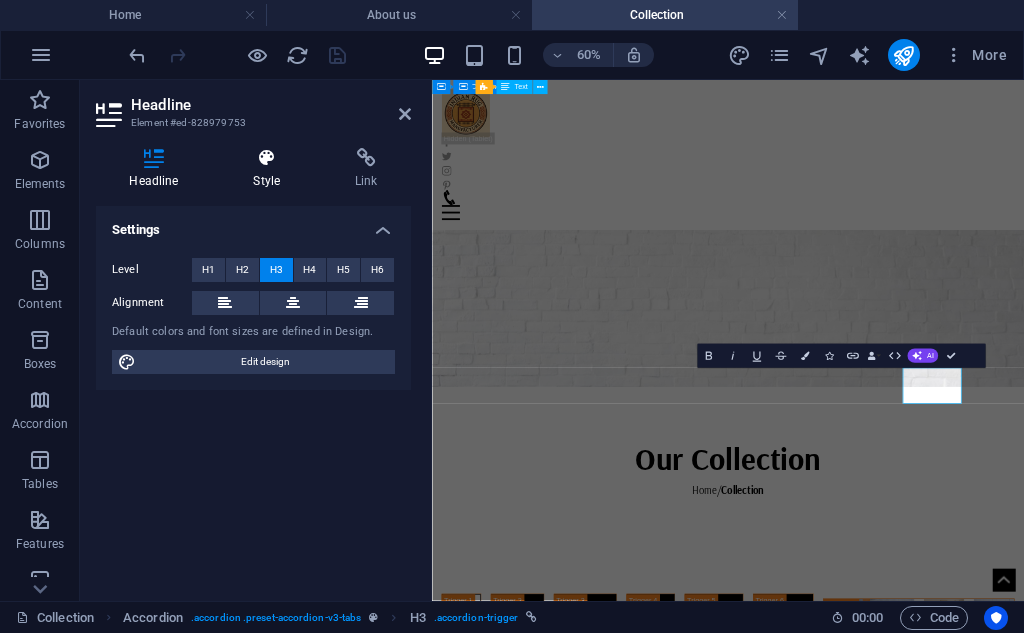 click at bounding box center (267, 158) 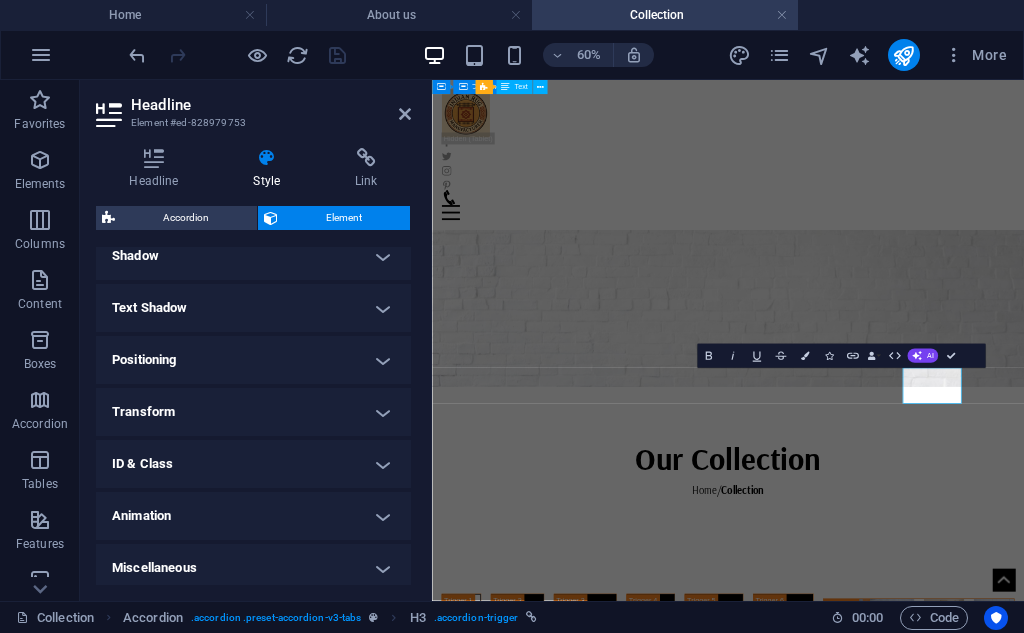 scroll, scrollTop: 507, scrollLeft: 0, axis: vertical 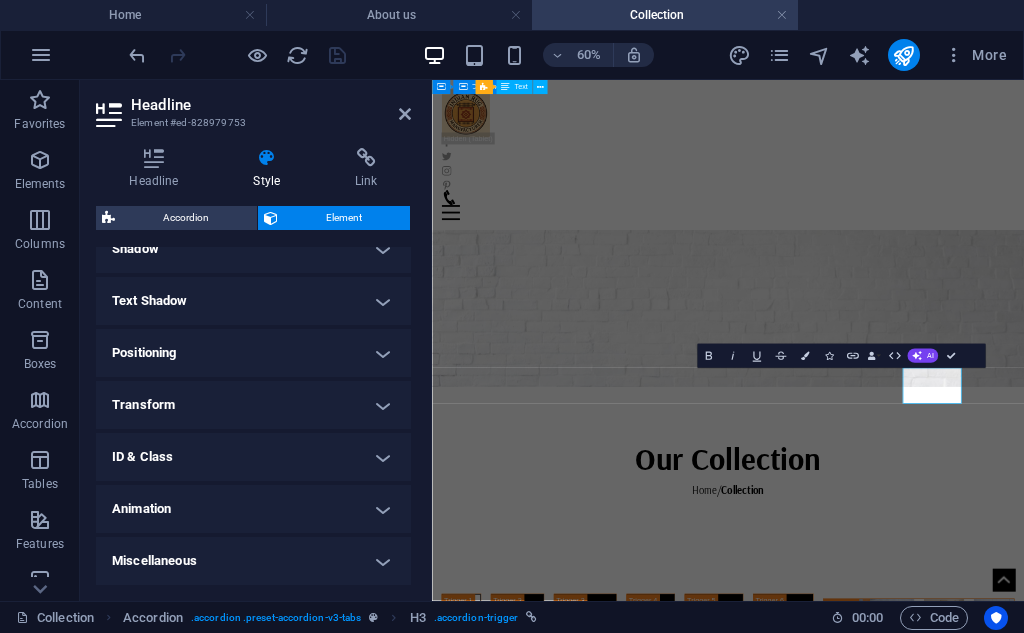 click on "Headline Element #ed-828979753" at bounding box center (253, 106) 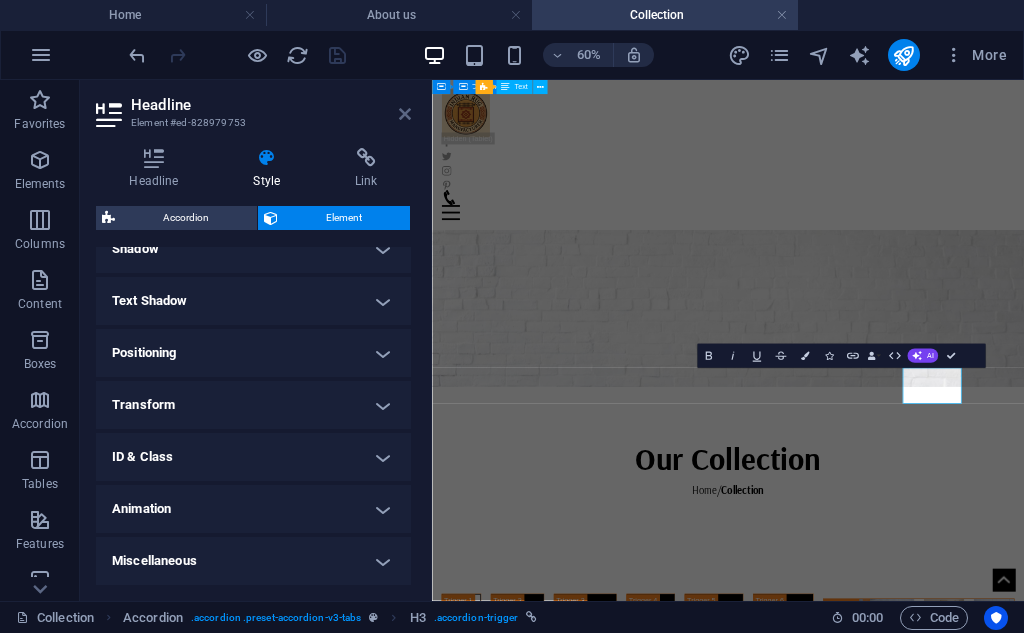 click at bounding box center (405, 114) 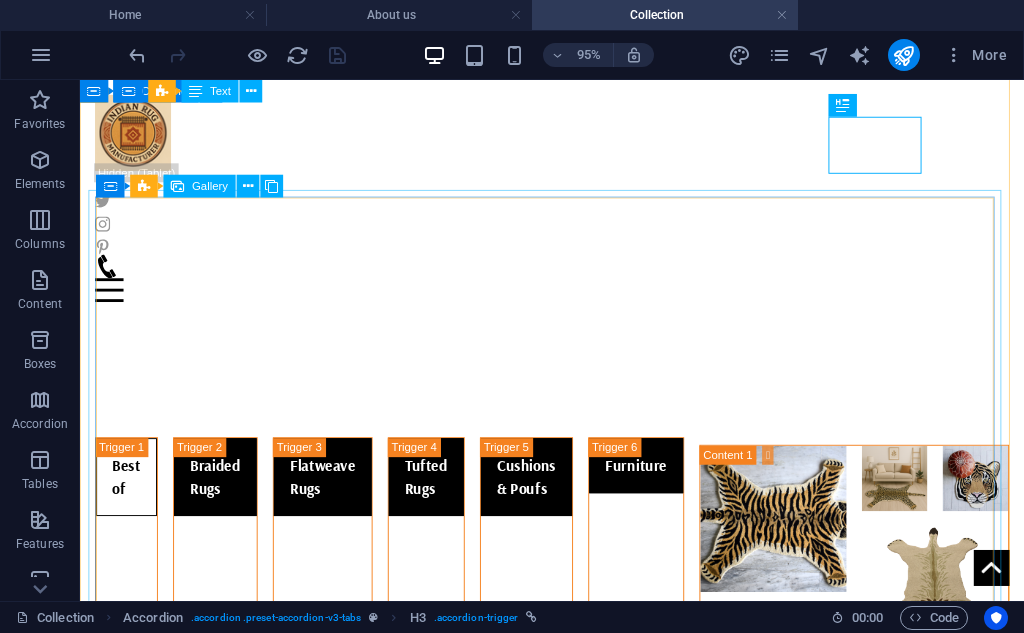 scroll, scrollTop: 146, scrollLeft: 0, axis: vertical 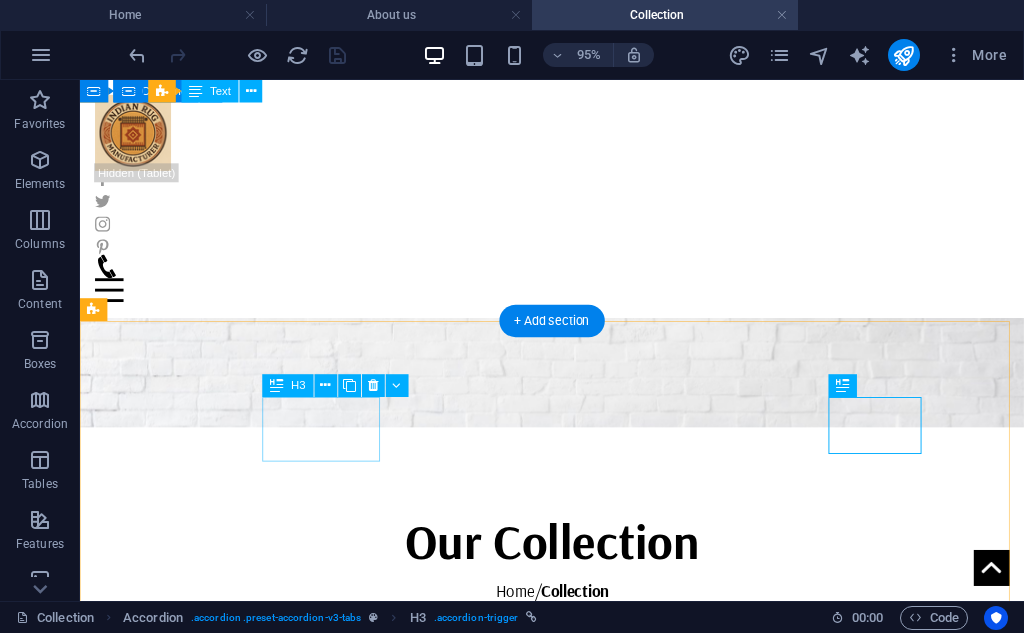 click on "Braided Rugs" at bounding box center (222, 2317) 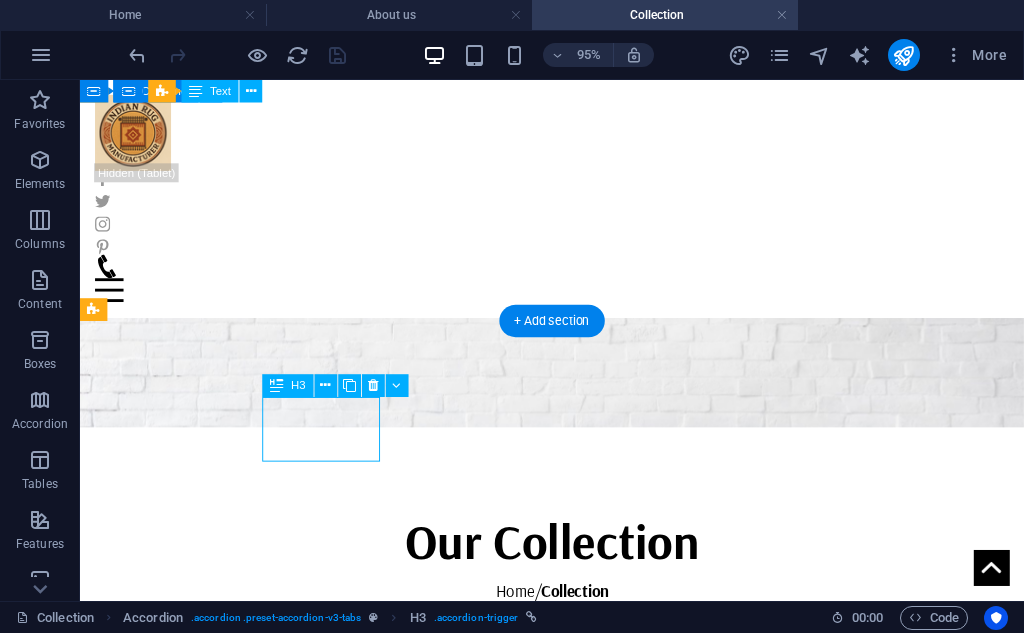 click on "Braided Rugs" at bounding box center (222, 2317) 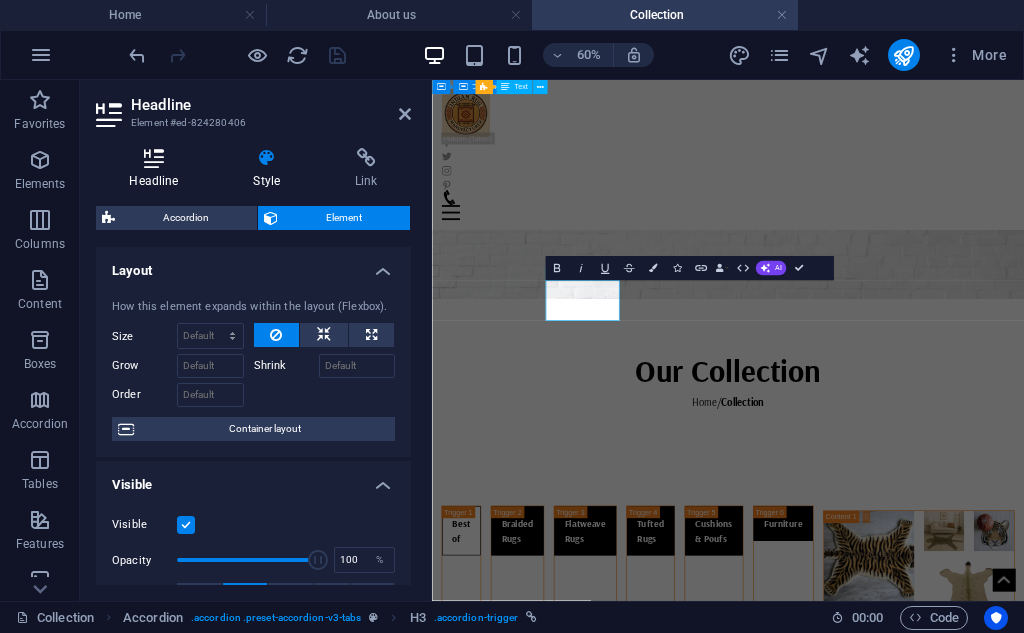 click at bounding box center [154, 158] 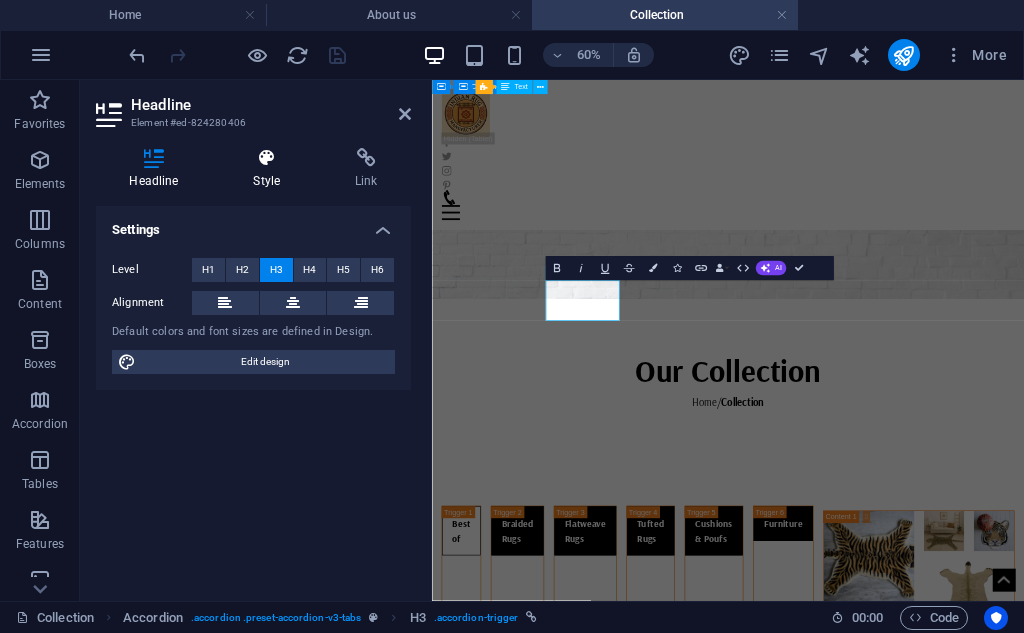 click at bounding box center (267, 158) 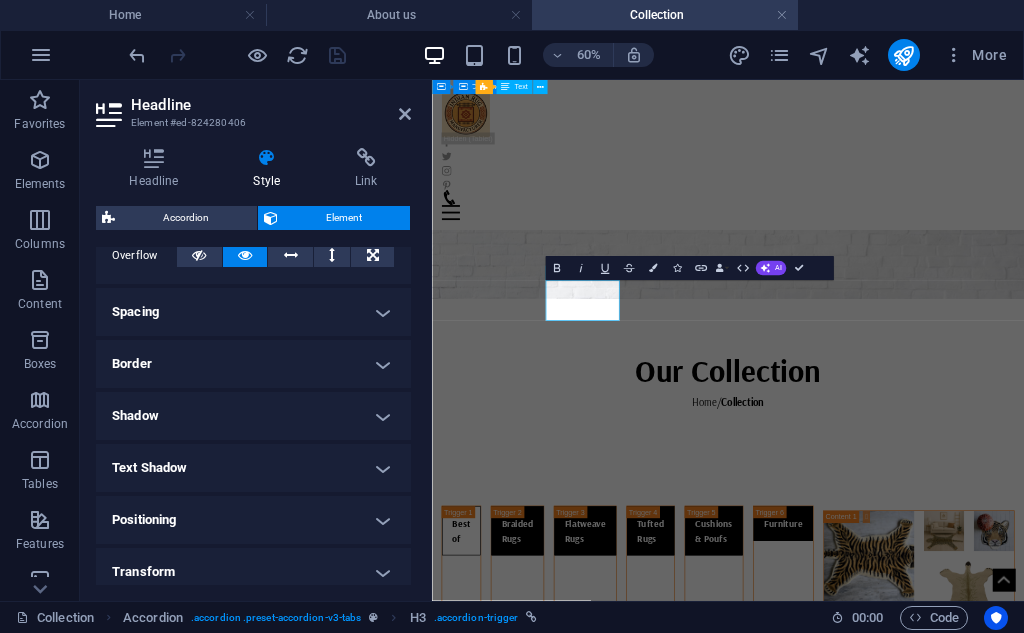 scroll, scrollTop: 174, scrollLeft: 0, axis: vertical 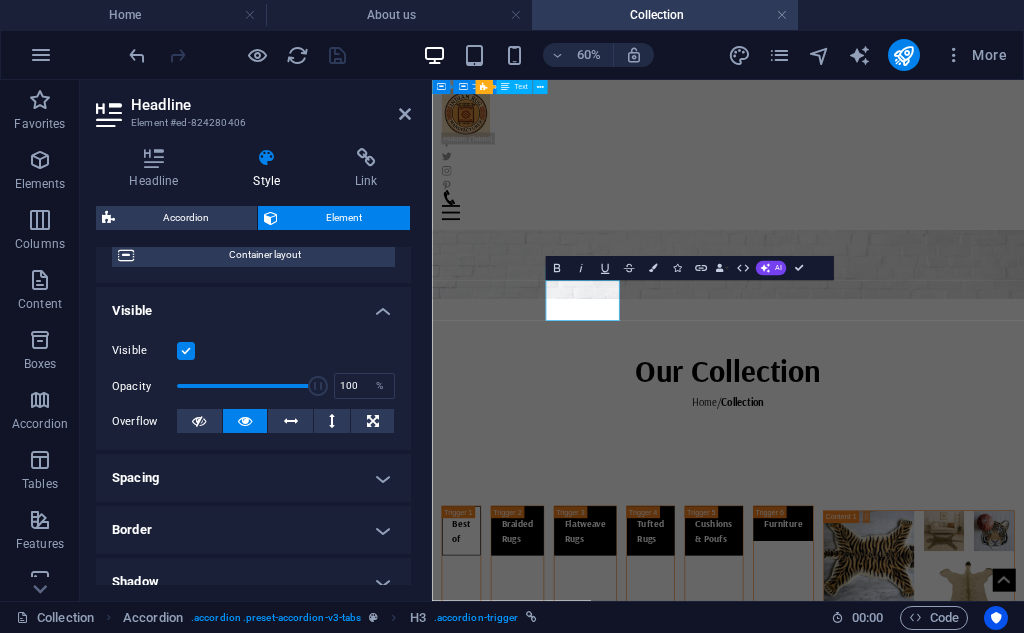 click on "Visible" at bounding box center (253, 305) 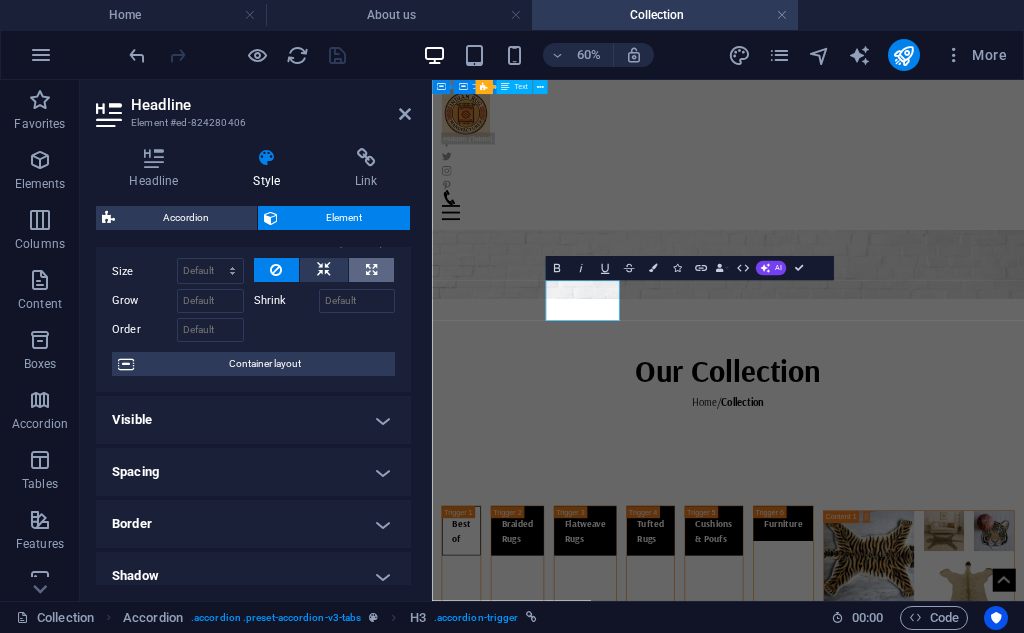 scroll, scrollTop: 0, scrollLeft: 0, axis: both 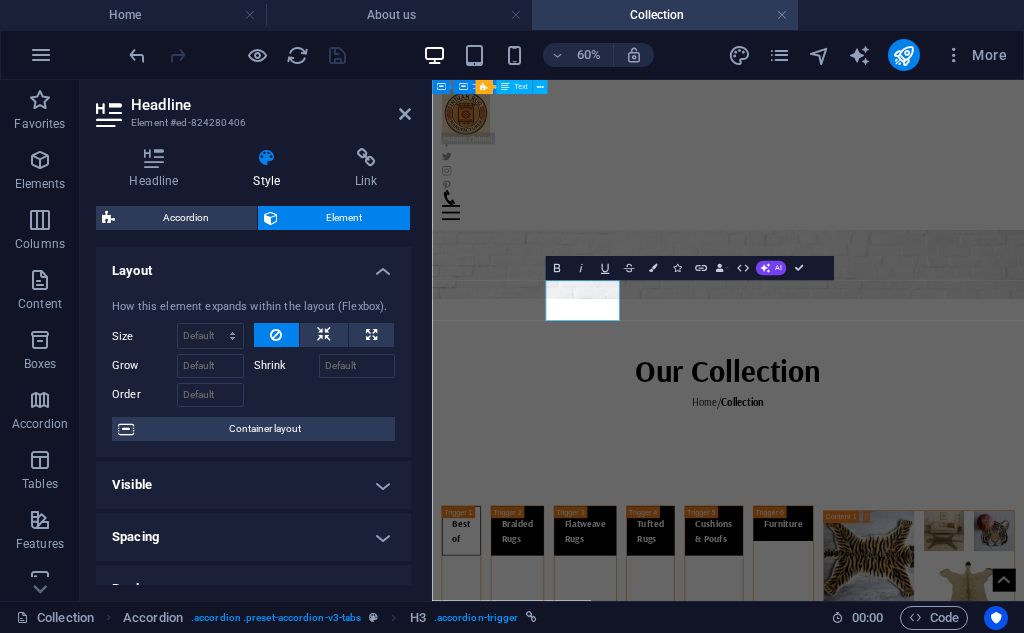 click on "Layout" at bounding box center (253, 265) 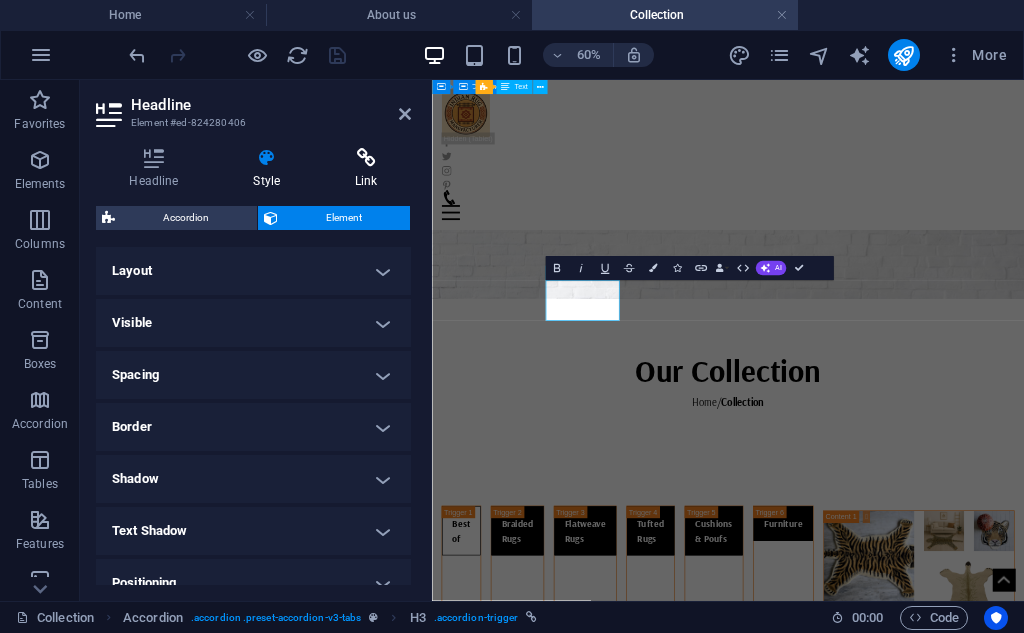 click at bounding box center [366, 158] 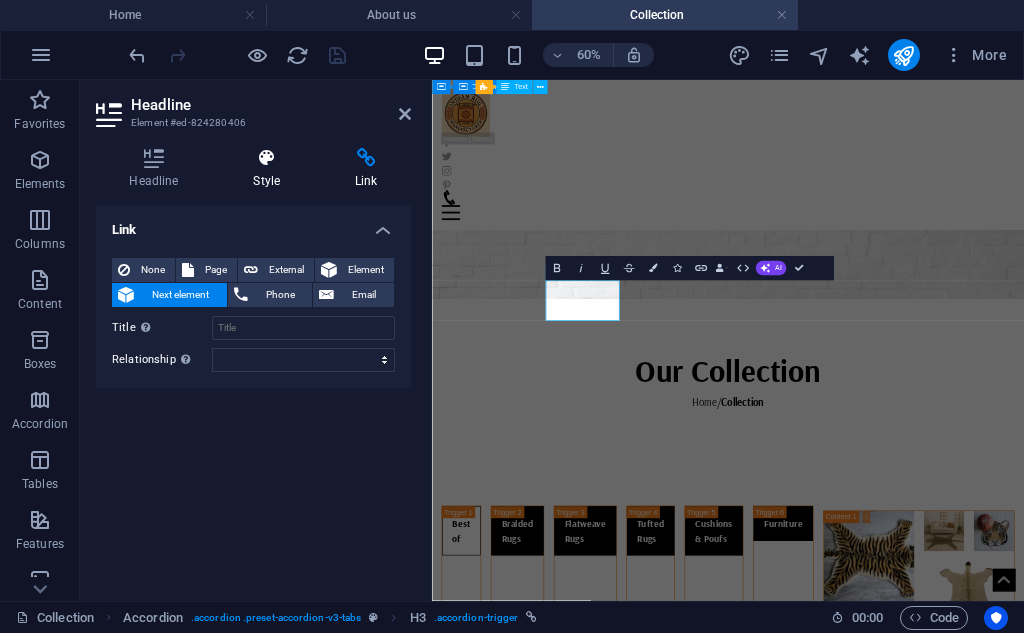 click at bounding box center [267, 158] 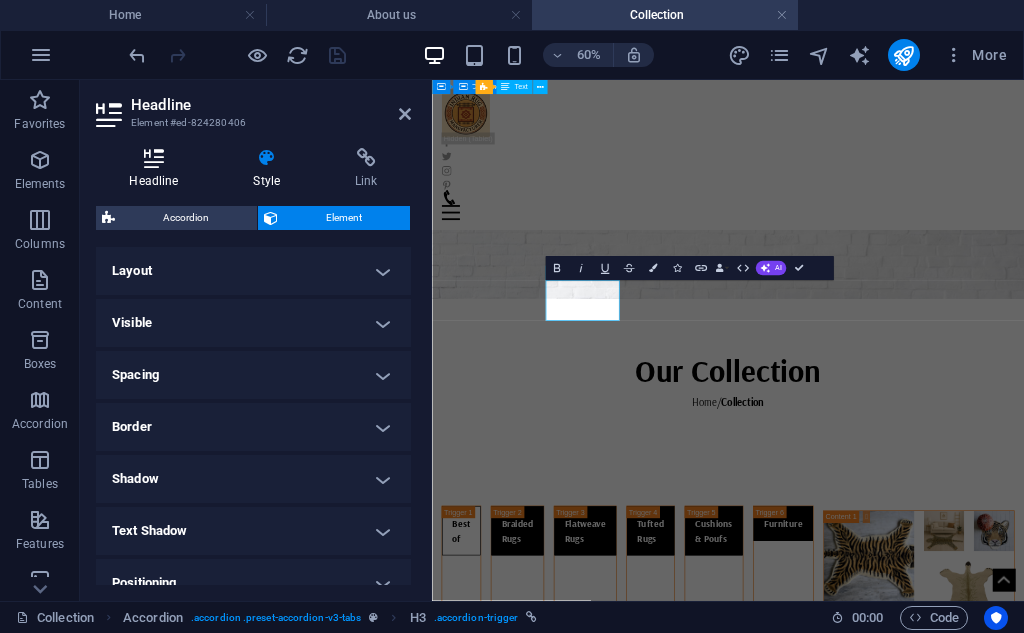click at bounding box center [154, 158] 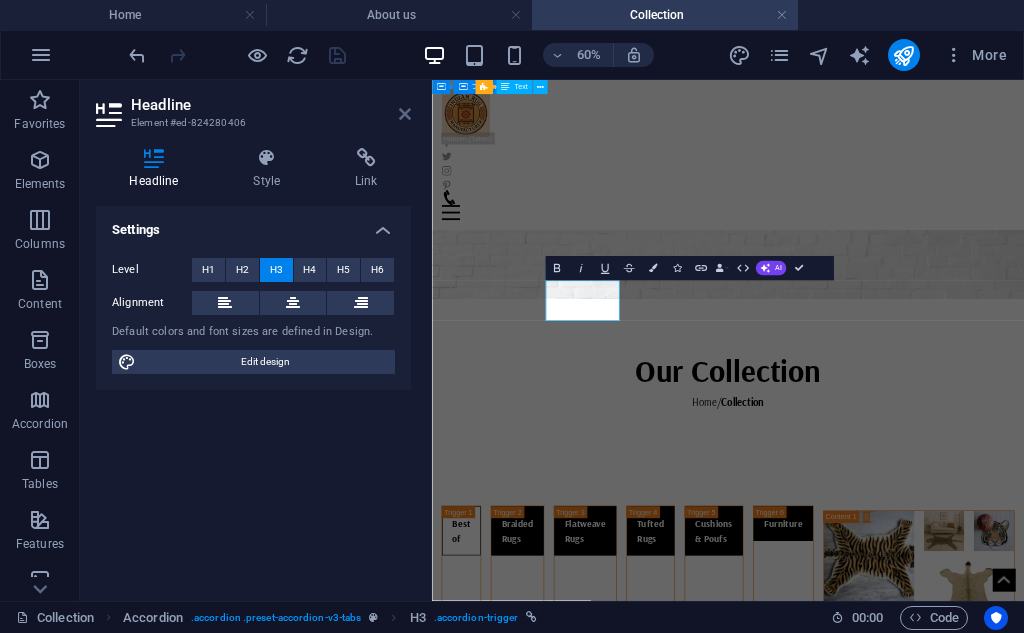 click at bounding box center [405, 114] 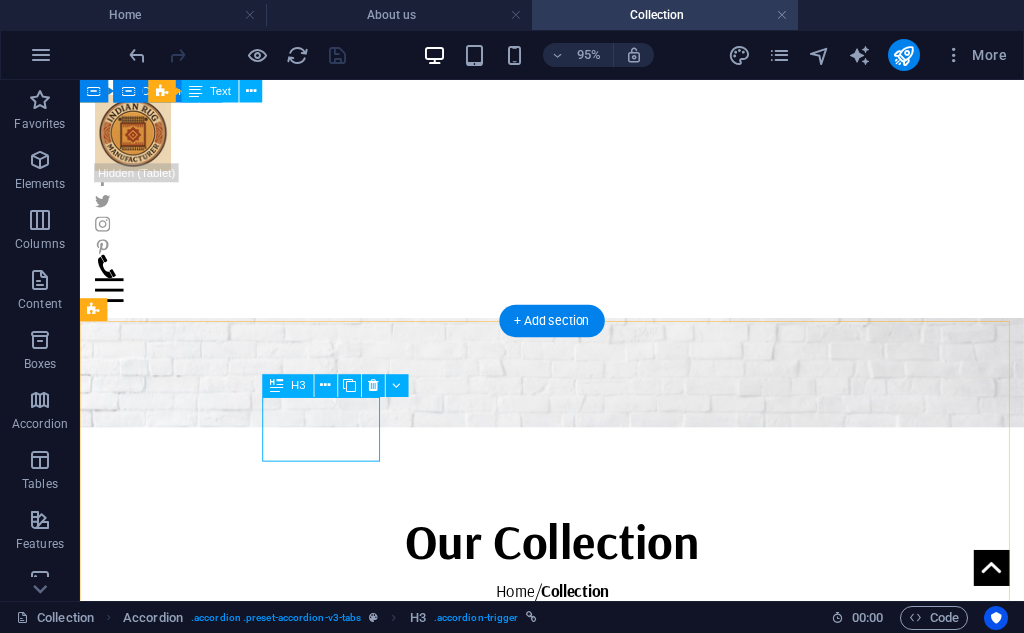 click on "Braided Rugs" at bounding box center [222, 2317] 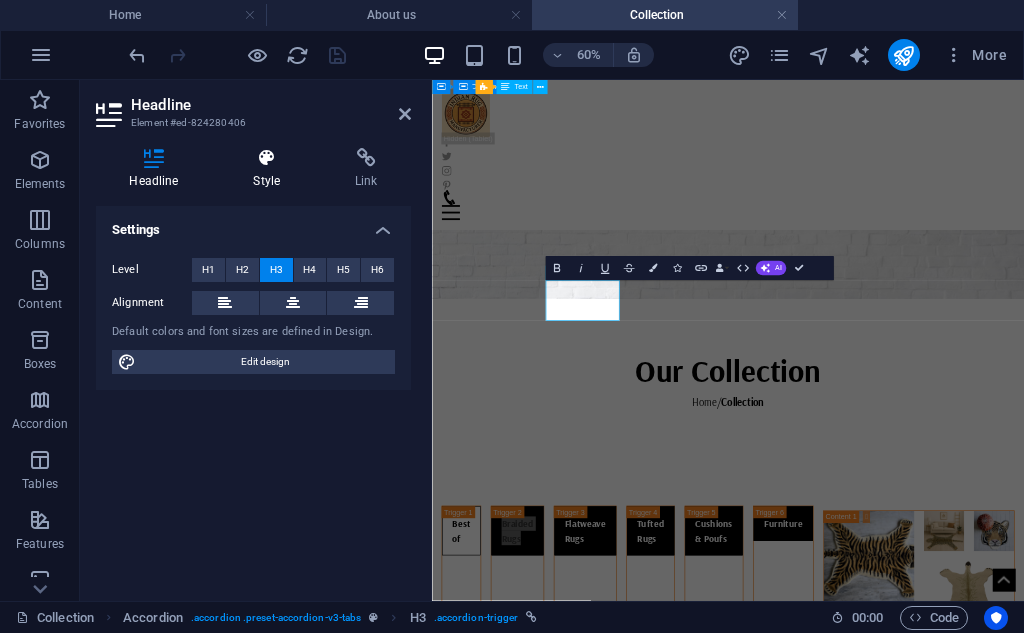 click at bounding box center (267, 158) 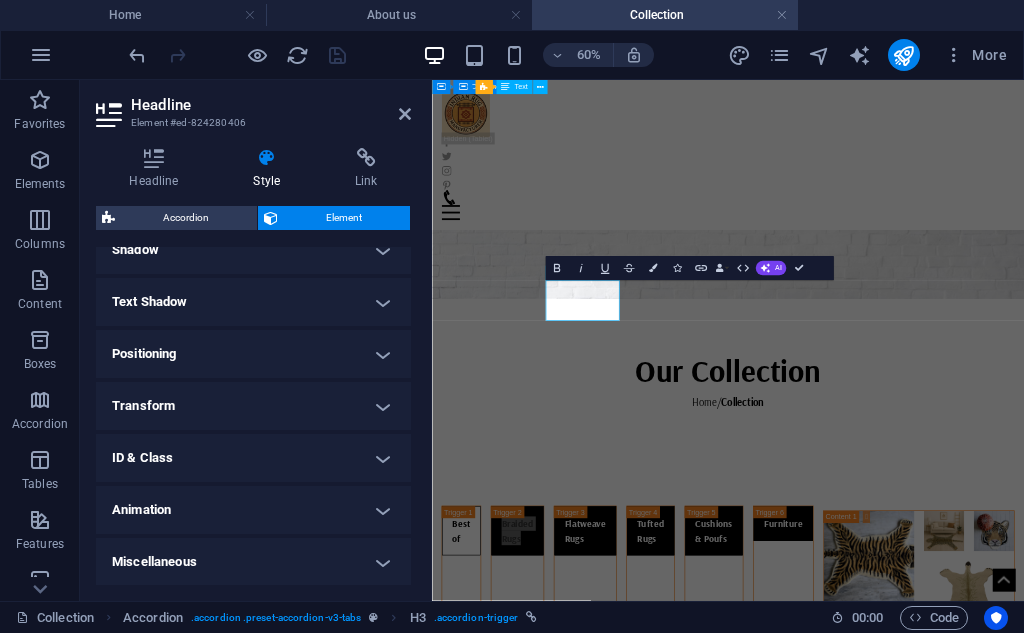 scroll, scrollTop: 230, scrollLeft: 0, axis: vertical 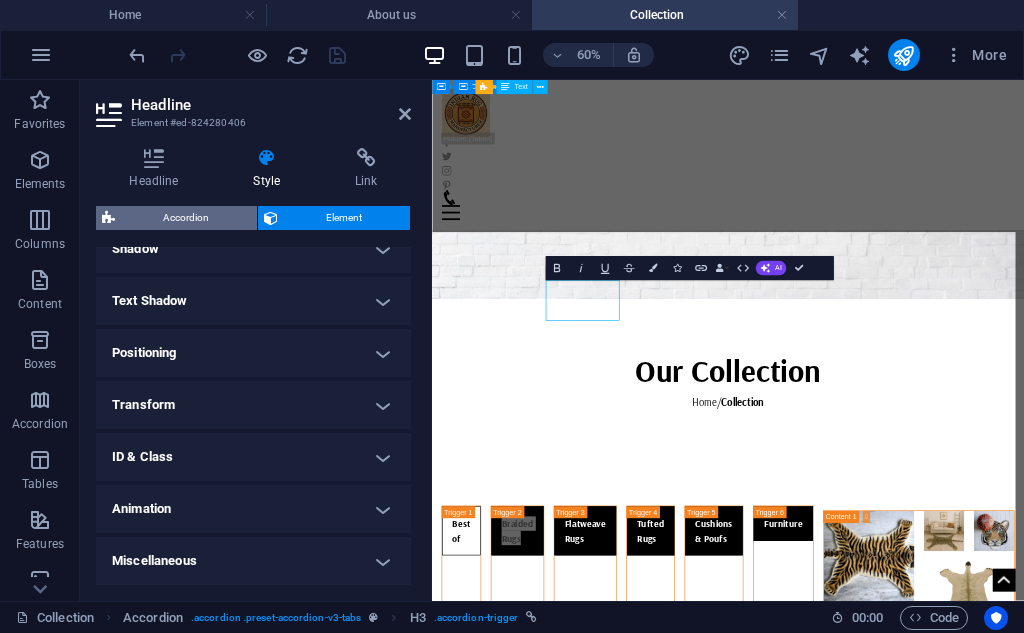 click on "Accordion" at bounding box center [186, 218] 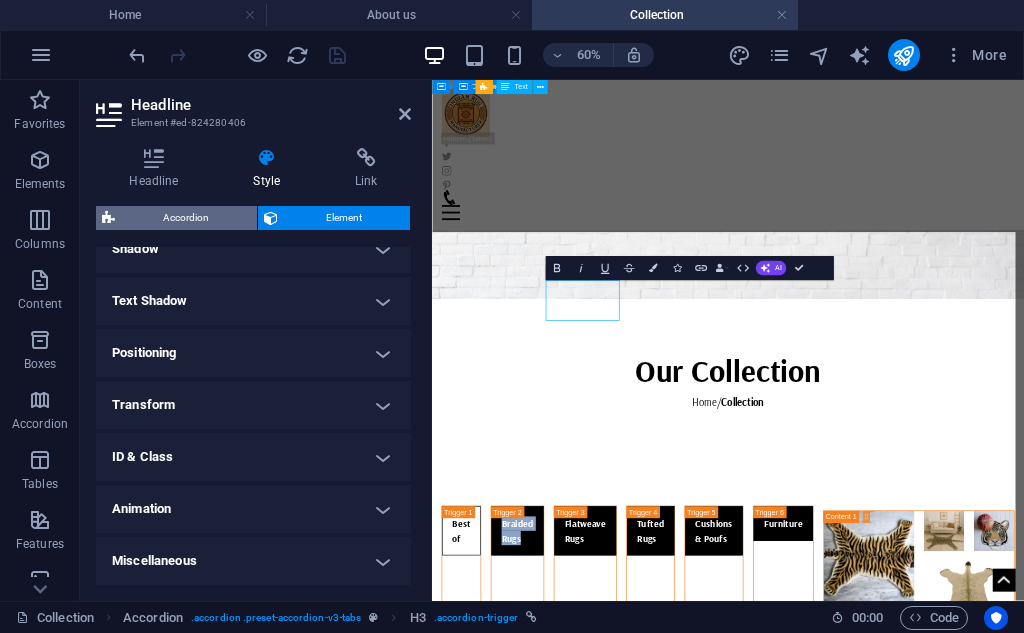 select on "rem" 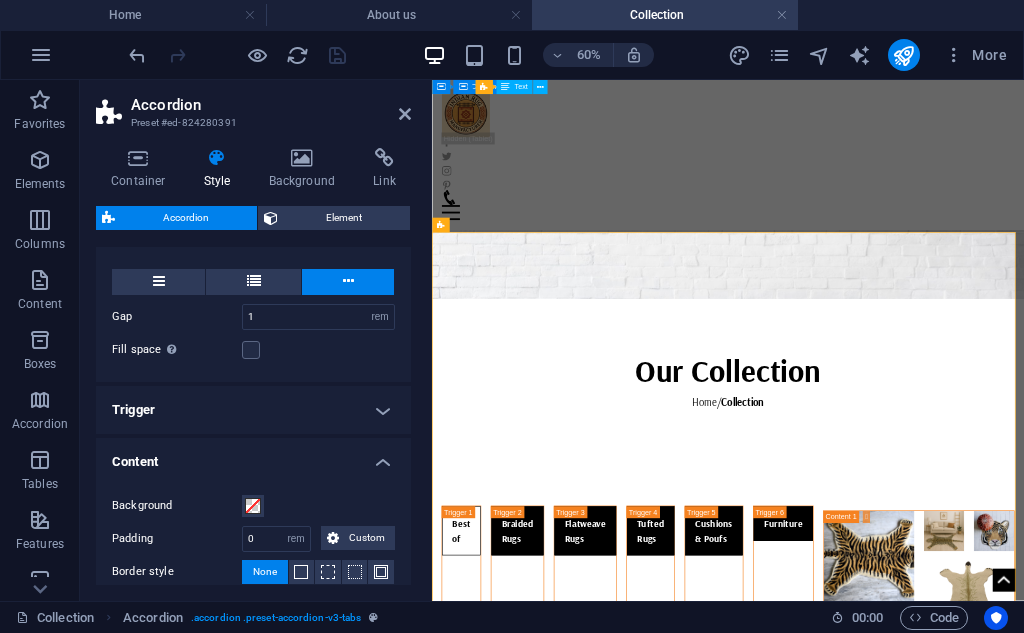 scroll, scrollTop: 545, scrollLeft: 0, axis: vertical 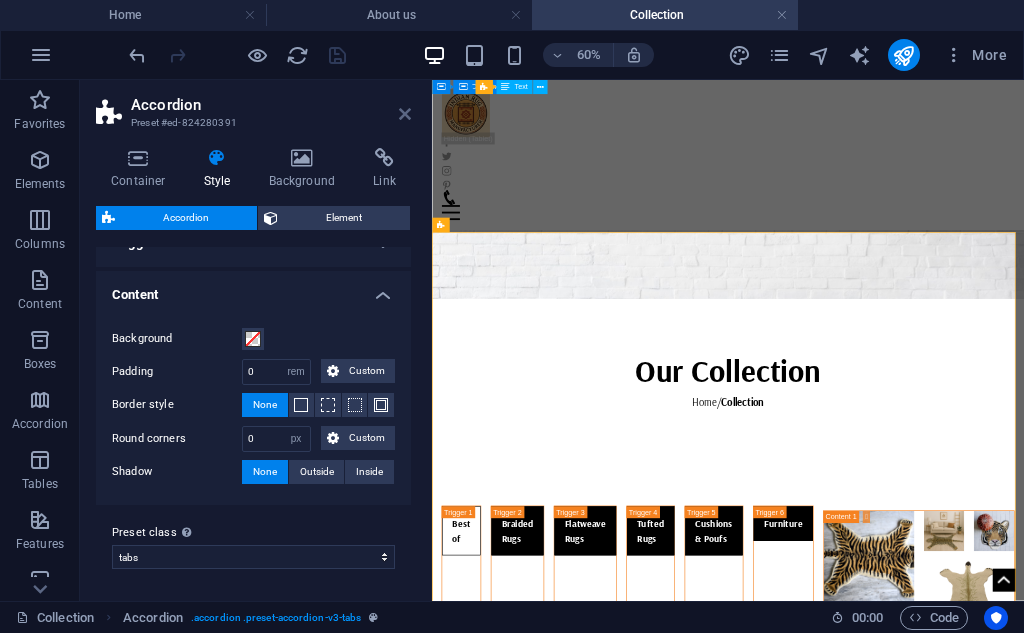 click at bounding box center (405, 114) 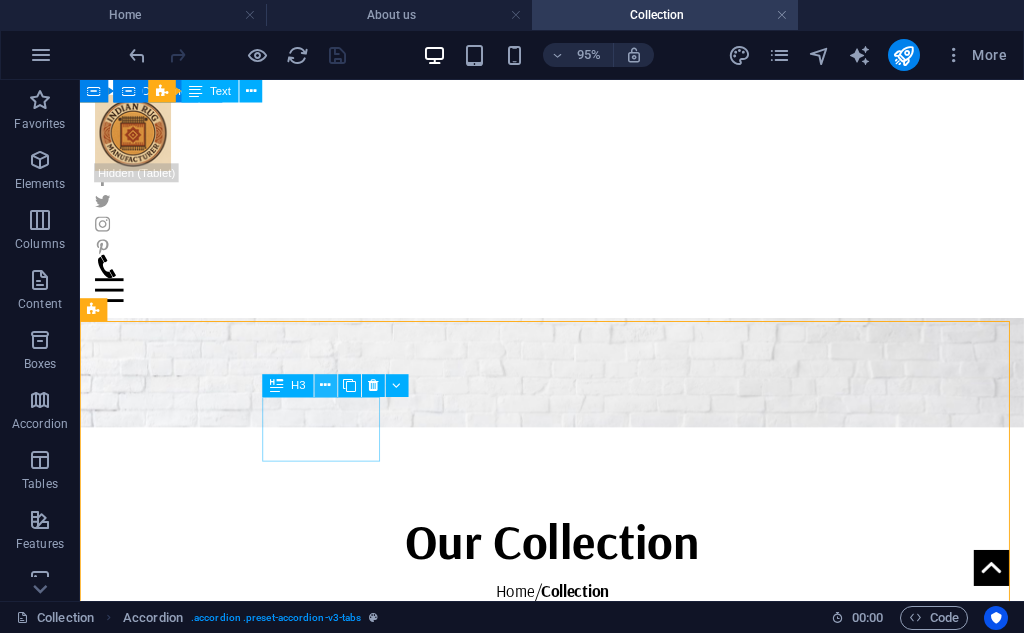 click at bounding box center (325, 386) 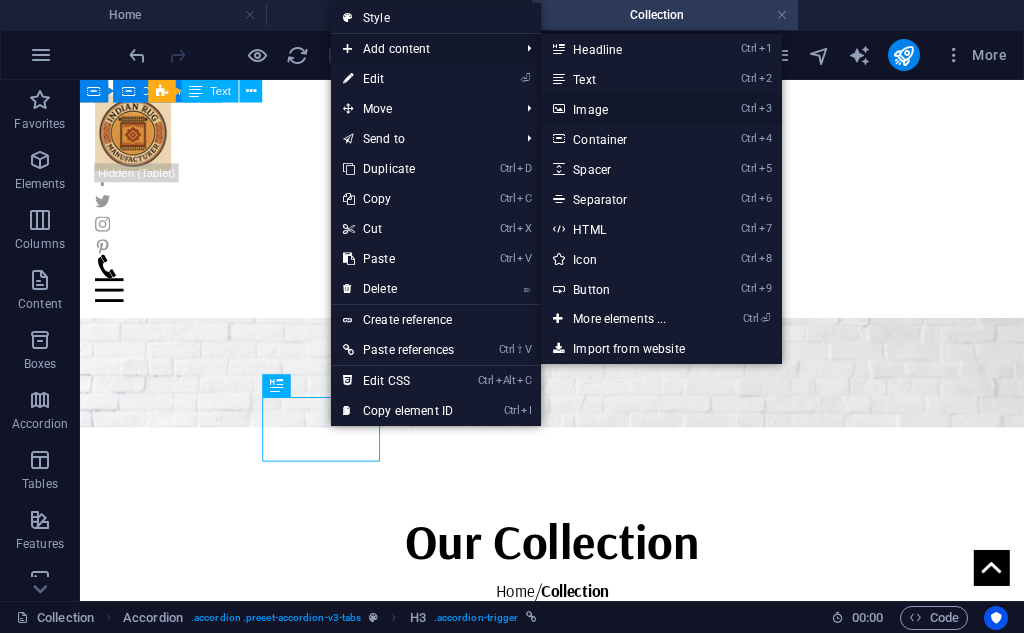 drag, startPoint x: 603, startPoint y: 109, endPoint x: 233, endPoint y: 288, distance: 411.02432 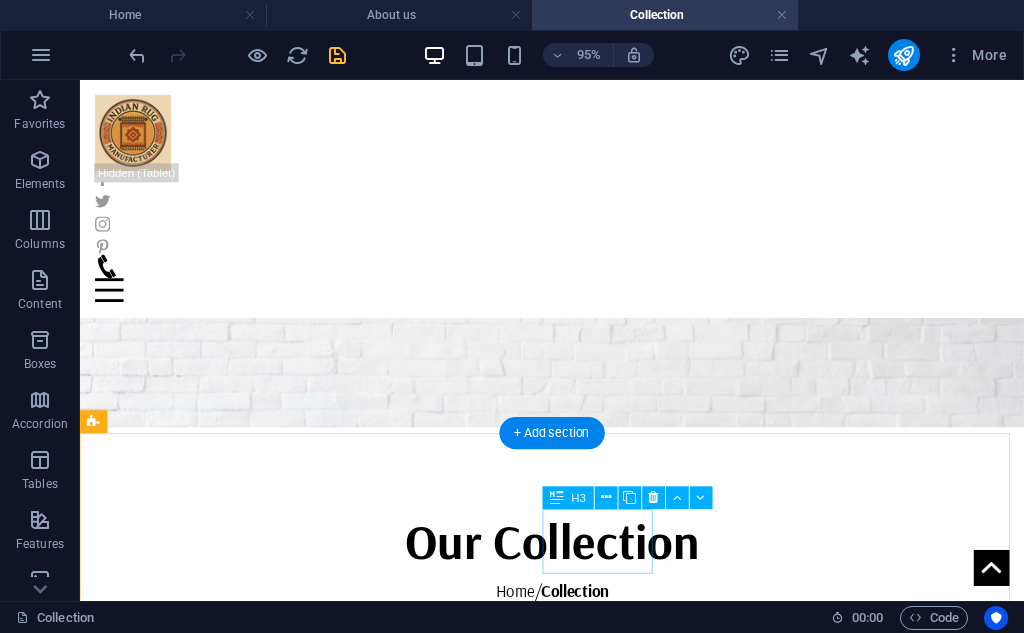 scroll, scrollTop: 167, scrollLeft: 0, axis: vertical 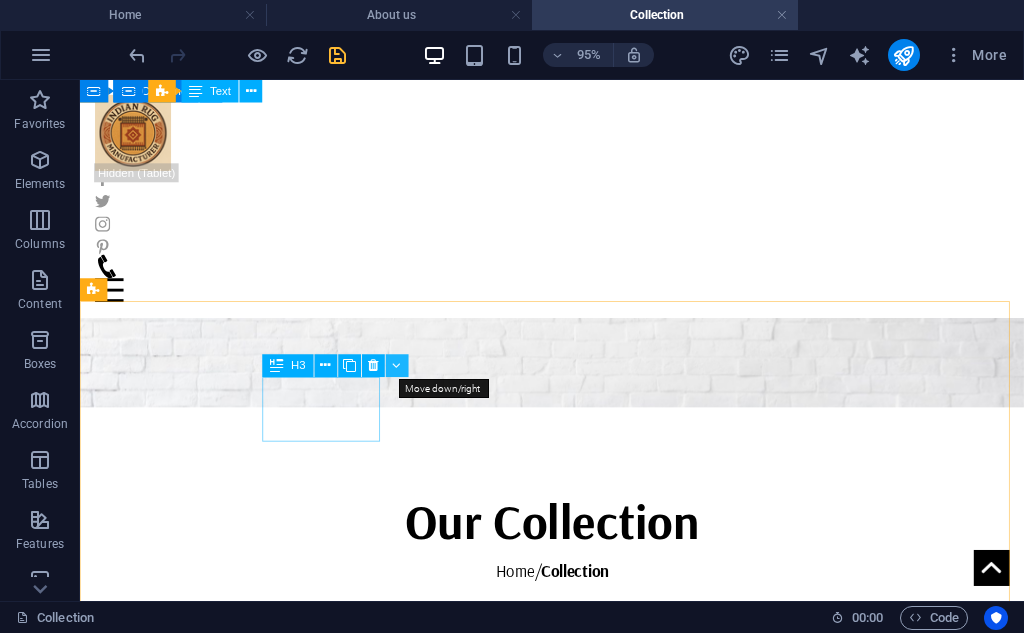 click at bounding box center (397, 366) 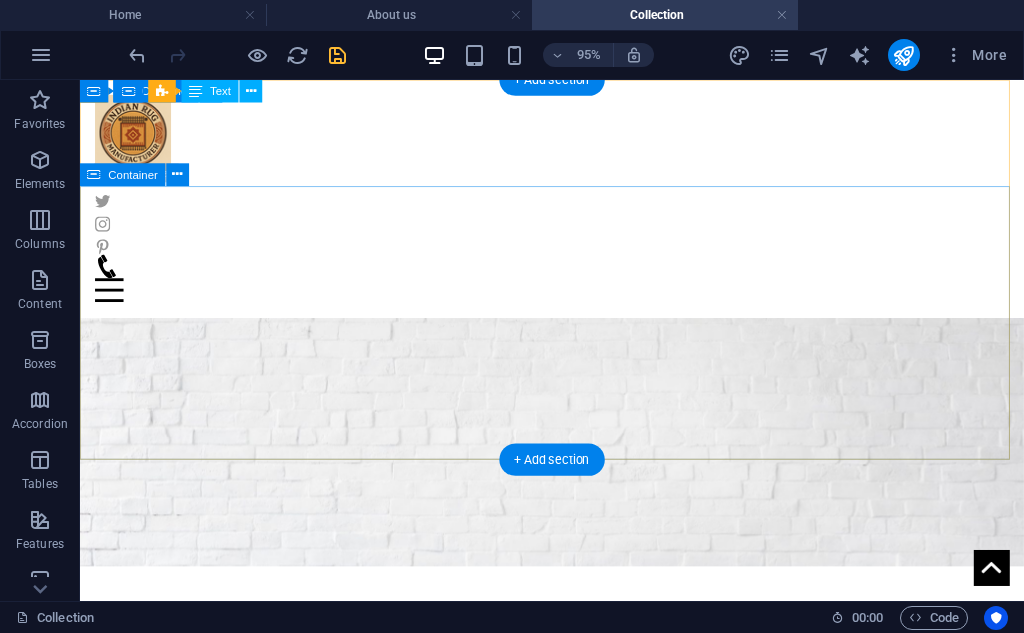 scroll, scrollTop: 167, scrollLeft: 0, axis: vertical 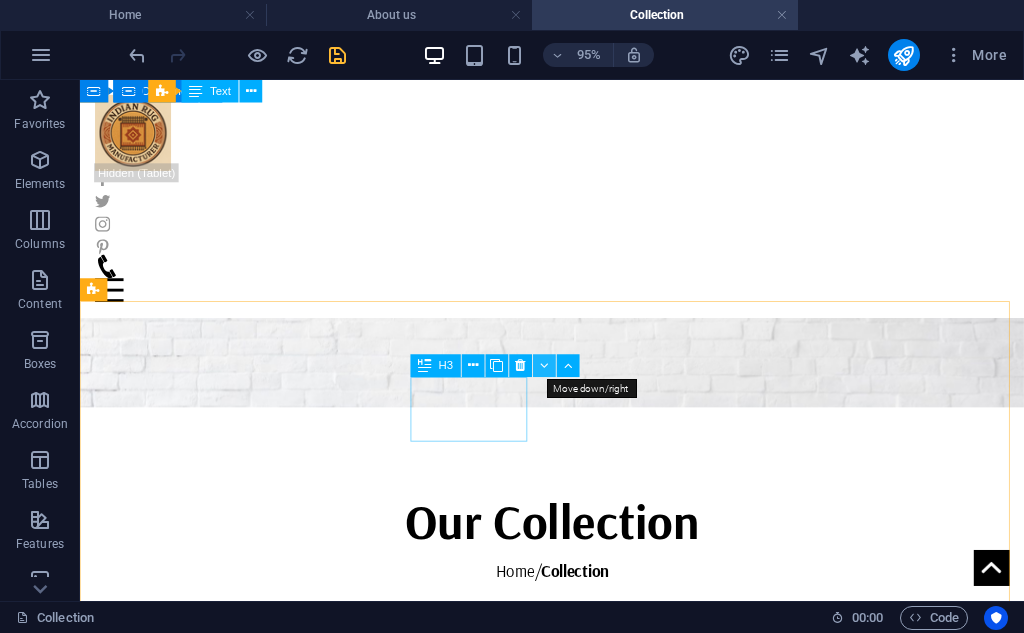 click at bounding box center [544, 366] 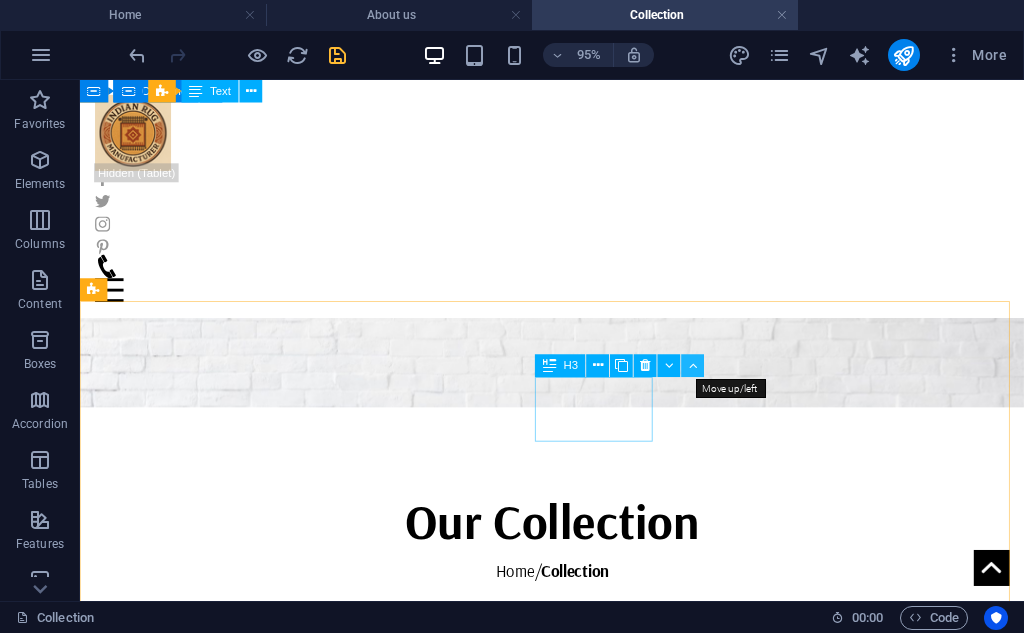 click at bounding box center [693, 366] 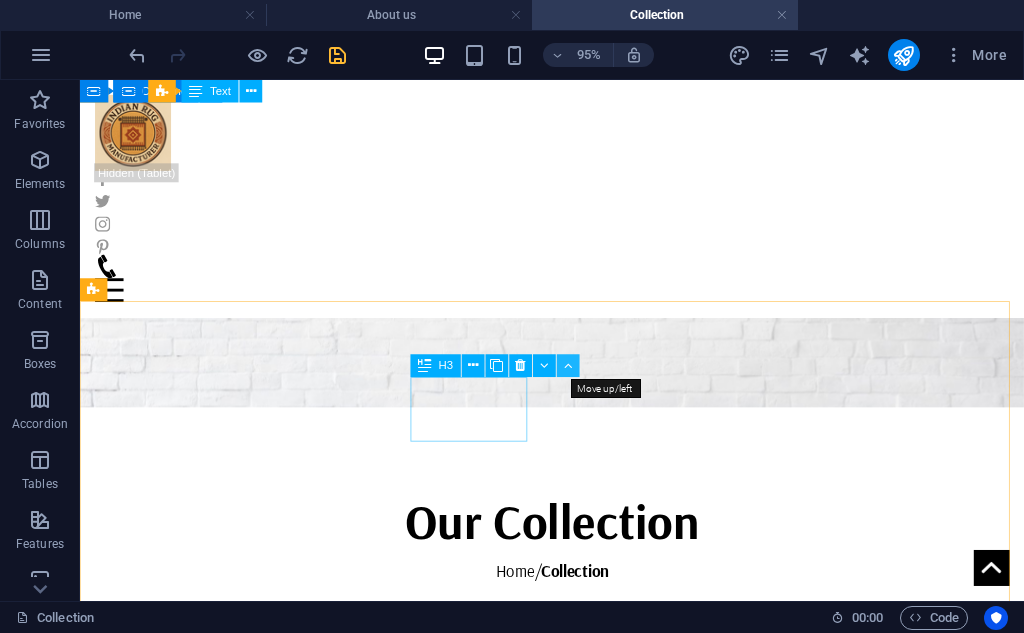 click at bounding box center [568, 366] 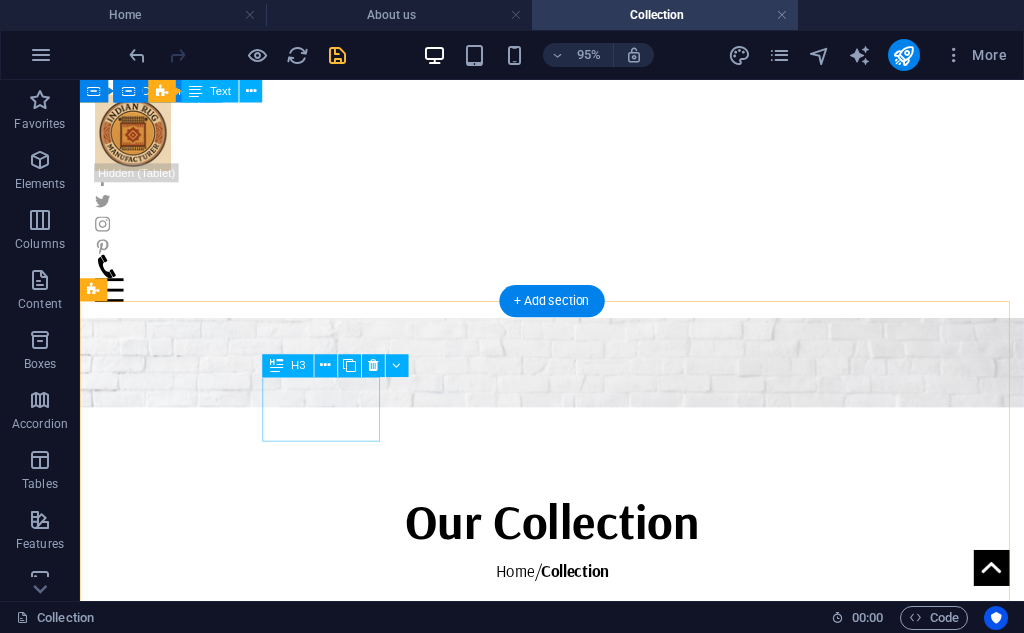 click on "Braided Rugs" at bounding box center [222, 2296] 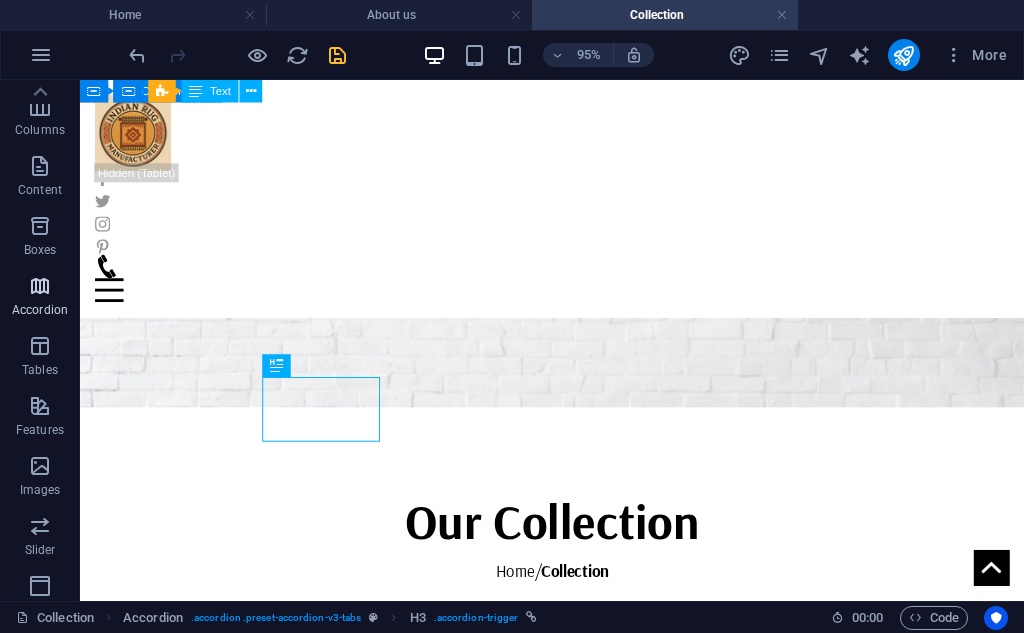 scroll, scrollTop: 0, scrollLeft: 0, axis: both 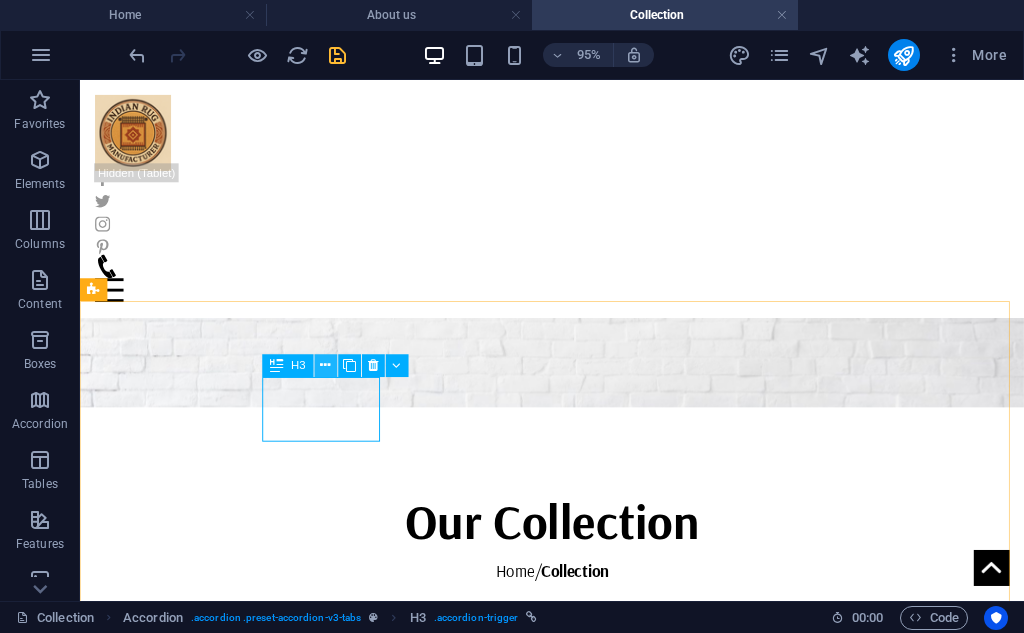 click at bounding box center (325, 366) 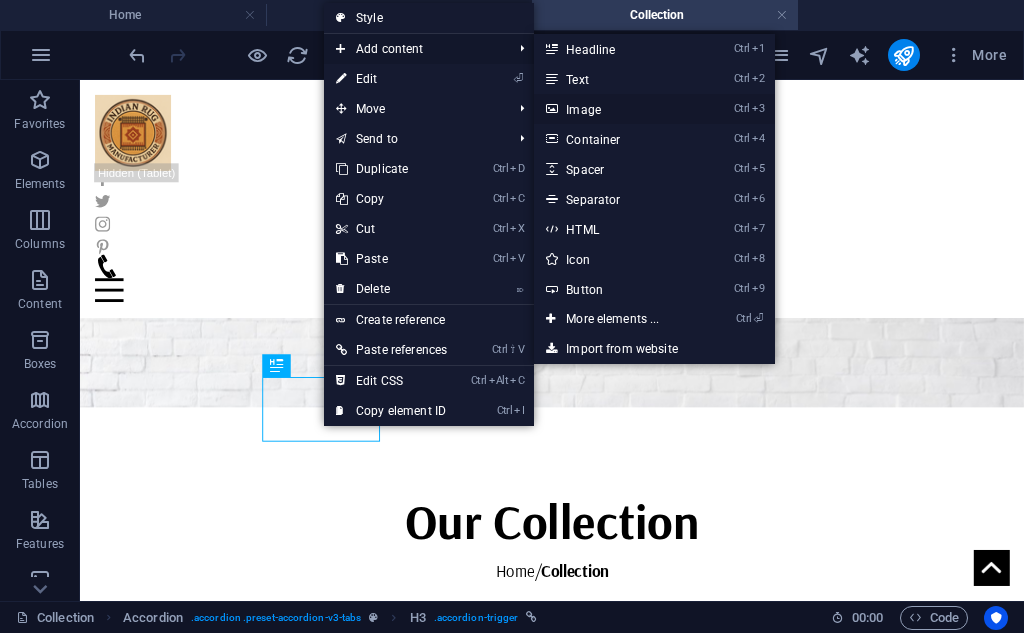 click on "Ctrl 3  Image" at bounding box center (616, 109) 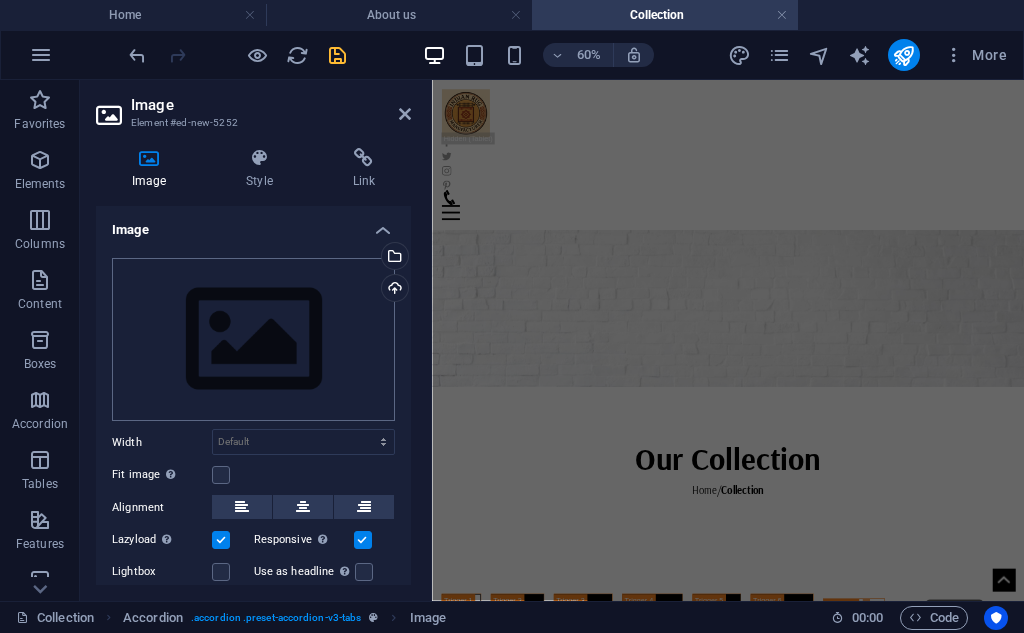 scroll, scrollTop: 333, scrollLeft: 0, axis: vertical 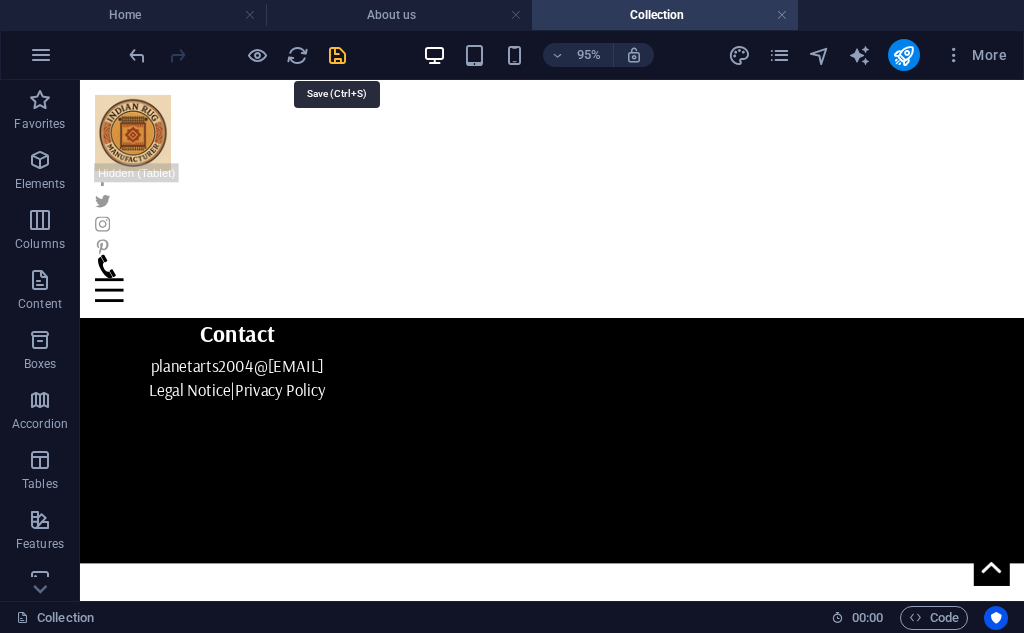 click at bounding box center [337, 55] 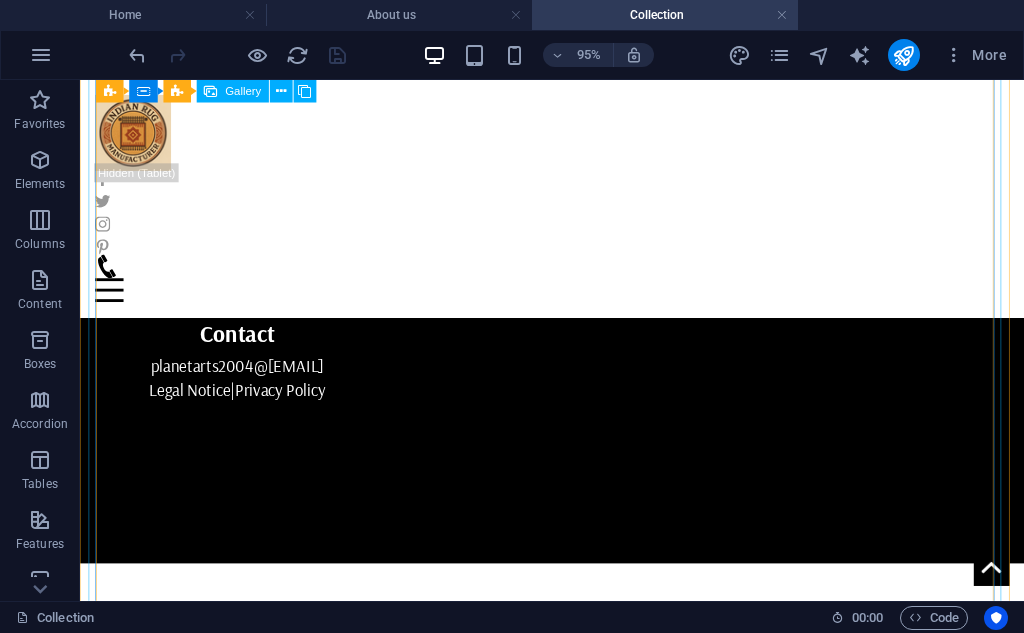scroll, scrollTop: 5557, scrollLeft: 0, axis: vertical 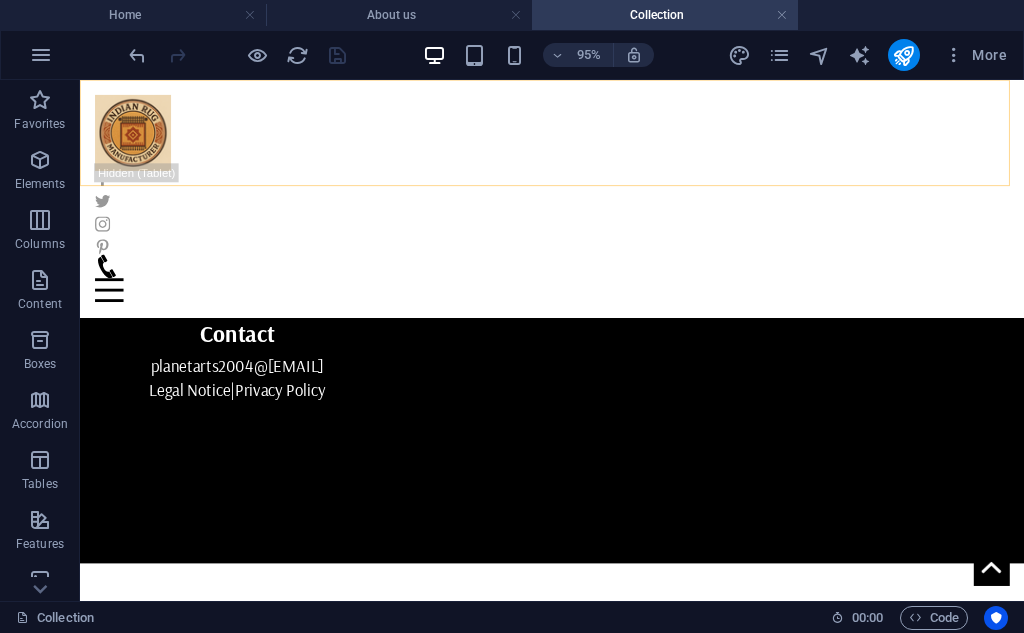 click at bounding box center (577, 301) 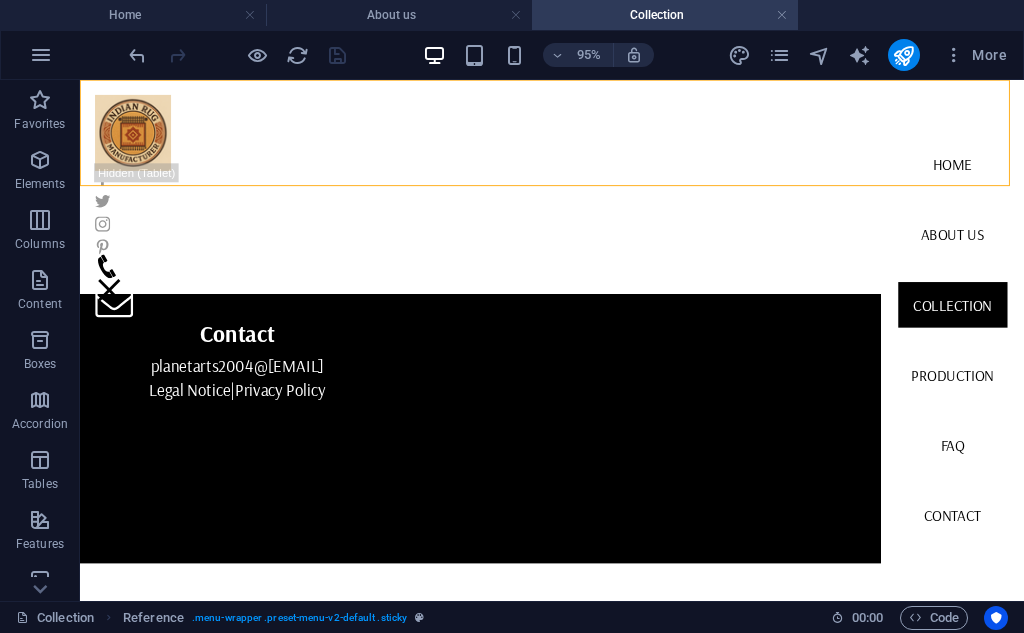 drag, startPoint x: 963, startPoint y: 392, endPoint x: 990, endPoint y: 385, distance: 27.89265 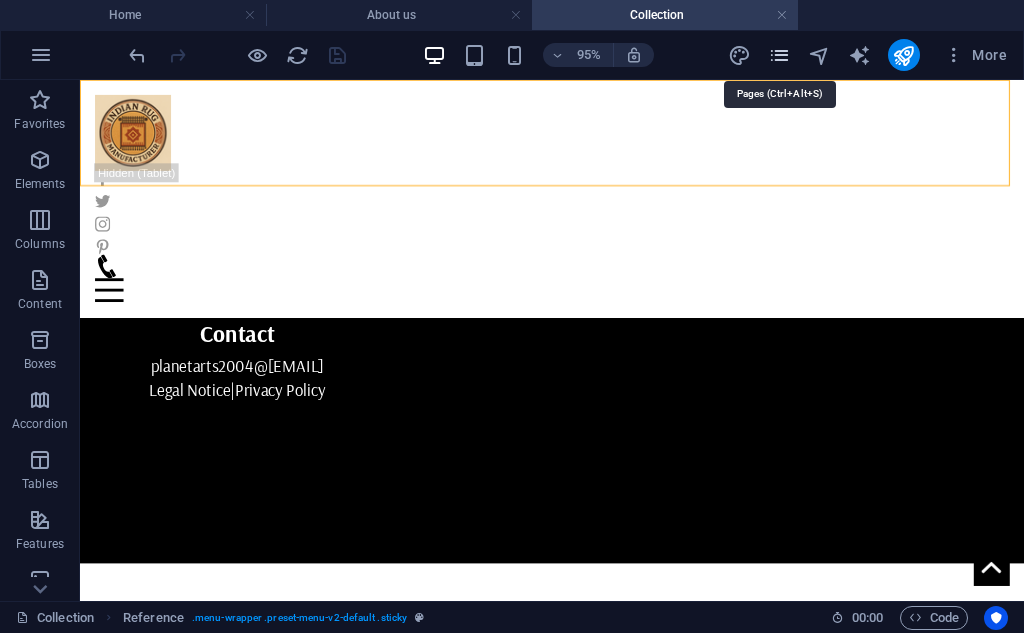 click at bounding box center (779, 55) 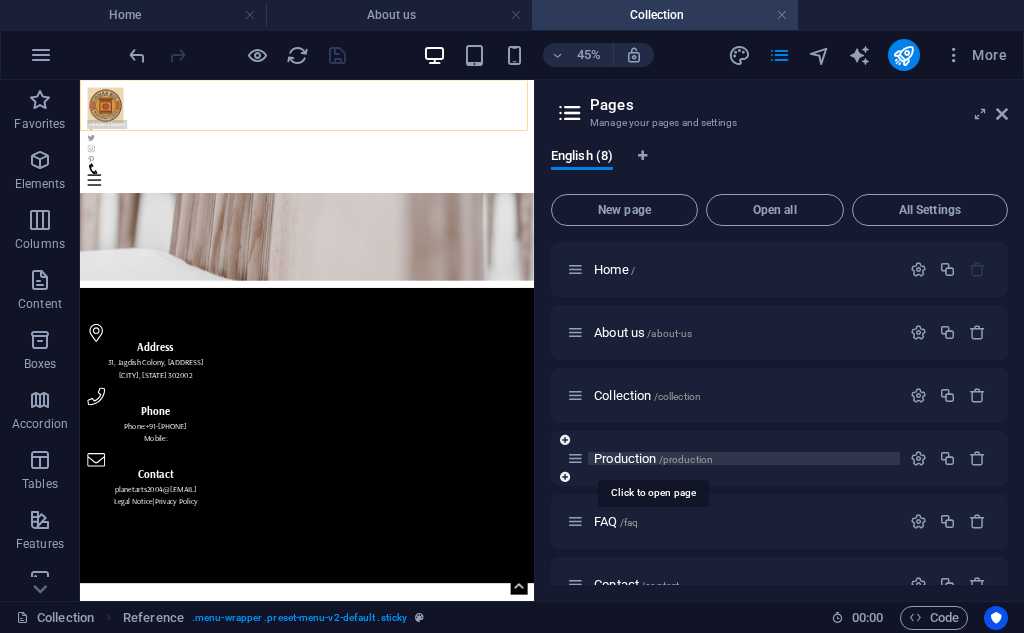 click on "Production /production" at bounding box center [653, 458] 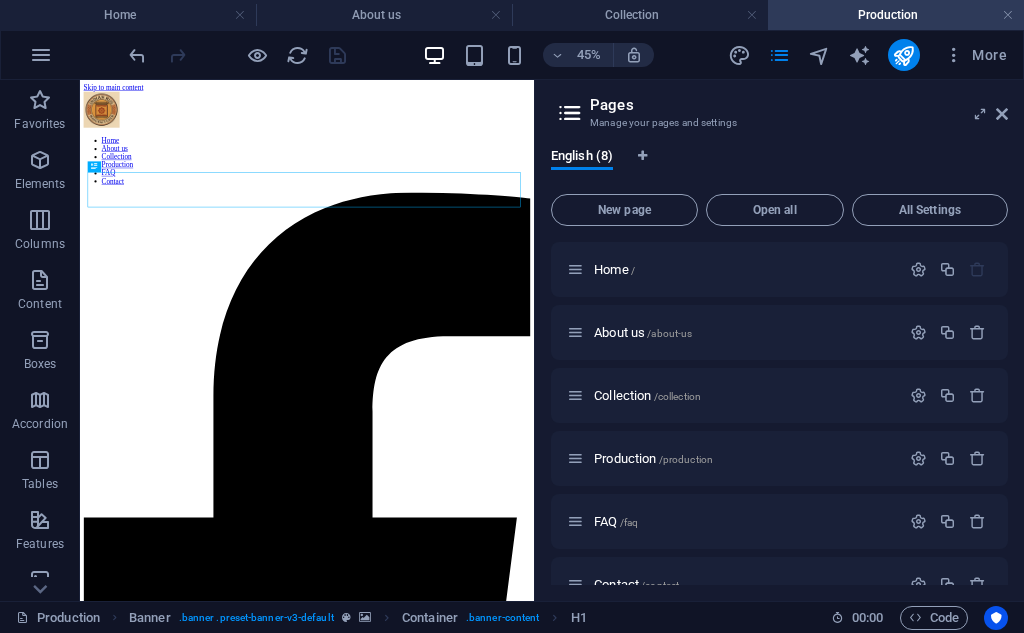 scroll, scrollTop: 0, scrollLeft: 0, axis: both 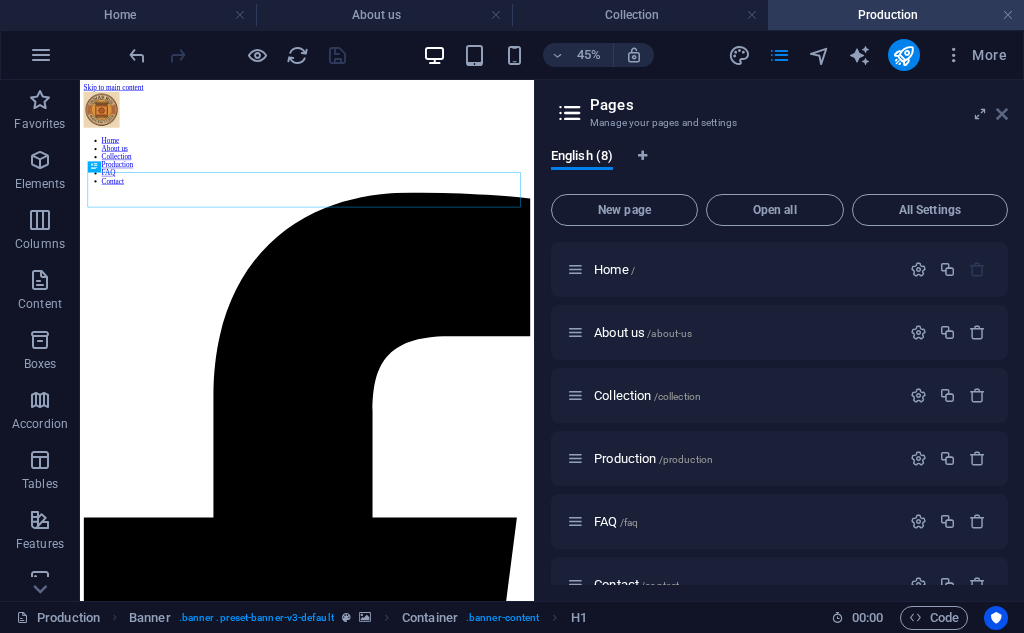 click at bounding box center (1002, 114) 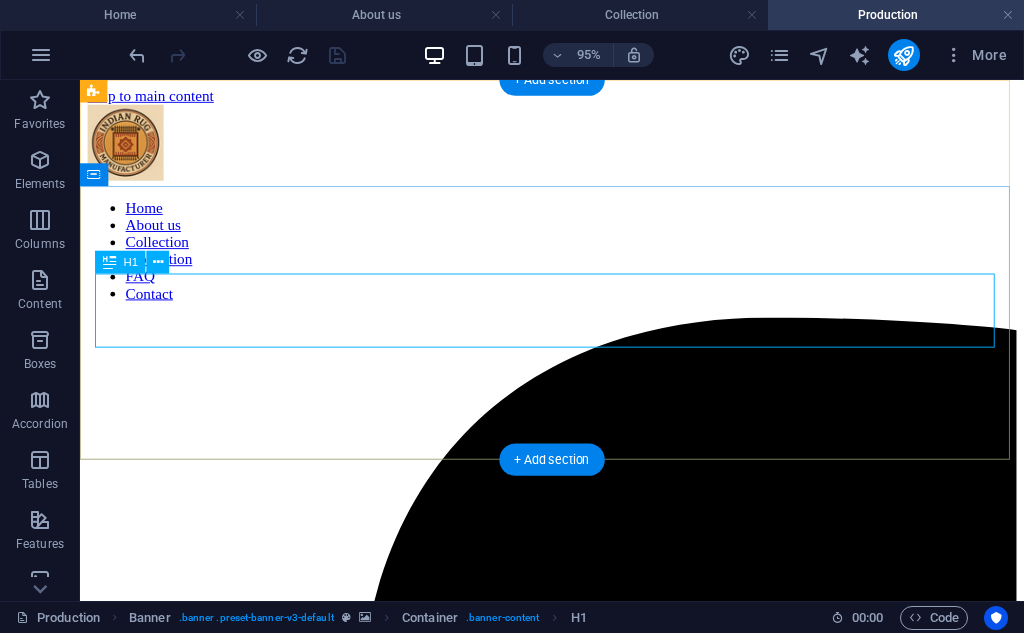 click on "Handmade Furniture" at bounding box center [577, 7018] 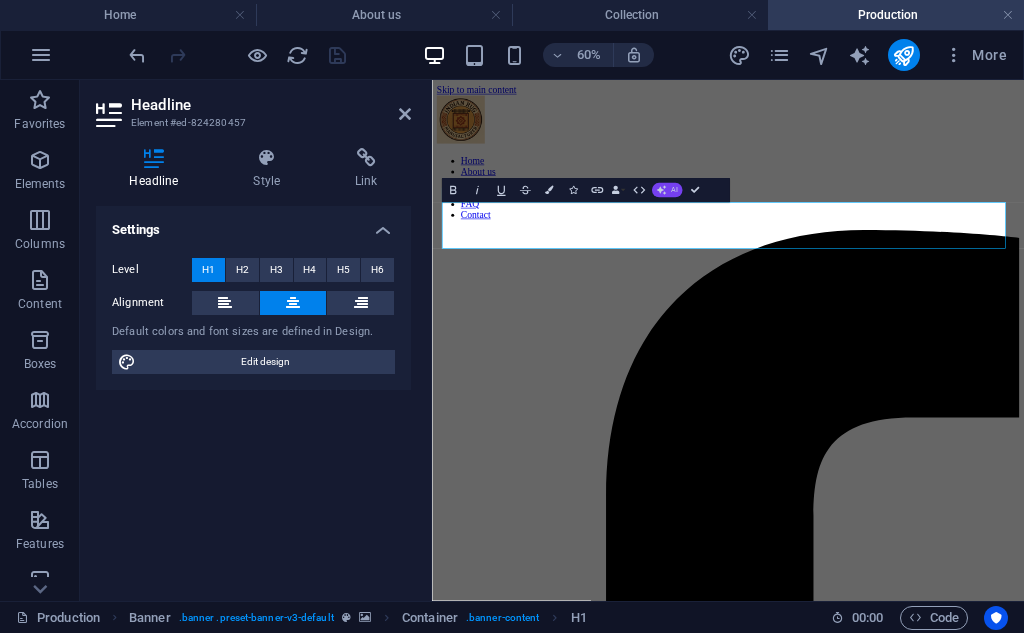 click 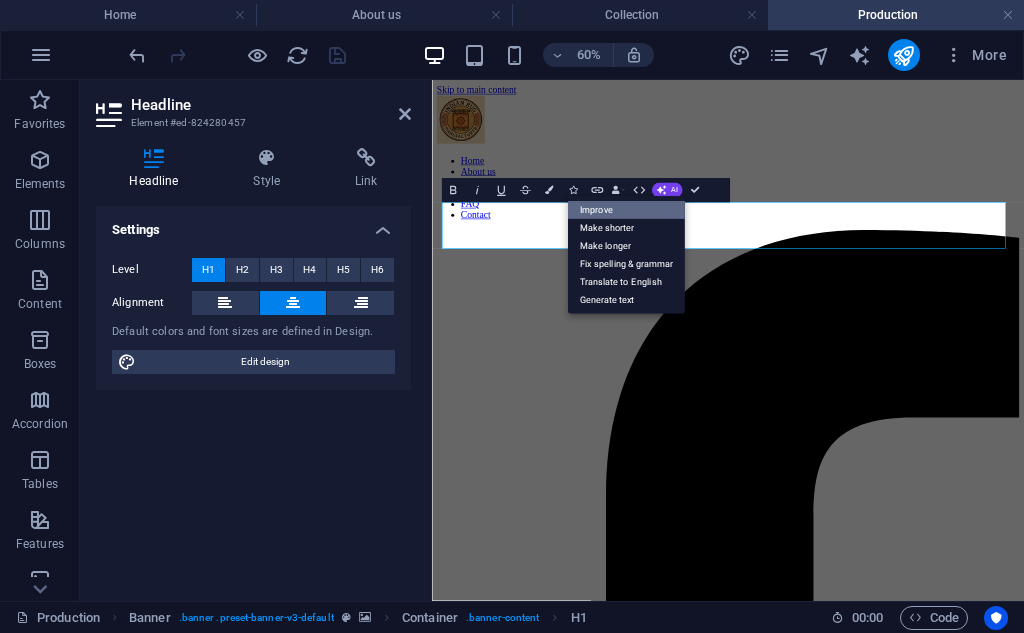 click on "Improve" at bounding box center (626, 210) 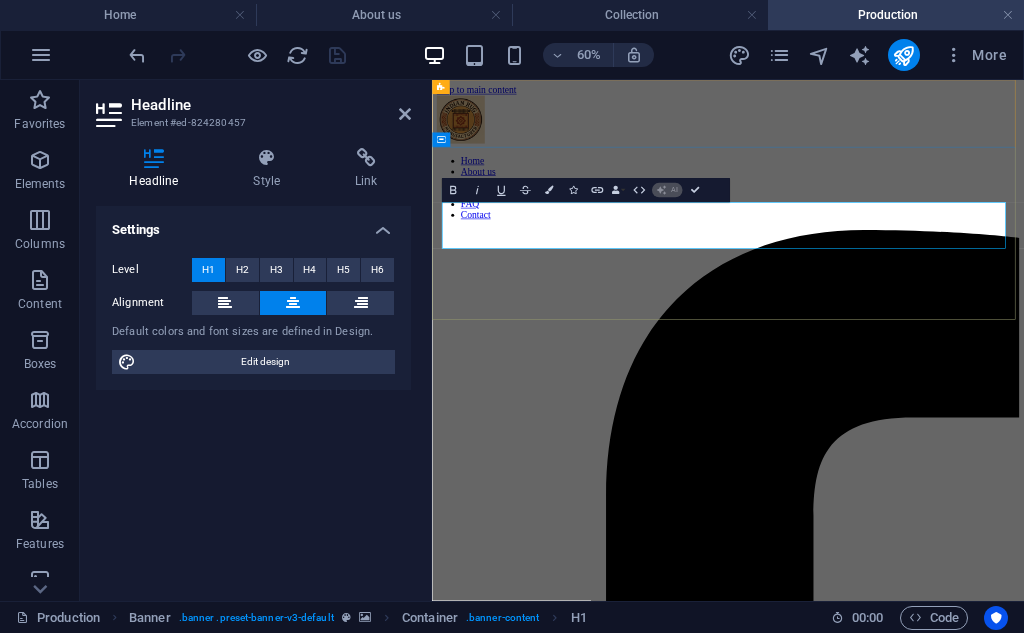 type 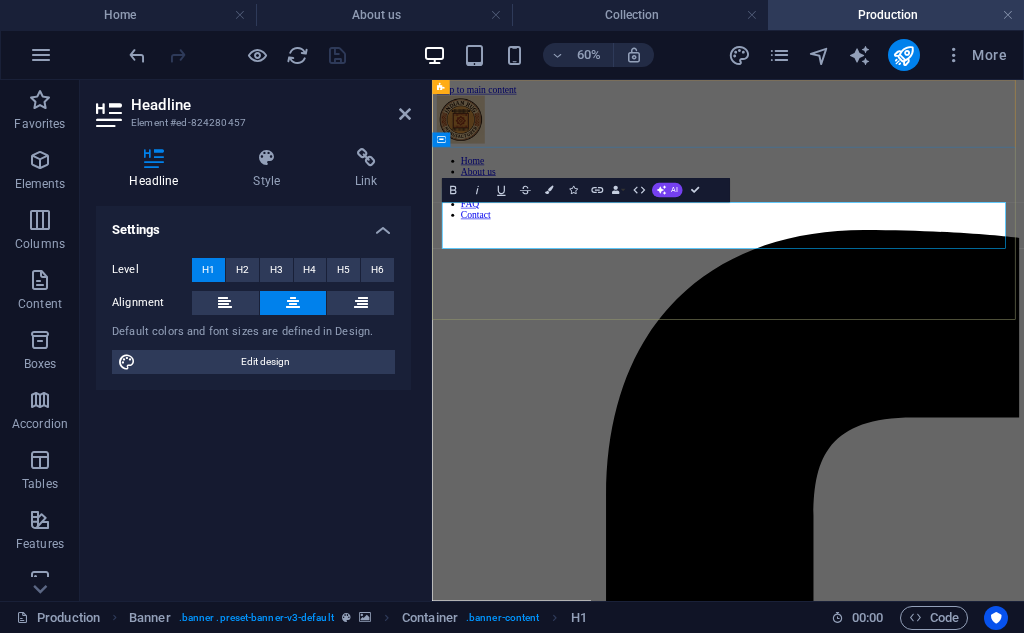 click on "Artisanal Furniture" at bounding box center [925, 6974] 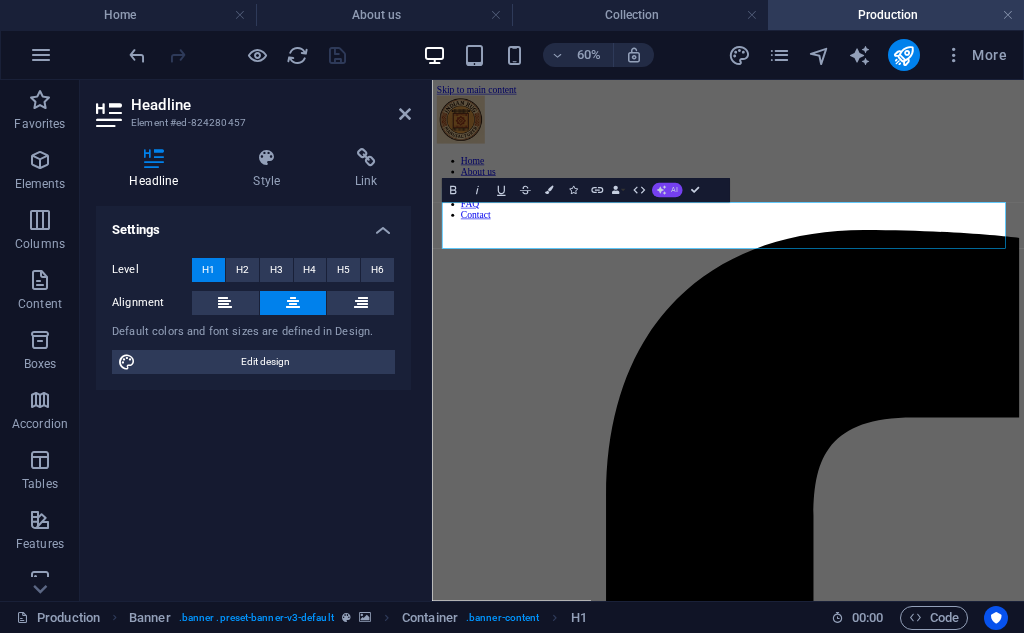 click on "AI" at bounding box center (667, 190) 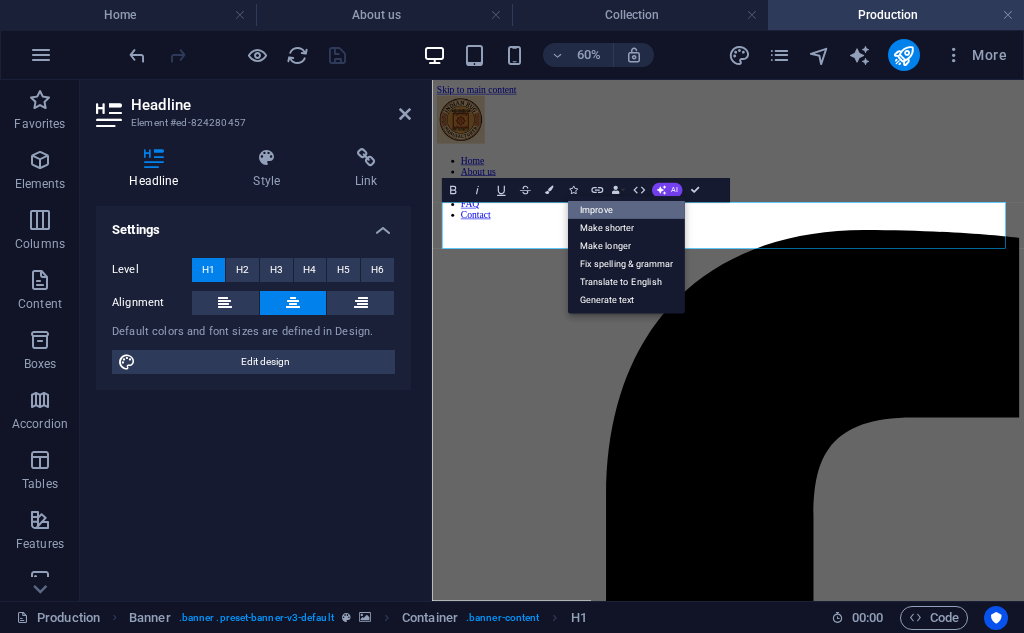 click on "Improve" at bounding box center [626, 210] 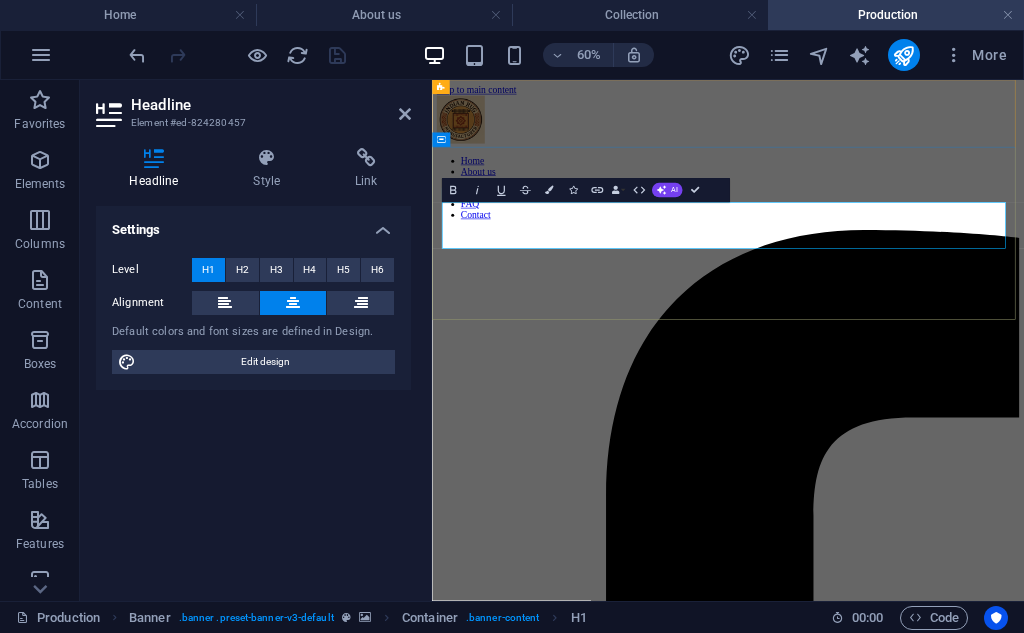 click on "Artisan-Crafted Rugs" at bounding box center (925, 6974) 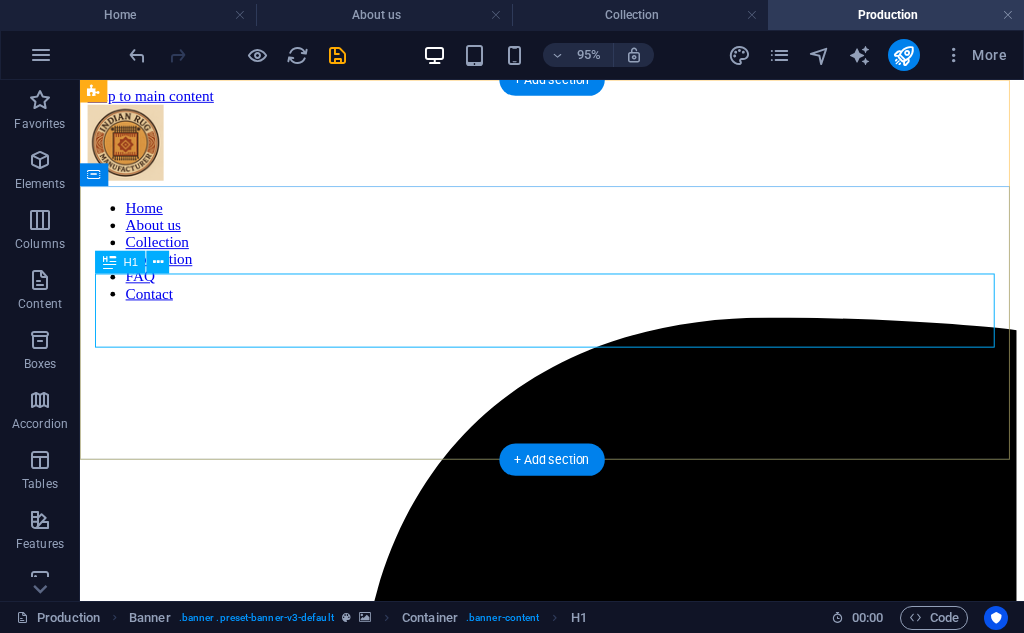 click on "Hand-Crafted Rugs" at bounding box center (577, 7018) 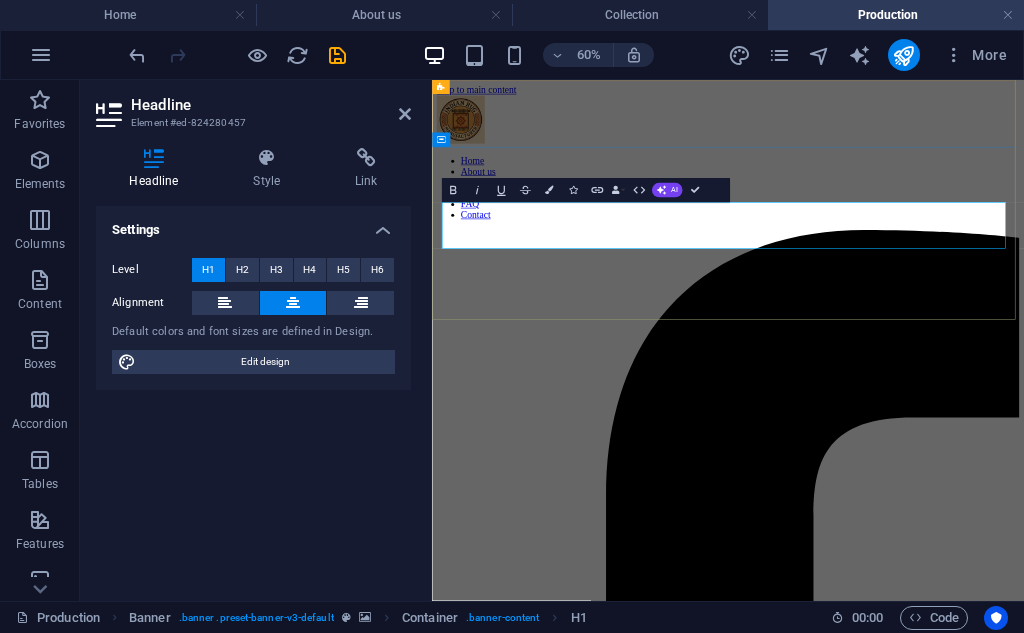 click on "Hand-Crafted Rugs" at bounding box center (925, 6974) 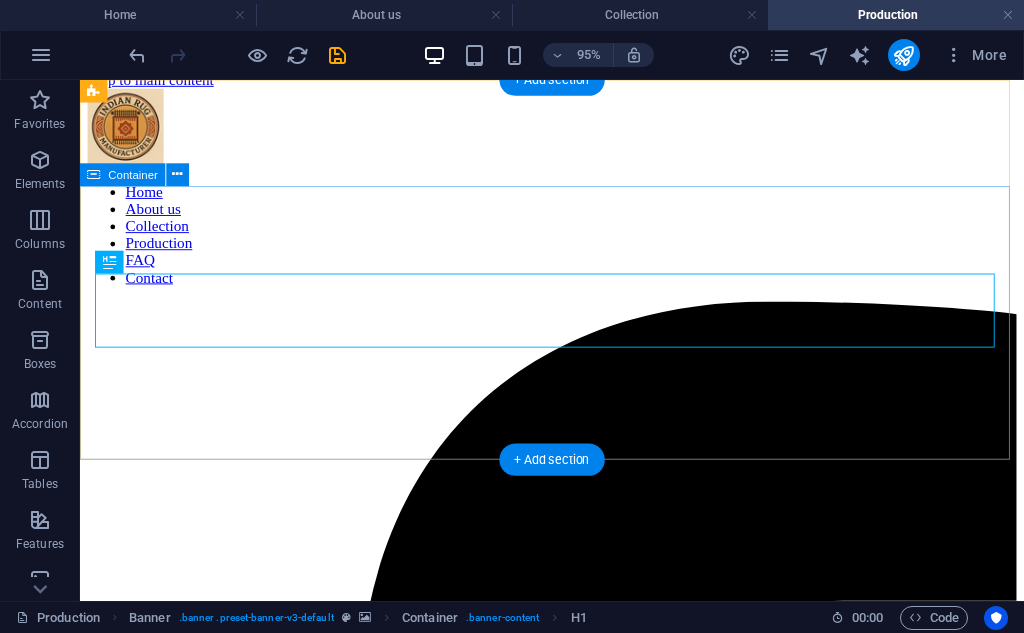 scroll, scrollTop: 0, scrollLeft: 0, axis: both 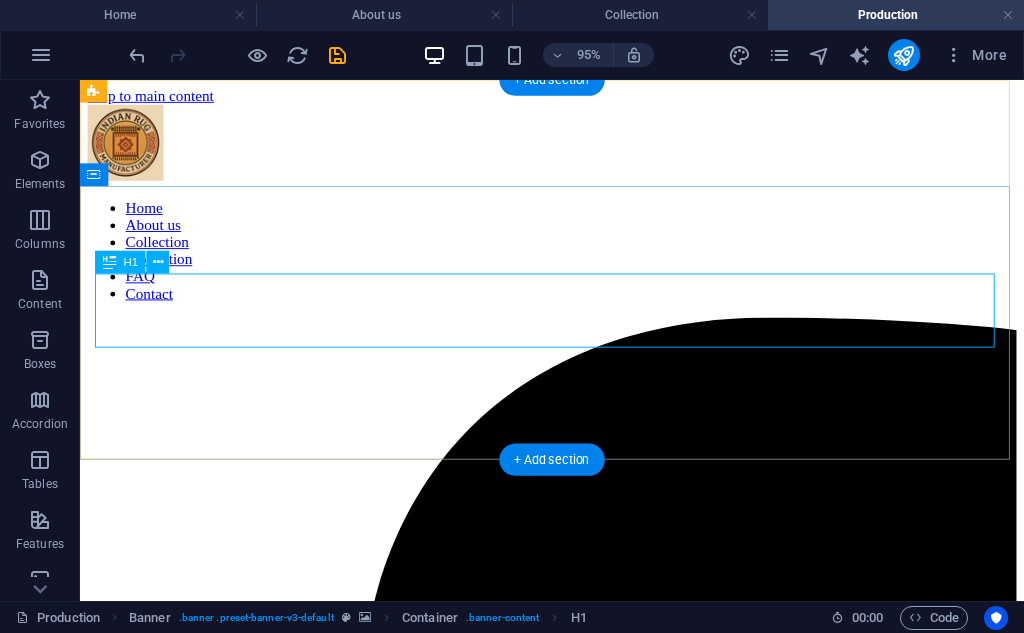 click on "Handmade Rugs" at bounding box center [577, 7018] 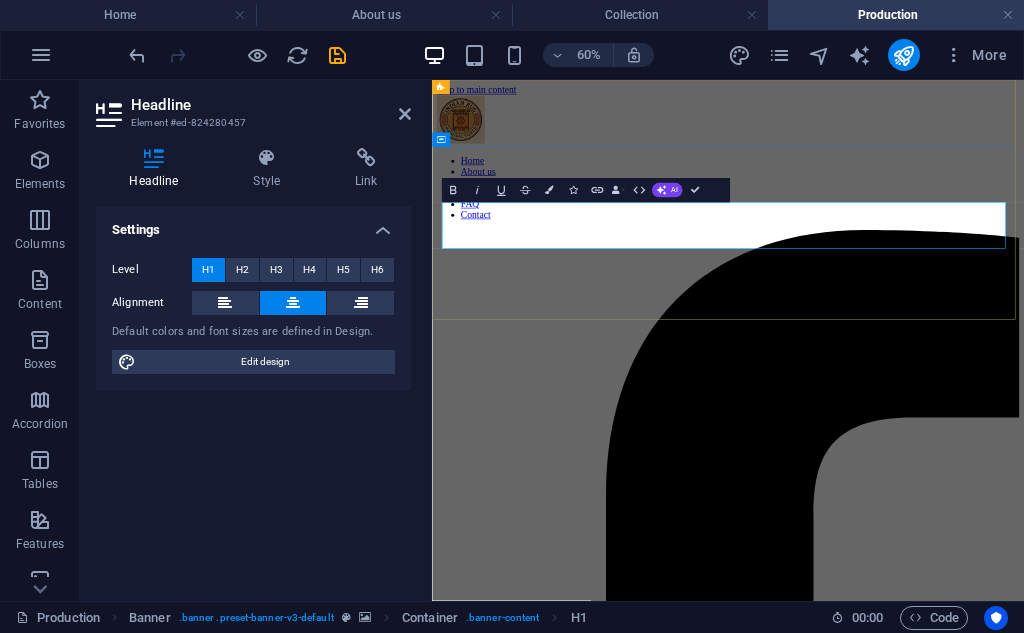 click on "Handmade Rugs" at bounding box center [925, 6974] 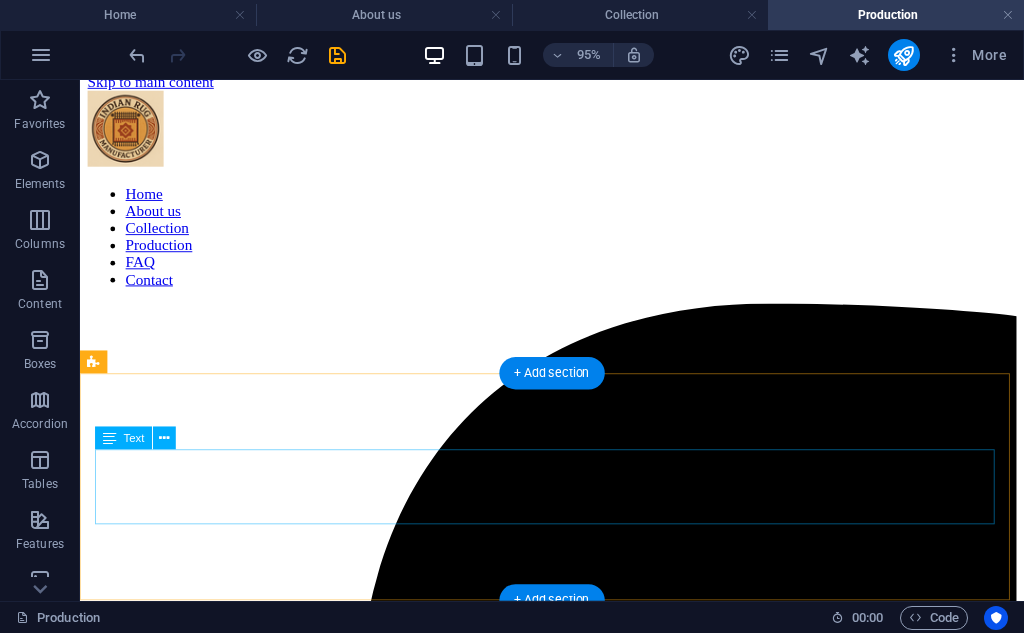 scroll, scrollTop: 0, scrollLeft: 0, axis: both 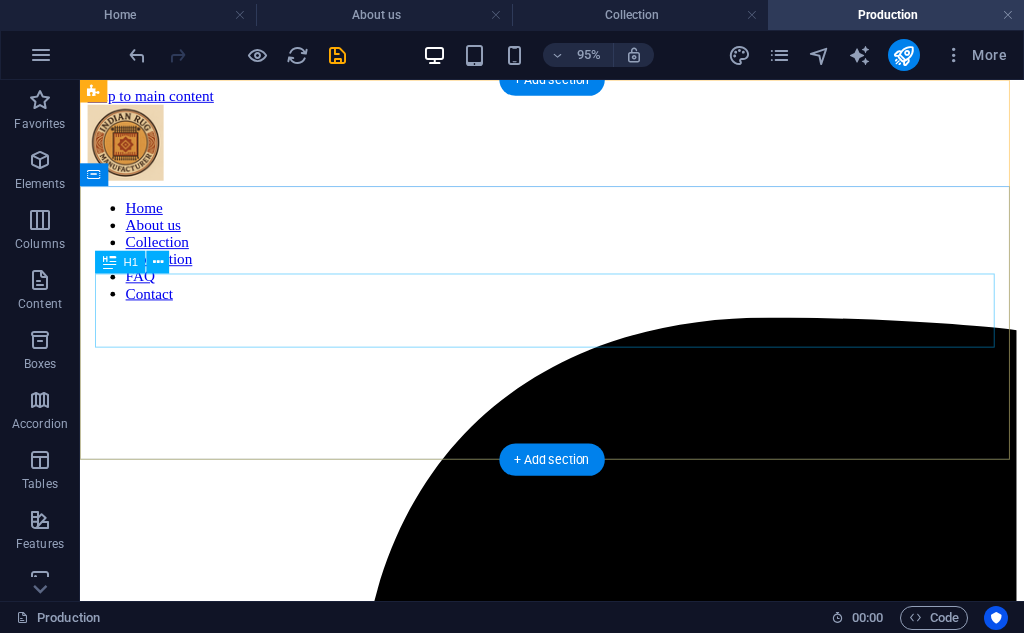 click on "Process of Production of Handmade Rugs" at bounding box center (577, 7018) 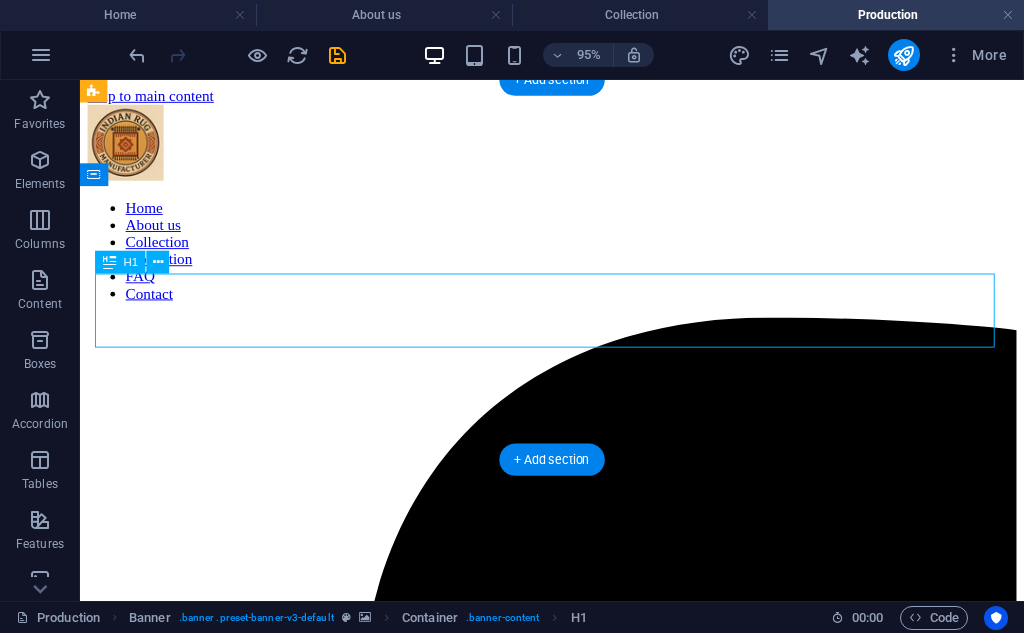 click on "Process of Production of Handmade Rugs" at bounding box center [577, 7018] 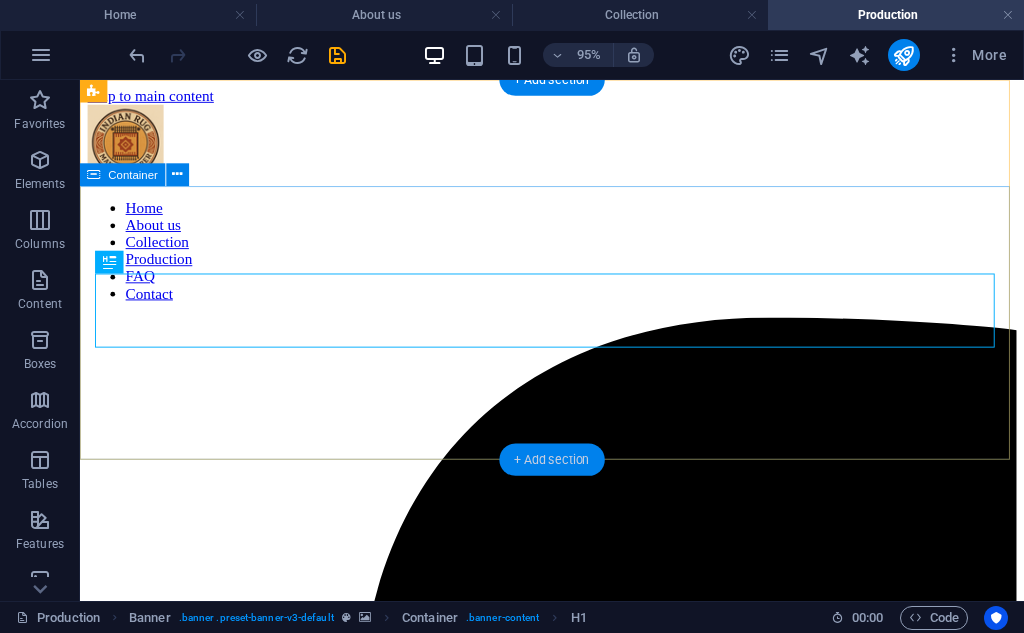 scroll, scrollTop: 167, scrollLeft: 0, axis: vertical 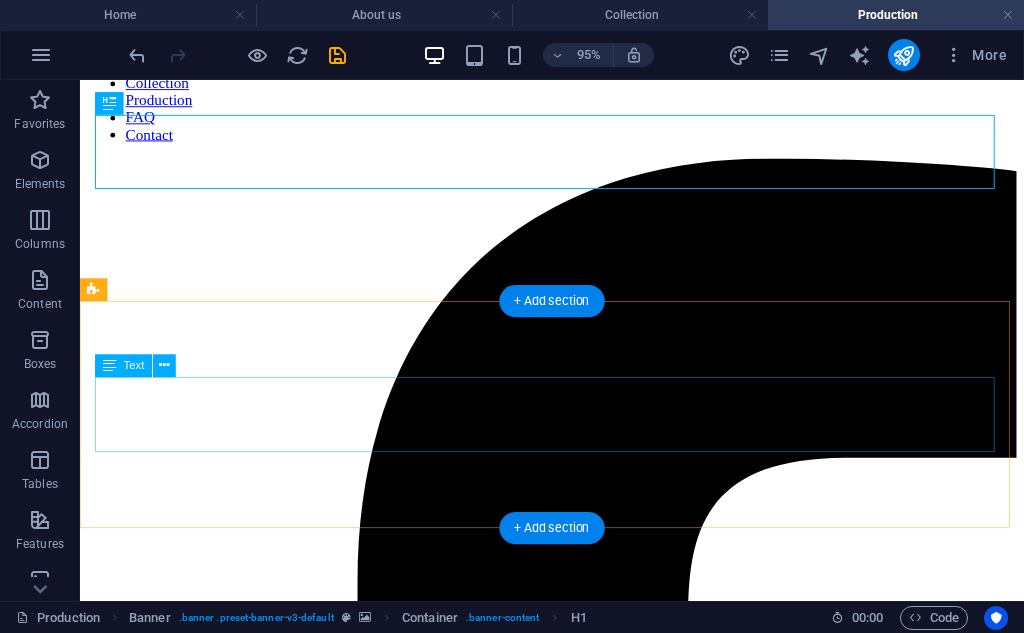 click on "Lorem ipsum dolor sit amet, consectetuer adipiscing elit. Aenean commodo ligula eget dolor. Aenean massa. Cum sociis natoque penatibus et magnis dis parturient montes, nascetur ridiculus mus. Donec quam felis, ultricies nec, pellentesque eu, pretium quis, sem. Nulla consequat massa quis enim. Donec pede justo, fringilla vel, aliquet nec, vulputate eget, arcu." at bounding box center [577, 6969] 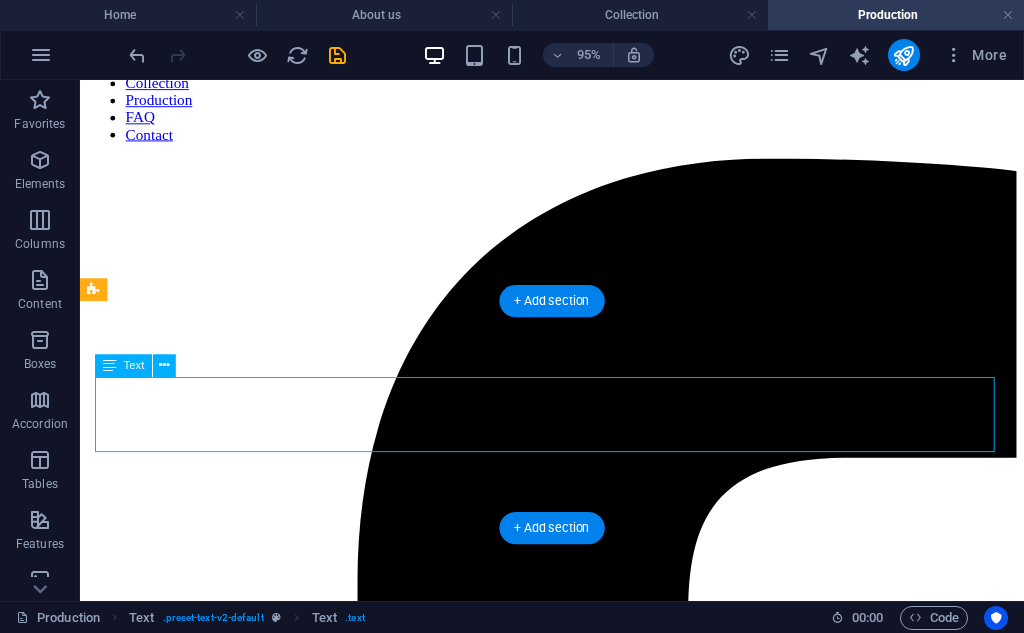 click on "Lorem ipsum dolor sit amet, consectetuer adipiscing elit. Aenean commodo ligula eget dolor. Aenean massa. Cum sociis natoque penatibus et magnis dis parturient montes, nascetur ridiculus mus. Donec quam felis, ultricies nec, pellentesque eu, pretium quis, sem. Nulla consequat massa quis enim. Donec pede justo, fringilla vel, aliquet nec, vulputate eget, arcu." at bounding box center [577, 6969] 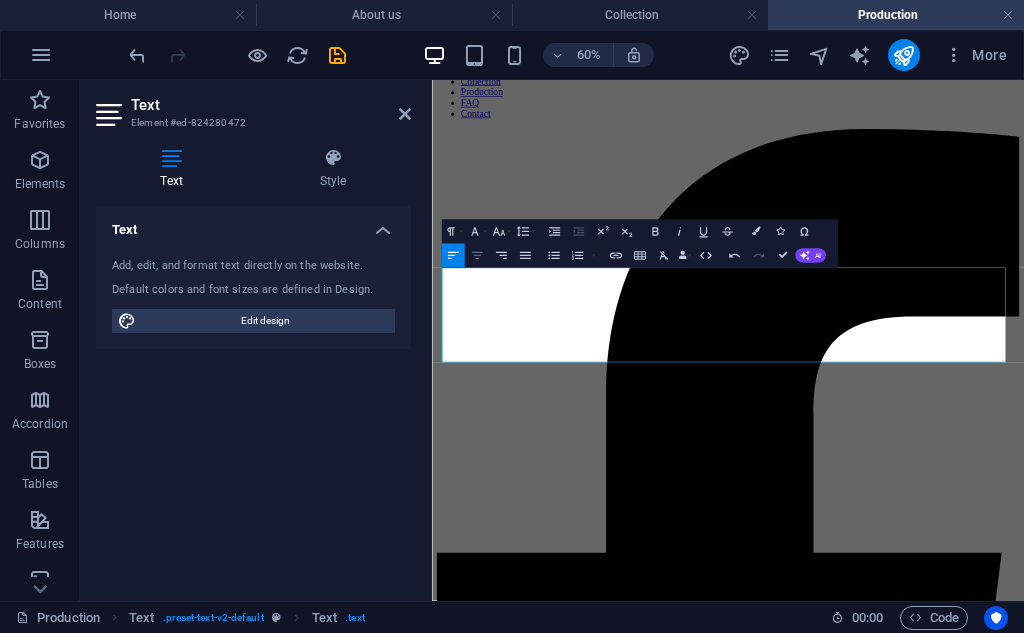 click on "Align Center" at bounding box center (477, 256) 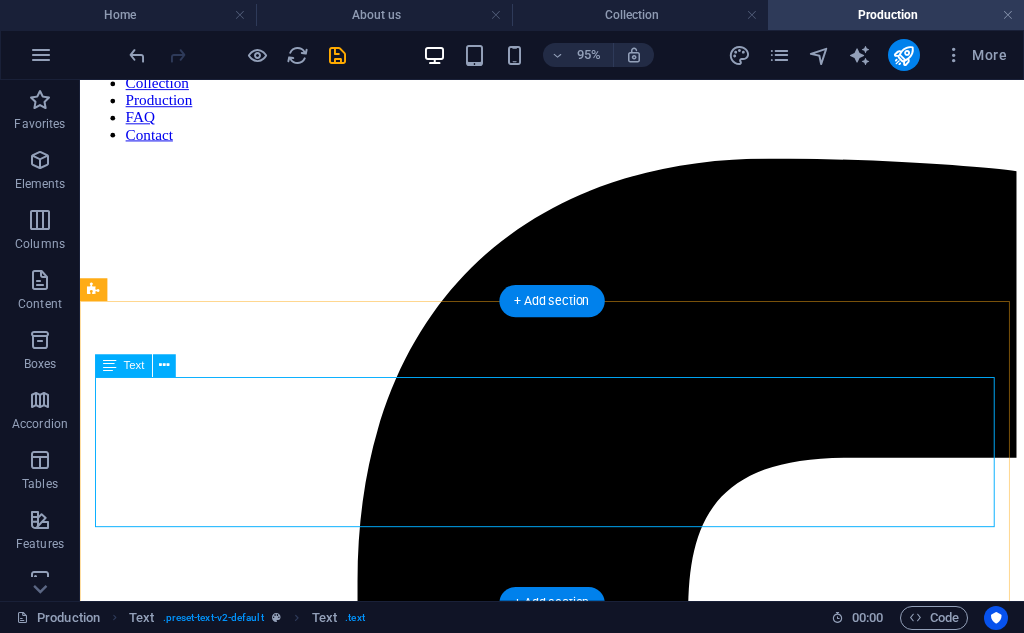 click on "The production of handmade rugs is not just a manufacturing process — it’s a centuries-old tradition that reflects the heart and soul of the artisans who create them. Each rug is more than a floor covering; it is a tapestry of culture, history, and human touch, woven with skill, passion, and patience. At  Planet Arts , the journey of every handmade rug begins with an inspiration — sometimes rooted in ancient Indian motifs, sometimes in the natural beauty that surrounds our artisans’ daily lives. These inspirations are translated into intricate designs, carefully drawn by expert designers who understand the harmony of colors, geometry, and tradition." at bounding box center [577, 6995] 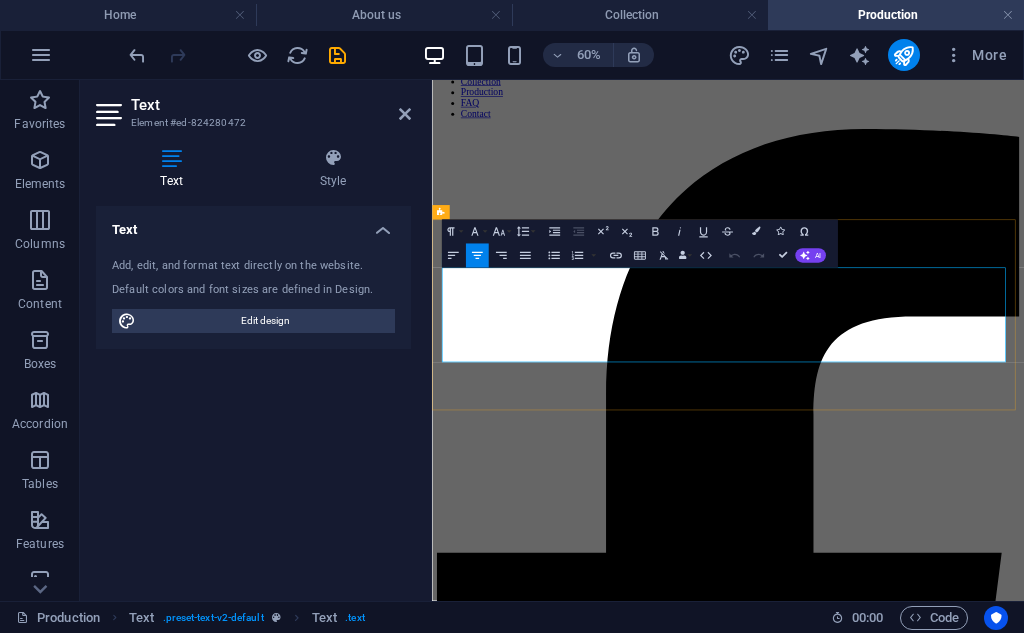 click on "Planet Arts" at bounding box center [503, 7224] 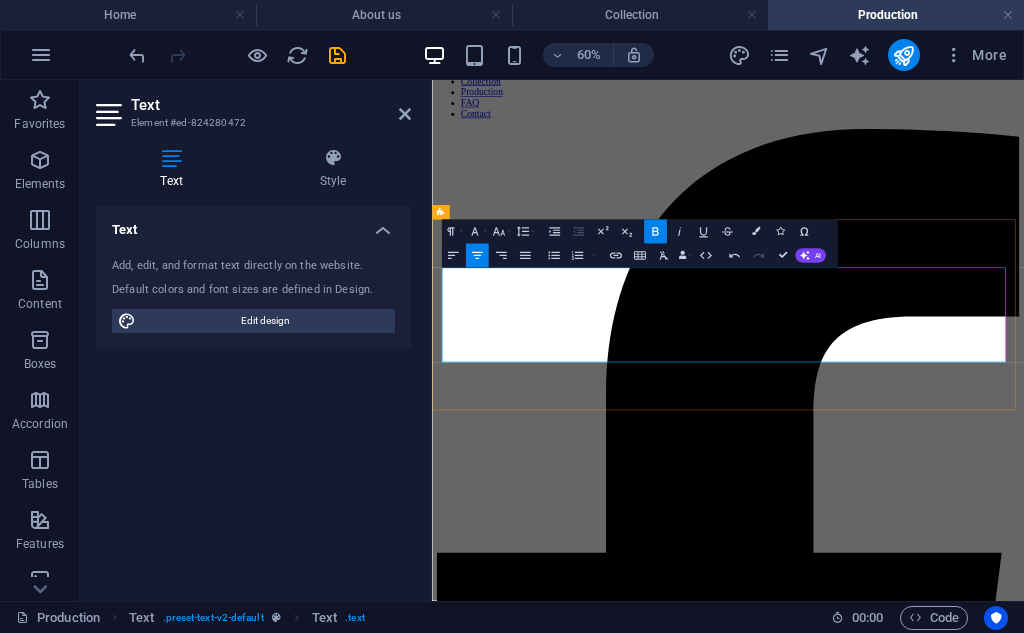 type 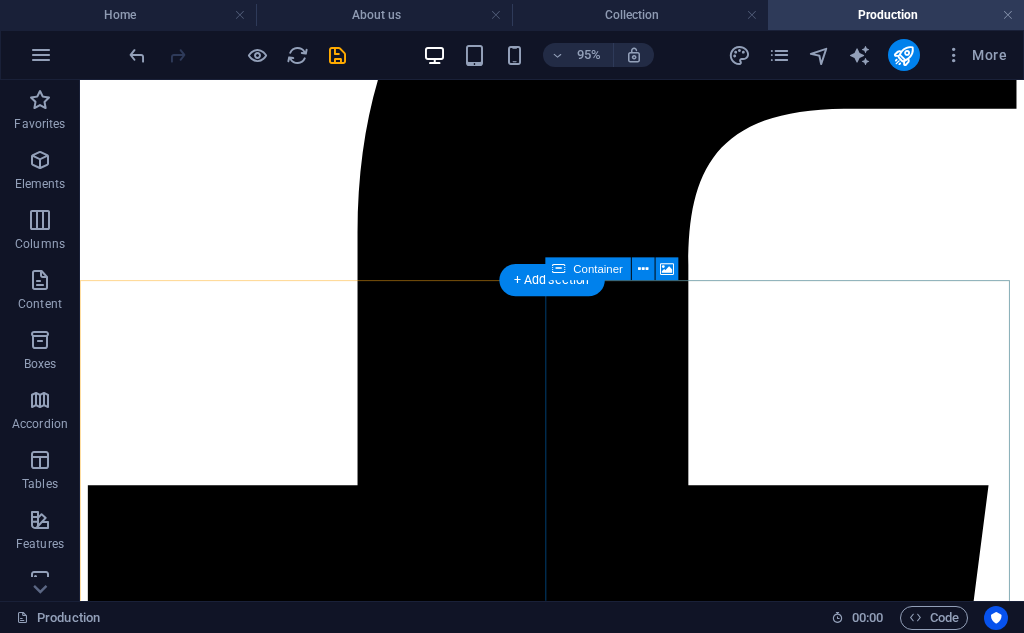 scroll, scrollTop: 667, scrollLeft: 0, axis: vertical 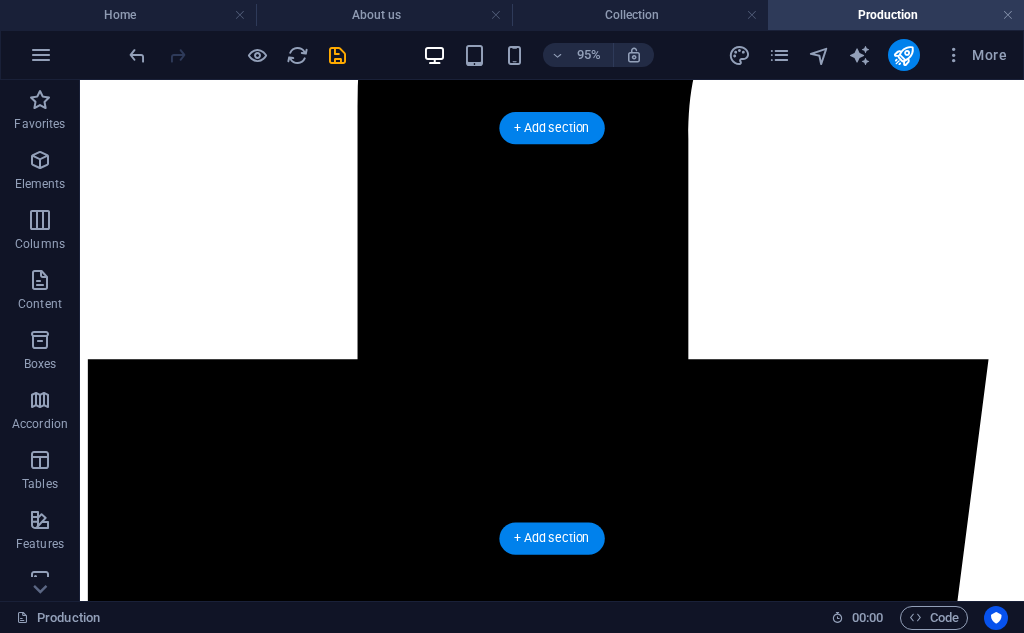 click at bounding box center [577, 6822] 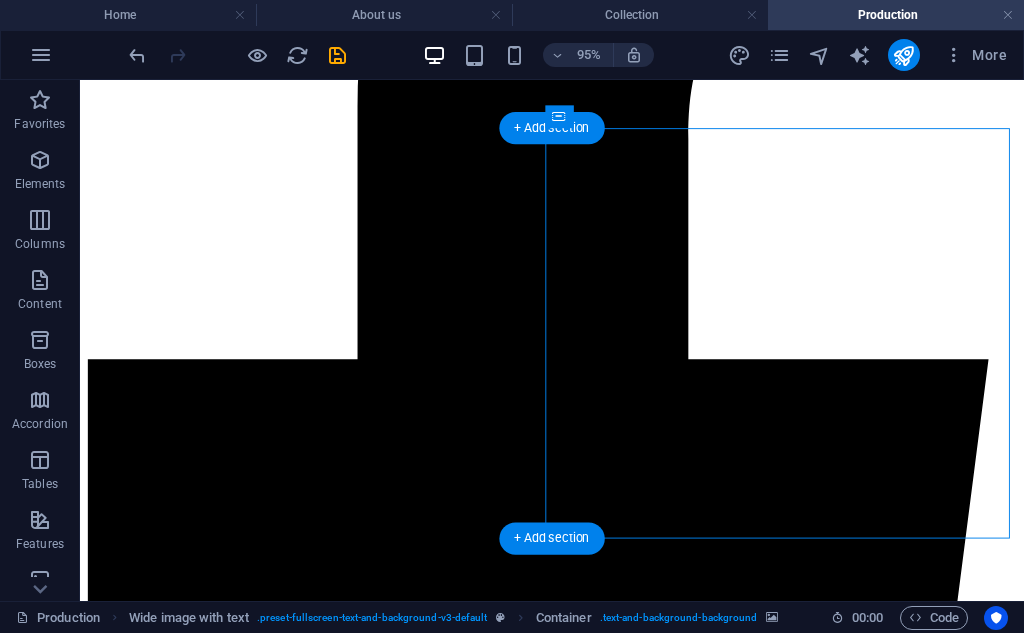 click at bounding box center (577, 6822) 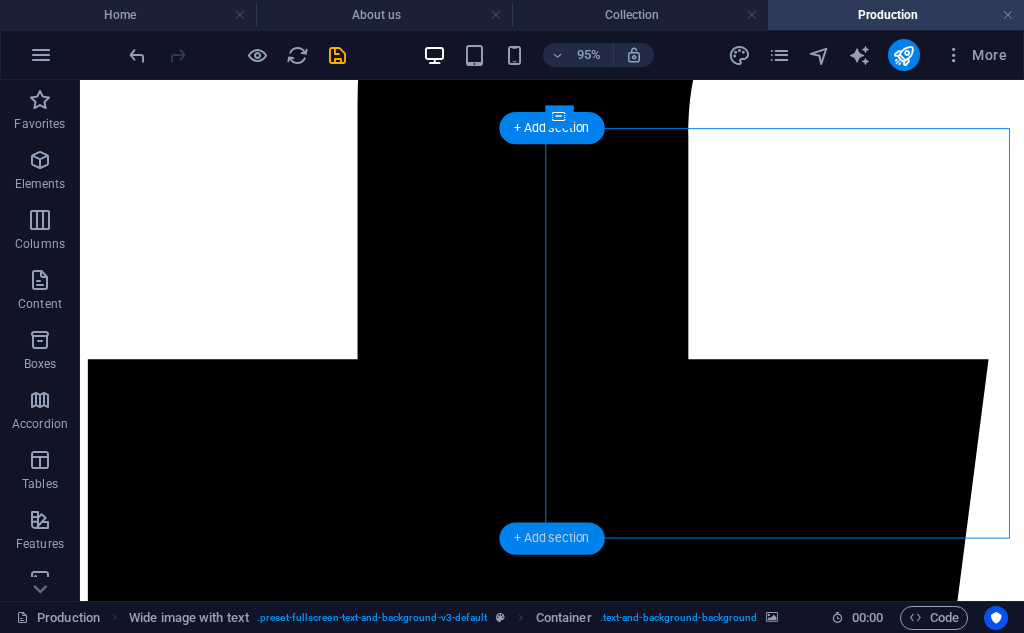 select on "px" 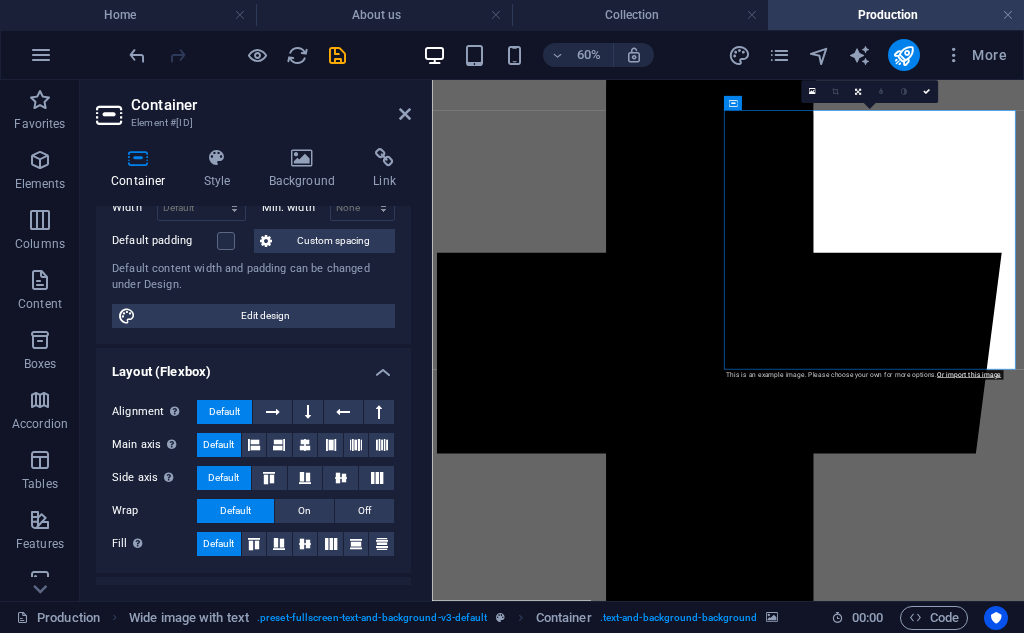 scroll, scrollTop: 167, scrollLeft: 0, axis: vertical 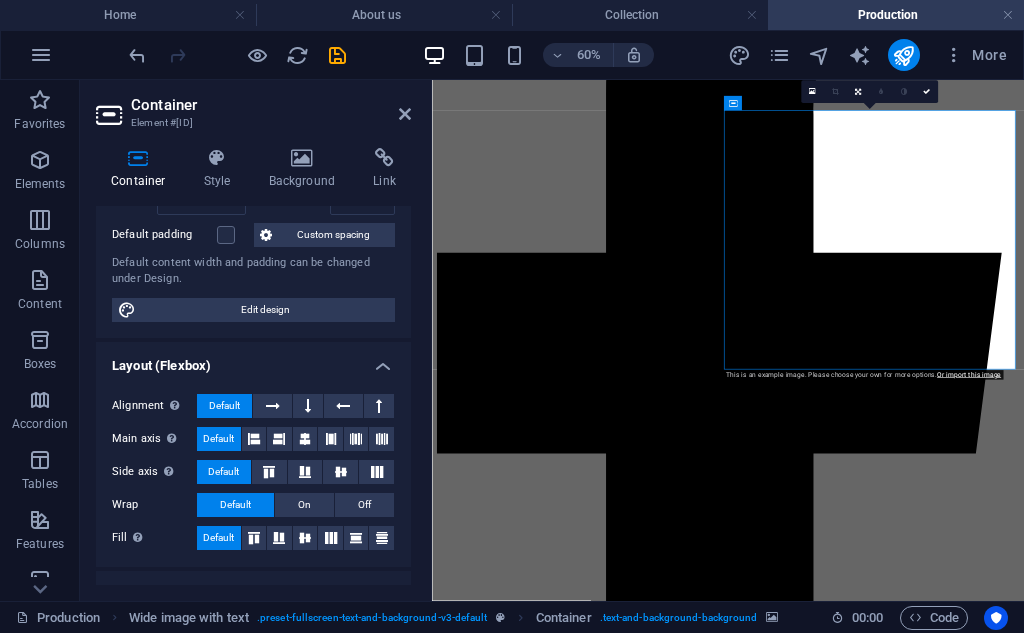 click on "Container Style Background Link Size Height Default px rem % vh vw Min. height 300 None px rem % vh vw Width Default px rem % em vh vw Min. width None px rem % vh vw Content width Default Custom width Width Default px rem % em vh vw Min. width None px rem % vh vw Default padding Custom spacing Default content width and padding can be changed under Design. Edit design Layout (Flexbox) Alignment Determines the flex direction. Default Main axis Determine how elements should behave along the main axis inside this container (justify content). Default Side axis Control the vertical direction of the element inside of the container (align items). Default Wrap Default On Off Fill Controls the distances and direction of elements on the y-axis across several lines (align content). Default Accessibility ARIA helps assistive technologies (like screen readers) to understand the role, state, and behavior of web elements Role The ARIA role defines the purpose of an element.  None Alert Article Banner Comment" at bounding box center [253, 366] 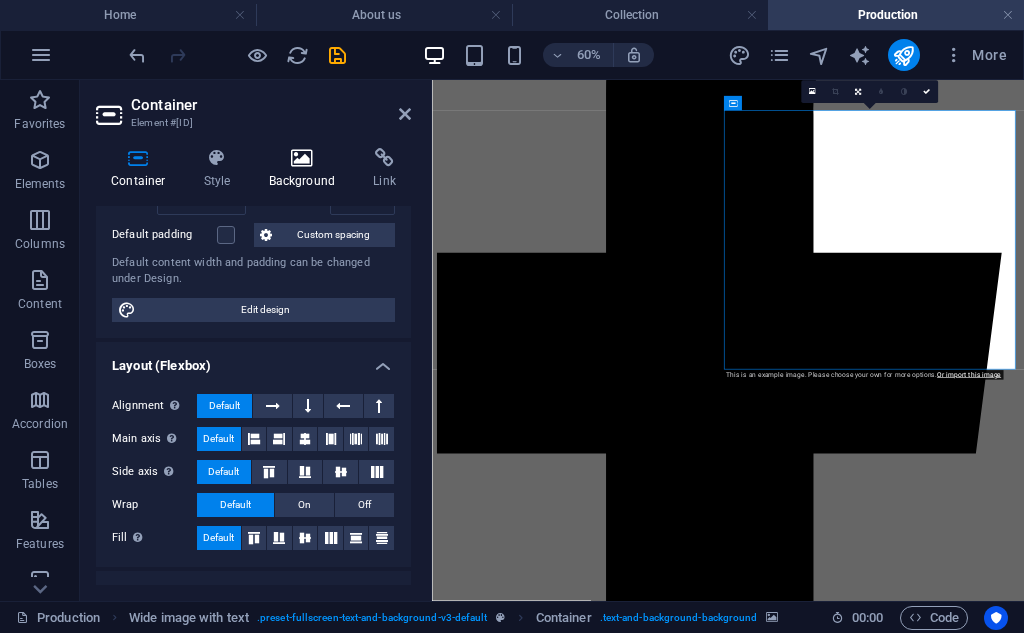 click on "Background" at bounding box center [306, 169] 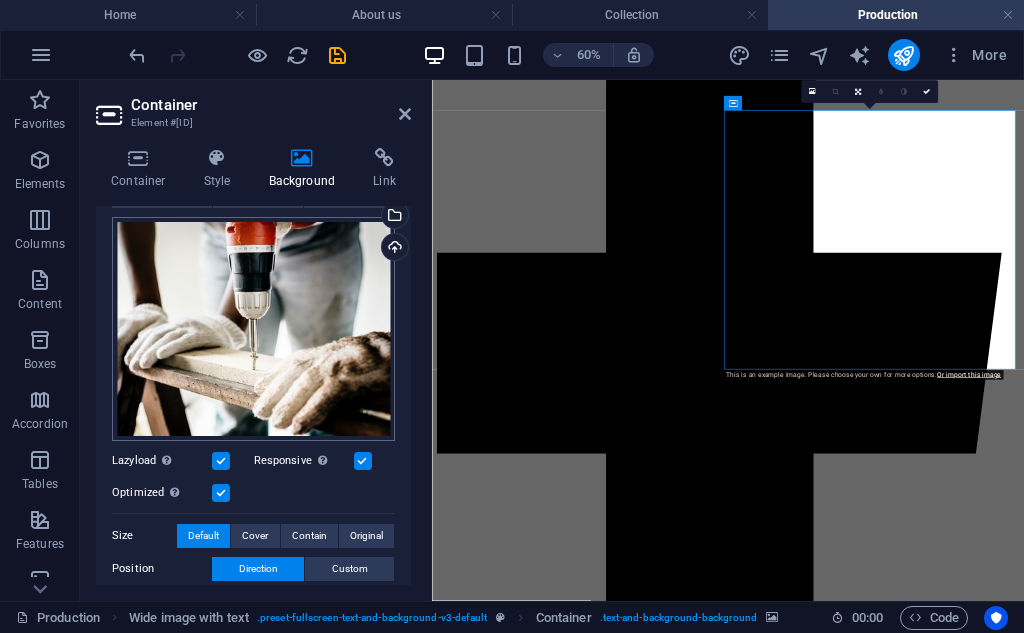 scroll, scrollTop: 167, scrollLeft: 0, axis: vertical 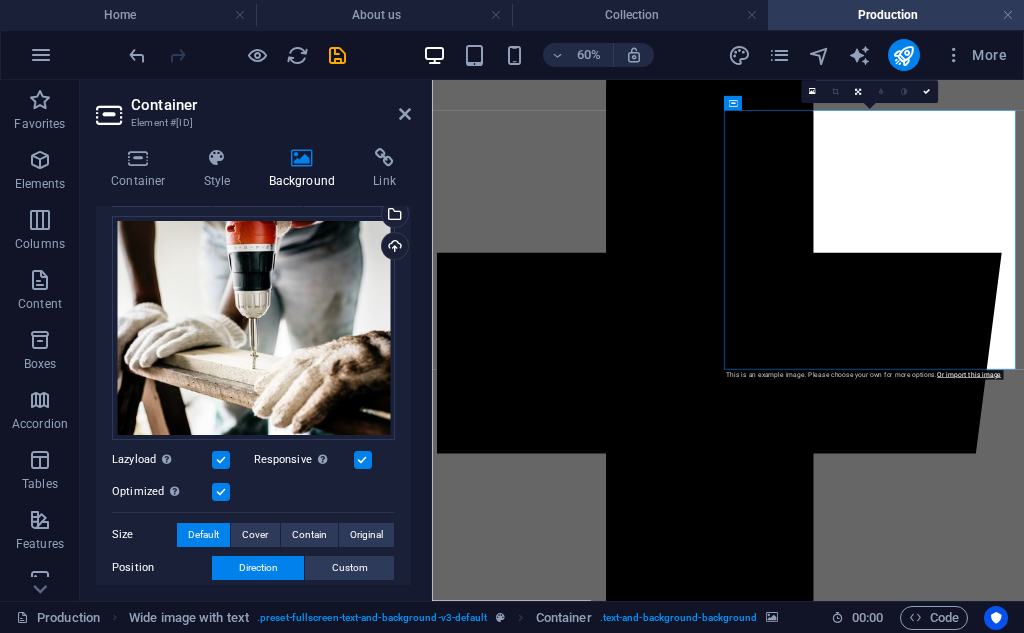 drag, startPoint x: 299, startPoint y: 388, endPoint x: 392, endPoint y: 468, distance: 122.67436 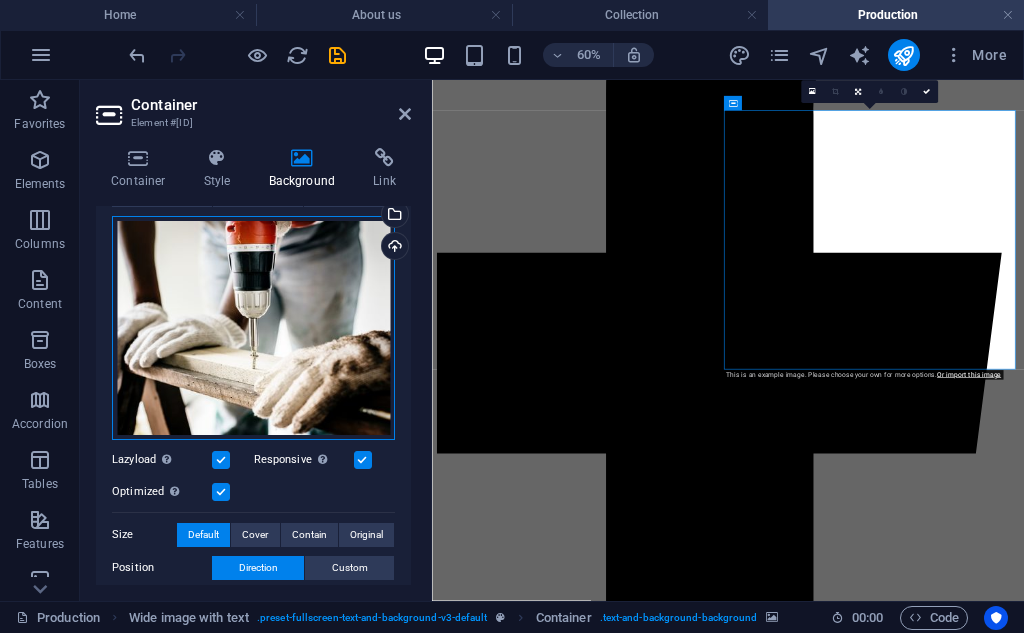 drag, startPoint x: 305, startPoint y: 289, endPoint x: 823, endPoint y: -73, distance: 631.9557 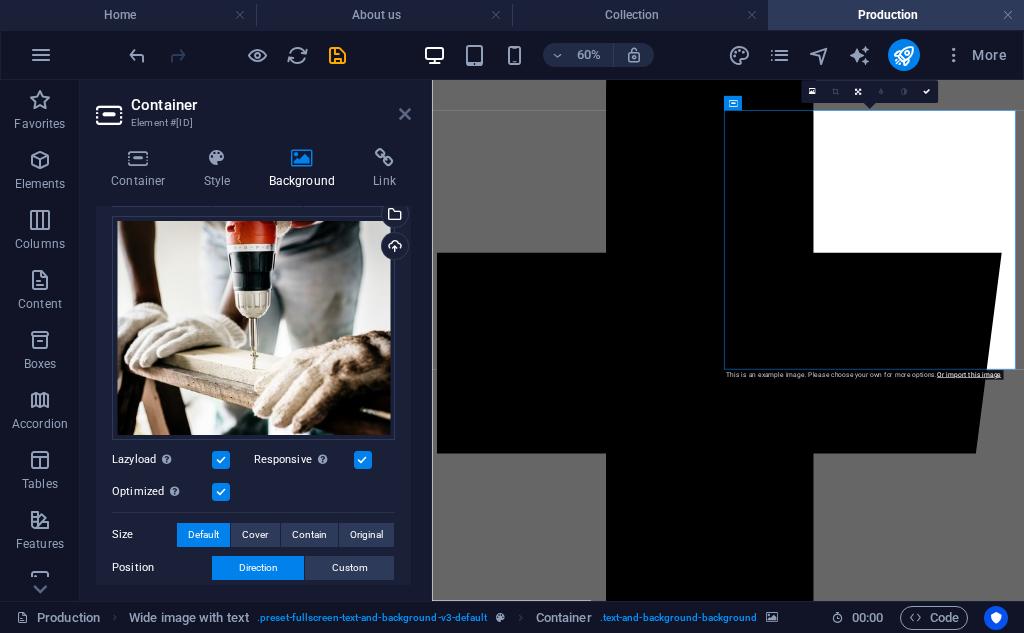 click at bounding box center [405, 114] 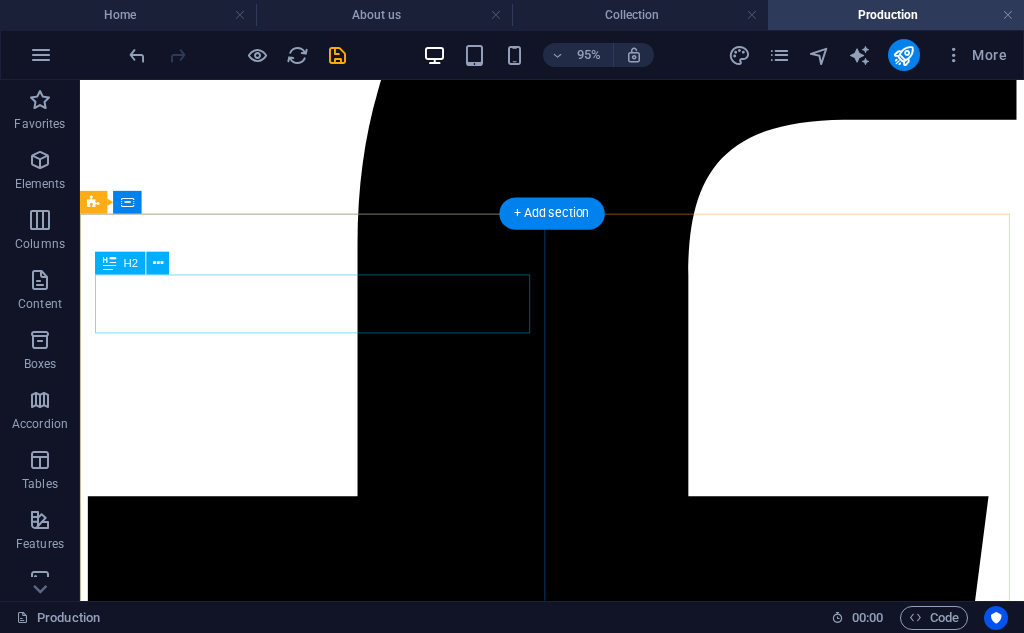 scroll, scrollTop: 500, scrollLeft: 0, axis: vertical 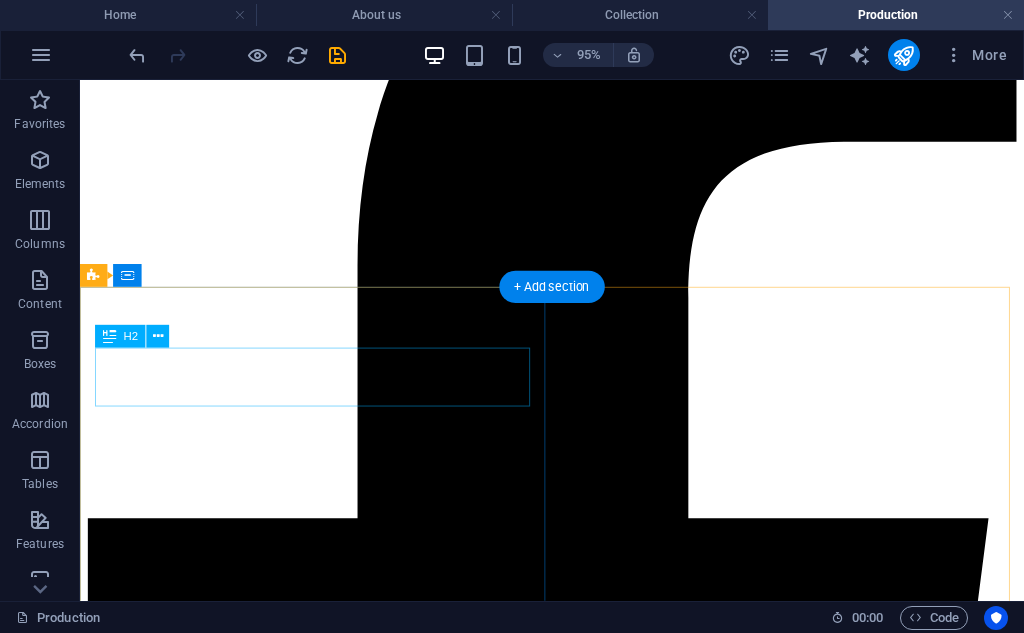 click on "10% Discount" at bounding box center [577, 6764] 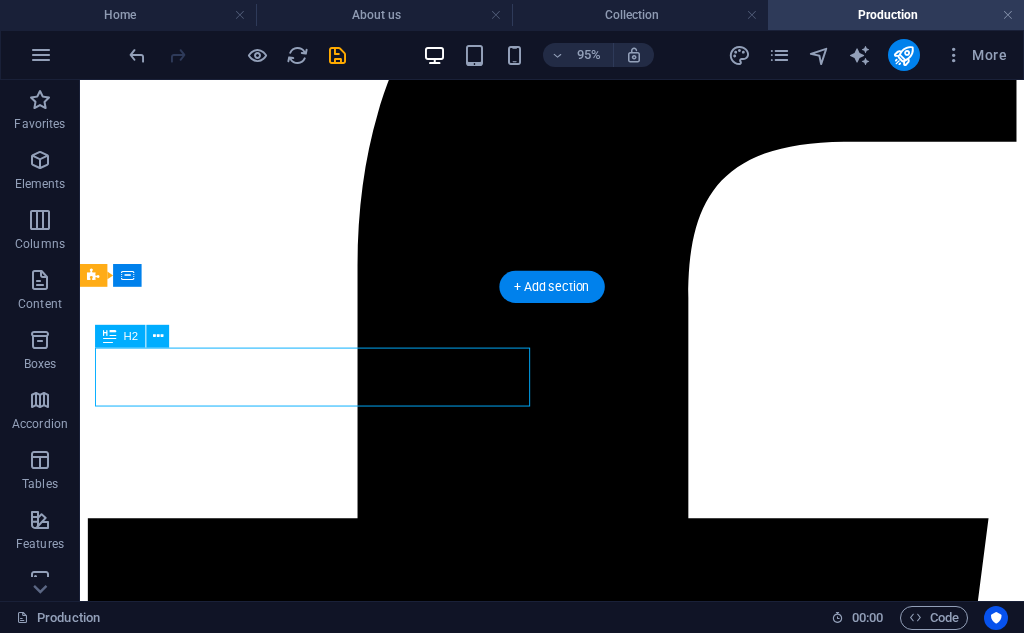 click on "10% Discount" at bounding box center [577, 6764] 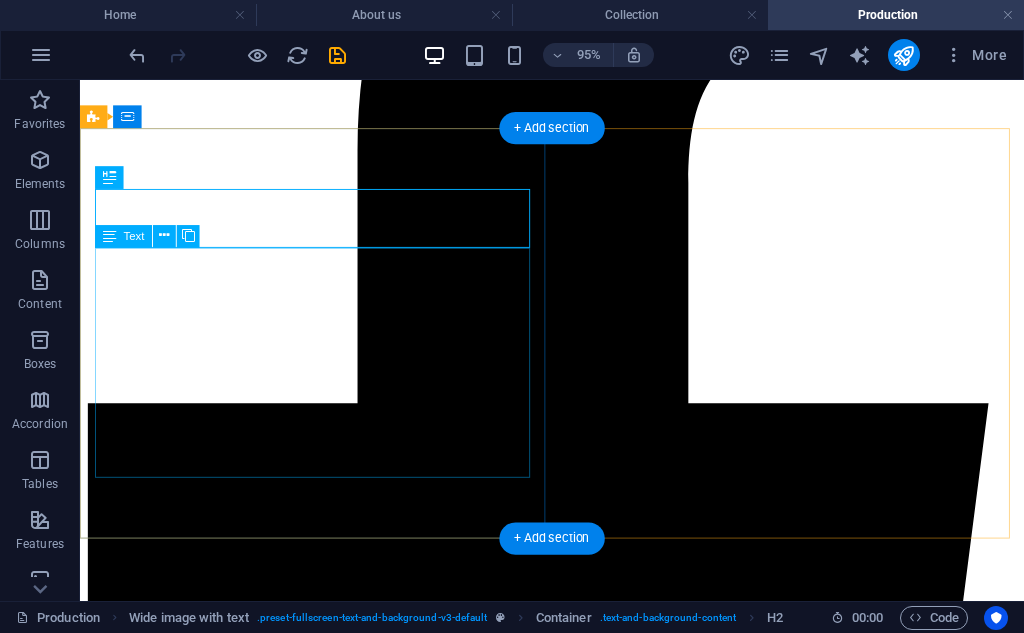 scroll, scrollTop: 667, scrollLeft: 0, axis: vertical 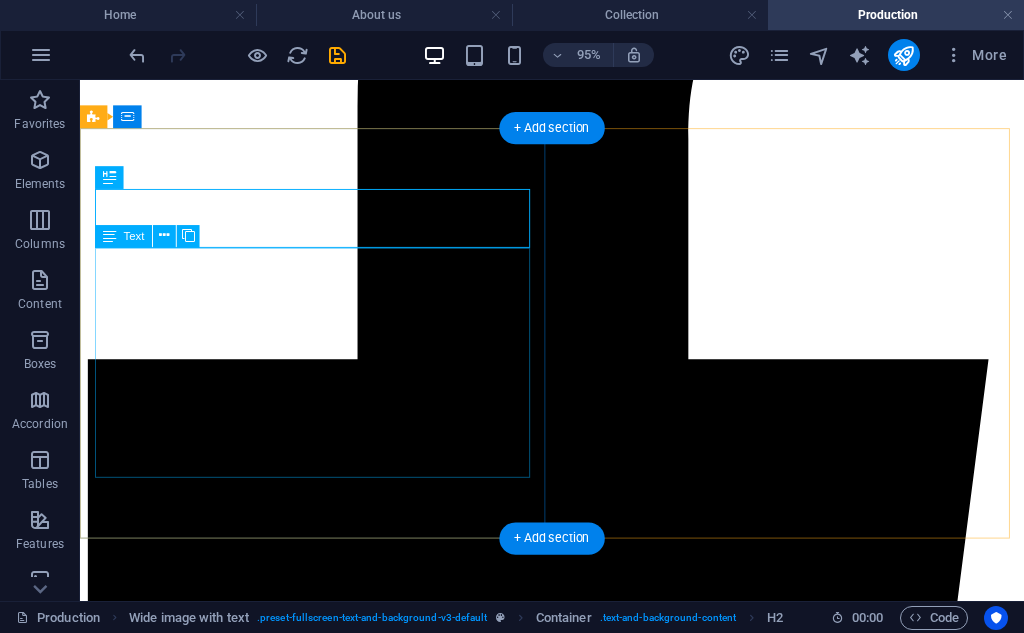 click on "Lorem ipsum dolor sit amet, consectetur adipisicing elit. Vitae, eos, voluptatem, et sequi distinctio adipisci omnis in error quas fuga tempore fugit incidunt quos.  Atque, debitis architecto ducimus eligendi dignissimos Mmodi ut non officiis repudiandae maiores Fugit sit atque eaque dolorum autem reprehenderit Porro omnis obcaecati laborum obcaecati Laboriosam deserunt harum libero a voluptatem" at bounding box center (577, 6718) 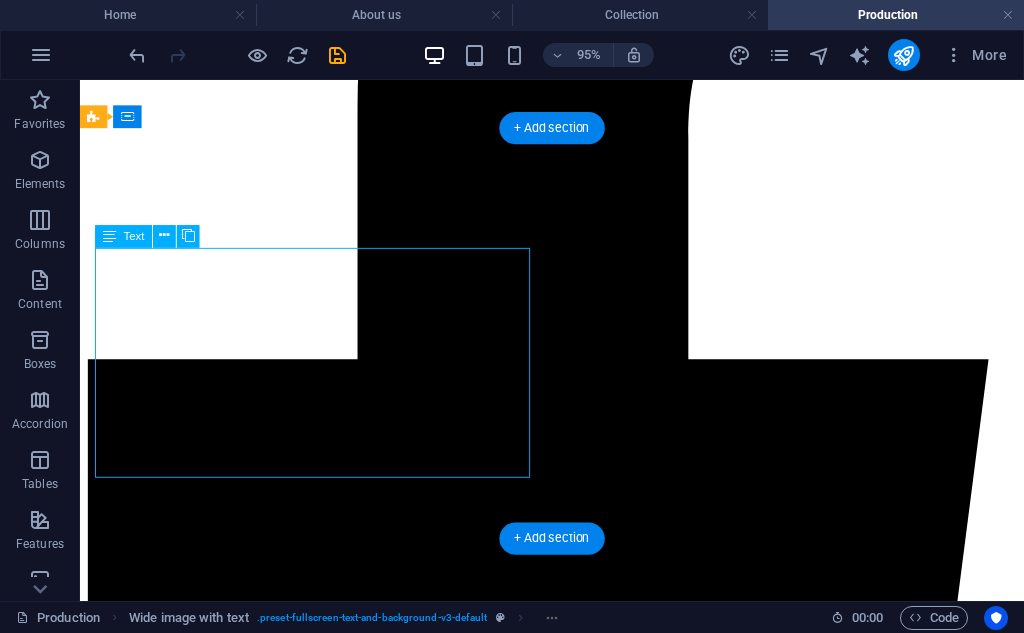 click on "Lorem ipsum dolor sit amet, consectetur adipisicing elit. Vitae, eos, voluptatem, et sequi distinctio adipisci omnis in error quas fuga tempore fugit incidunt quos.  Atque, debitis architecto ducimus eligendi dignissimos Mmodi ut non officiis repudiandae maiores Fugit sit atque eaque dolorum autem reprehenderit Porro omnis obcaecati laborum obcaecati Laboriosam deserunt harum libero a voluptatem" at bounding box center [577, 6718] 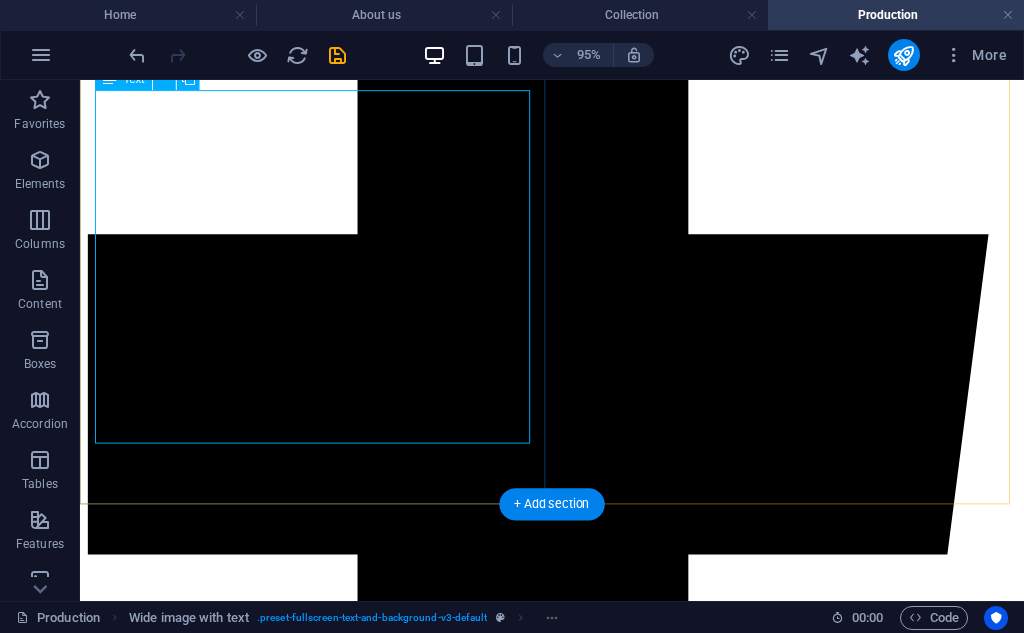 scroll, scrollTop: 833, scrollLeft: 0, axis: vertical 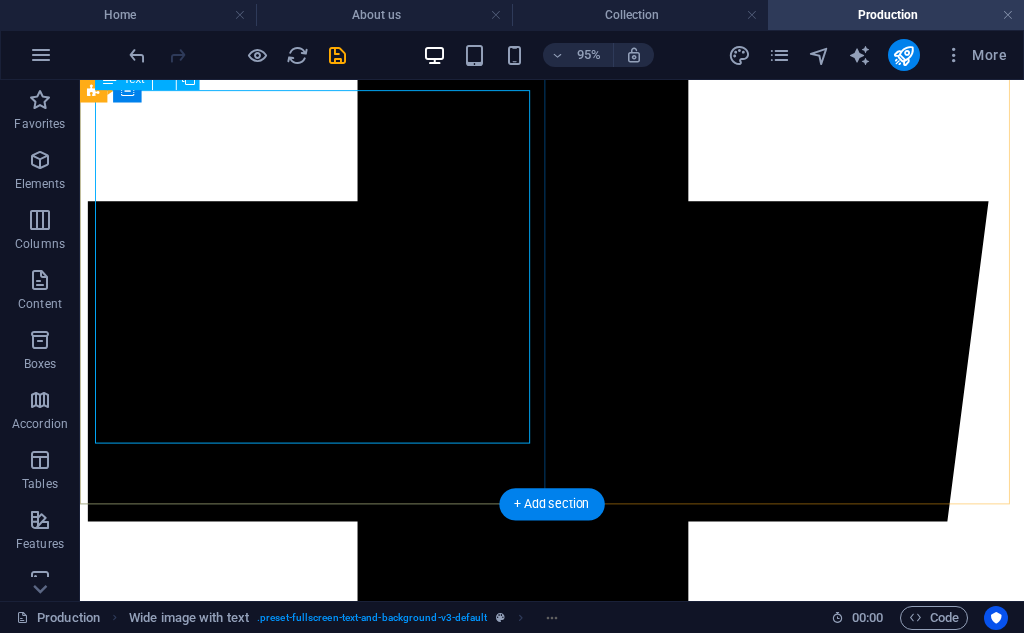 click on "Every handmade rug begins with a unique design concept. Master designers sketch intricate patterns based on traditional motifs, tribal heritage, floral elements, or modern abstract art. The design is carefully planned, including the size, color palette, and layout of motifs. Patterns are often drafted on graph paper (called “naksha”) or digitally. Each square represents one knot, helping weavers follow the design precisely. Designers choose color schemes that are both aesthetic and aligned with market preferences." at bounding box center (577, 6533) 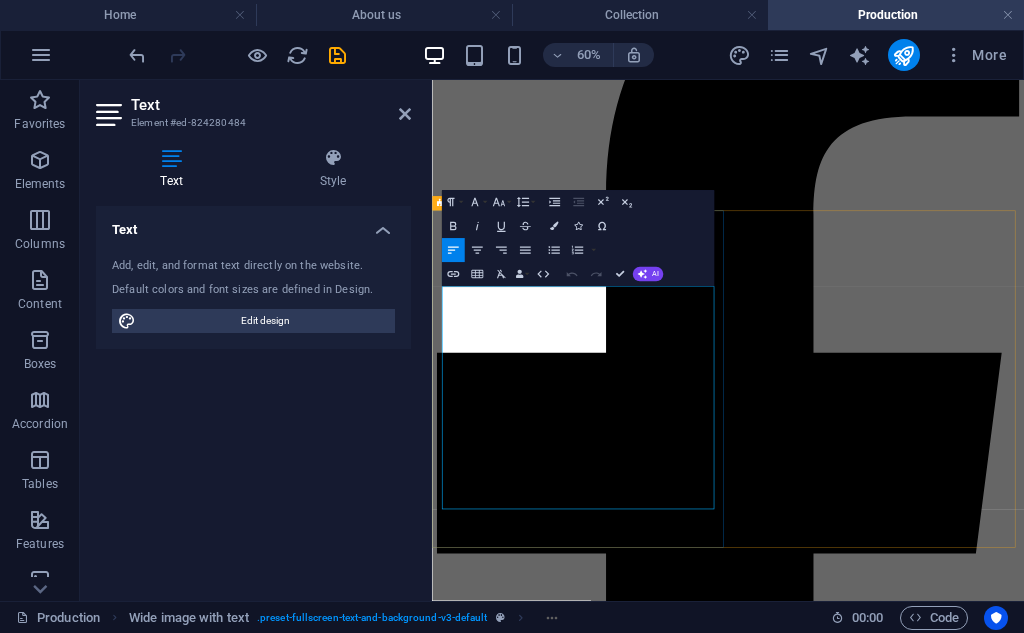 scroll, scrollTop: 500, scrollLeft: 0, axis: vertical 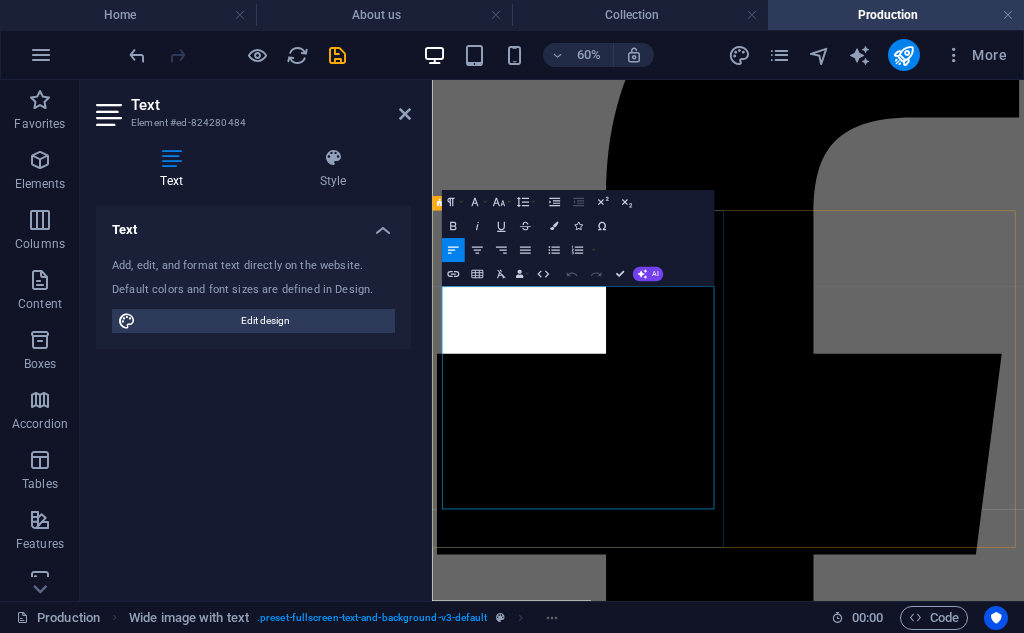 click on "Patterns are often drafted on graph paper (called “naksha”) or digitally. Each square represents one knot, helping weavers follow the design precisely. Designers choose color schemes that are both aesthetic and aligned with market preferences." at bounding box center [925, 7115] 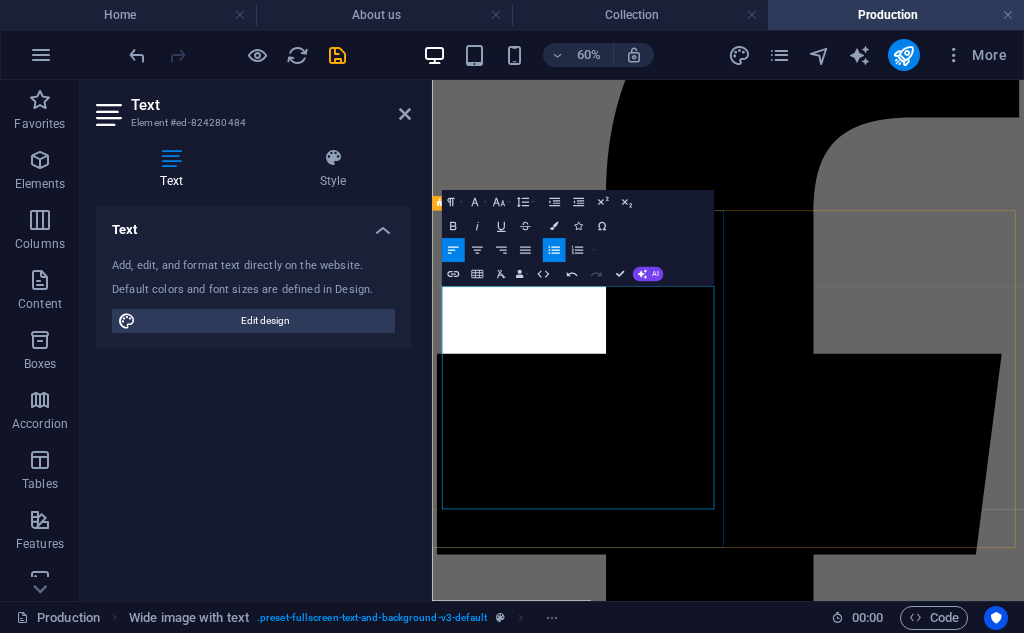 click on "Patterns are often drafted on graph paper (called “naksha”) or digitally." at bounding box center (945, 7081) 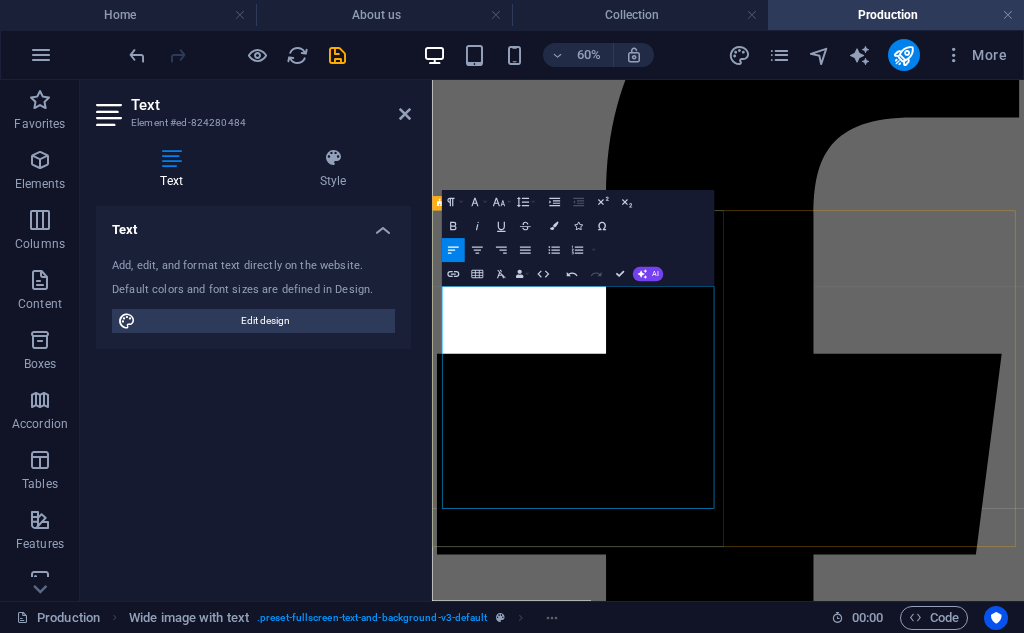 click on "Each square represents one knot, helping weavers follow the design precisely." at bounding box center [945, 7149] 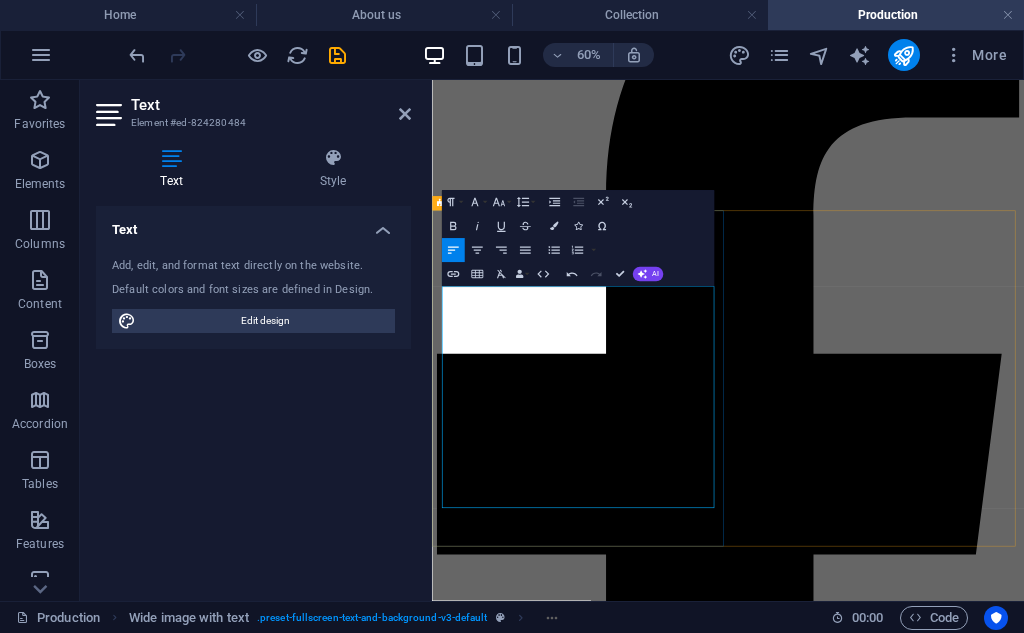click on "Designers choose color schemes that are both aesthetic and aligned with market preferences." at bounding box center [945, 7217] 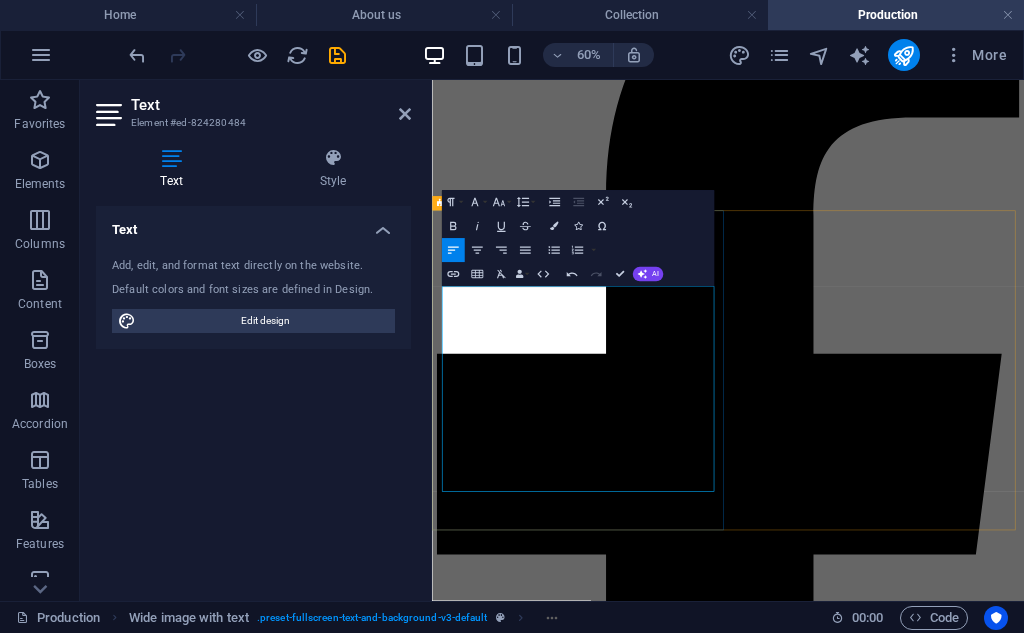 type 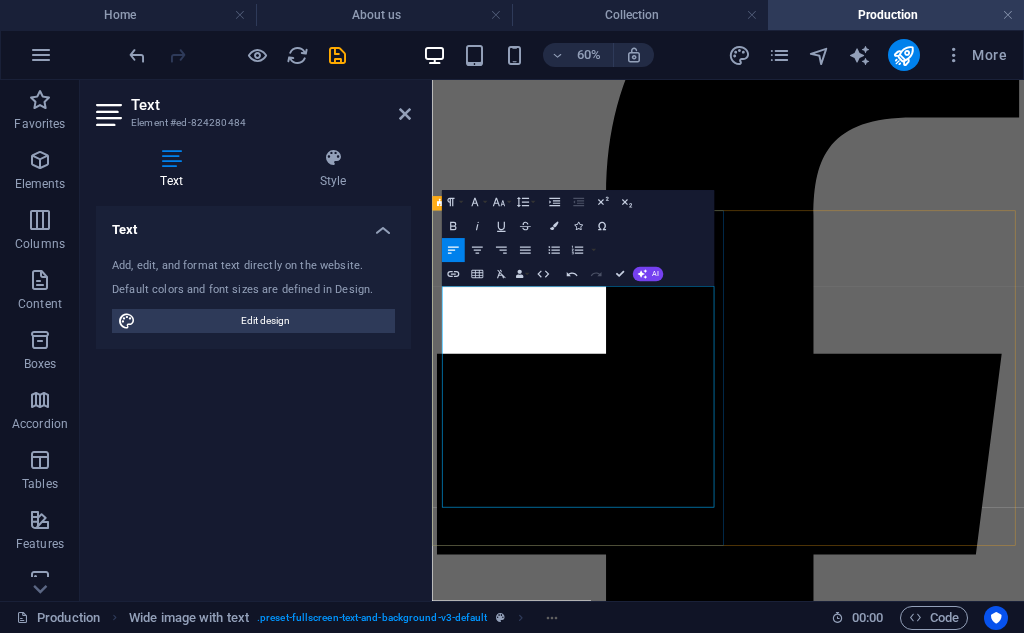 click on "Patterns are often drafted on graph paper (called “naksha”) or digitally." at bounding box center (925, 7115) 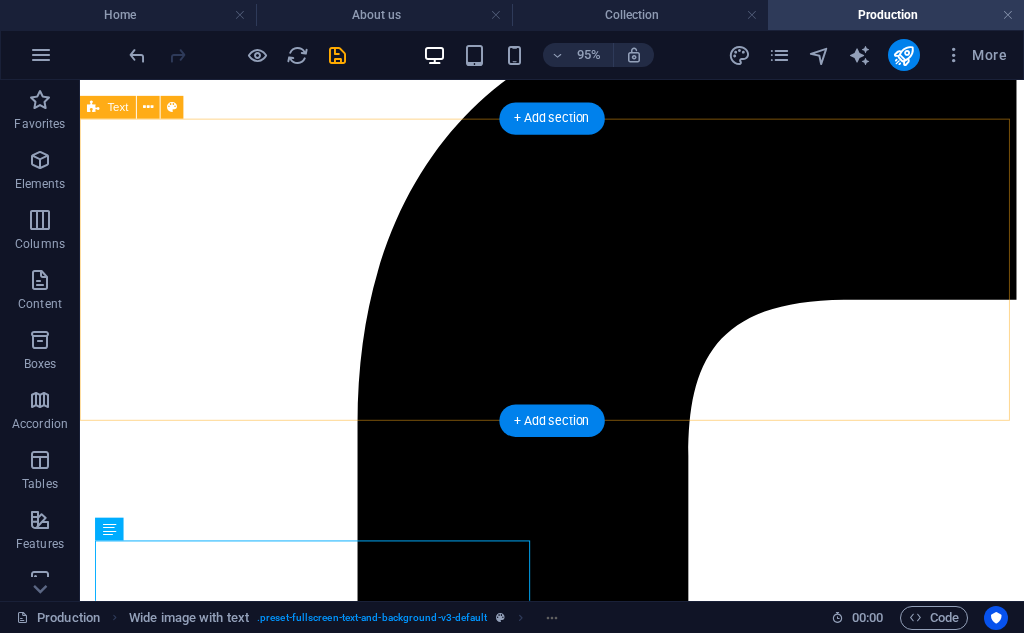 scroll, scrollTop: 500, scrollLeft: 0, axis: vertical 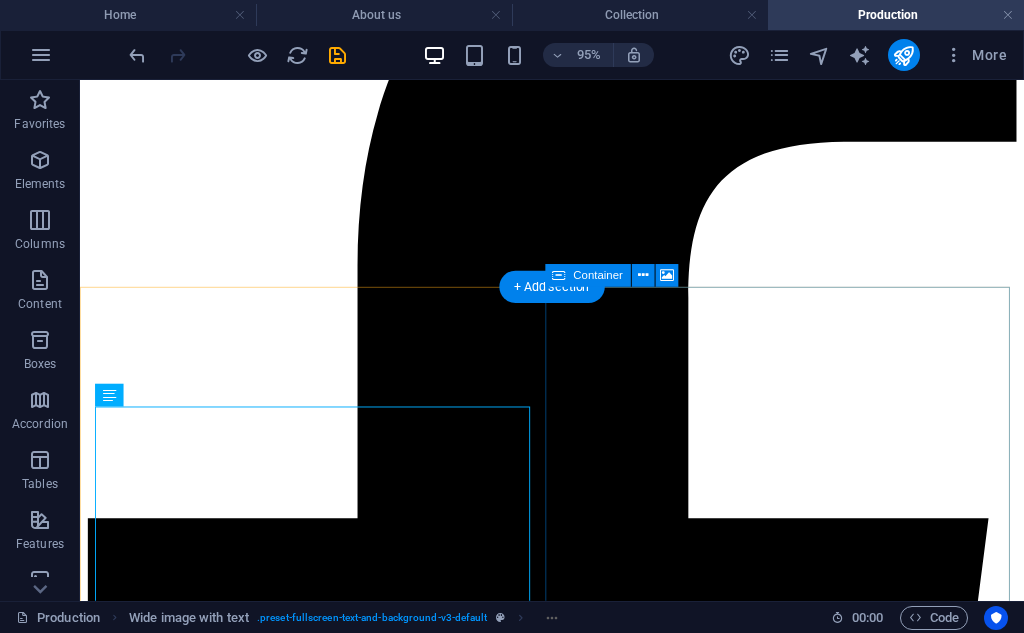 click on "Paste clipboard" at bounding box center (631, 7713) 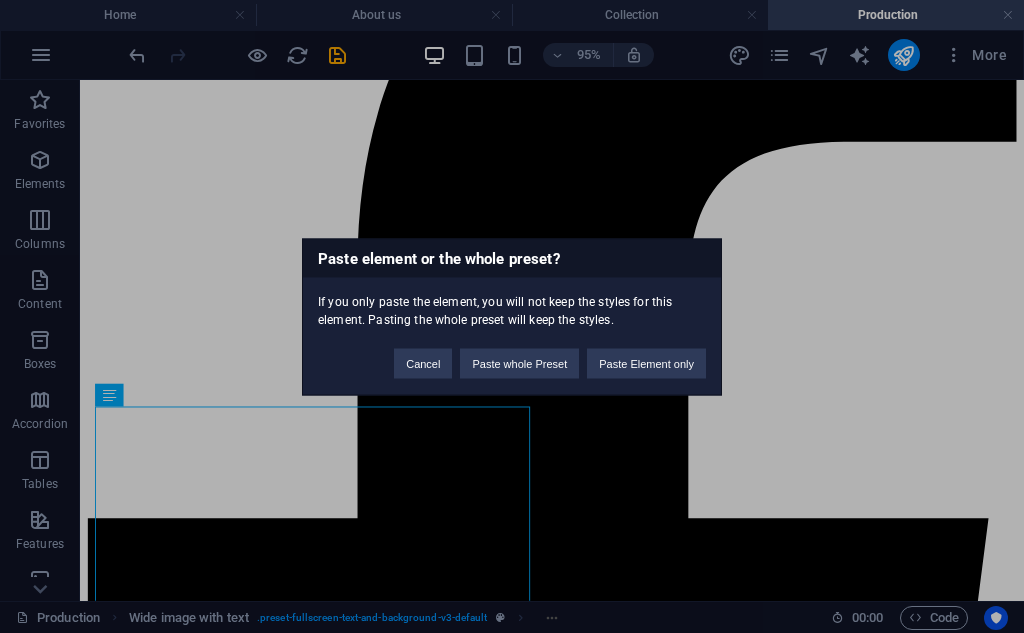 type 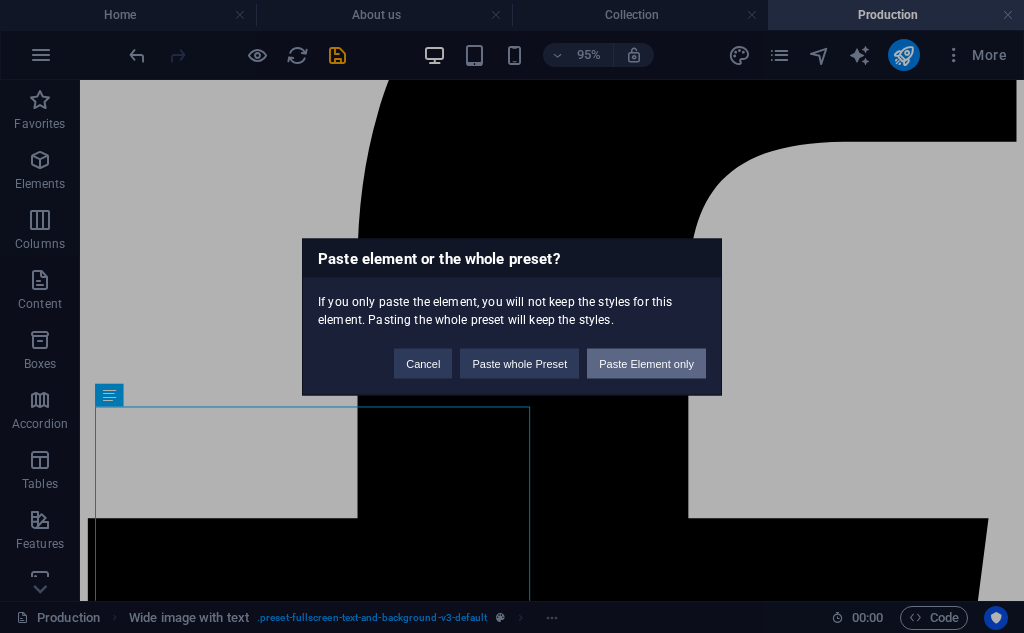 click on "Paste Element only" at bounding box center (646, 363) 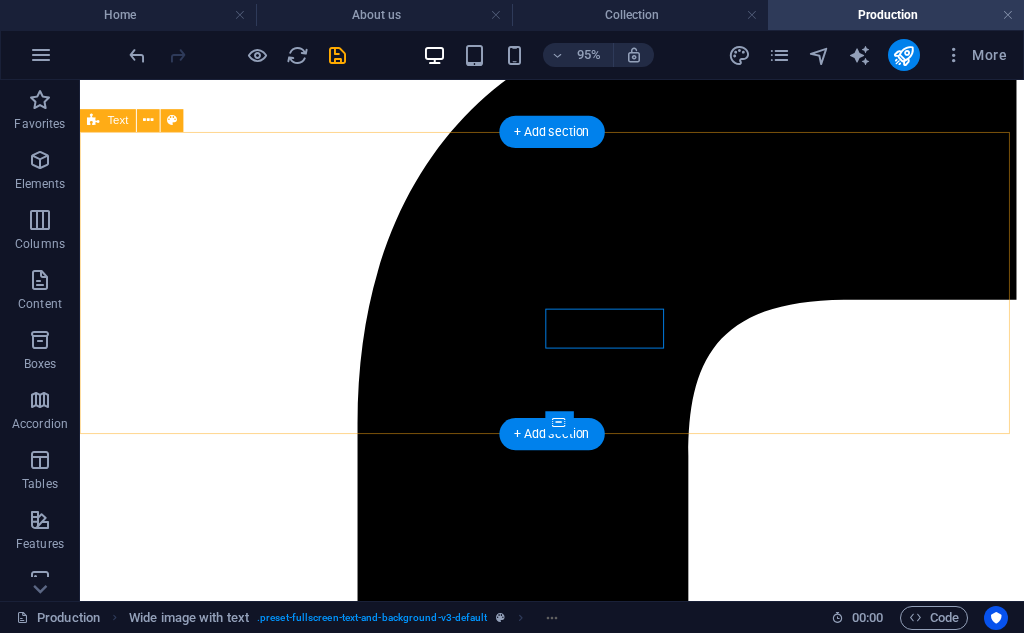 scroll, scrollTop: 500, scrollLeft: 0, axis: vertical 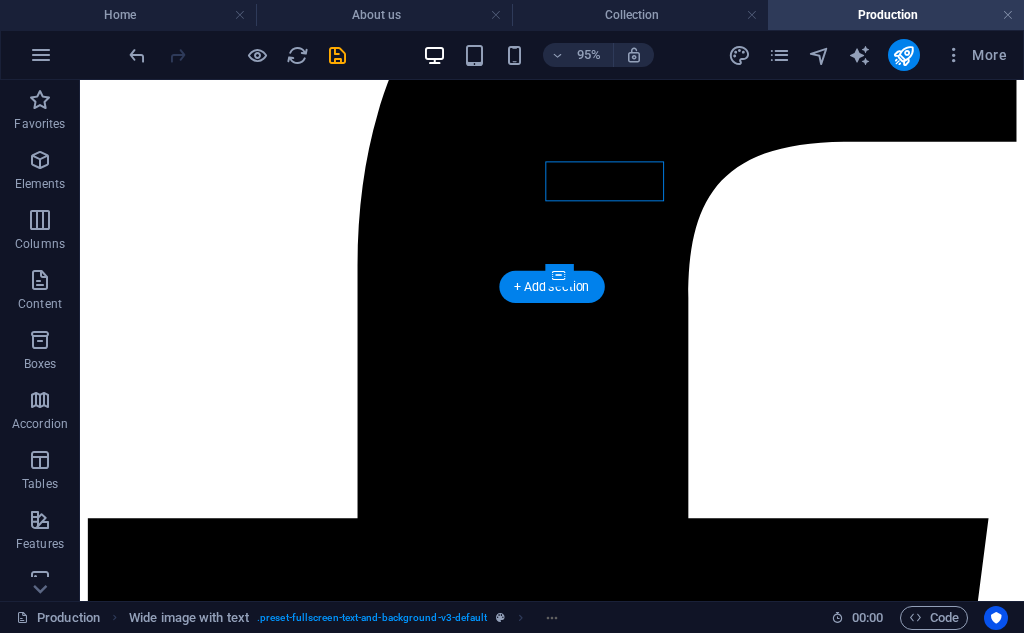 click at bounding box center (577, 7053) 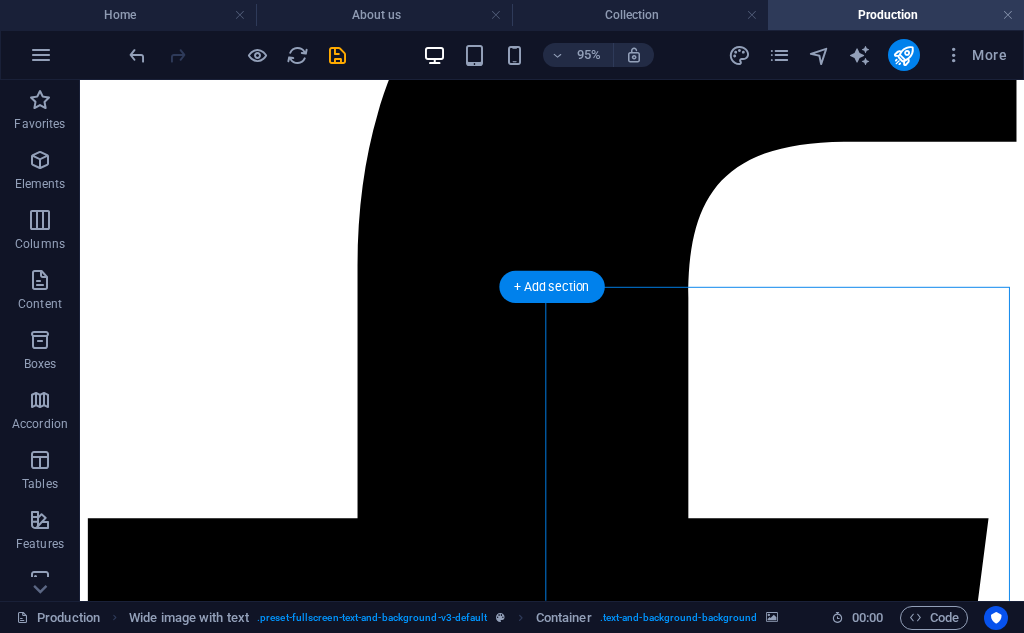 click at bounding box center [577, 7053] 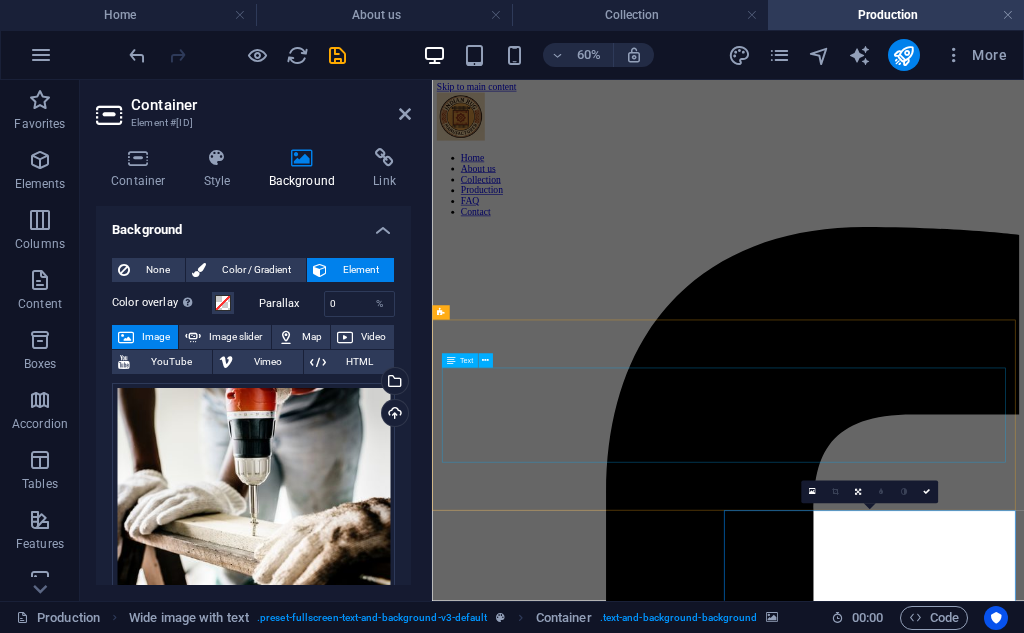 scroll, scrollTop: 0, scrollLeft: 0, axis: both 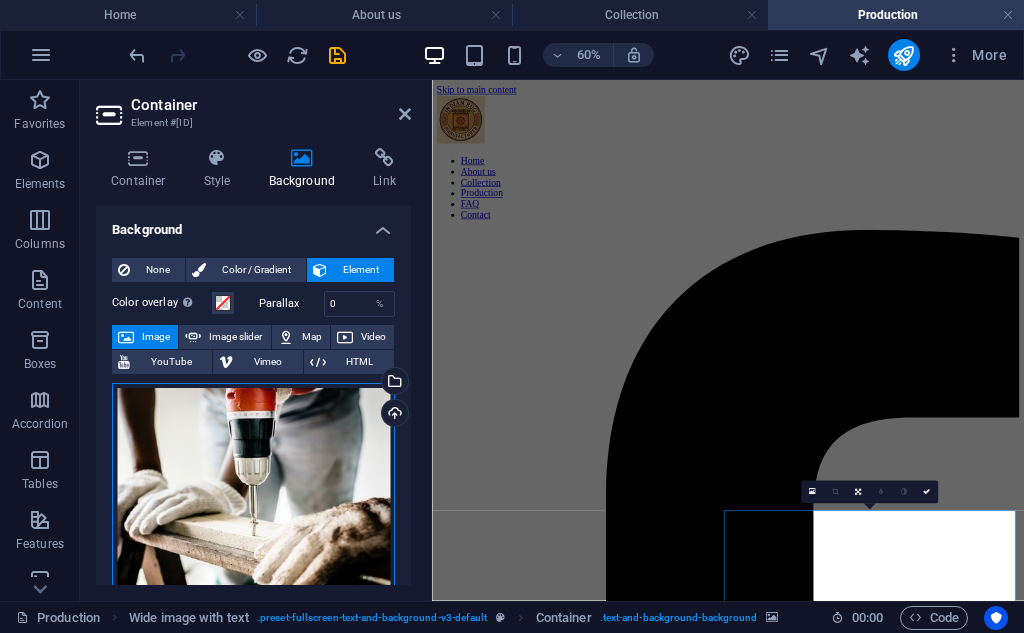 click on "Drag files here, click to choose files or select files from Files or our free stock photos & videos" at bounding box center [253, 495] 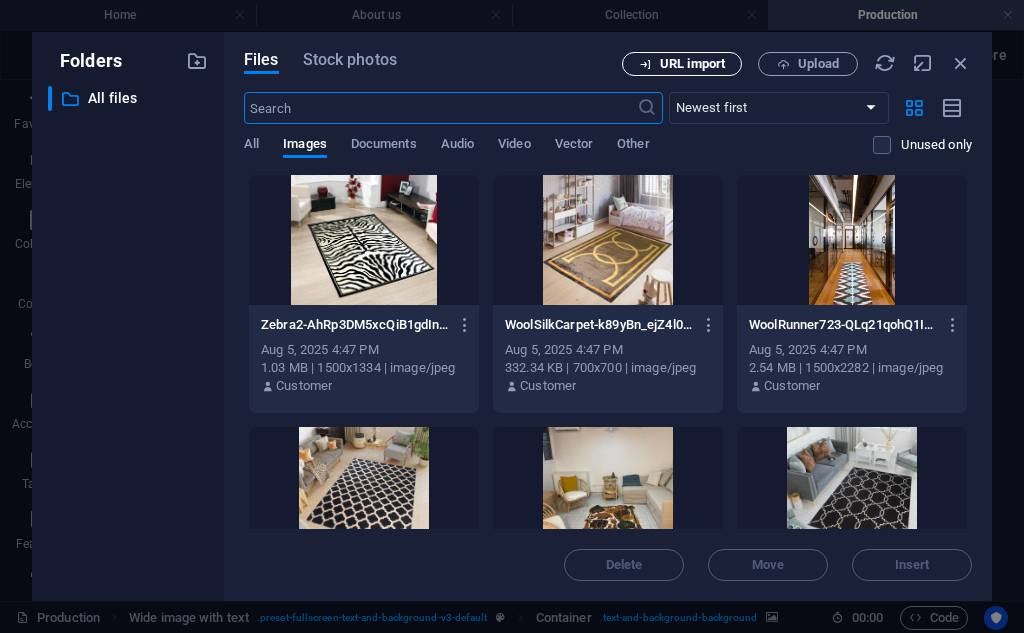 click on "URL import" at bounding box center (682, 64) 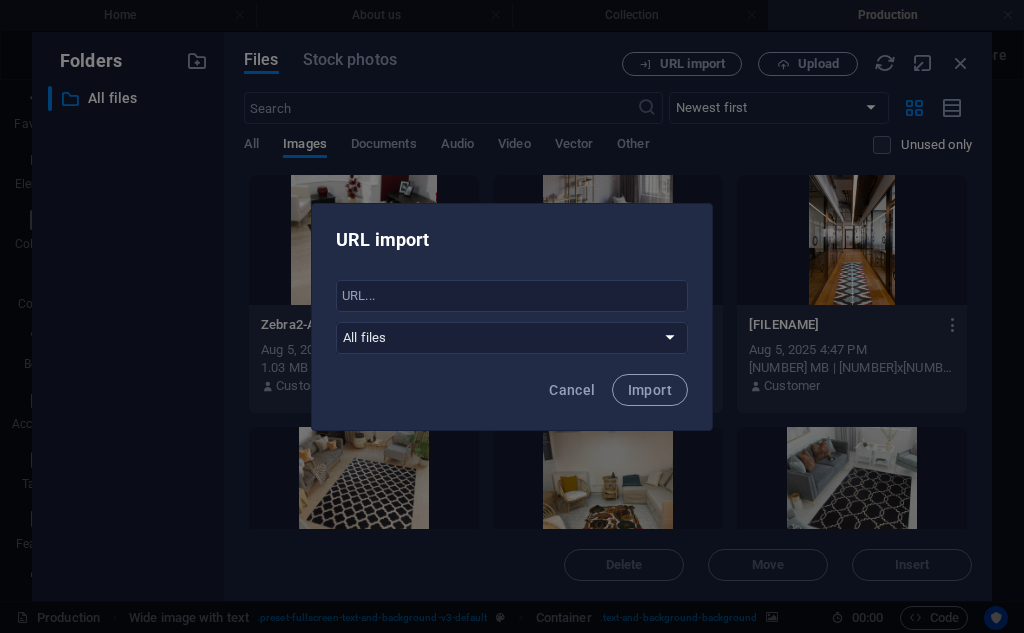 scroll, scrollTop: 0, scrollLeft: 0, axis: both 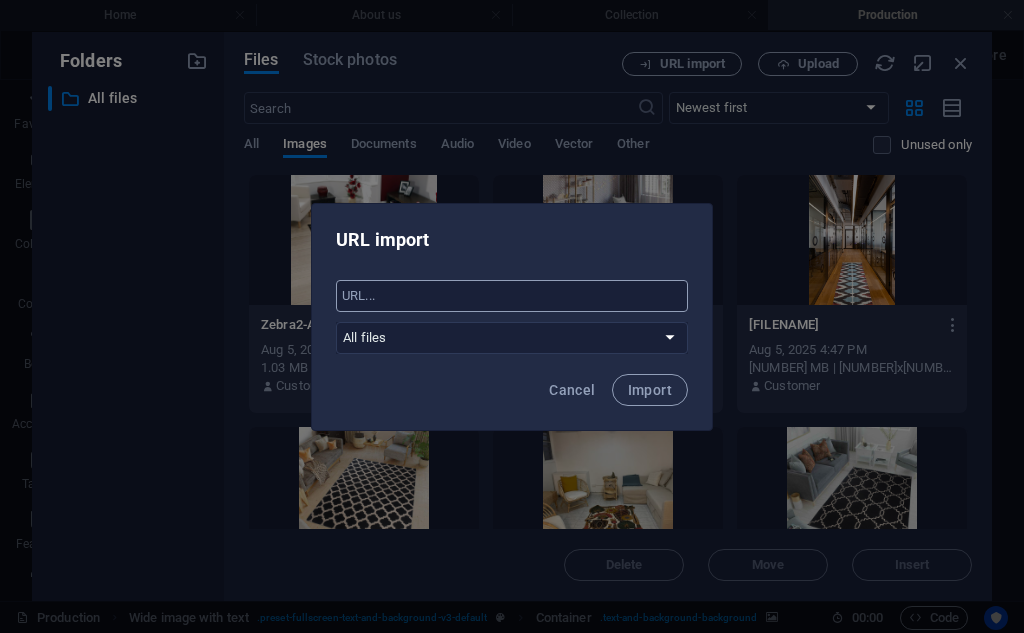 drag, startPoint x: 461, startPoint y: 298, endPoint x: 421, endPoint y: 291, distance: 40.60788 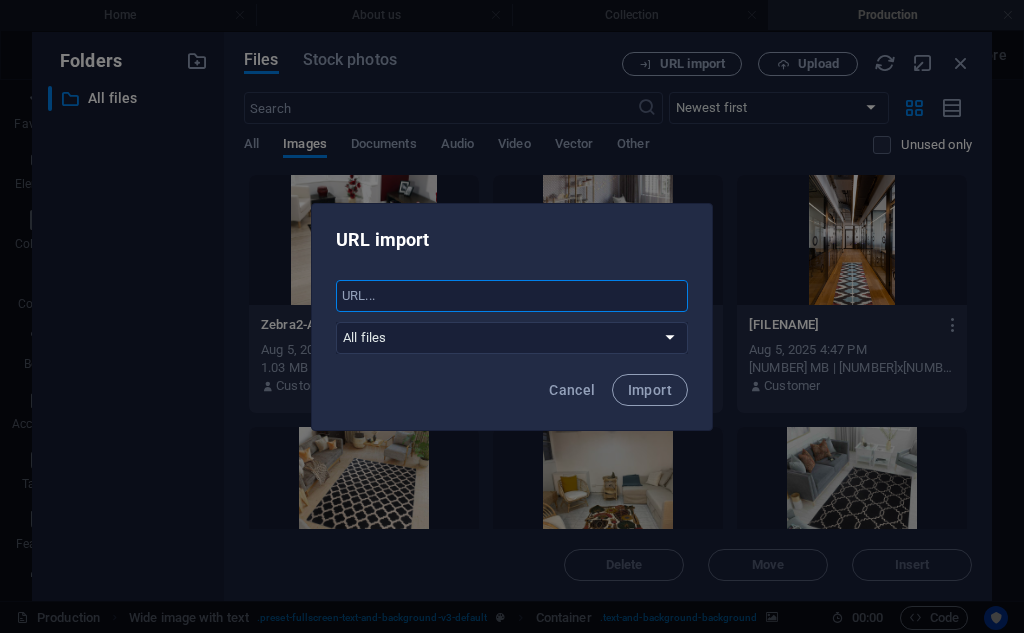 paste on "https://encrypted-tbn0.gstatic.com/images?q=tbn:ANd9GcQF3NJqbVF8KfyY10LKfexgf1CH3Y75GSL2qw&s" 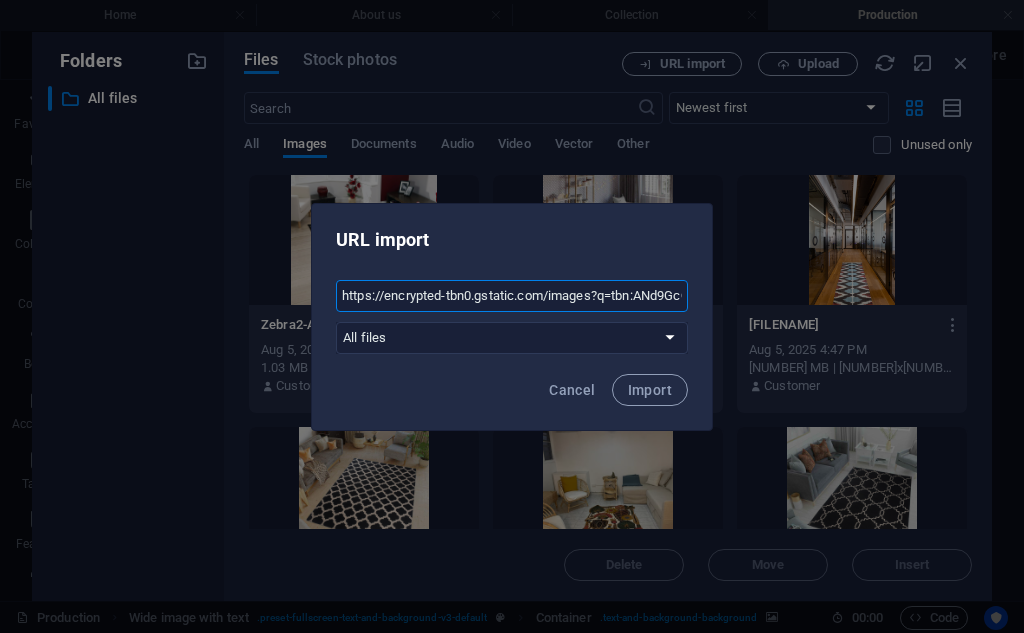 scroll, scrollTop: 0, scrollLeft: 293, axis: horizontal 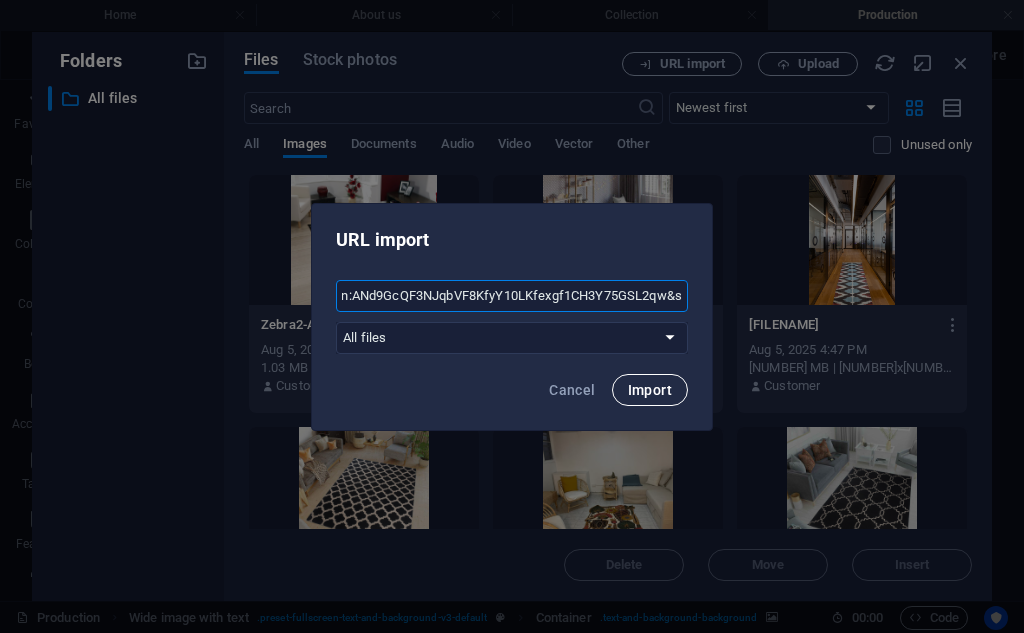 type on "https://encrypted-tbn0.gstatic.com/images?q=tbn:ANd9GcQF3NJqbVF8KfyY10LKfexgf1CH3Y75GSL2qw&s" 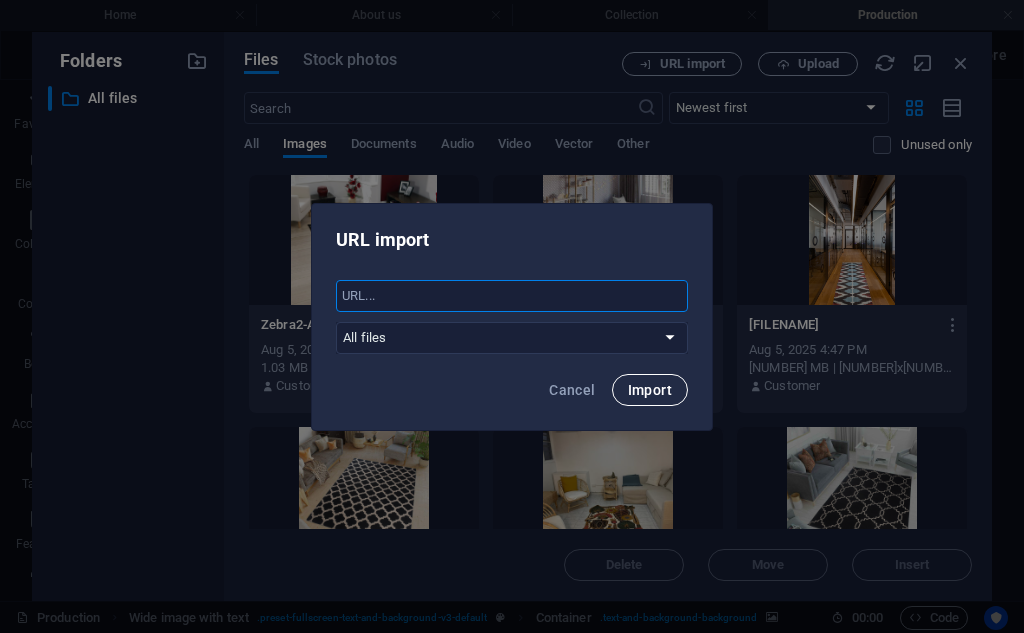 scroll, scrollTop: 0, scrollLeft: 0, axis: both 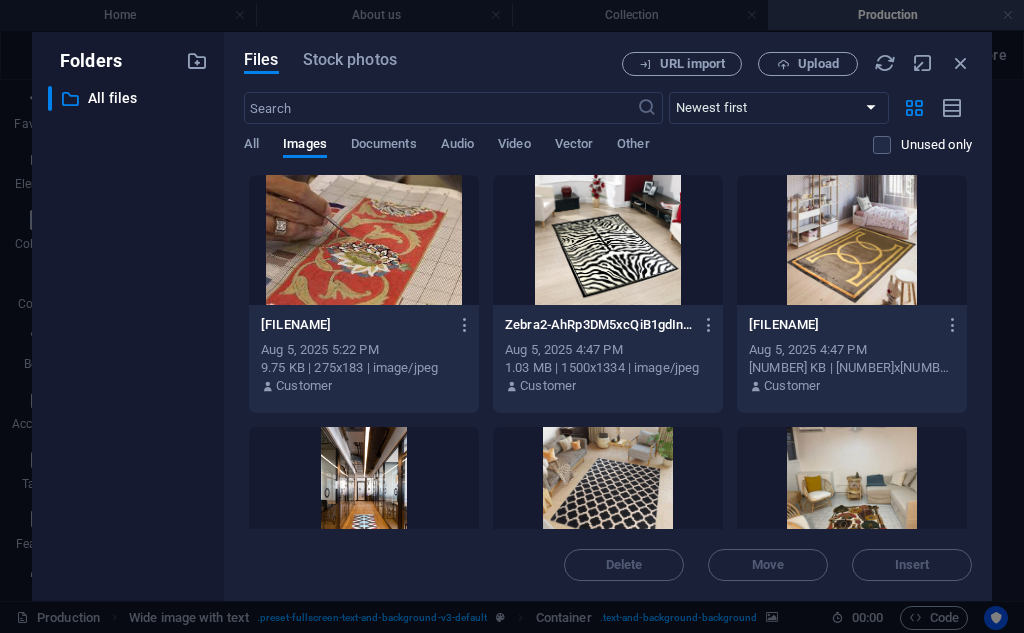 click on "imagesqtbnANd9GcQF3NJqbVF8KfyY10LKfexgf1CH3Y75GSL2qws-RrtT34G7a28nJCJF--oYMw.jpg" at bounding box center [354, 325] 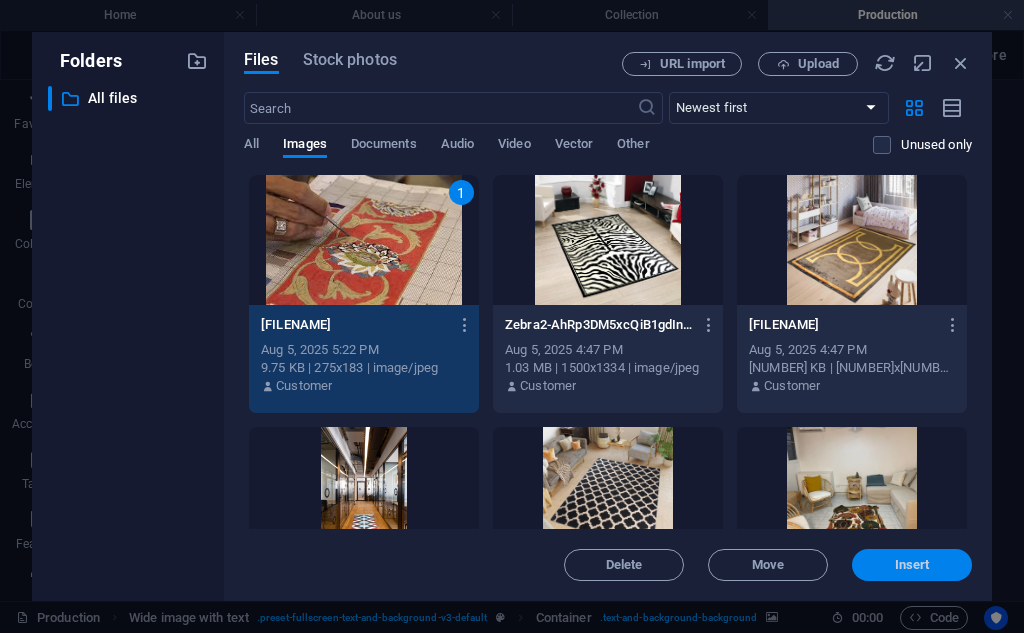click on "Insert" at bounding box center [912, 565] 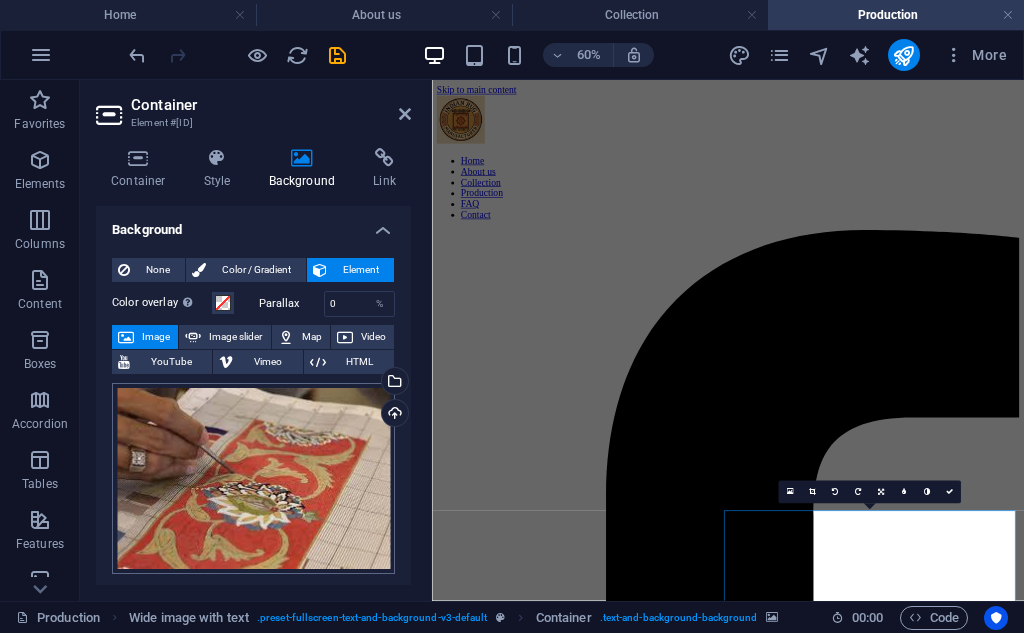 scroll, scrollTop: 167, scrollLeft: 0, axis: vertical 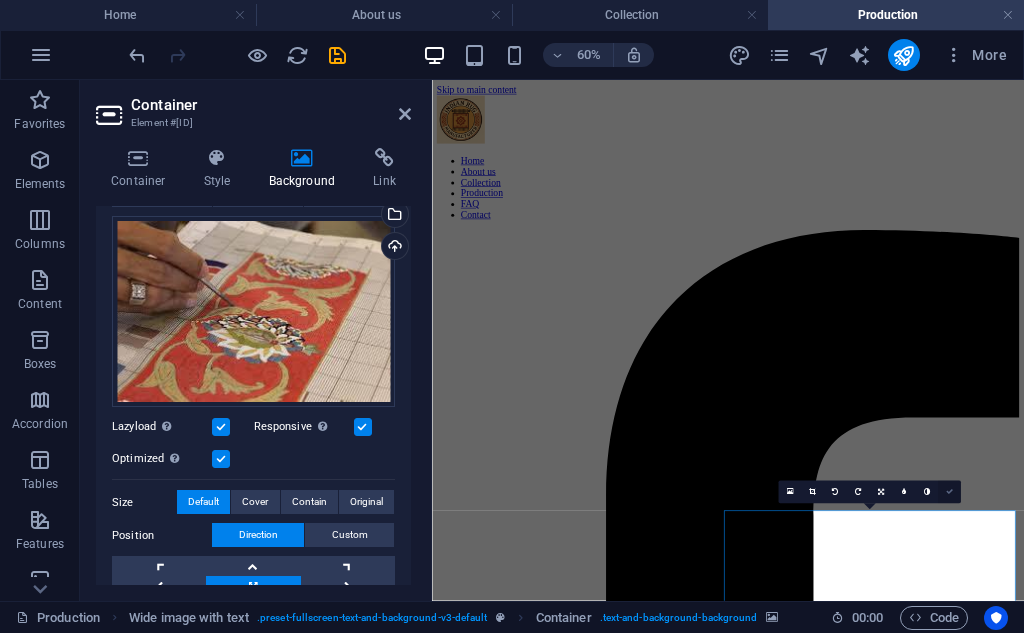 click at bounding box center (949, 492) 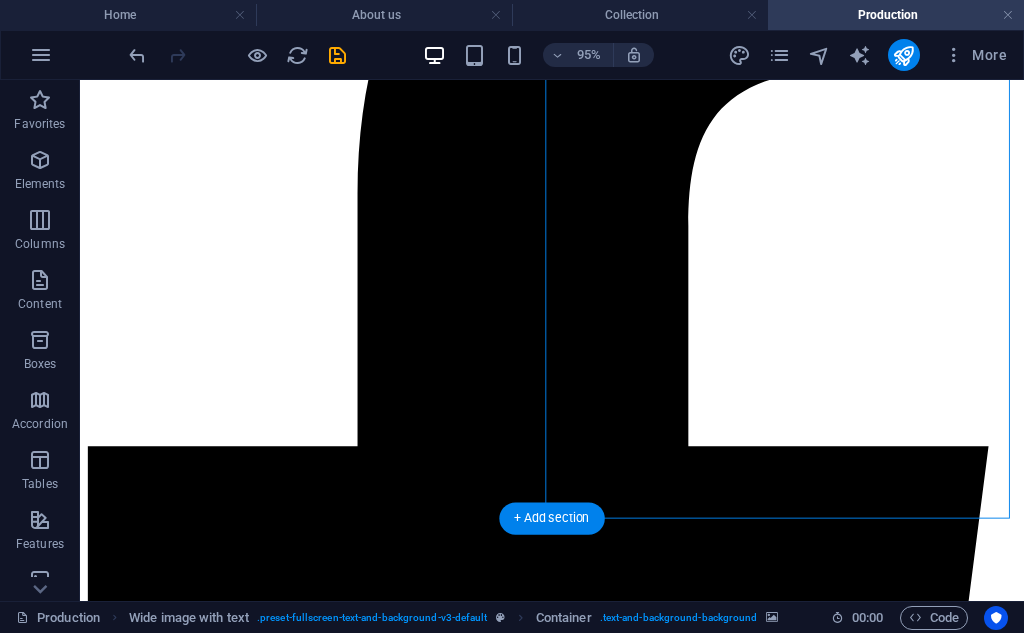 scroll, scrollTop: 557, scrollLeft: 0, axis: vertical 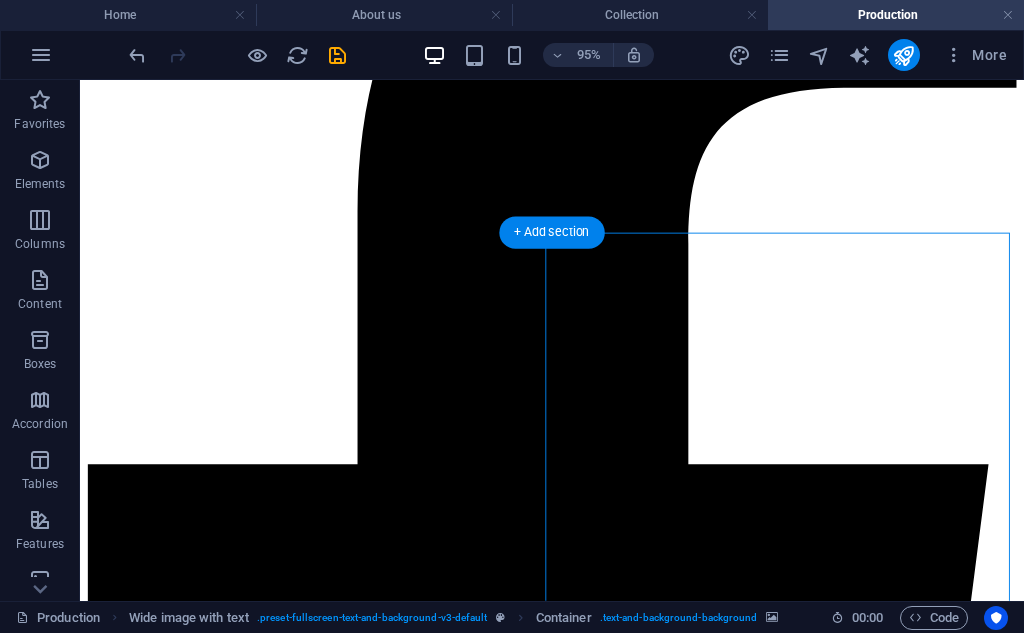 click at bounding box center [577, 6996] 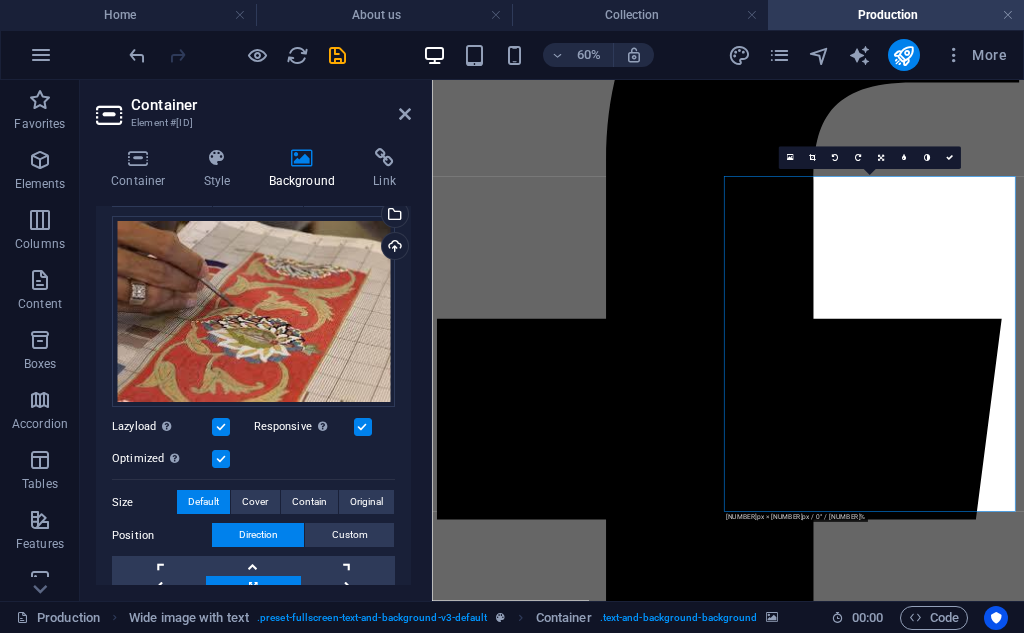 scroll, scrollTop: 333, scrollLeft: 0, axis: vertical 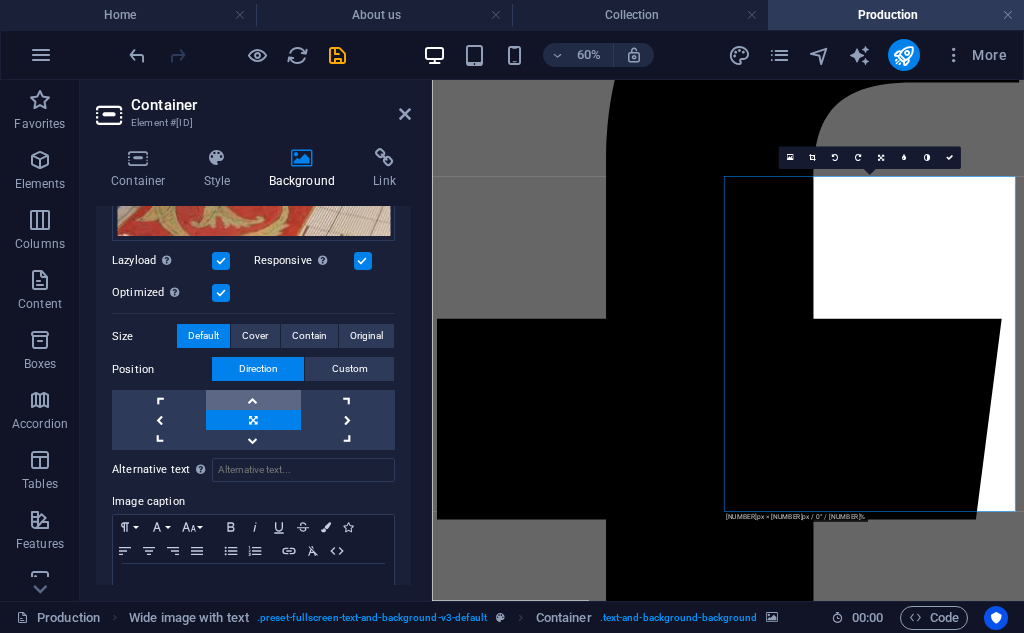 click at bounding box center (253, 400) 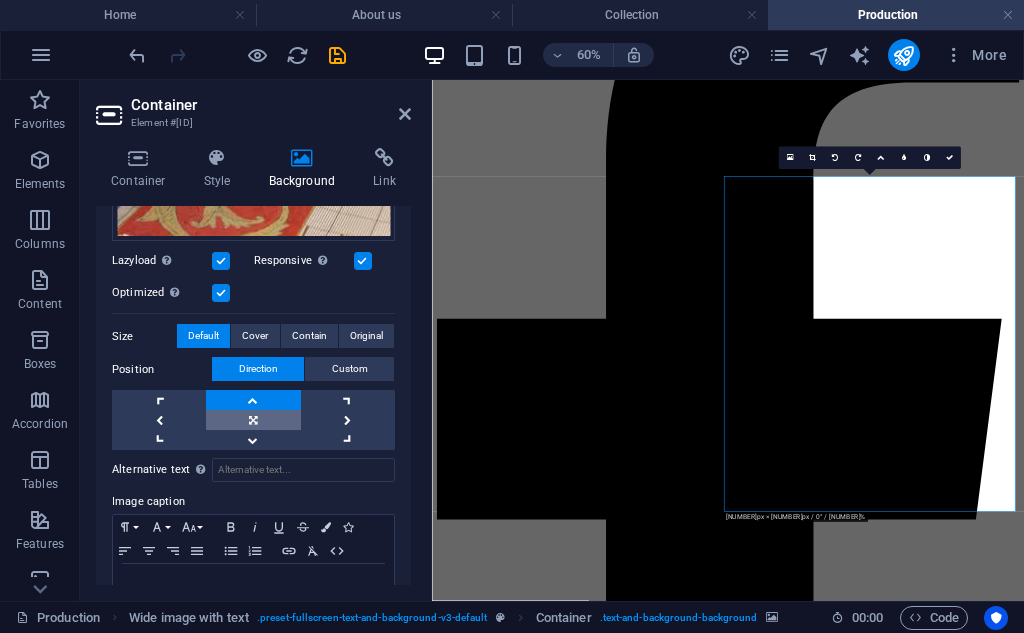 click at bounding box center (253, 420) 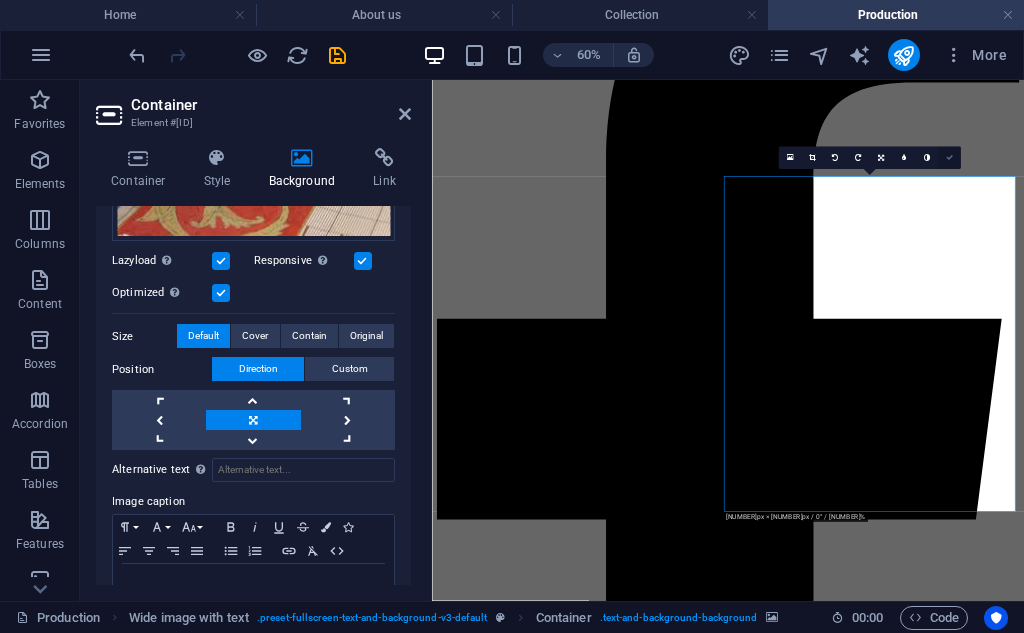 click at bounding box center (949, 158) 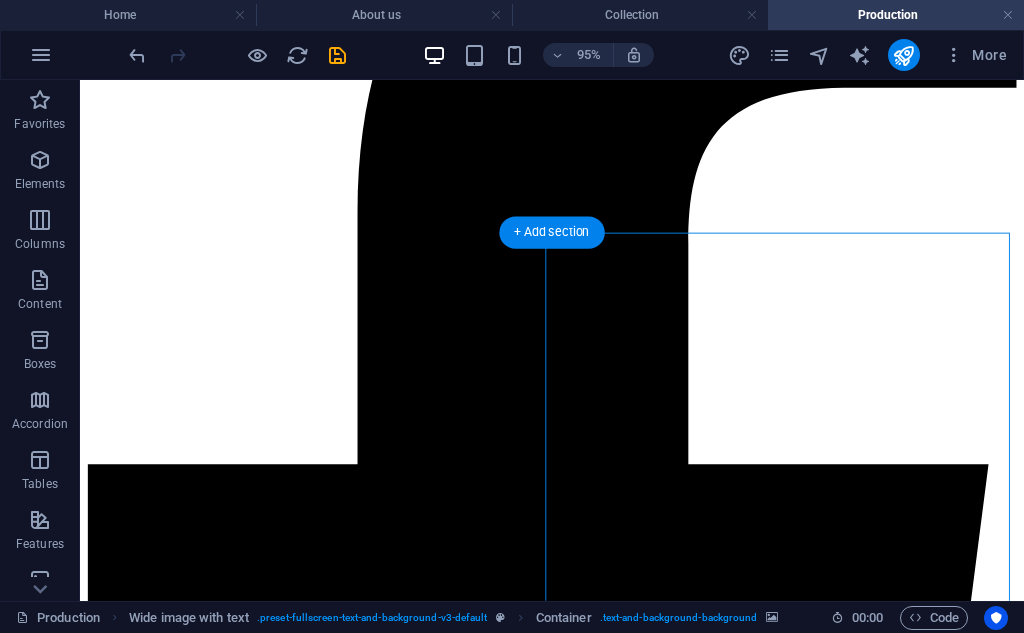 click at bounding box center [577, 6996] 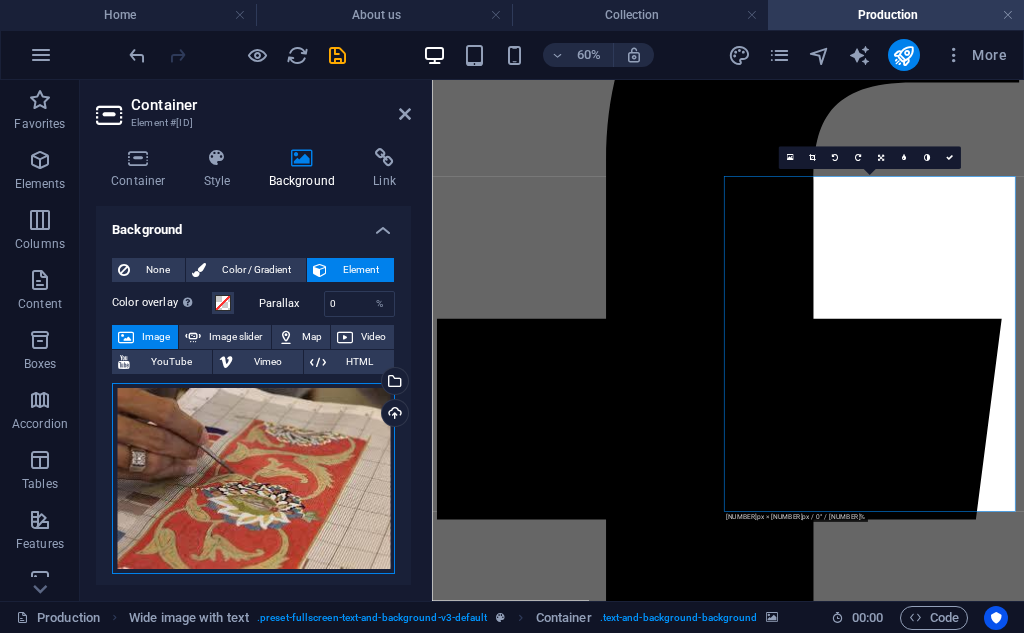 click on "Drag files here, click to choose files or select files from Files or our free stock photos & videos" at bounding box center (253, 479) 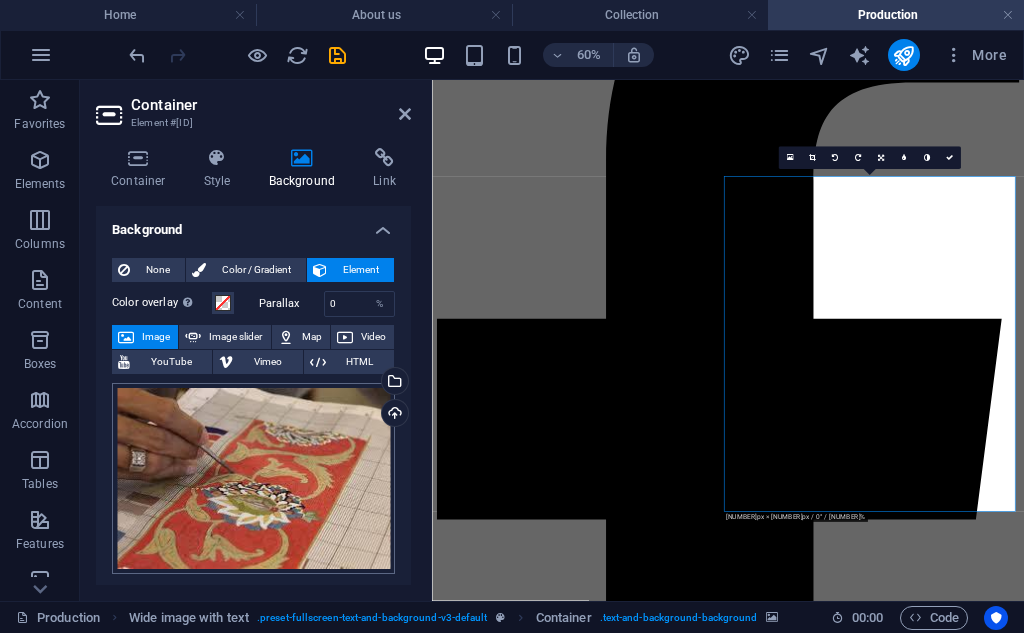 scroll, scrollTop: 0, scrollLeft: 0, axis: both 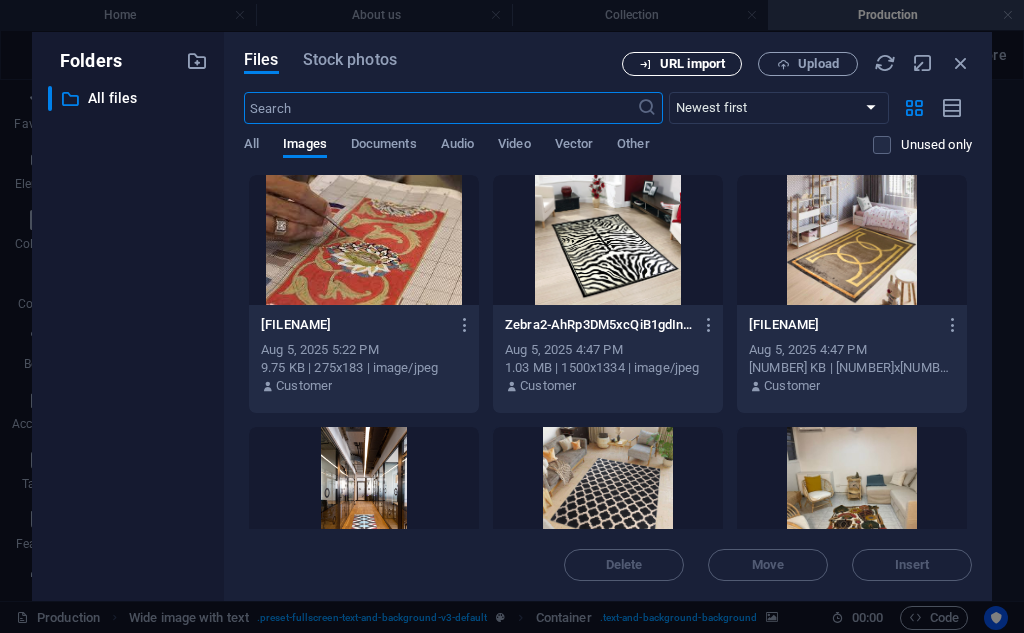 click on "URL import" at bounding box center (692, 64) 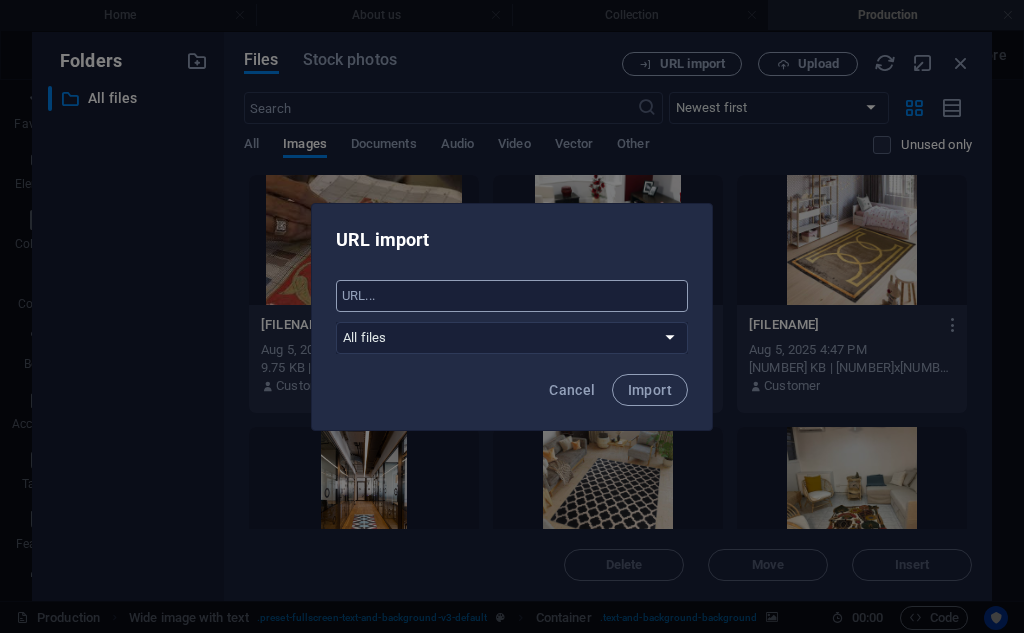 click at bounding box center (512, 296) 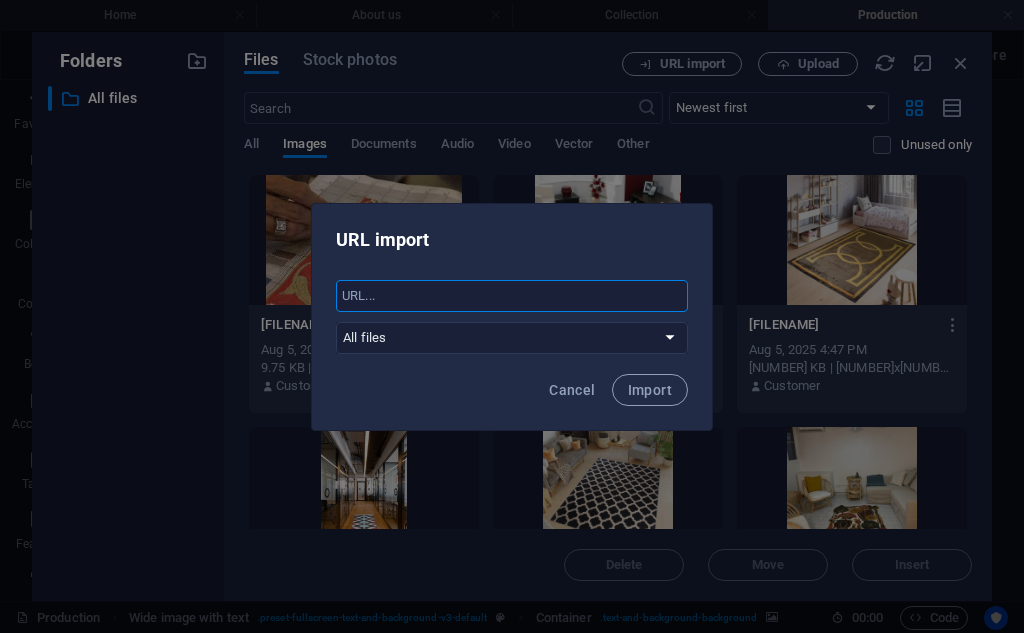 paste on "https://encrypted-tbn0.gstatic.com/images?q=tbn:ANd9GcSVF6wqRbTECv4R0aIy9O4Frzvdc80O_wymLurp4bOi44_XApM_dmrKUjKbuTG-R7i2l3w&usqp=CAU" 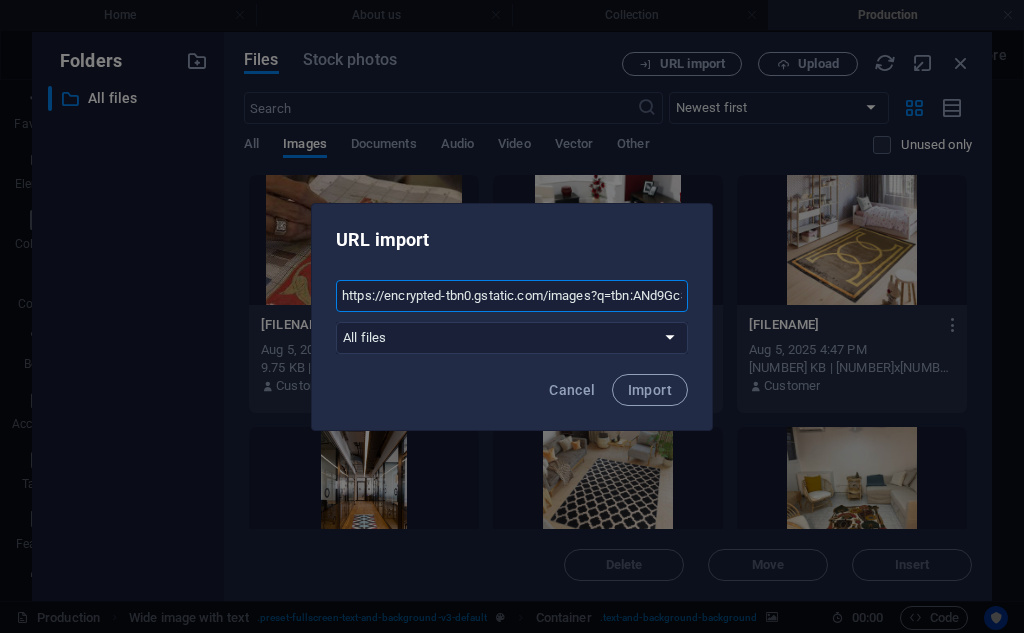 scroll, scrollTop: 0, scrollLeft: 583, axis: horizontal 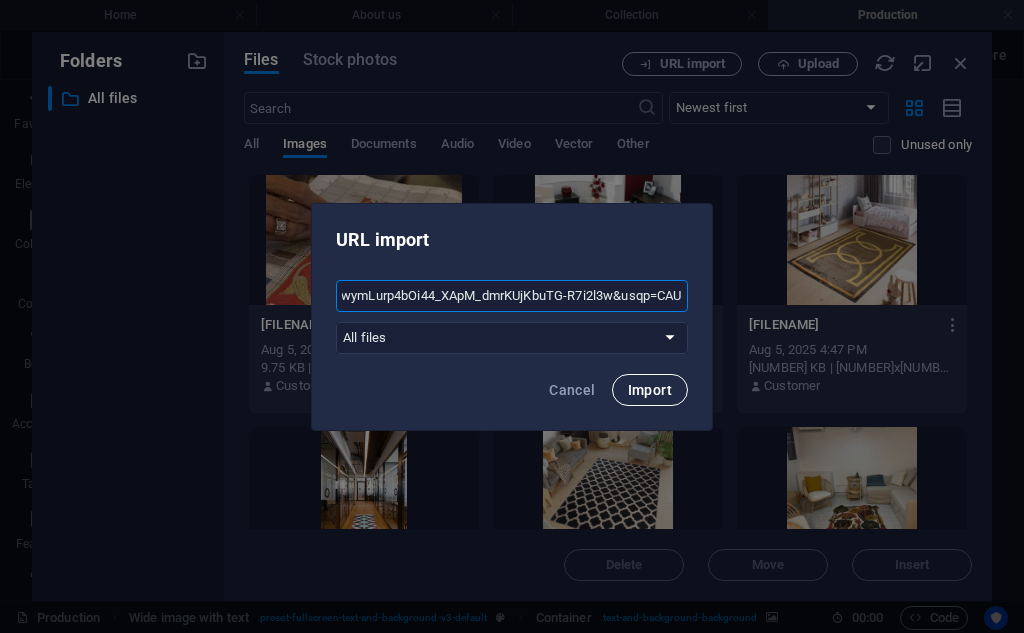 type on "https://encrypted-tbn0.gstatic.com/images?q=tbn:ANd9GcSVF6wqRbTECv4R0aIy9O4Frzvdc80O_wymLurp4bOi44_XApM_dmrKUjKbuTG-R7i2l3w&usqp=CAU" 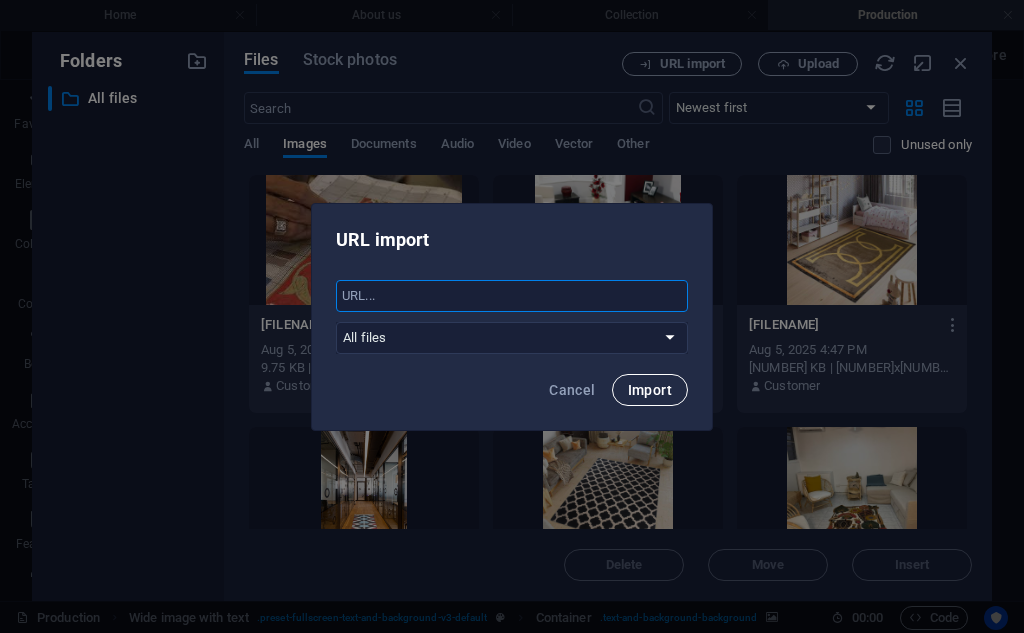 scroll, scrollTop: 0, scrollLeft: 0, axis: both 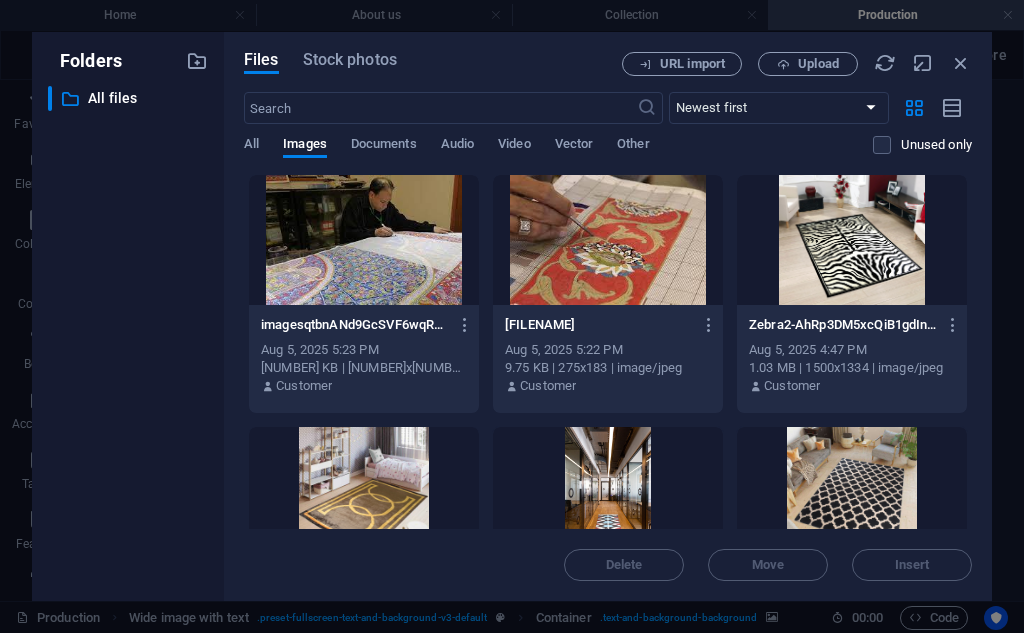 click at bounding box center [364, 240] 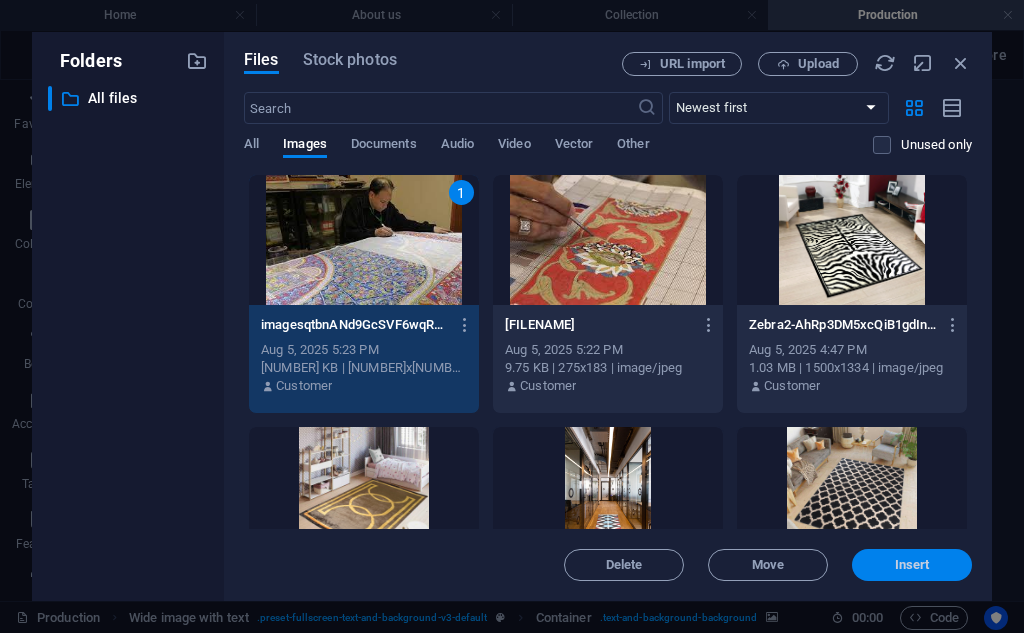 click on "Insert" at bounding box center (912, 565) 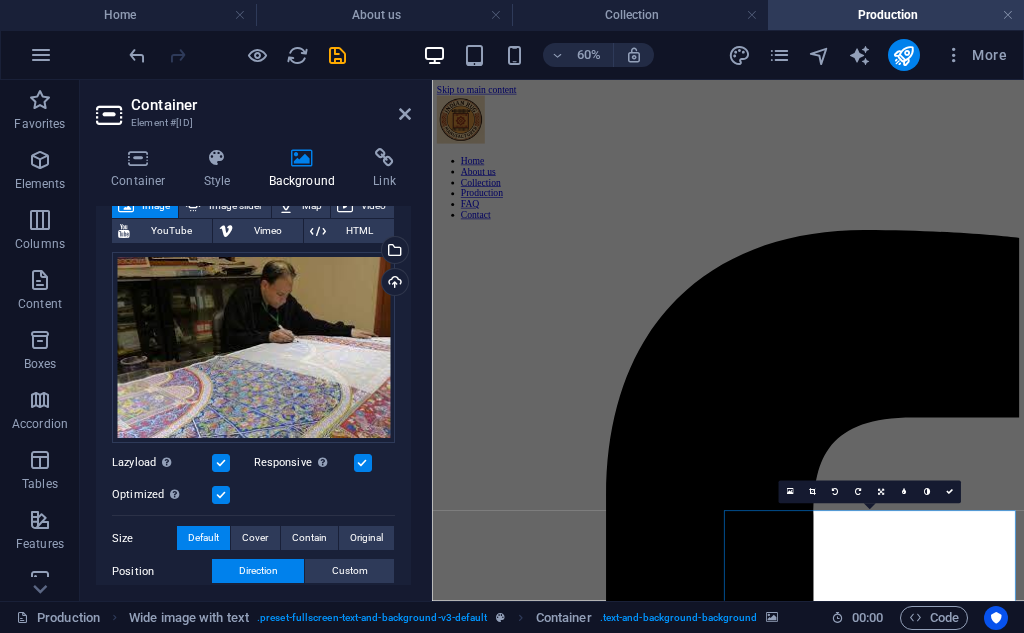 scroll, scrollTop: 167, scrollLeft: 0, axis: vertical 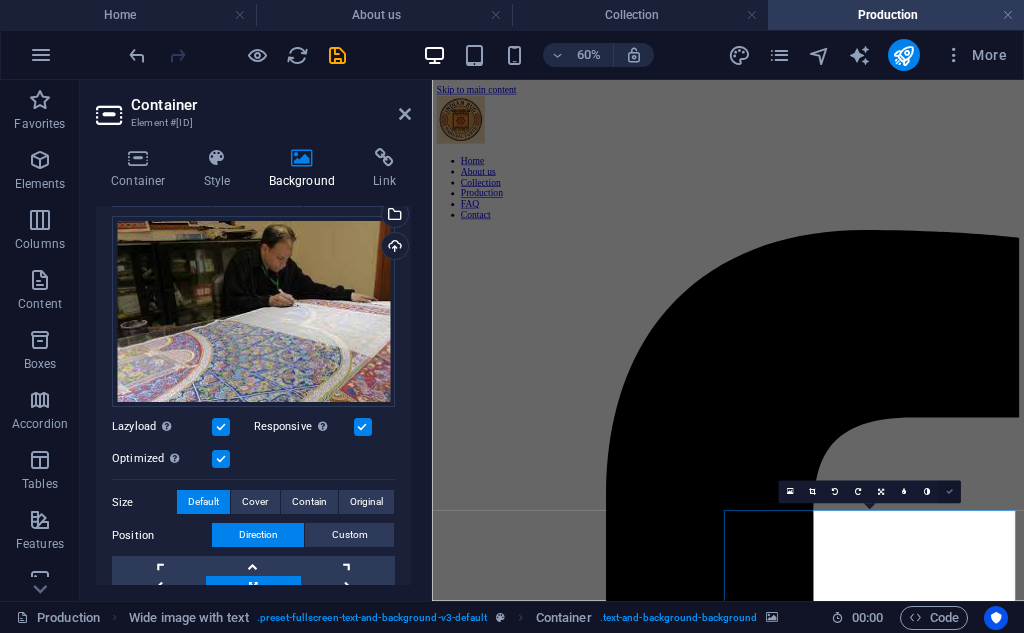 click at bounding box center [949, 492] 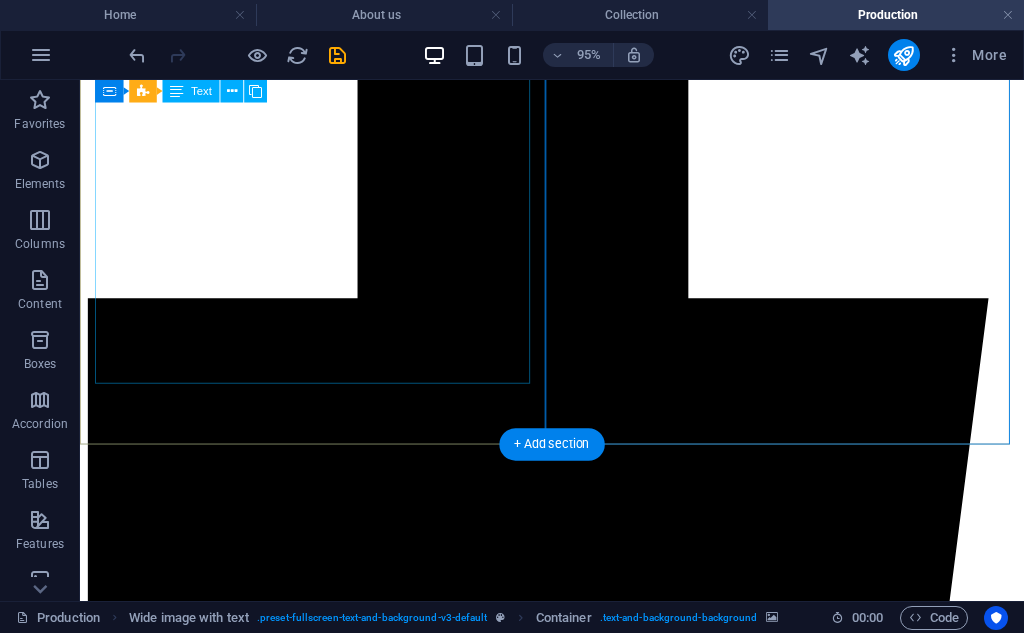 scroll, scrollTop: 724, scrollLeft: 0, axis: vertical 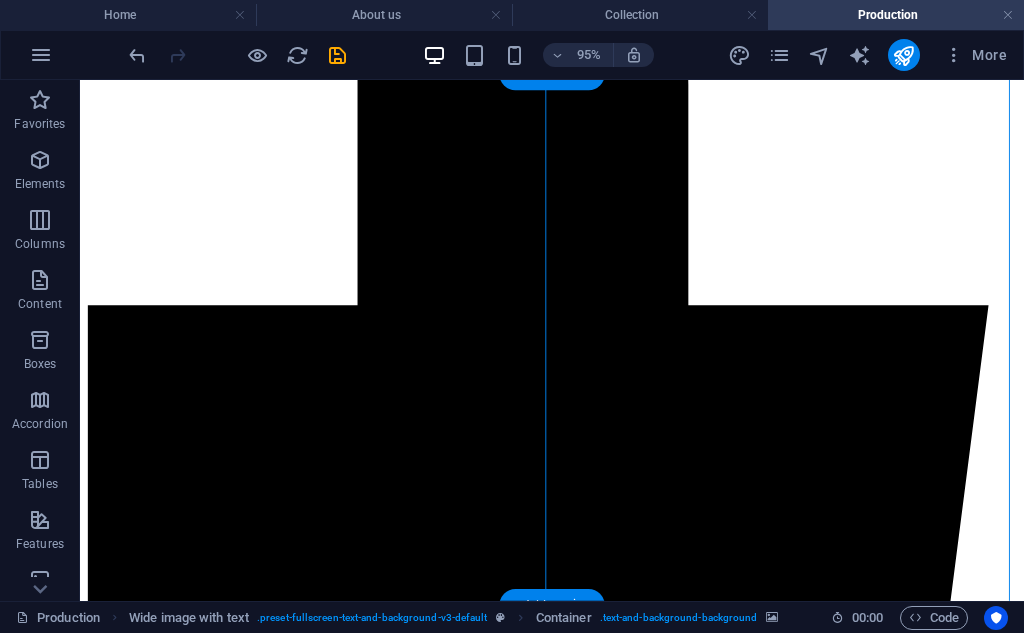 click at bounding box center (577, 6829) 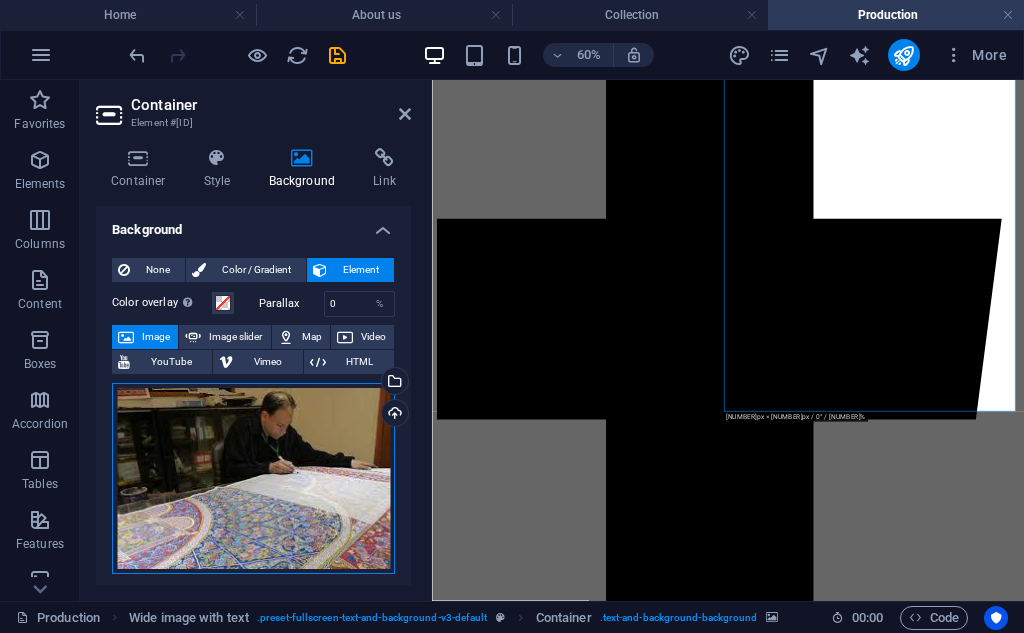 click on "Drag files here, click to choose files or select files from Files or our free stock photos & videos" at bounding box center [253, 479] 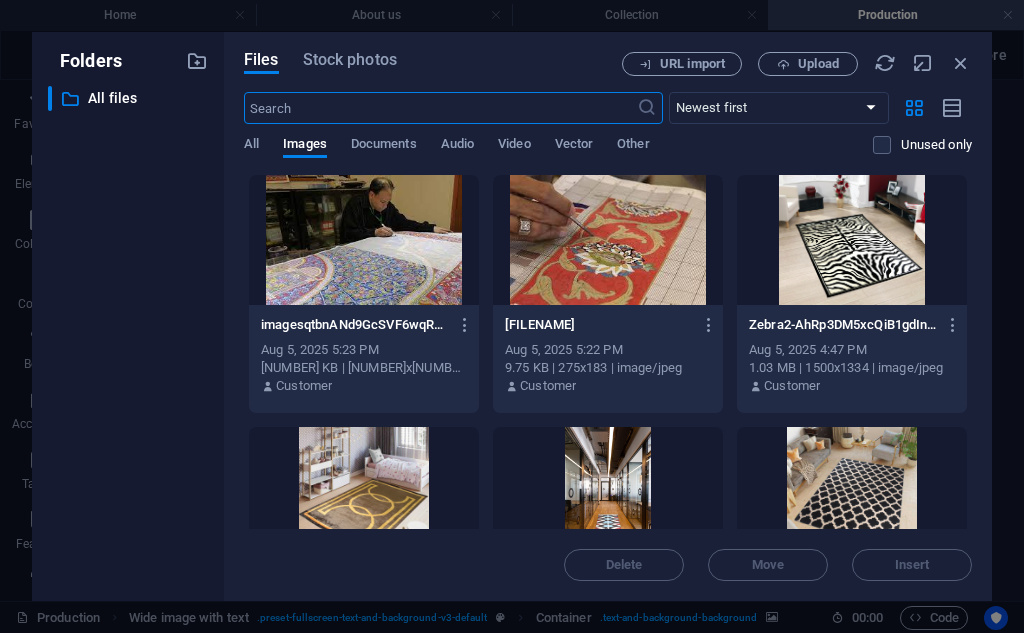 scroll, scrollTop: 0, scrollLeft: 0, axis: both 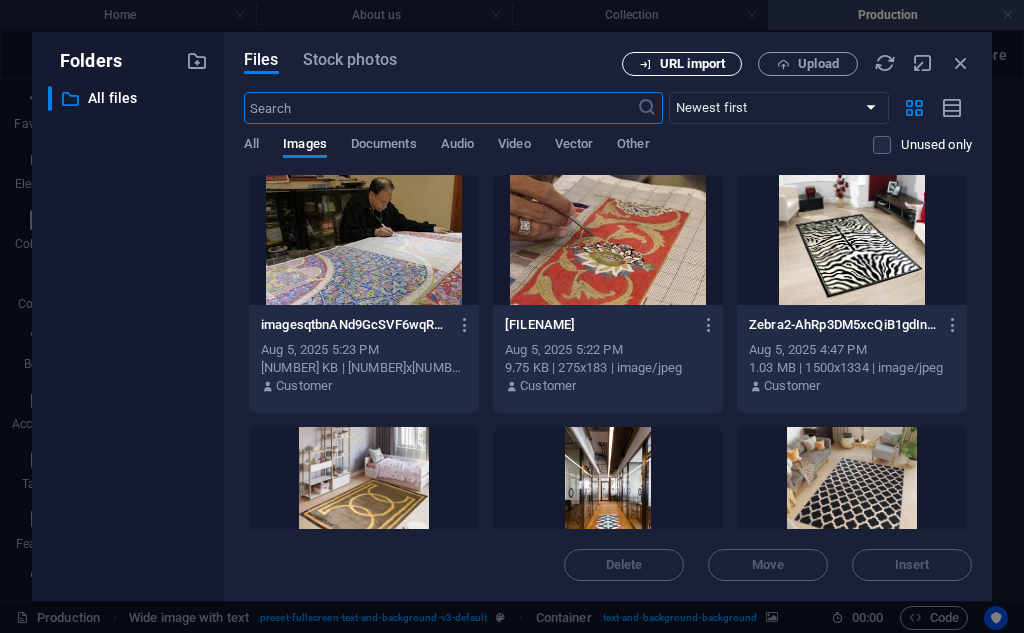 click on "URL import" at bounding box center (692, 64) 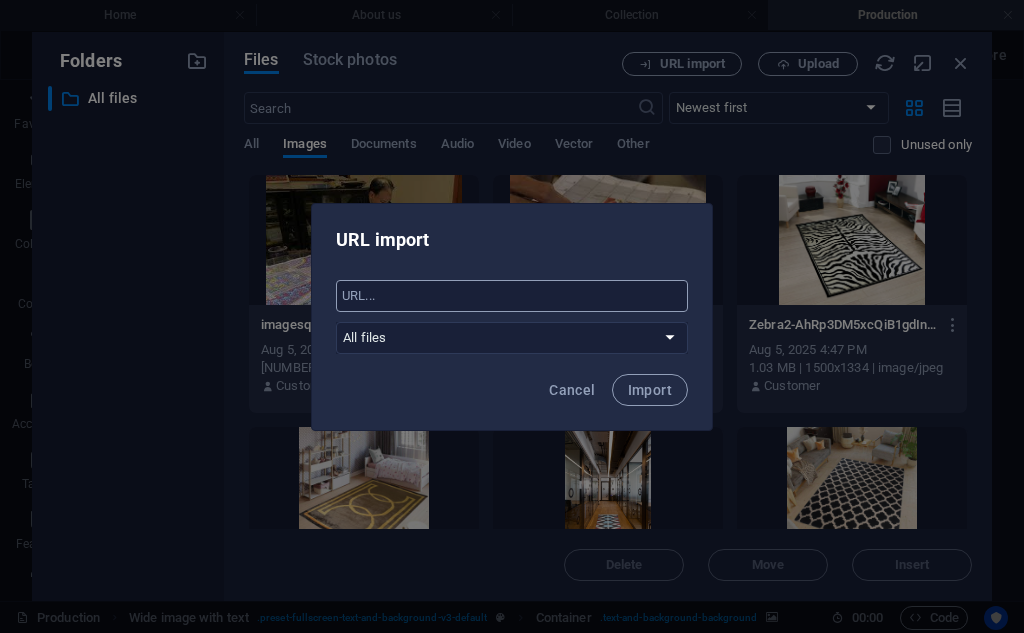 click at bounding box center (512, 296) 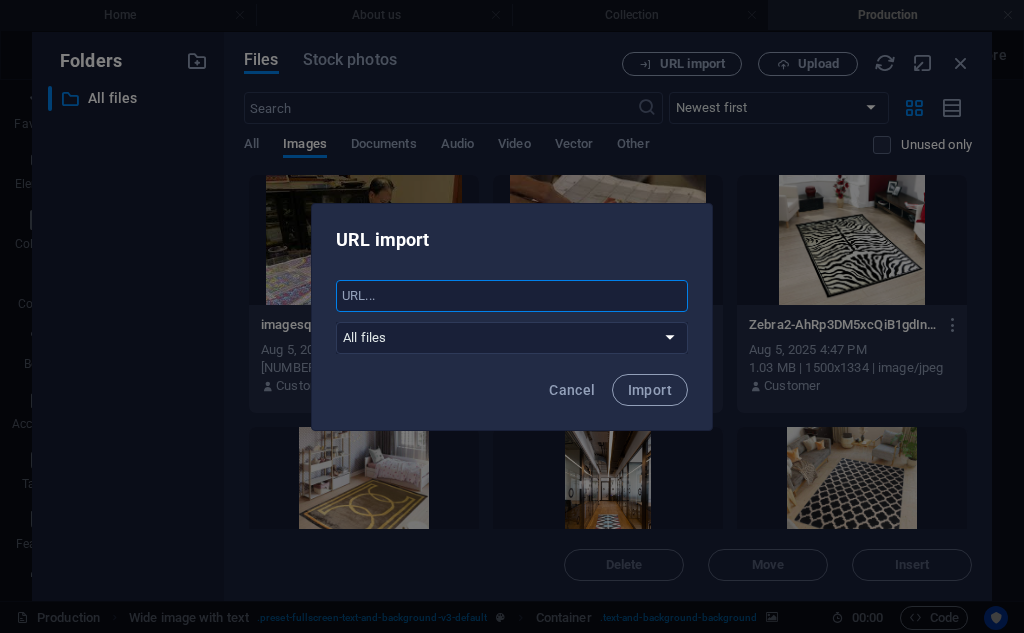 paste on "https://media.gettyimages.com/id/2184783196/photo/woman-choosing-a-carpet-to-buy.jpg?s=612x612&w=0&k=20&c=rwqiLzwswhP9Ug8Z8b2Tn1wFMeD08PUPSP0HkDbtmxE=" 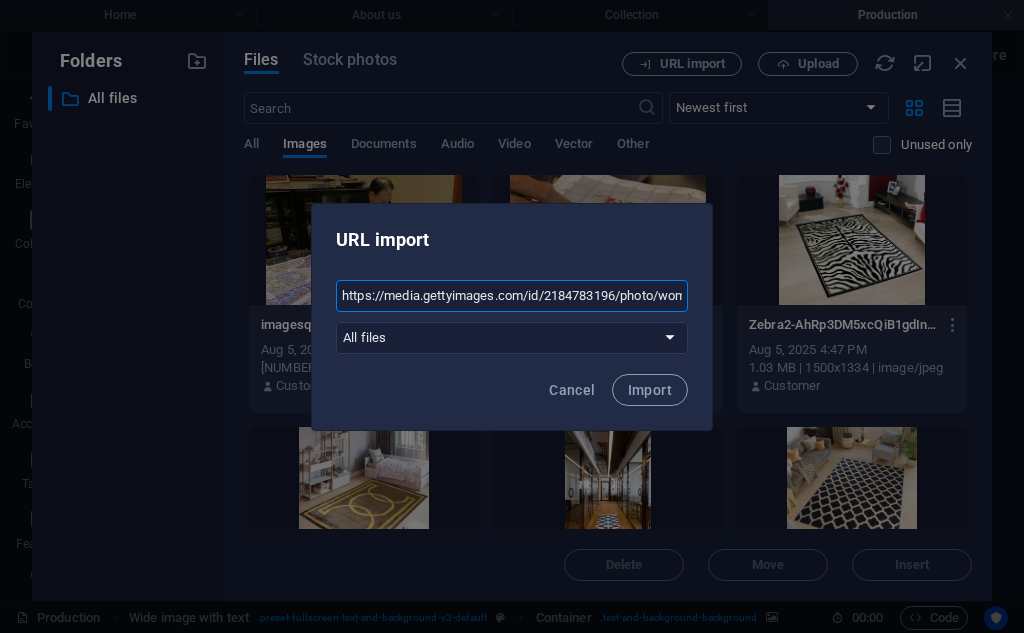 scroll, scrollTop: 0, scrollLeft: 708, axis: horizontal 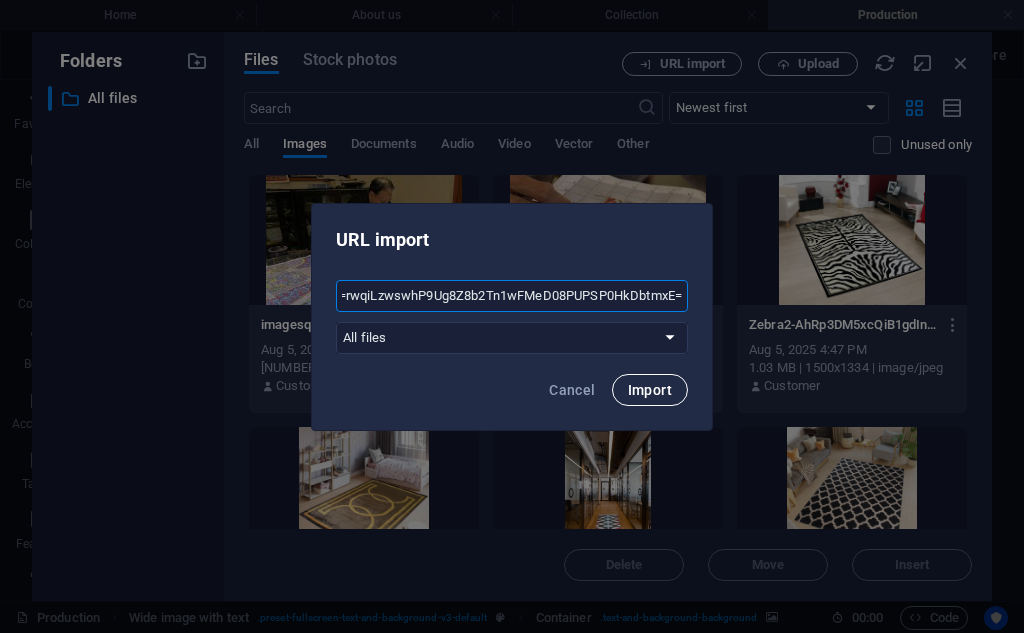 type on "https://media.gettyimages.com/id/2184783196/photo/woman-choosing-a-carpet-to-buy.jpg?s=612x612&w=0&k=20&c=rwqiLzwswhP9Ug8Z8b2Tn1wFMeD08PUPSP0HkDbtmxE=" 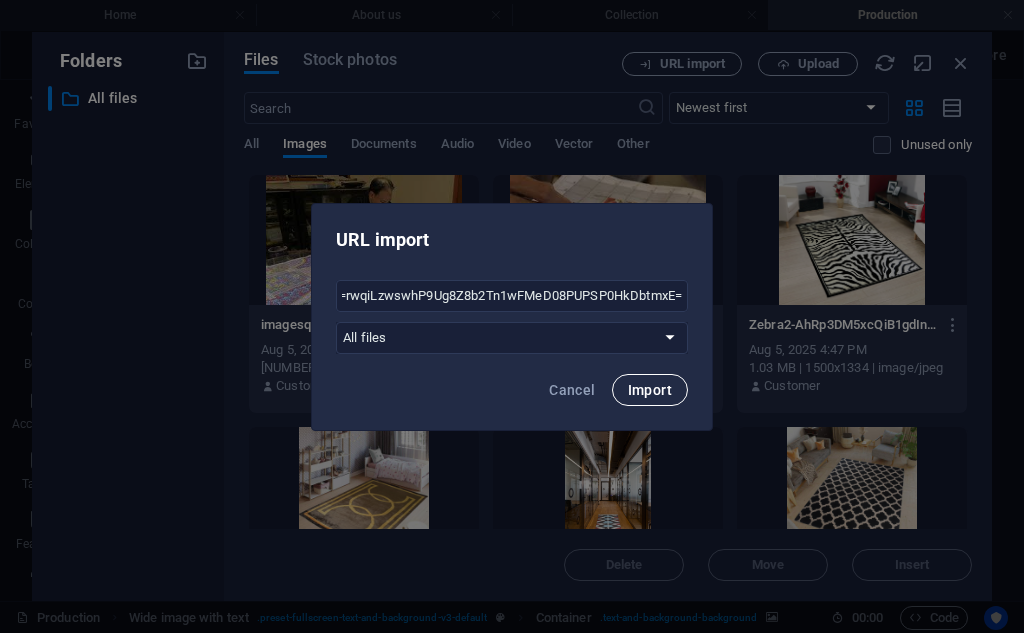 click on "Import" at bounding box center (650, 390) 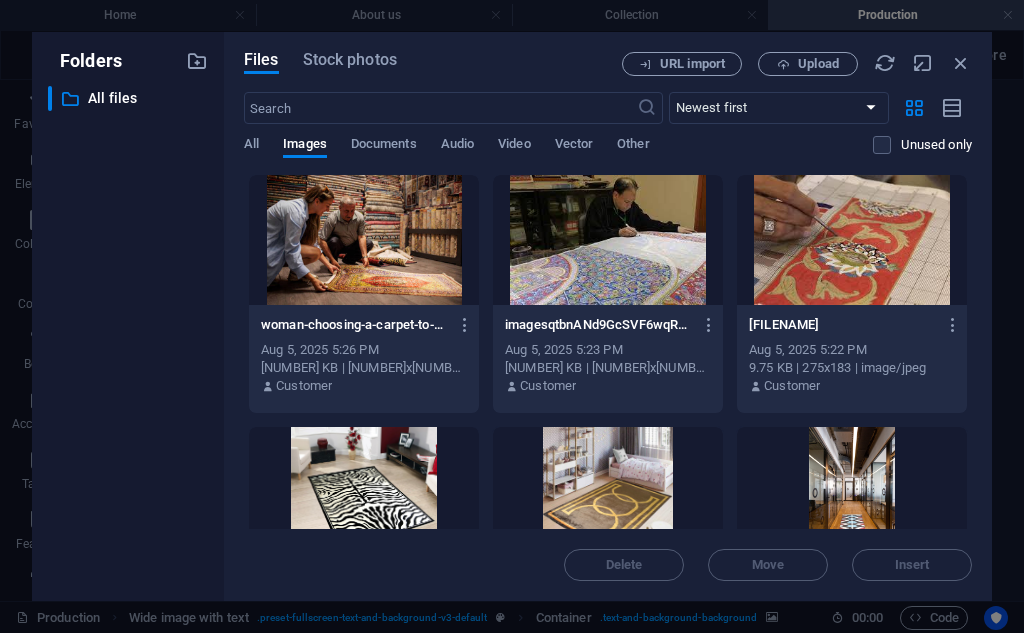 click at bounding box center [364, 240] 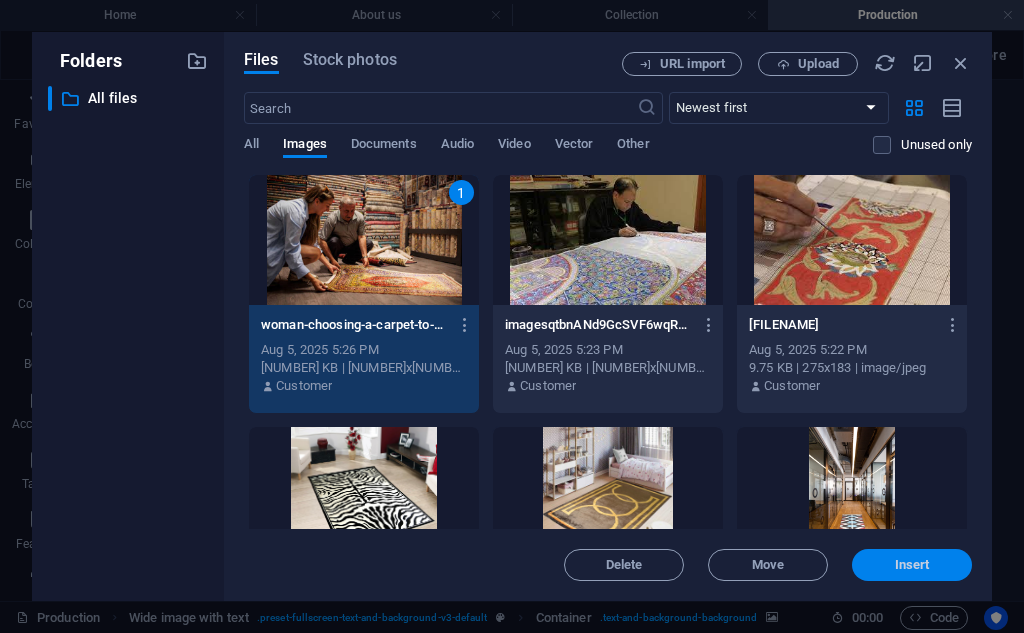 click on "Insert" at bounding box center [912, 565] 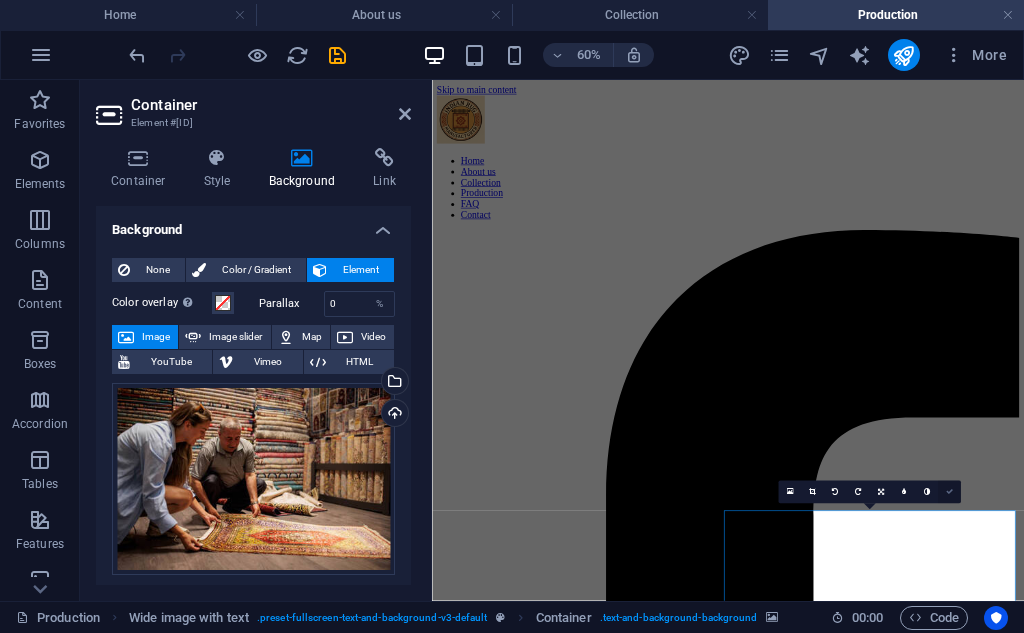 click at bounding box center (949, 492) 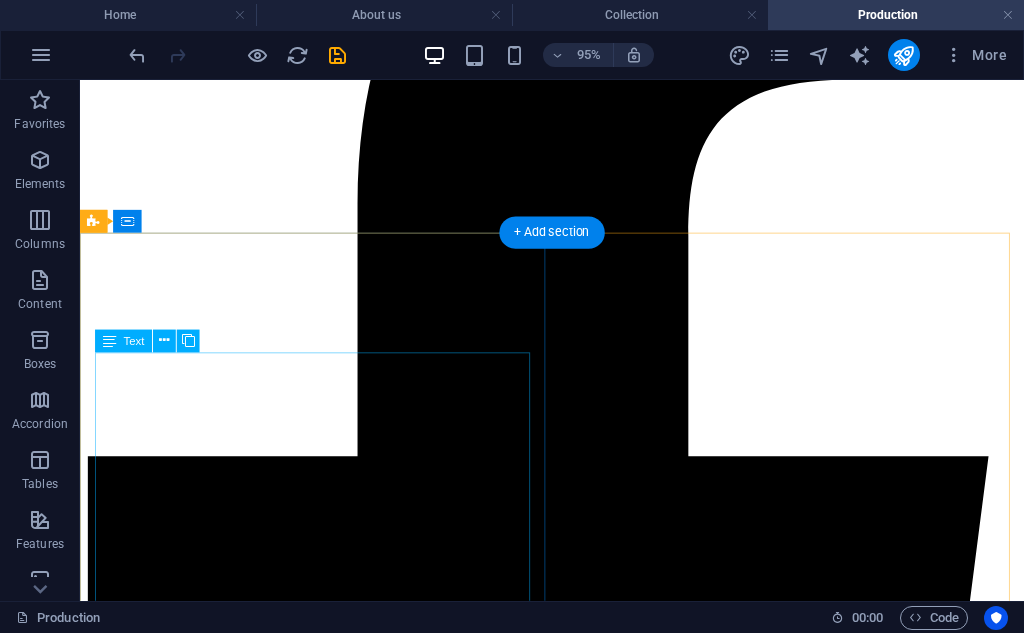 scroll, scrollTop: 557, scrollLeft: 0, axis: vertical 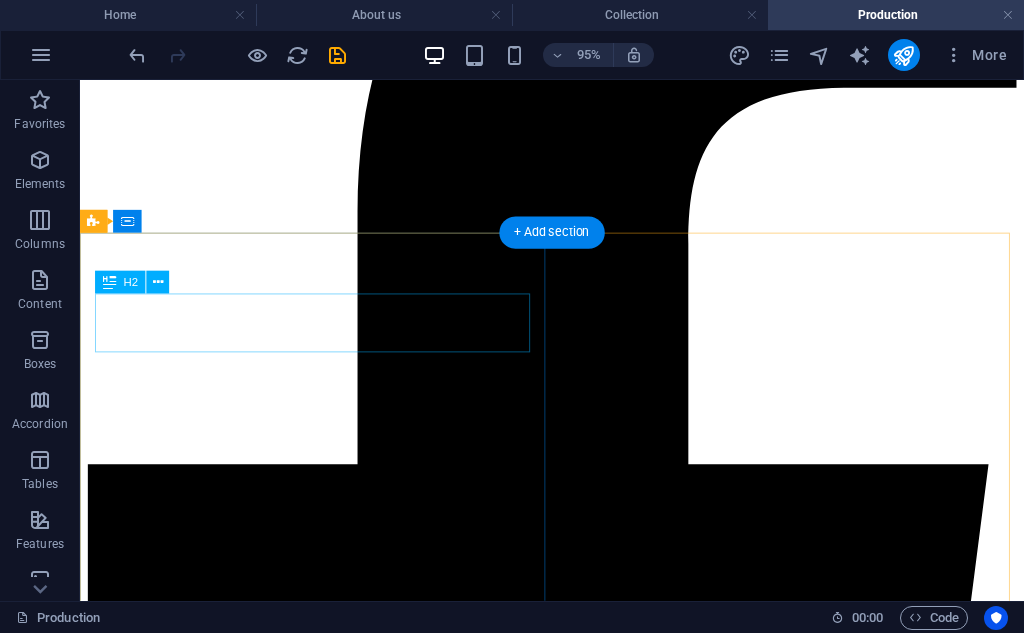 click on "Designing the Pattern" at bounding box center [577, 6707] 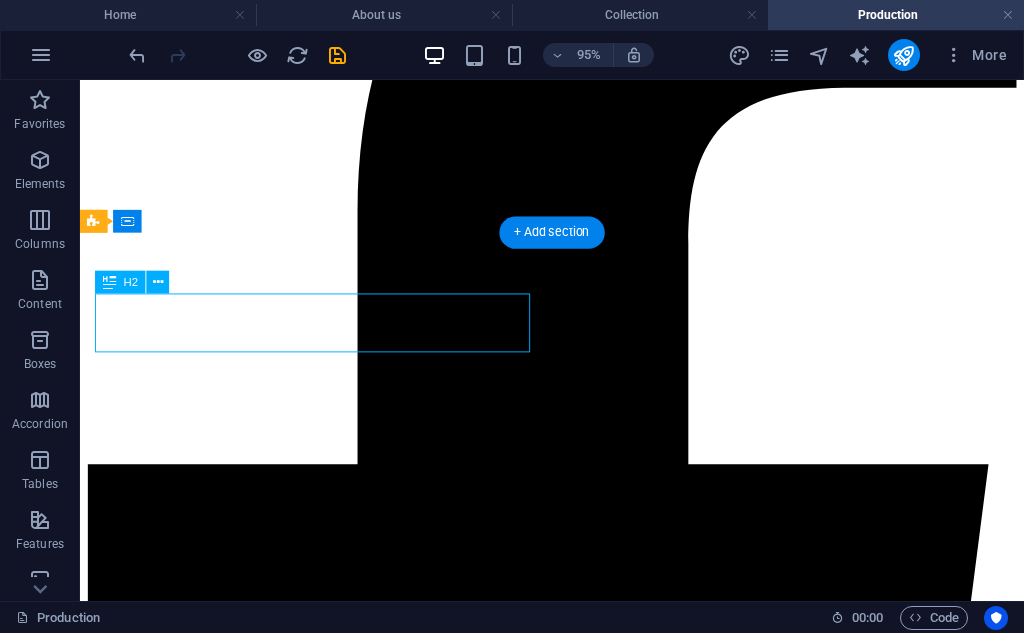 click on "Designing the Pattern" at bounding box center (577, 6707) 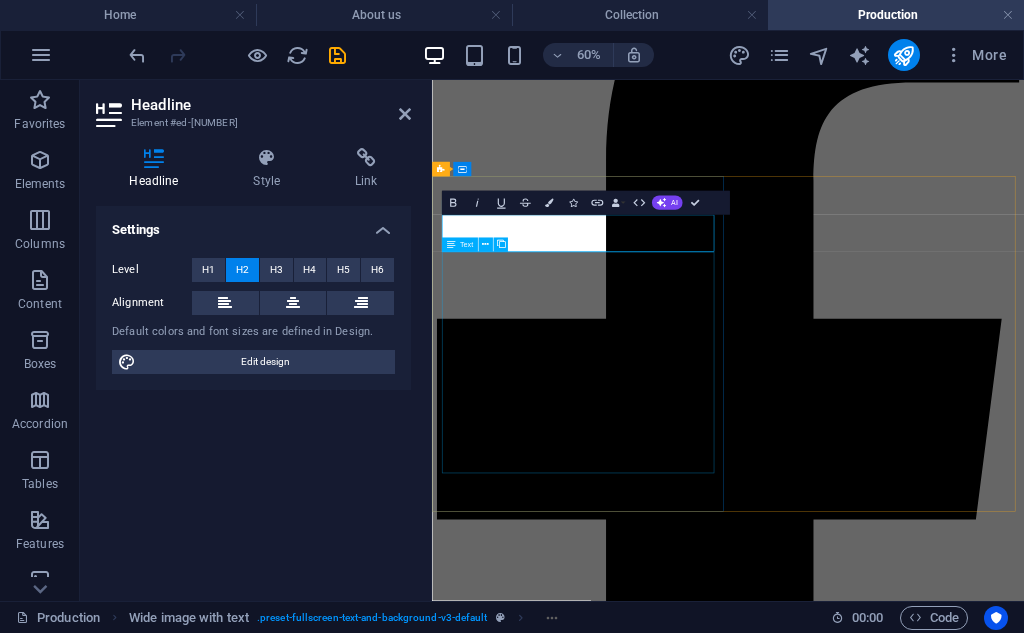 click on "Every handmade rug begins with a unique design concept. Master designers sketch intricate patterns based on traditional motifs, tribal heritage, floral elements, or modern abstract art. The design is carefully planned, including the size, color palette, and layout of motifs. | Patterns are often drafted on graph paper (called “naksha”) or digitally. | Each square represents one knot, helping weavers follow the design precisely. | Designers choose color schemes that are both aesthetic and aligned with market preferences." at bounding box center [925, 7083] 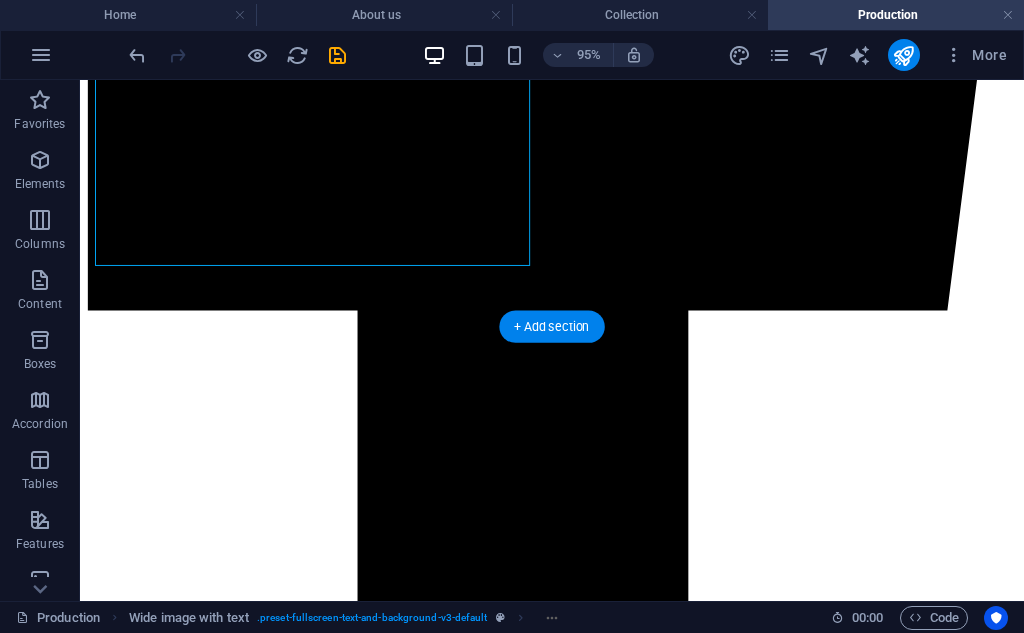 scroll, scrollTop: 1057, scrollLeft: 0, axis: vertical 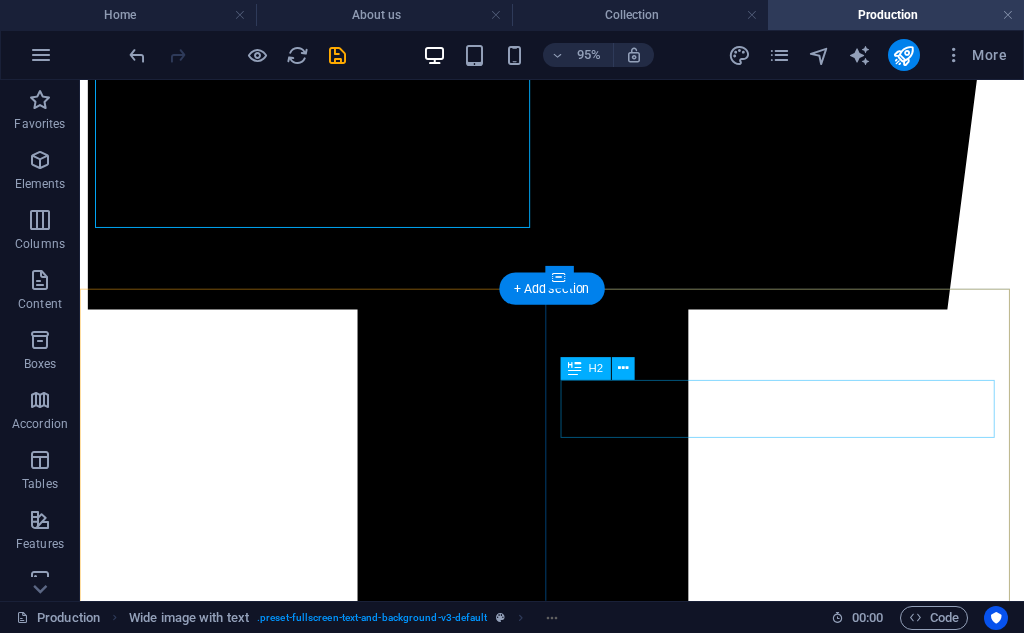 click on "Manufacturing" at bounding box center (577, 7533) 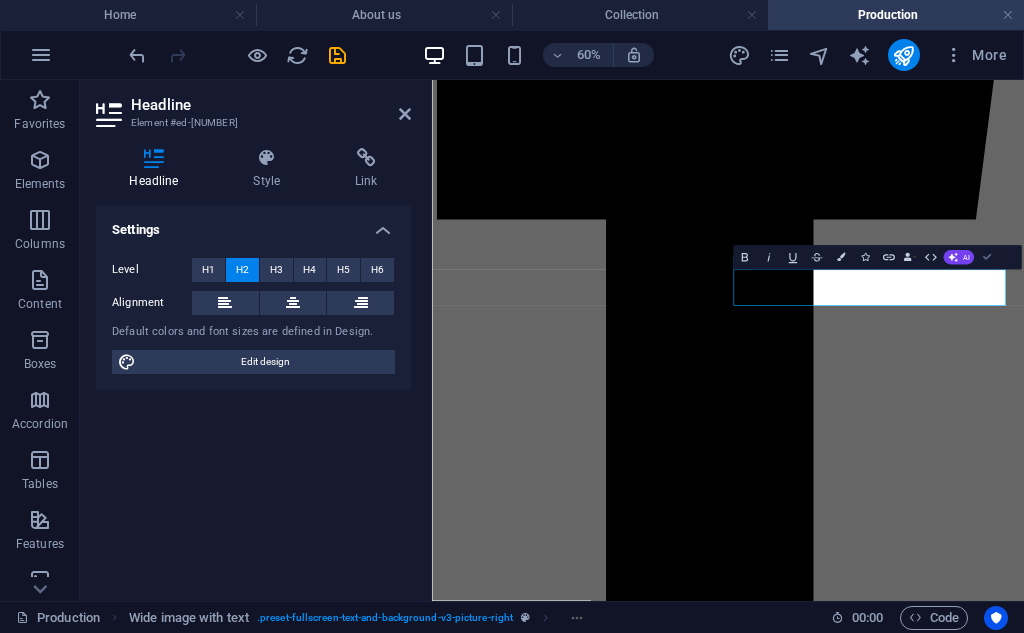 drag, startPoint x: 987, startPoint y: 257, endPoint x: 928, endPoint y: 209, distance: 76.05919 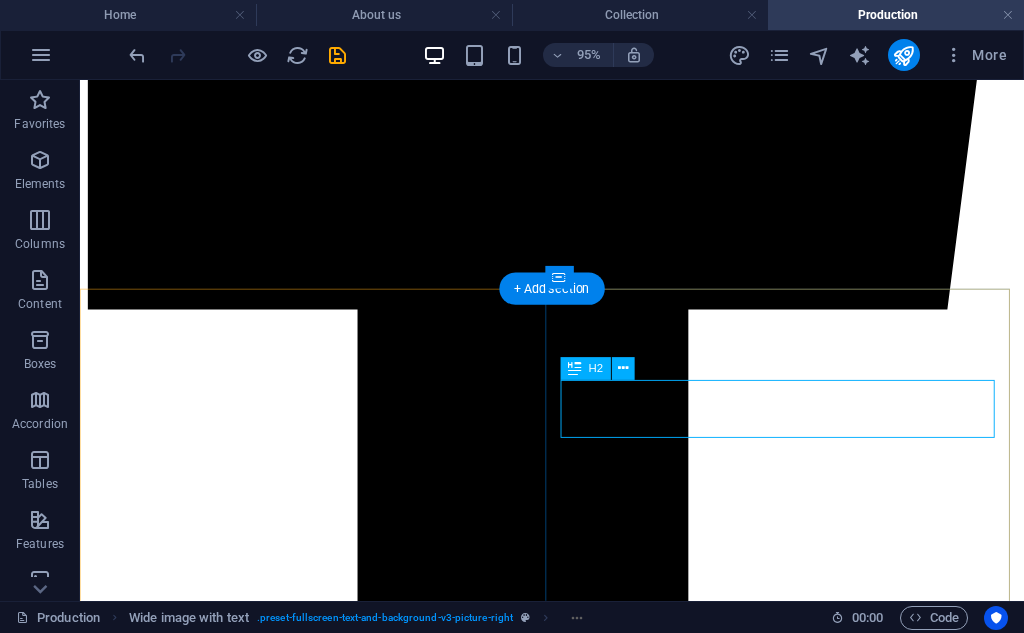 scroll, scrollTop: 1224, scrollLeft: 0, axis: vertical 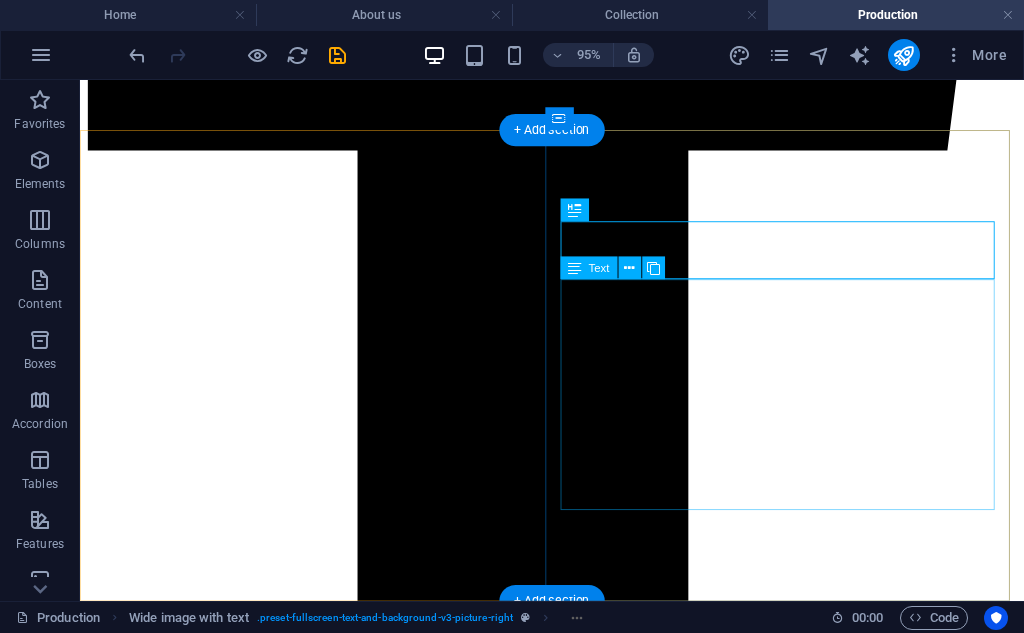 click on "Lorem ipsum dolor sit amet, consectetur adipisicing elit. Vitae, eos, voluptatem, et sequi distinctio adipisci omnis in error quas fuga tempore fugit incidunt quos.  Atque, debitis architecto ducimus eligendi dignissimos Mmodi ut non officiis repudiandae maiores Fugit sit atque eaque dolorum autem reprehenderit Porro omnis obcaecati laborum obcaecati Laboriosam deserunt harum libero a voluptatem" at bounding box center [577, 7488] 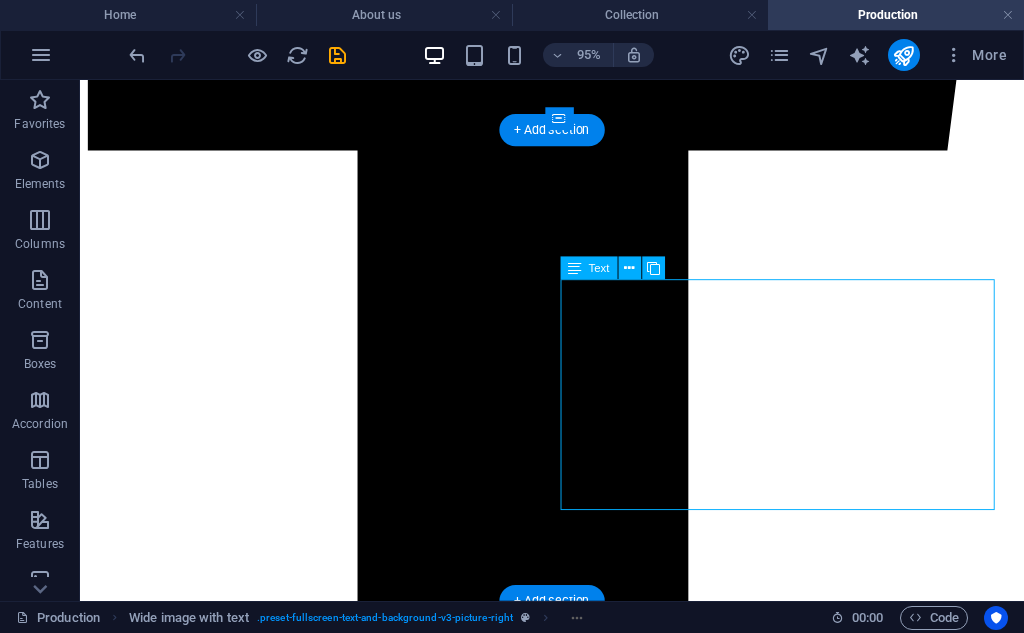 click on "Lorem ipsum dolor sit amet, consectetur adipisicing elit. Vitae, eos, voluptatem, et sequi distinctio adipisci omnis in error quas fuga tempore fugit incidunt quos.  Atque, debitis architecto ducimus eligendi dignissimos Mmodi ut non officiis repudiandae maiores Fugit sit atque eaque dolorum autem reprehenderit Porro omnis obcaecati laborum obcaecati Laboriosam deserunt harum libero a voluptatem" at bounding box center [577, 7488] 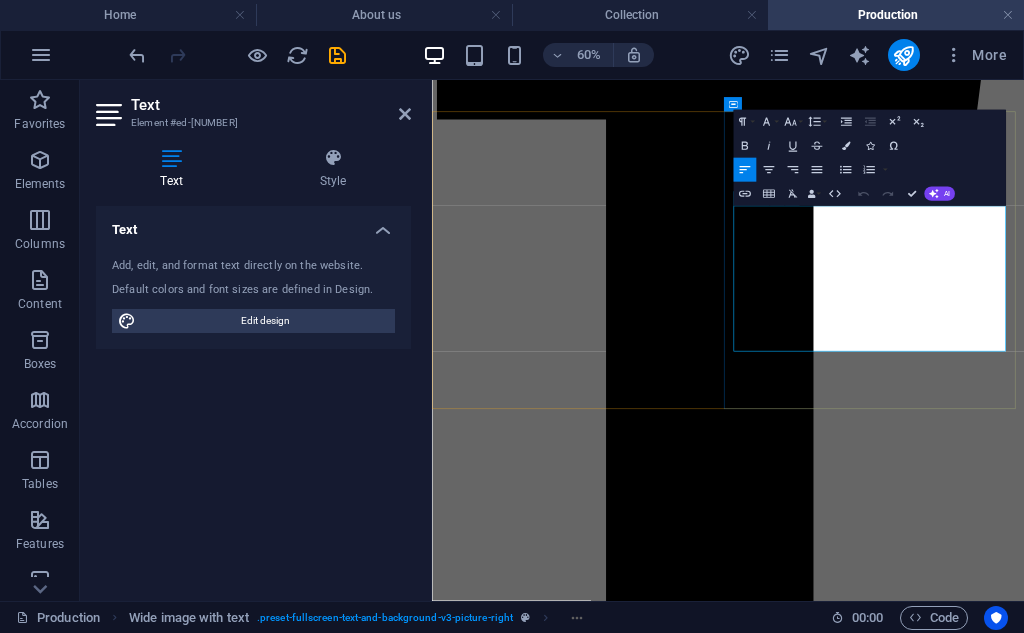 click on "Lorem ipsum dolor sit amet, consectetur adipisicing elit. Vitae, eos, voluptatem, et sequi distinctio adipisci omnis in error quas fuga tempore fugit incidunt quos." at bounding box center [925, 7642] 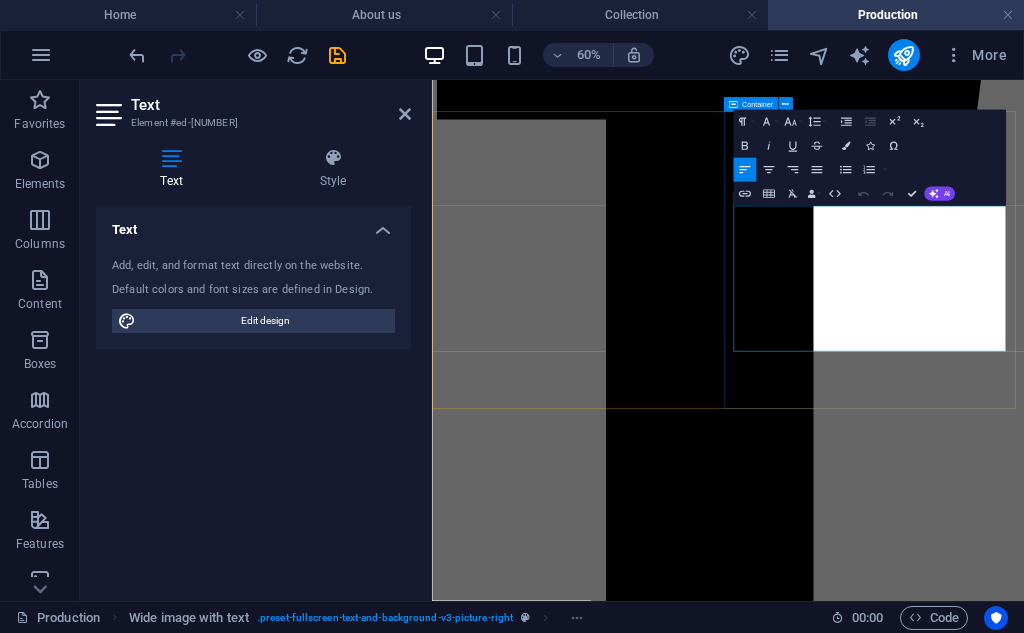 drag, startPoint x: 1165, startPoint y: 356, endPoint x: 926, endPoint y: 293, distance: 247.16391 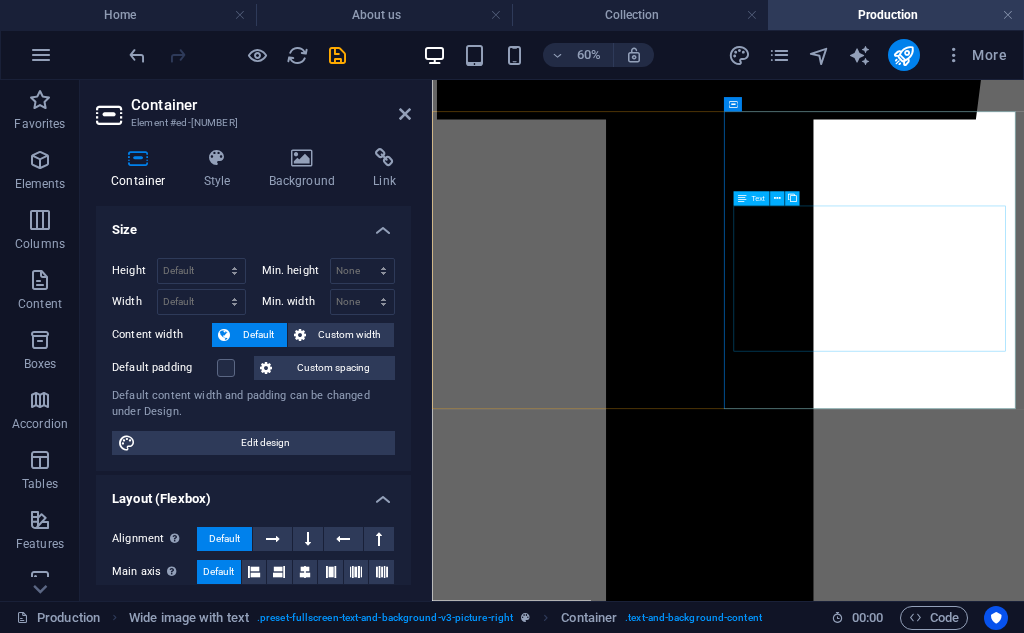 click on "Lorem ipsum dolor sit amet, consectetur adipisicing elit. Vitae, eos, voluptatem, et sequi distinctio adipisci omnis in error quas fuga tempore fugit incidunt quos.  Atque, debitis architecto ducimus eligendi dignissimos Mmodi ut non officiis repudiandae maiores Fugit sit atque eaque dolorum autem reprehenderit Porro omnis obcaecati laborum obcaecati Laboriosam deserunt harum libero a voluptatem" at bounding box center [925, 7712] 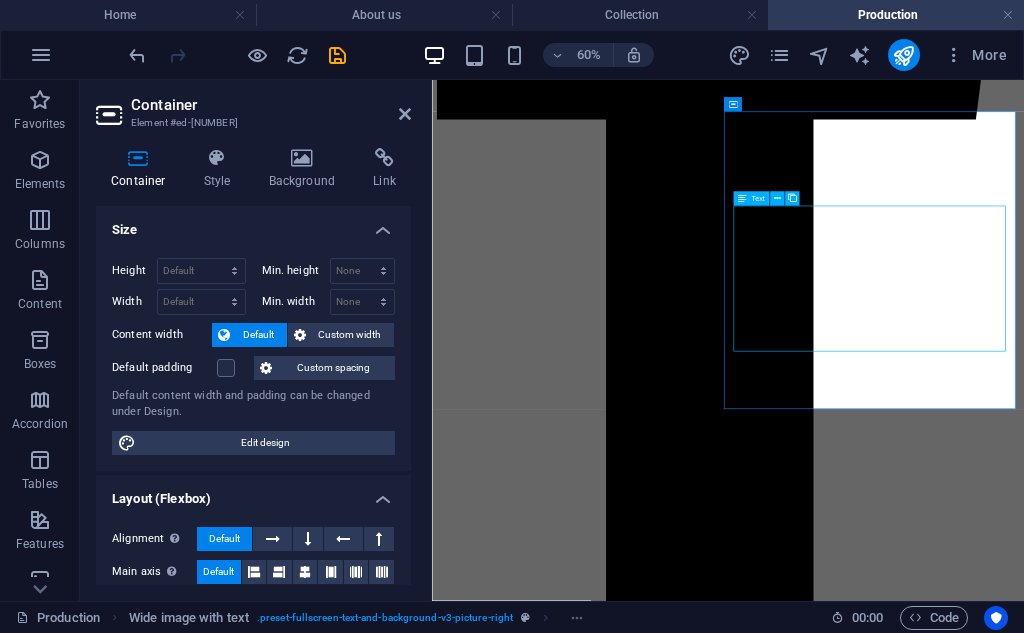 click on "Lorem ipsum dolor sit amet, consectetur adipisicing elit. Vitae, eos, voluptatem, et sequi distinctio adipisci omnis in error quas fuga tempore fugit incidunt quos.  Atque, debitis architecto ducimus eligendi dignissimos Mmodi ut non officiis repudiandae maiores Fugit sit atque eaque dolorum autem reprehenderit Porro omnis obcaecati laborum obcaecati Laboriosam deserunt harum libero a voluptatem" at bounding box center [925, 7712] 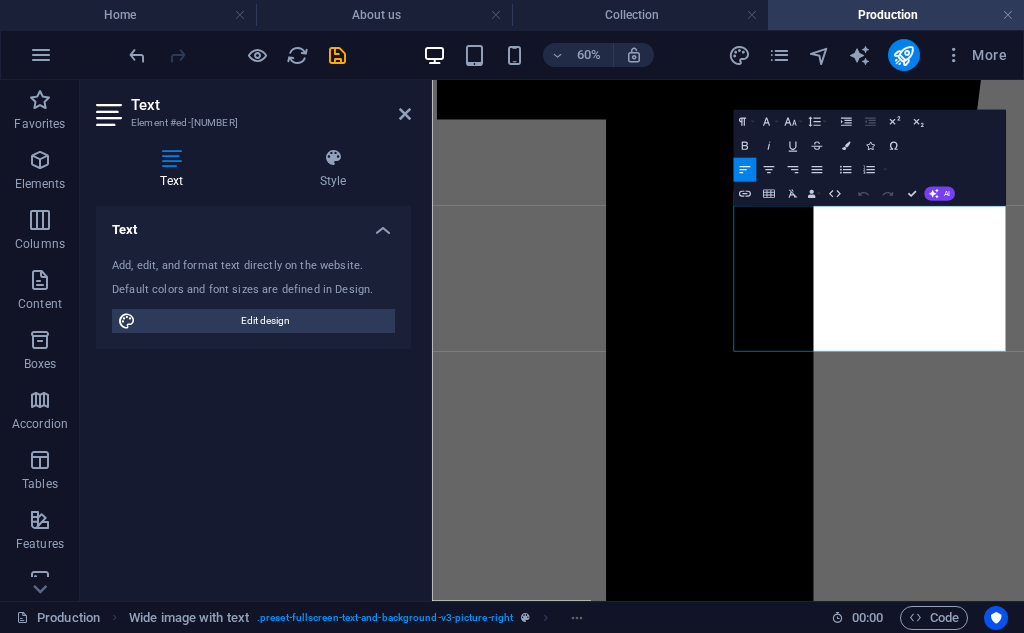 drag, startPoint x: 1186, startPoint y: 366, endPoint x: 916, endPoint y: 299, distance: 278.18878 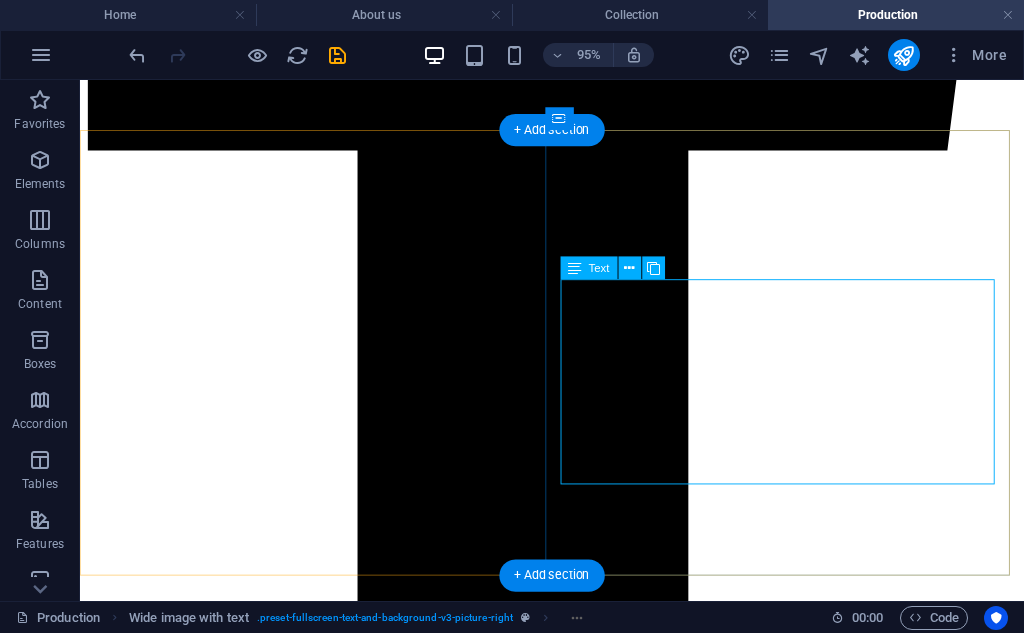 click on "The foundation of any quality rug lies in the materials used. The most commonly used fibers include: Atque, debitis architecto ducimus eligendi dignissimos Mmodi ut non officiis repudiandae maiores Fugit sit atque eaque dolorum autem reprehenderit Porro omnis obcaecati laborum obcaecati Laboriosam deserunt harum libero a voluptatem" at bounding box center (577, 7452) 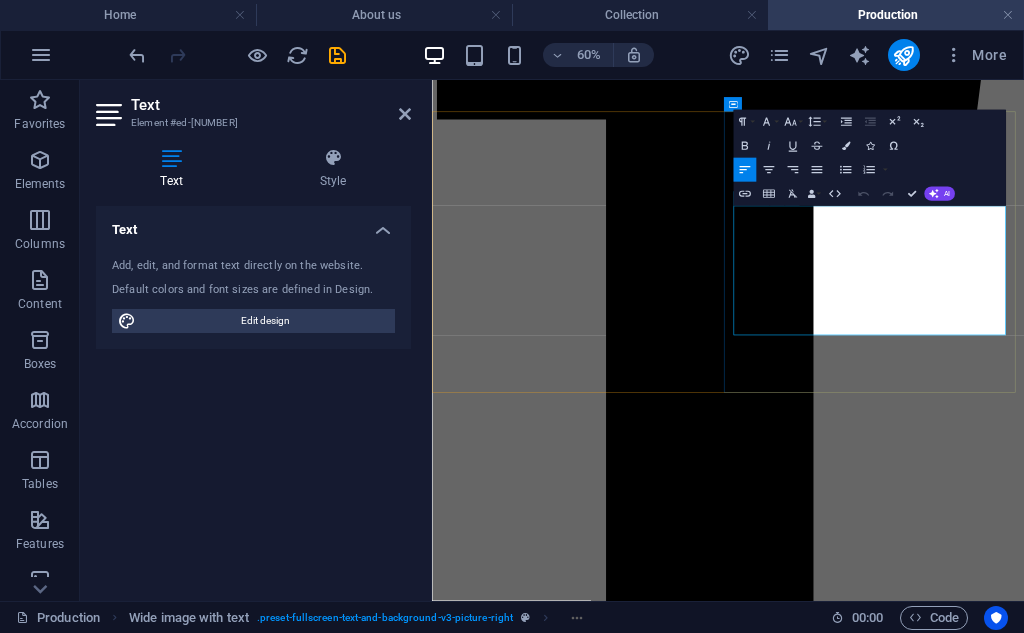 drag, startPoint x: 1330, startPoint y: 386, endPoint x: 950, endPoint y: 389, distance: 380.01184 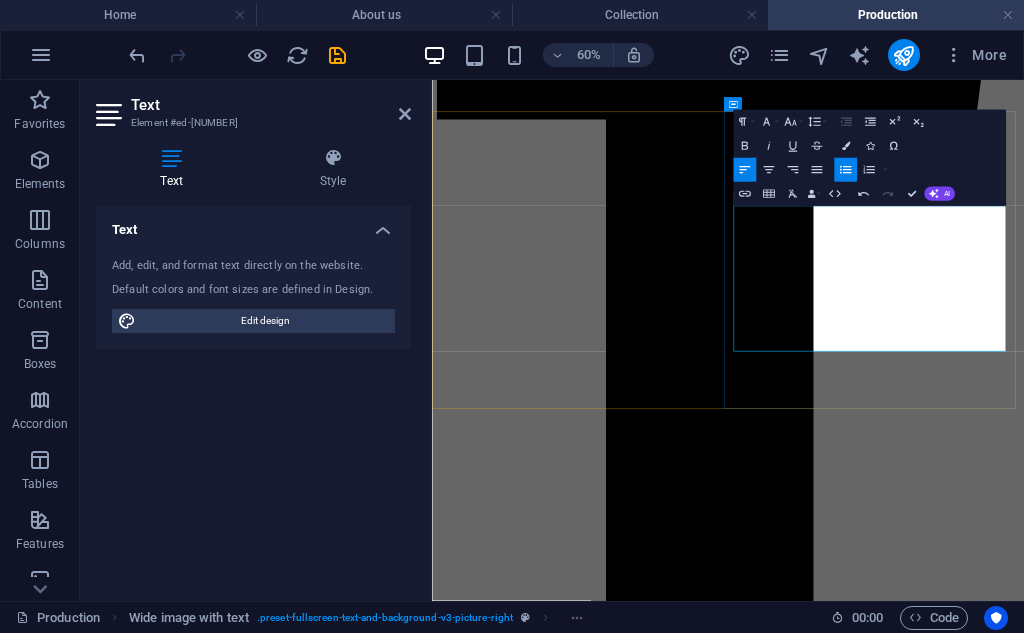 type 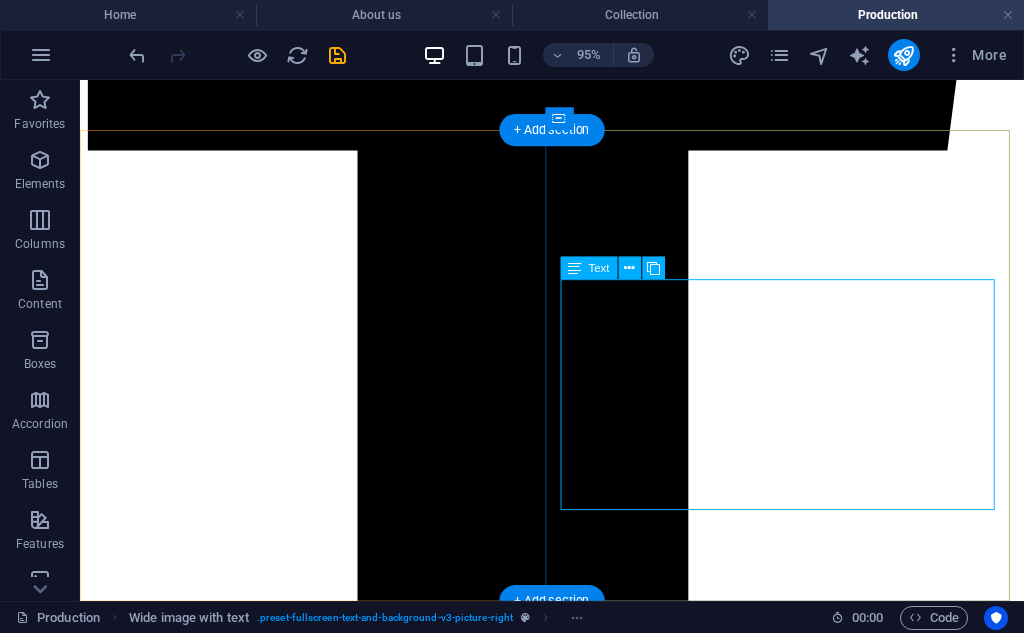 click on "The foundation of any quality rug lies in the materials used. The most commonly used fibers include: Wool:  Durable, soft, and traditional. Often sourced from sheep in India, New Zealand, or Afghanistan. Mmodi ut non officiis repudiandae maiores Fugit sit atque eaque dolorum autem reprehenderit Porro omnis obcaecati laborum obcaecati Laboriosam deserunt harum libero a voluptatem" at bounding box center (577, 7479) 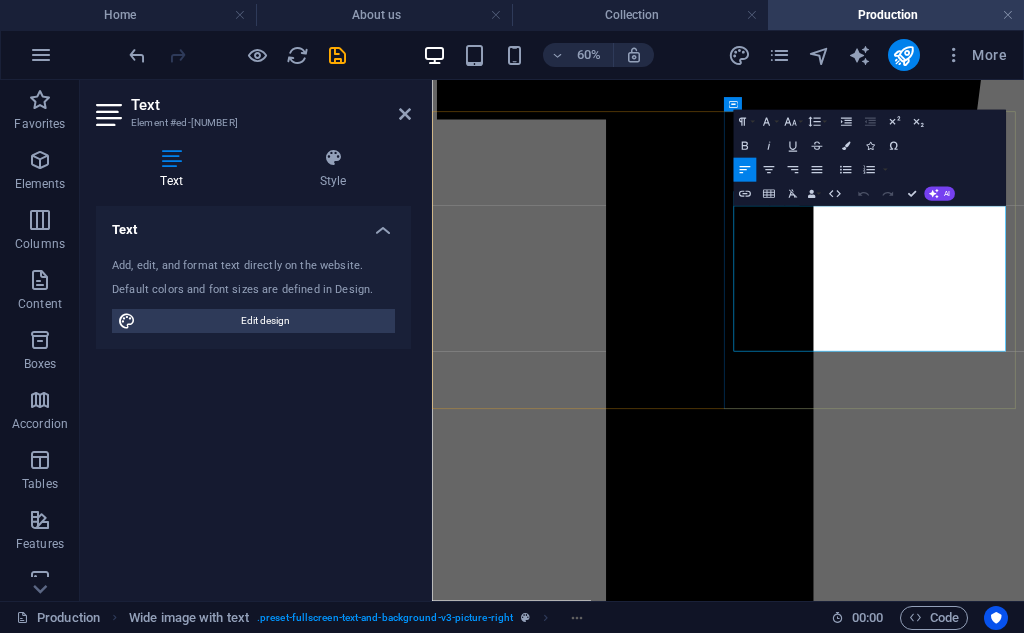 drag, startPoint x: 1256, startPoint y: 434, endPoint x: 950, endPoint y: 448, distance: 306.3201 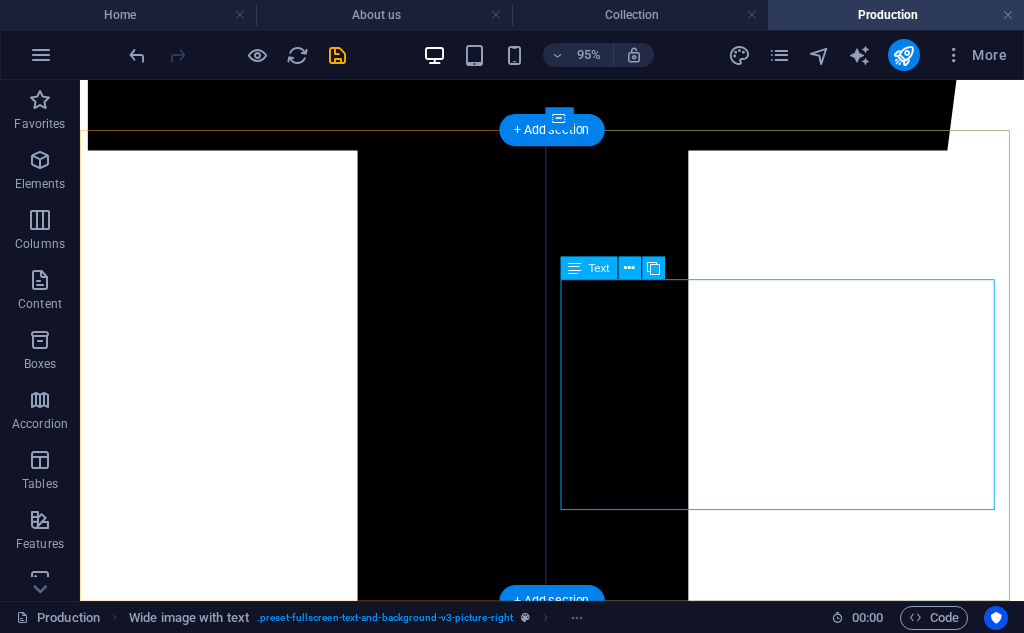 click on "The foundation of any quality rug lies in the materials used. The most commonly used fibers include: Wool:  Durable, soft, and traditional. Often sourced from sheep in India, New Zealand, or Afghanistan. Silk:  Luxurious, used for detailing and fine knots. Fugit sit atque eaque dolorum autem reprehenderit Porro omnis obcaecati laborum obcaecati Laboriosam deserunt harum libero a voluptatem" at bounding box center (577, 7479) 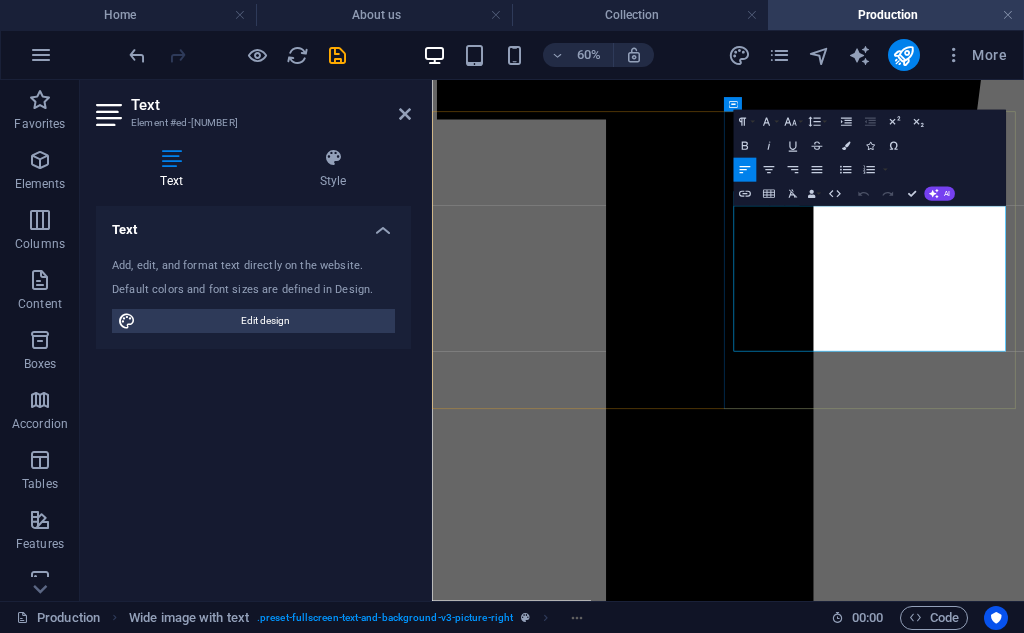 drag, startPoint x: 1326, startPoint y: 458, endPoint x: 941, endPoint y: 459, distance: 385.0013 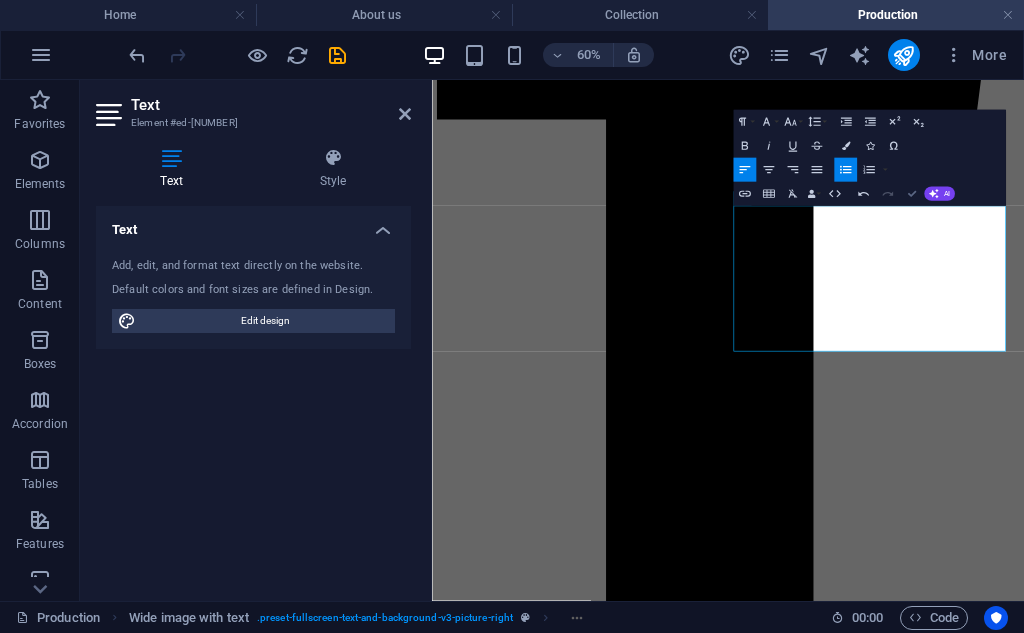 drag, startPoint x: 911, startPoint y: 192, endPoint x: 864, endPoint y: 118, distance: 87.66413 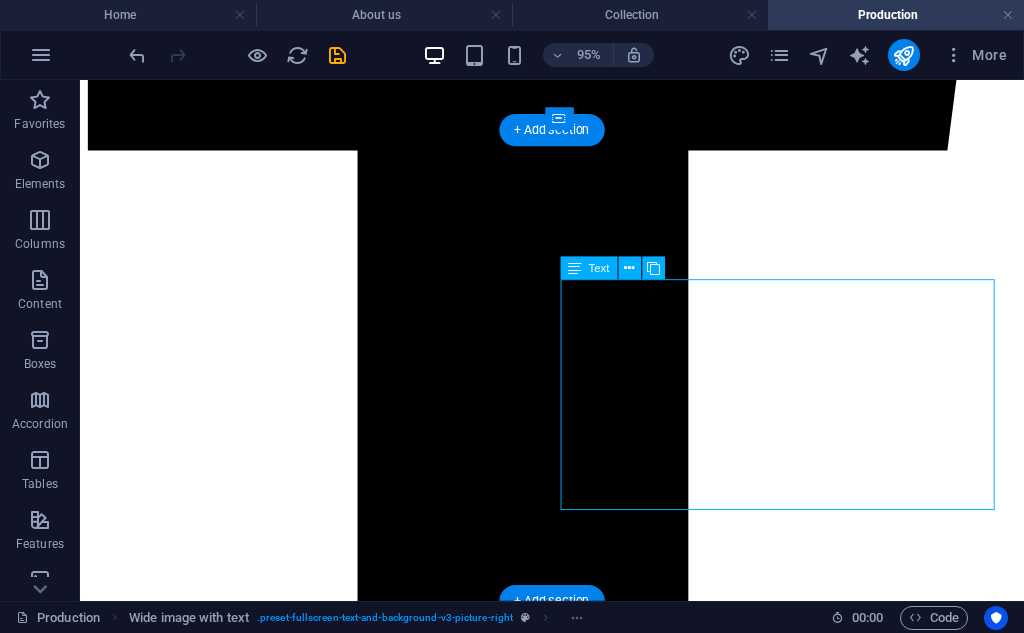 click on "The foundation of any quality rug lies in the materials used. The most commonly used fibers include: Wool:  Durable, soft, and traditional. Often sourced from sheep in India, New Zealand, or Afghanistan. Silk:  Luxurious, used for detailing and fine knots. Cotton:  Used for warp and weft, giving structural strength. Porro omnis obcaecati laborum obcaecati Laboriosam deserunt harum libero a voluptatem" at bounding box center [577, 7479] 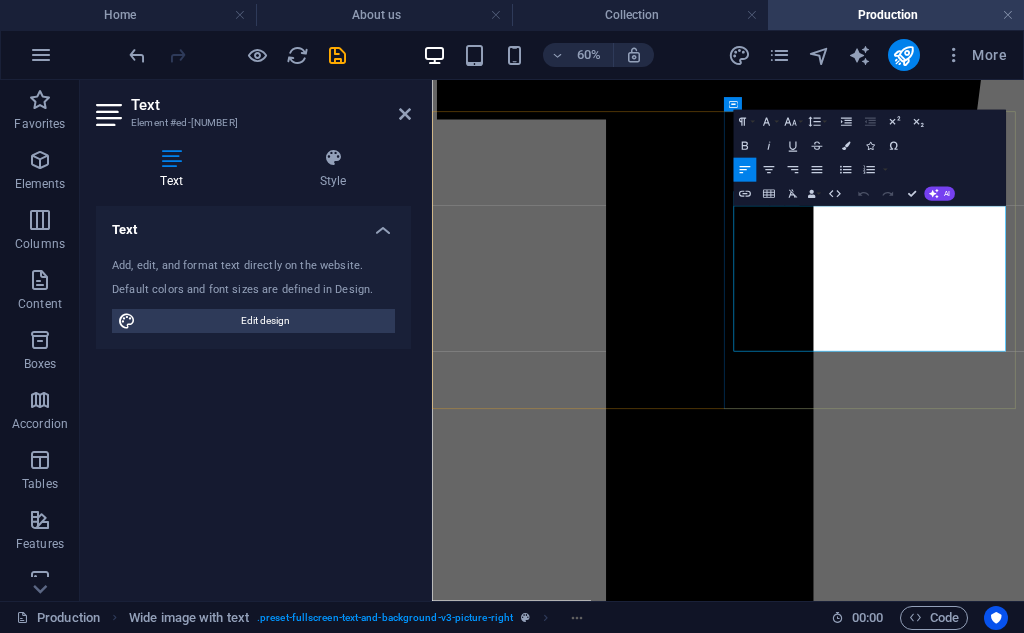 drag, startPoint x: 1285, startPoint y: 489, endPoint x: 953, endPoint y: 491, distance: 332.006 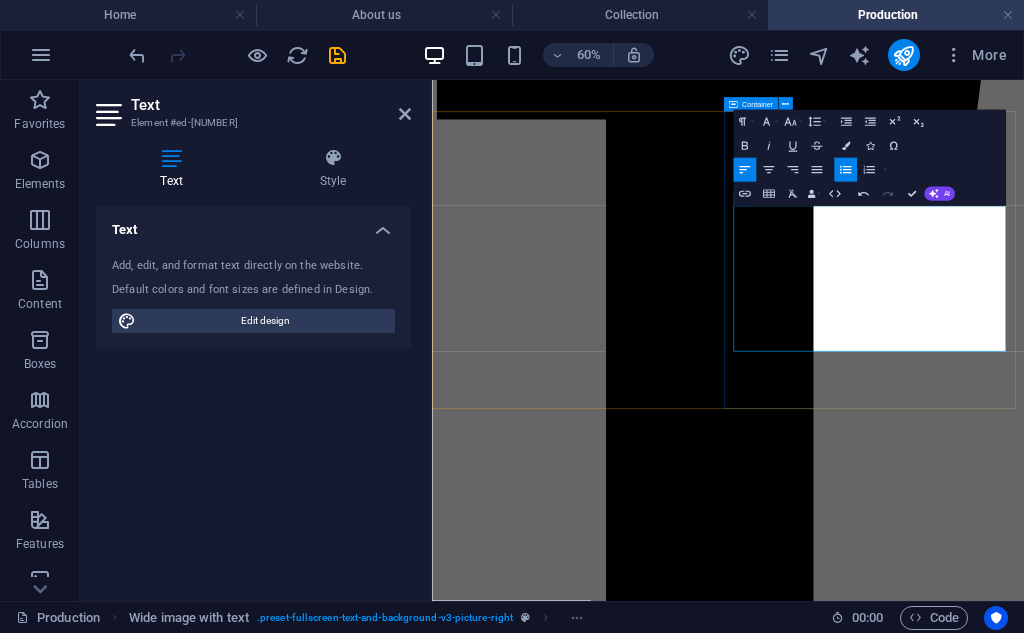 type 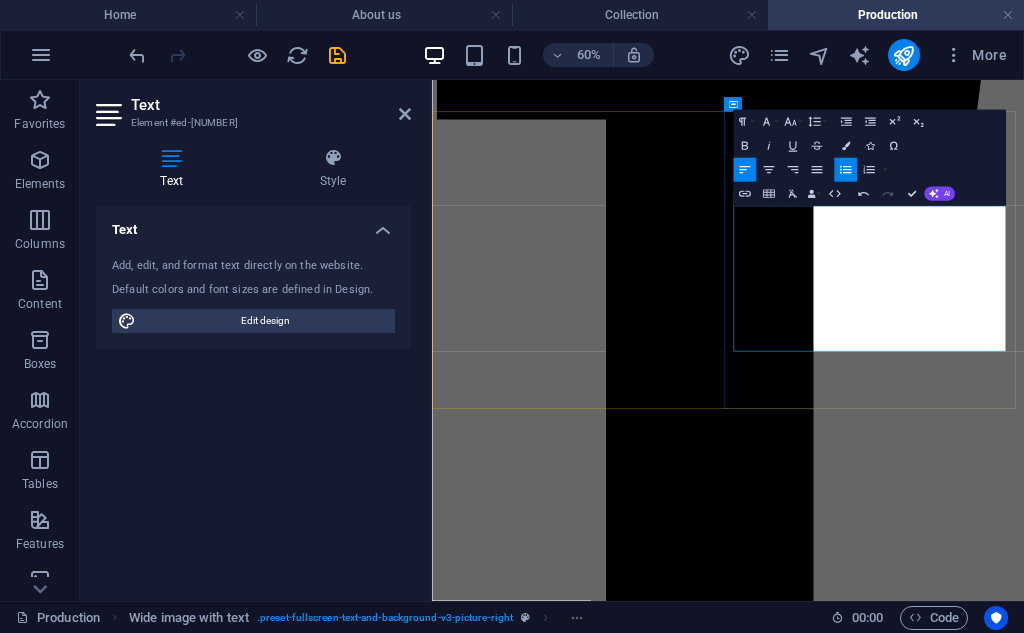 click on "Laboriosam deserunt harum libero a voluptatem" at bounding box center [945, 7773] 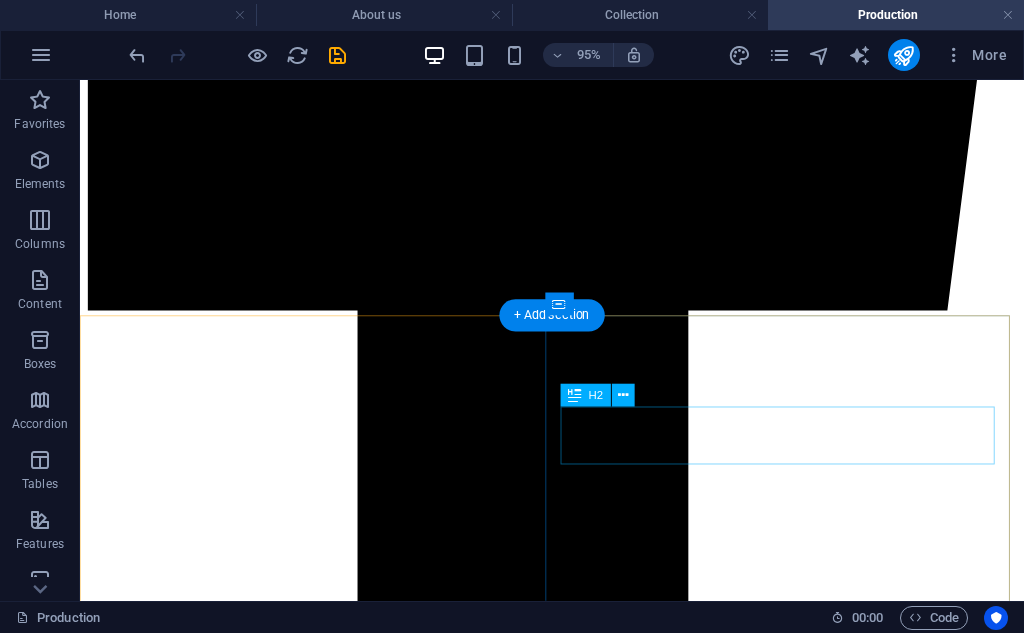 scroll, scrollTop: 1224, scrollLeft: 0, axis: vertical 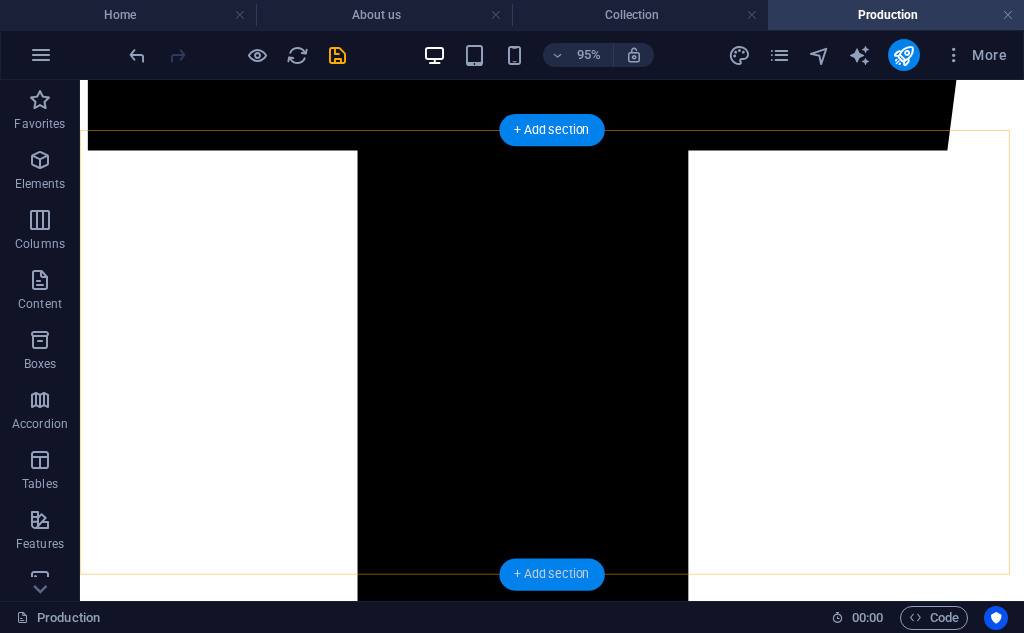 click on "+ Add section" at bounding box center (551, 575) 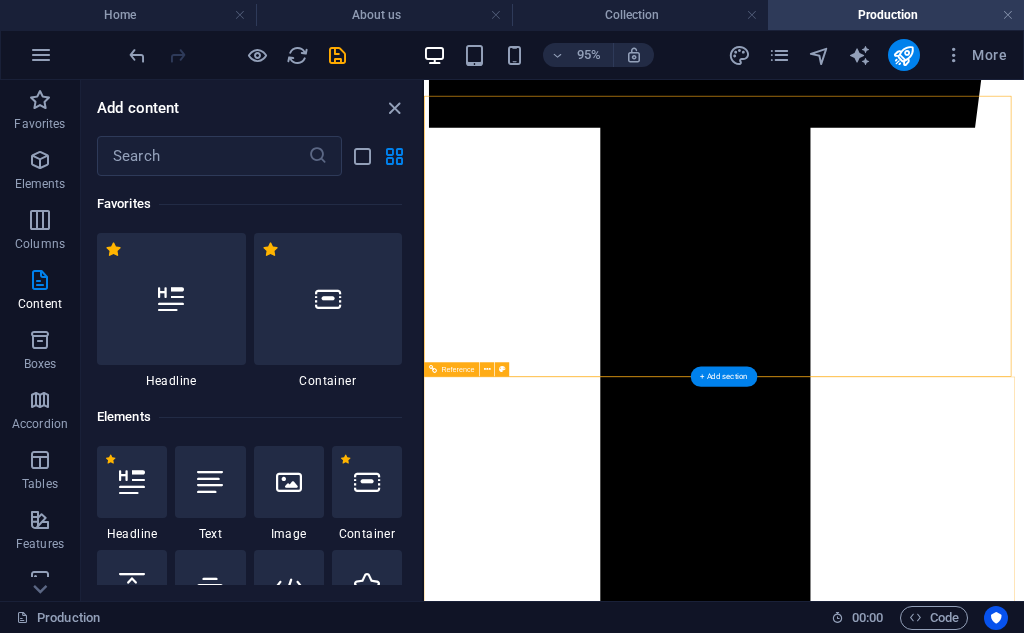 scroll, scrollTop: 1391, scrollLeft: 0, axis: vertical 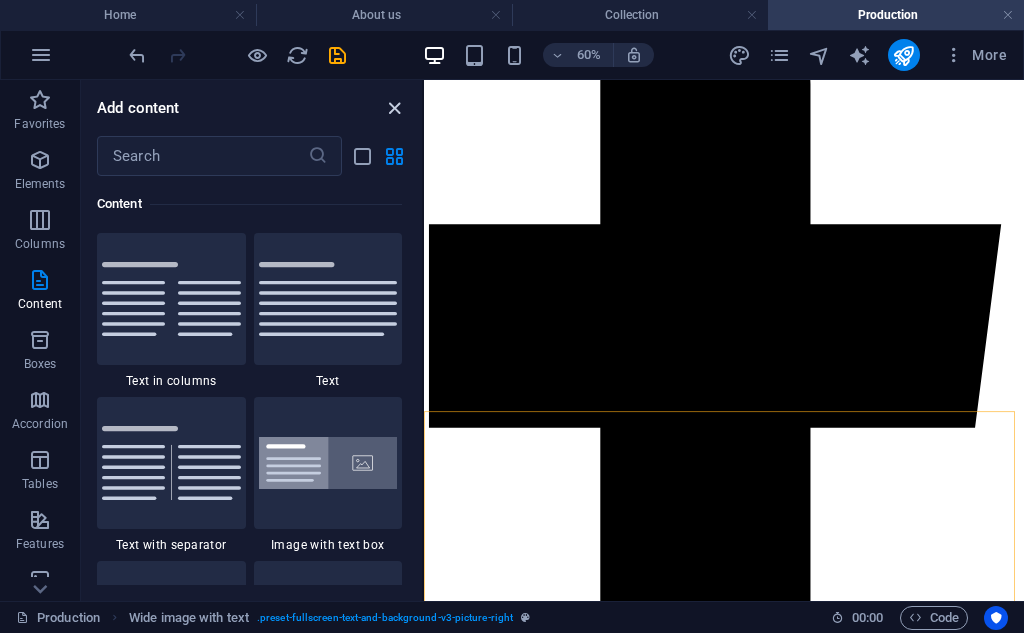 drag, startPoint x: 391, startPoint y: 108, endPoint x: 631, endPoint y: 294, distance: 303.63794 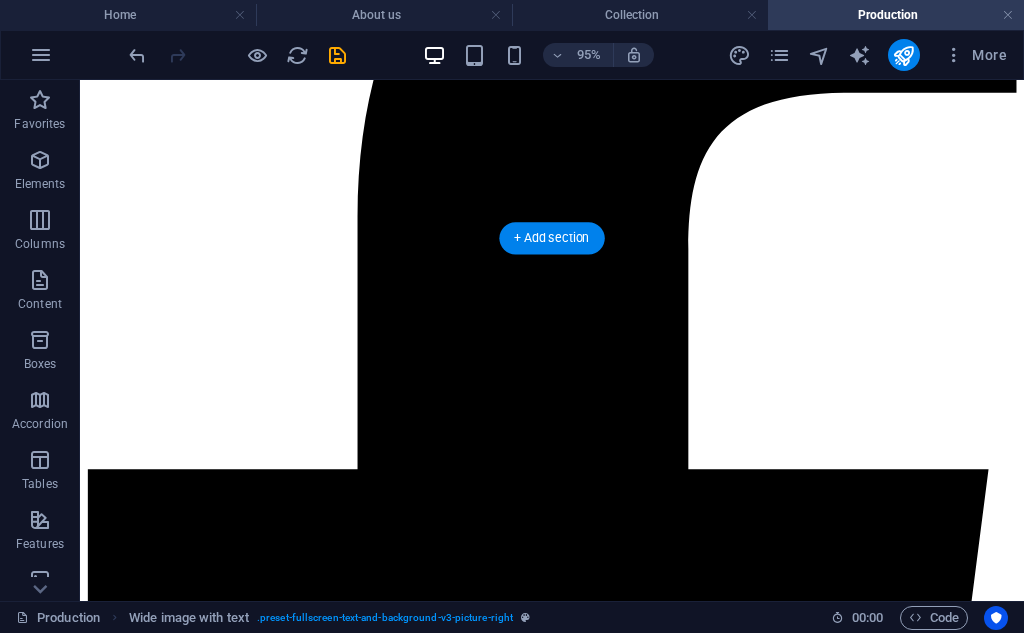 scroll, scrollTop: 404, scrollLeft: 0, axis: vertical 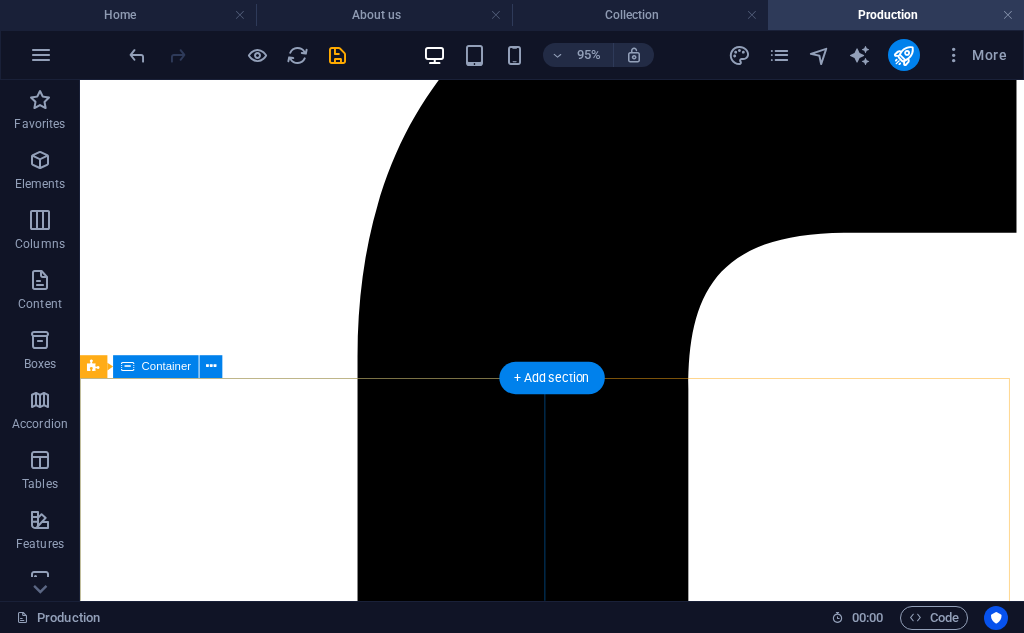 click on "Designing the Pattern Every handmade rug begins with a unique design concept. Master designers sketch intricate patterns based on traditional motifs, tribal heritage, floral elements, or modern abstract art. The design is carefully planned, including the size, color palette, and layout of motifs. | Patterns are often drafted on graph paper (called “naksha”) or digitally. | Each square represents one knot, helping weavers follow the design precisely. | Designers choose color schemes that are both aesthetic and aligned with market preferences." at bounding box center [577, 6988] 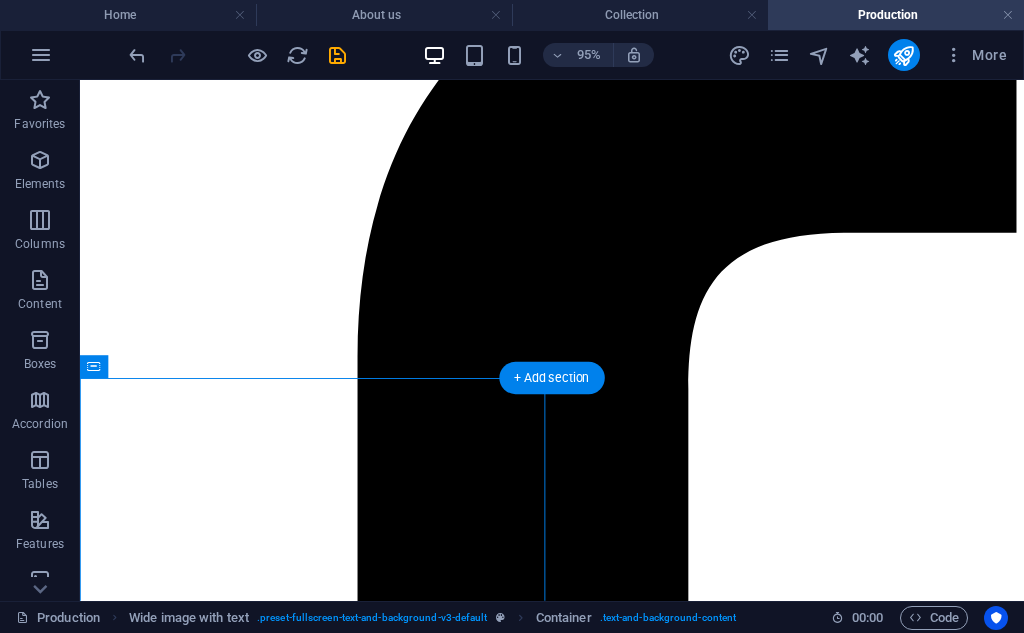 click at bounding box center (577, 7149) 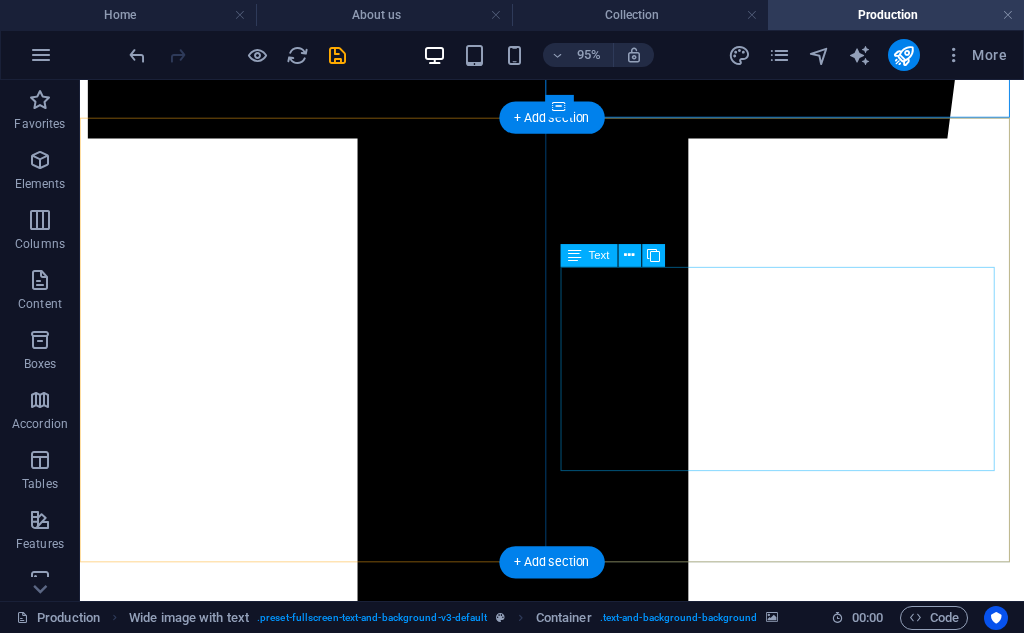 scroll, scrollTop: 904, scrollLeft: 0, axis: vertical 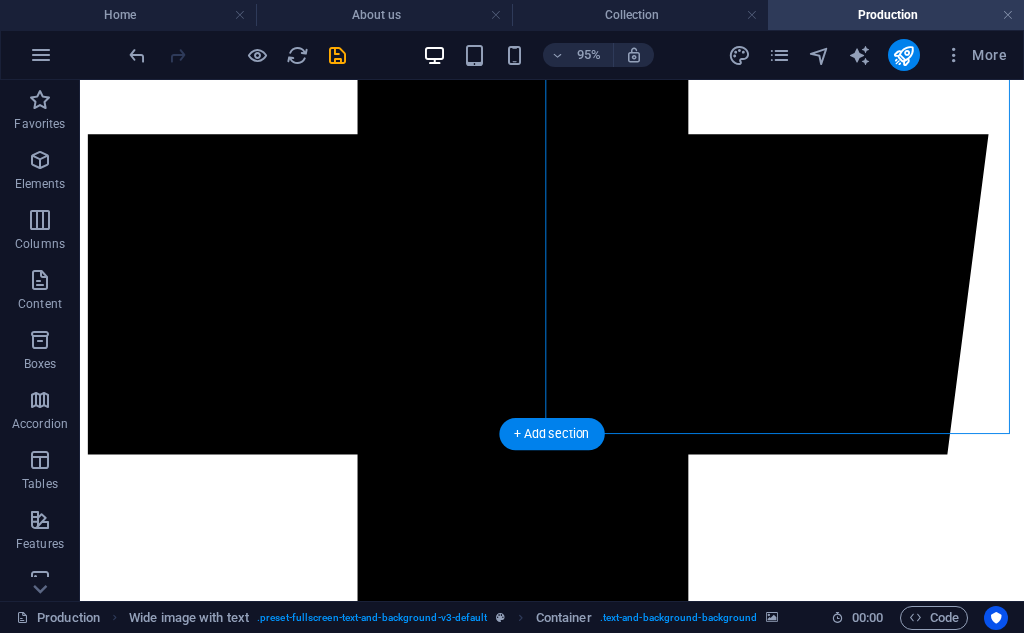 click at bounding box center [577, 6649] 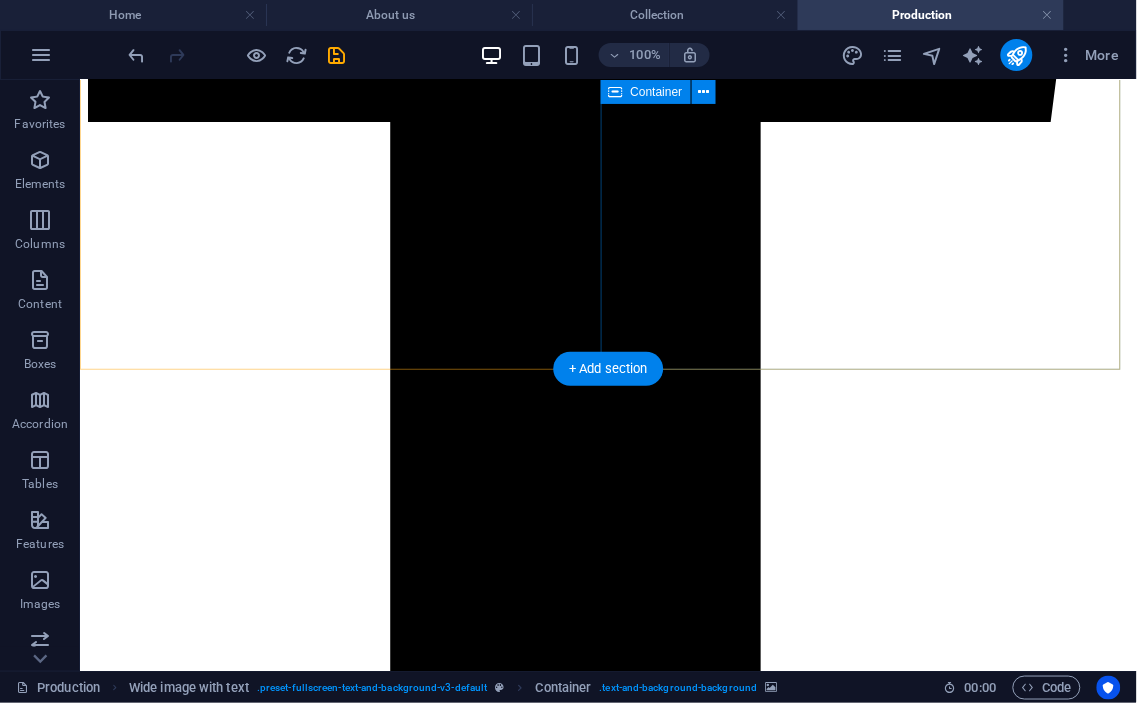 scroll, scrollTop: 1460, scrollLeft: 0, axis: vertical 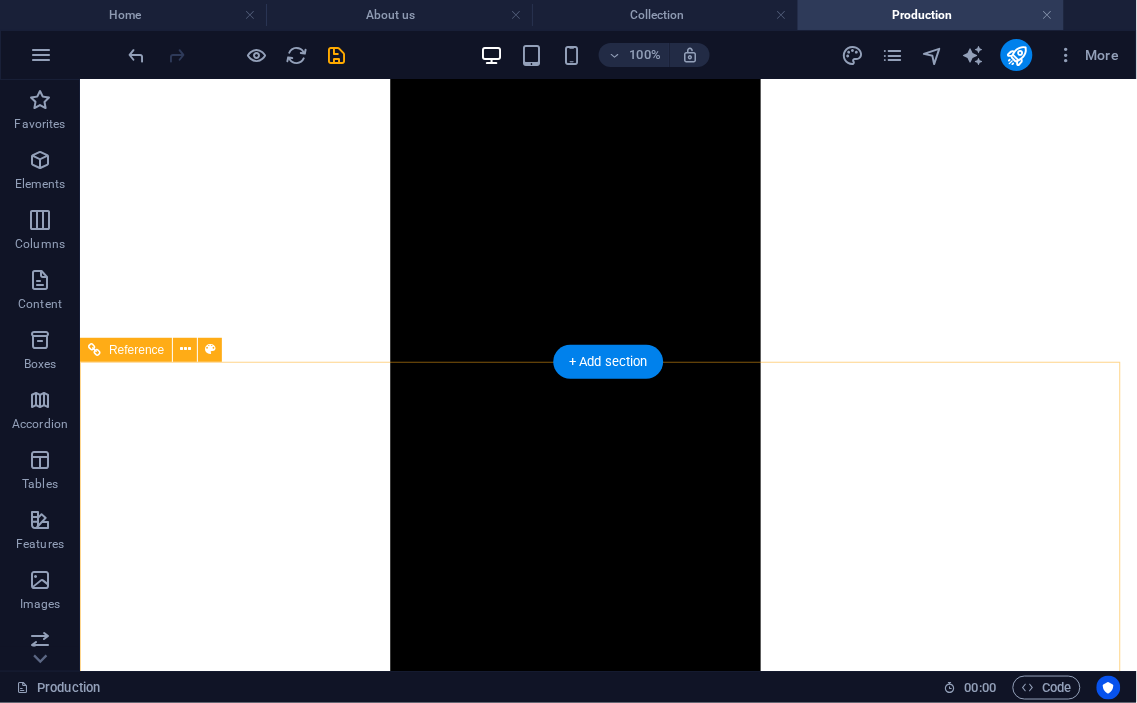 click at bounding box center (607, 7869) 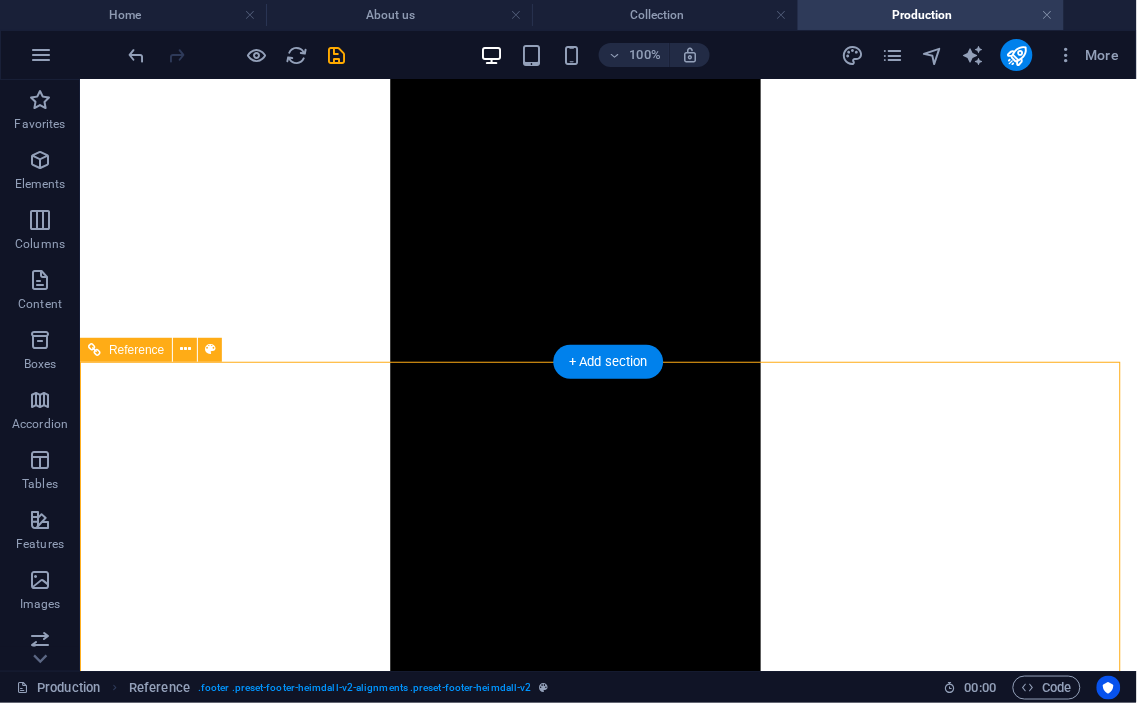 click at bounding box center [607, 7869] 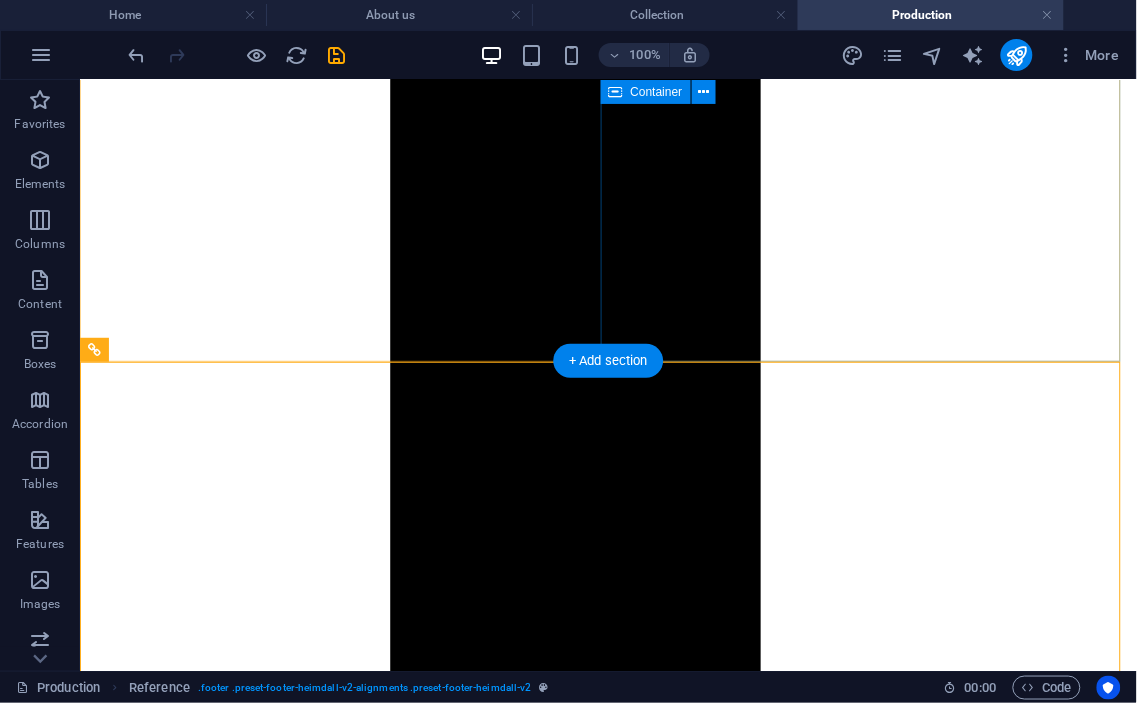 click on "Selecting Raw Materials The foundation of any quality rug lies in the materials used. The most commonly used fibers include: Wool:  Durable, soft, and traditional. Often sourced from sheep in India, New Zealand, or Afghanistan. Silk:  Luxurious, used for detailing and fine knots. Cotton:  Used for warp and weft, giving structural strength. Jute:  Eco-friendly and rustic." at bounding box center (607, 7577) 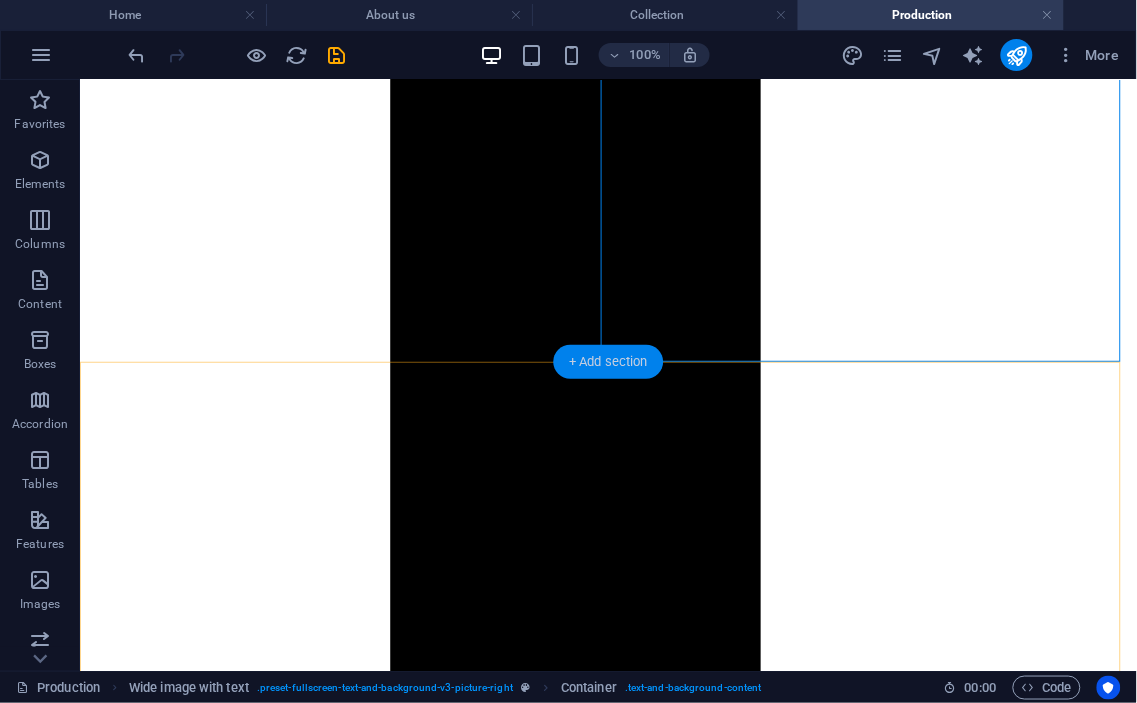 drag, startPoint x: 625, startPoint y: 356, endPoint x: 330, endPoint y: 420, distance: 301.86255 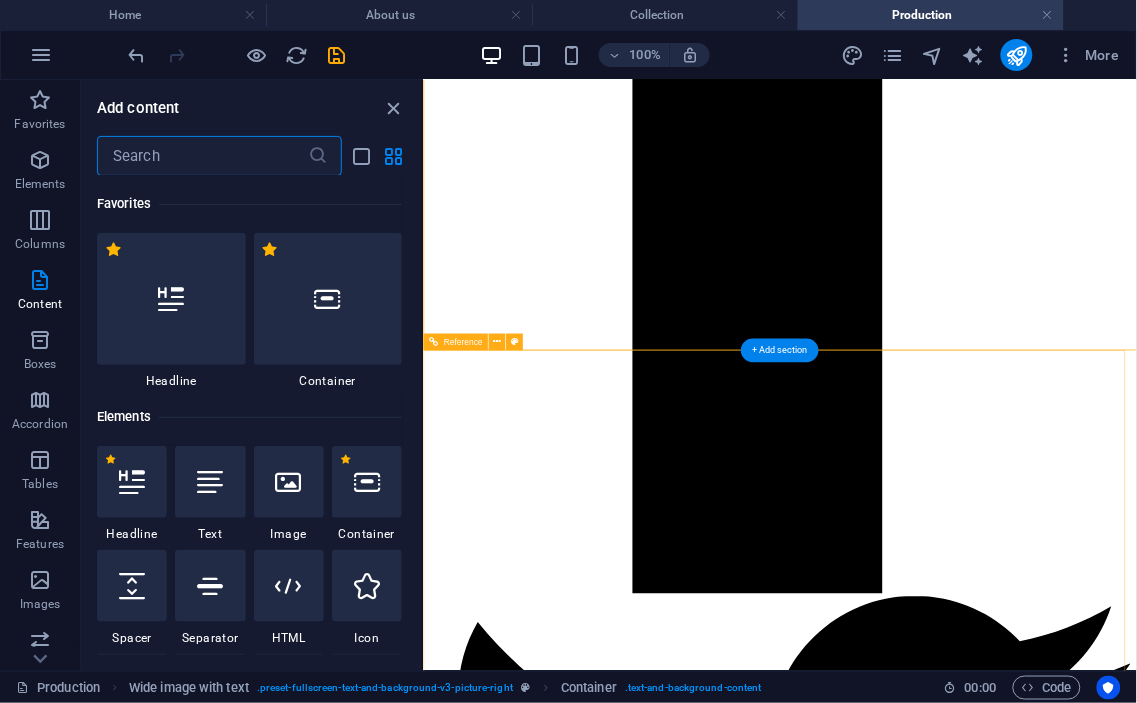 scroll, scrollTop: 1354, scrollLeft: 0, axis: vertical 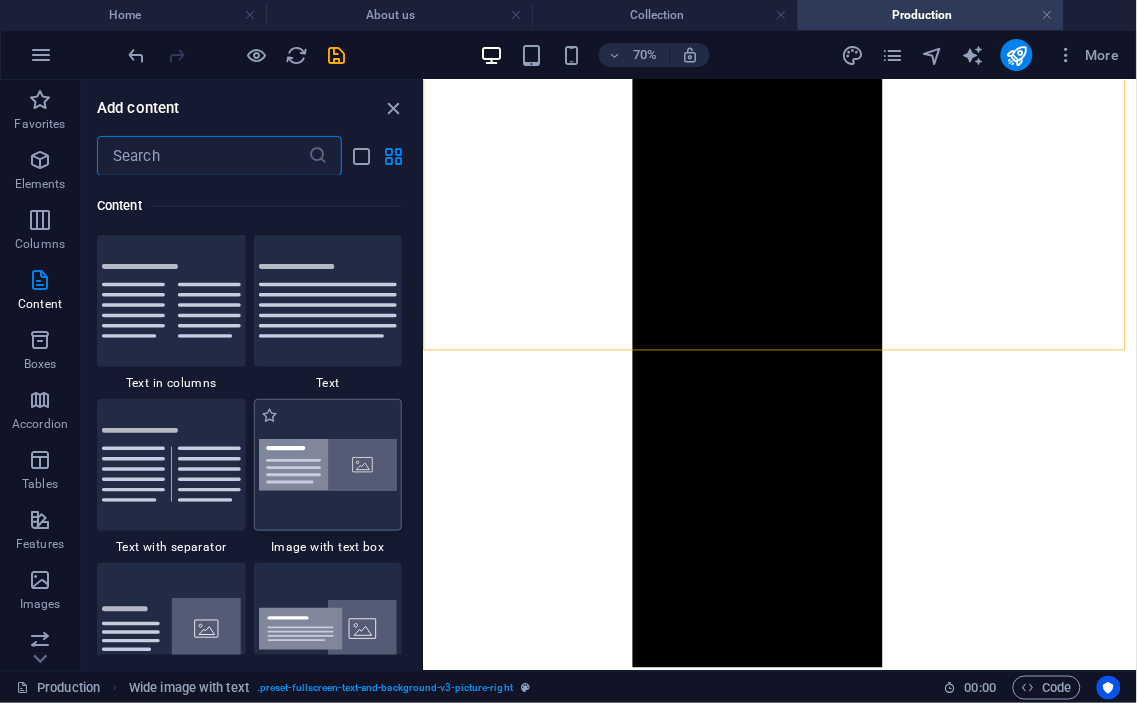 click at bounding box center (328, 465) 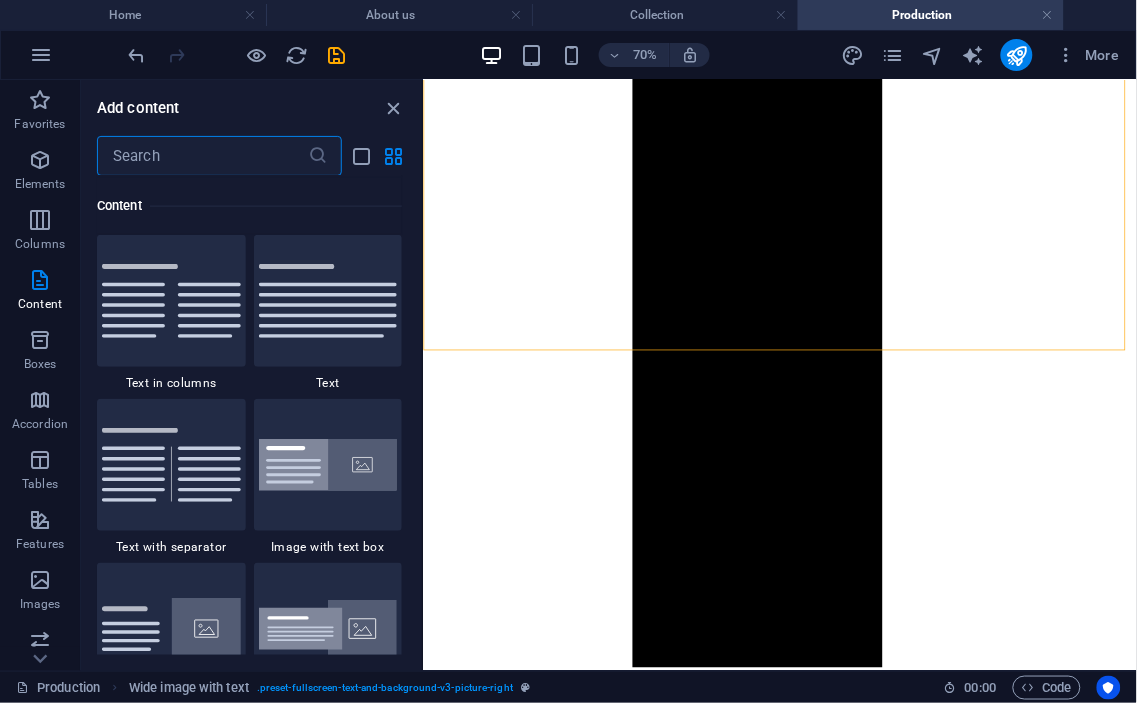 select on "rem" 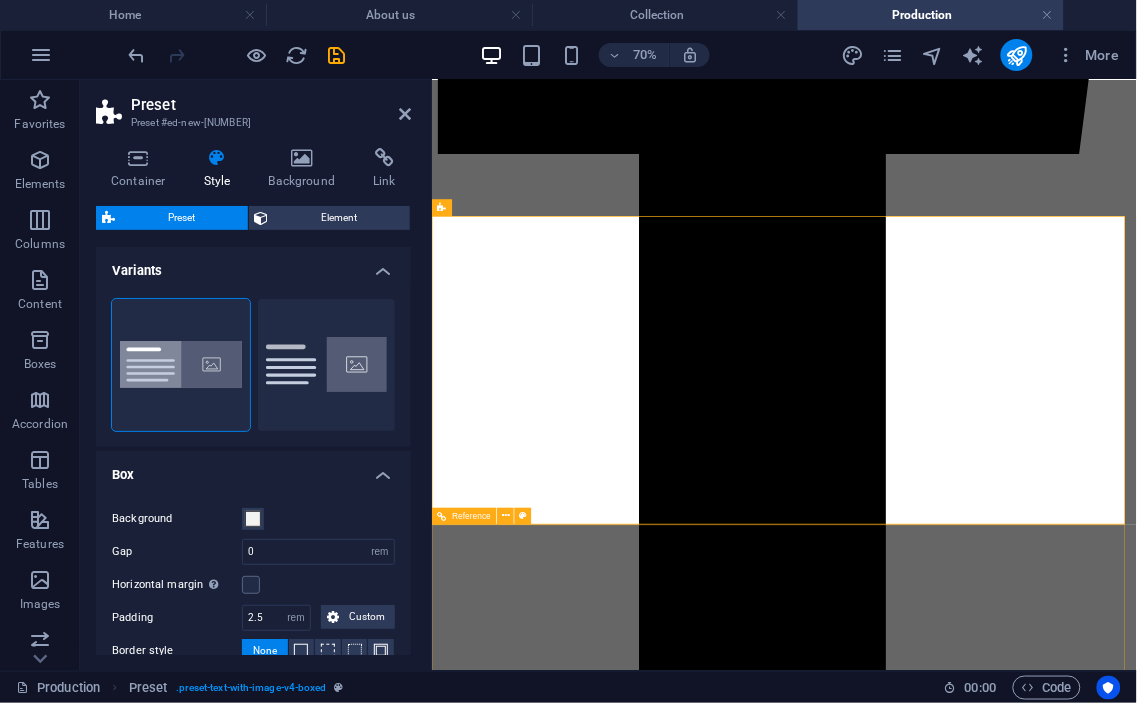 scroll, scrollTop: 1573, scrollLeft: 0, axis: vertical 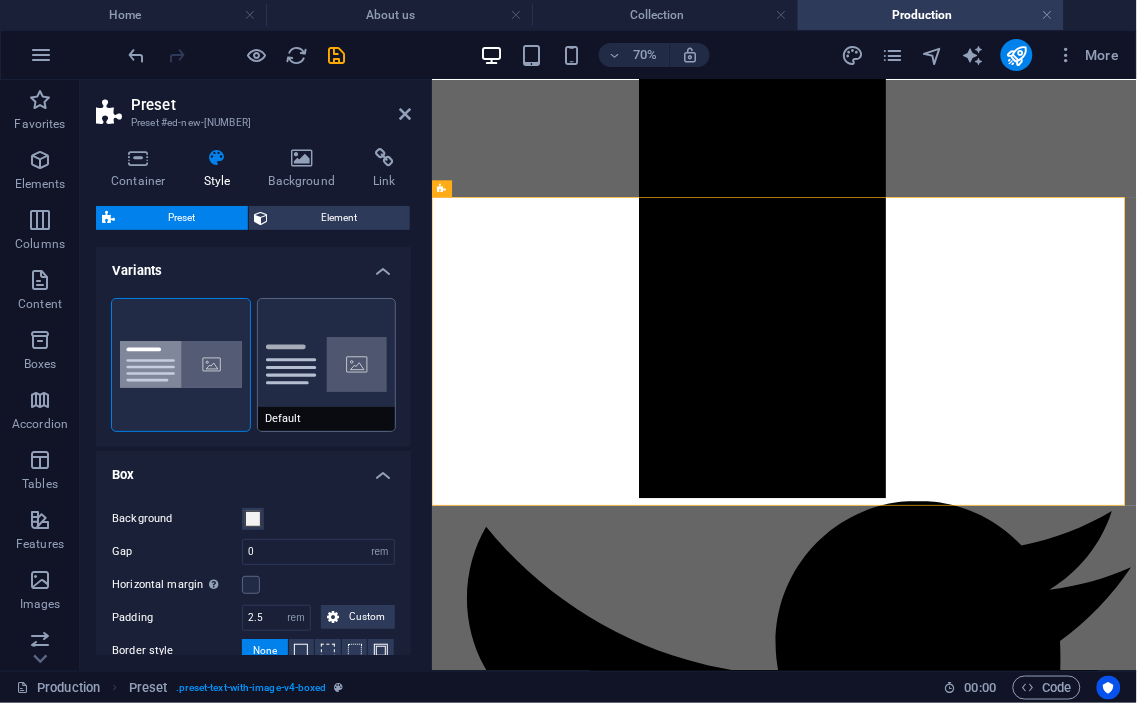 click on "Default" at bounding box center [327, 365] 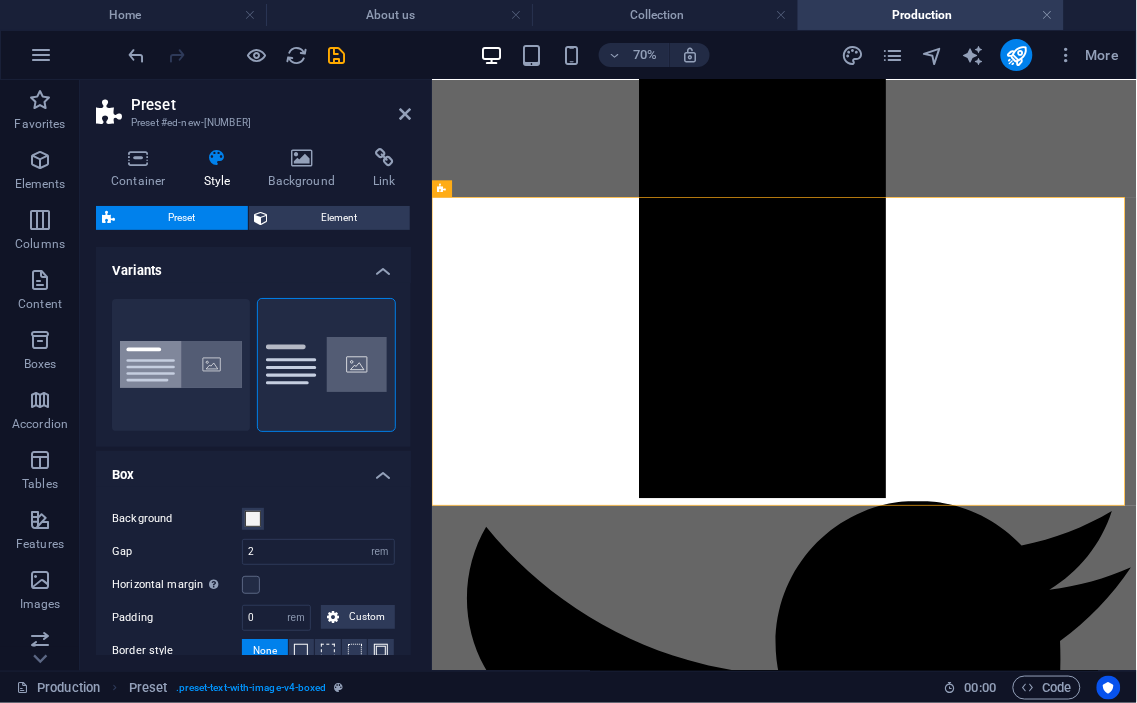 click on "Preset" at bounding box center (271, 105) 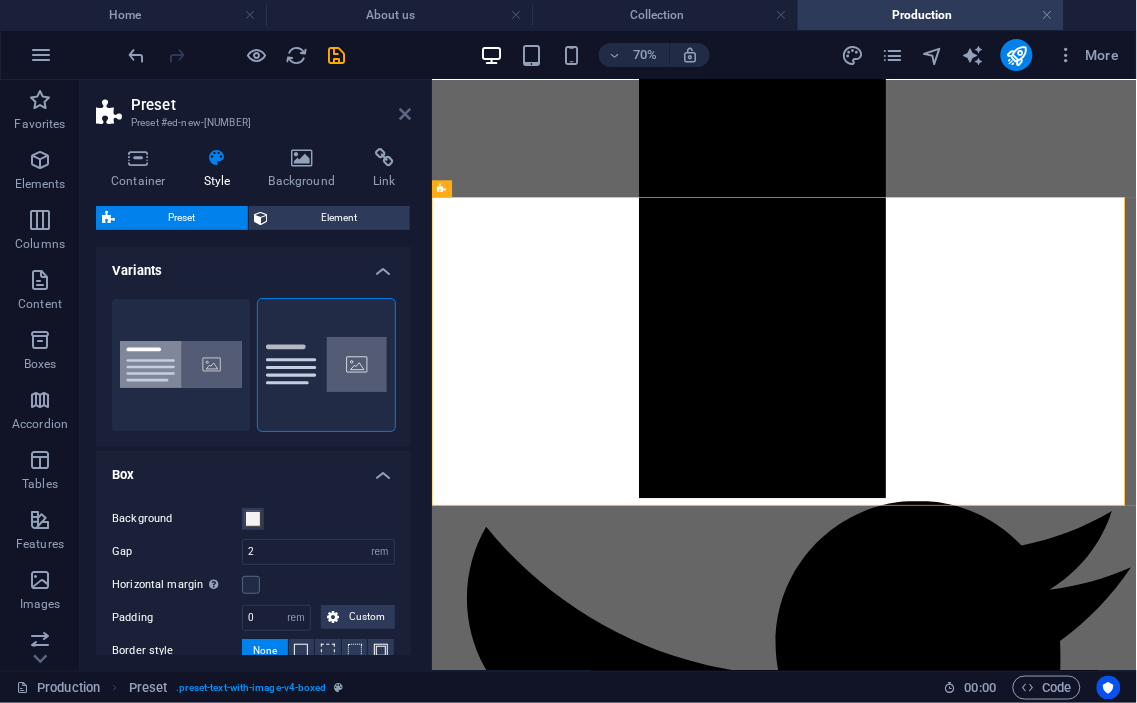 click at bounding box center (405, 114) 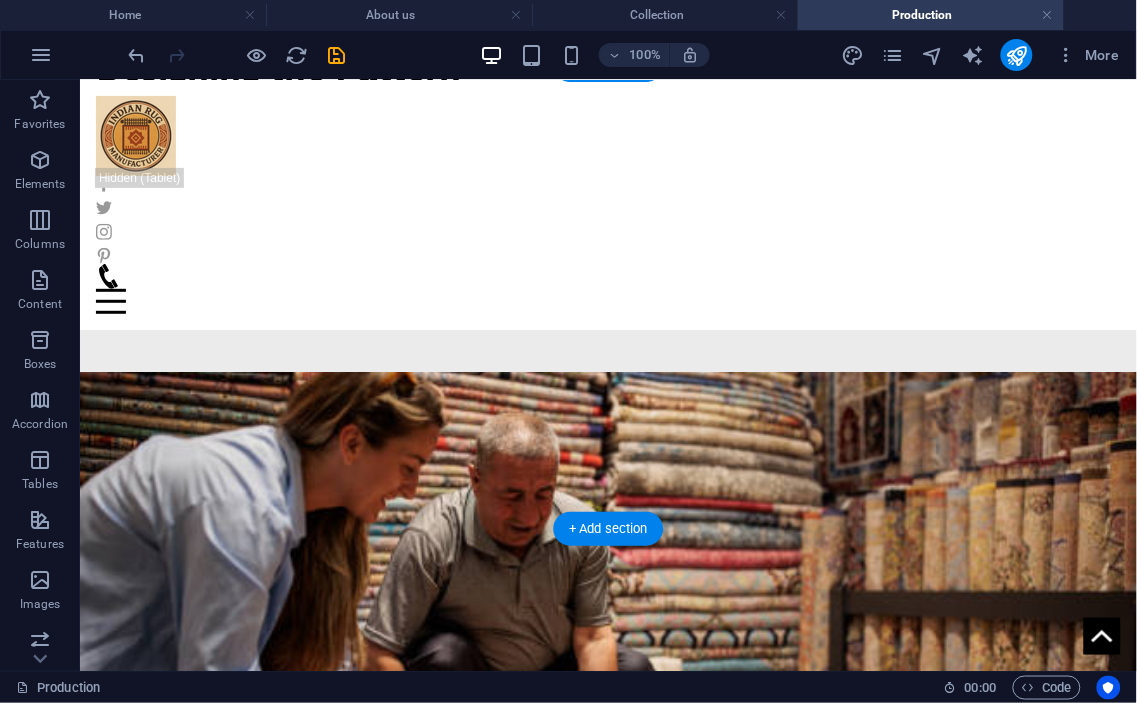 scroll, scrollTop: 1573, scrollLeft: 0, axis: vertical 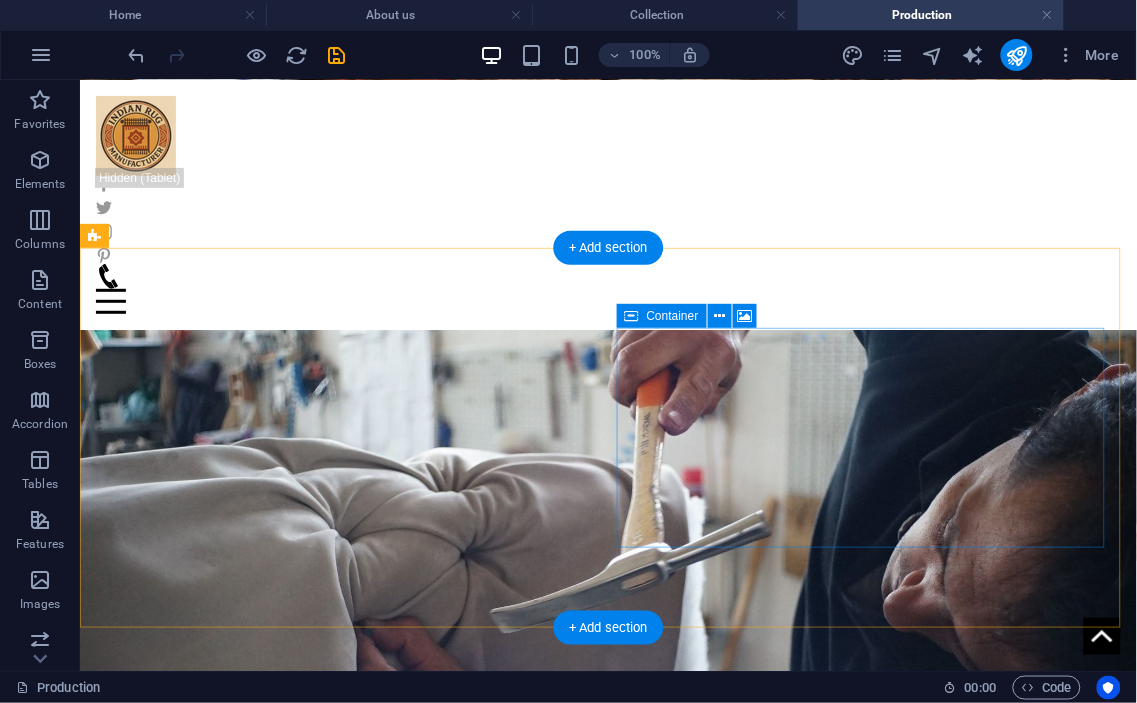 click on "Drop content here or  Add elements  Paste clipboard" at bounding box center [607, 1865] 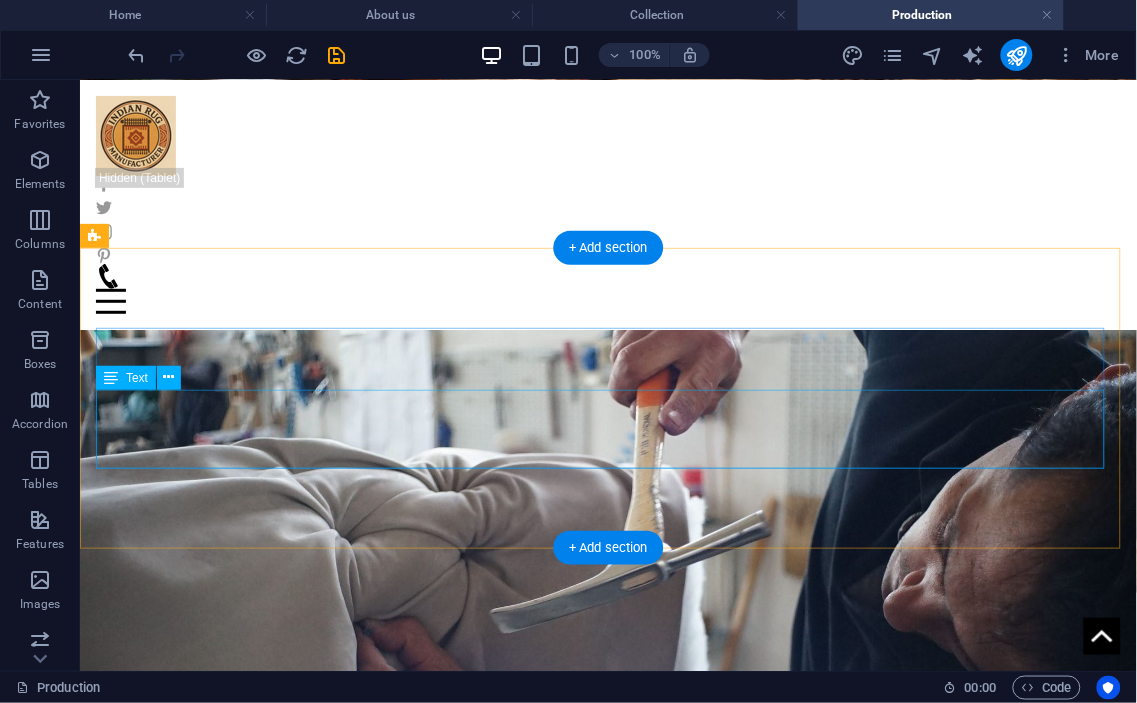 click on "Lorem ipsum dolor sit amet, consectetuer adipiscing elit. Aenean commodo ligula eget dolor. Lorem ipsum dolor sit amet, consectetuer adipiscing elit leget dolor. Lorem ipsum dolor sit amet, consectetuer adipiscing elit. Aenean commodo ligula eget dolor. Lorem ipsum dolor sit amet, consectetuer adipiscing elit dolor consectetuer adipiscing elit leget dolor. Lorem elit saget ipsum dolor sit amet, consectetuer." at bounding box center [607, 1517] 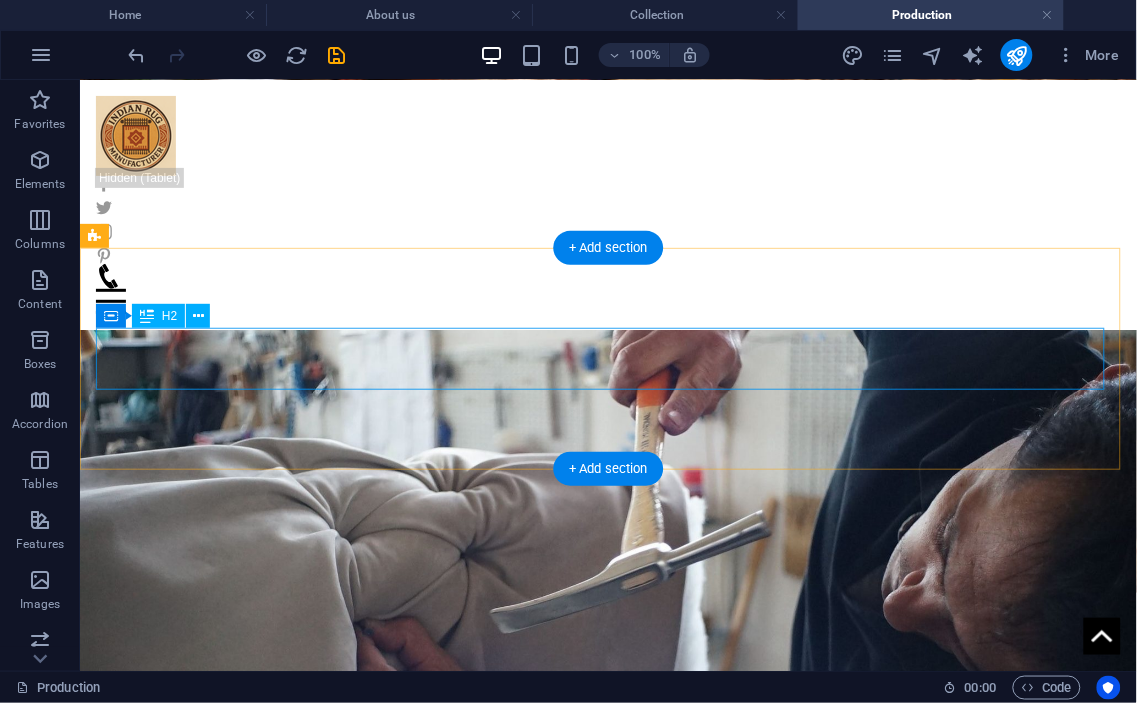 click on "New headline" at bounding box center [607, 1447] 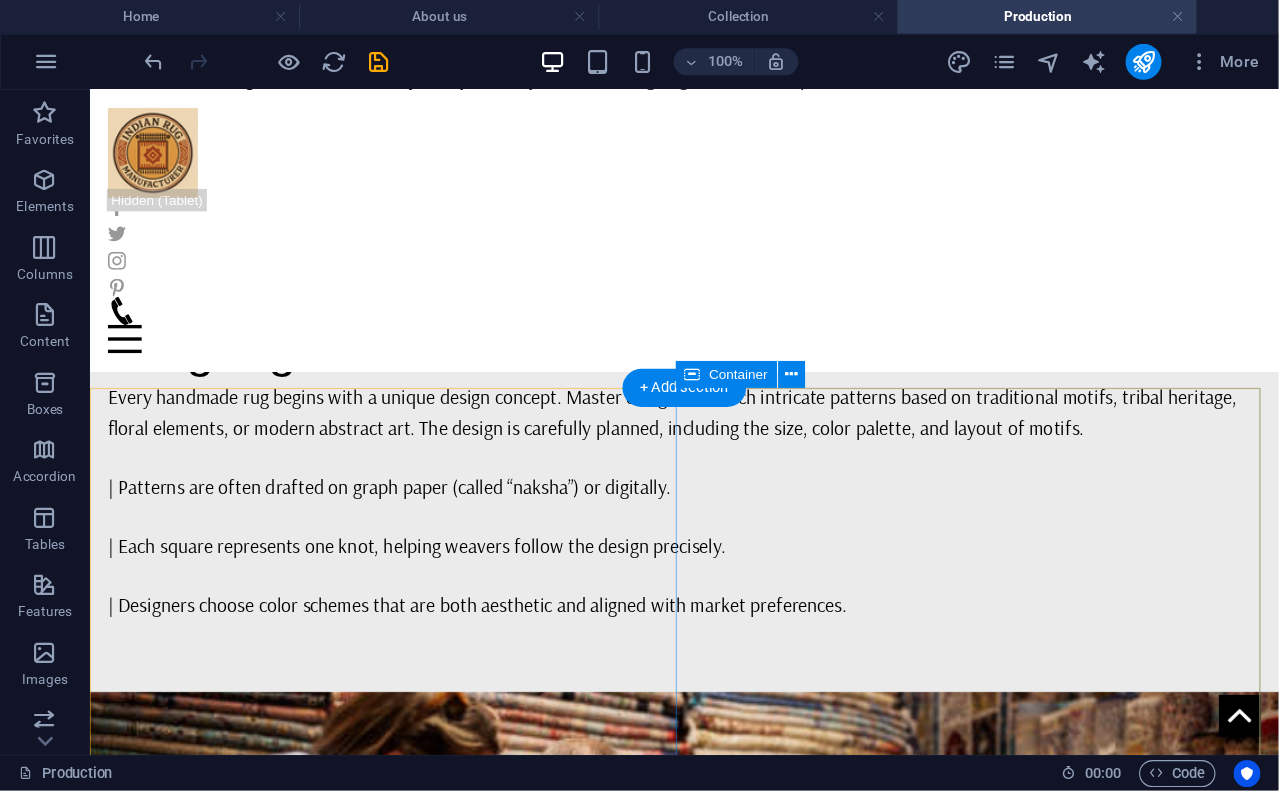 scroll, scrollTop: 832, scrollLeft: 0, axis: vertical 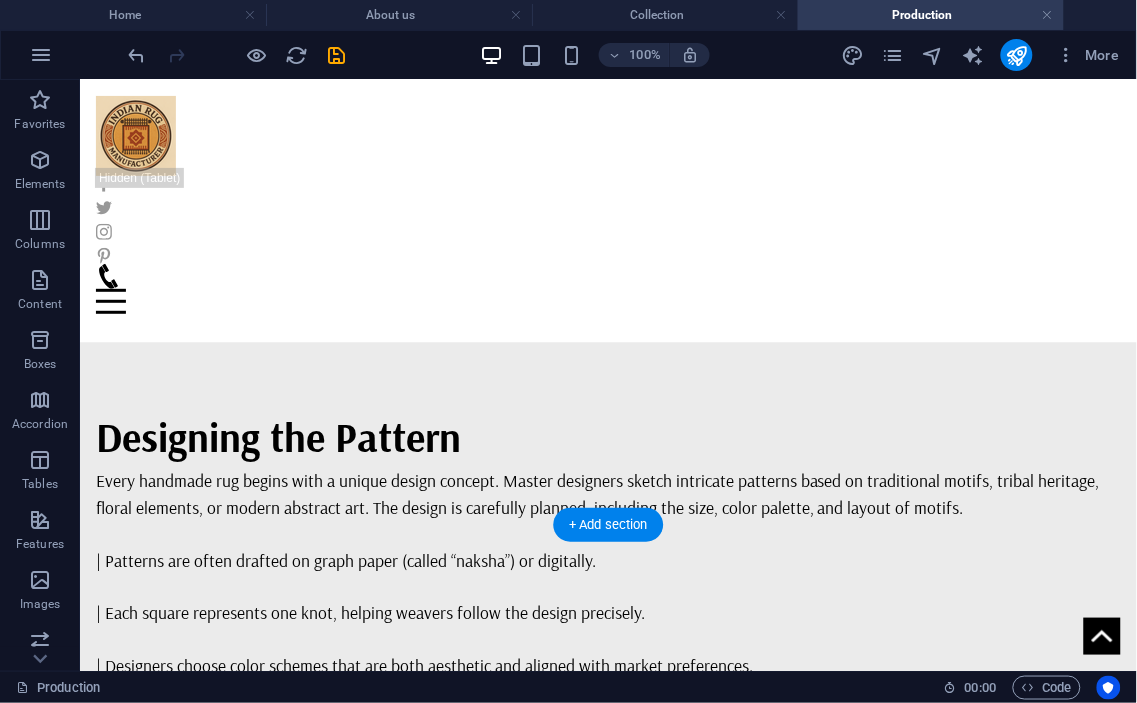 click at bounding box center [607, 1021] 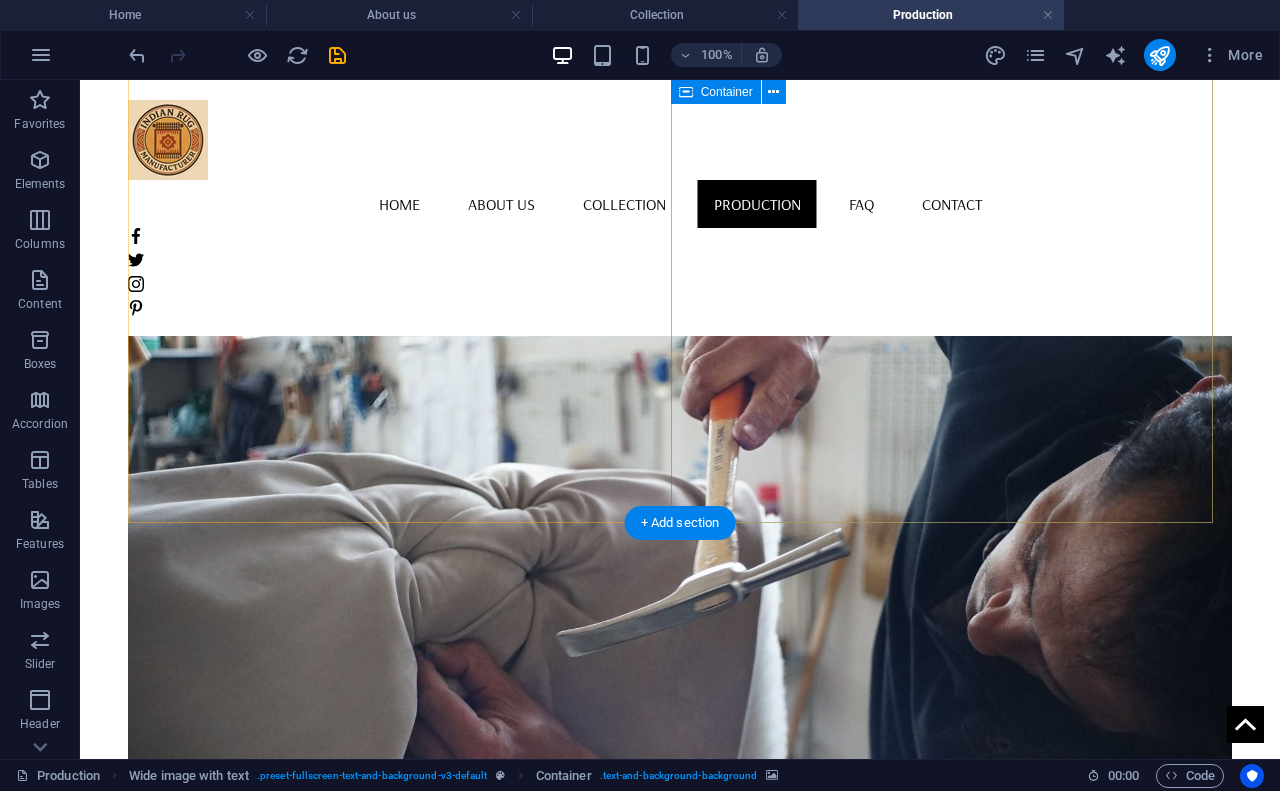 scroll, scrollTop: 2088, scrollLeft: 0, axis: vertical 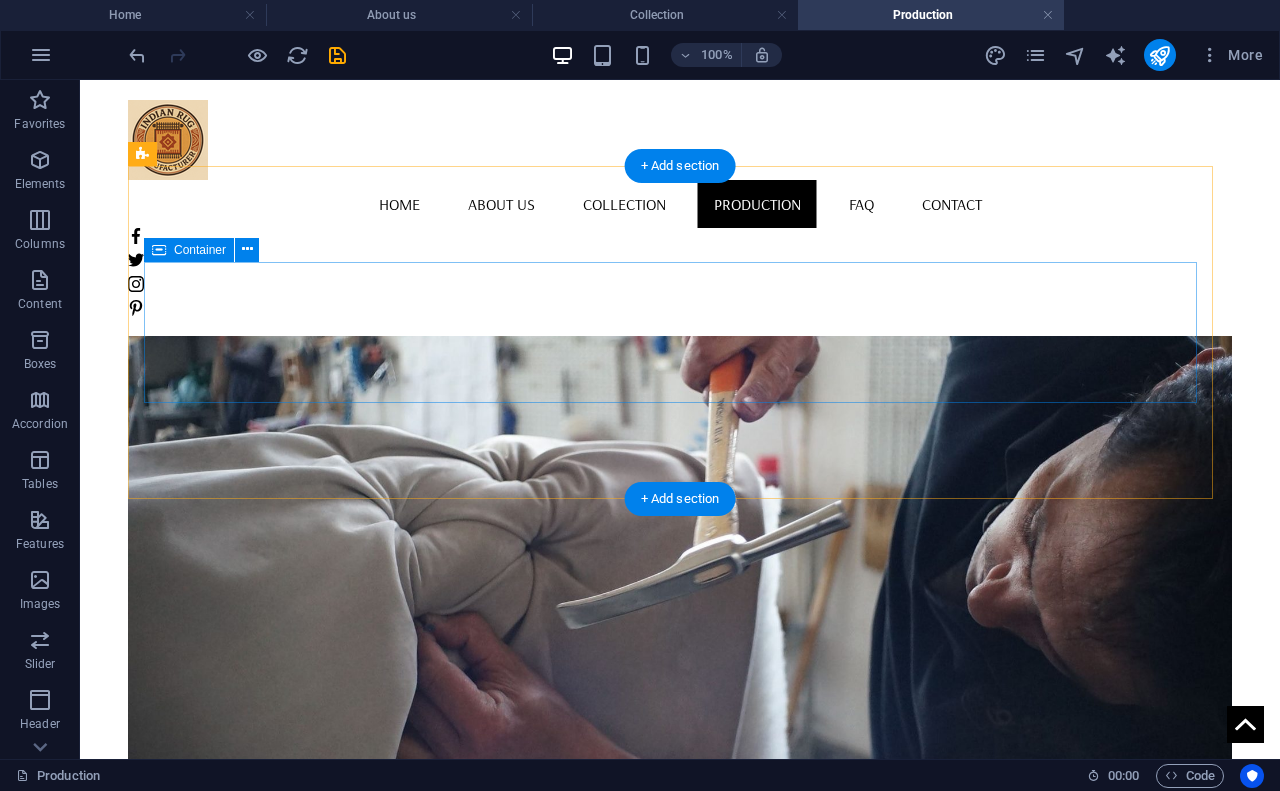 click on "Drop content here or  Add elements  Paste clipboard" at bounding box center (672, 1581) 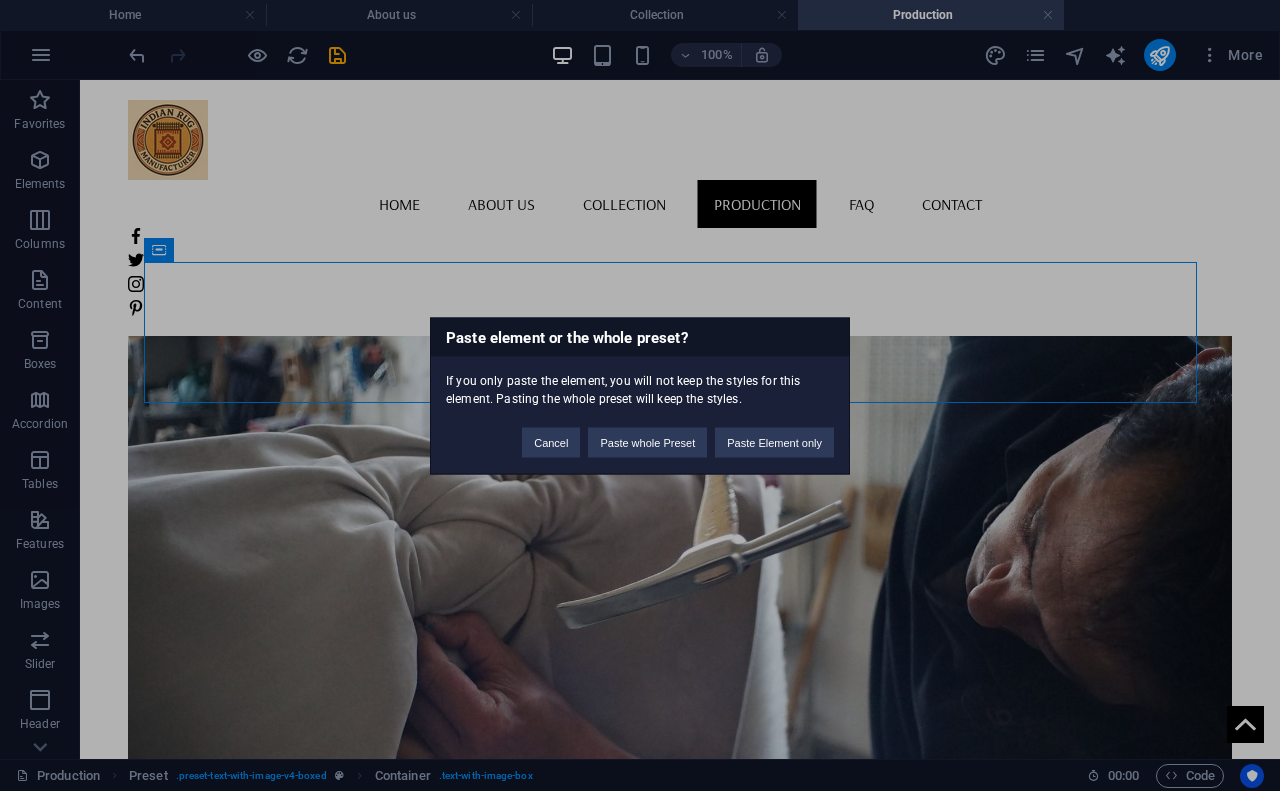 type 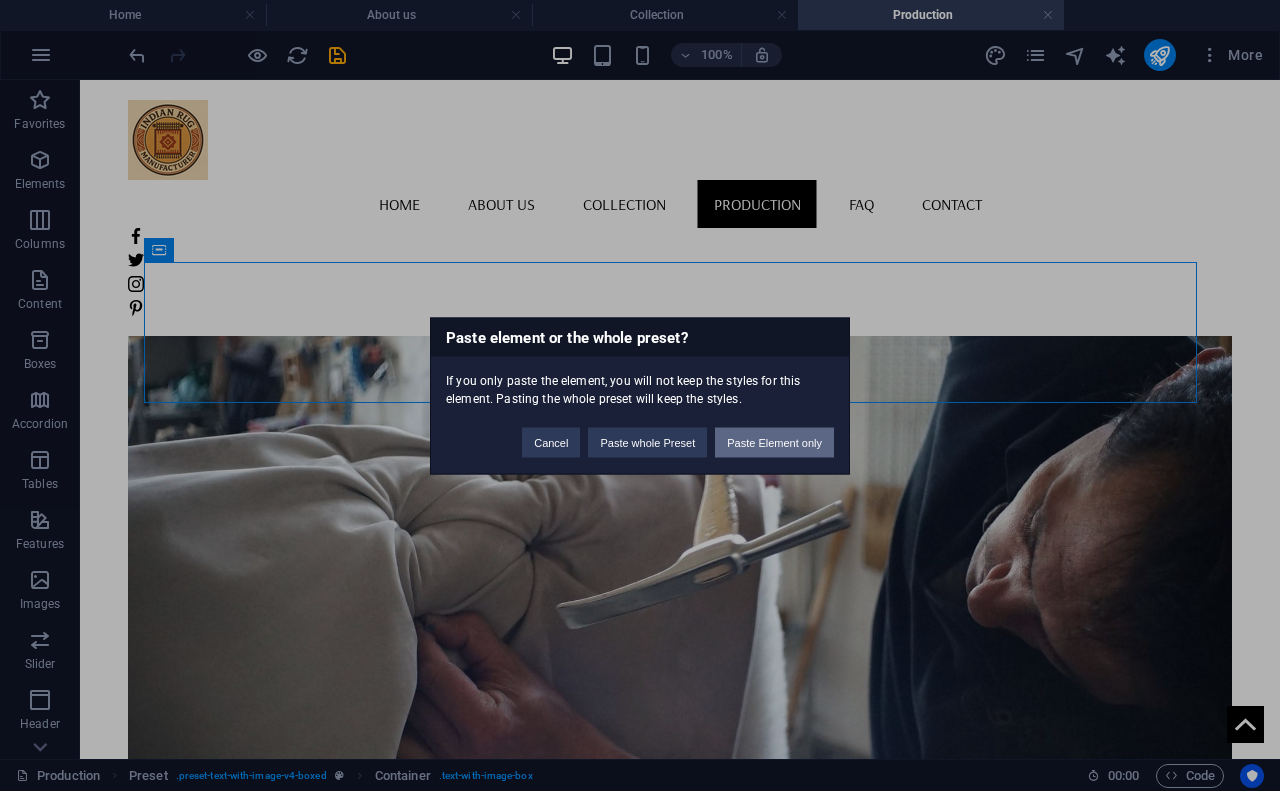 click on "Paste Element only" at bounding box center (774, 442) 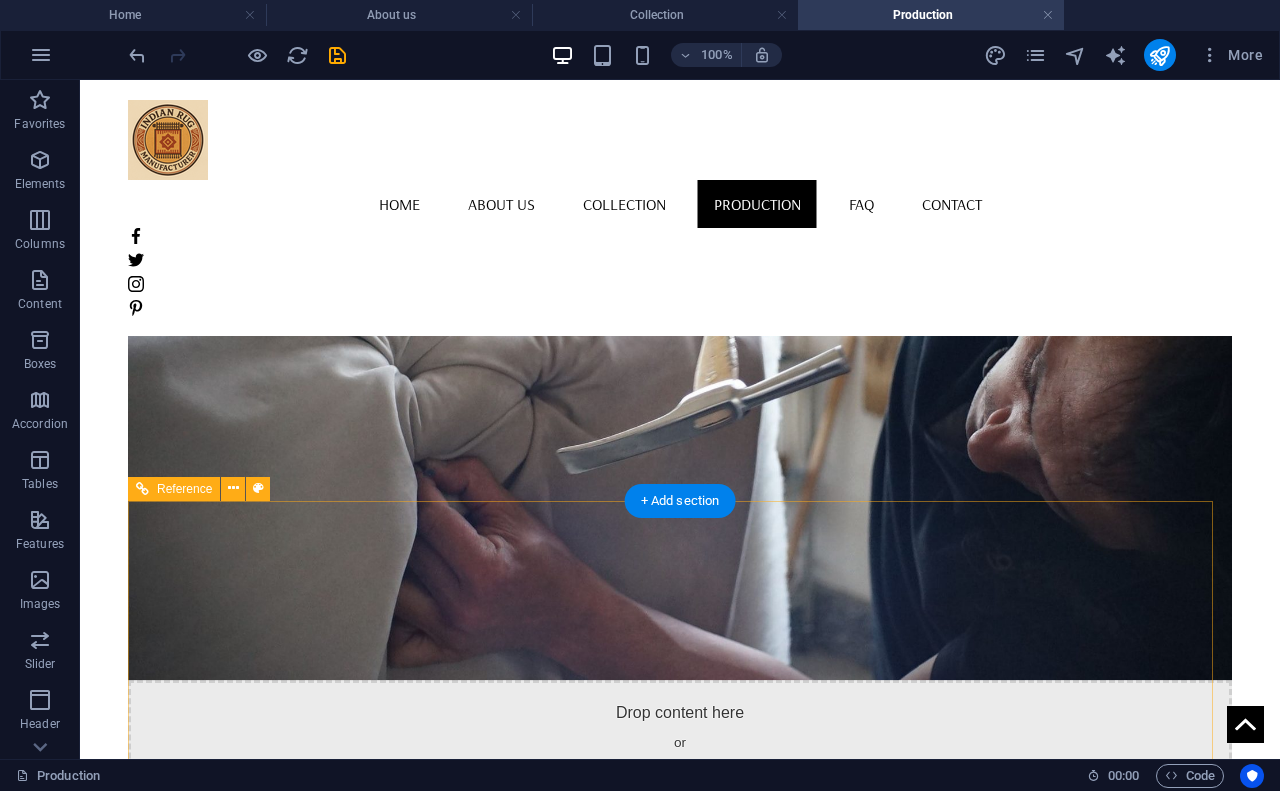 scroll, scrollTop: 2297, scrollLeft: 0, axis: vertical 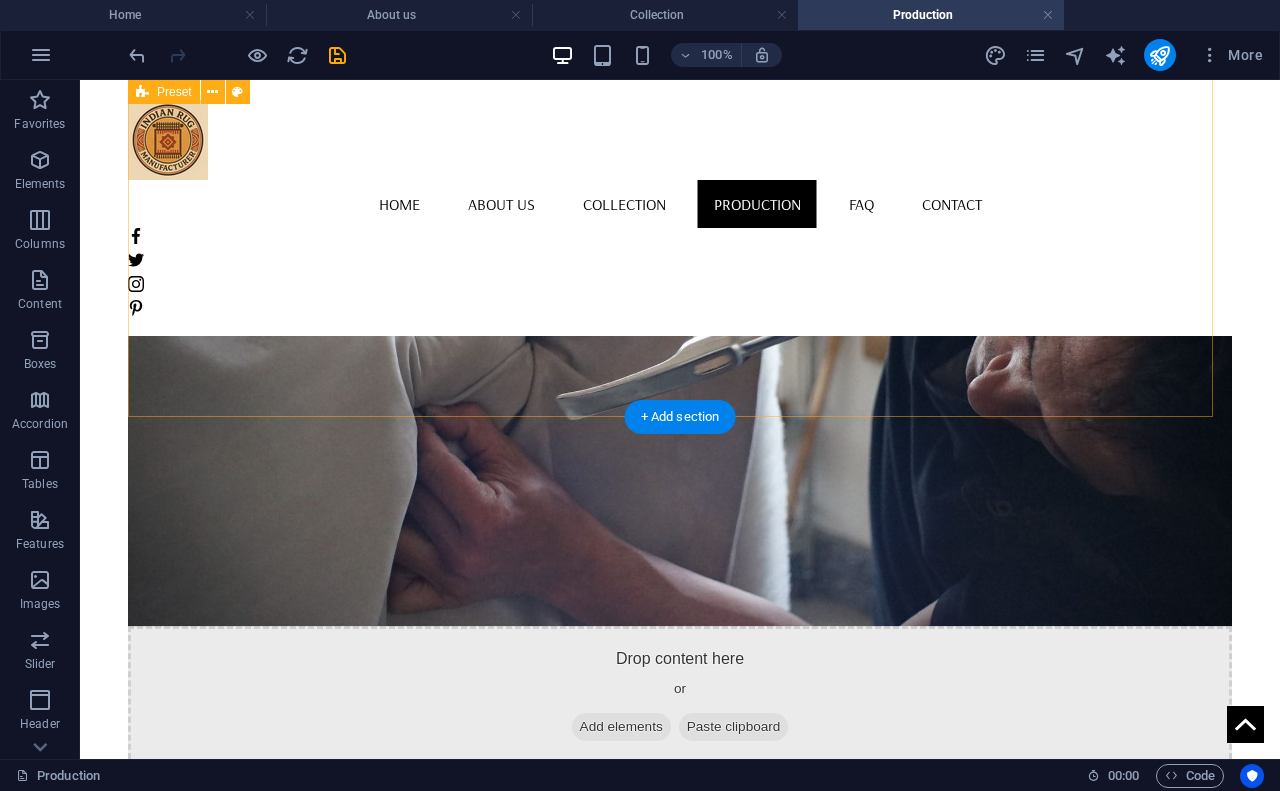 click at bounding box center [728, 1798] 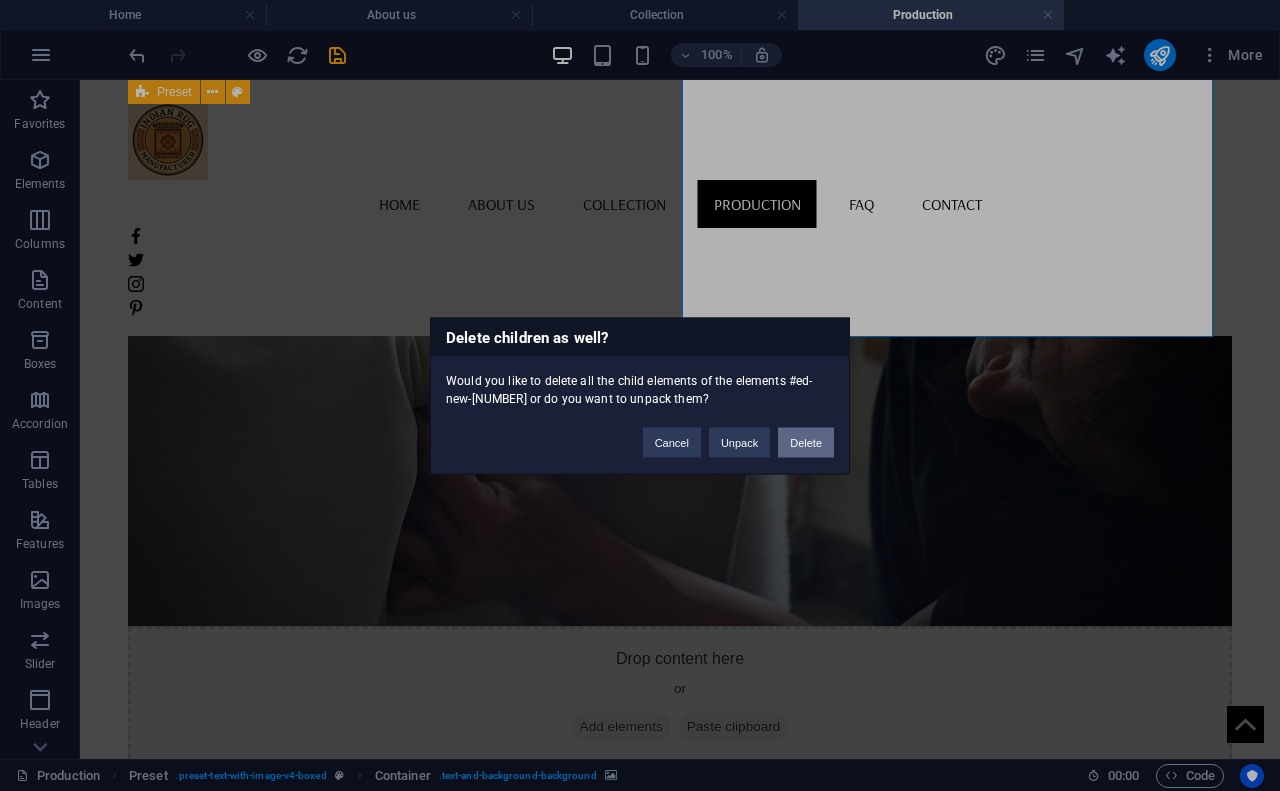 click on "Delete" at bounding box center (806, 442) 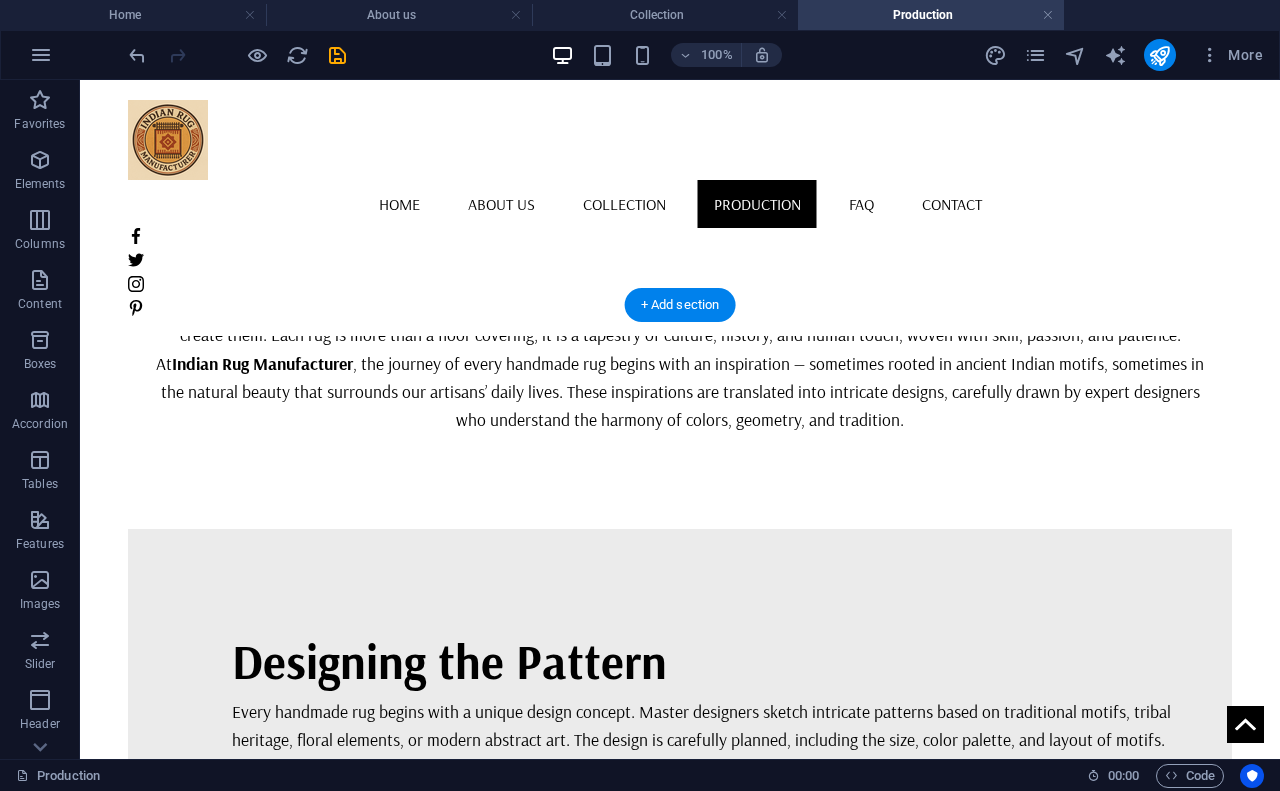 scroll, scrollTop: 422, scrollLeft: 0, axis: vertical 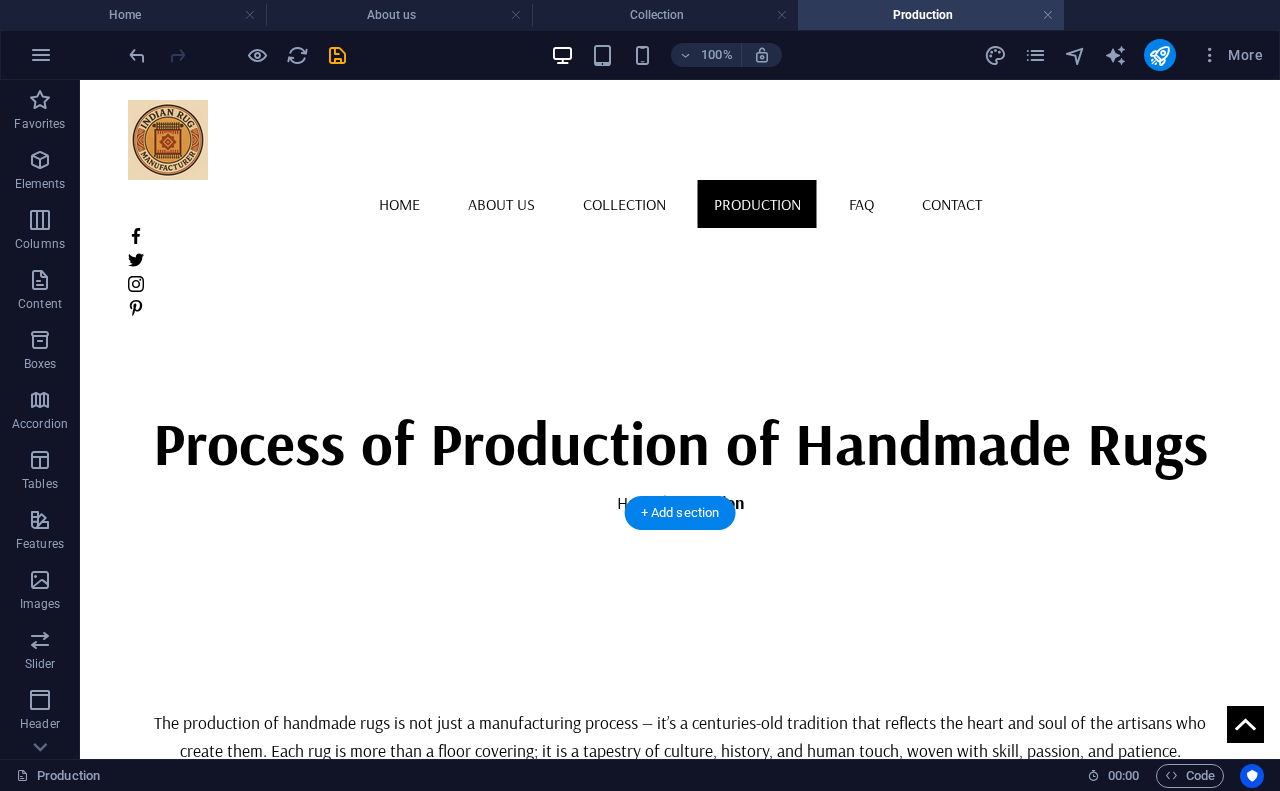 click at bounding box center [680, 1799] 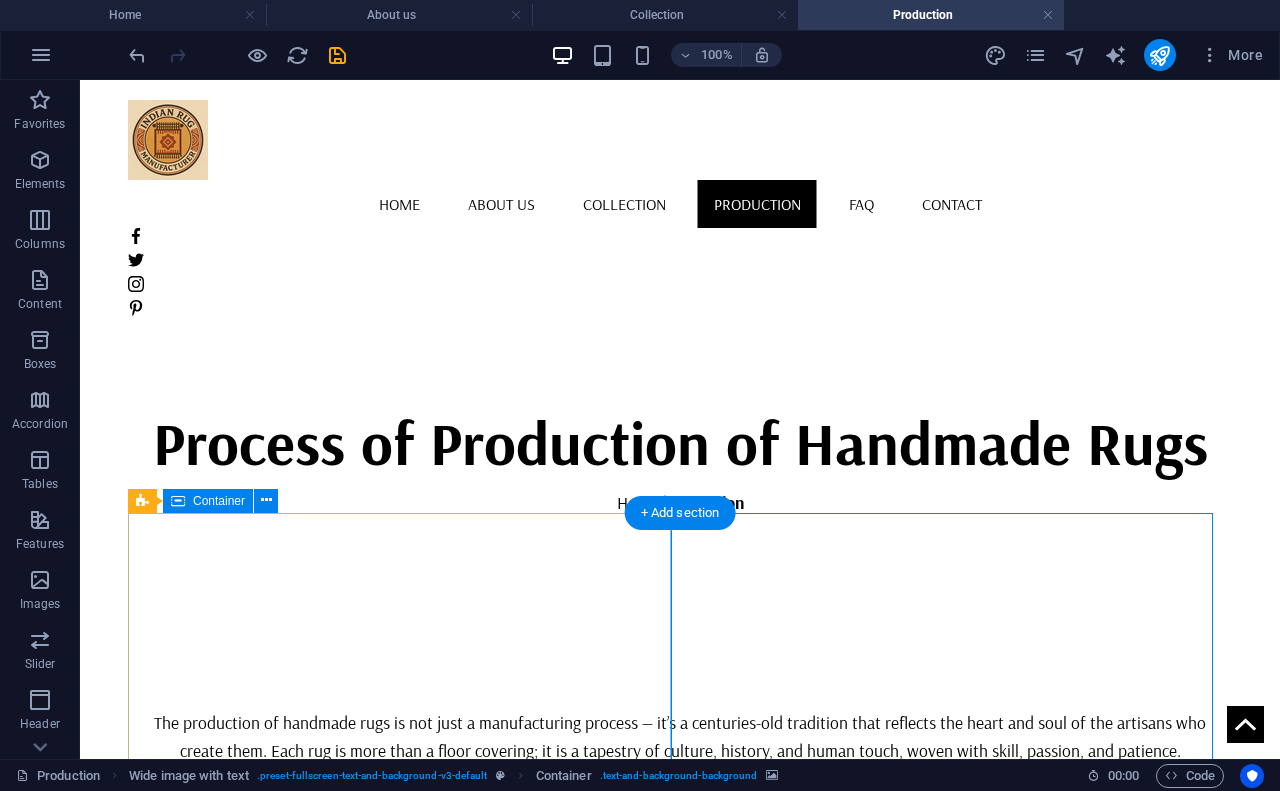 click on "Designing the Pattern Every handmade rug begins with a unique design concept. Master designers sketch intricate patterns based on traditional motifs, tribal heritage, floral elements, or modern abstract art. The design is carefully planned, including the size, color palette, and layout of motifs. | Patterns are often drafted on graph paper (called “naksha”) or digitally. | Each square represents one knot, helping weavers follow the design precisely. | Designers choose color schemes that are both aesthetic and aligned with market preferences." at bounding box center (680, 1189) 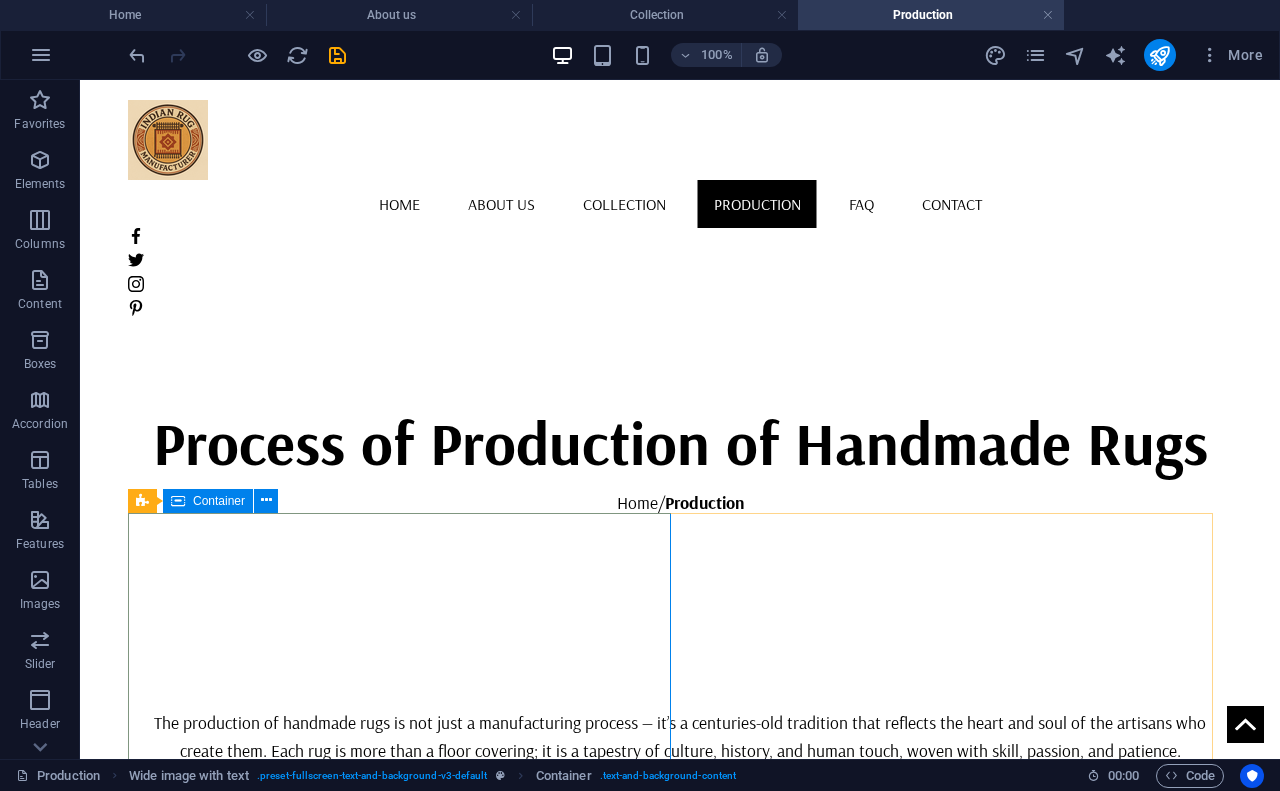 click on "Container" at bounding box center (219, 501) 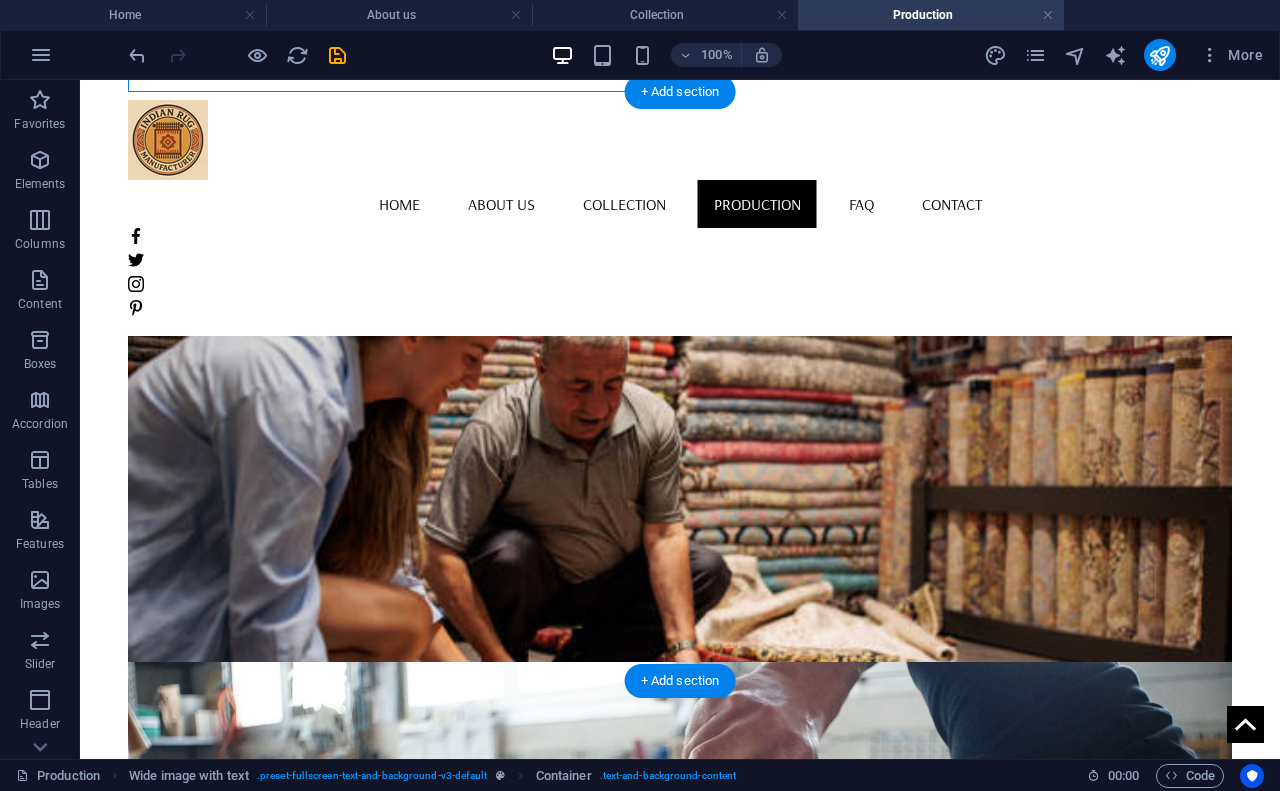 scroll, scrollTop: 2088, scrollLeft: 0, axis: vertical 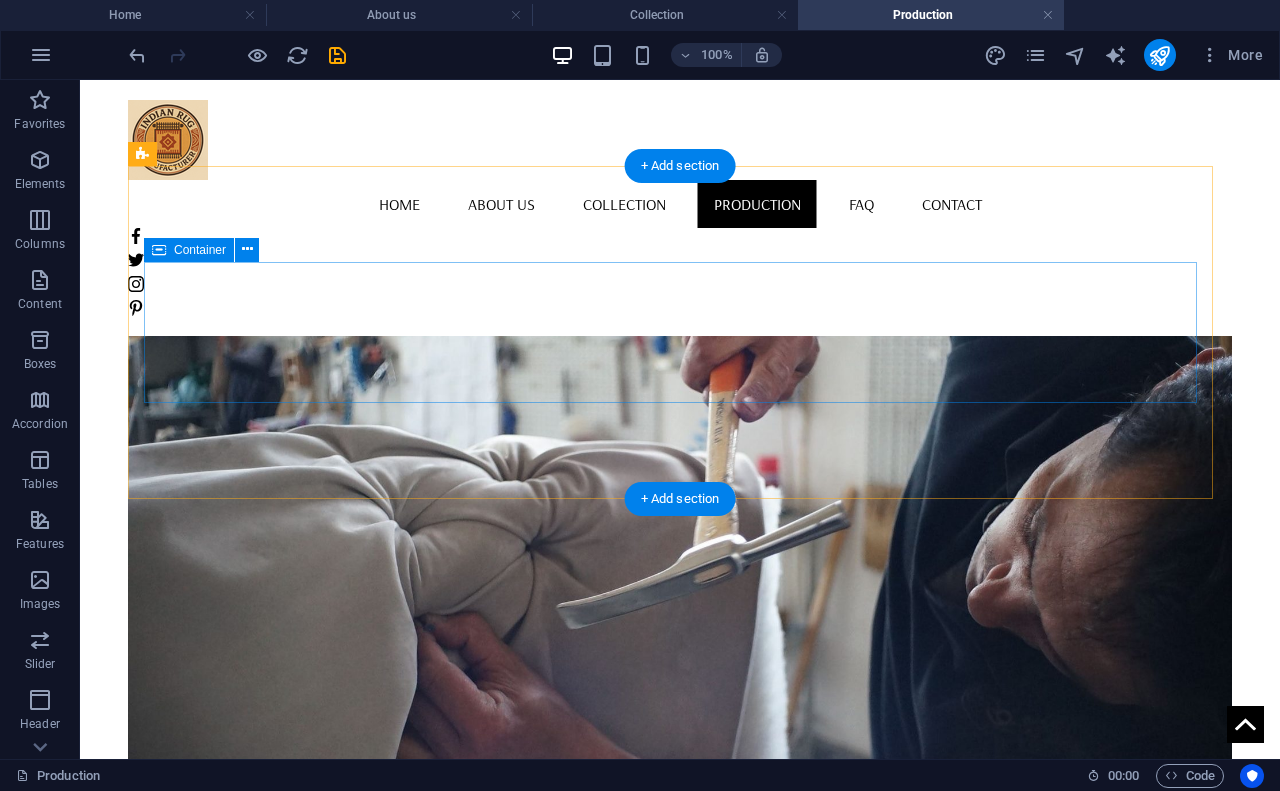 click on "Drop content here or  Add elements  Paste clipboard" at bounding box center [672, 1581] 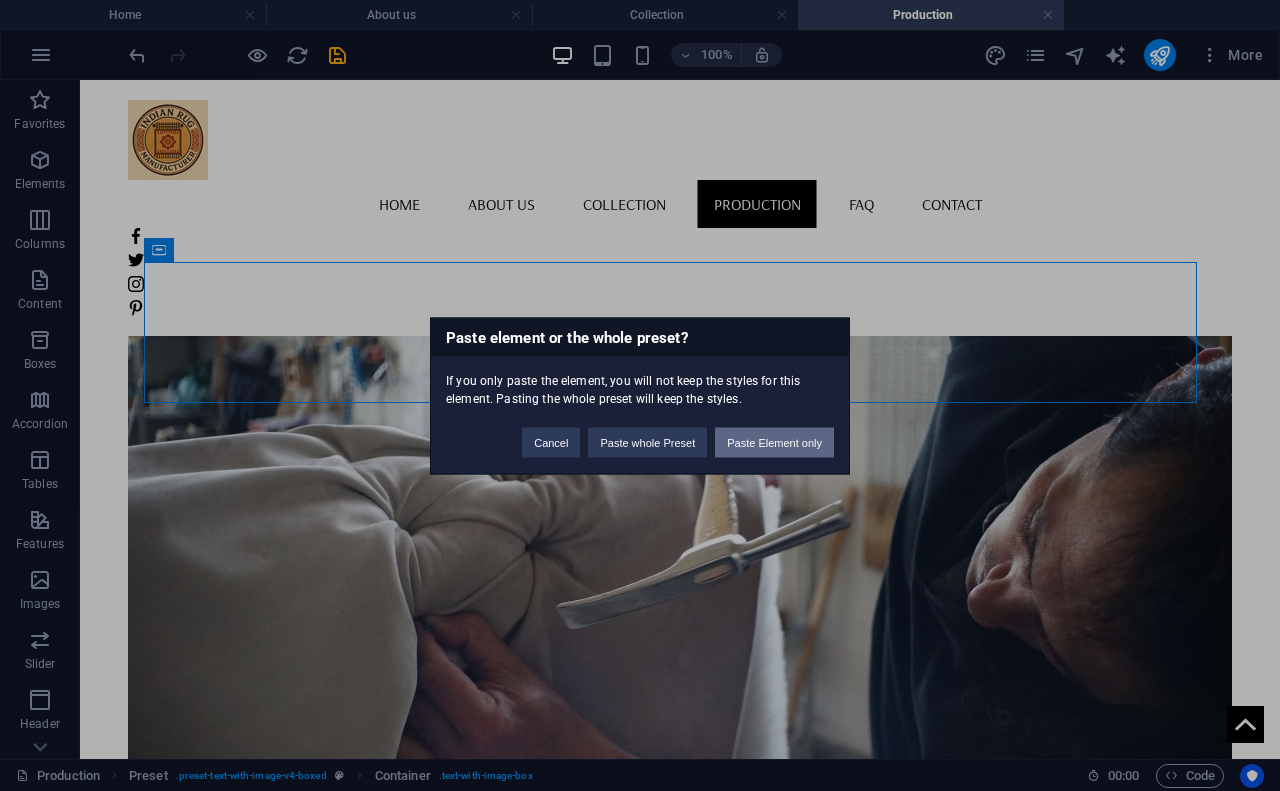 type 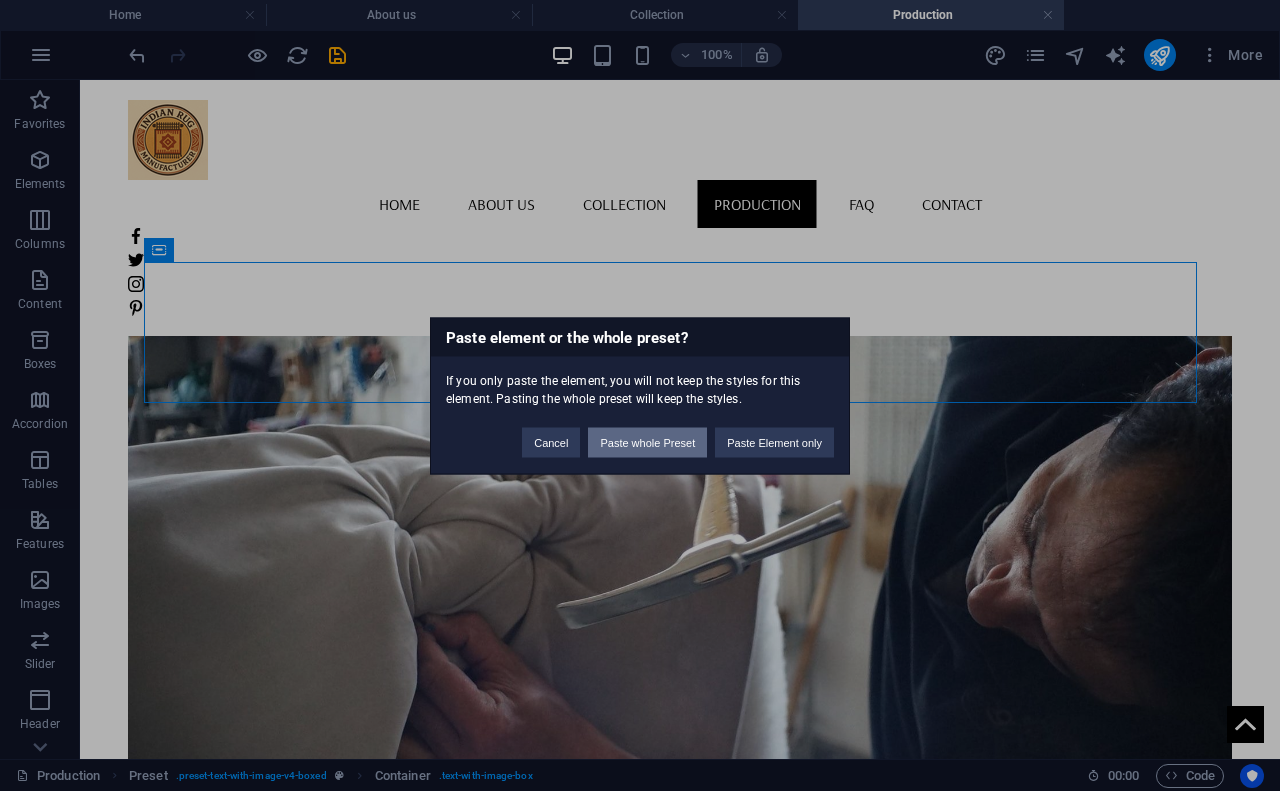 click on "Paste whole Preset" at bounding box center [647, 442] 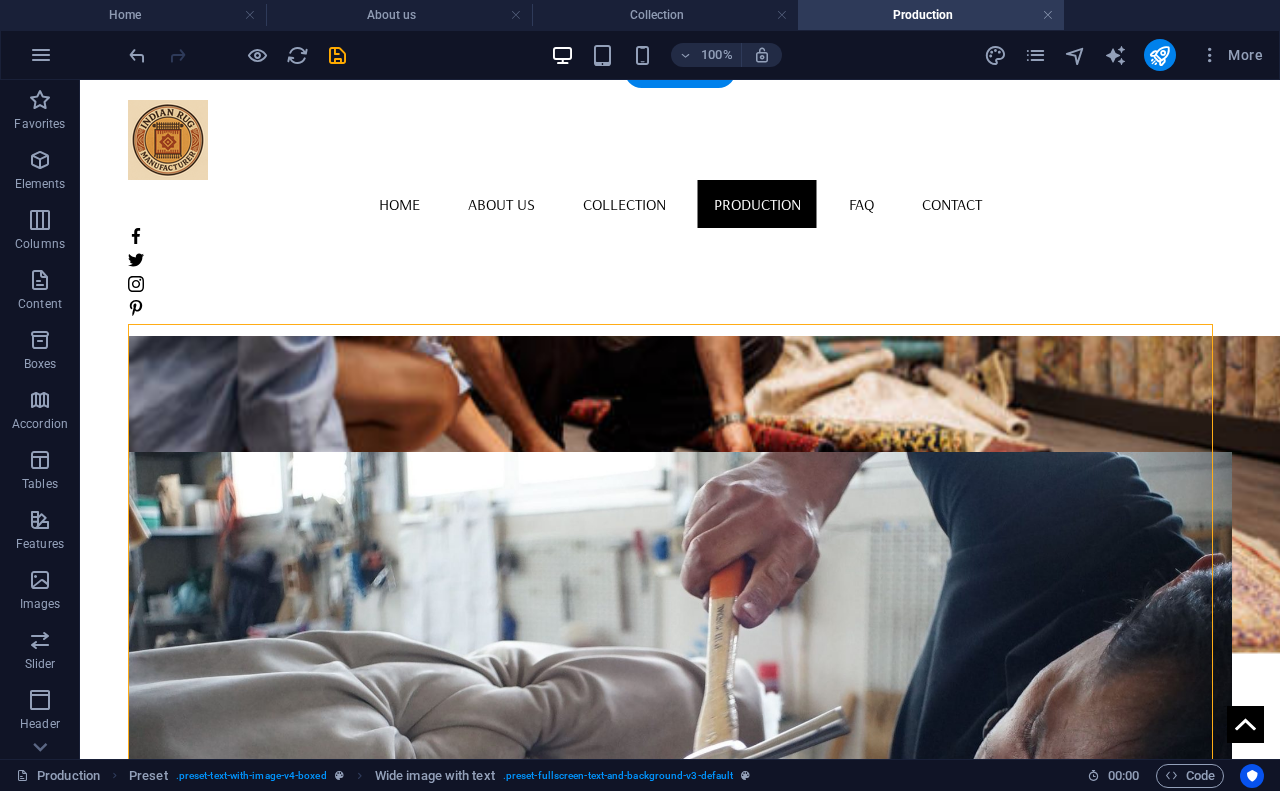 scroll, scrollTop: 1881, scrollLeft: 0, axis: vertical 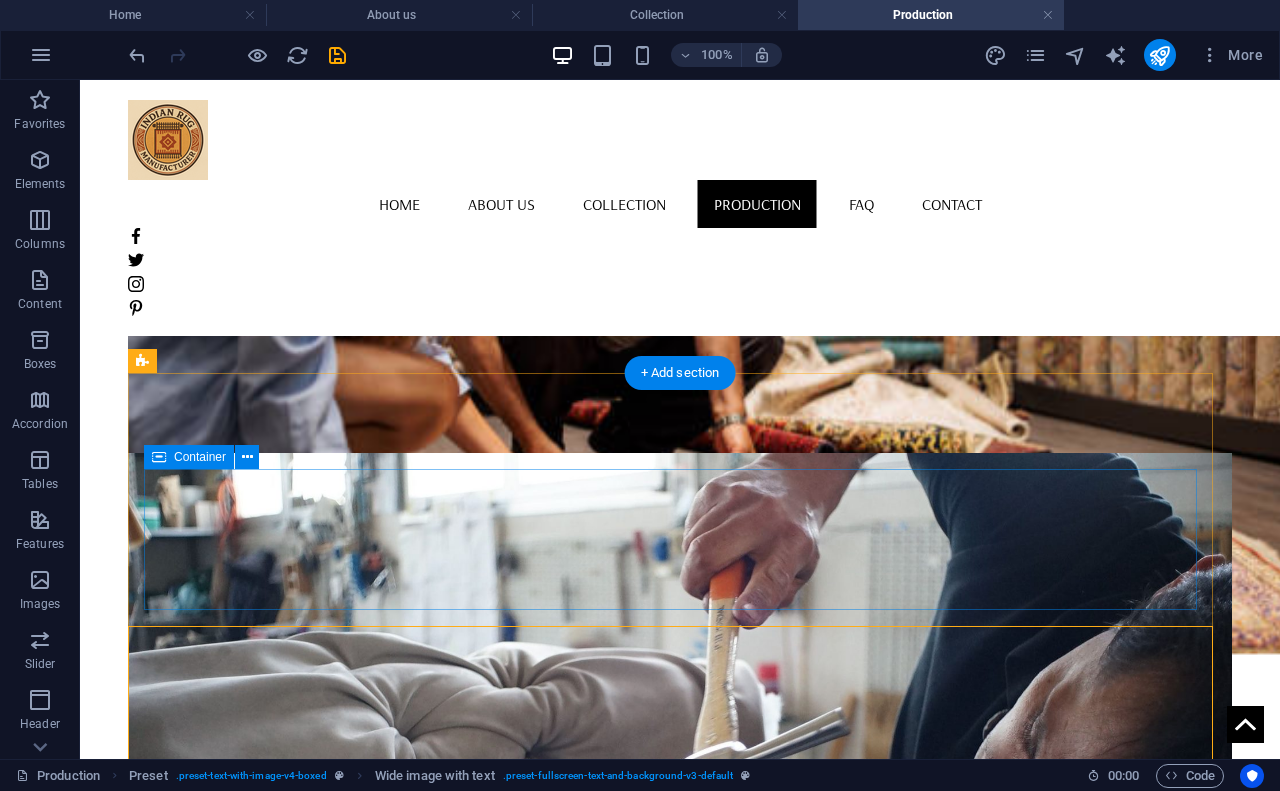 click on "Drop content here or  Add elements  Paste clipboard" at bounding box center [672, 1788] 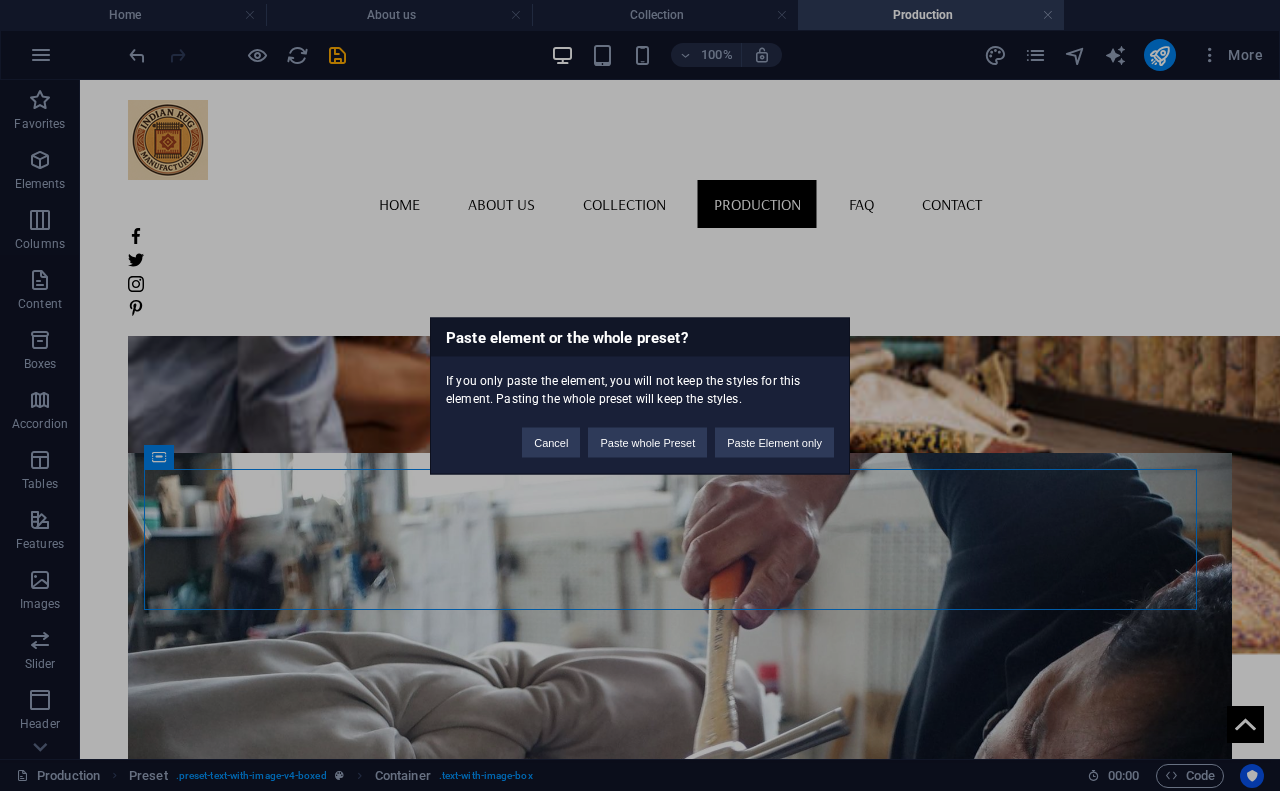 type 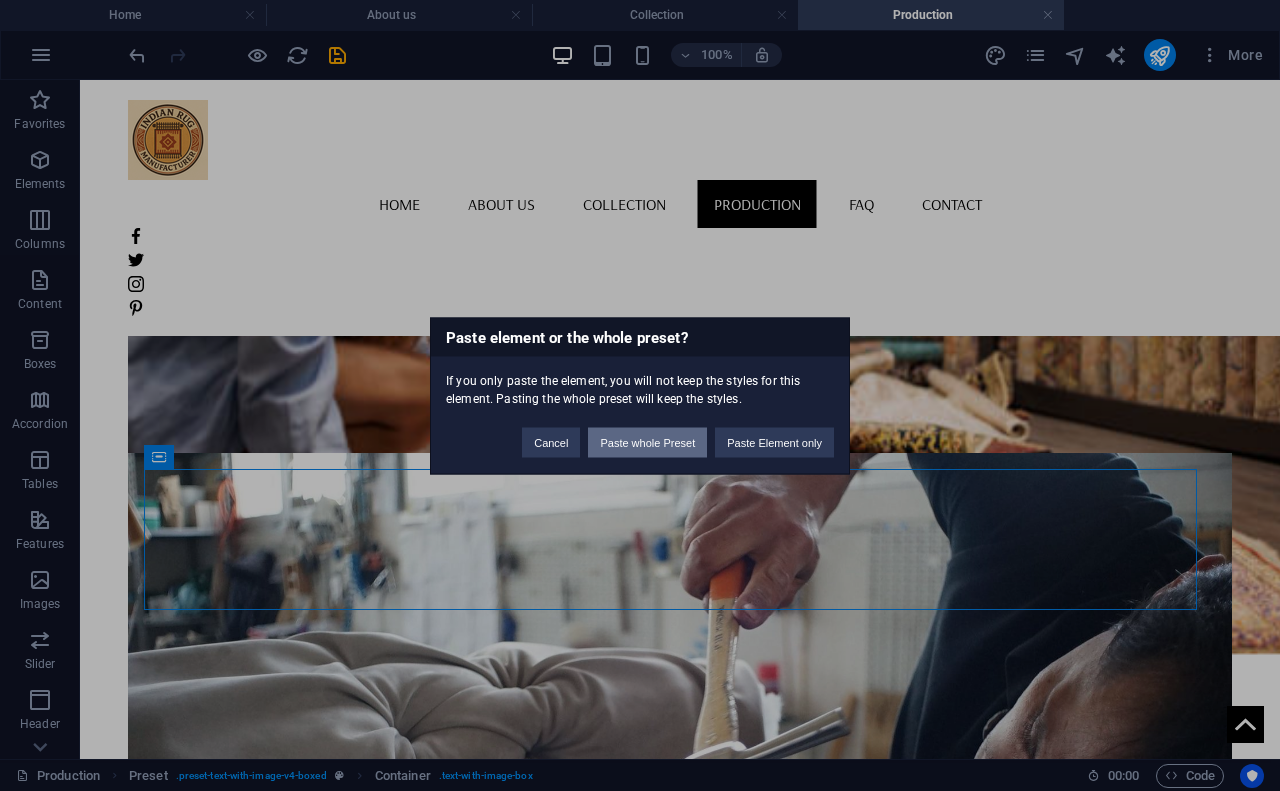 click on "Paste whole Preset" at bounding box center [647, 442] 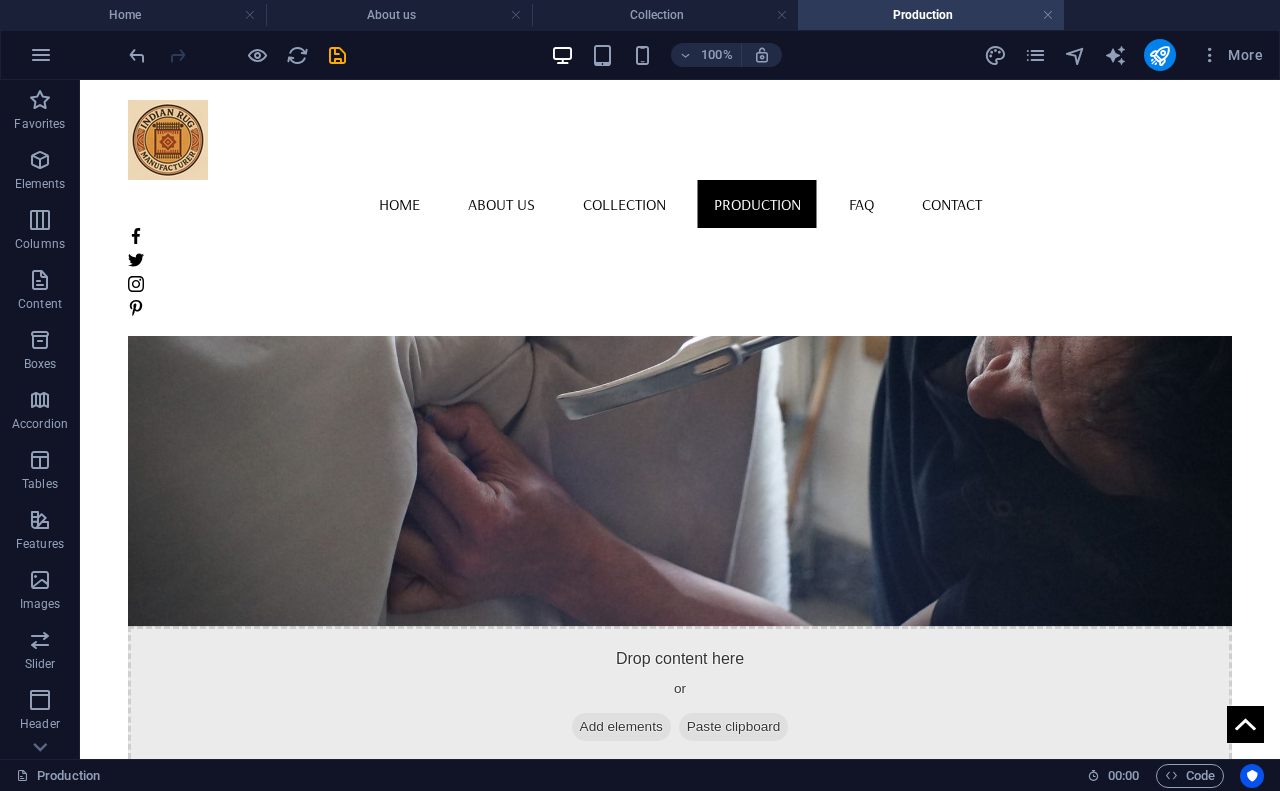 scroll, scrollTop: 2088, scrollLeft: 0, axis: vertical 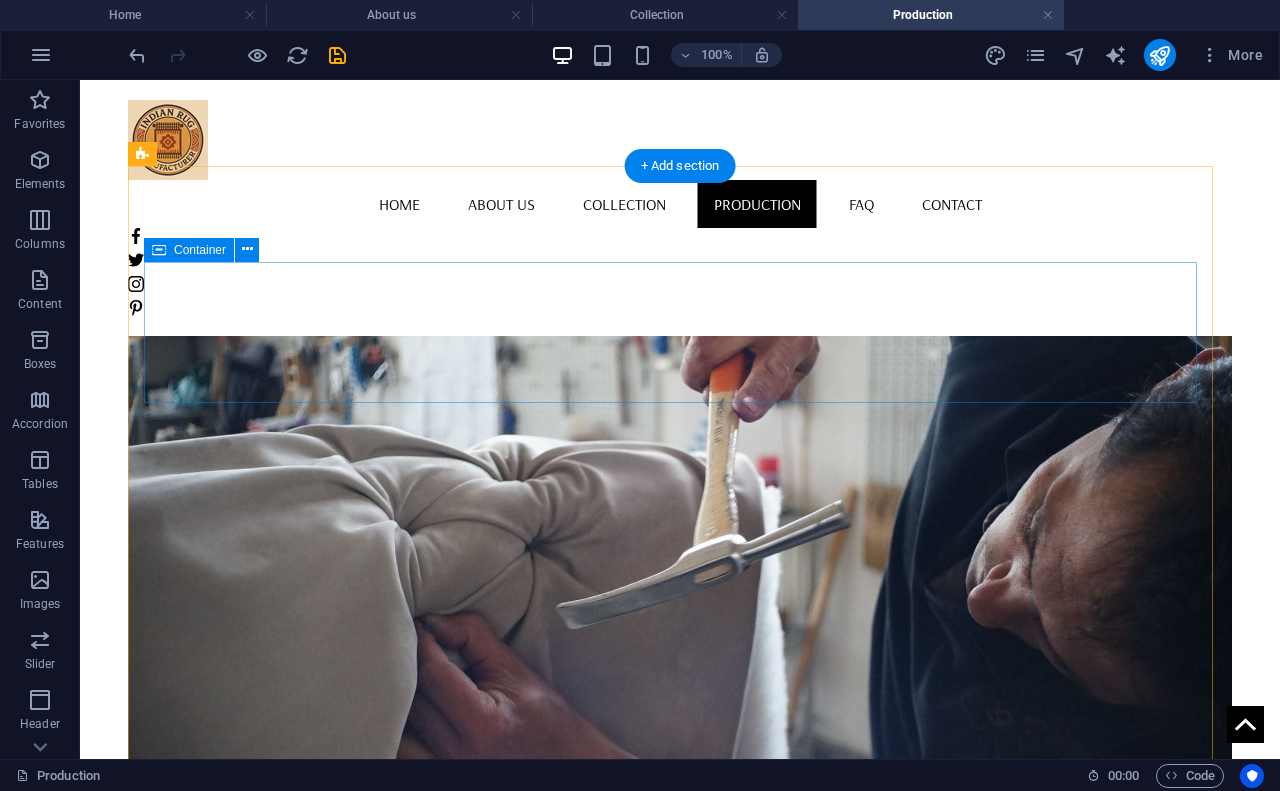 click on "Drop content here or  Add elements  Paste clipboard" at bounding box center [672, 1581] 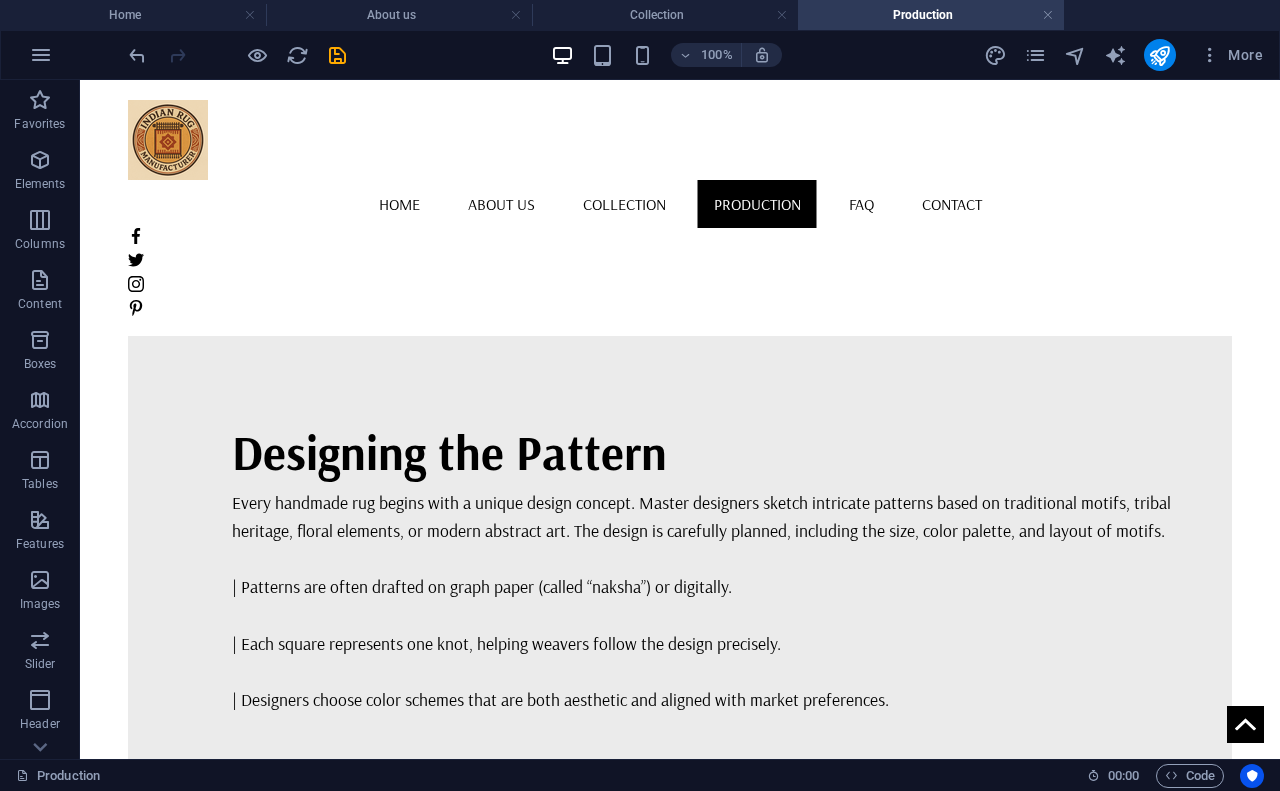 scroll, scrollTop: 1672, scrollLeft: 0, axis: vertical 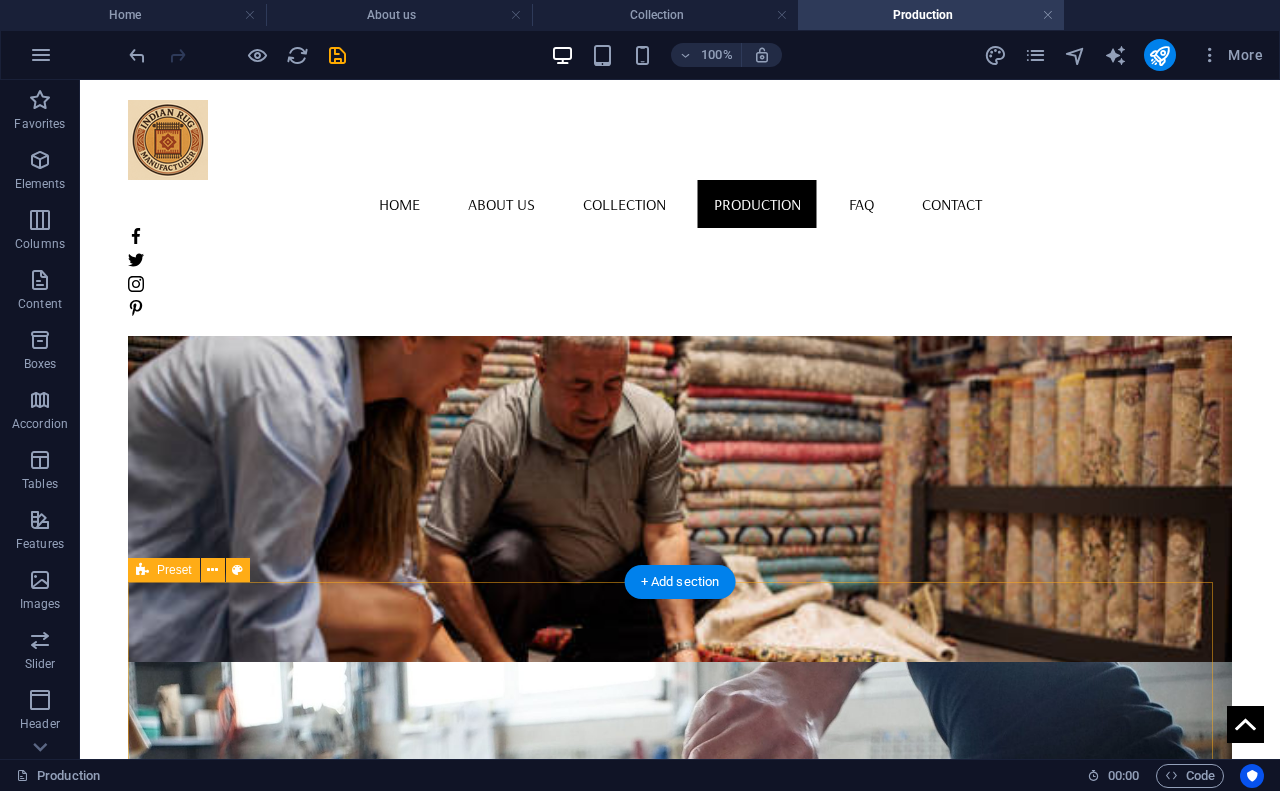 click on "Designing the Pattern Every handmade rug begins with a unique design concept. Master designers sketch intricate patterns based on traditional motifs, tribal heritage, floral elements, or modern abstract art. The design is carefully planned, including the size, color palette, and layout of motifs. | Patterns are often drafted on graph paper (called “naksha”) or digitally. | Each square represents one knot, helping weavers follow the design precisely. | Designers choose color schemes that are both aesthetic and aligned with market preferences. Chindi Rug Designing the Pattern Every handmade rug begins with a unique design concept. Master designers sketch intricate patterns based on traditional motifs, tribal heritage, floral elements, or modern abstract art. The design is carefully planned, including the size, color palette, and layout of motifs. | Patterns are often drafted on graph paper (called “naksha”) or digitally. | Each square represents one knot, helping weavers follow the design precisely." at bounding box center [680, 2881] 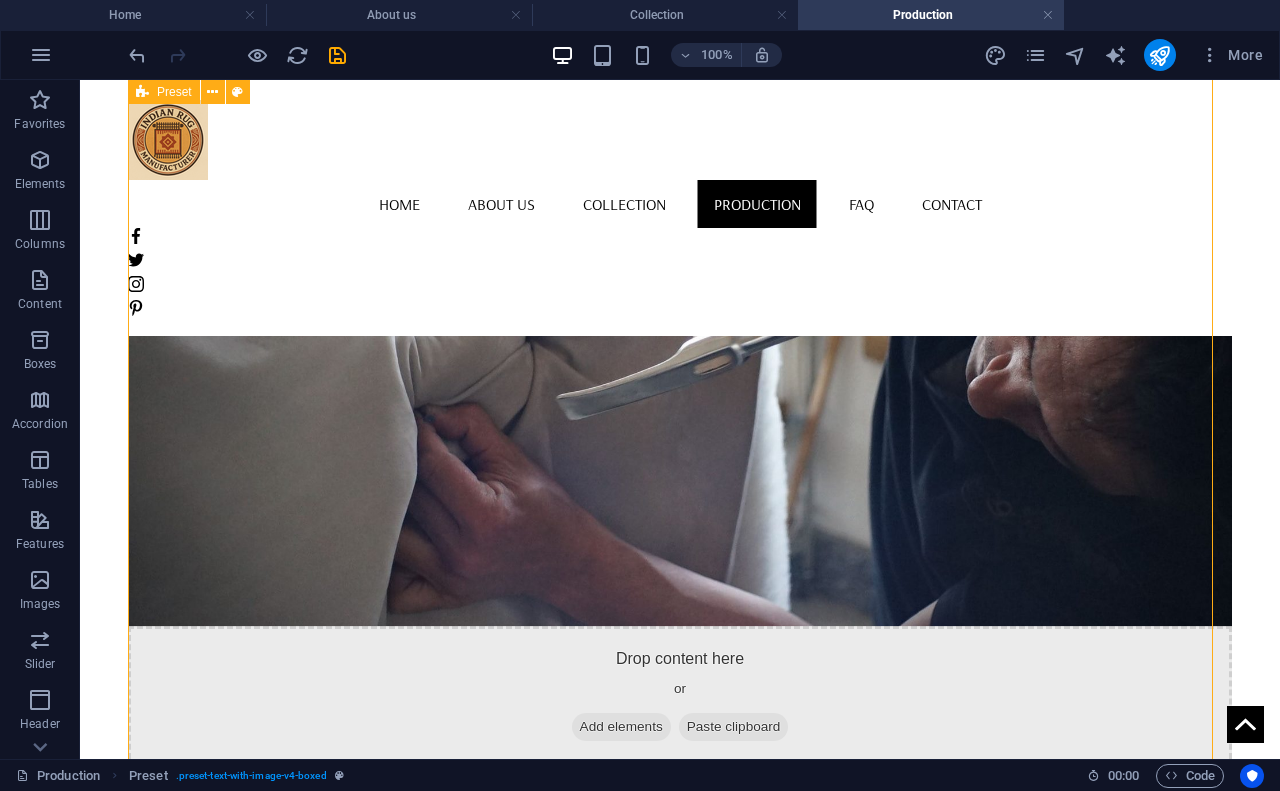 scroll, scrollTop: 2506, scrollLeft: 0, axis: vertical 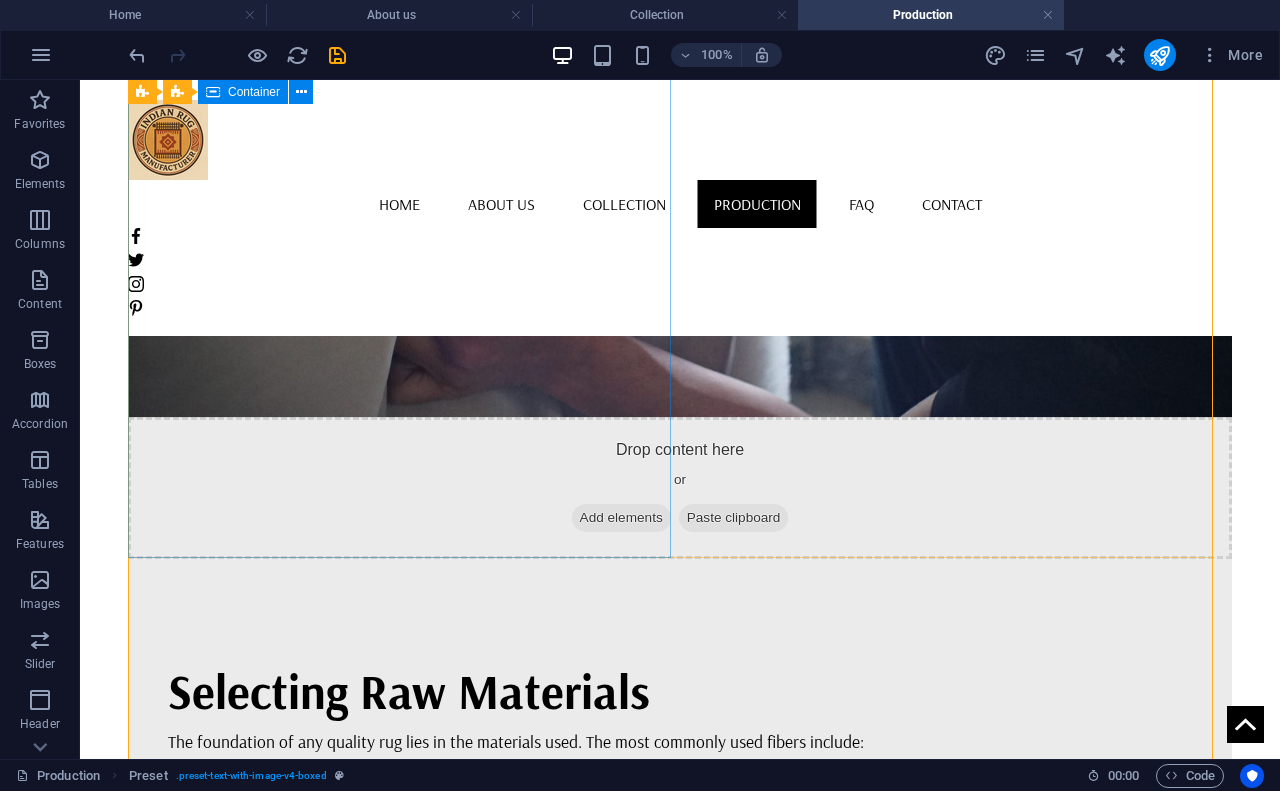 click on "Designing the Pattern Every handmade rug begins with a unique design concept. Master designers sketch intricate patterns based on traditional motifs, tribal heritage, floral elements, or modern abstract art. The design is carefully planned, including the size, color palette, and layout of motifs. | Patterns are often drafted on graph paper (called “naksha”) or digitally. | Each square represents one knot, helping weavers follow the design precisely. | Designers choose color schemes that are both aesthetic and aligned with market preferences." at bounding box center [672, 1320] 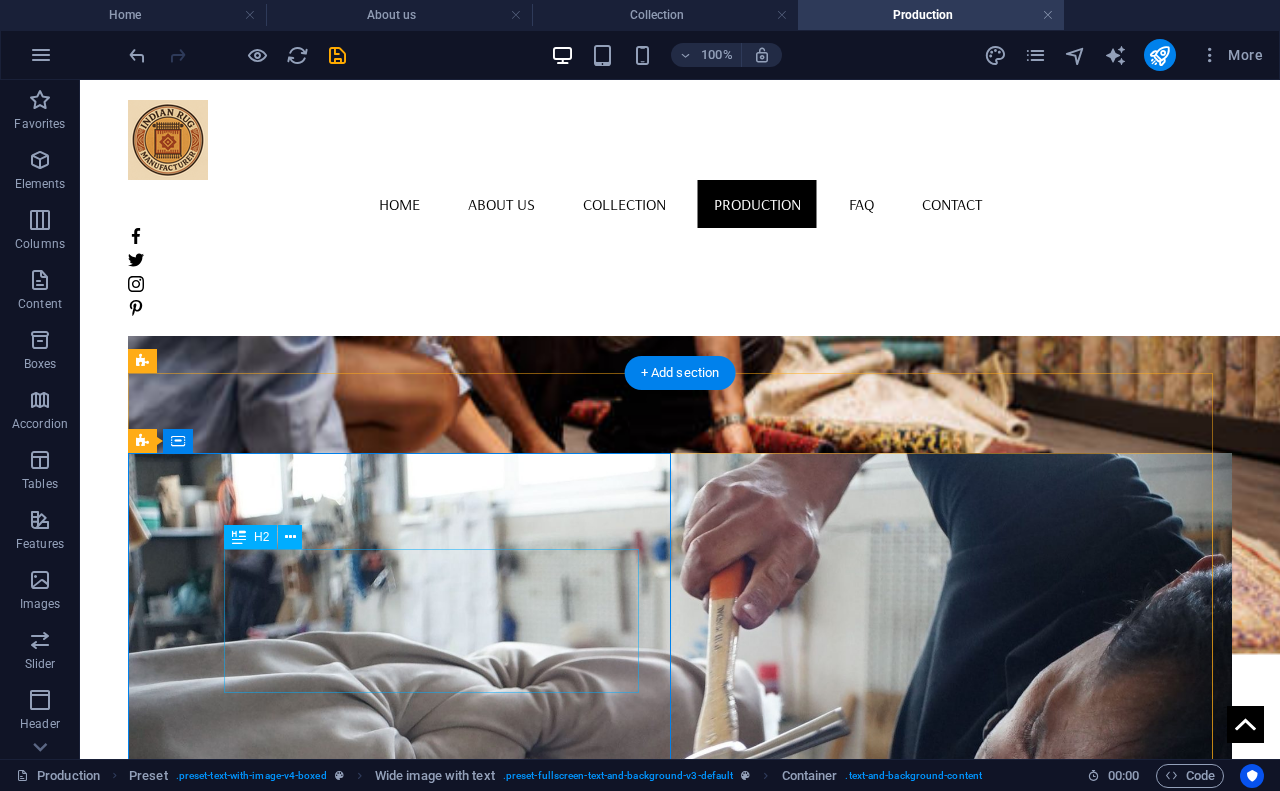 scroll, scrollTop: 2088, scrollLeft: 0, axis: vertical 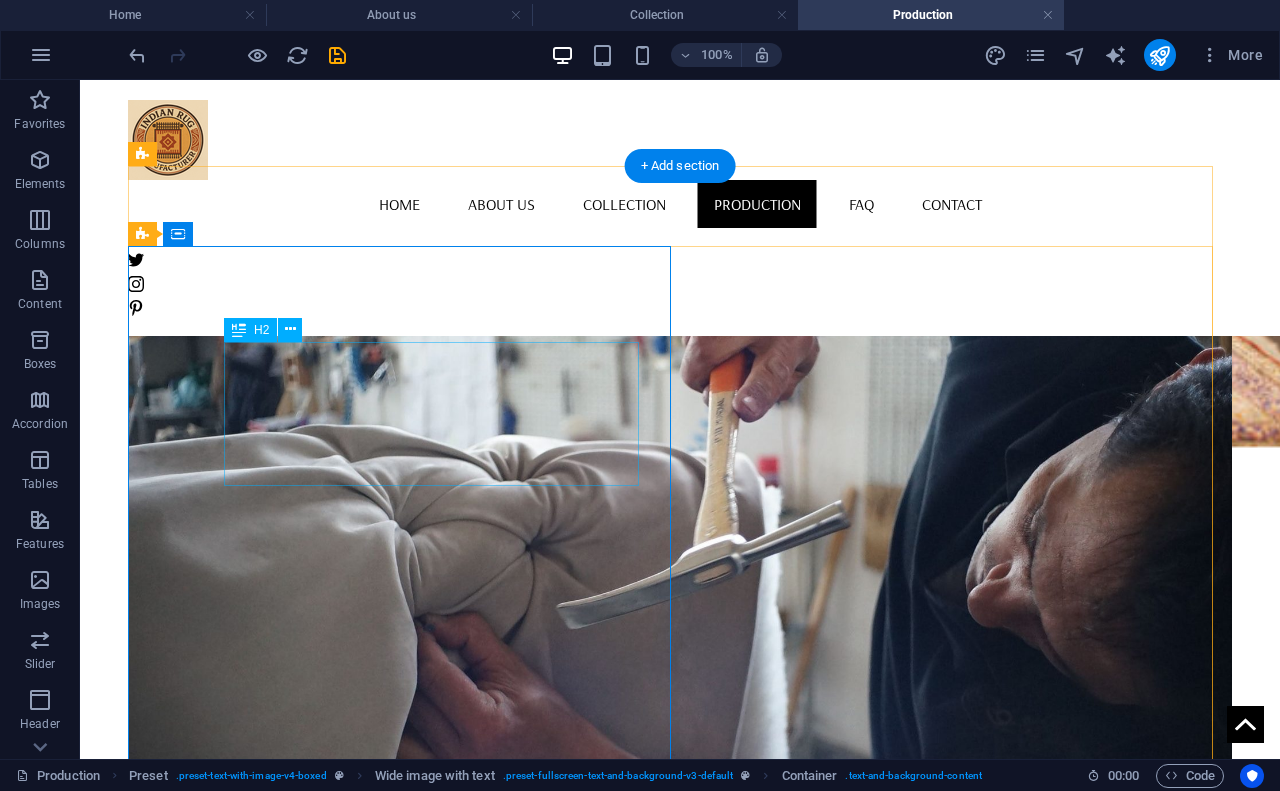 click on "Designing the Pattern" at bounding box center [704, 1626] 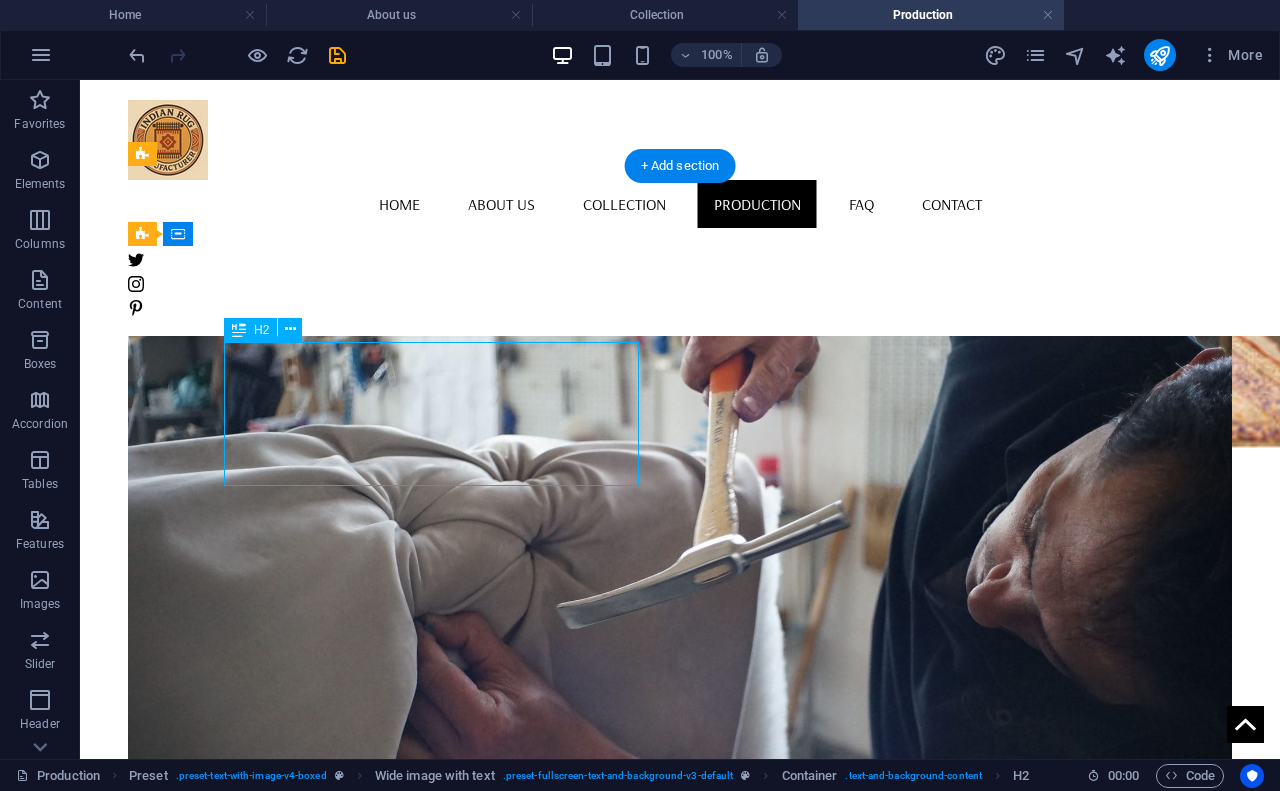 click on "Designing the Pattern" at bounding box center [704, 1626] 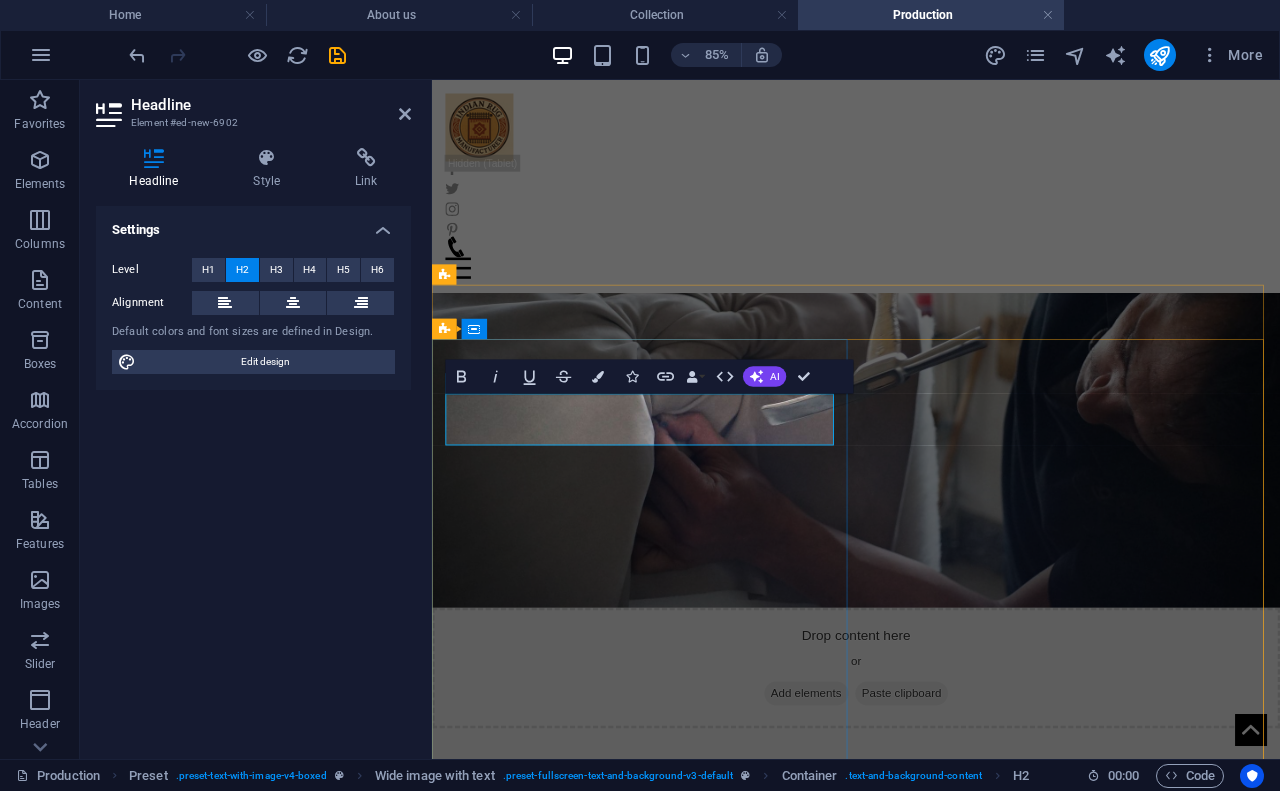scroll, scrollTop: 1500, scrollLeft: 0, axis: vertical 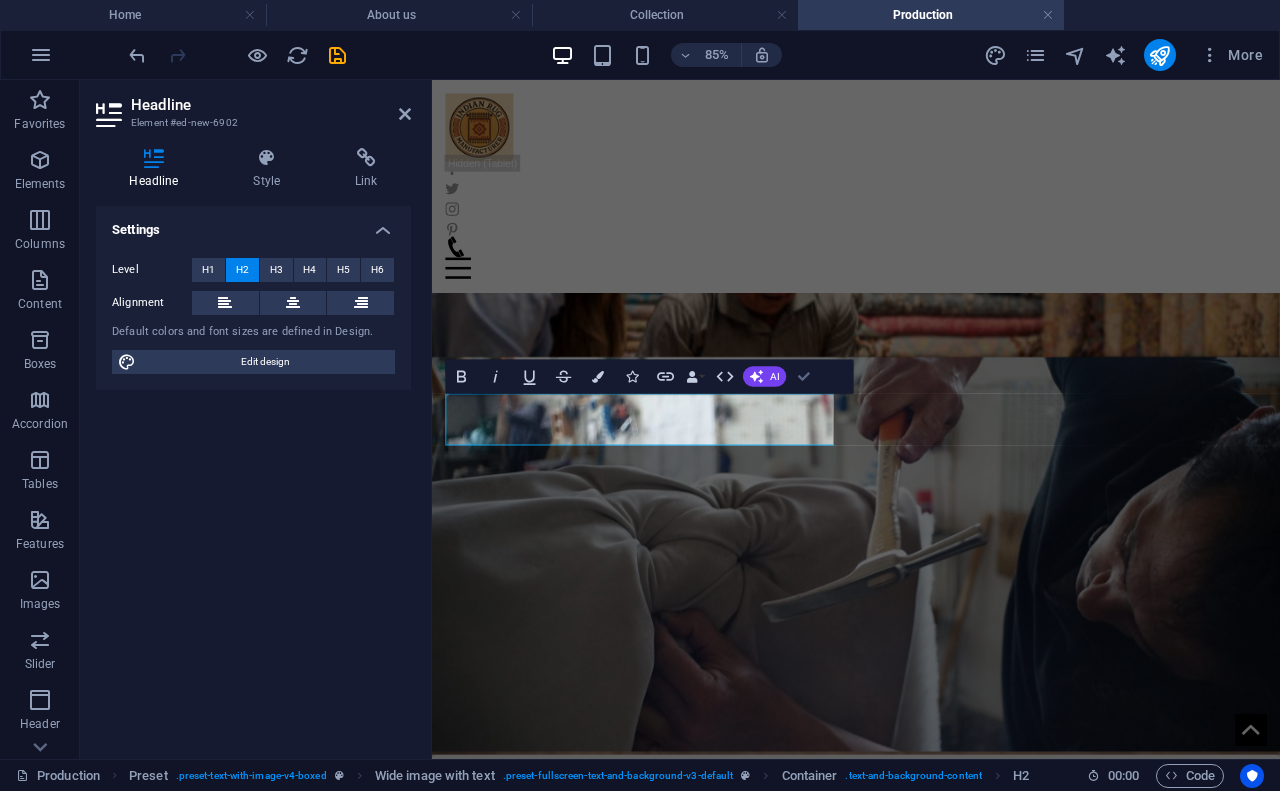 drag, startPoint x: 816, startPoint y: 380, endPoint x: 731, endPoint y: 305, distance: 113.35784 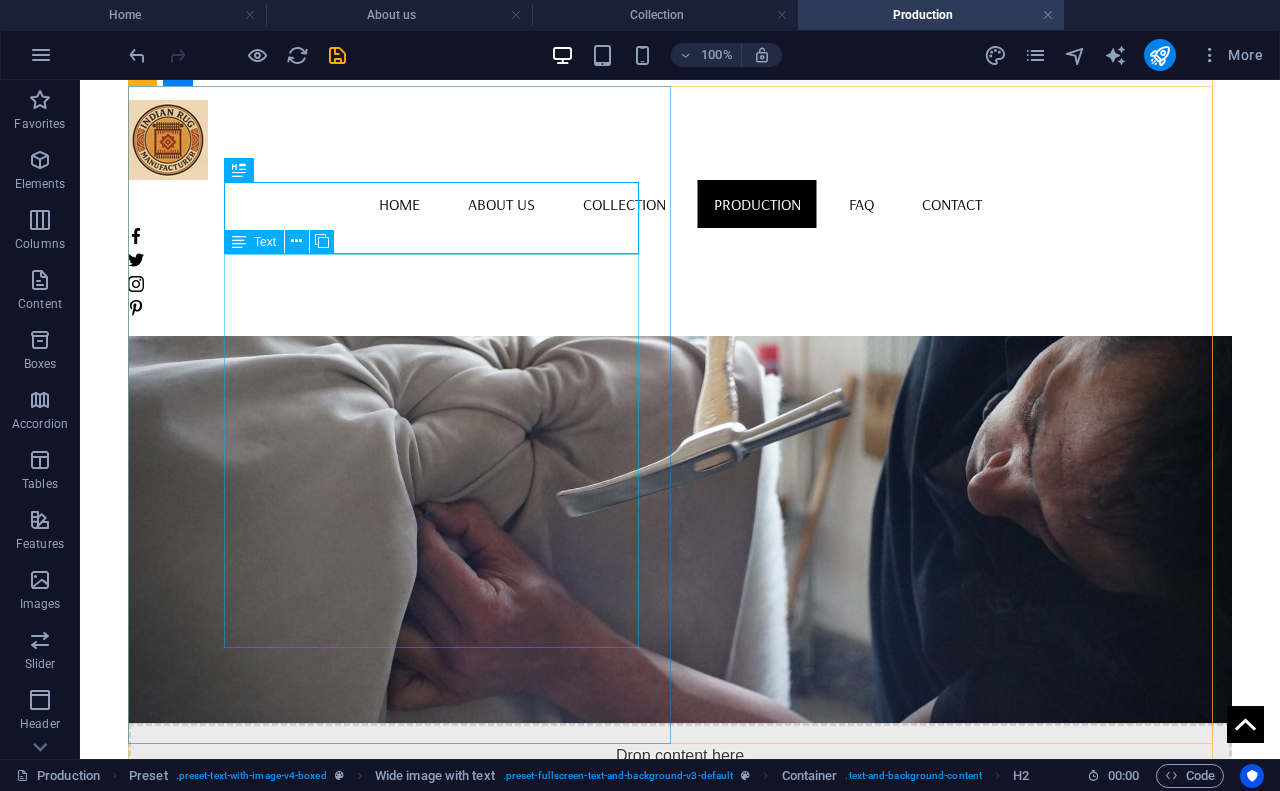 scroll, scrollTop: 2248, scrollLeft: 0, axis: vertical 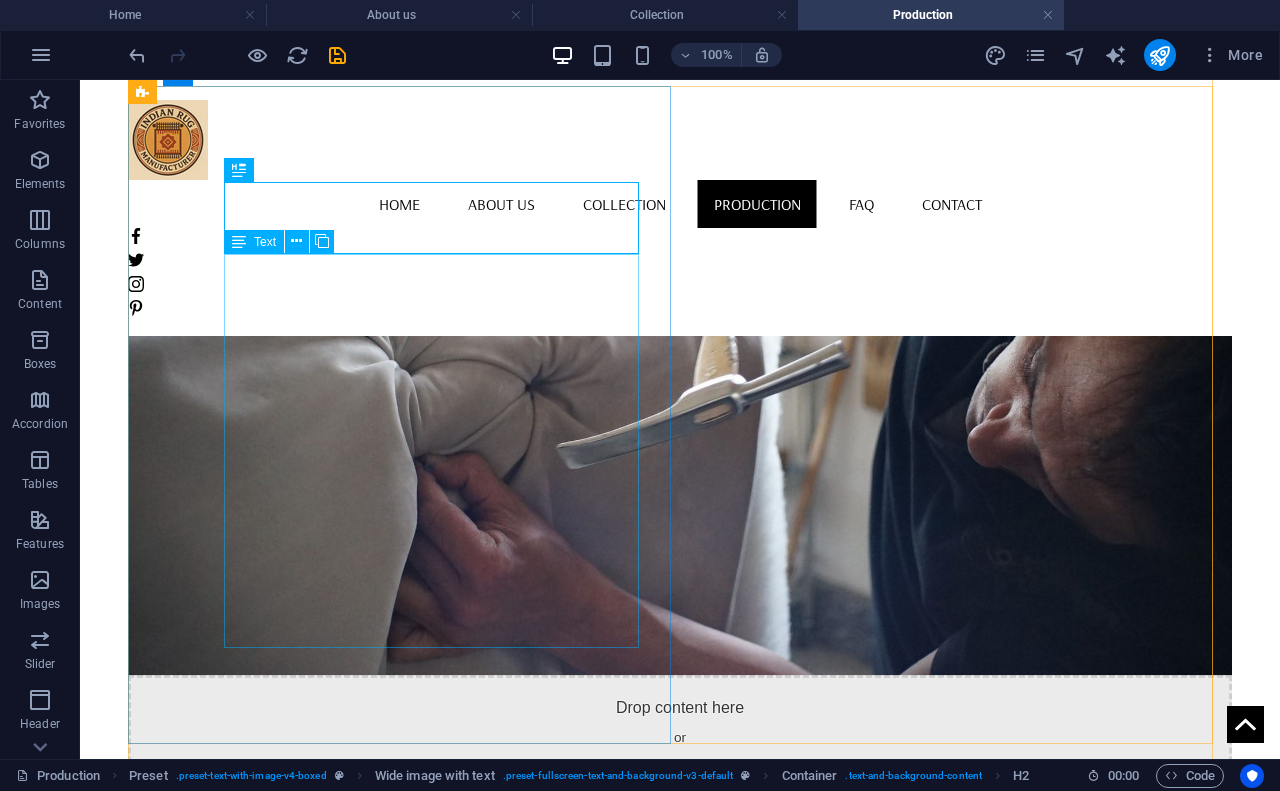 click on "Every handmade rug begins with a unique design concept. Master designers sketch intricate patterns based on traditional motifs, tribal heritage, floral elements, or modern abstract art. The design is carefully planned, including the size, color palette, and layout of motifs. | Patterns are often drafted on graph paper (called “naksha”) or digitally. | Each square represents one knot, helping weavers follow the design precisely. | Designers choose color schemes that are both aesthetic and aligned with market preferences." at bounding box center [704, 1614] 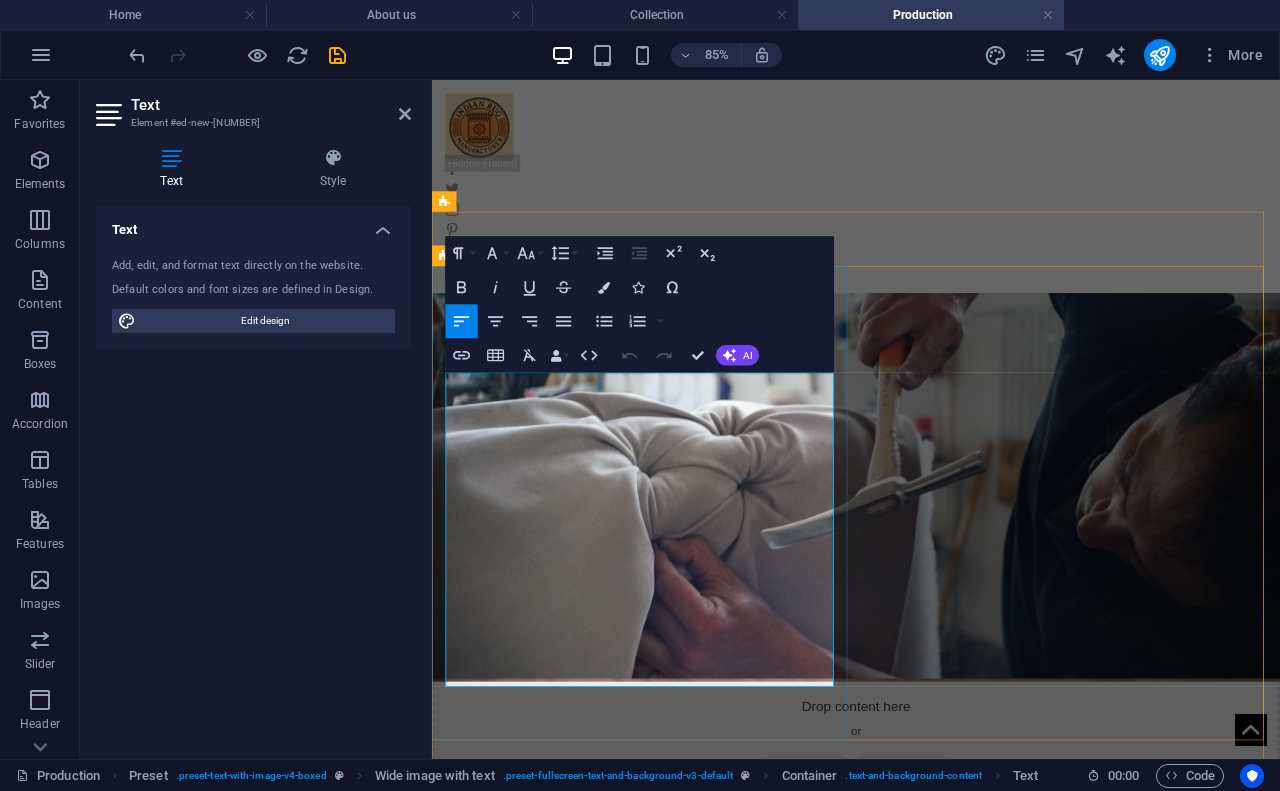 drag, startPoint x: 753, startPoint y: 785, endPoint x: 432, endPoint y: 427, distance: 480.8378 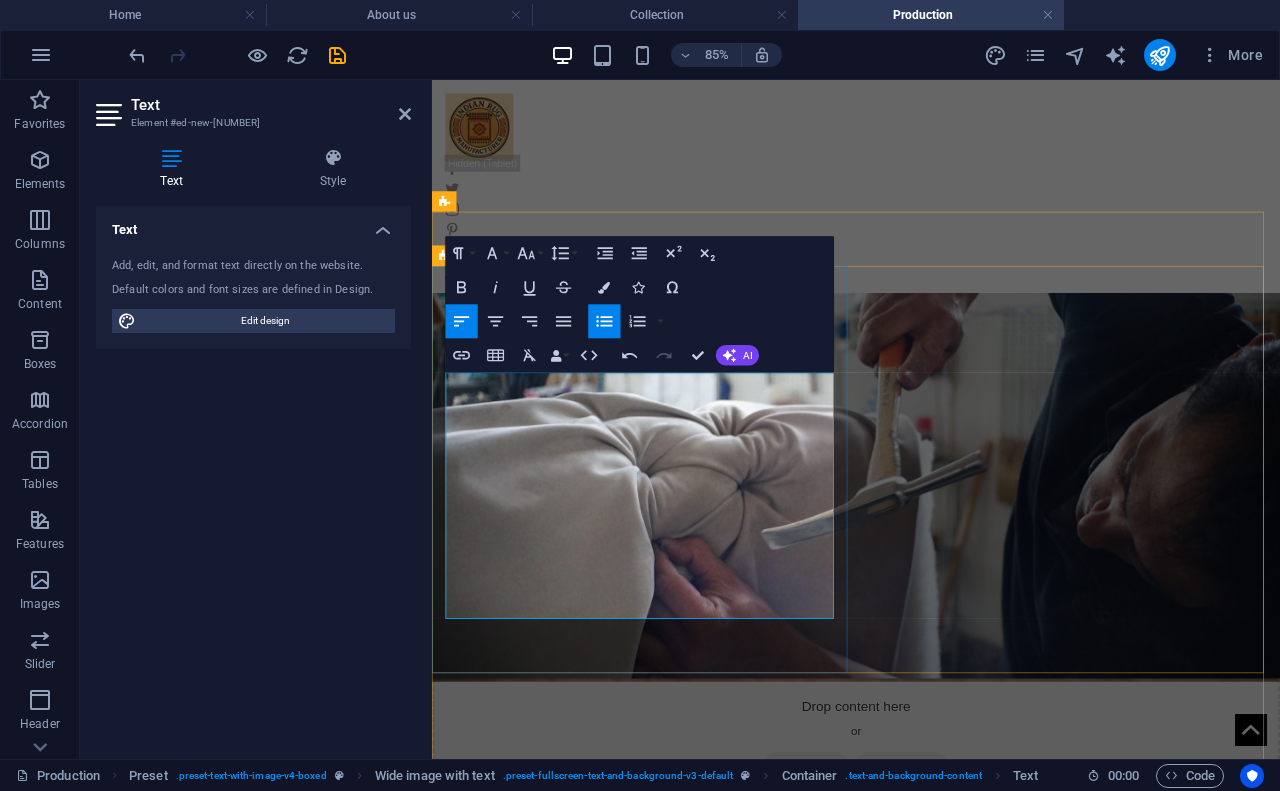 click on "Vegetable dyes  and  natural dyes  are used for authenticity and sustainability. Modern chemical dyes offer a wider color palette and consistency. After dyeing, the yarn is sun-dried for days to ensure color stability." at bounding box center [931, 1637] 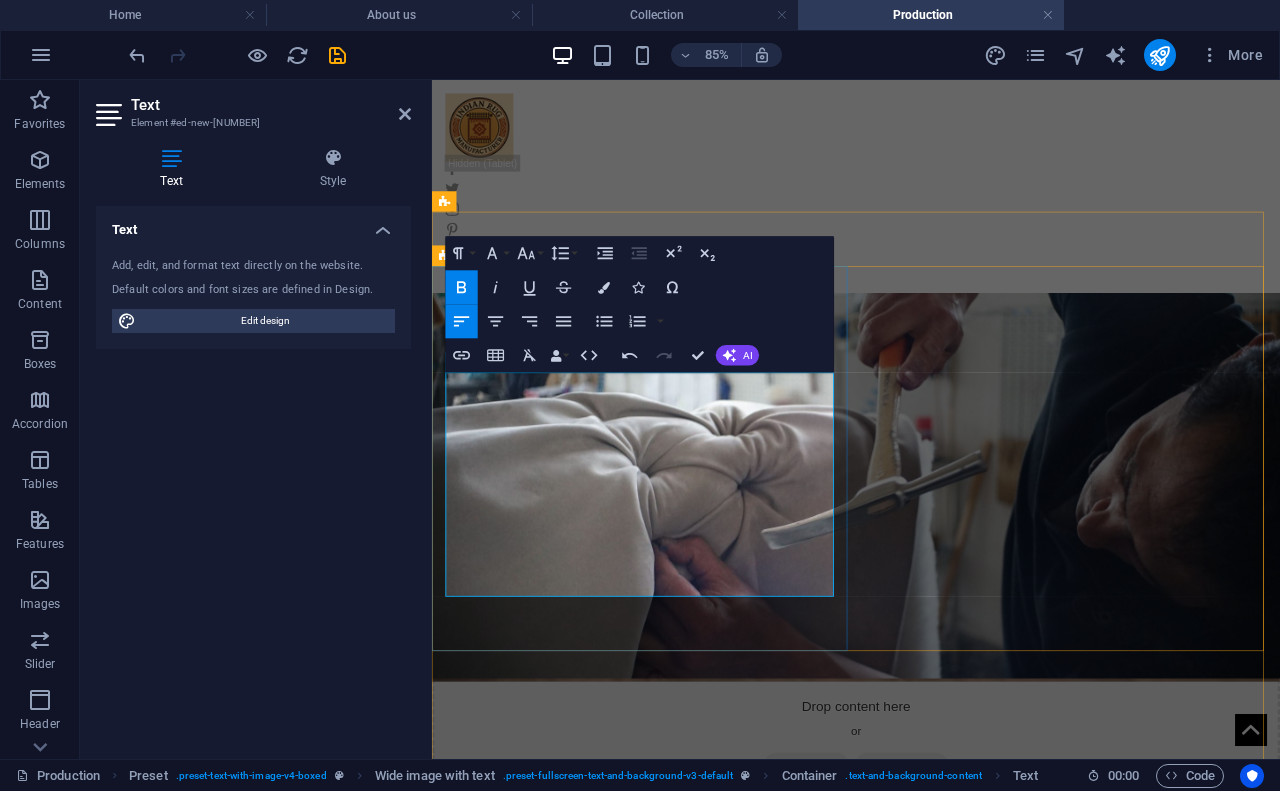 click on "Modern chemical dyes offer a wider color palette and consistency." at bounding box center (939, 1624) 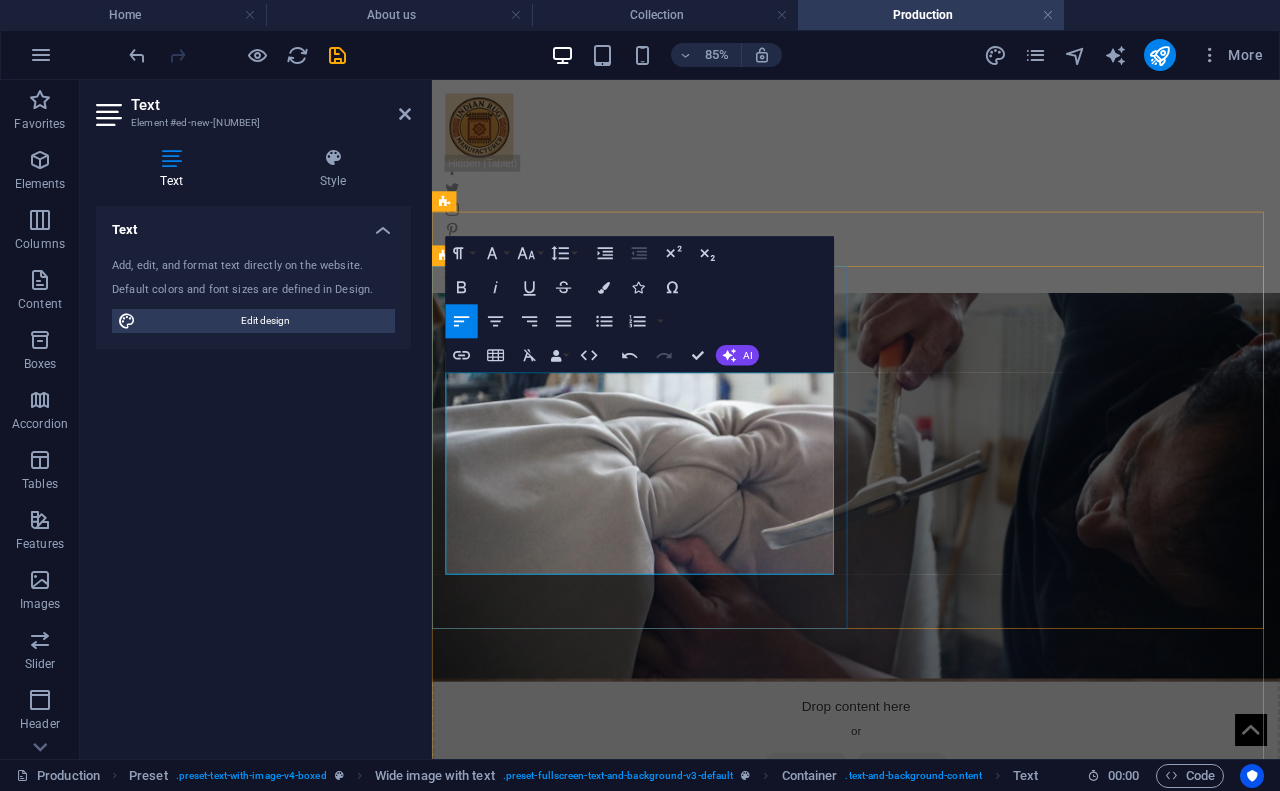 click on "After dyeing, the yarn is sun-dried for days to ensure color stability." at bounding box center [939, 1650] 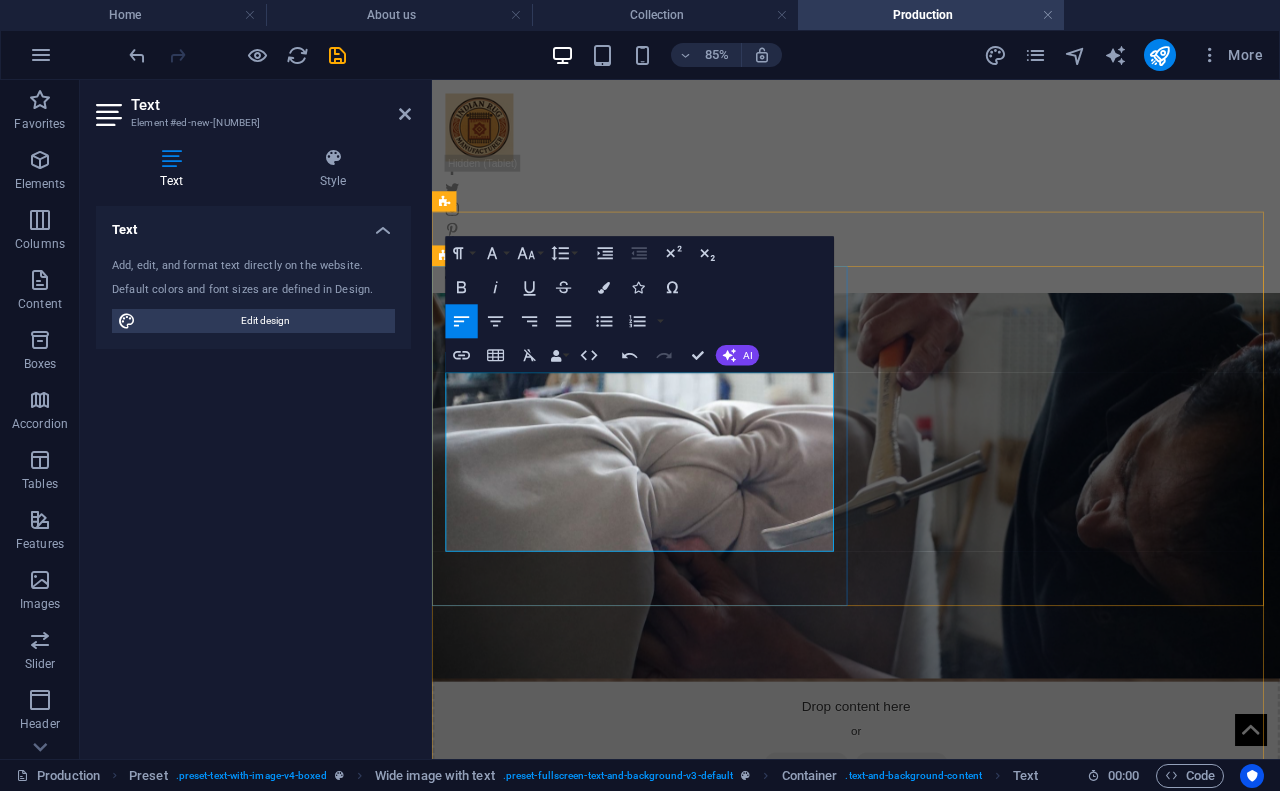type 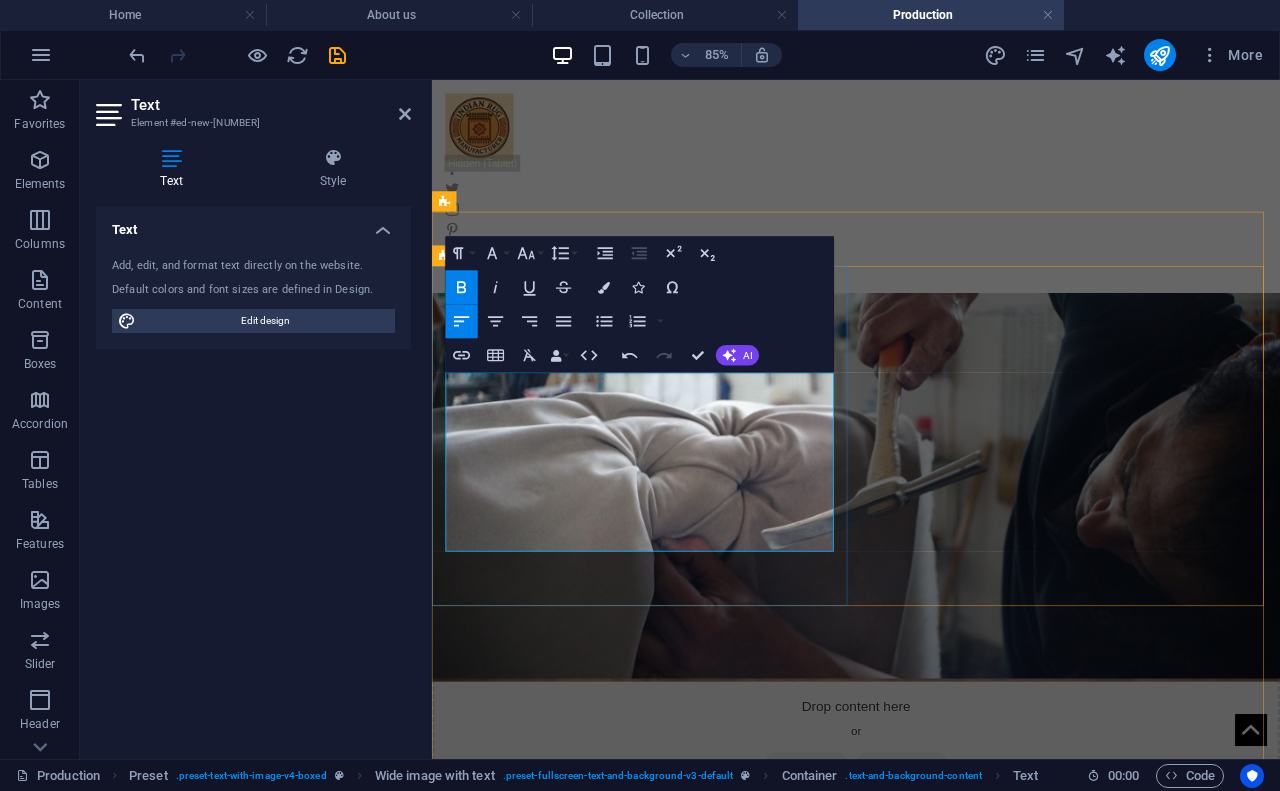 click on "The yarn is dyed in the selected colors using both traditional and modern techniques." at bounding box center (931, 1543) 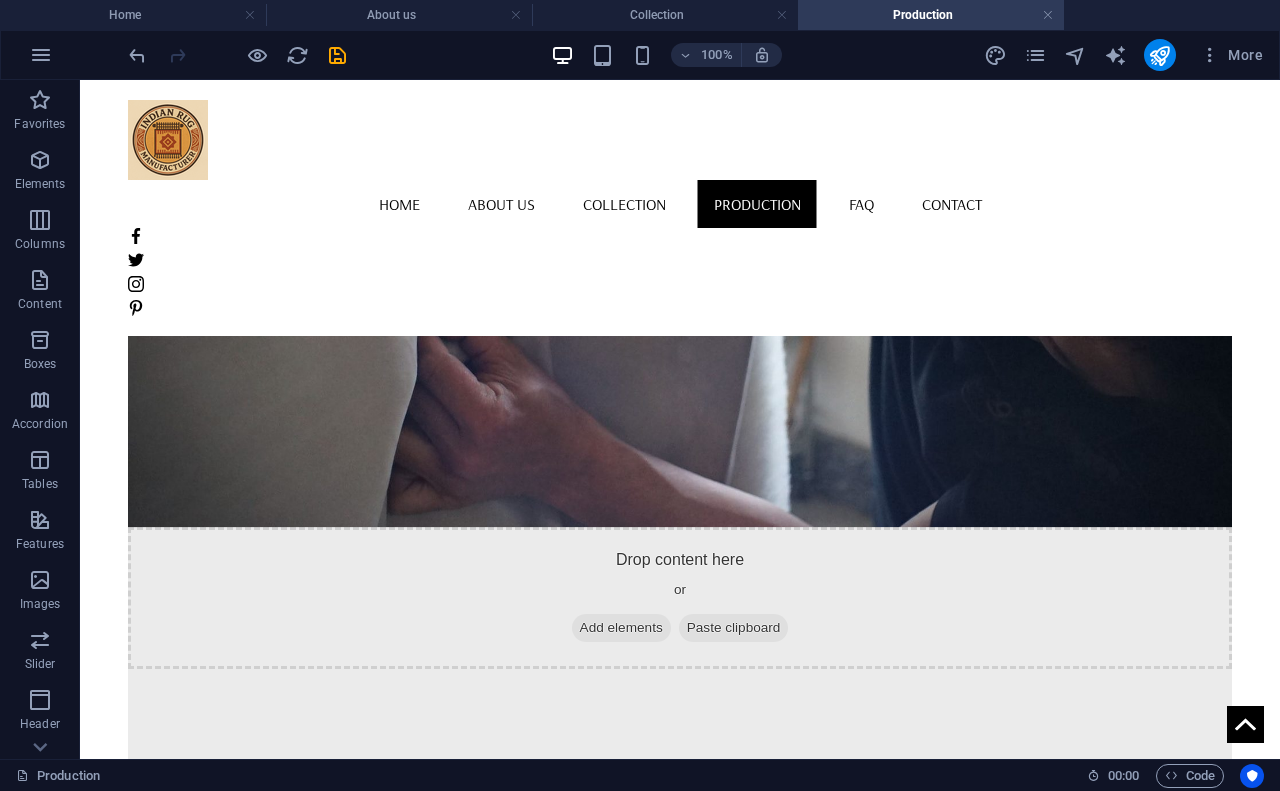 scroll, scrollTop: 2420, scrollLeft: 0, axis: vertical 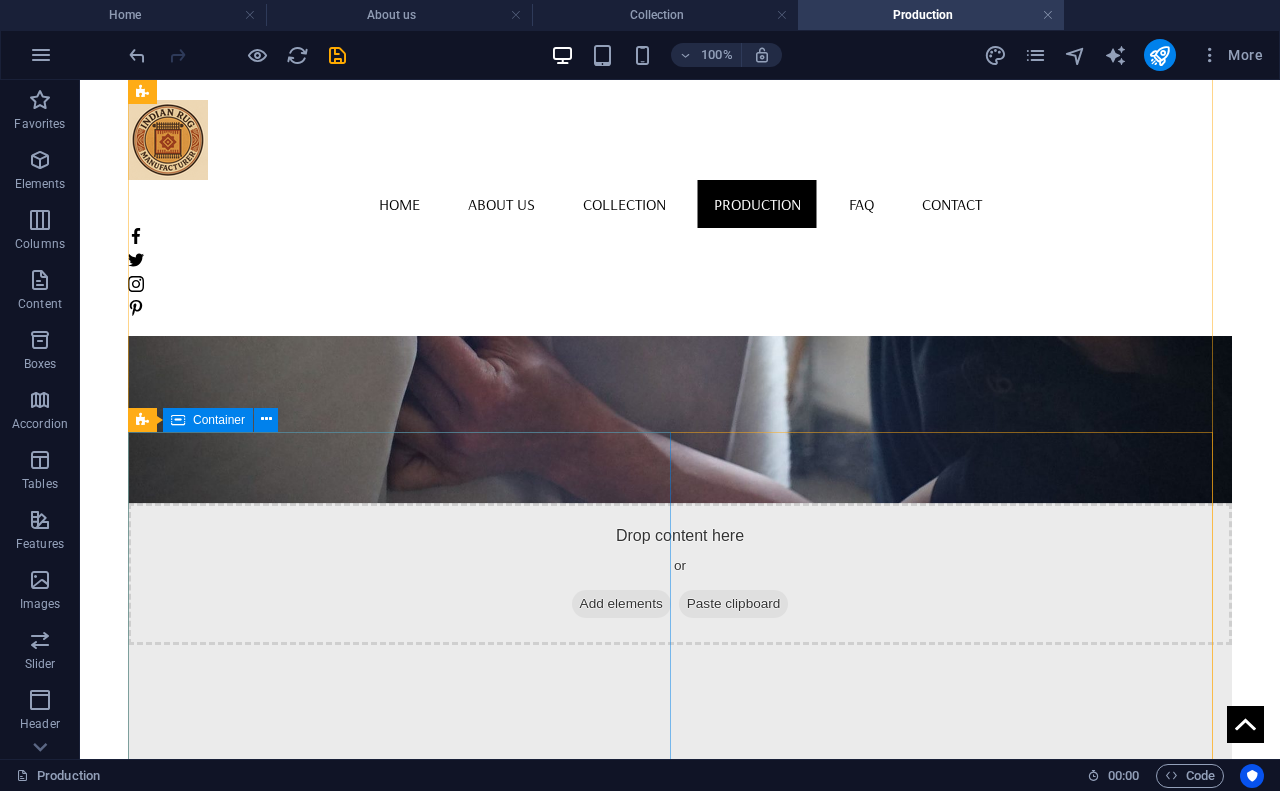 drag, startPoint x: 753, startPoint y: 517, endPoint x: 652, endPoint y: 525, distance: 101.31634 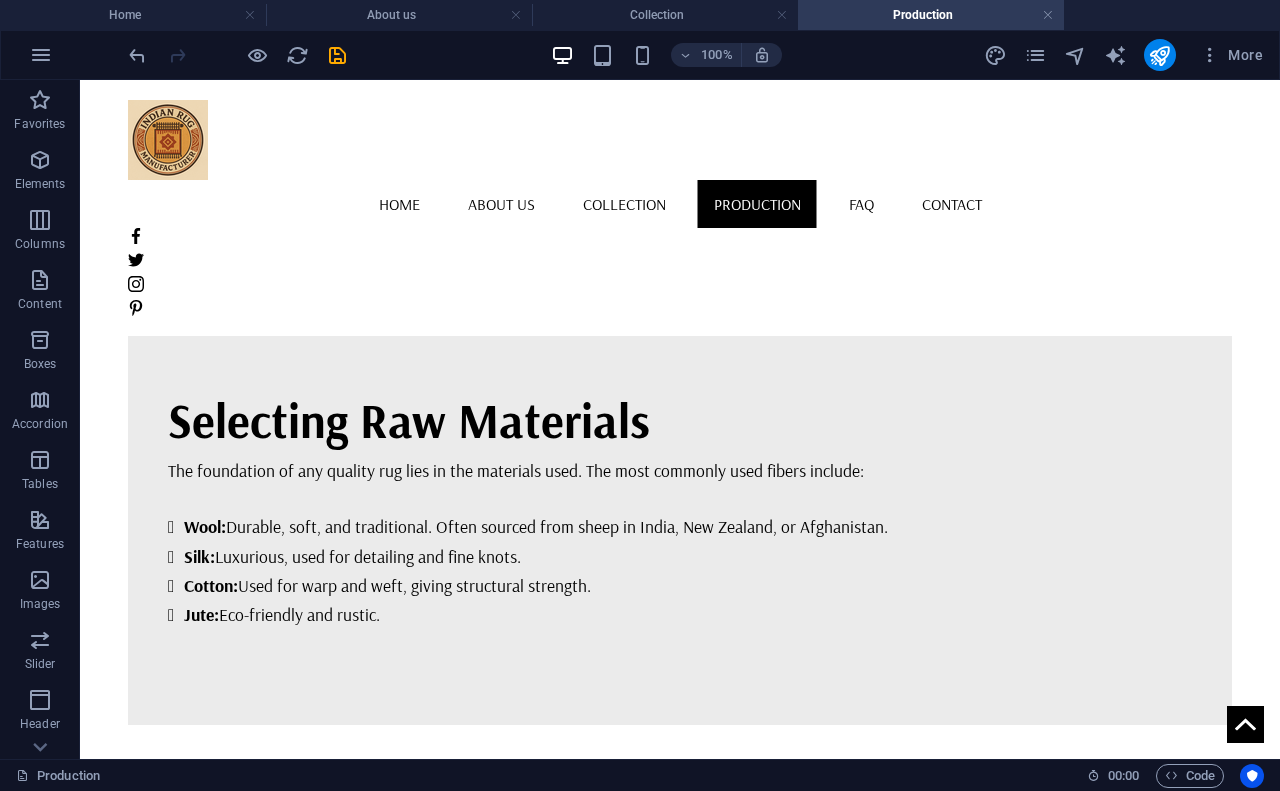 scroll, scrollTop: 2836, scrollLeft: 0, axis: vertical 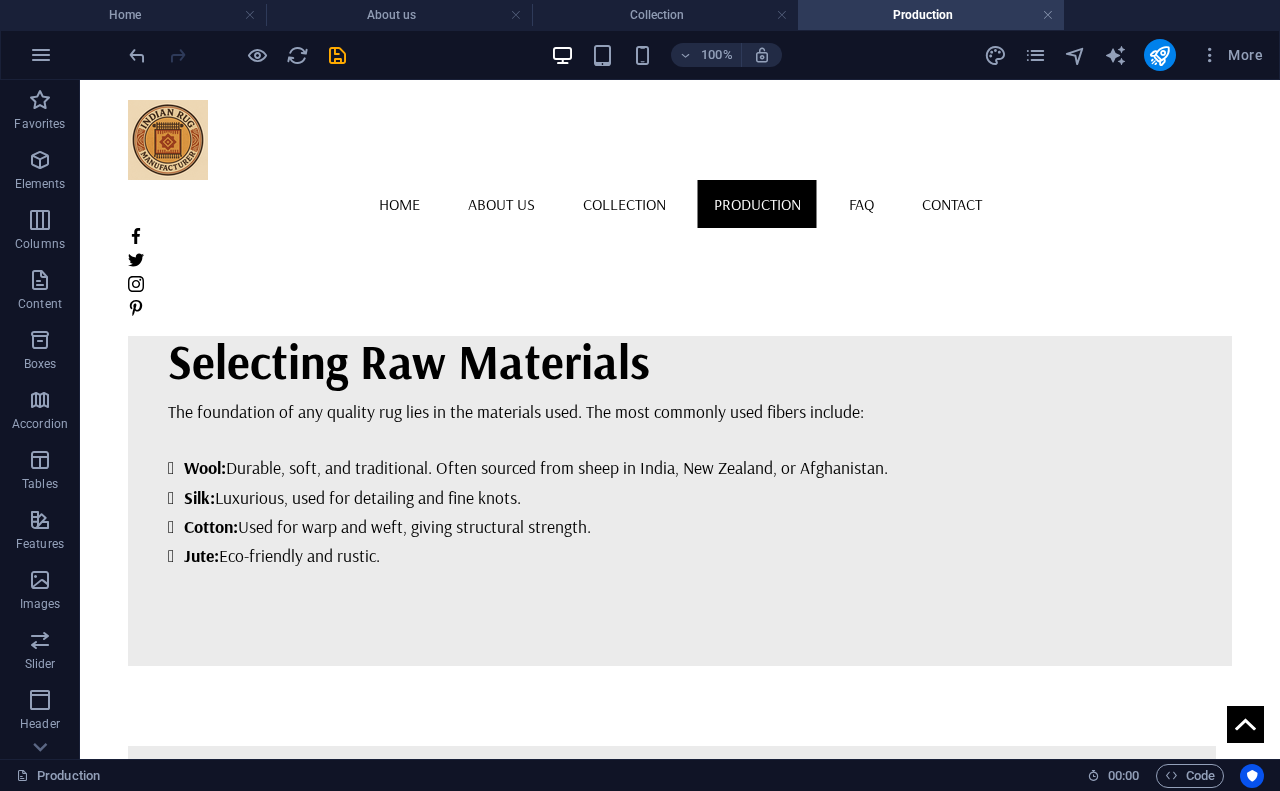 click at bounding box center [672, 2305] 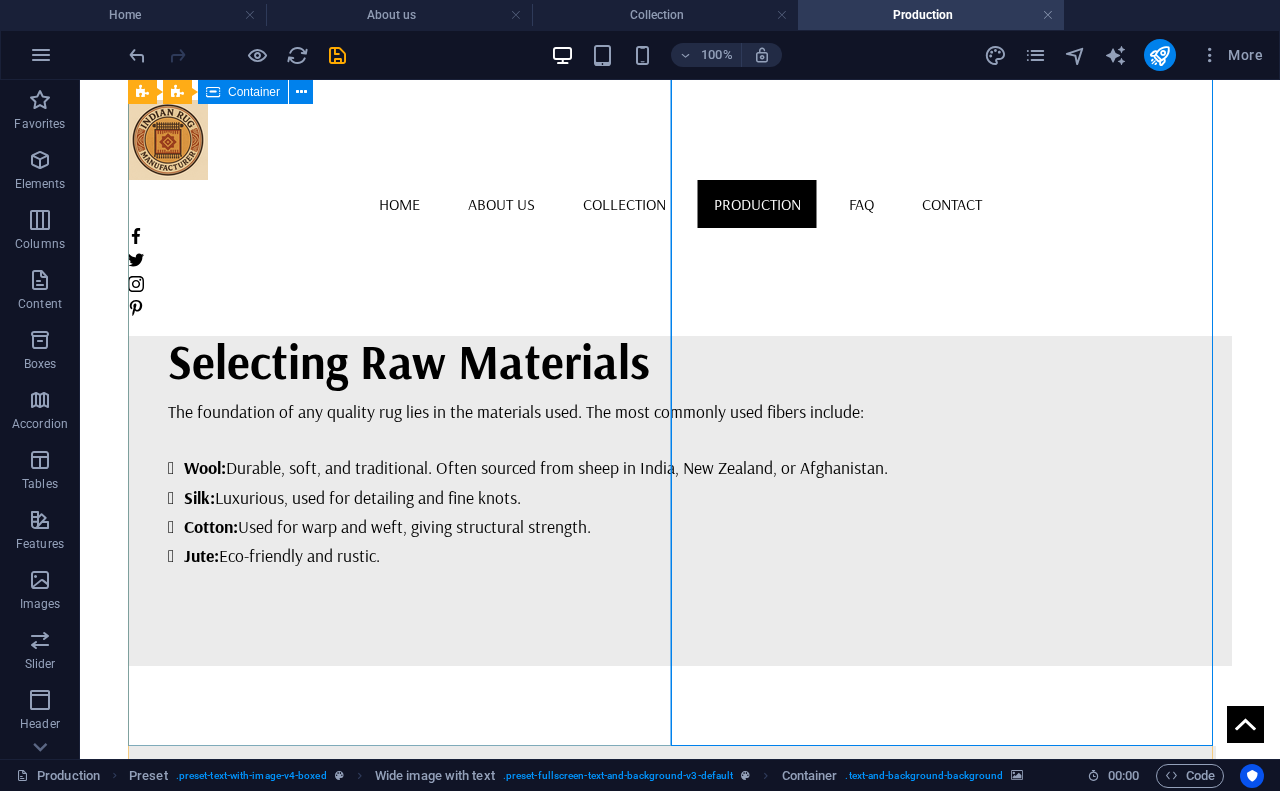 drag, startPoint x: 791, startPoint y: 482, endPoint x: 221, endPoint y: 482, distance: 570 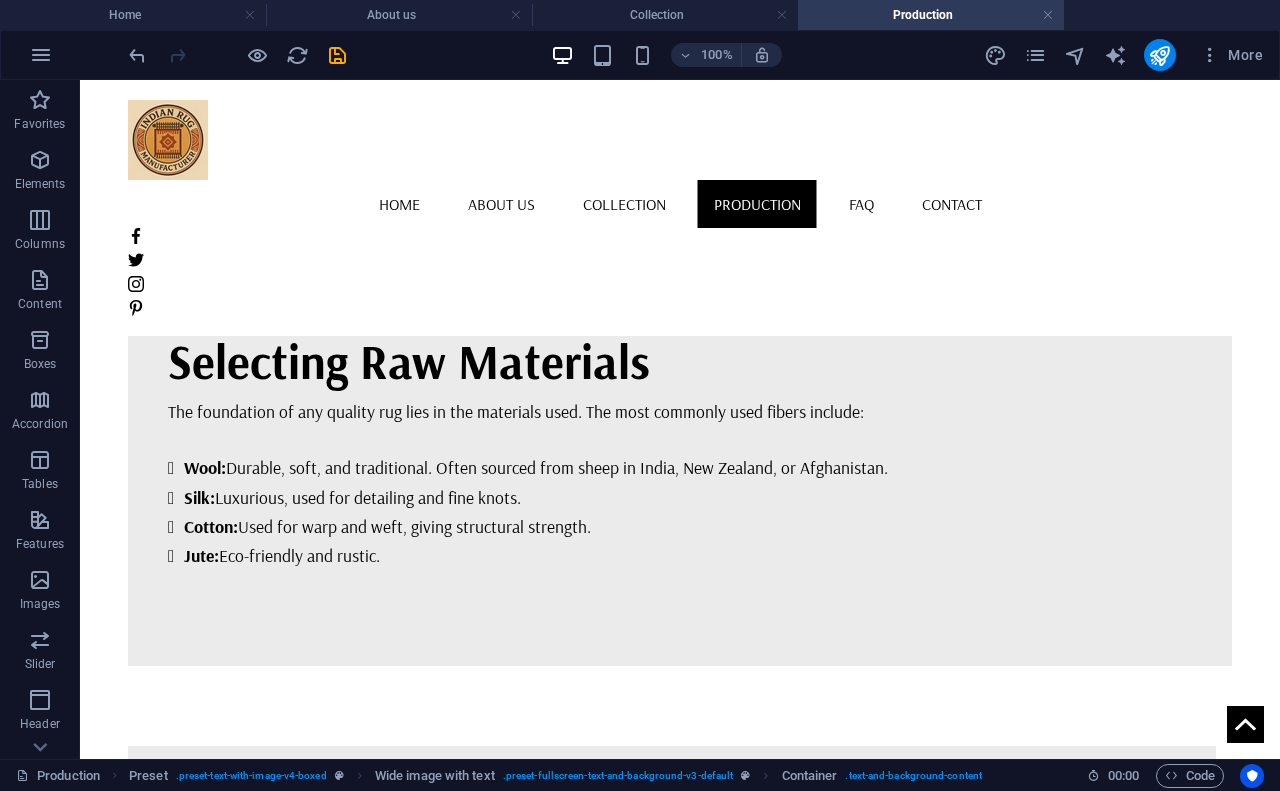 drag, startPoint x: 151, startPoint y: 416, endPoint x: 876, endPoint y: 498, distance: 729.6225 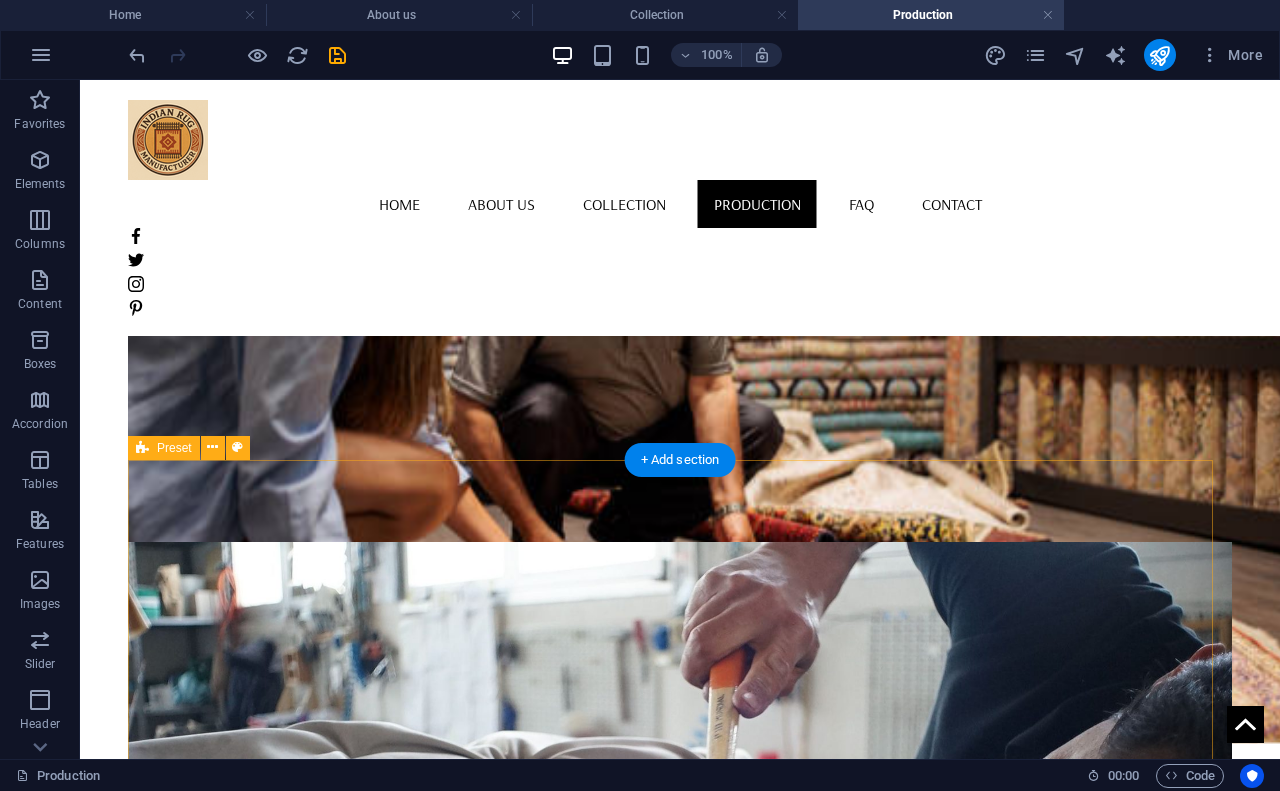 scroll, scrollTop: 1795, scrollLeft: 0, axis: vertical 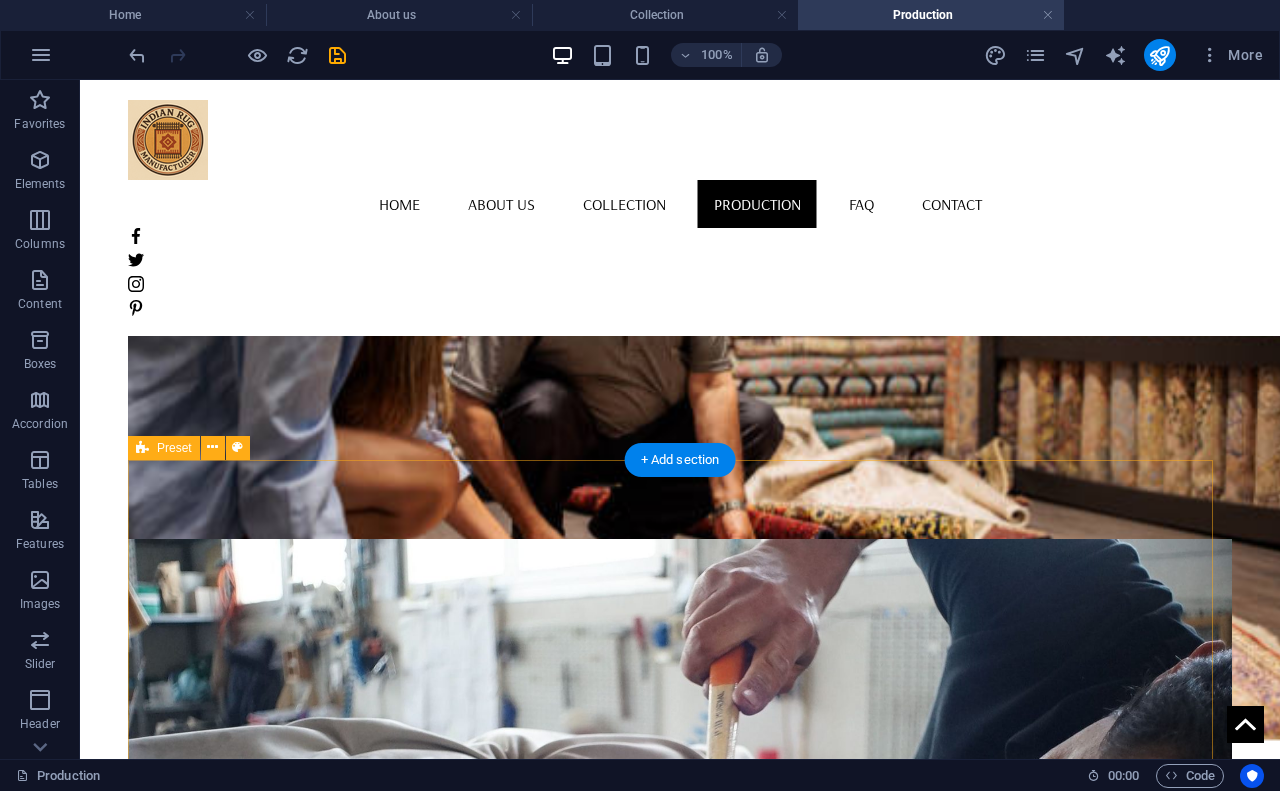 click on "Dyeing the Yarn The yarn is dyed in the selected colors using both traditional and modern techniques. | Vegetable dyes  and  natural dyes  are used for authenticity and sustainability. | Modern chemical dyes offer a wider color palette and consistency. | After dyeing, the yarn is sun-dried for days to ensure color stability. Chindi Rug Chindi Rug Designing the Pattern Every handmade rug begins with a unique design concept. Master designers sketch intricate patterns based on traditional motifs, tribal heritage, floral elements, or modern abstract art. The design is carefully planned, including the size, color palette, and layout of motifs. | Patterns are often drafted on graph paper (called “naksha”) or digitally. | Each square represents one knot, helping weavers follow the design precisely. | Designers choose color schemes that are both aesthetic and aligned with market preferences." at bounding box center [680, 2625] 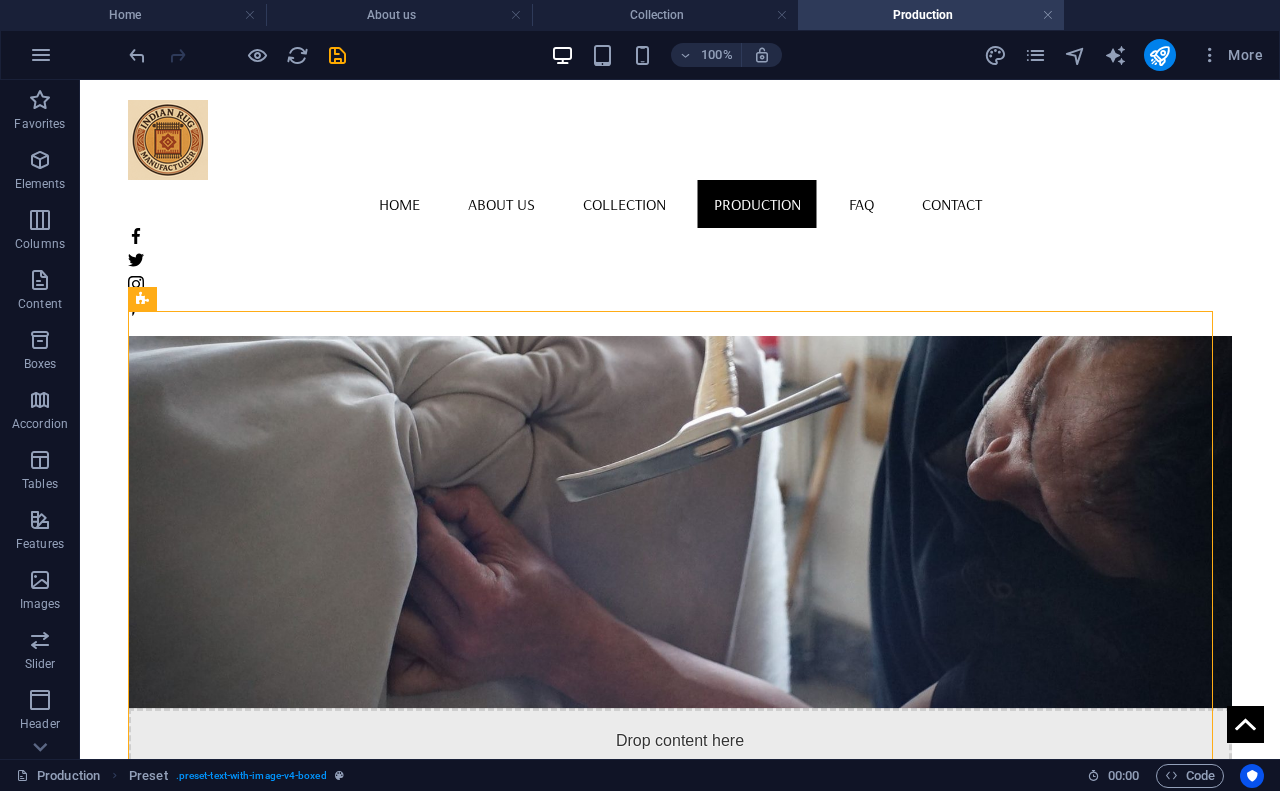 scroll, scrollTop: 2627, scrollLeft: 0, axis: vertical 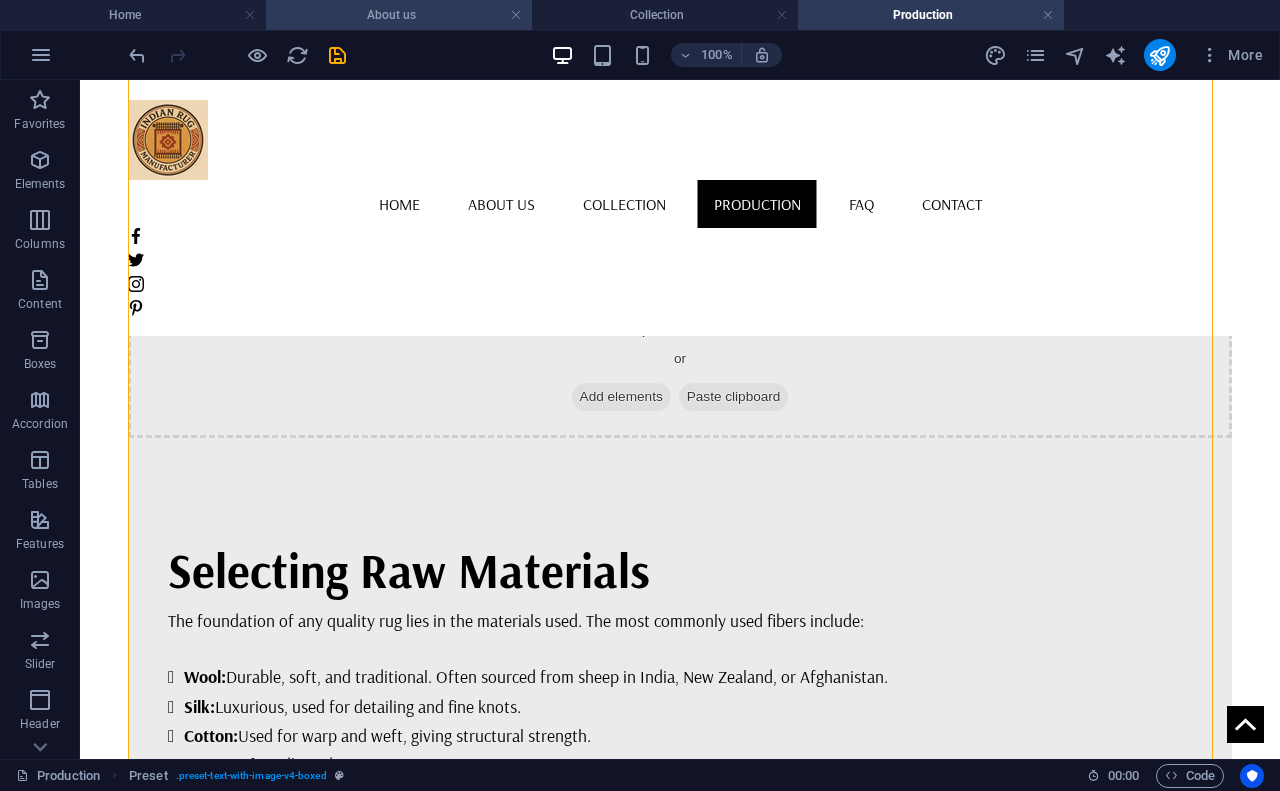 click on "About us" at bounding box center [399, 15] 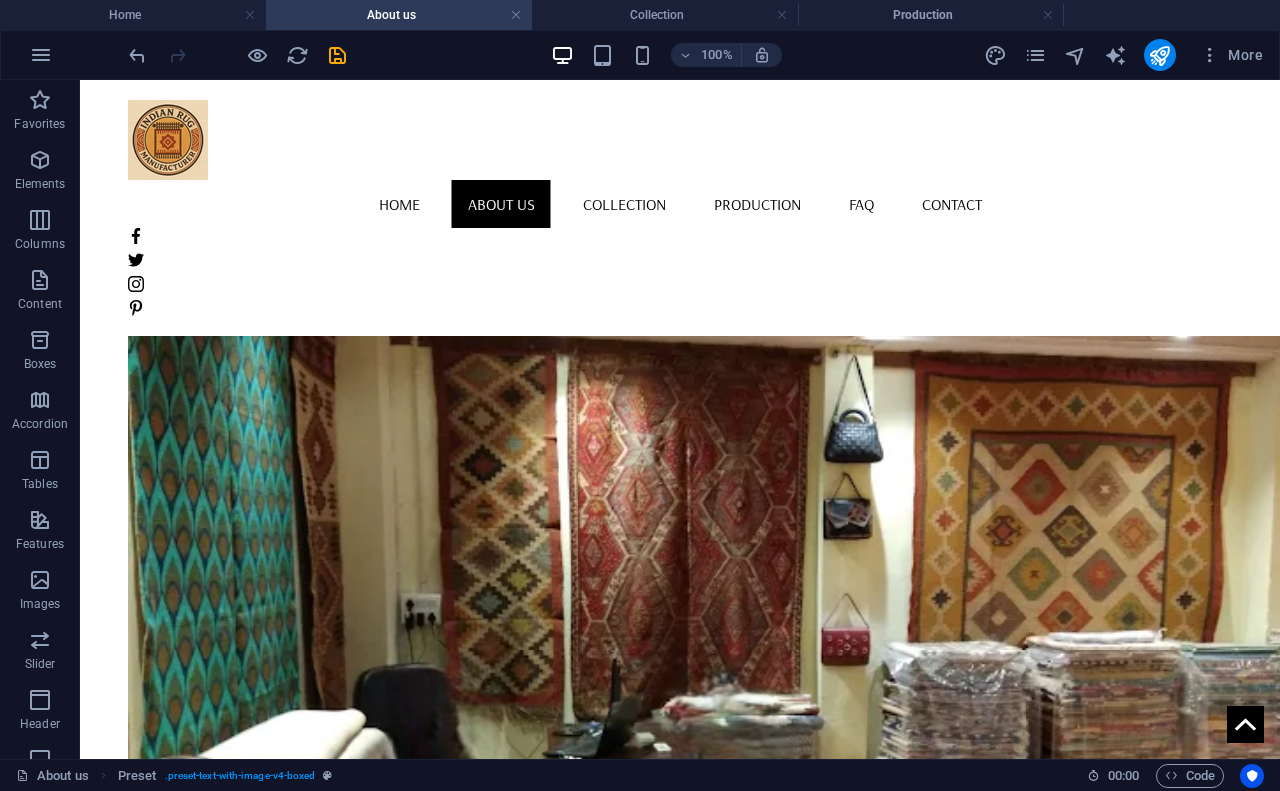 scroll, scrollTop: 0, scrollLeft: 0, axis: both 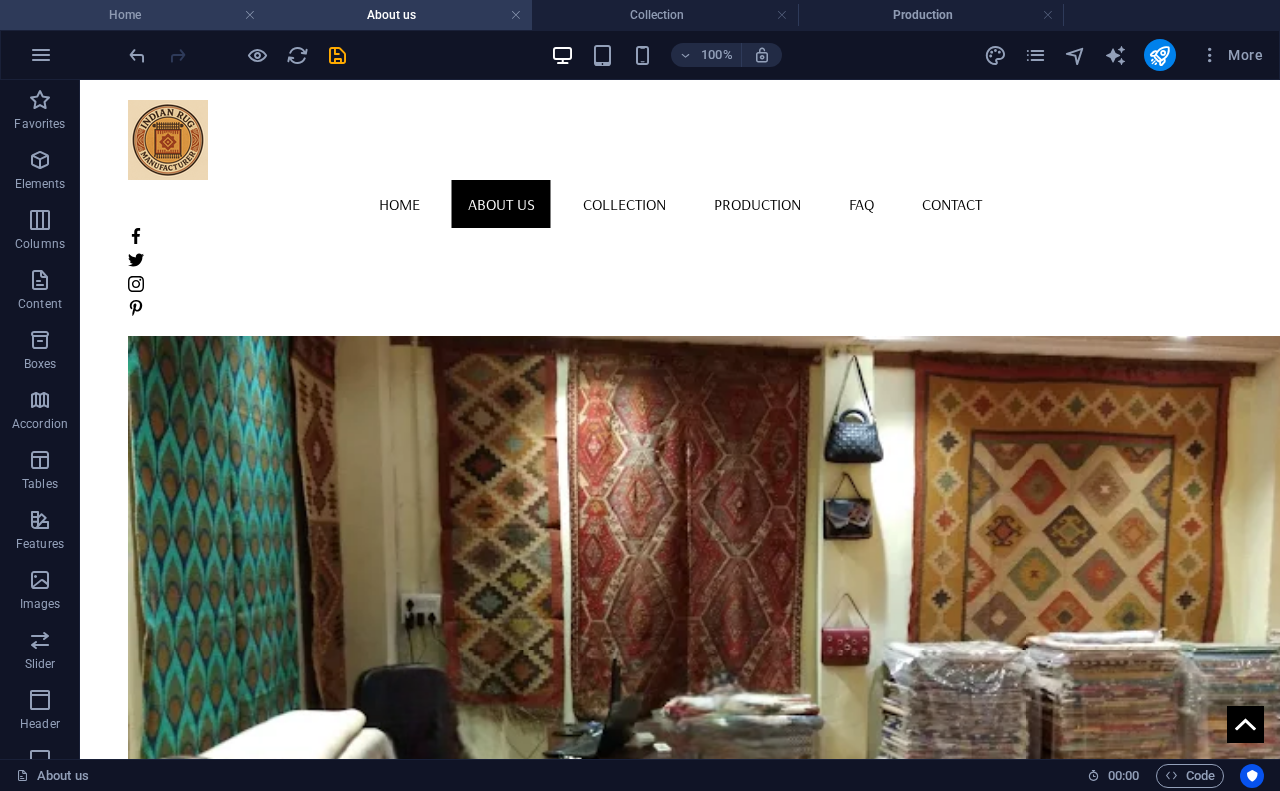 click on "Home" at bounding box center (133, 15) 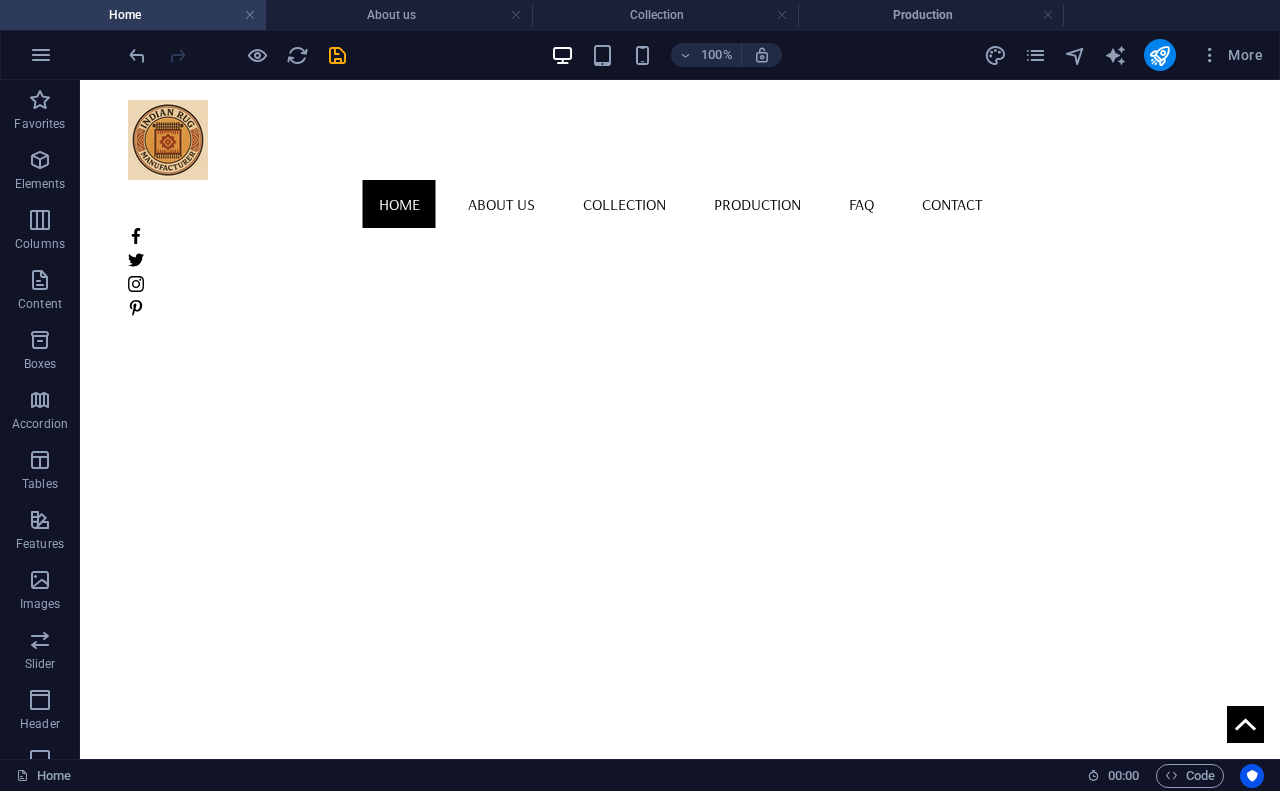 scroll, scrollTop: 167, scrollLeft: 0, axis: vertical 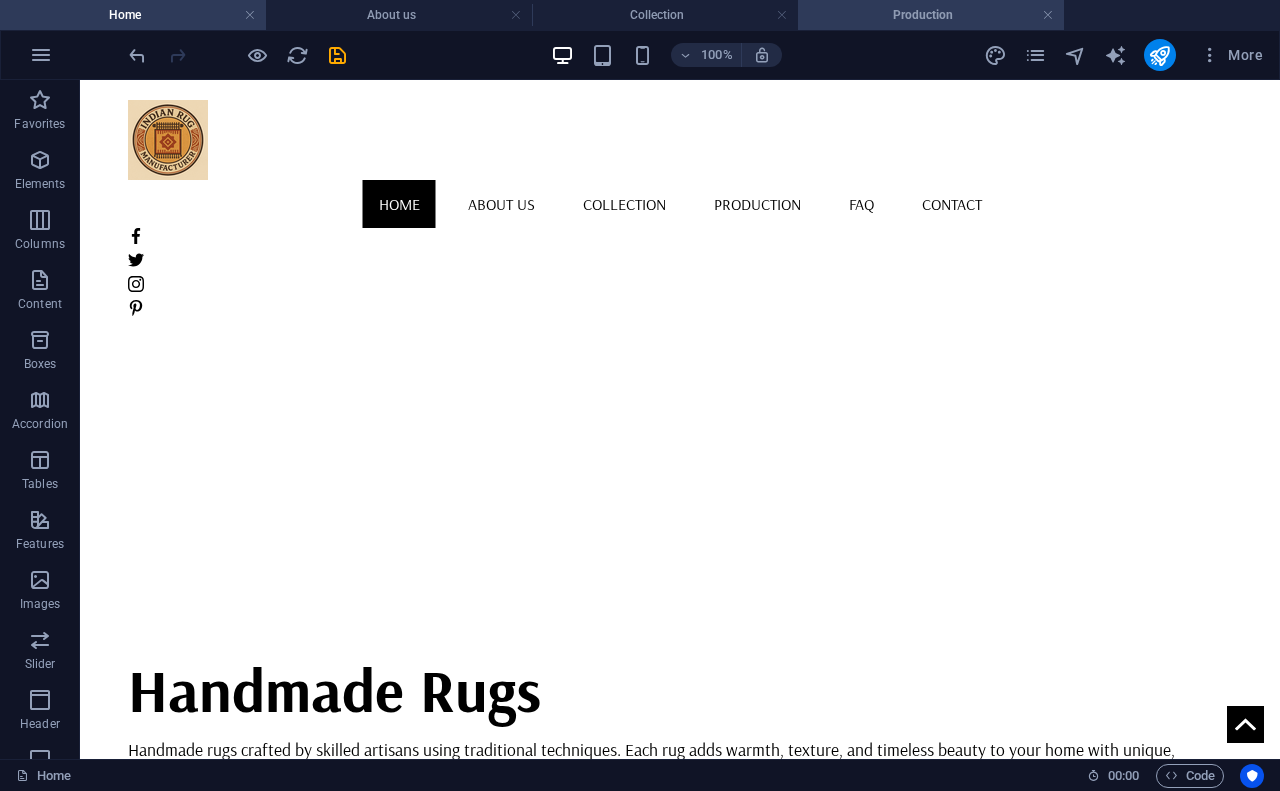 click on "Production" at bounding box center (931, 15) 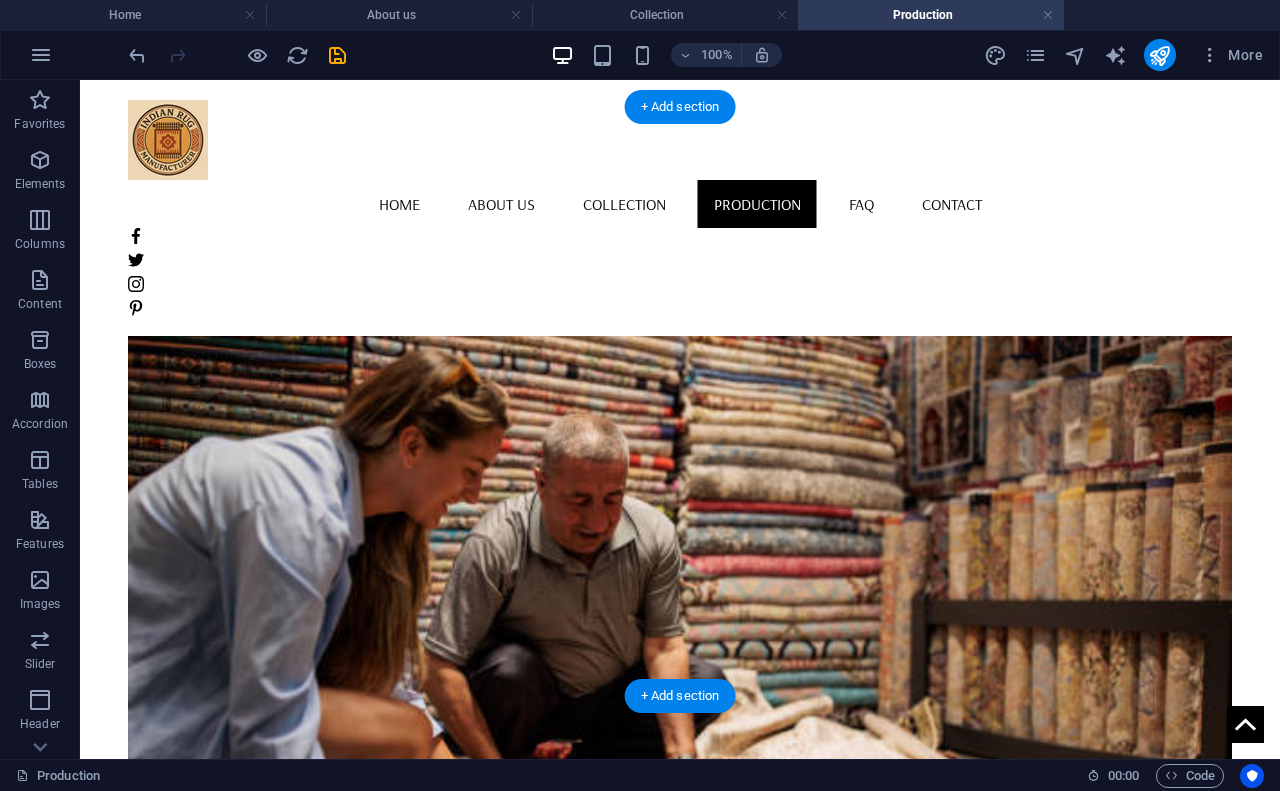 scroll, scrollTop: 1586, scrollLeft: 0, axis: vertical 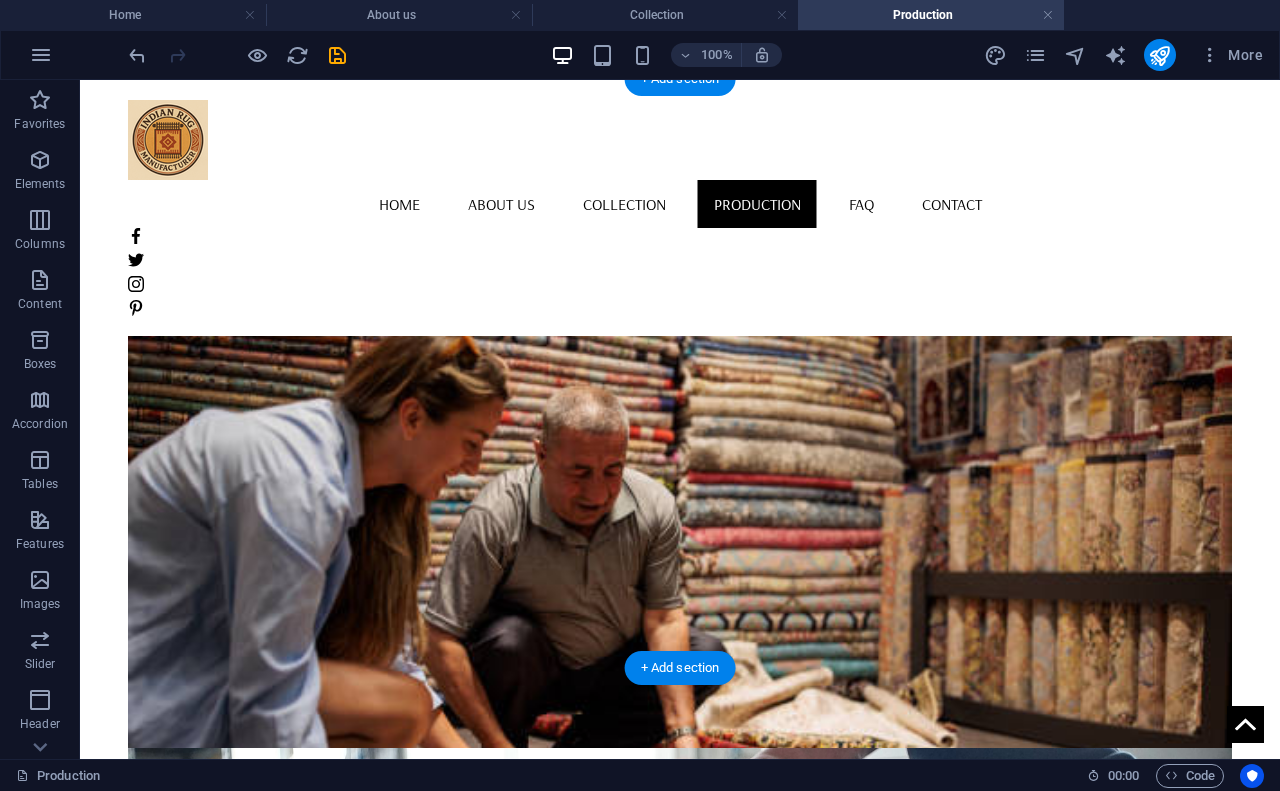 click at bounding box center [680, 1042] 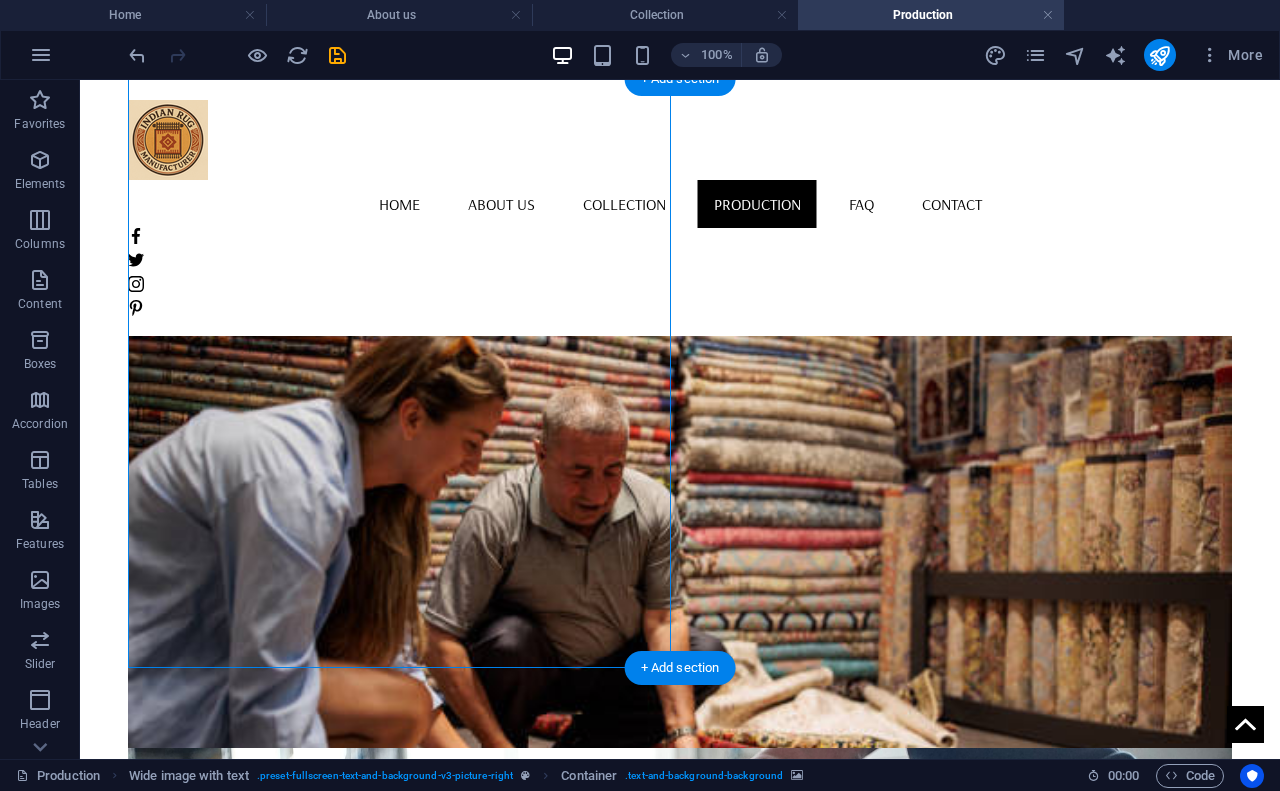 click at bounding box center [680, 1042] 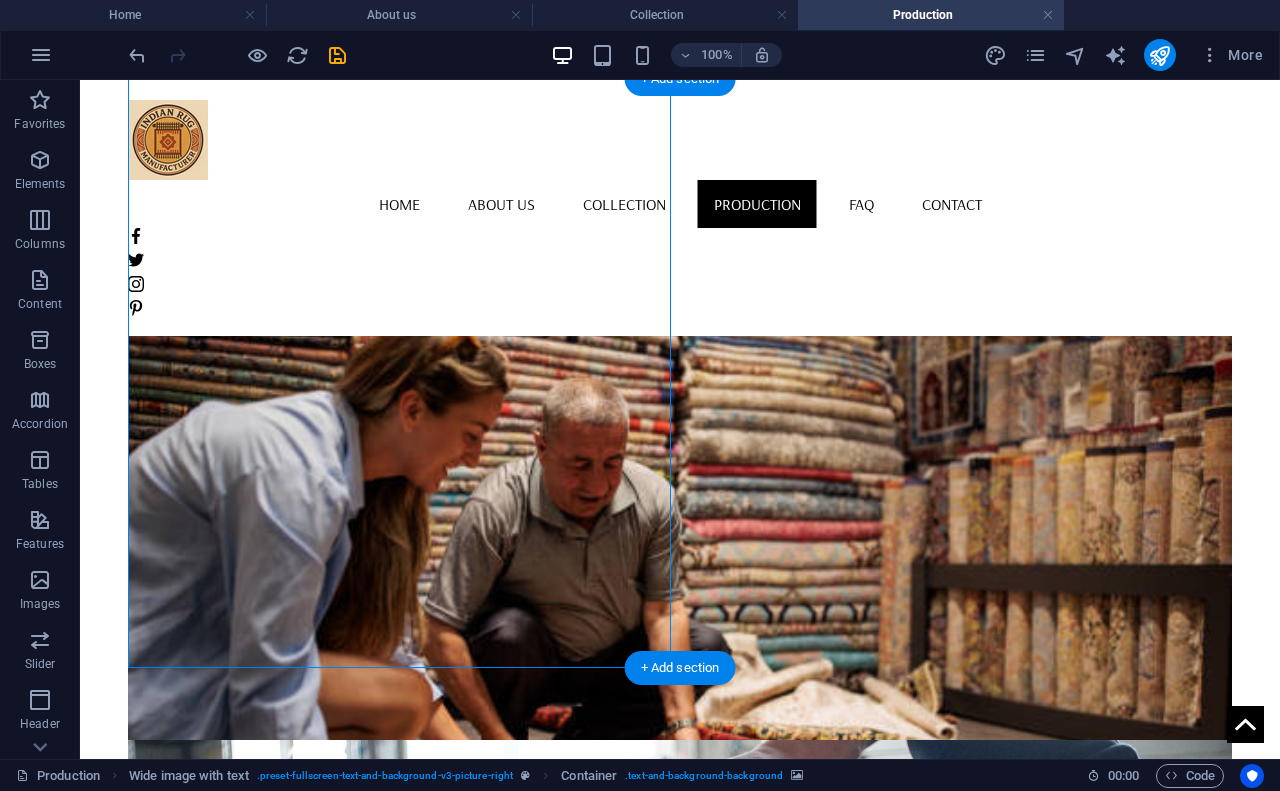 select on "px" 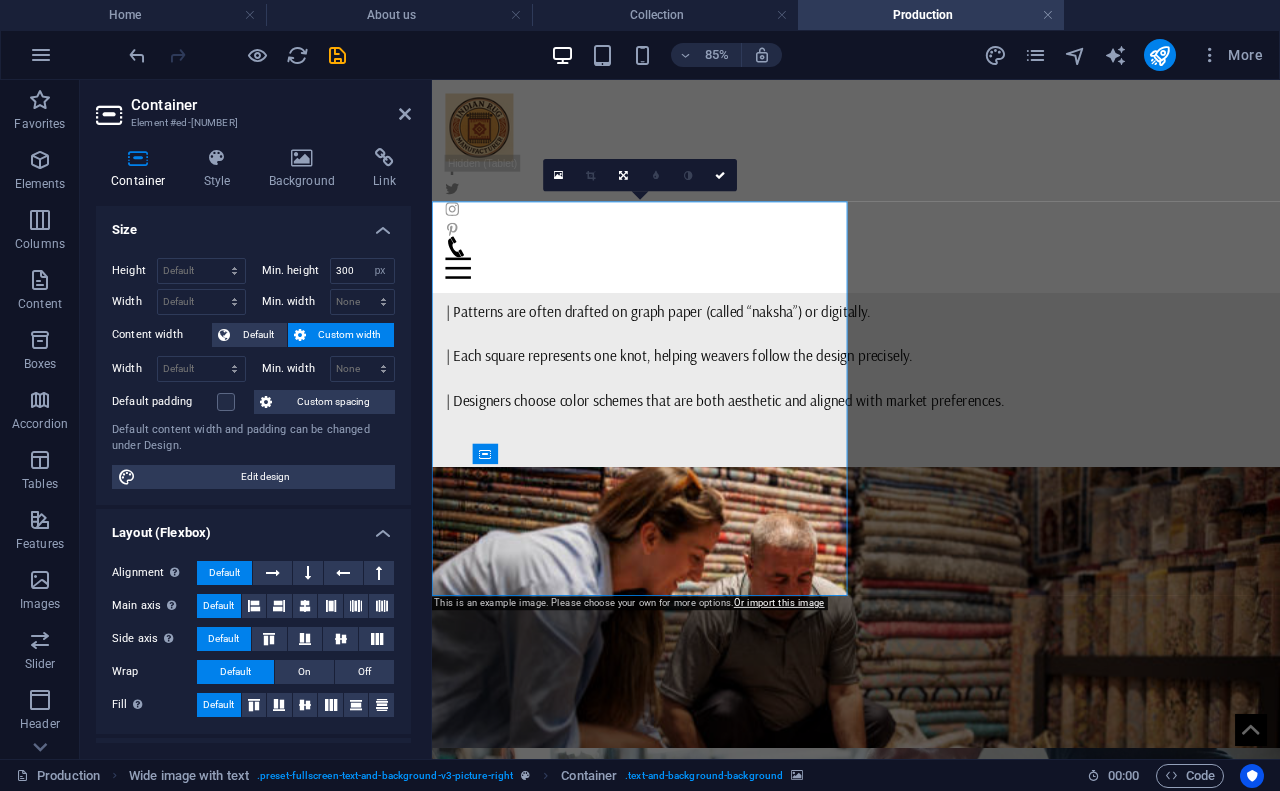 scroll, scrollTop: 961, scrollLeft: 0, axis: vertical 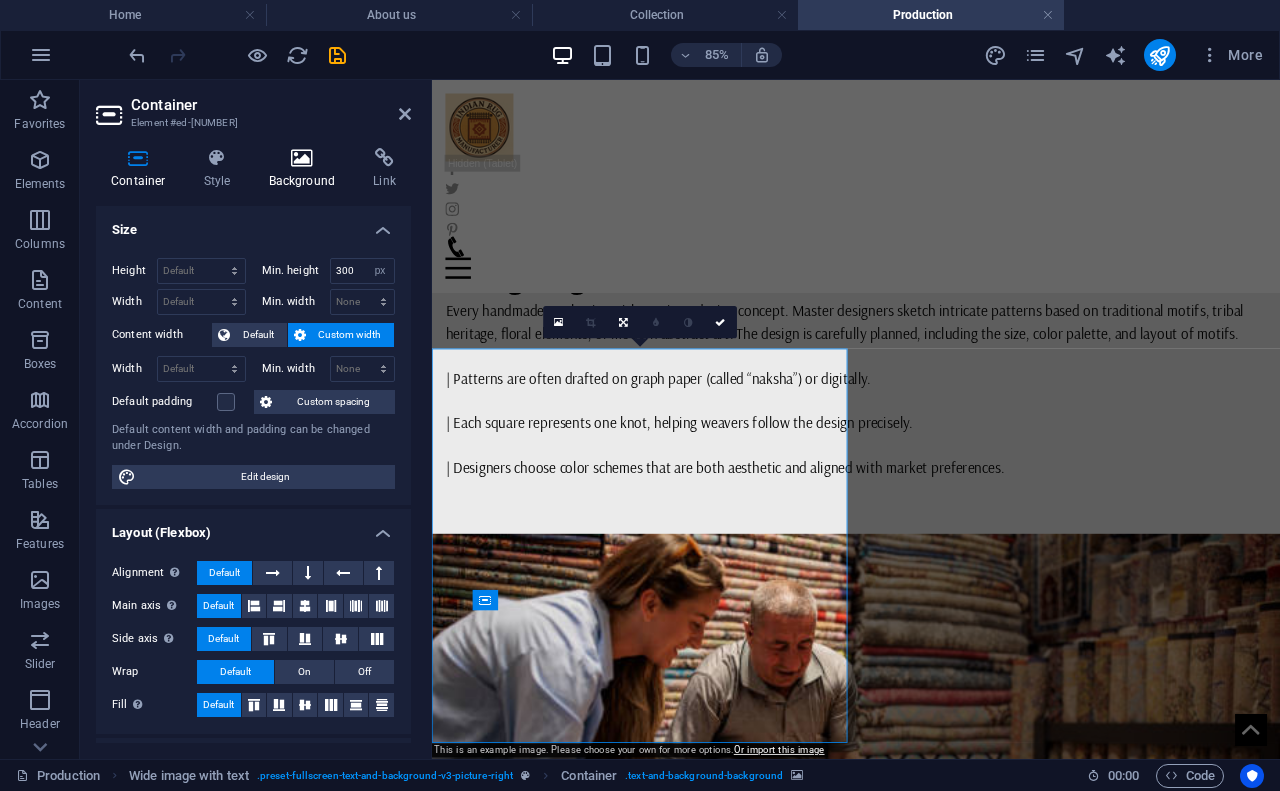 click on "Background" at bounding box center (306, 169) 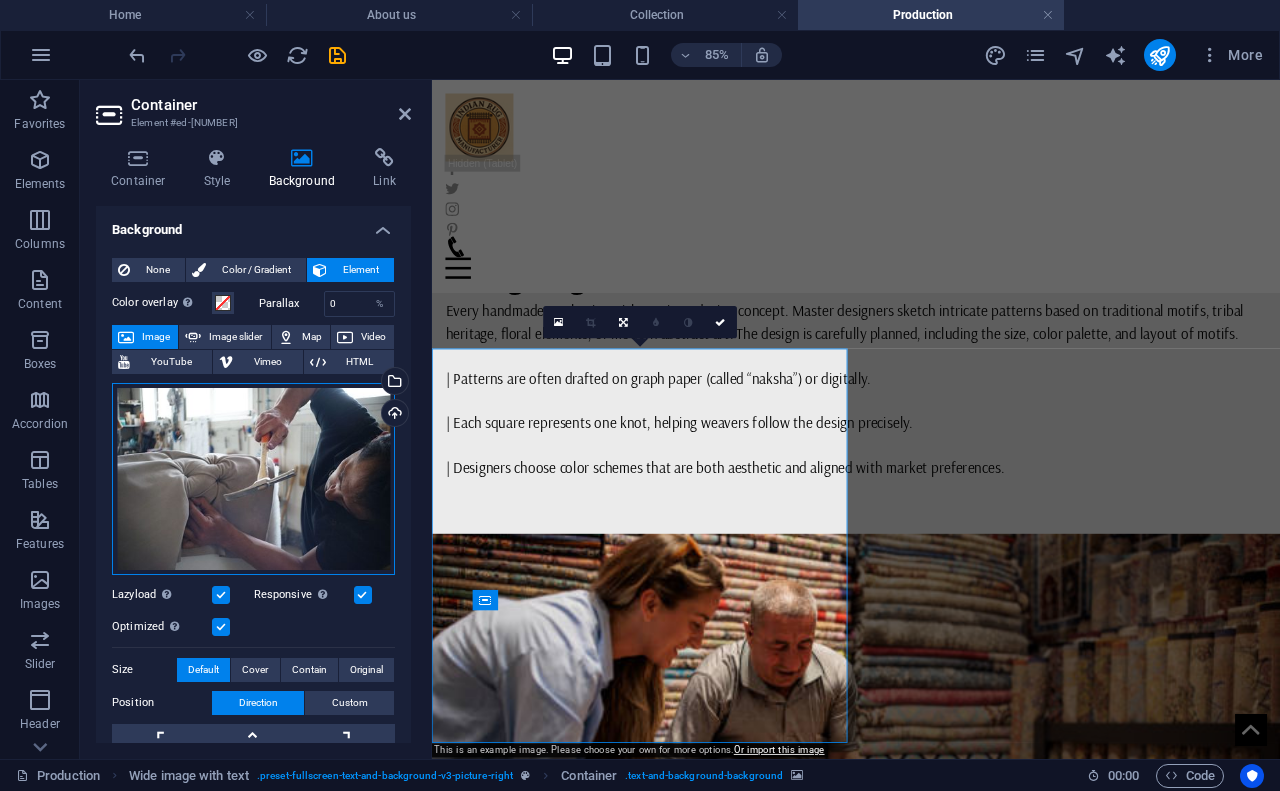 click on "Drag files here, click to choose files or select files from Files or our free stock photos & videos" at bounding box center (253, 479) 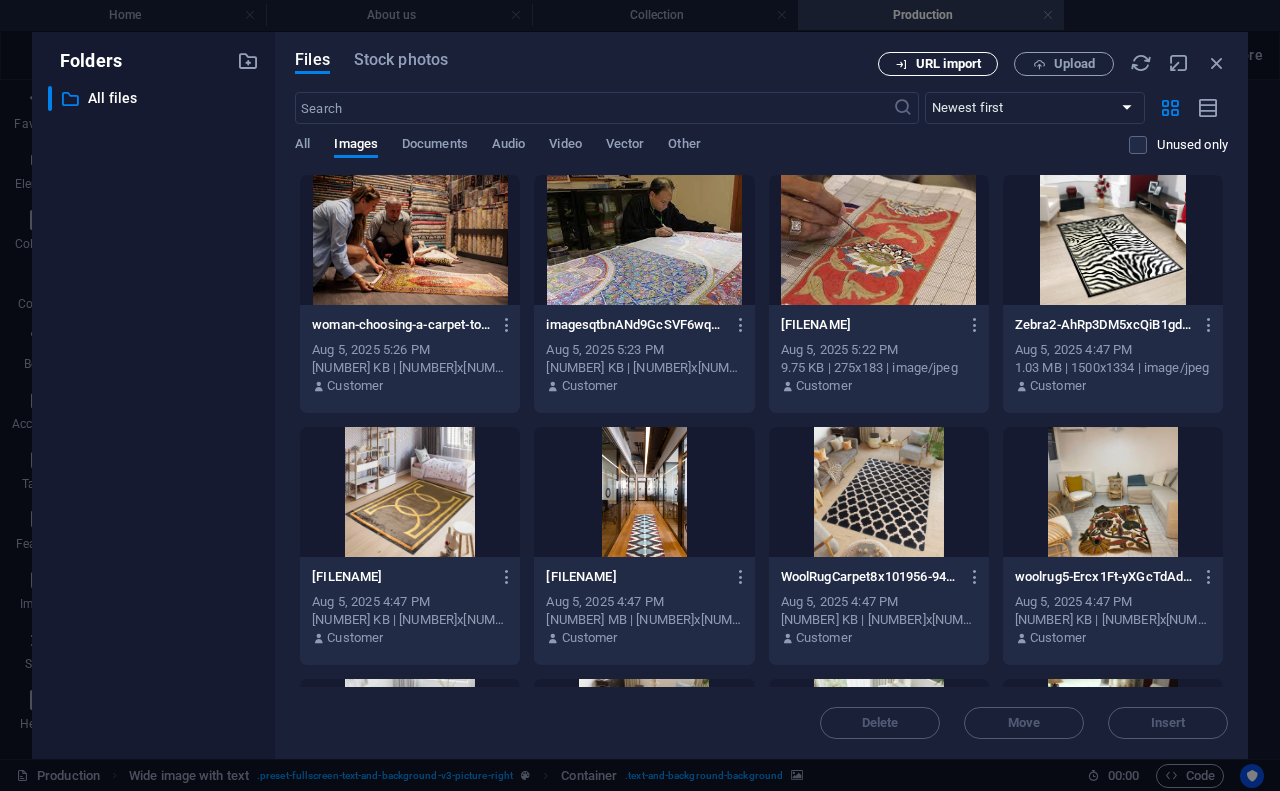click on "URL import" at bounding box center [948, 64] 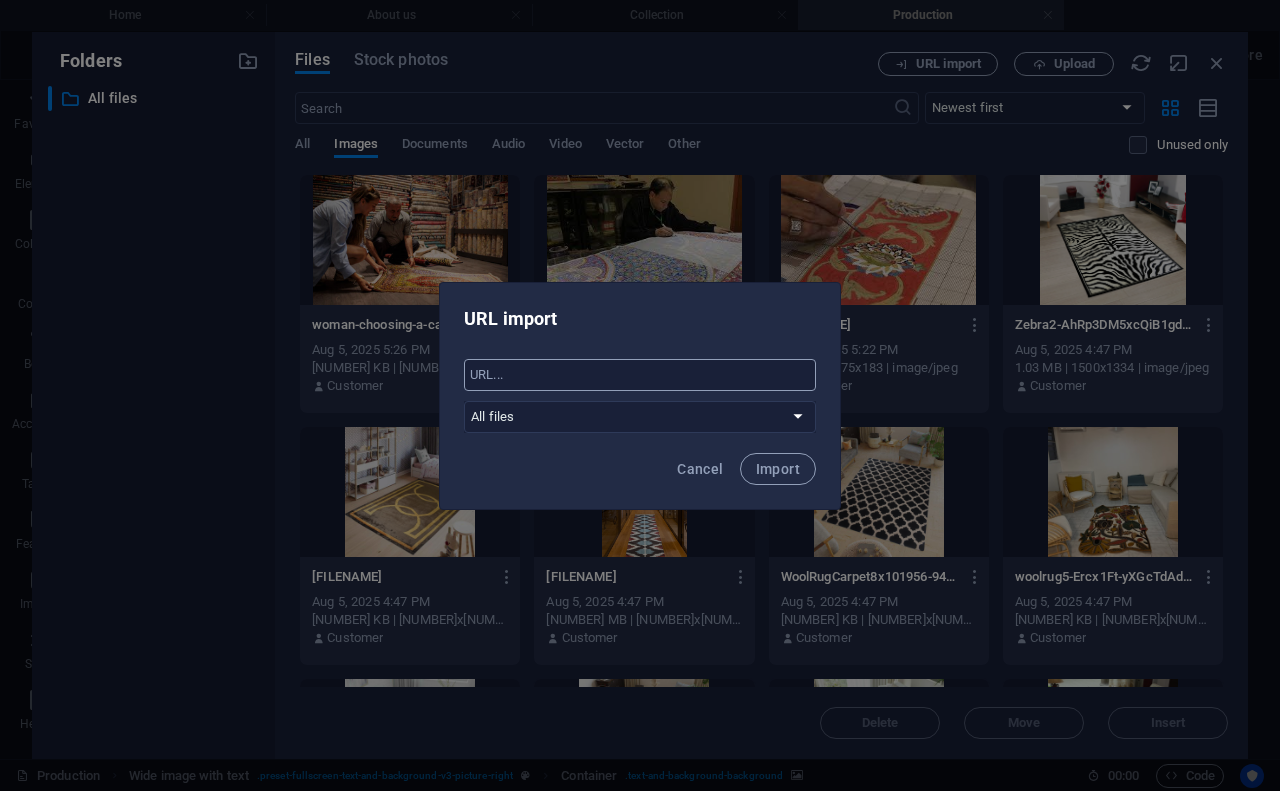 click at bounding box center [640, 375] 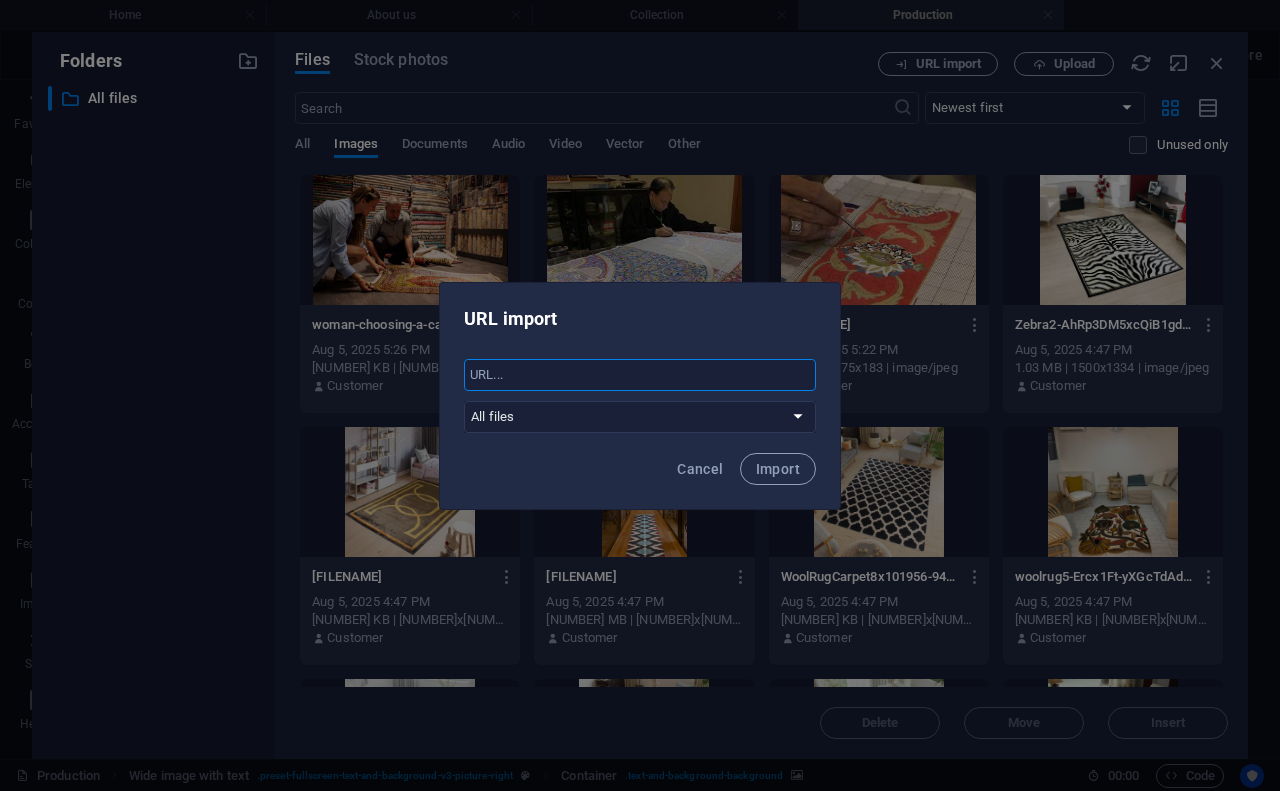 paste on "https://www.shutterstock.com/image-photo/stack-colorful-yarns-rug-factory-260nw-388137316.jpg" 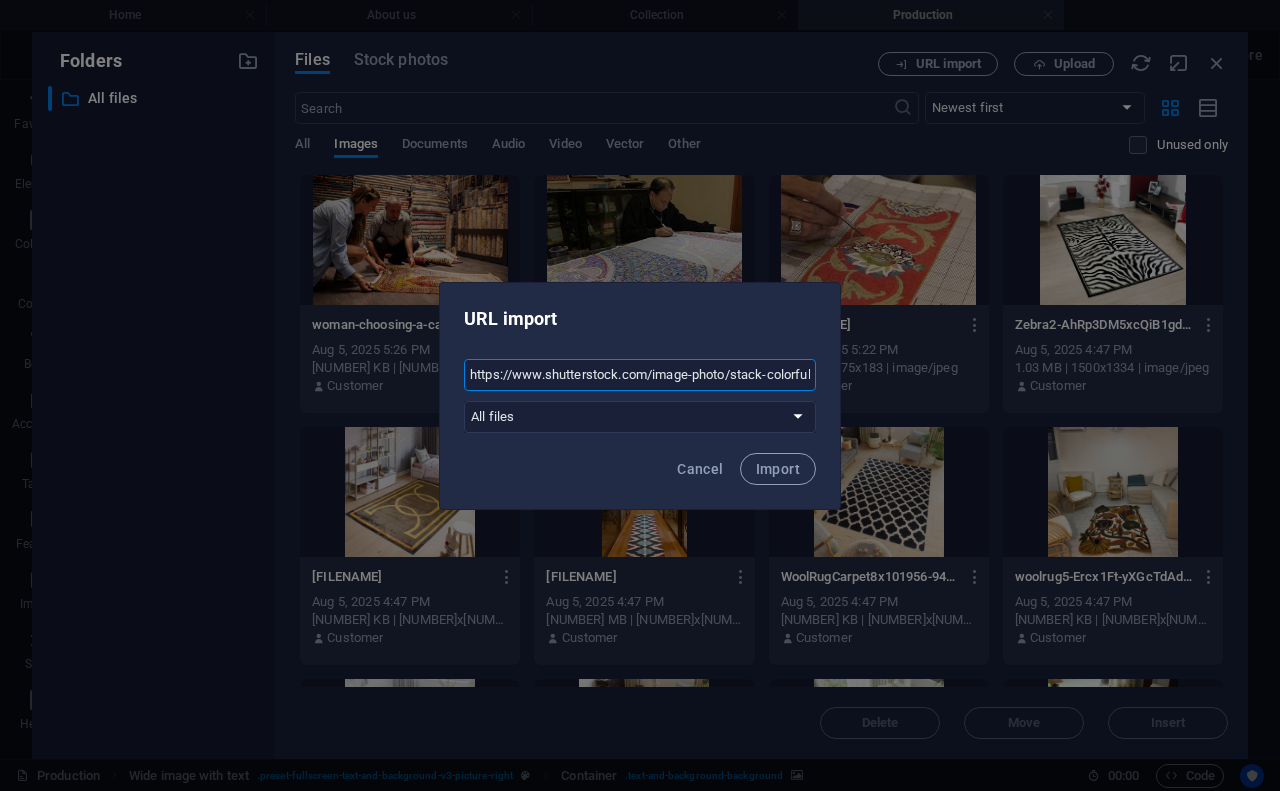 scroll, scrollTop: 0, scrollLeft: 245, axis: horizontal 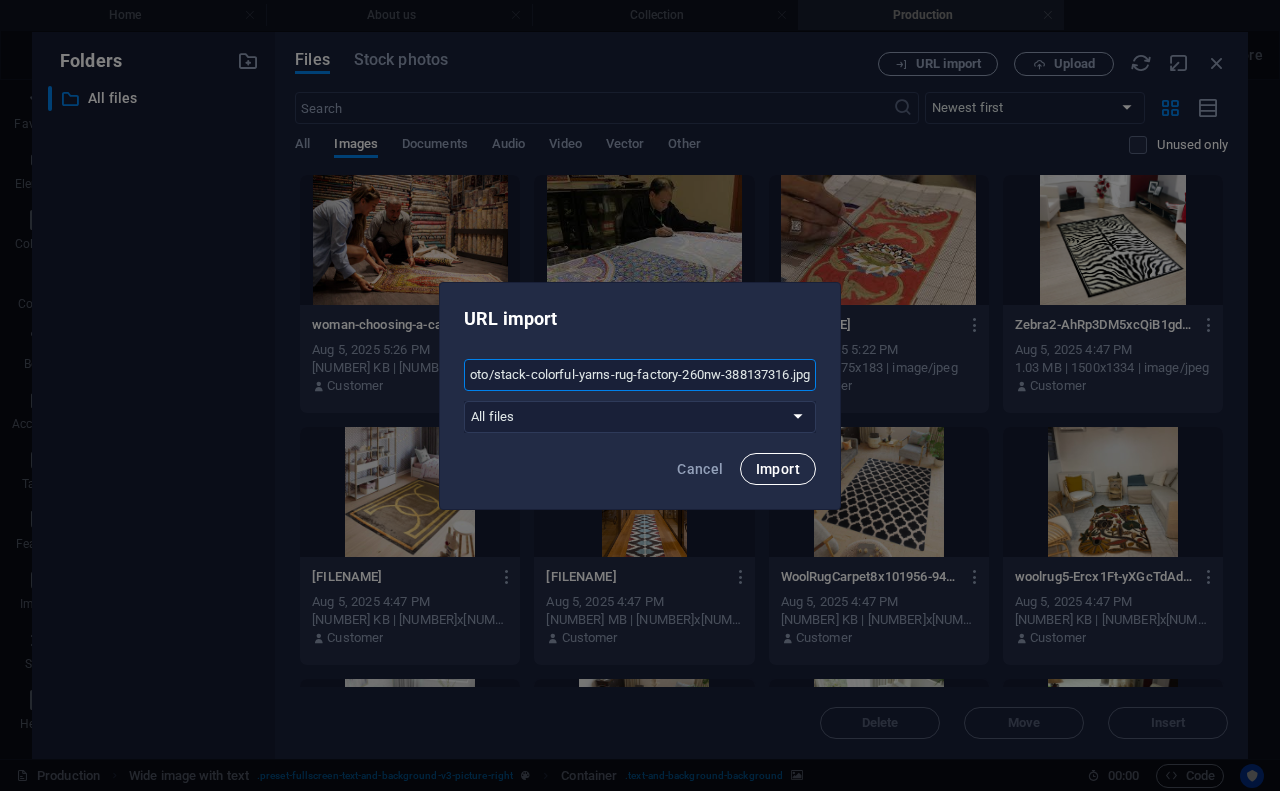 type on "https://www.shutterstock.com/image-photo/stack-colorful-yarns-rug-factory-260nw-388137316.jpg" 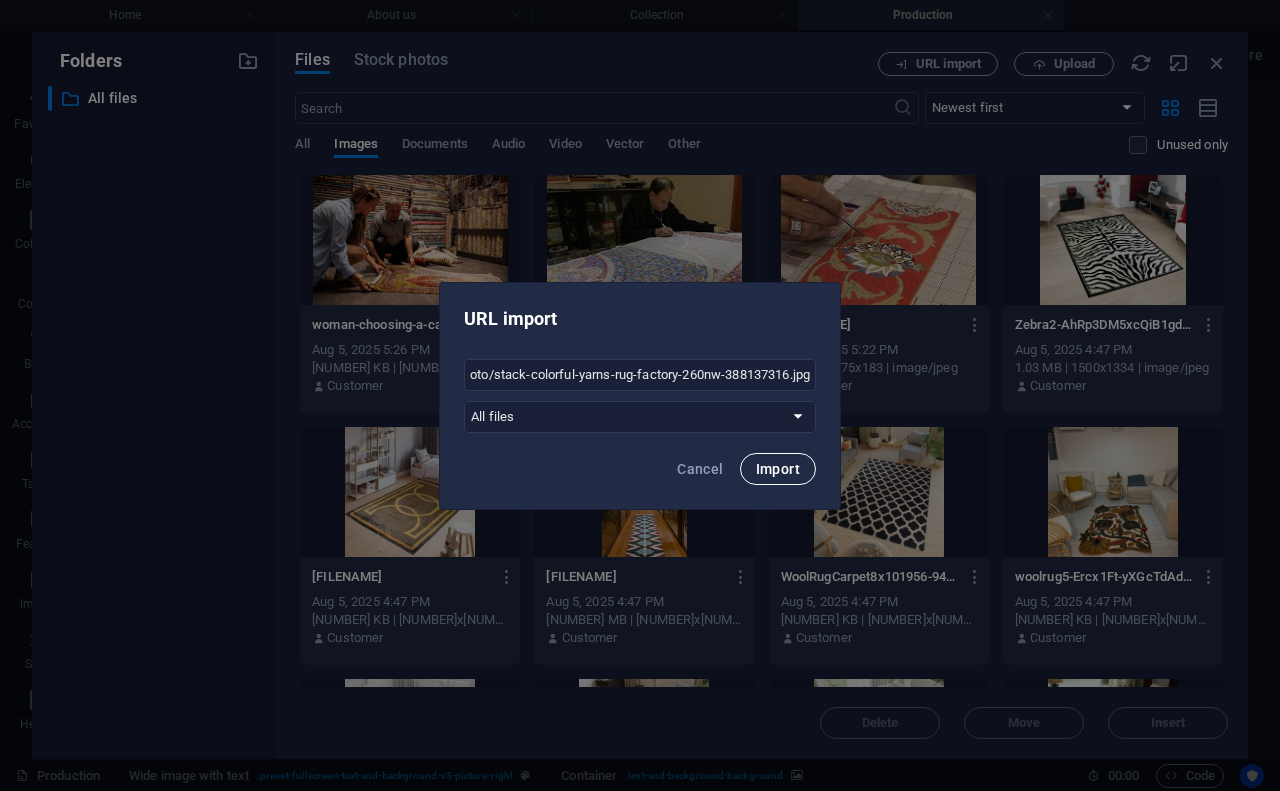 click on "Import" at bounding box center [778, 469] 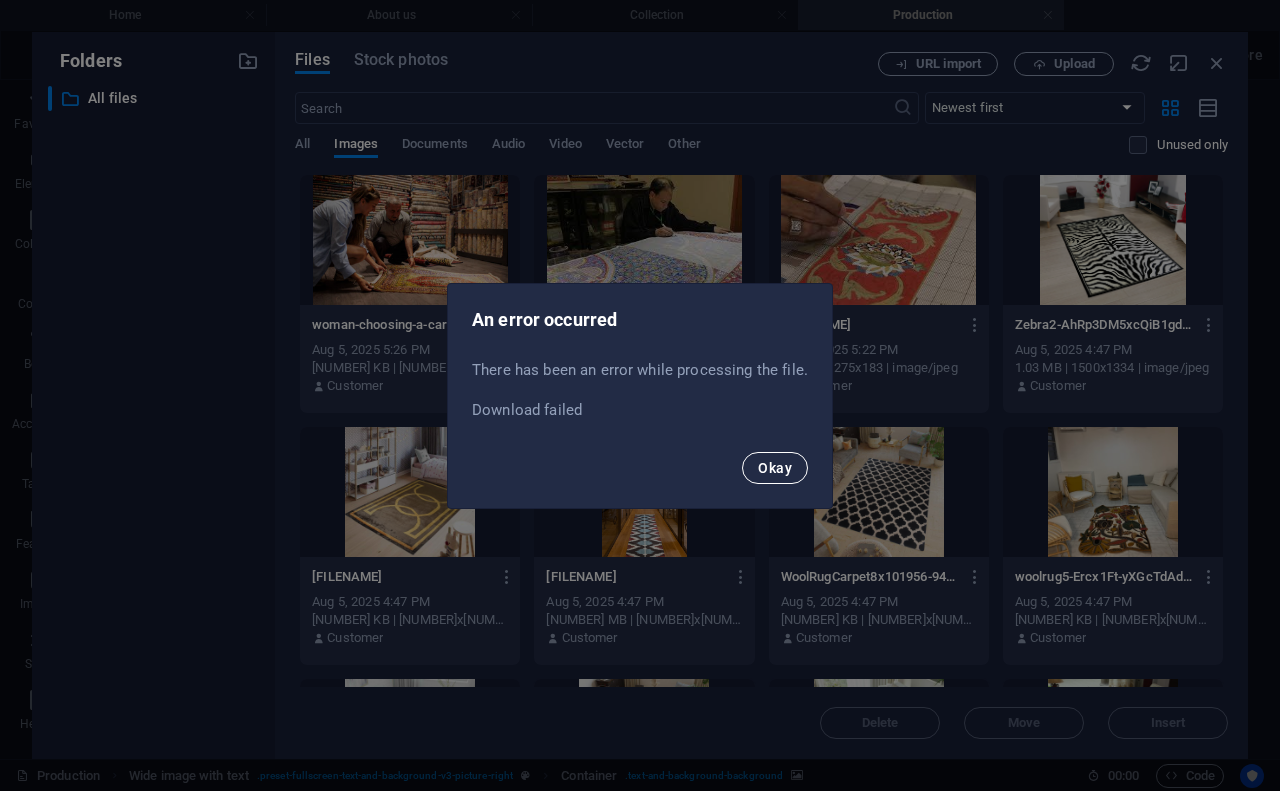 click on "Okay" at bounding box center (775, 468) 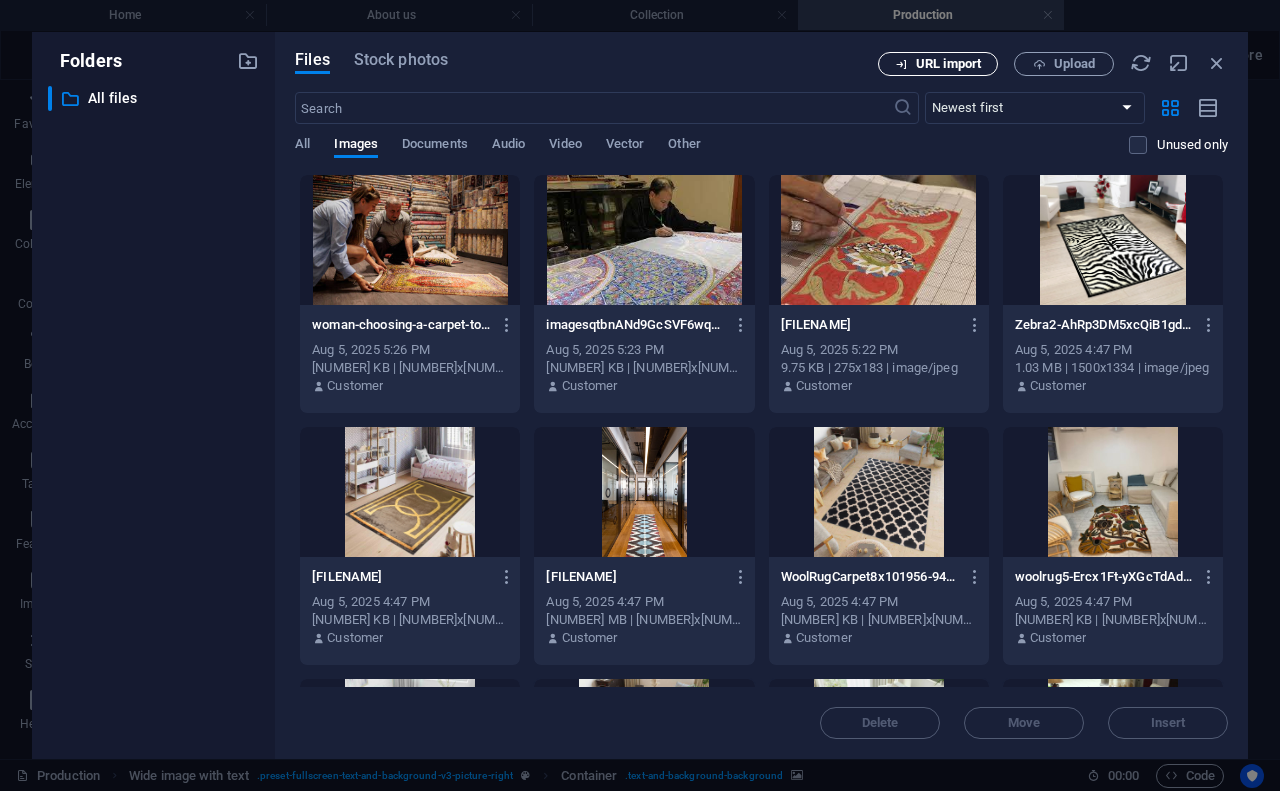click on "URL import" at bounding box center (938, 64) 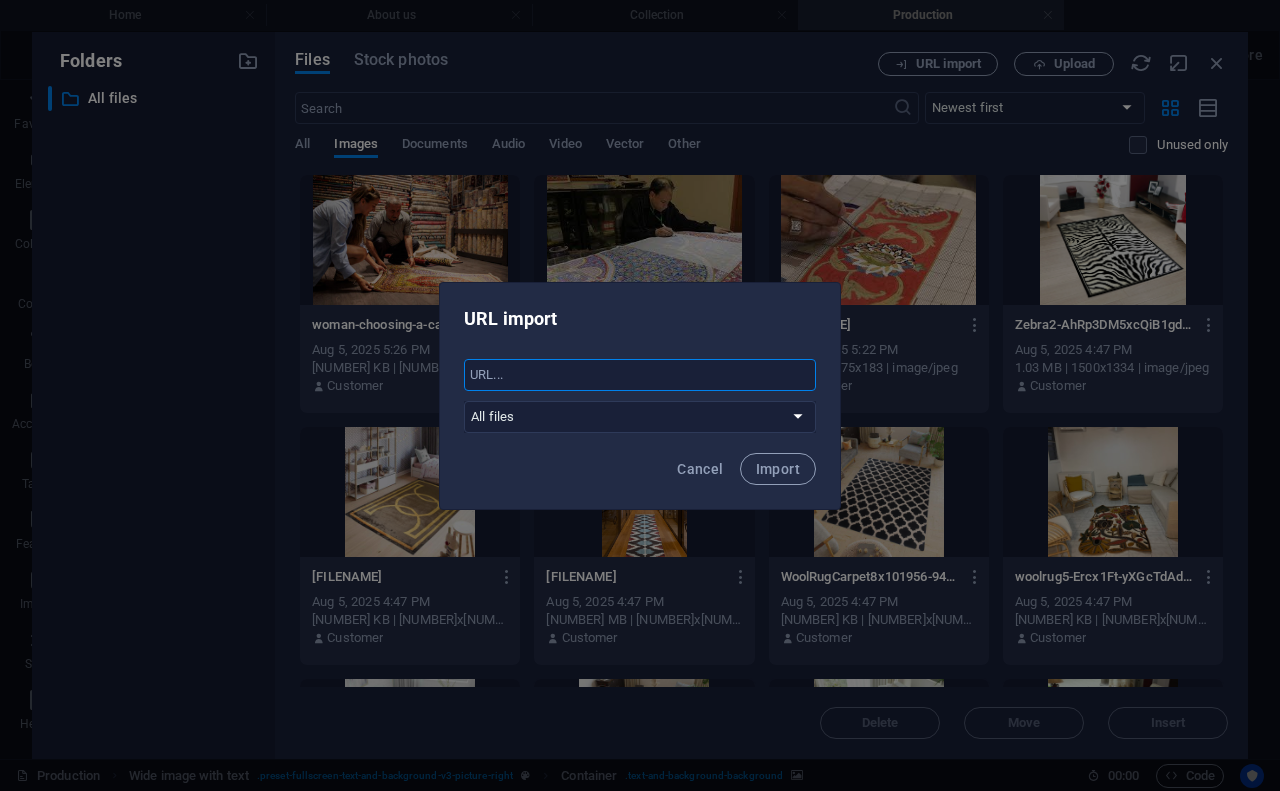 click at bounding box center (640, 375) 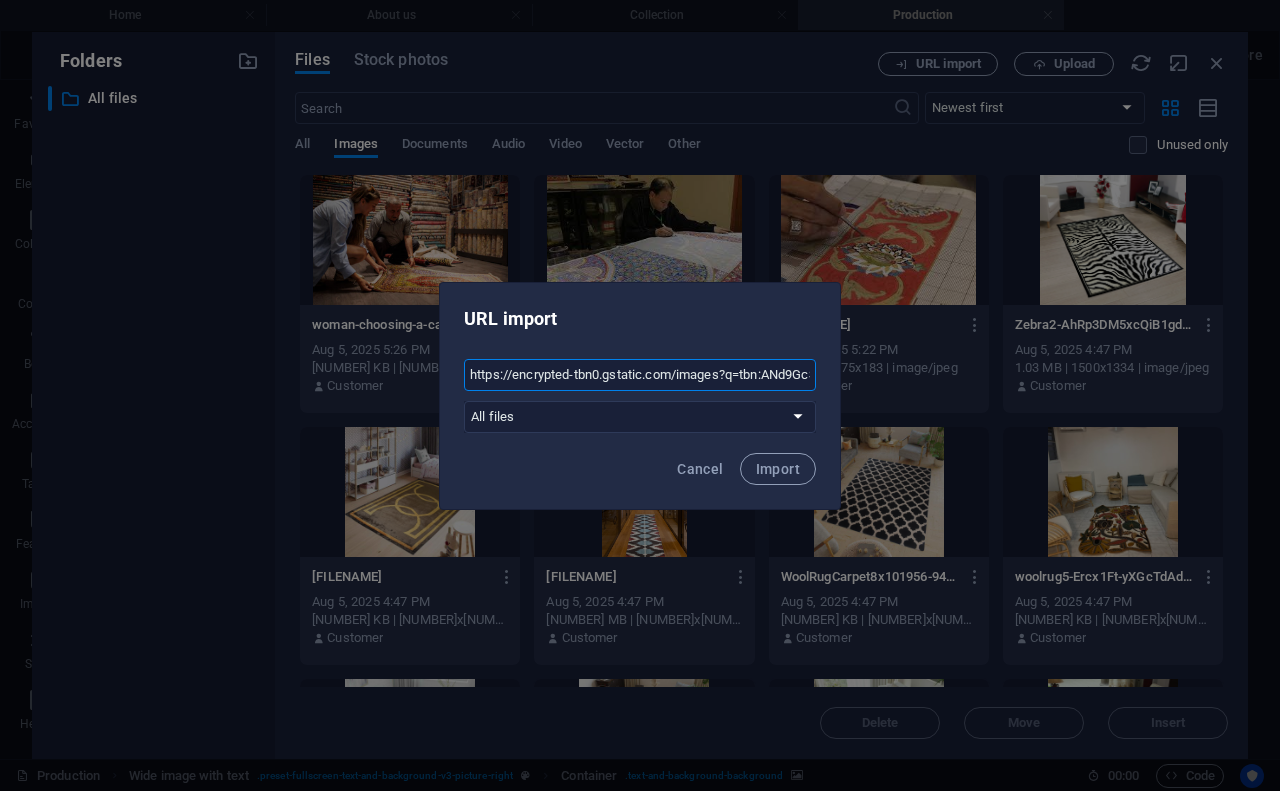 scroll, scrollTop: 0, scrollLeft: 296, axis: horizontal 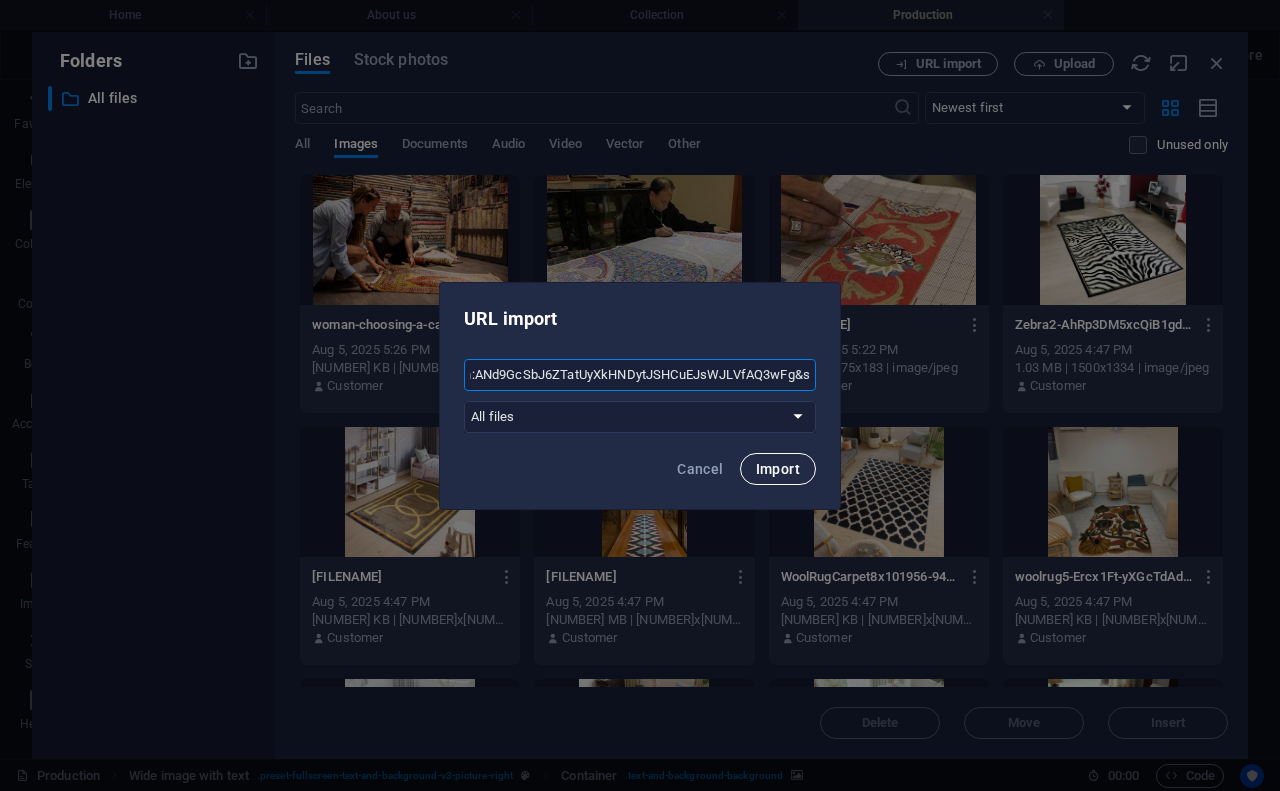 type on "https://encrypted-tbn0.gstatic.com/images?q=tbn:ANd9GcSbJ6ZTatUyXkHNDytJSHCuEJsWJLVfAQ3wFg&s" 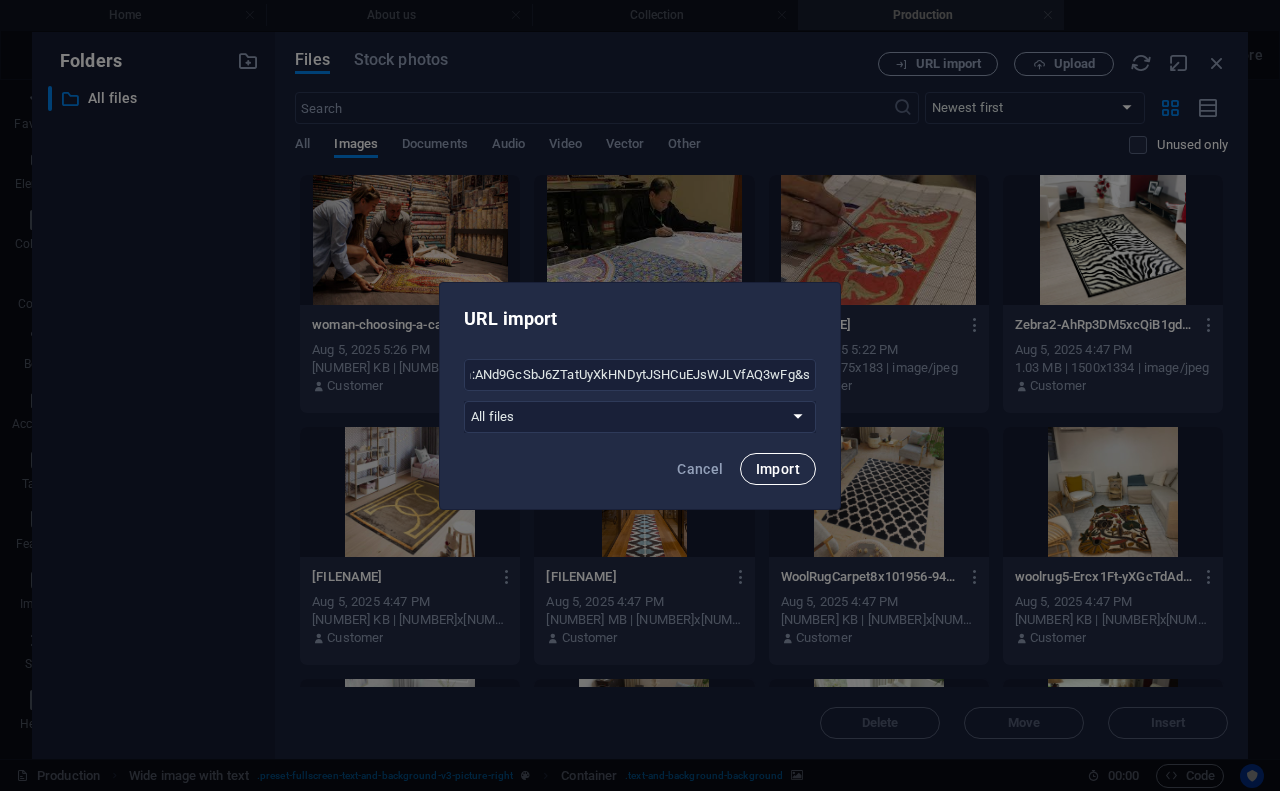 click on "Import" at bounding box center (778, 469) 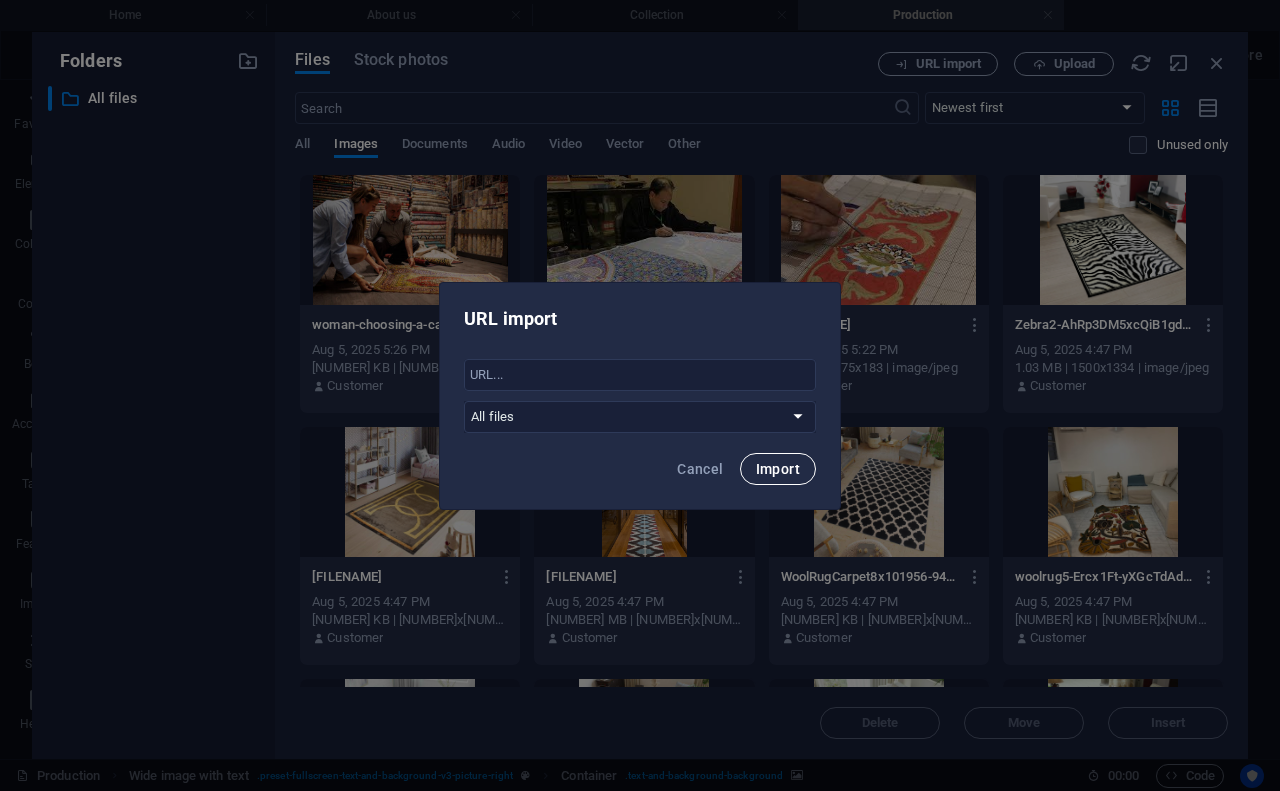 scroll, scrollTop: 0, scrollLeft: 0, axis: both 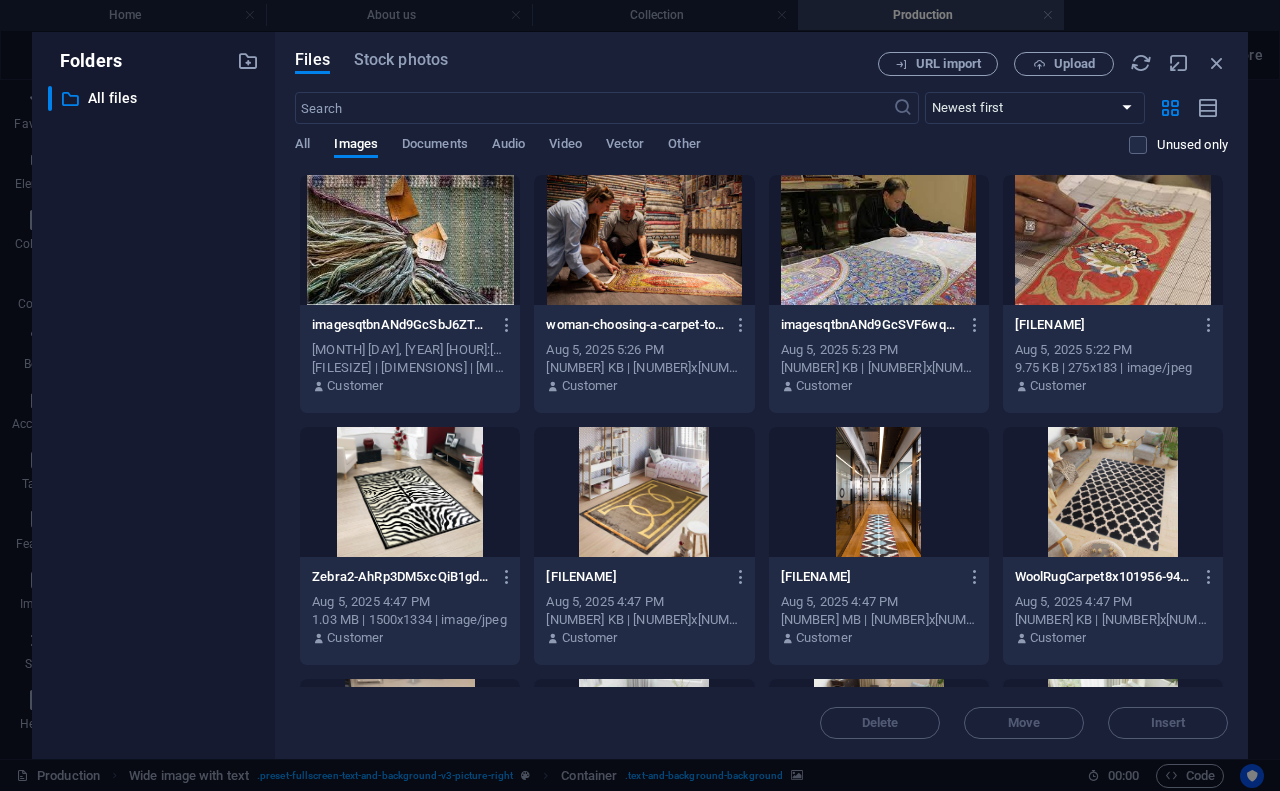 click at bounding box center [410, 240] 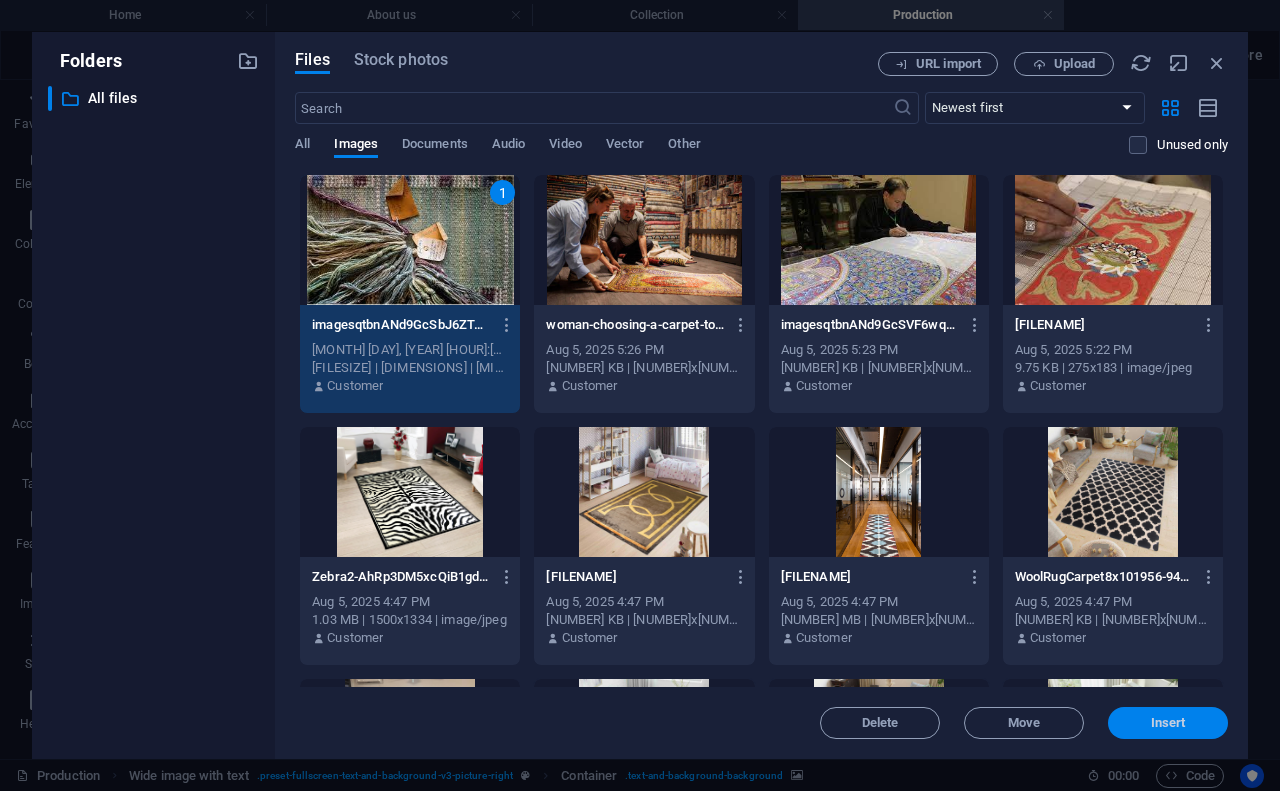 click on "Insert" at bounding box center (1168, 723) 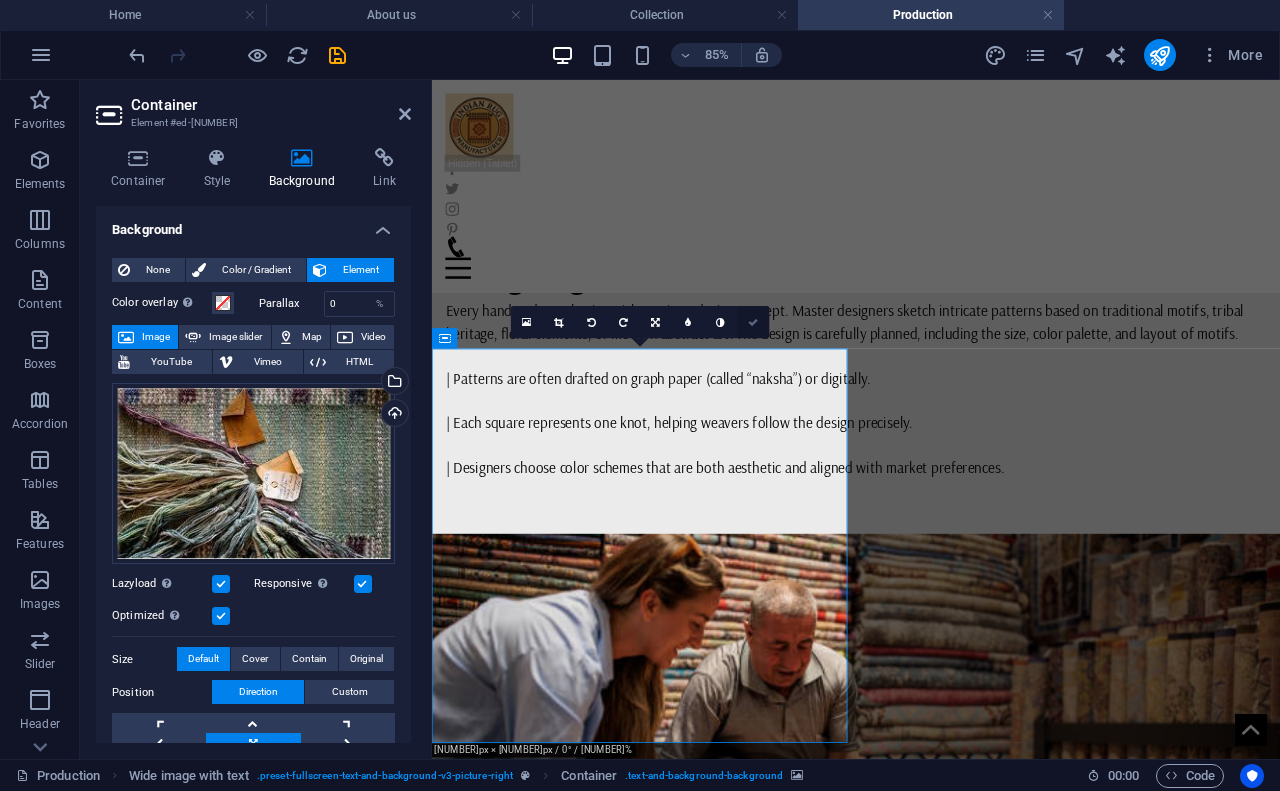 click at bounding box center (753, 322) 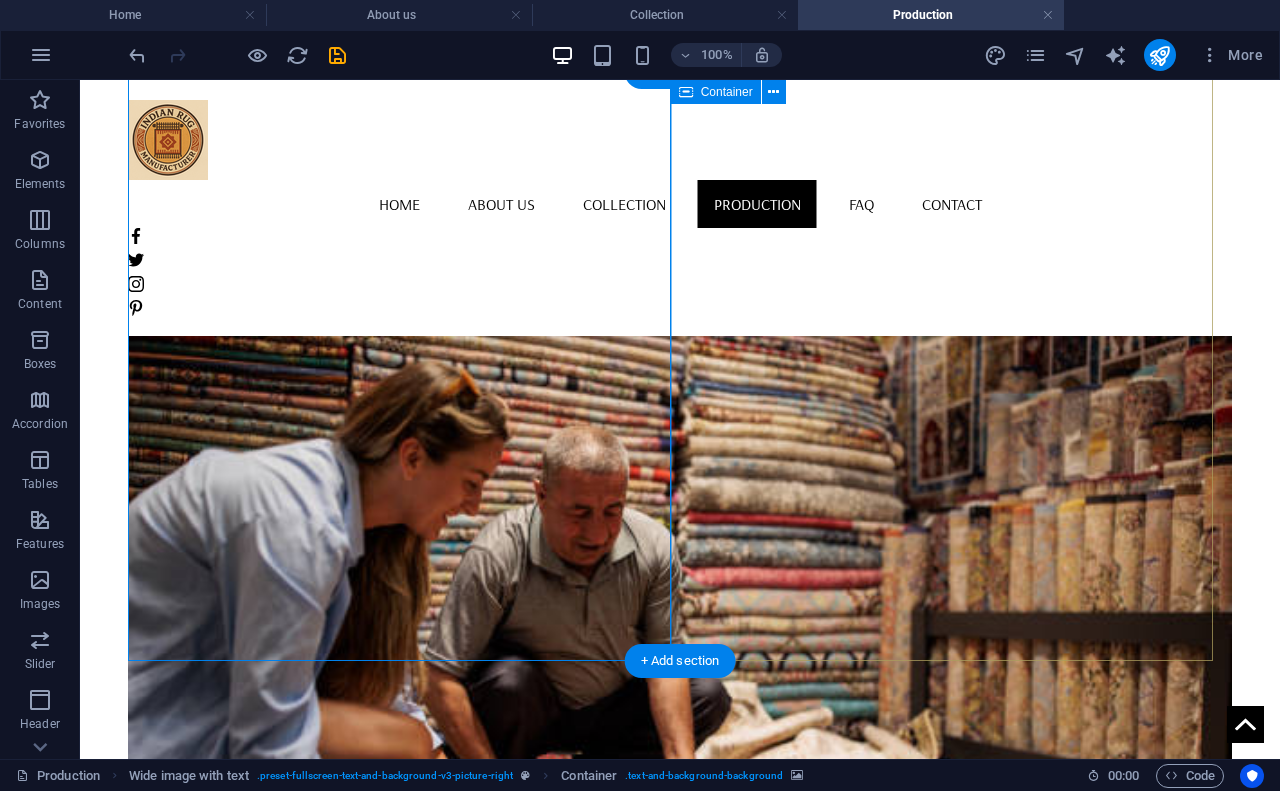 scroll, scrollTop: 1593, scrollLeft: 0, axis: vertical 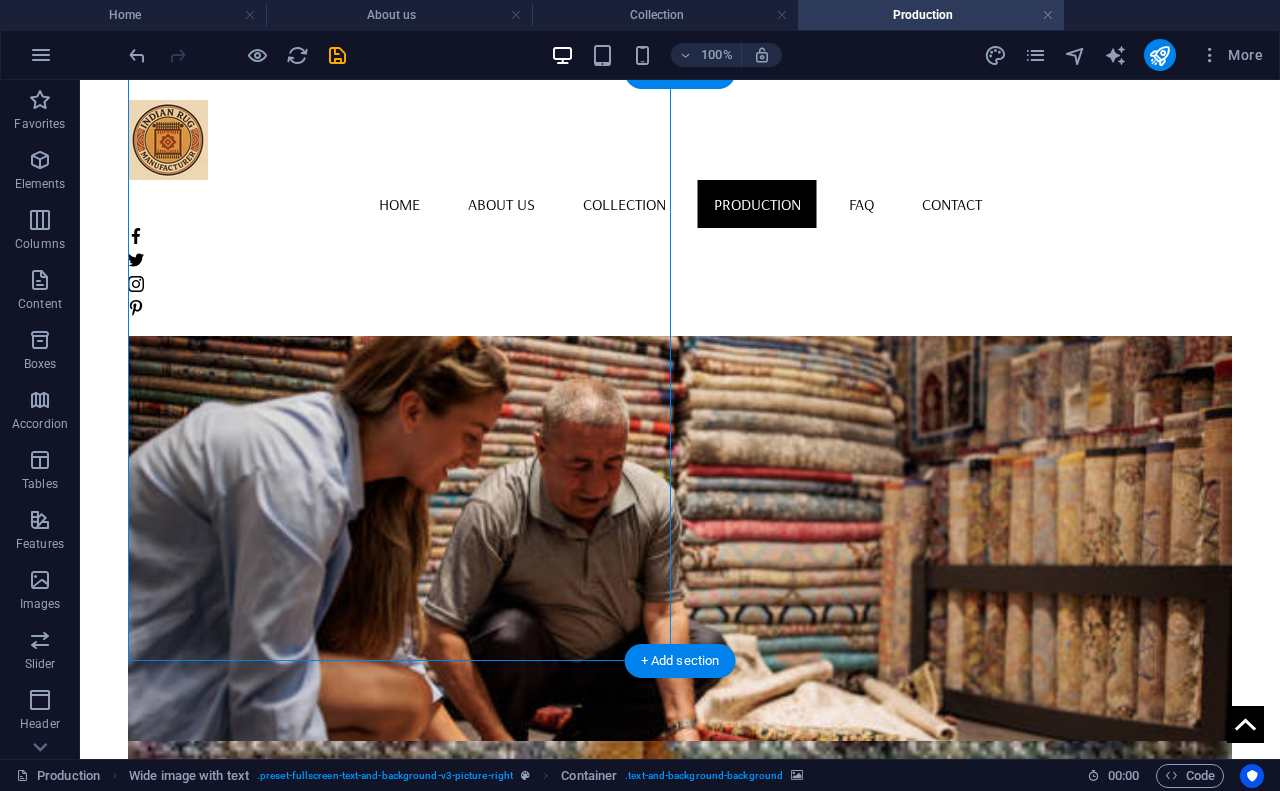 click at bounding box center (680, 1035) 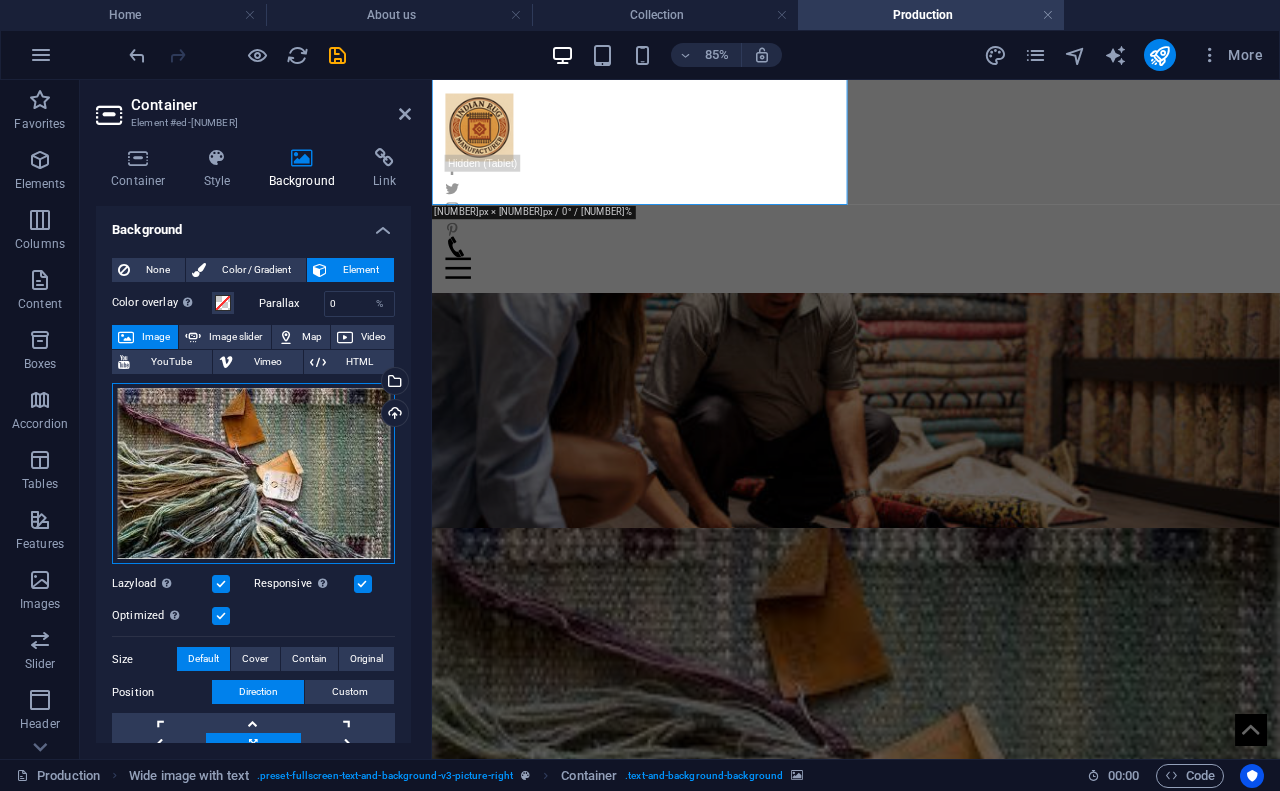 click on "Drag files here, click to choose files or select files from Files or our free stock photos & videos" at bounding box center (253, 474) 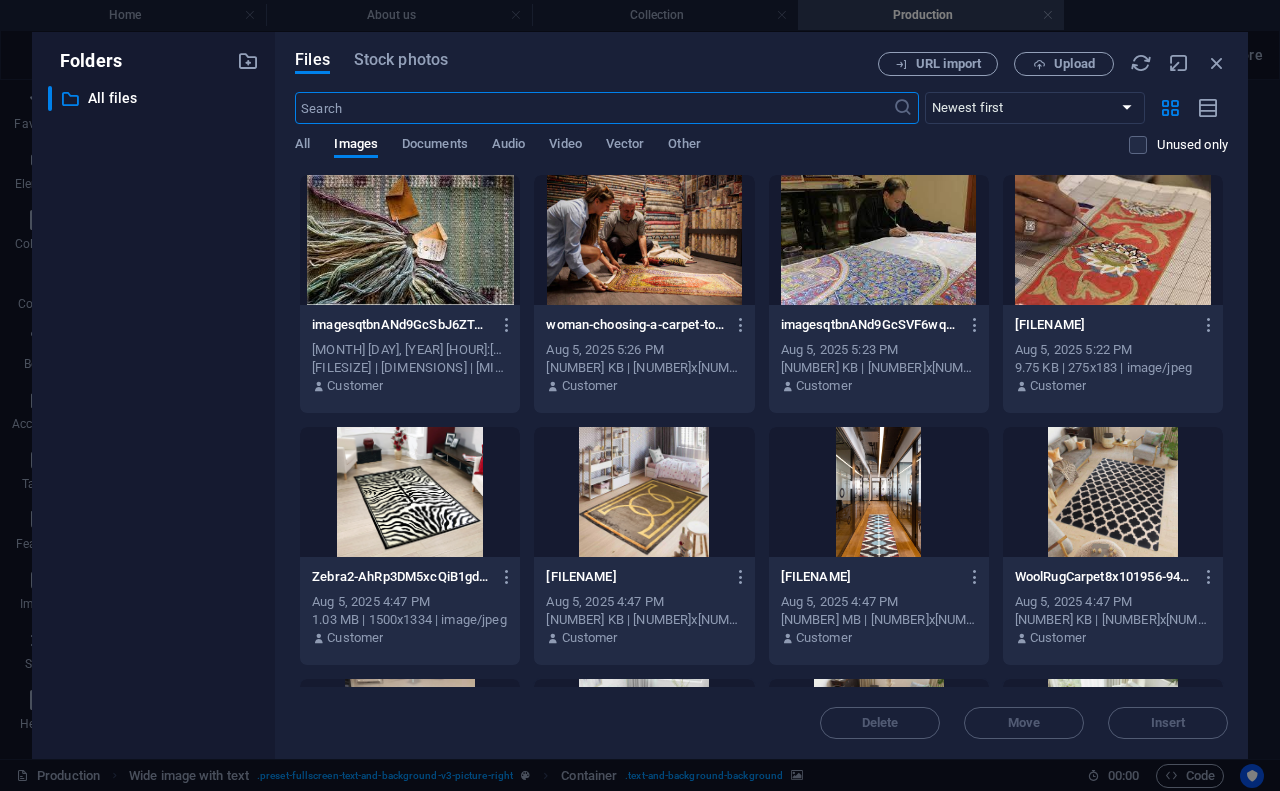 scroll, scrollTop: 1590, scrollLeft: 0, axis: vertical 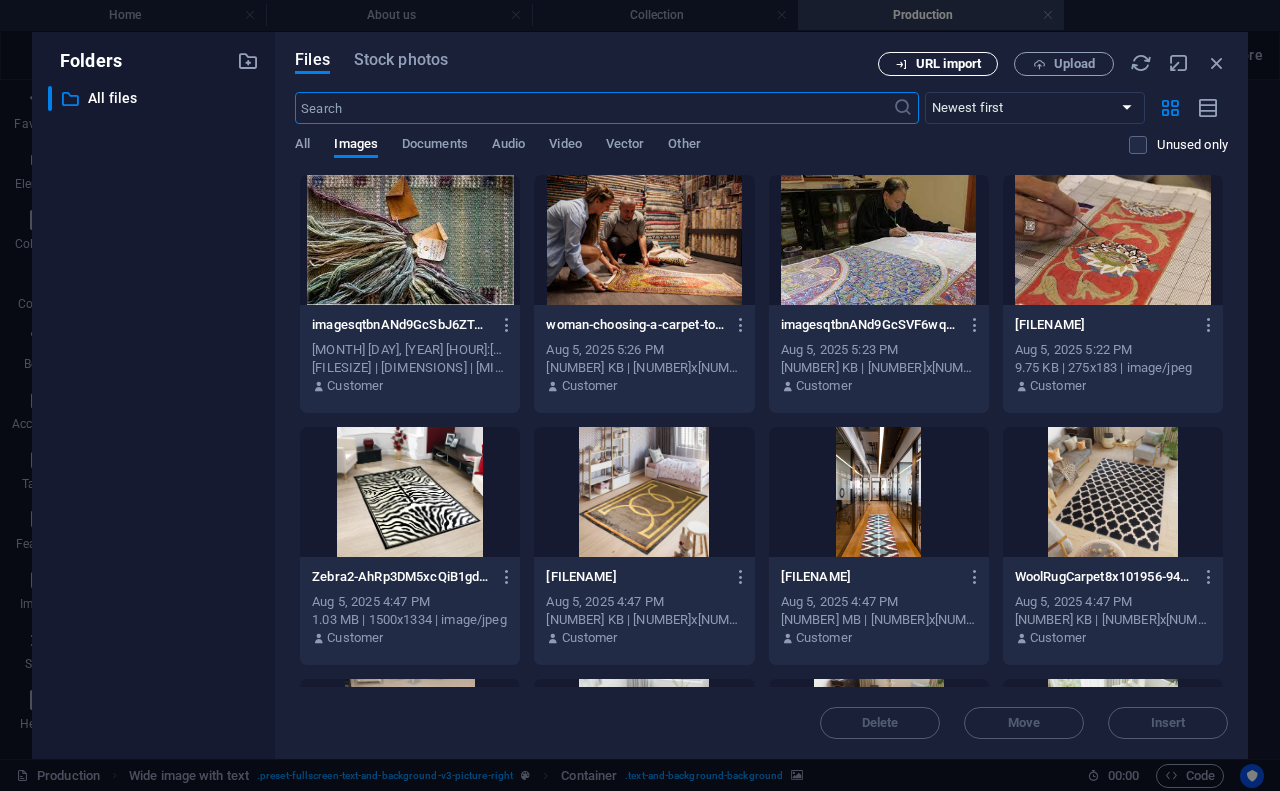 click on "URL import" at bounding box center [948, 64] 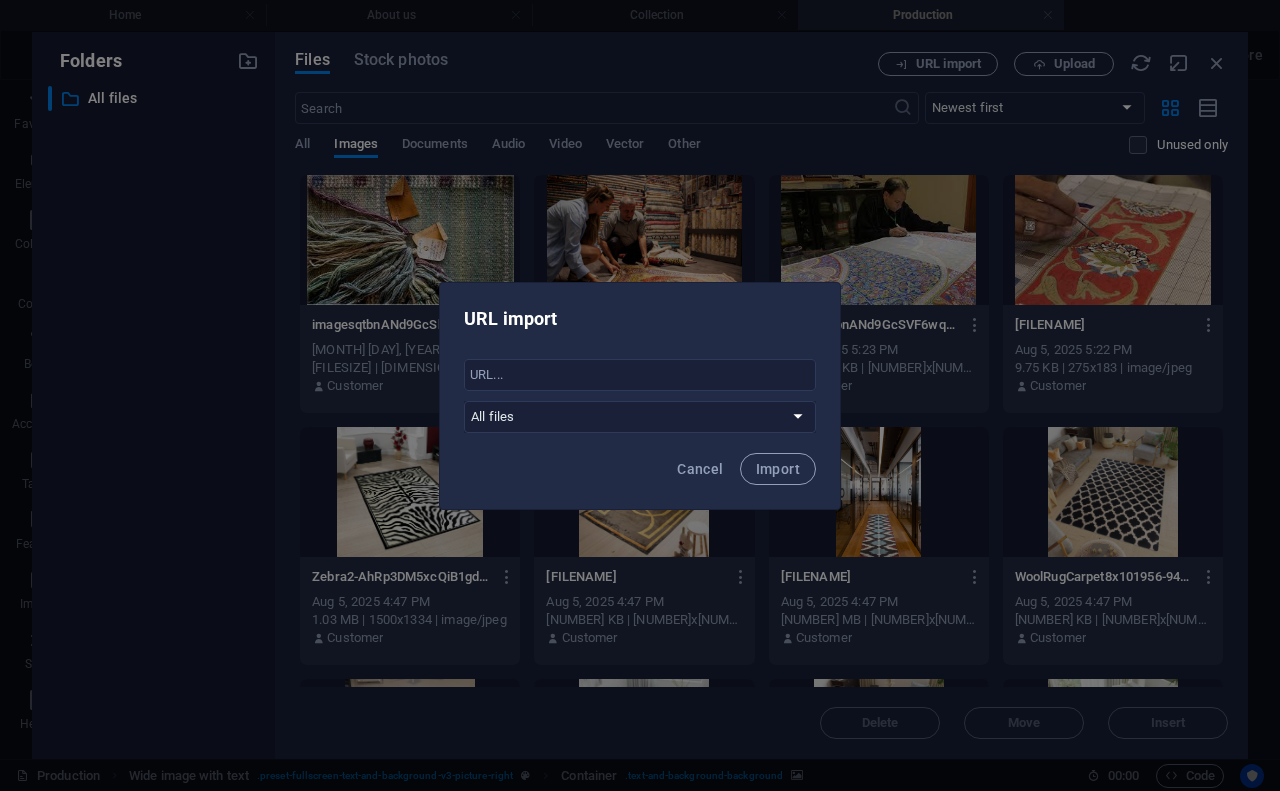 click on "​ All files" at bounding box center (640, 396) 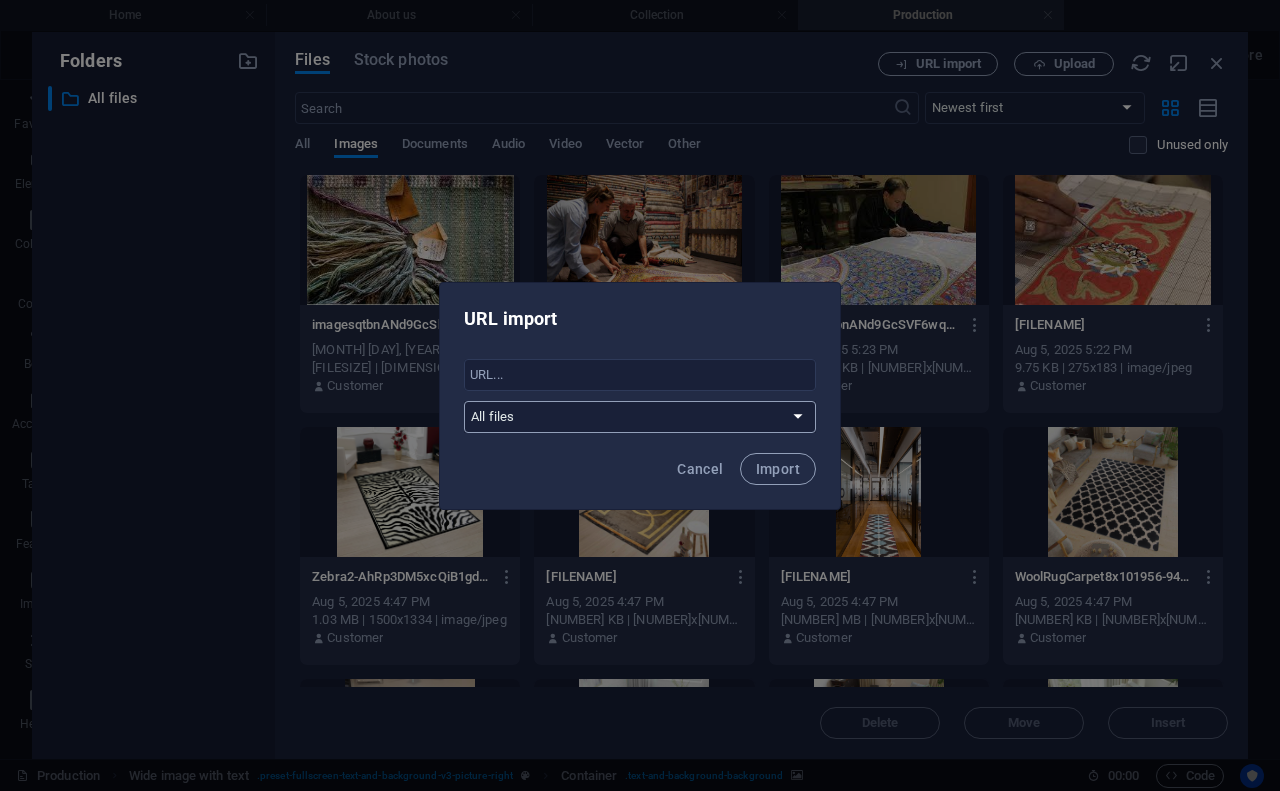 drag, startPoint x: 618, startPoint y: 400, endPoint x: 627, endPoint y: 388, distance: 15 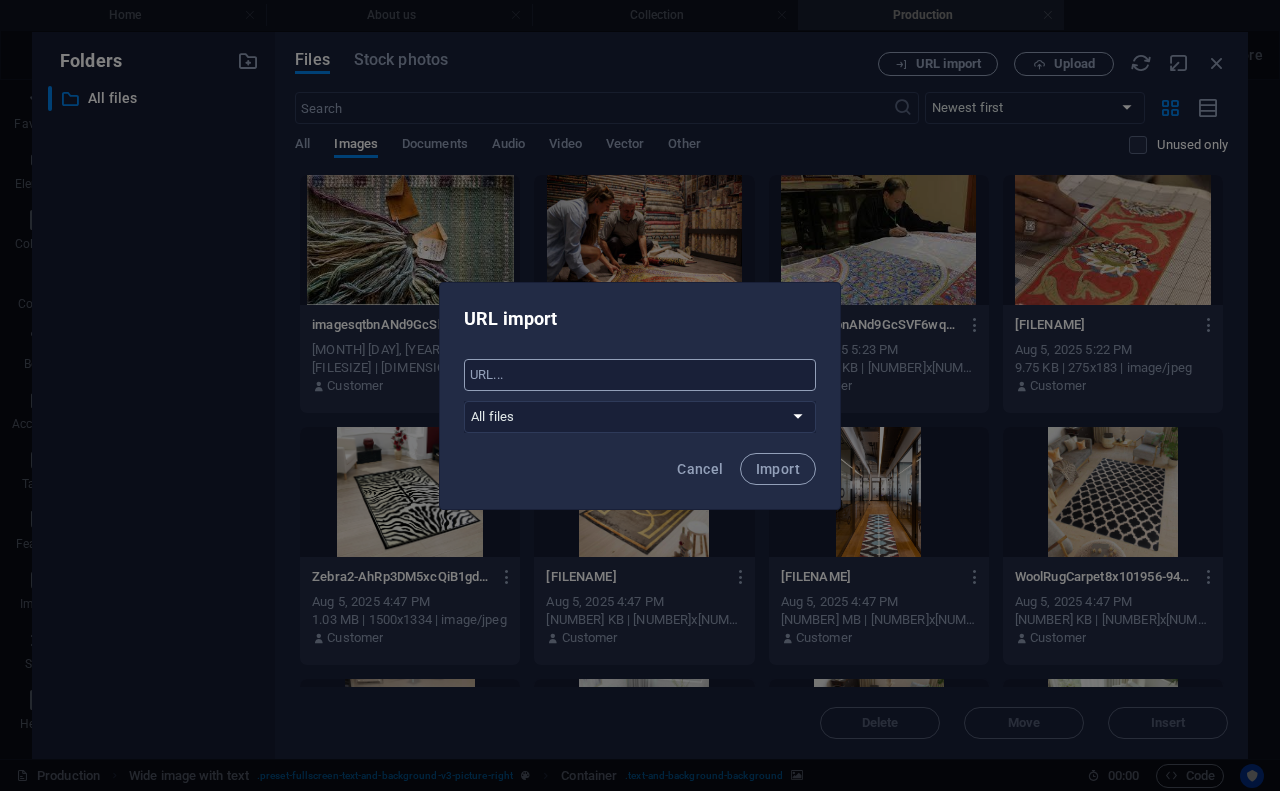 click on "All files" at bounding box center (640, 417) 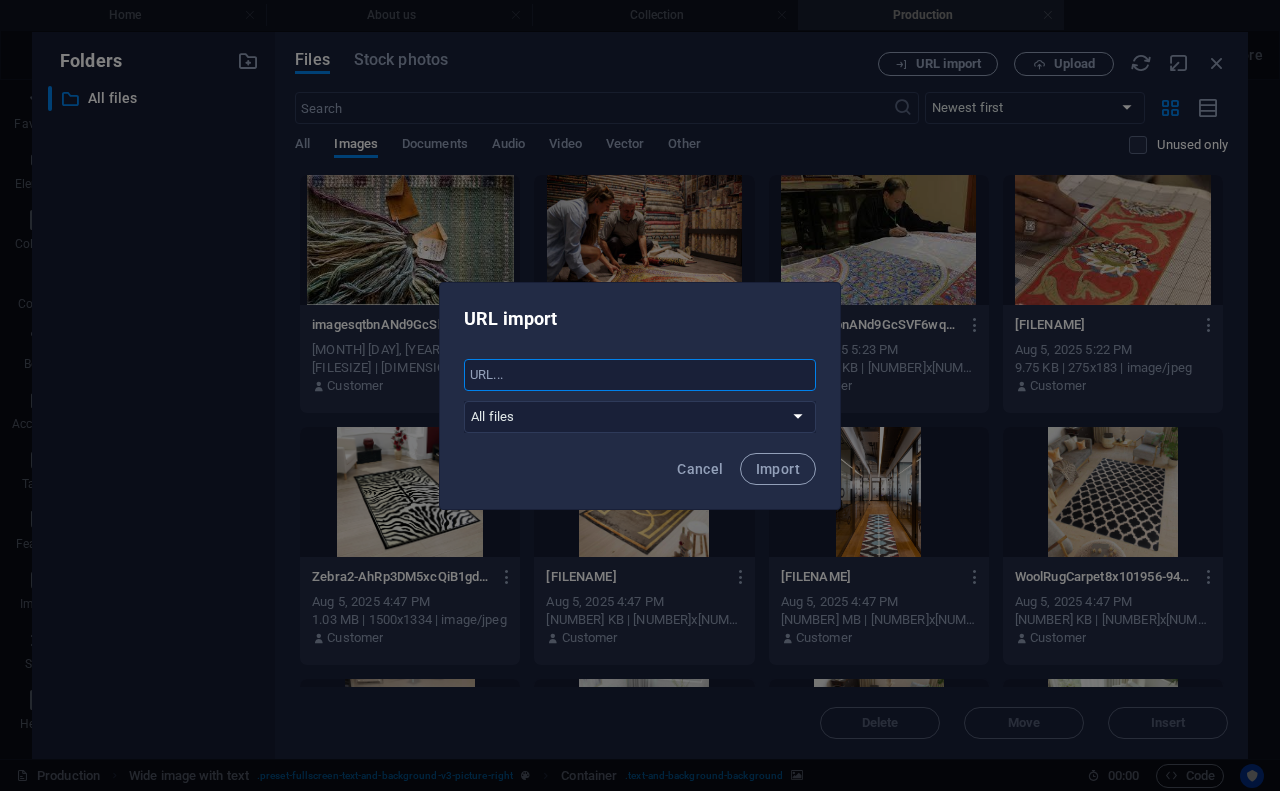 click at bounding box center (640, 375) 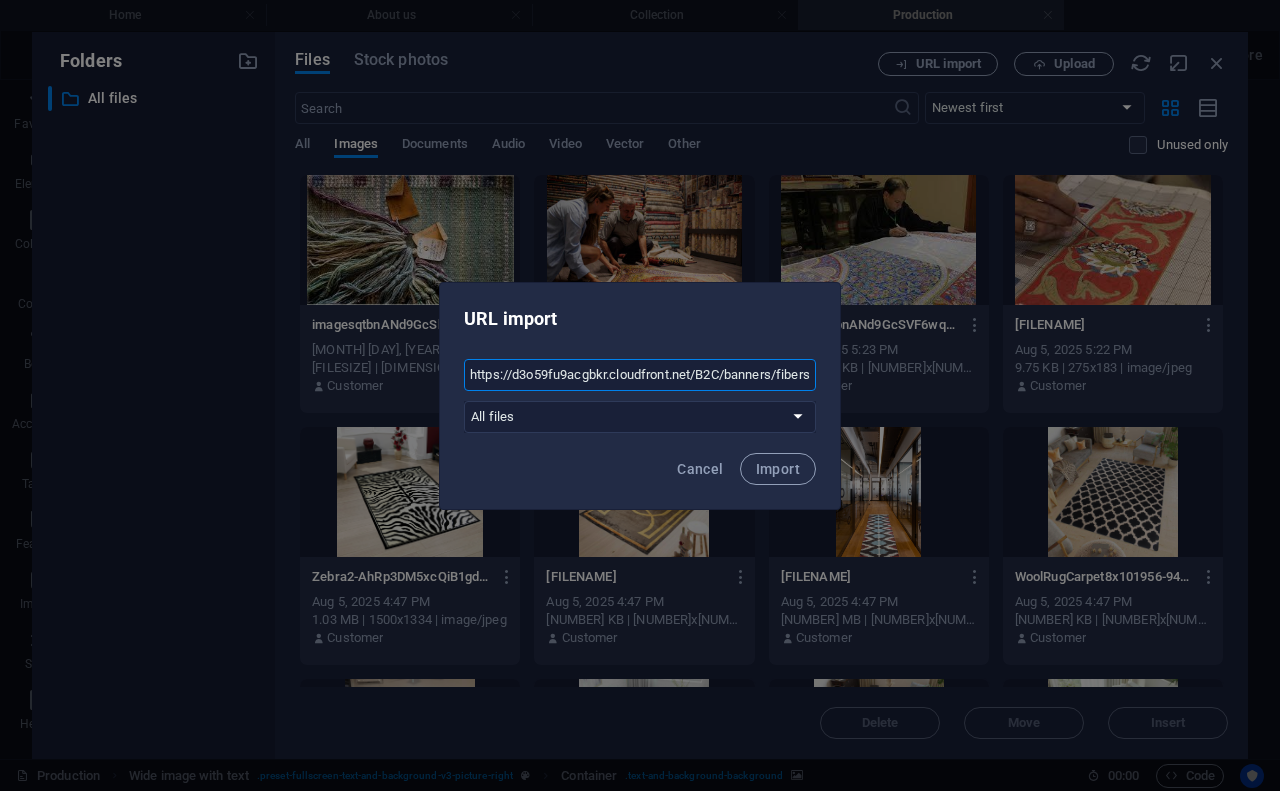scroll, scrollTop: 0, scrollLeft: 138, axis: horizontal 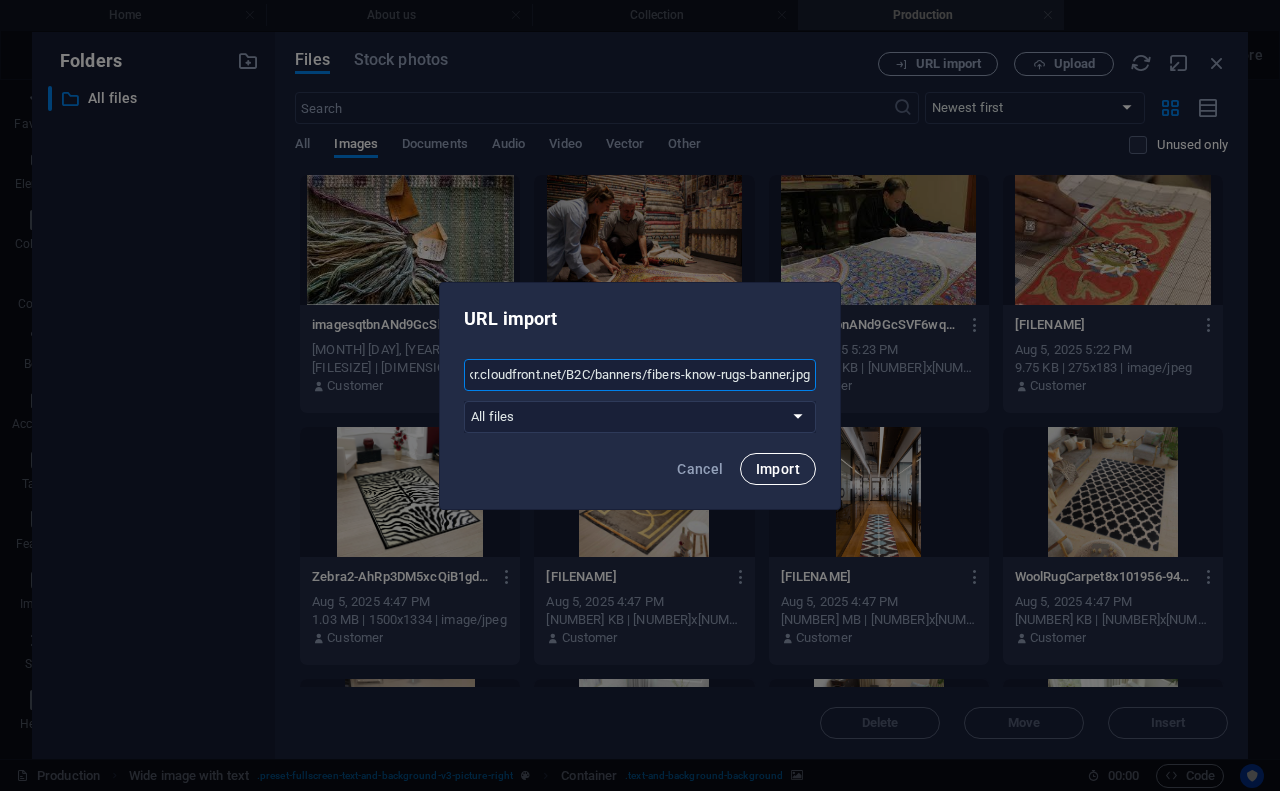 type on "https://d3o59fu9acgbkr.cloudfront.net/B2C/banners/fibers-know-rugs-banner.jpg" 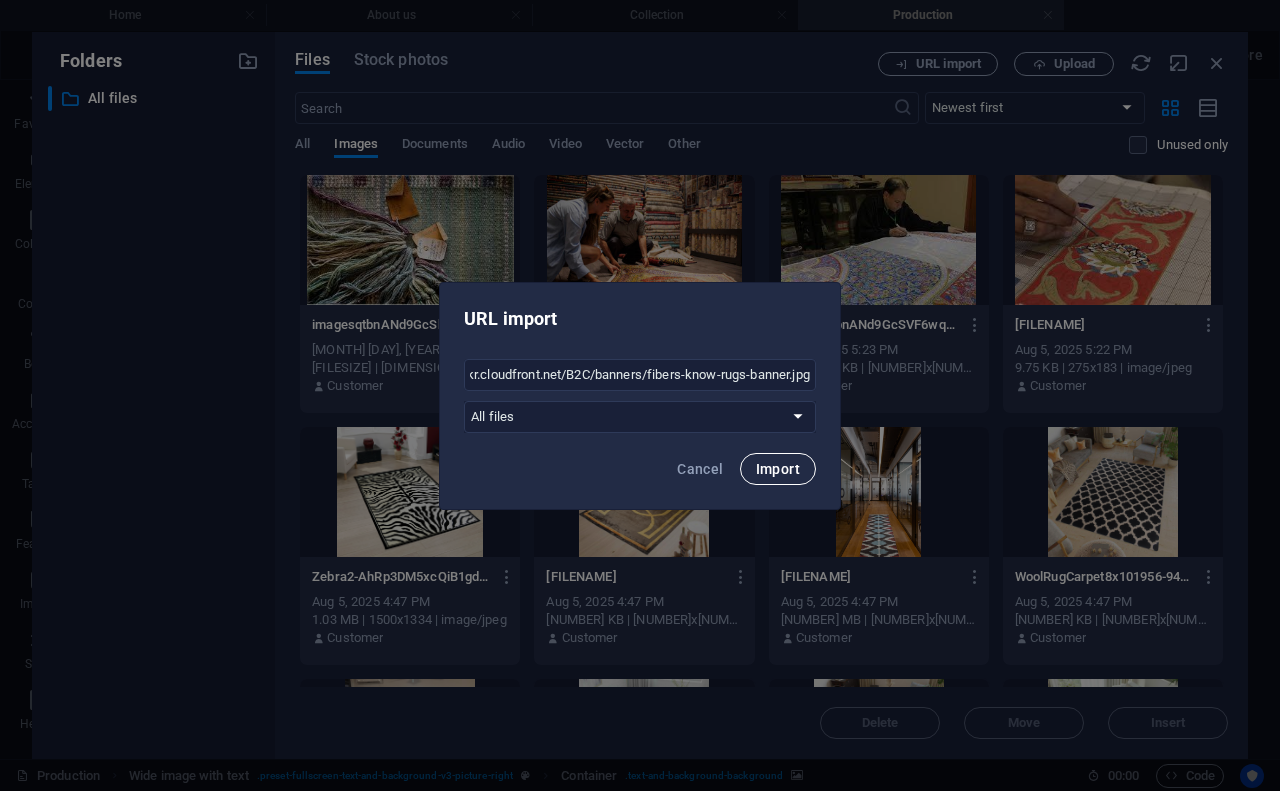 scroll, scrollTop: 0, scrollLeft: 0, axis: both 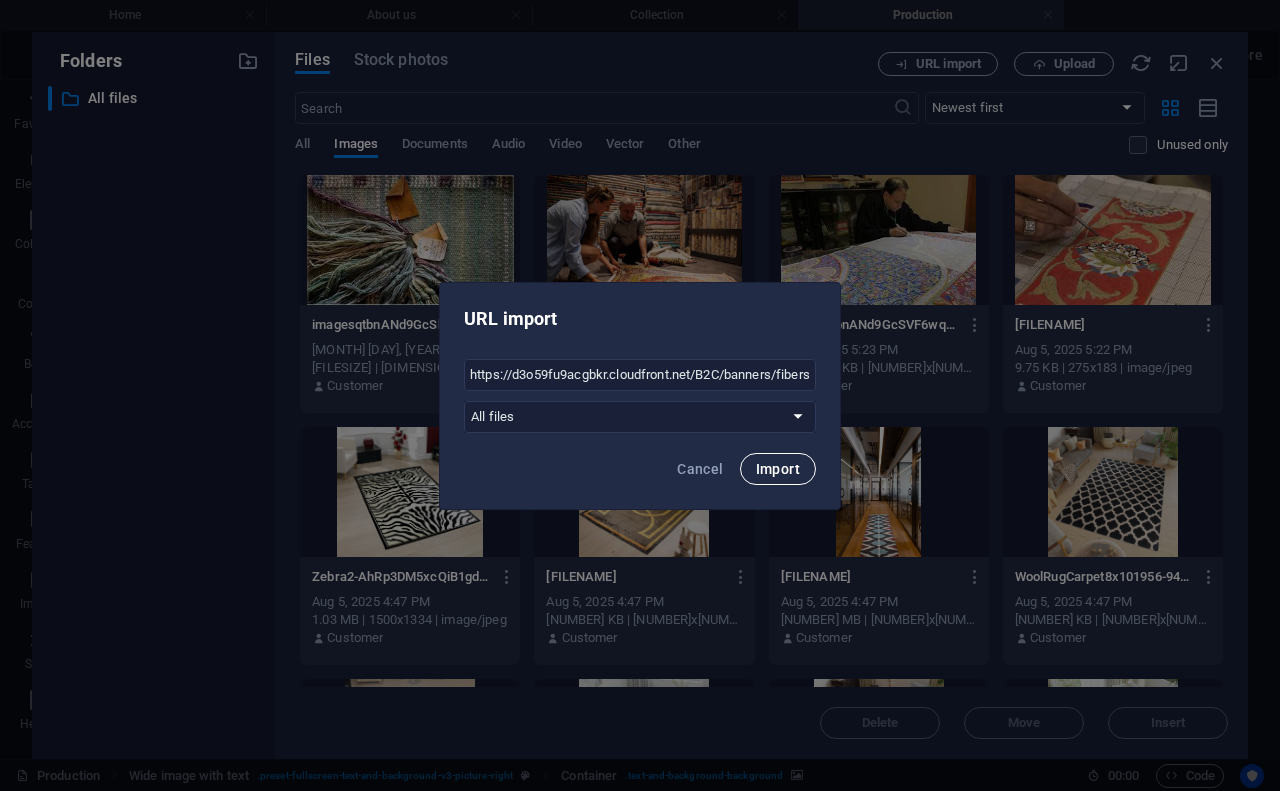 click on "Import" at bounding box center (778, 469) 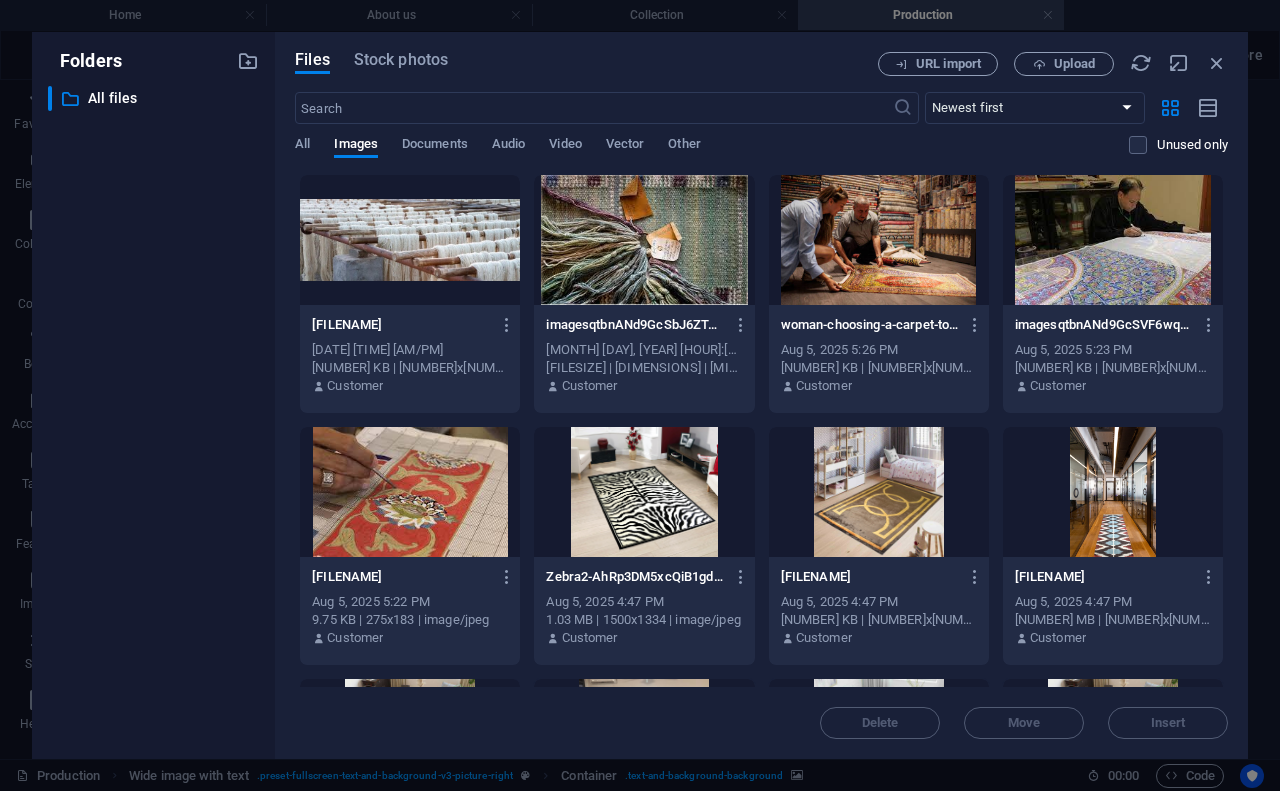 click at bounding box center (410, 240) 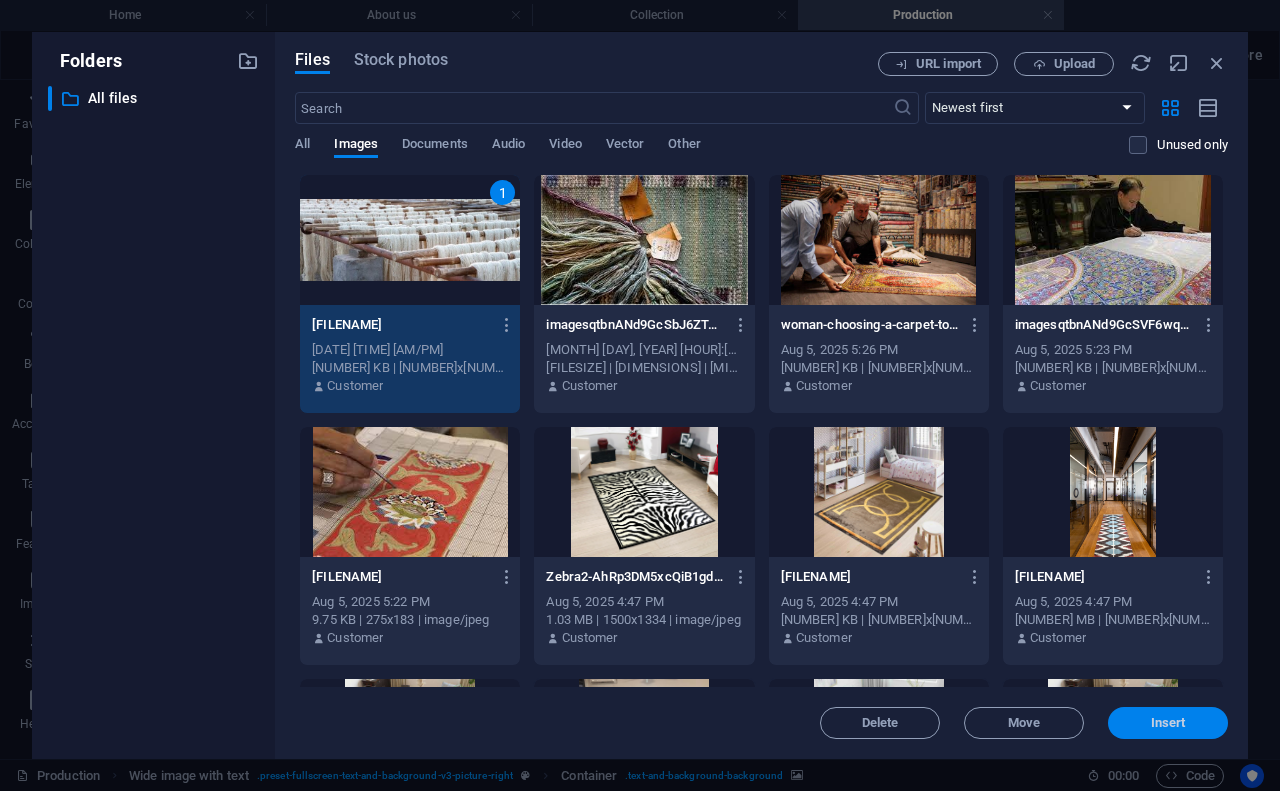 drag, startPoint x: 1208, startPoint y: 721, endPoint x: 900, endPoint y: 754, distance: 309.76282 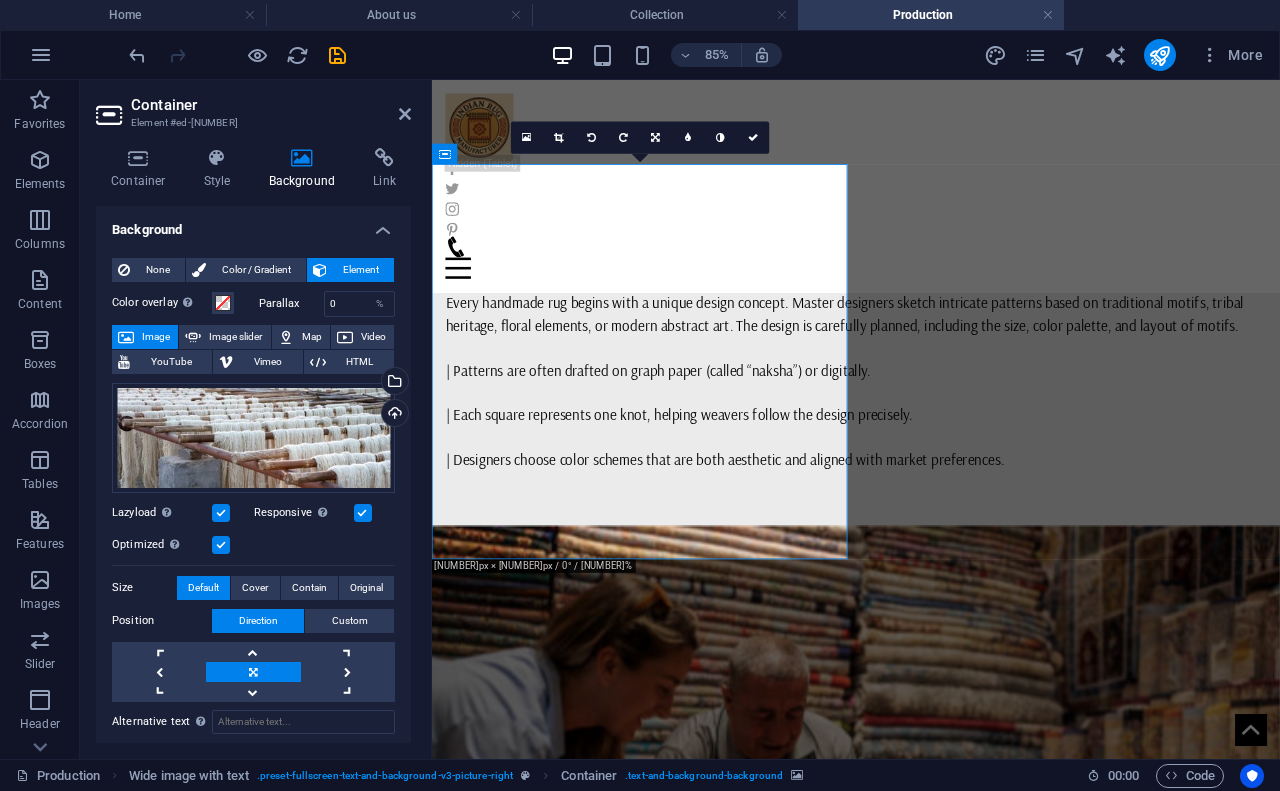 scroll, scrollTop: 965, scrollLeft: 0, axis: vertical 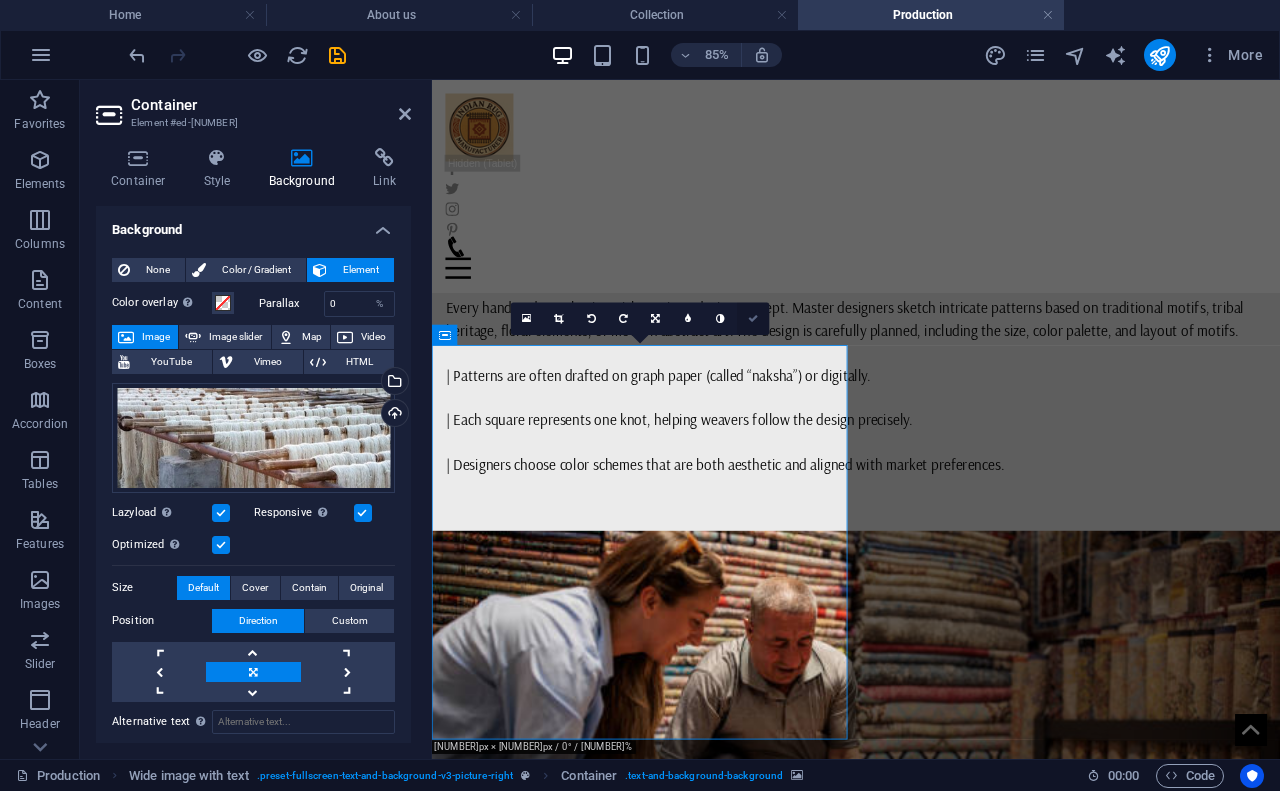 click at bounding box center (753, 319) 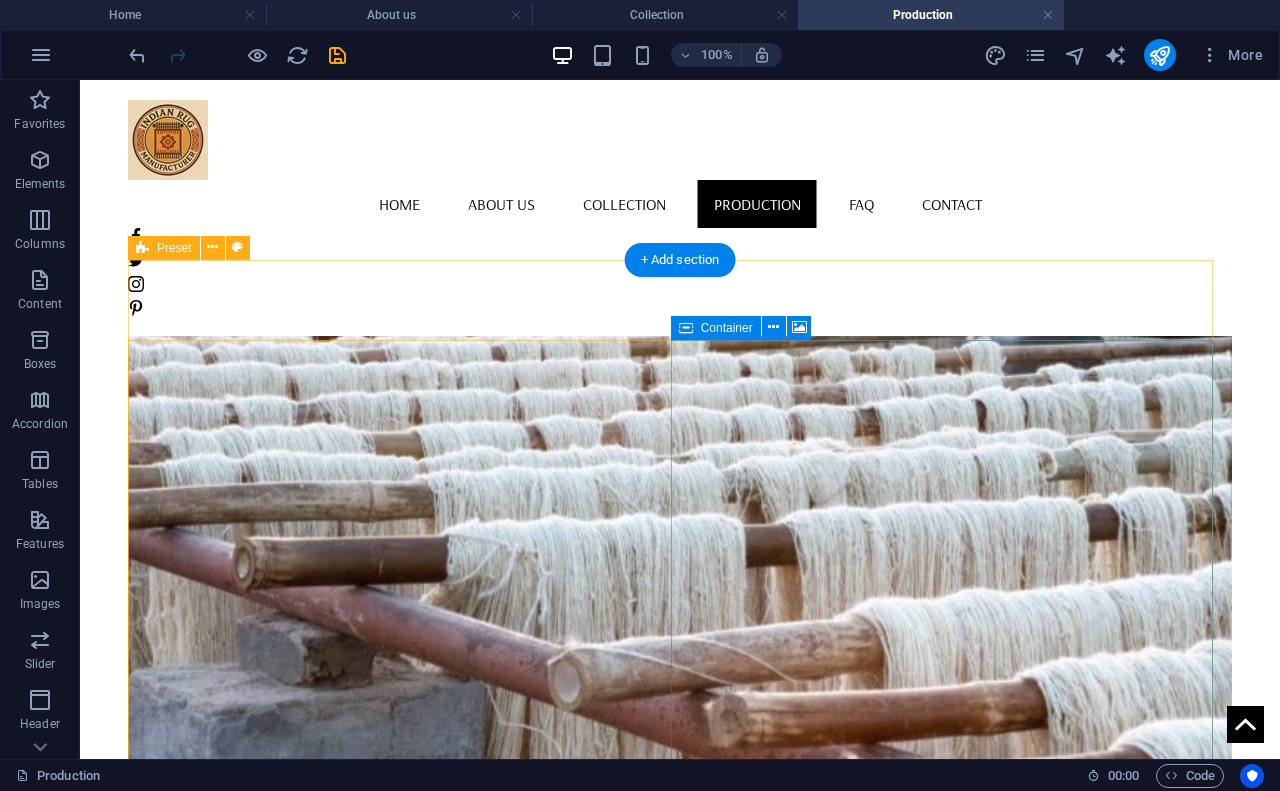 scroll, scrollTop: 2222, scrollLeft: 0, axis: vertical 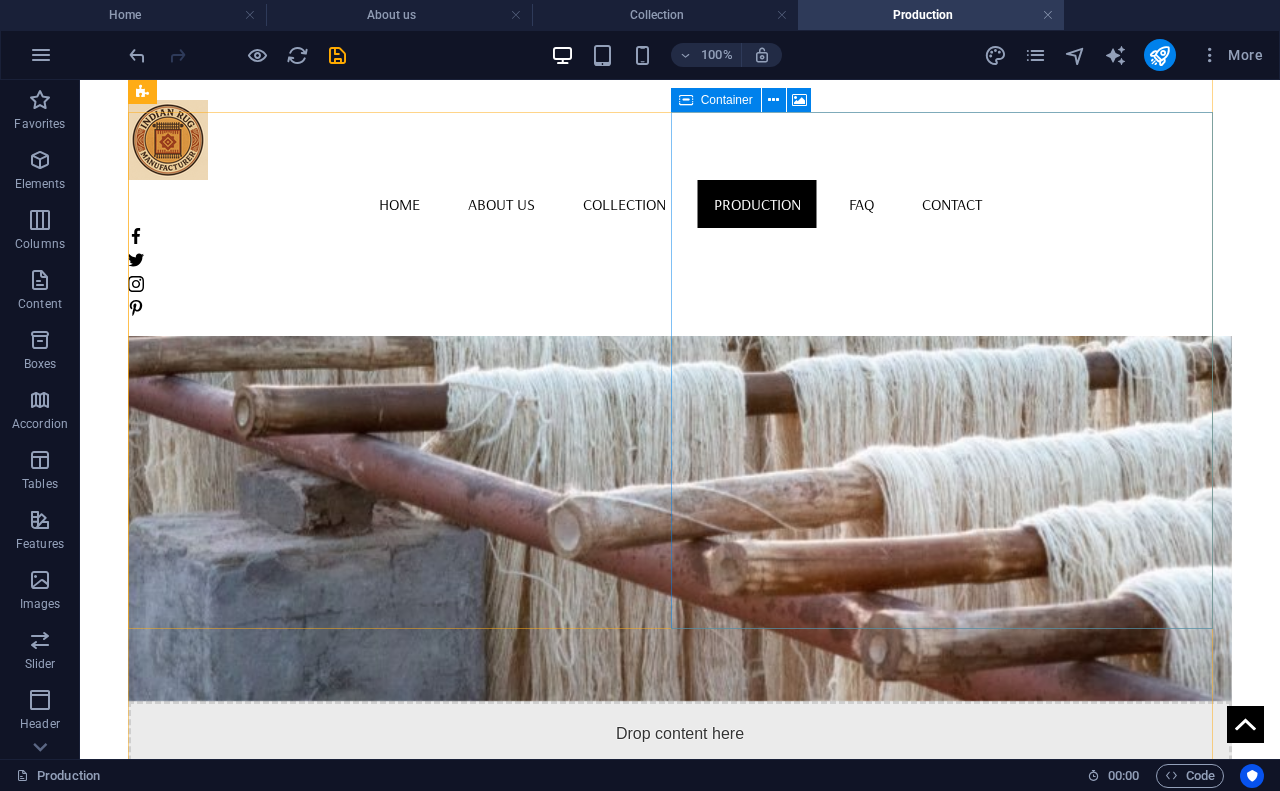 click at bounding box center [672, 1978] 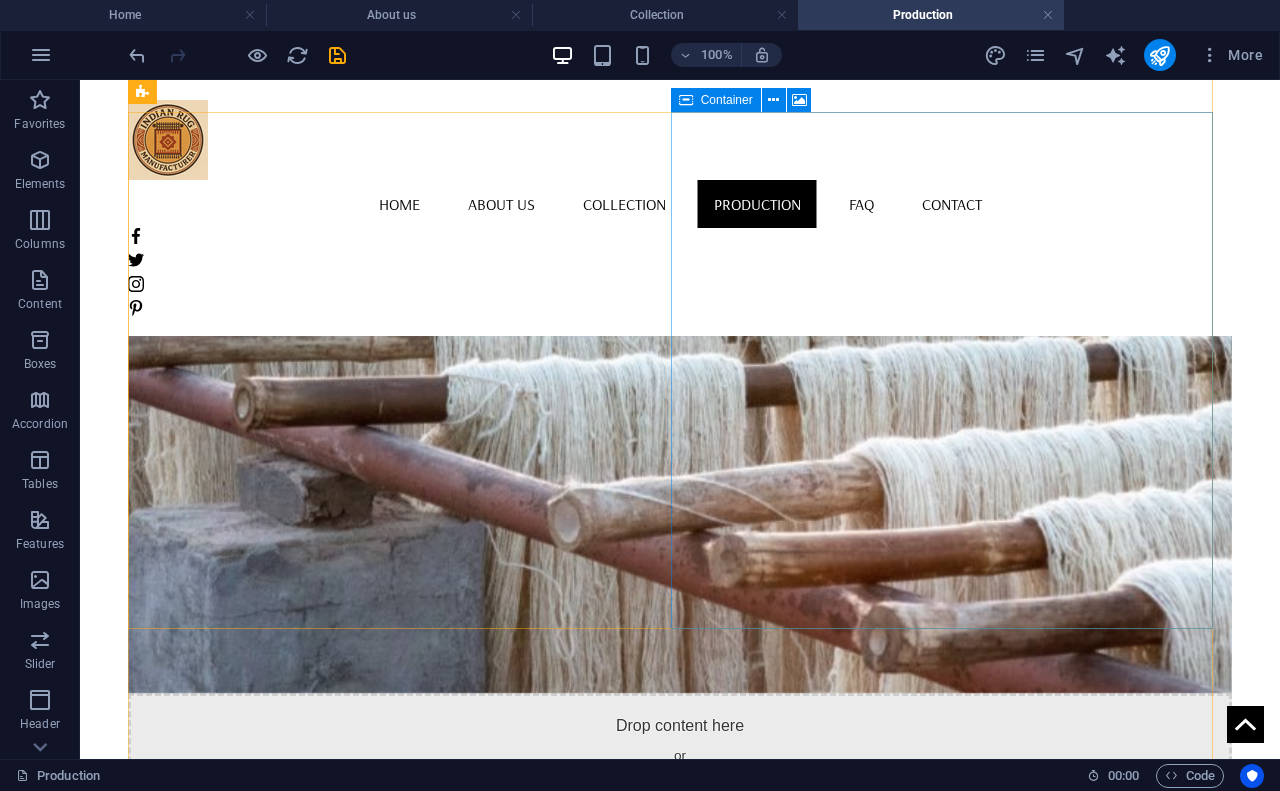 select on "px" 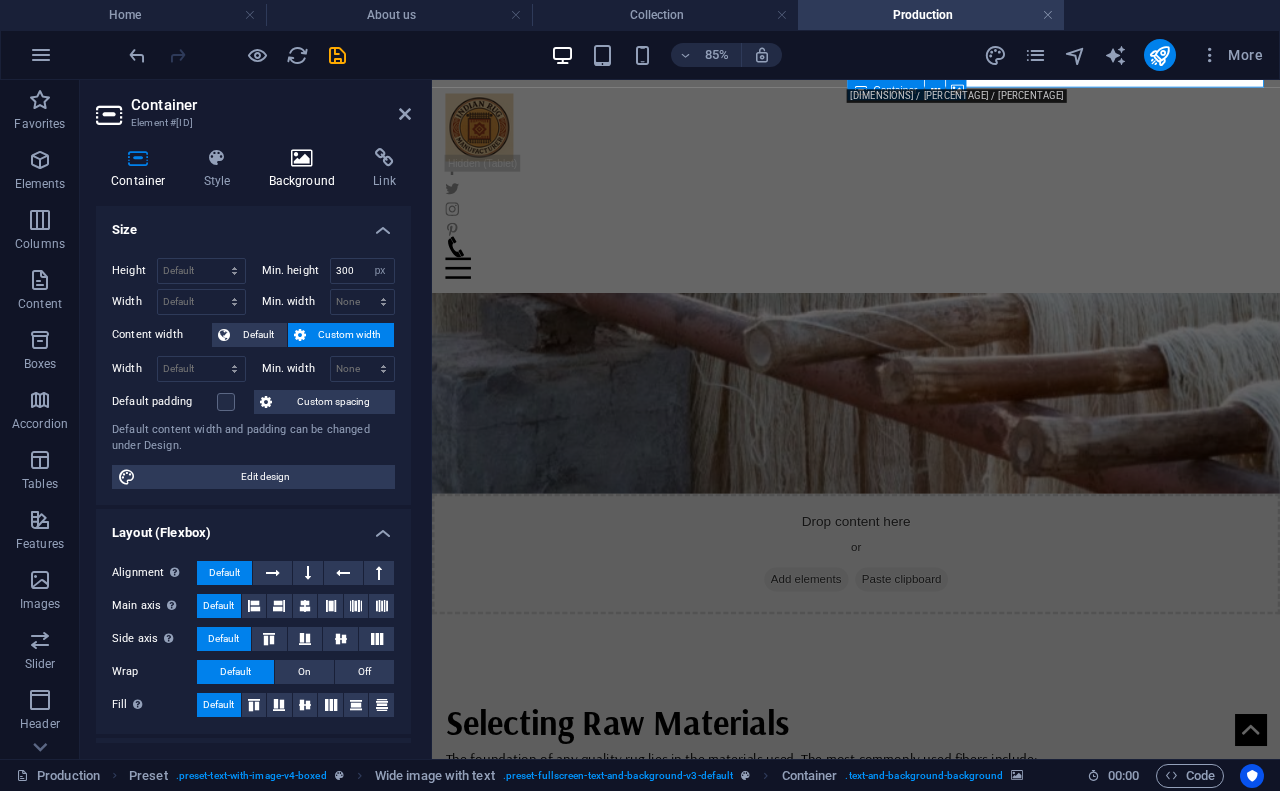click at bounding box center (302, 158) 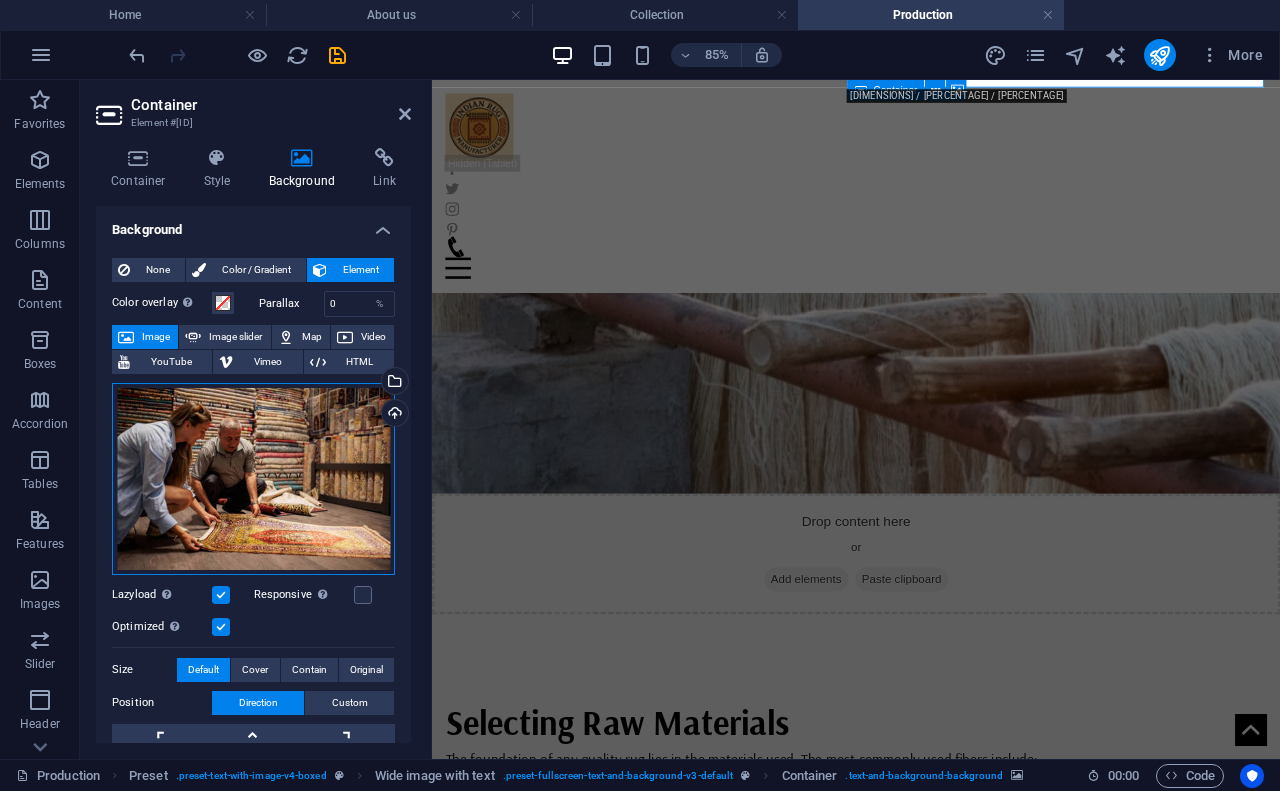 click on "Drag files here, click to choose files or select files from Files or our free stock photos & videos" at bounding box center (253, 479) 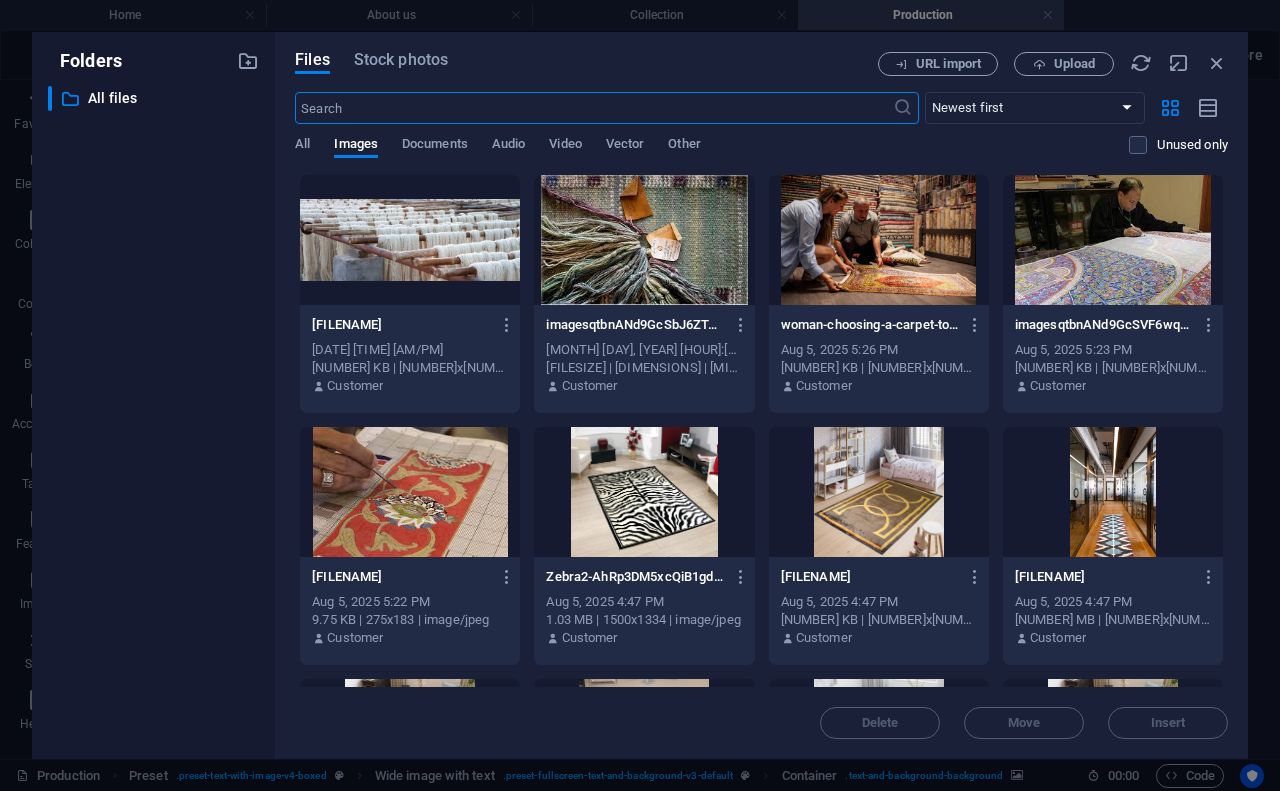scroll, scrollTop: 1590, scrollLeft: 0, axis: vertical 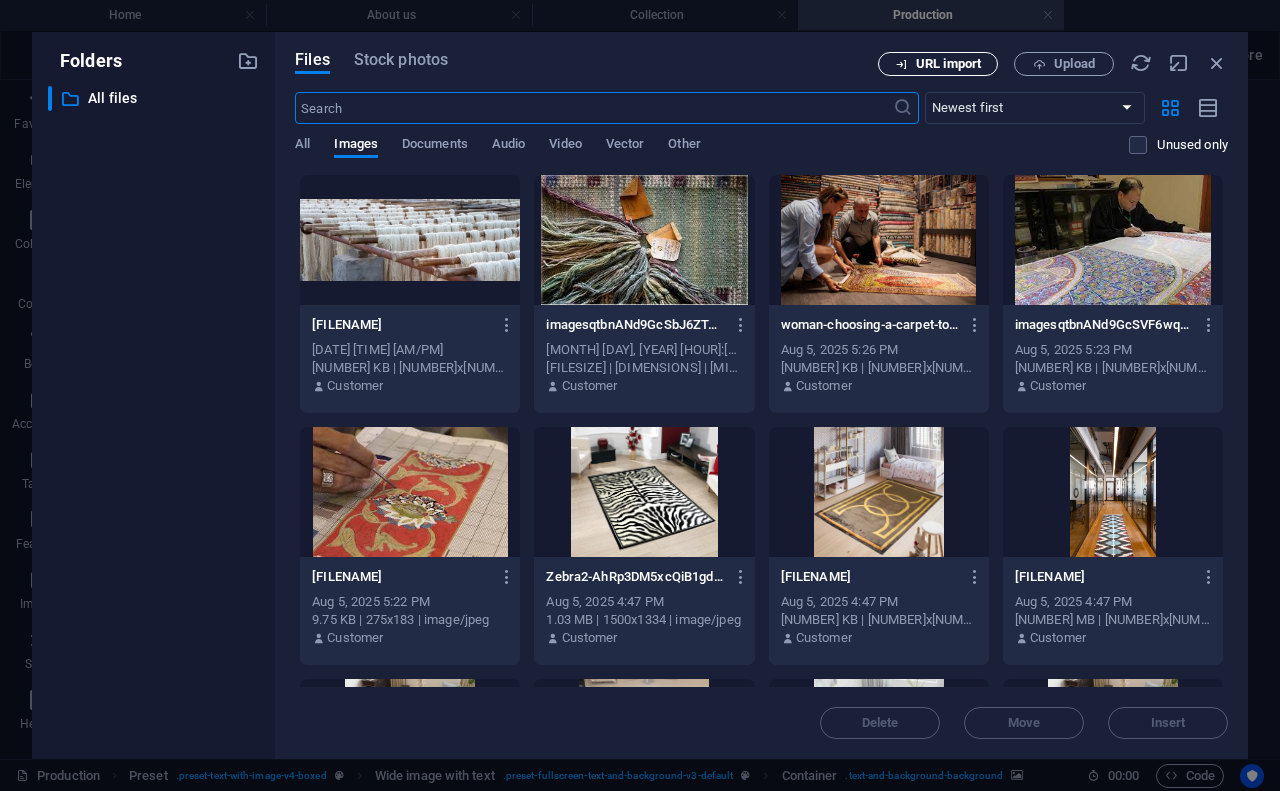 click on "URL import" at bounding box center [948, 64] 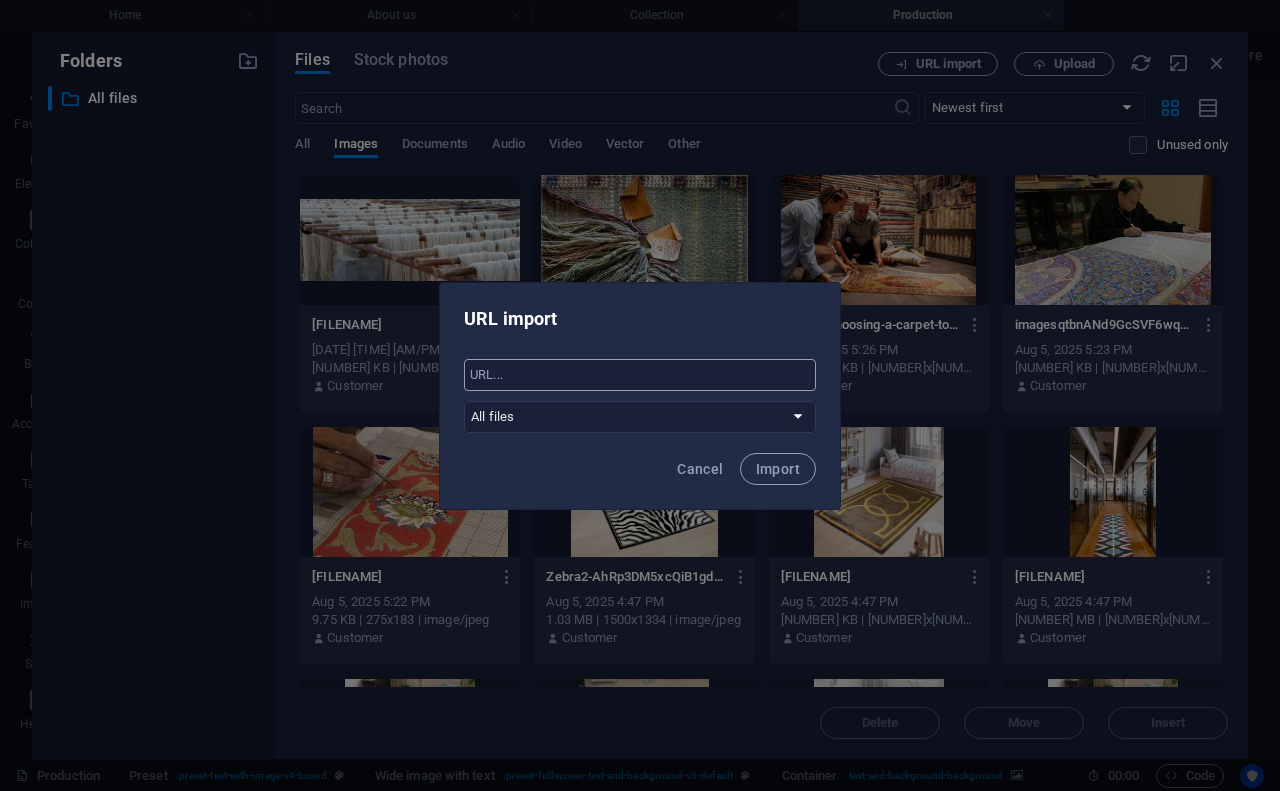 click at bounding box center [640, 375] 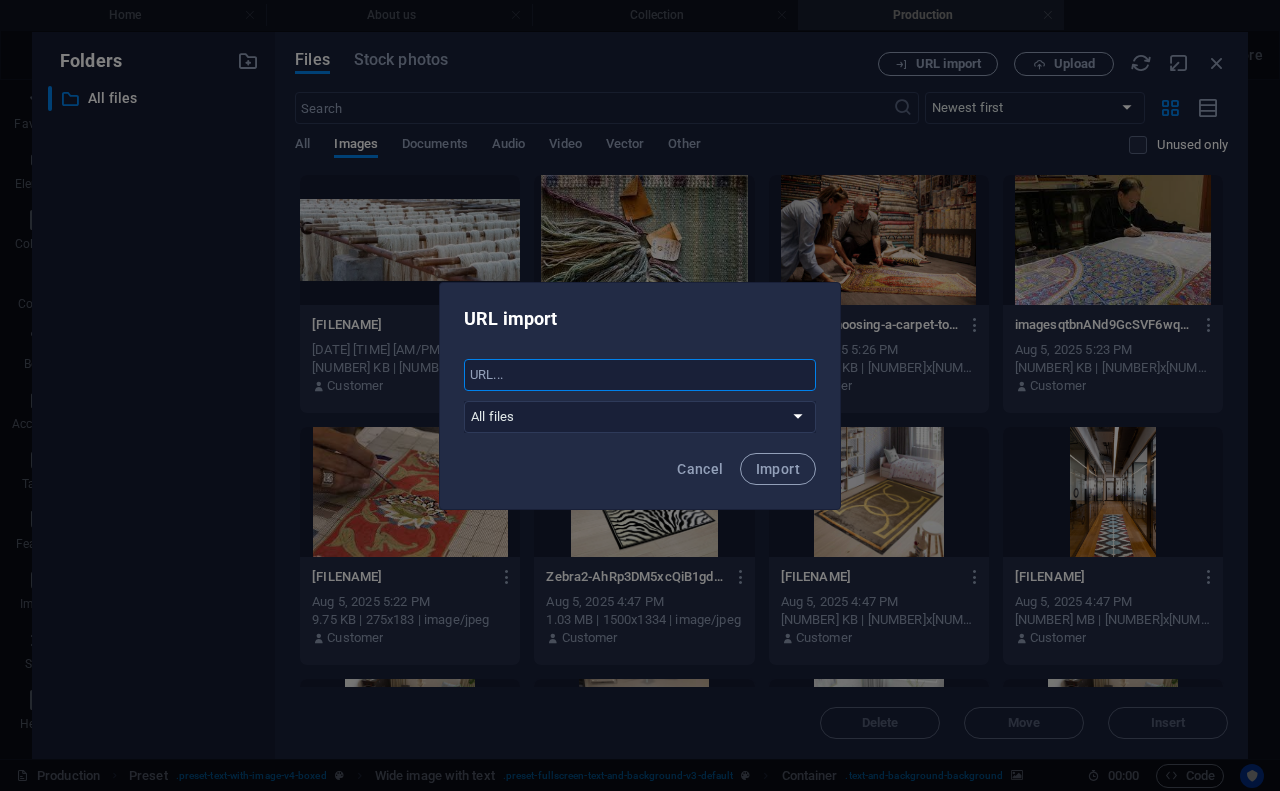paste on "https://media.istockphoto.com/id/543352720/photo/traditional-wool-dying.jpg?s=612x612&w=0&k=20&c=OSP7LmfmsMuX_0b_HHRiqUg2eGCus7p1AE4RBOSkZ-g=" 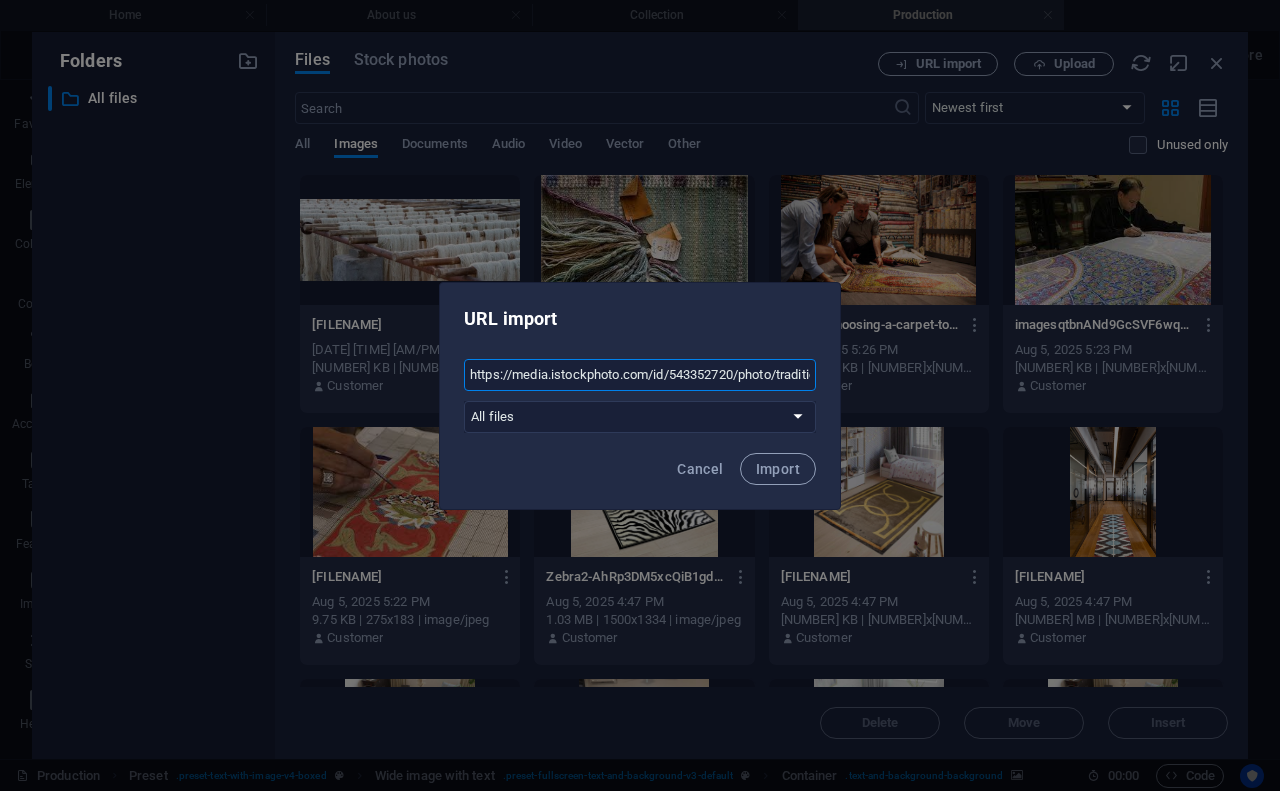 scroll, scrollTop: 0, scrollLeft: 630, axis: horizontal 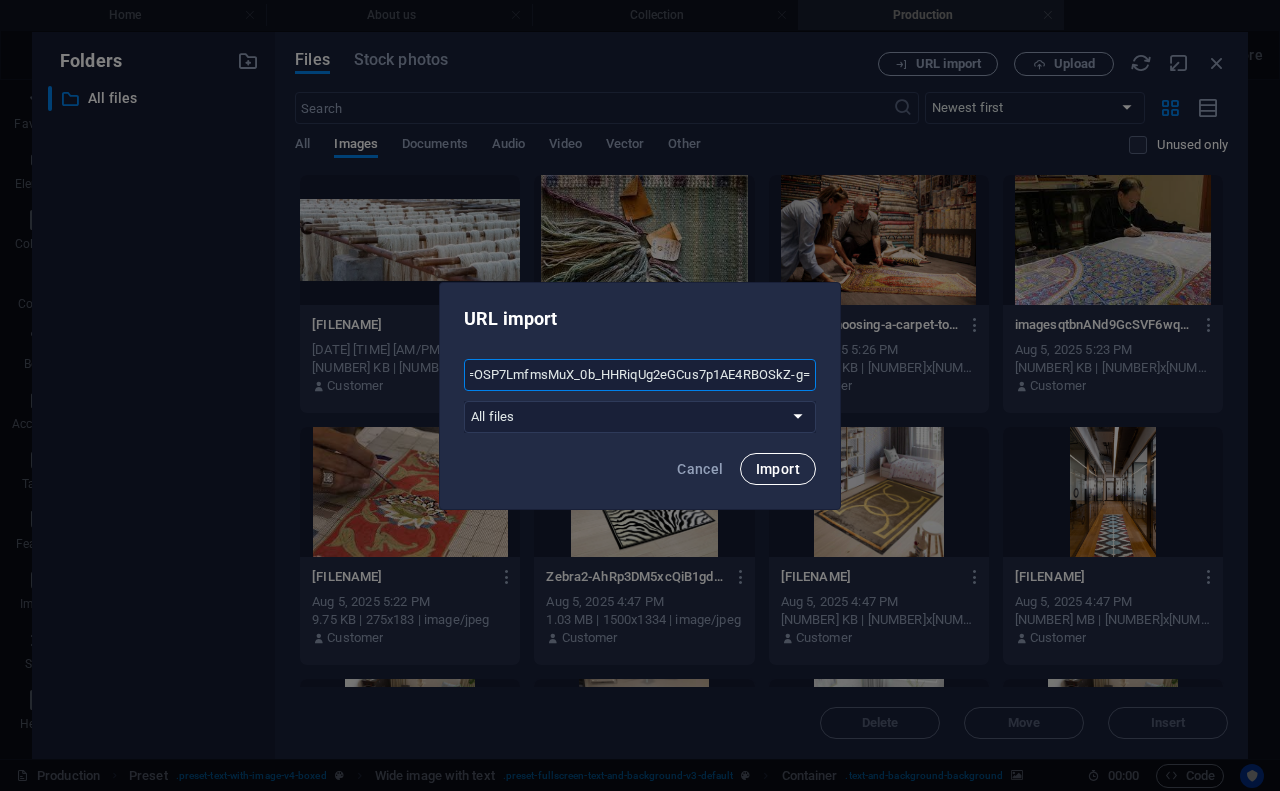 type on "https://media.istockphoto.com/id/543352720/photo/traditional-wool-dying.jpg?s=612x612&w=0&k=20&c=OSP7LmfmsMuX_0b_HHRiqUg2eGCus7p1AE4RBOSkZ-g=" 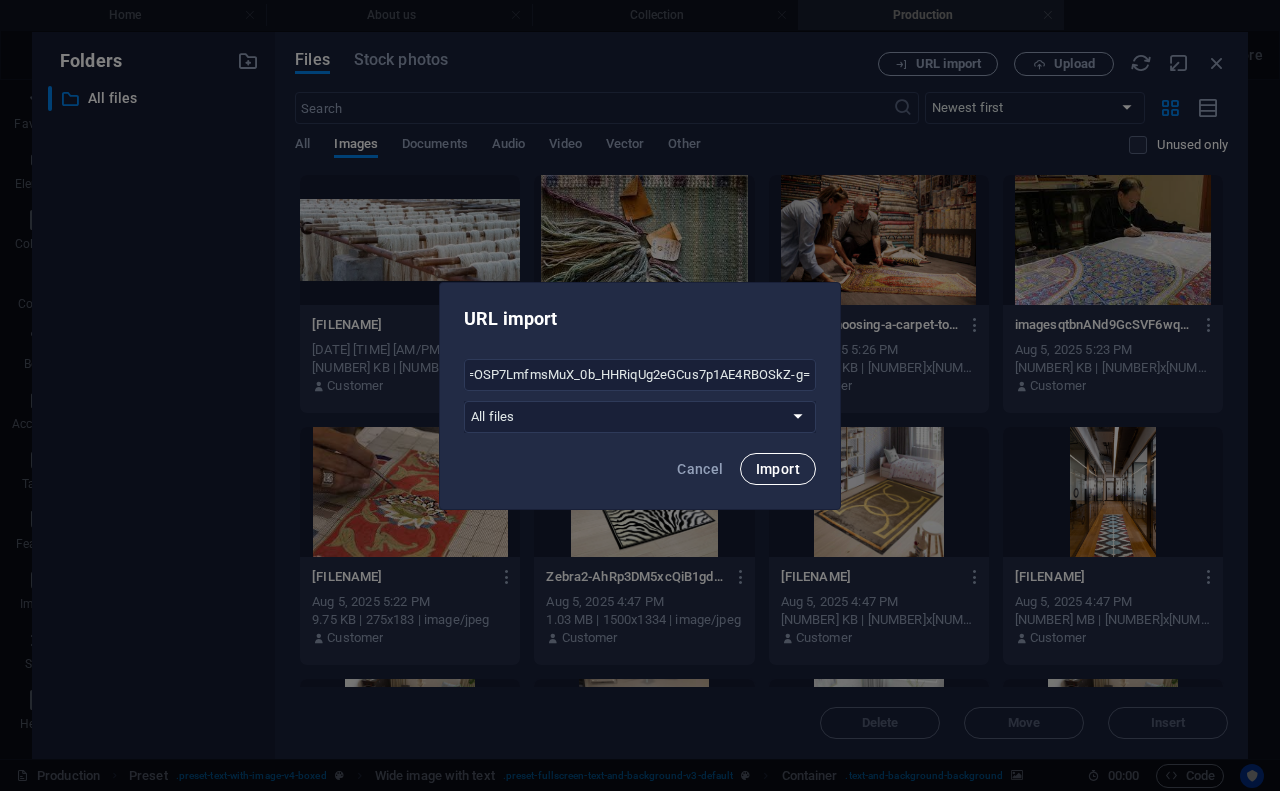 scroll, scrollTop: 0, scrollLeft: 0, axis: both 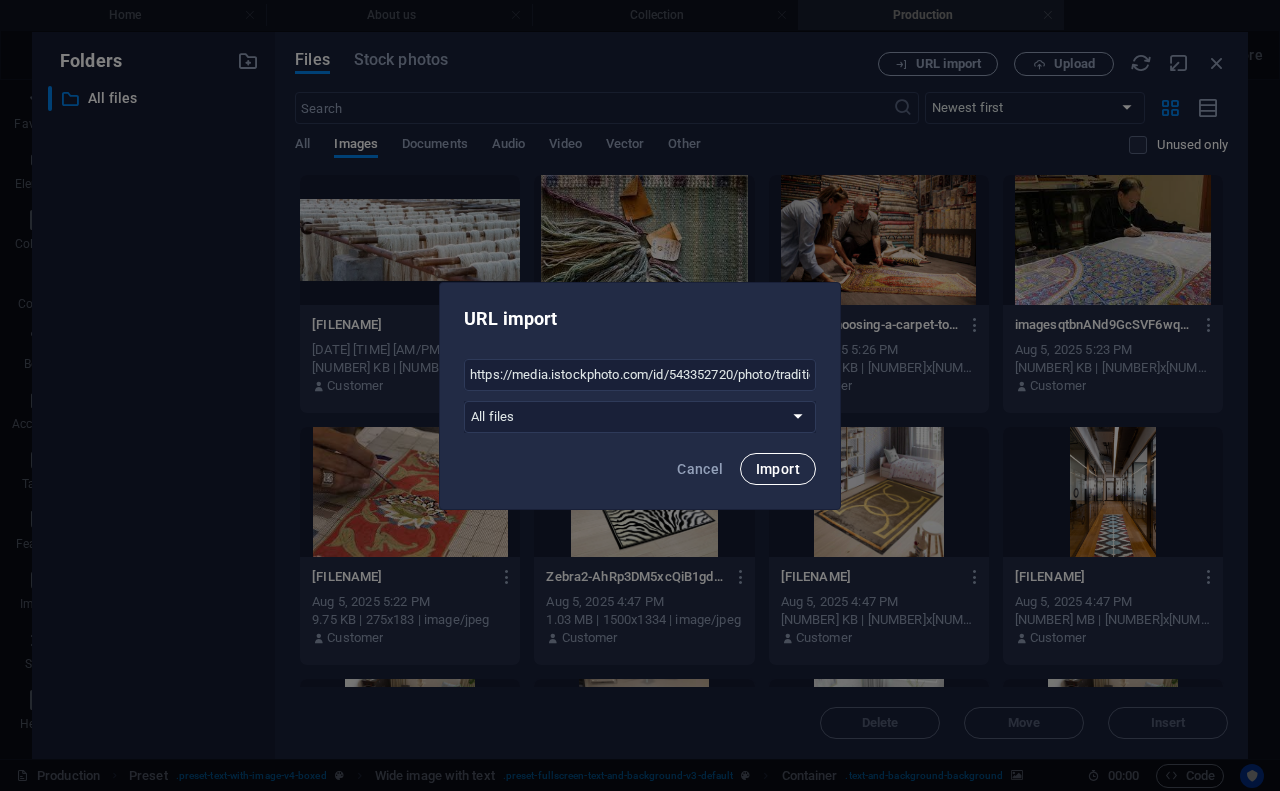 click on "Import" at bounding box center (778, 469) 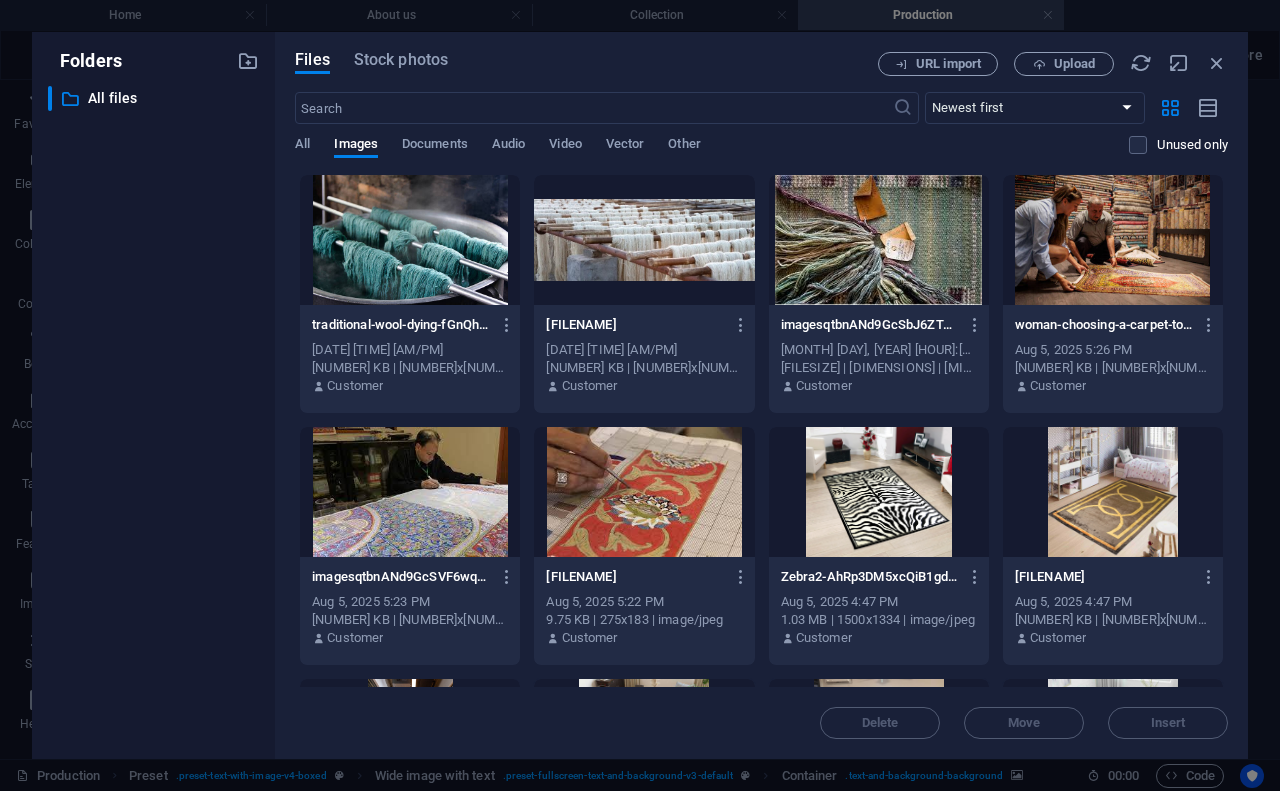 click at bounding box center [410, 240] 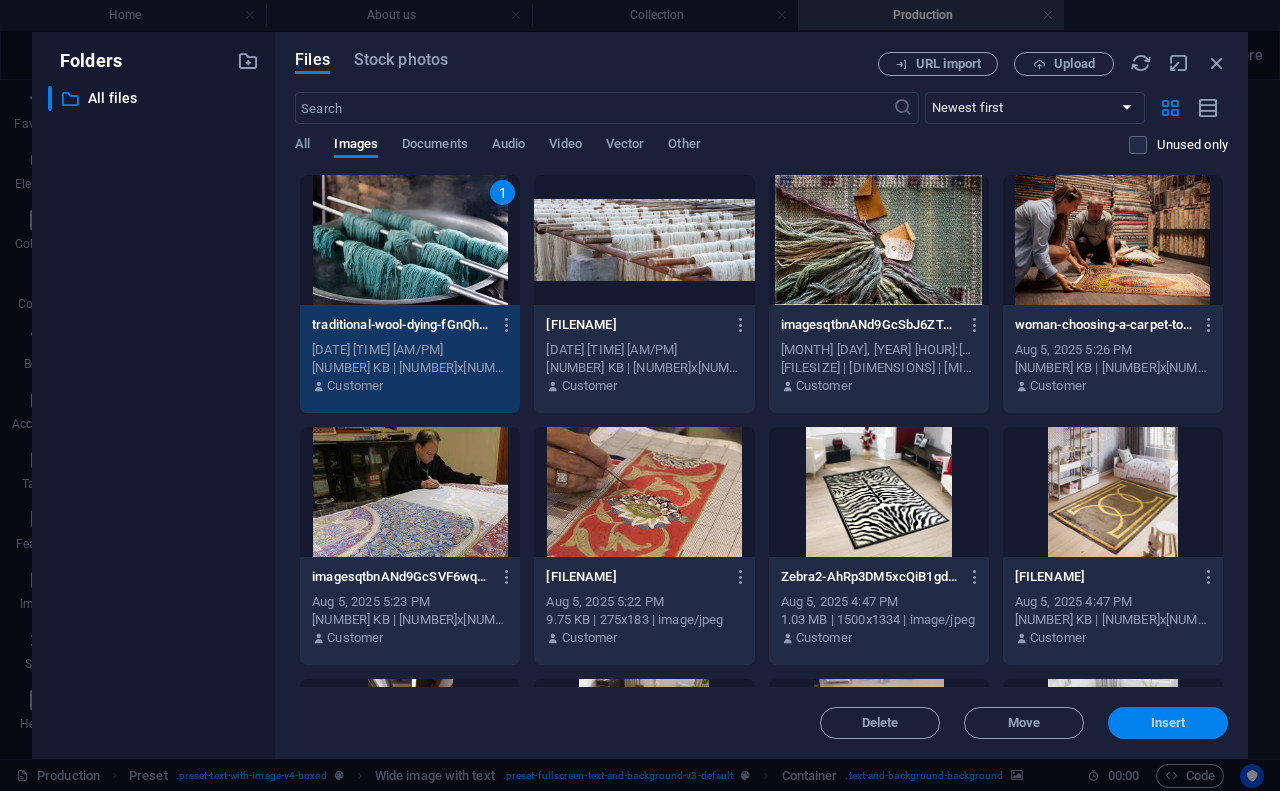 click on "Insert" at bounding box center [1168, 723] 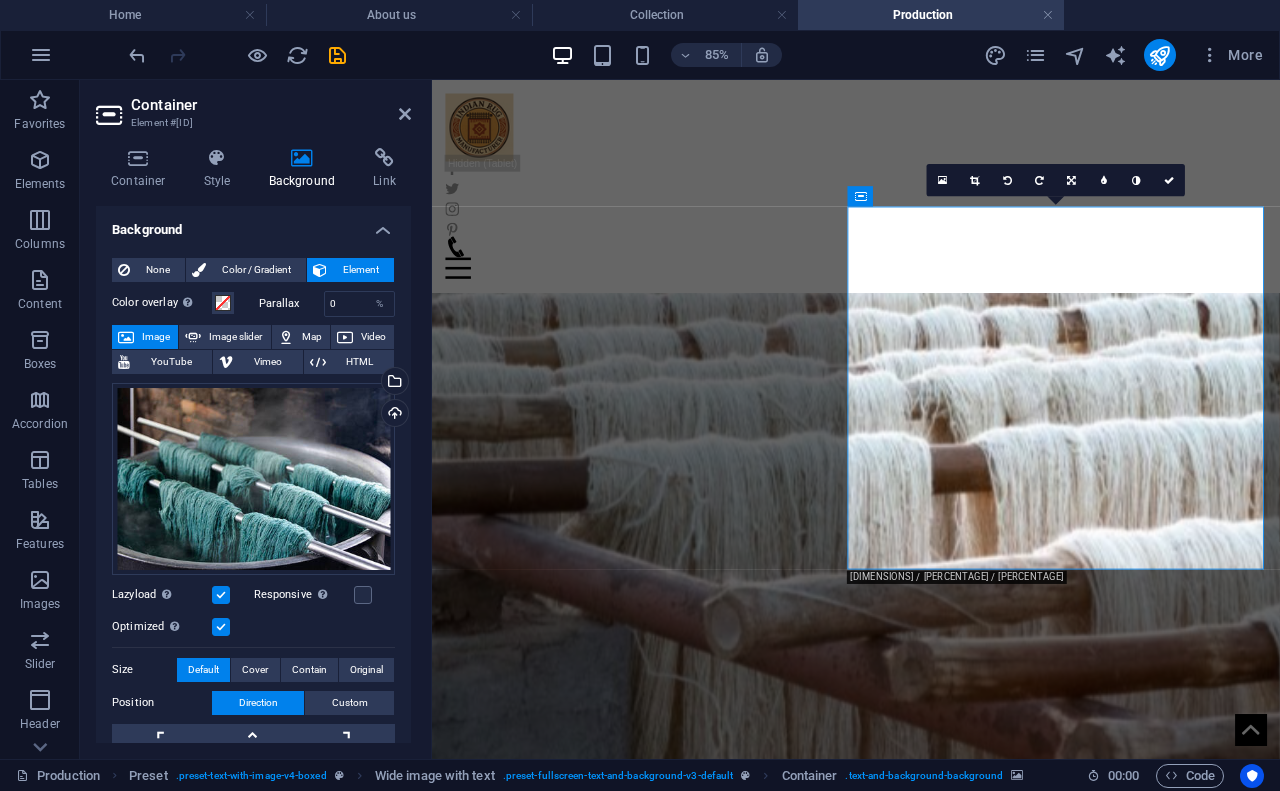 scroll, scrollTop: 1597, scrollLeft: 0, axis: vertical 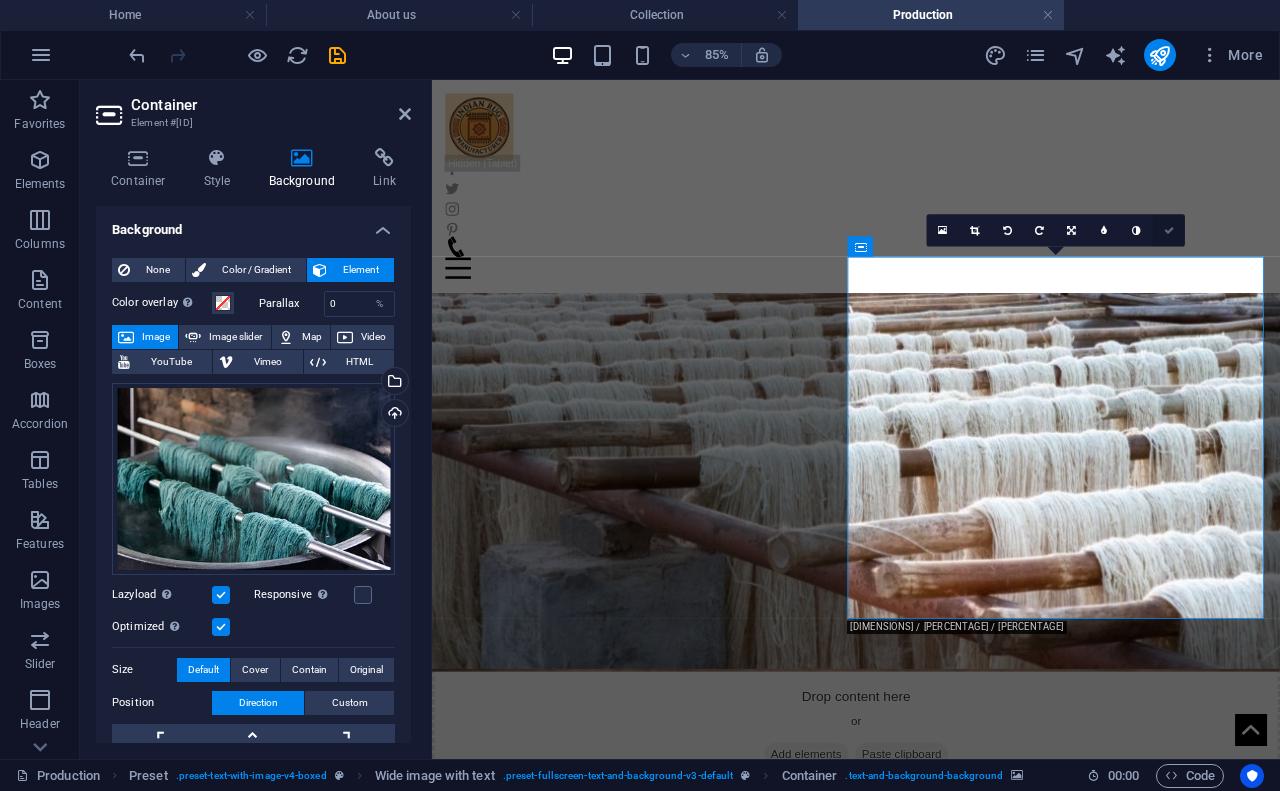 click at bounding box center [1169, 230] 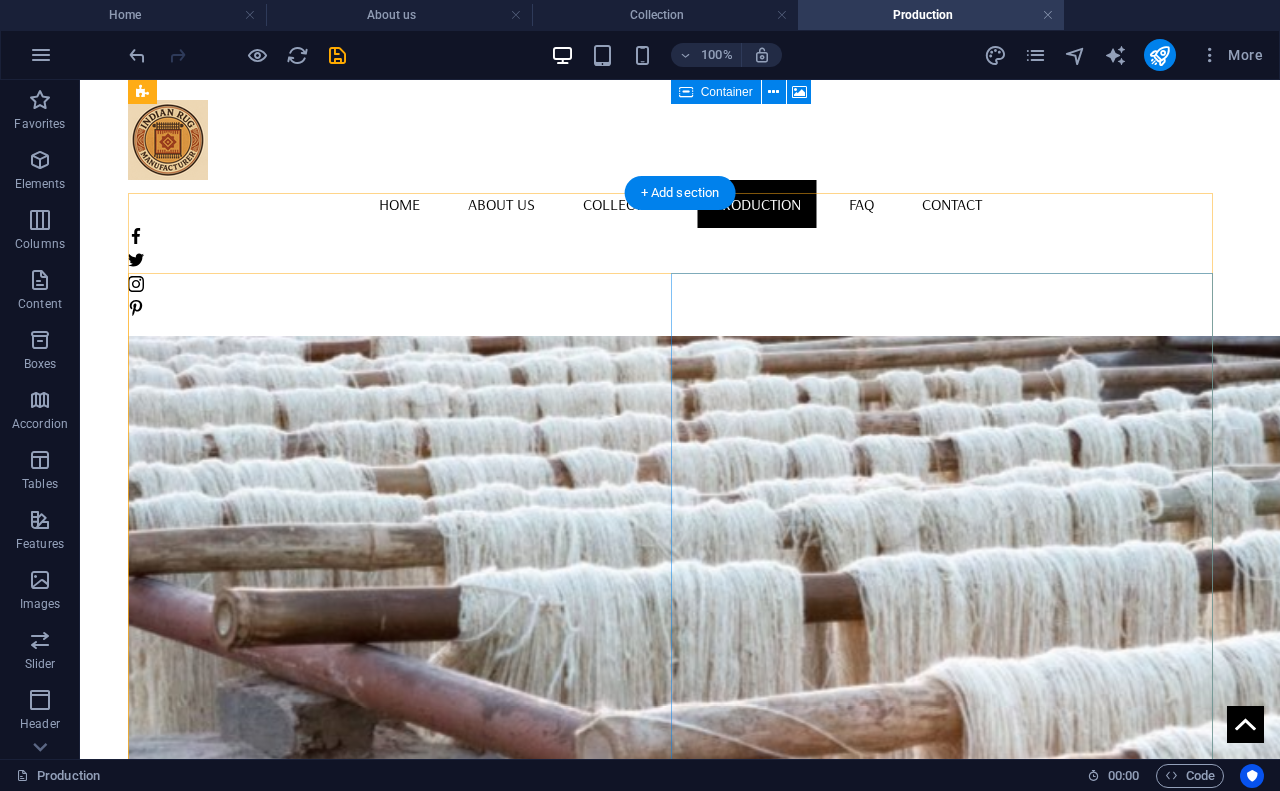 scroll, scrollTop: 2021, scrollLeft: 0, axis: vertical 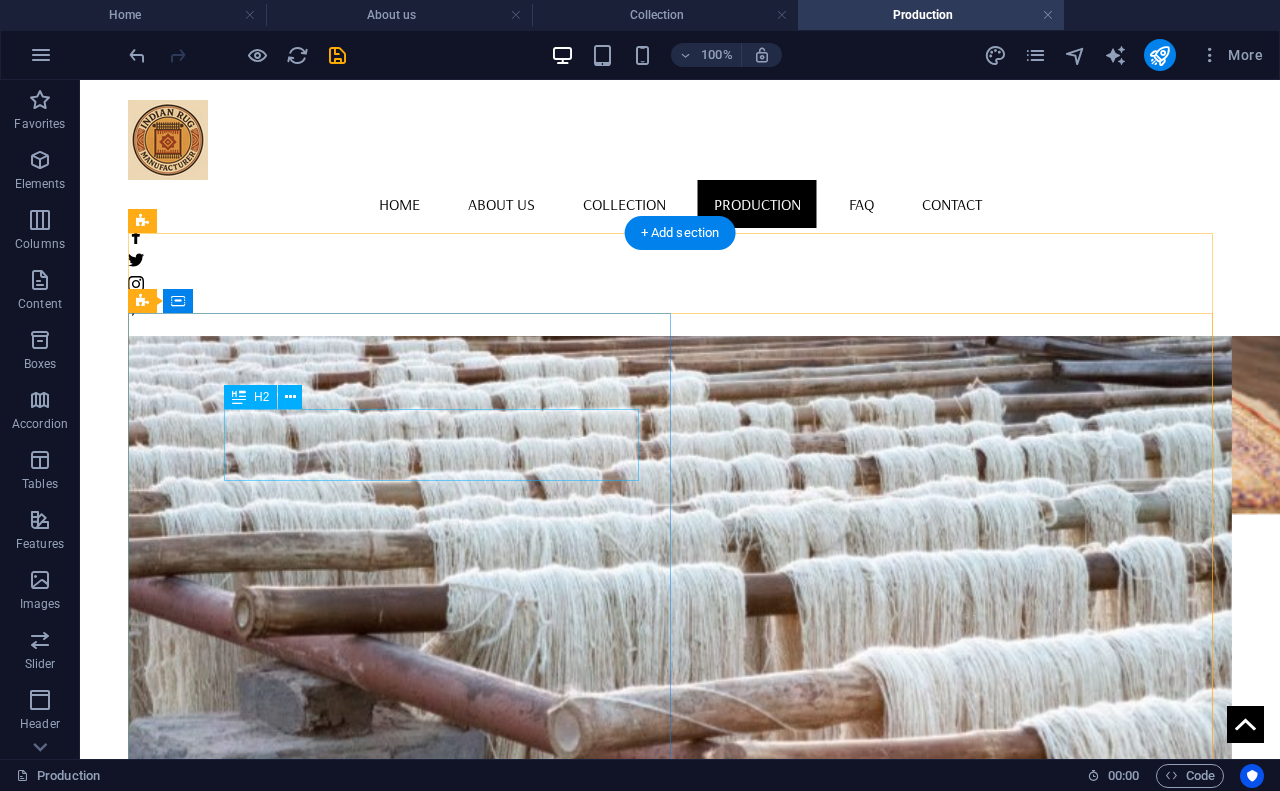 click on "Dyeing the Yarn" at bounding box center [704, 1693] 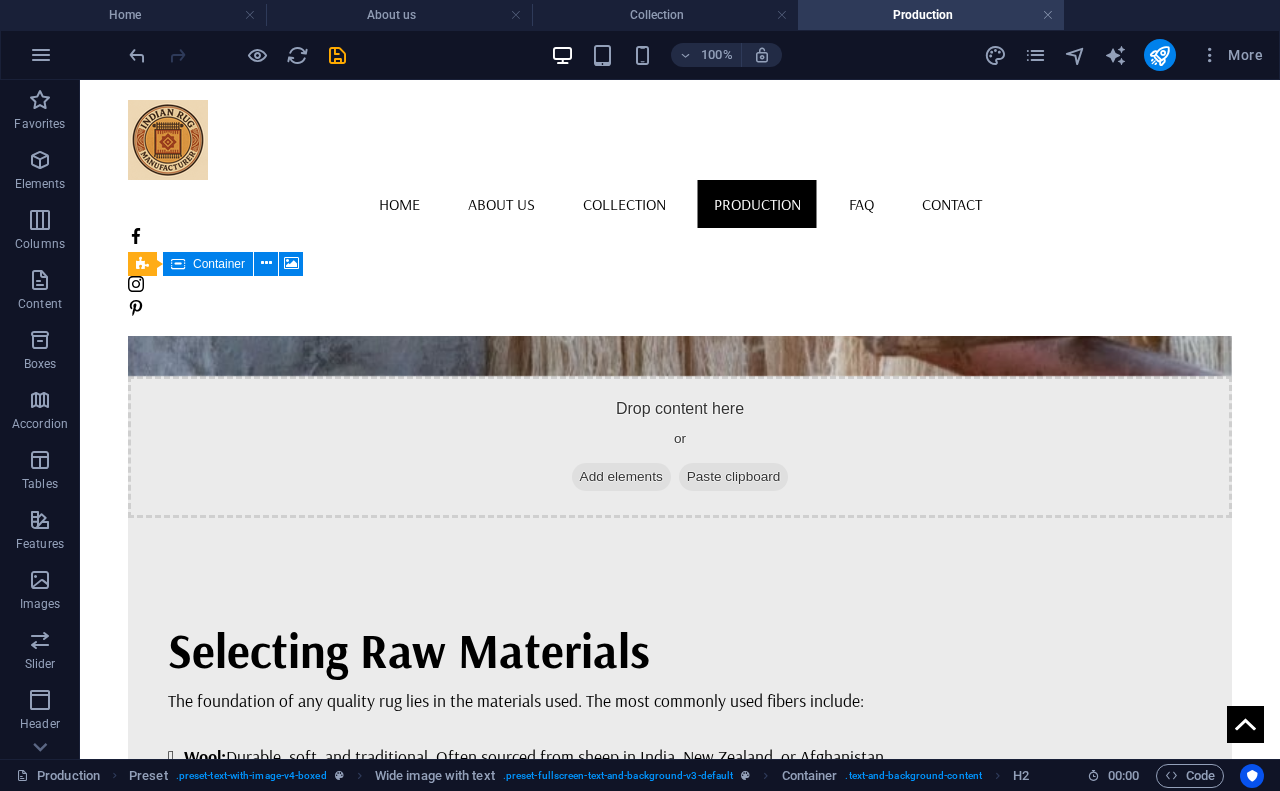 scroll, scrollTop: 2646, scrollLeft: 0, axis: vertical 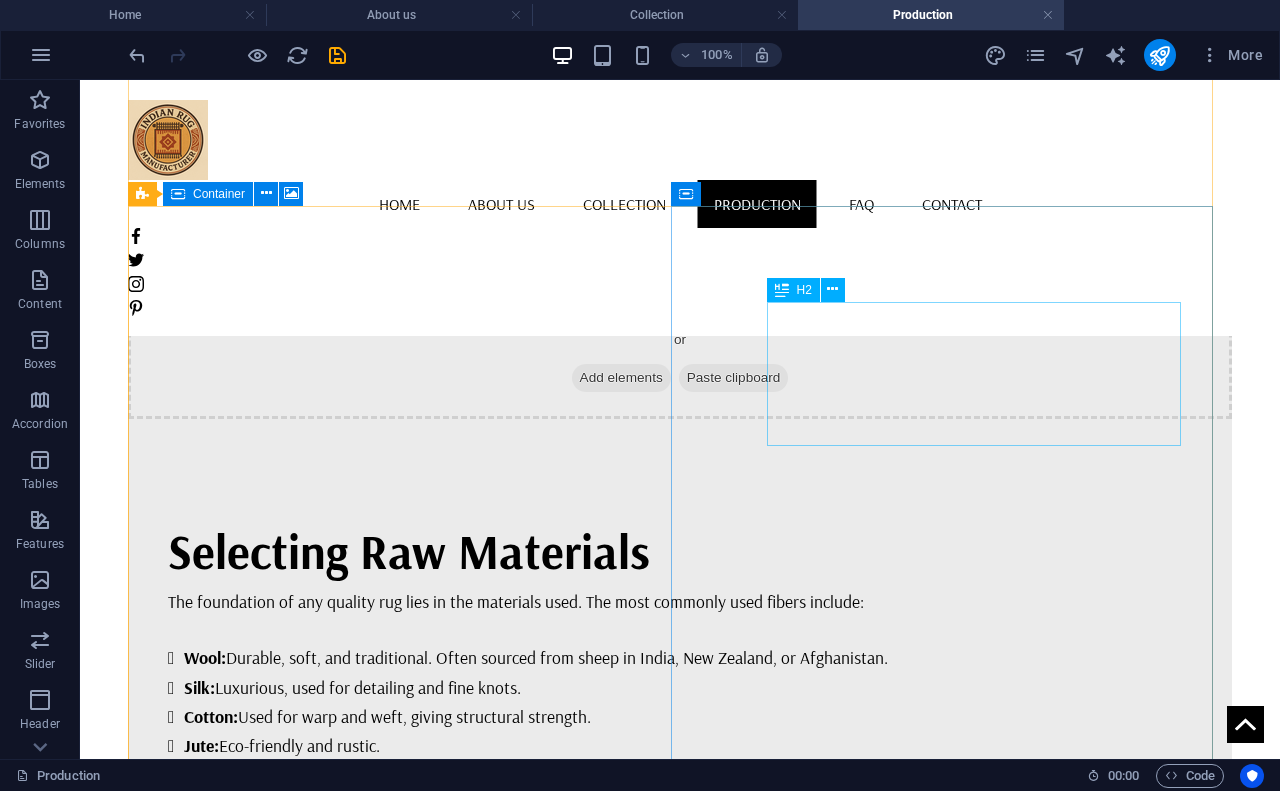 click on "Designing the Pattern" at bounding box center (704, 2084) 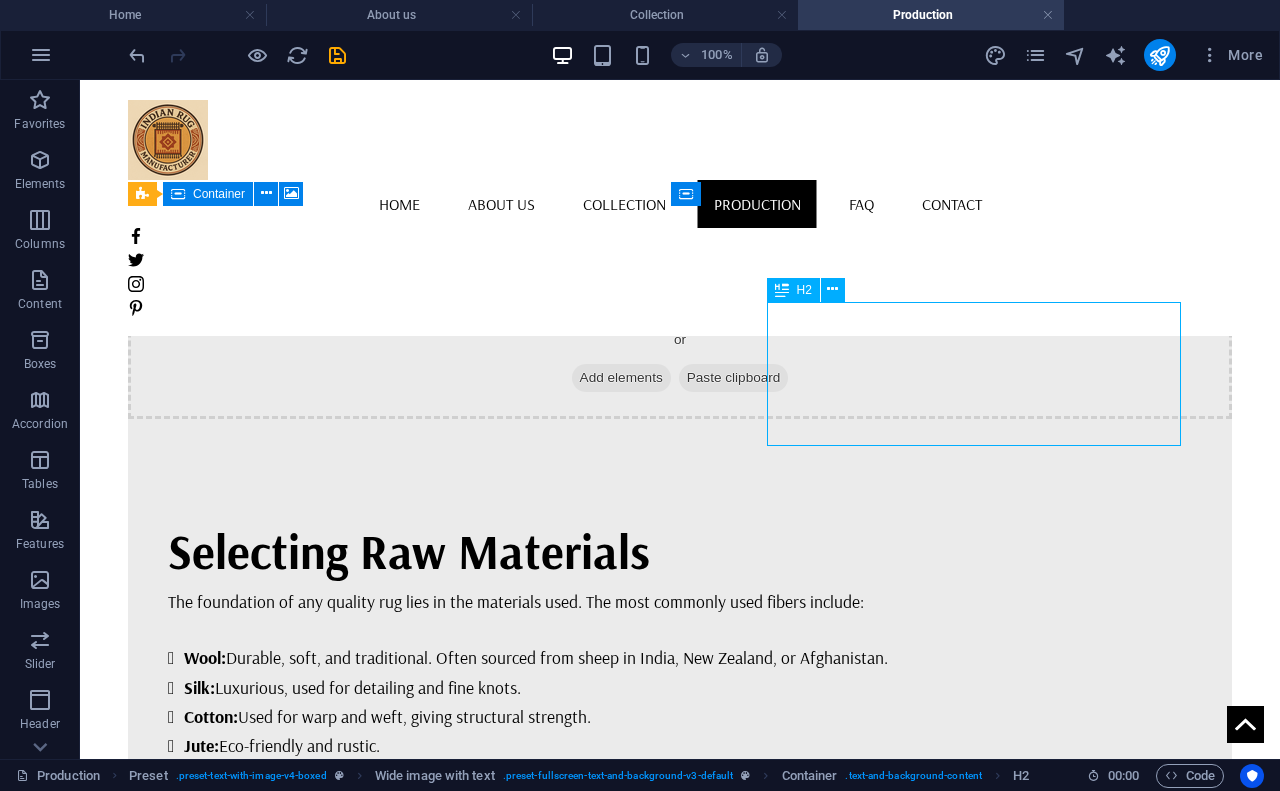 click on "Designing the Pattern" at bounding box center (704, 2084) 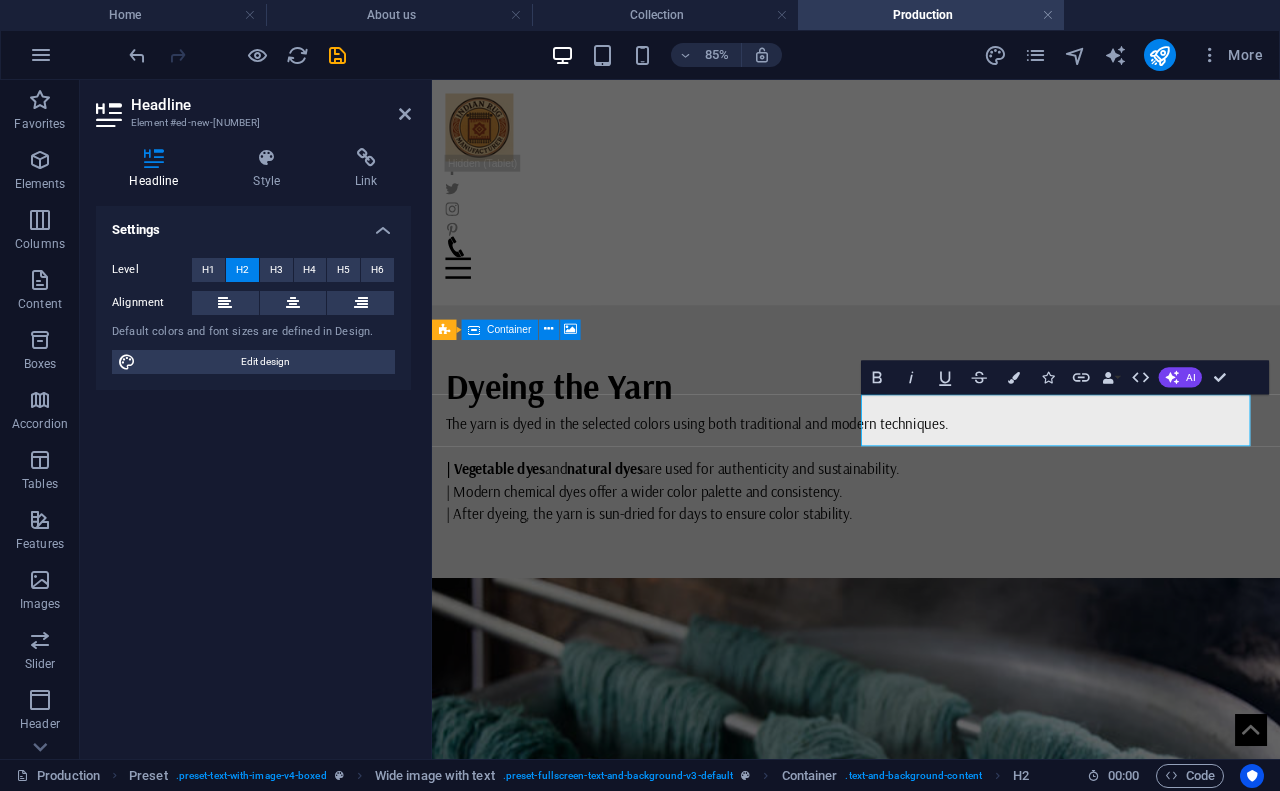 scroll, scrollTop: 1926, scrollLeft: 0, axis: vertical 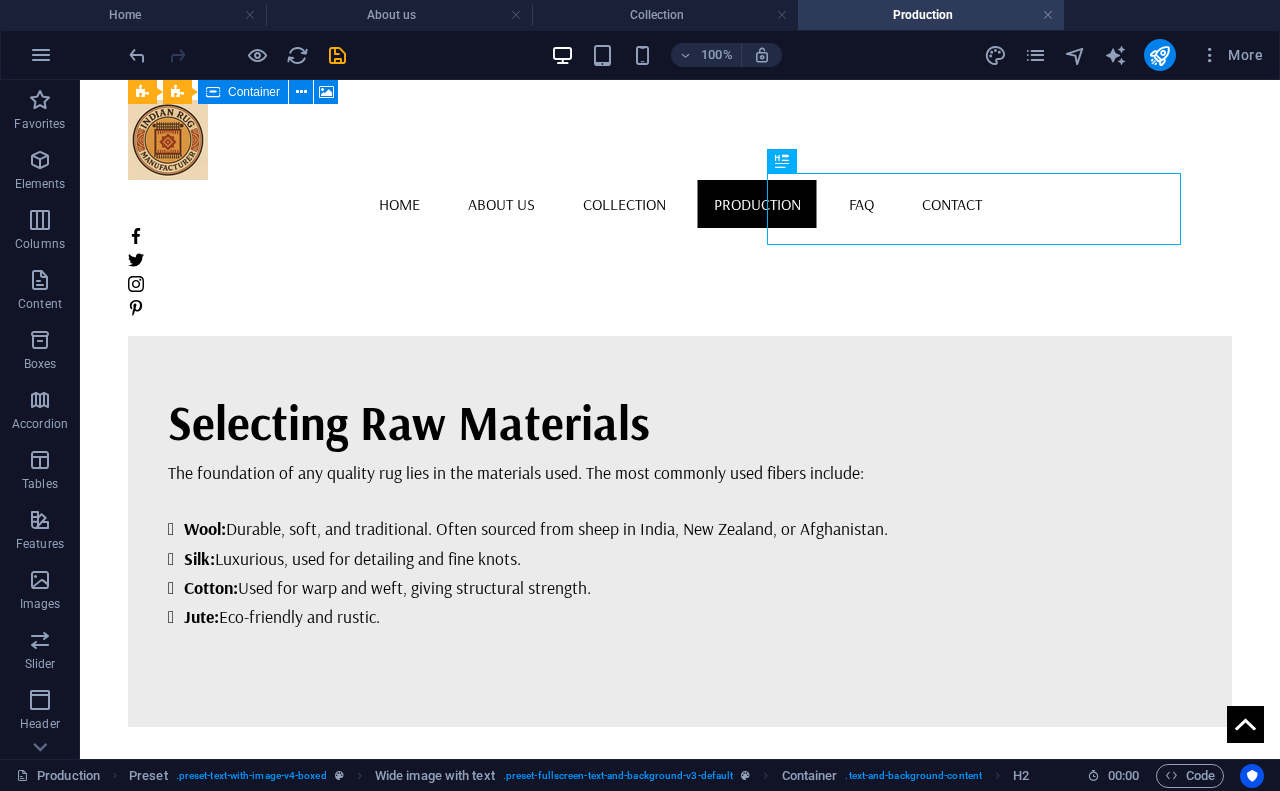 click at bounding box center (672, 1841) 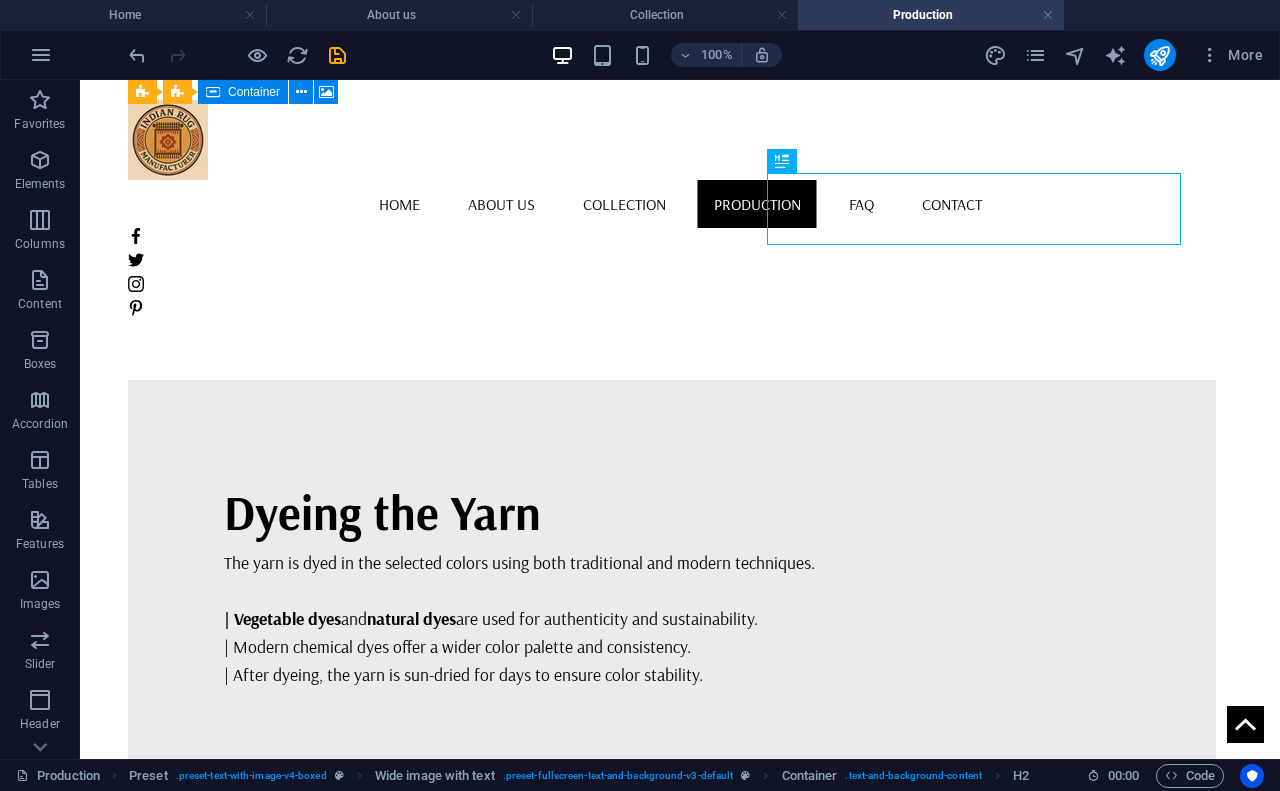 select on "px" 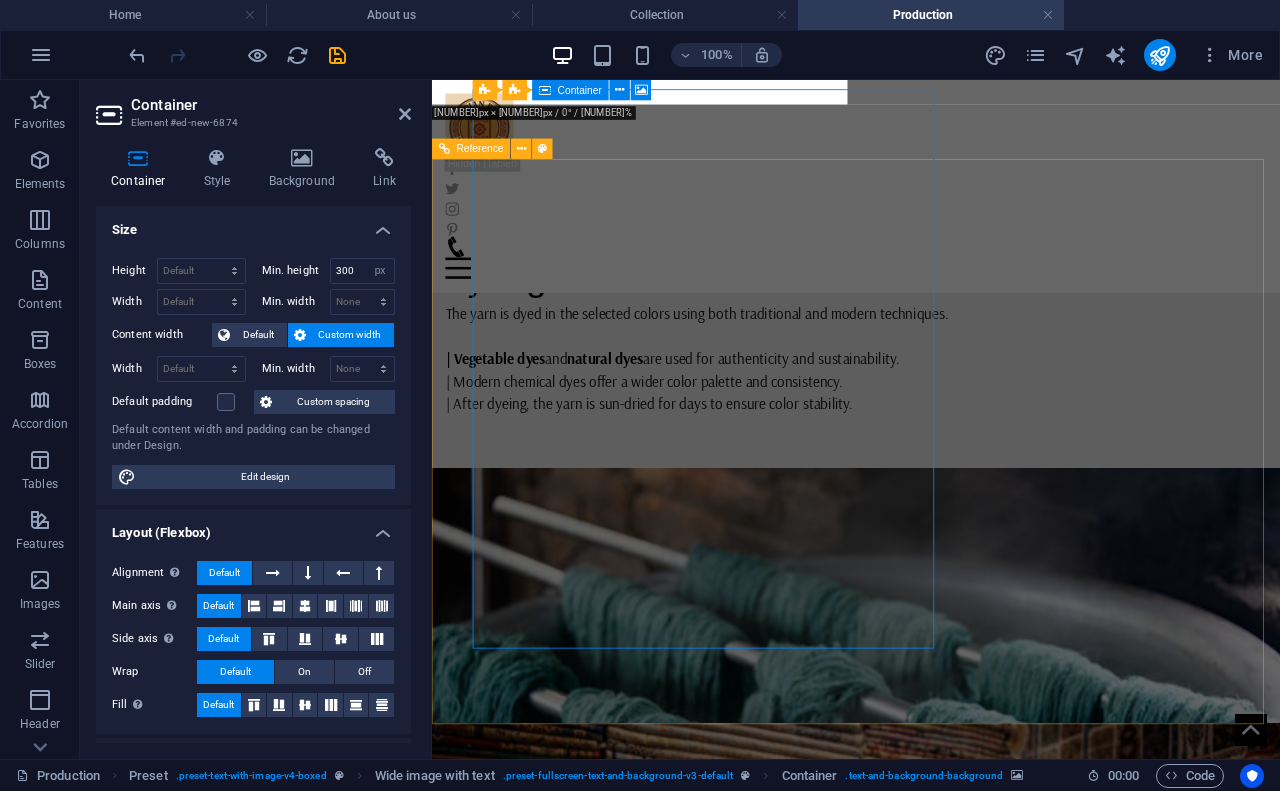scroll, scrollTop: 2757, scrollLeft: 0, axis: vertical 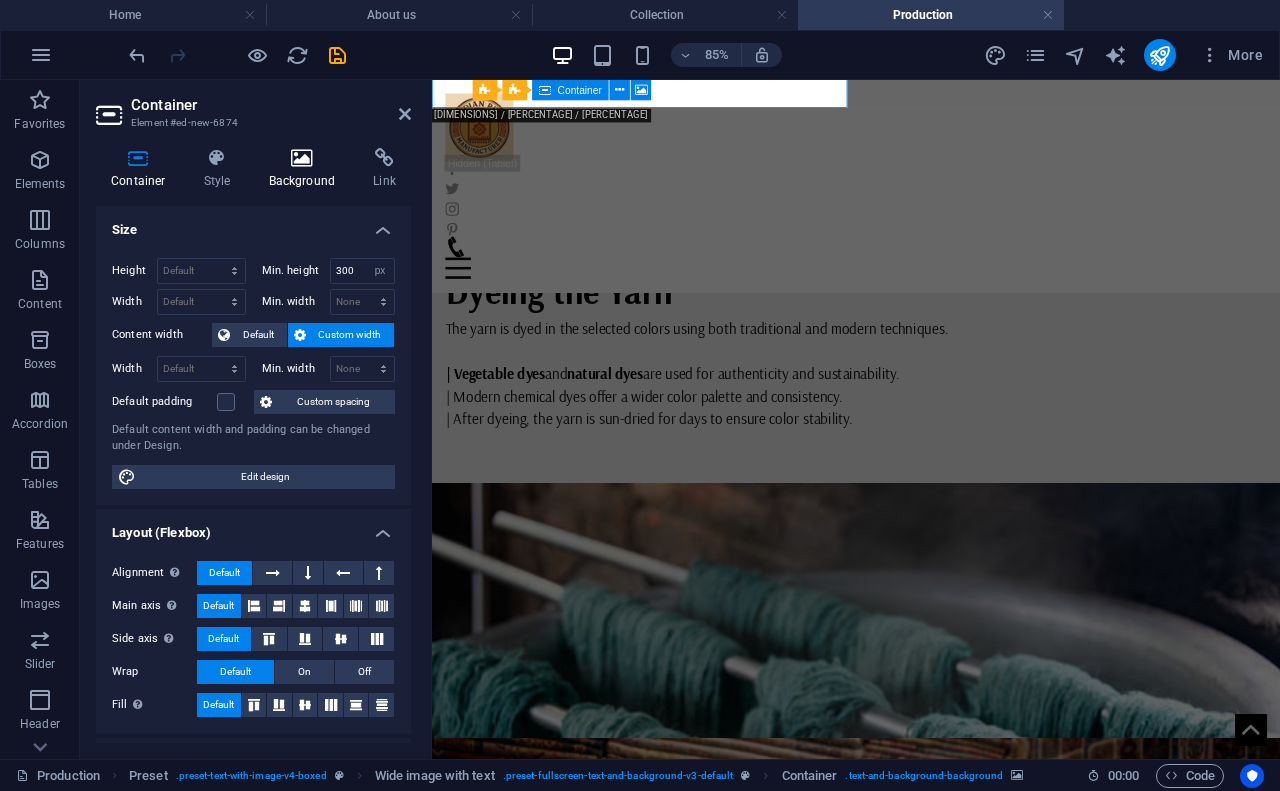 click at bounding box center (302, 158) 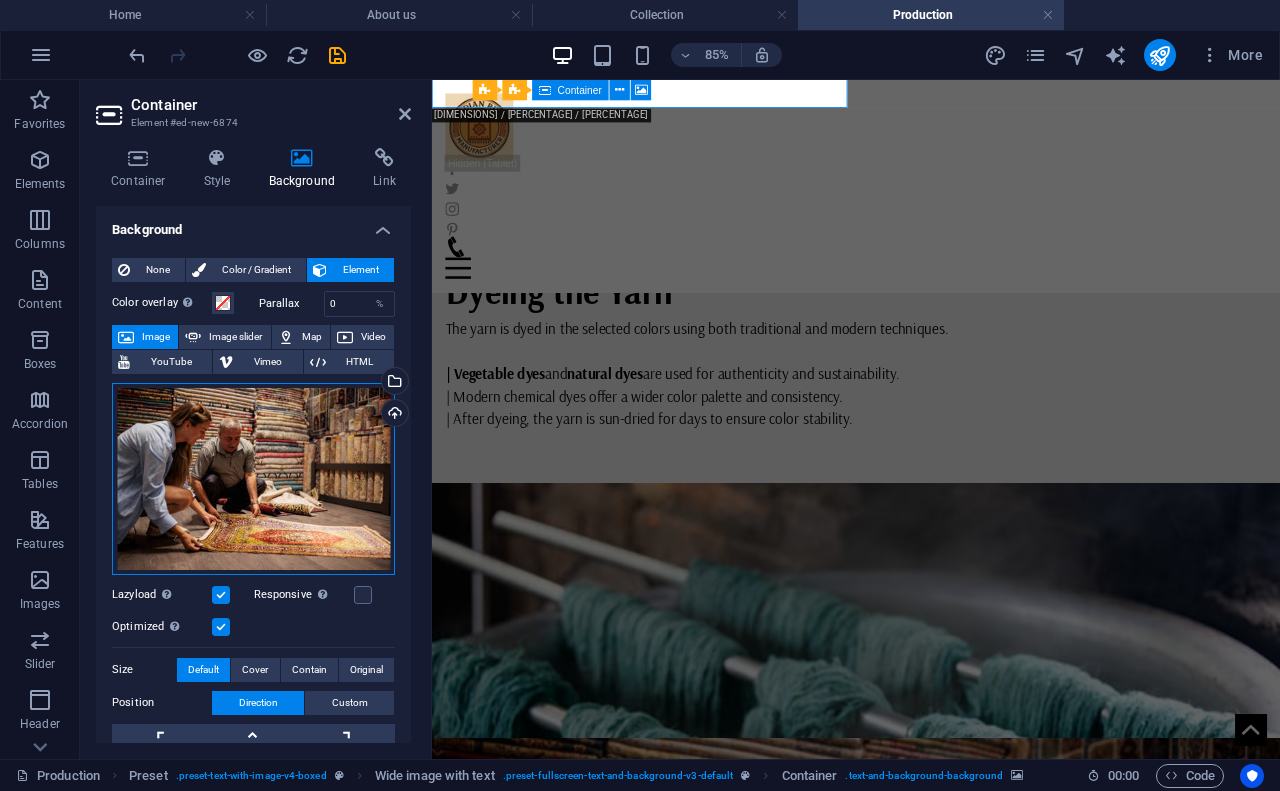 click on "Drag files here, click to choose files or select files from Files or our free stock photos & videos" at bounding box center [253, 479] 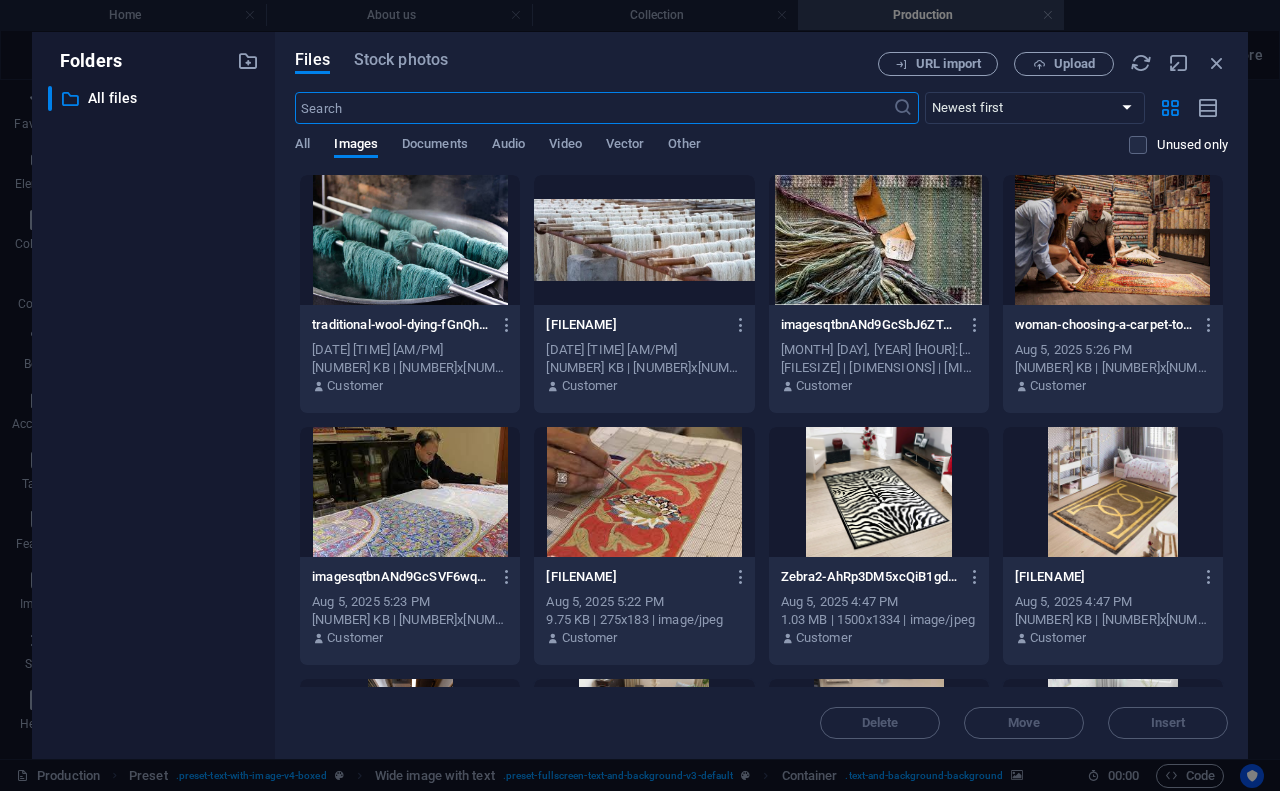 scroll, scrollTop: 1590, scrollLeft: 0, axis: vertical 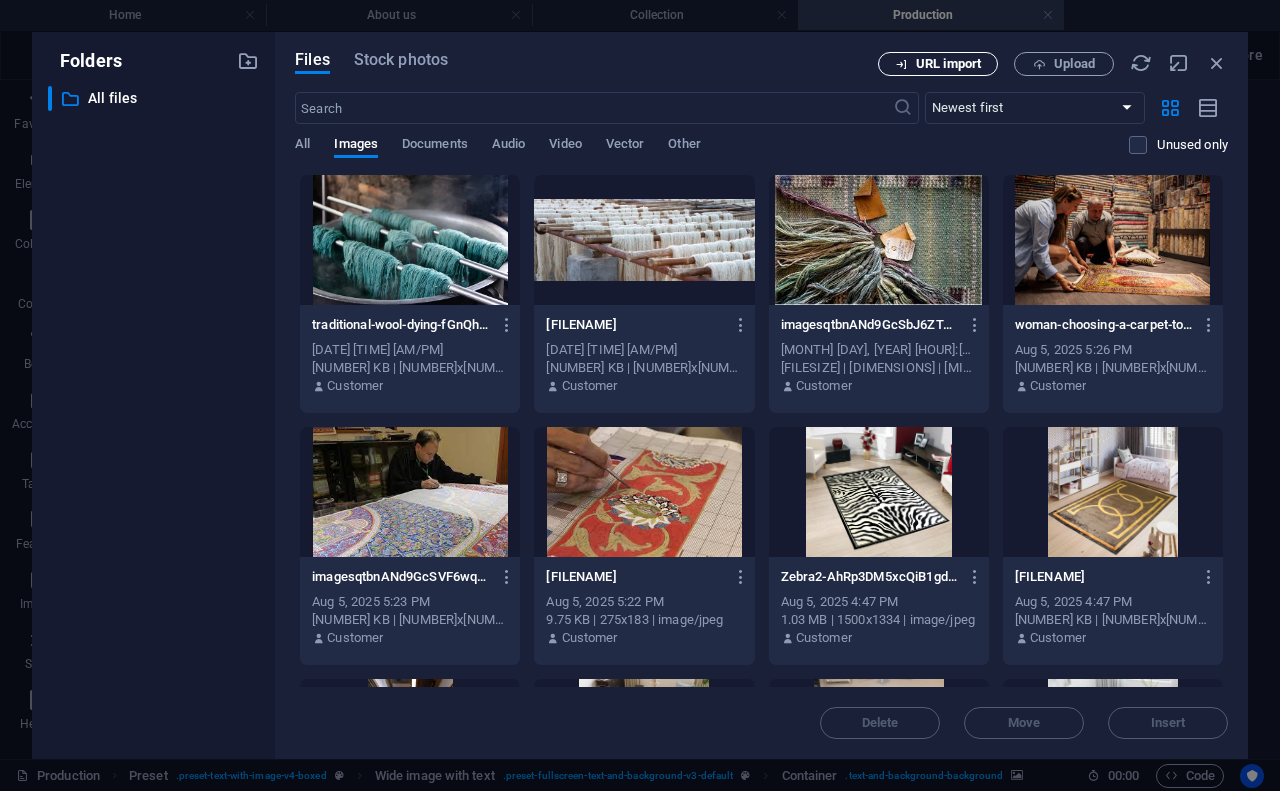click on "URL import" at bounding box center [948, 64] 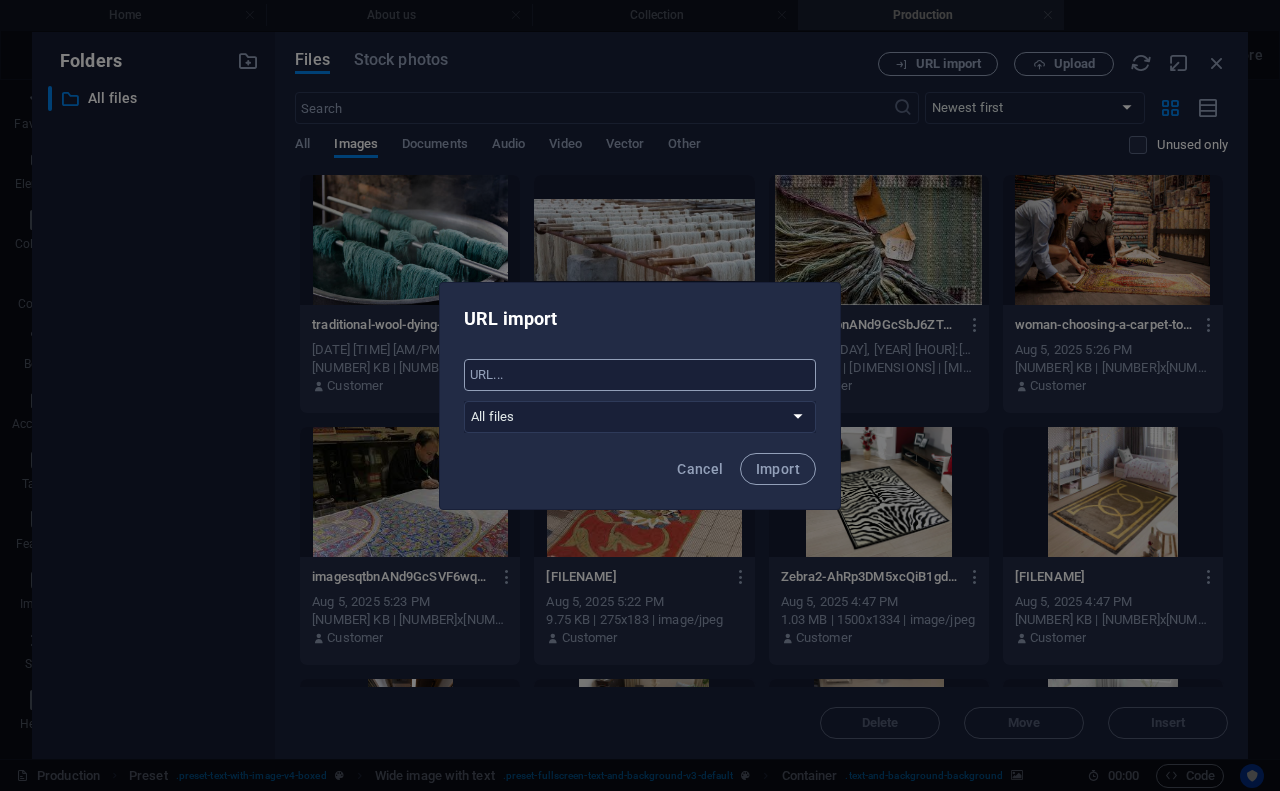click at bounding box center [640, 375] 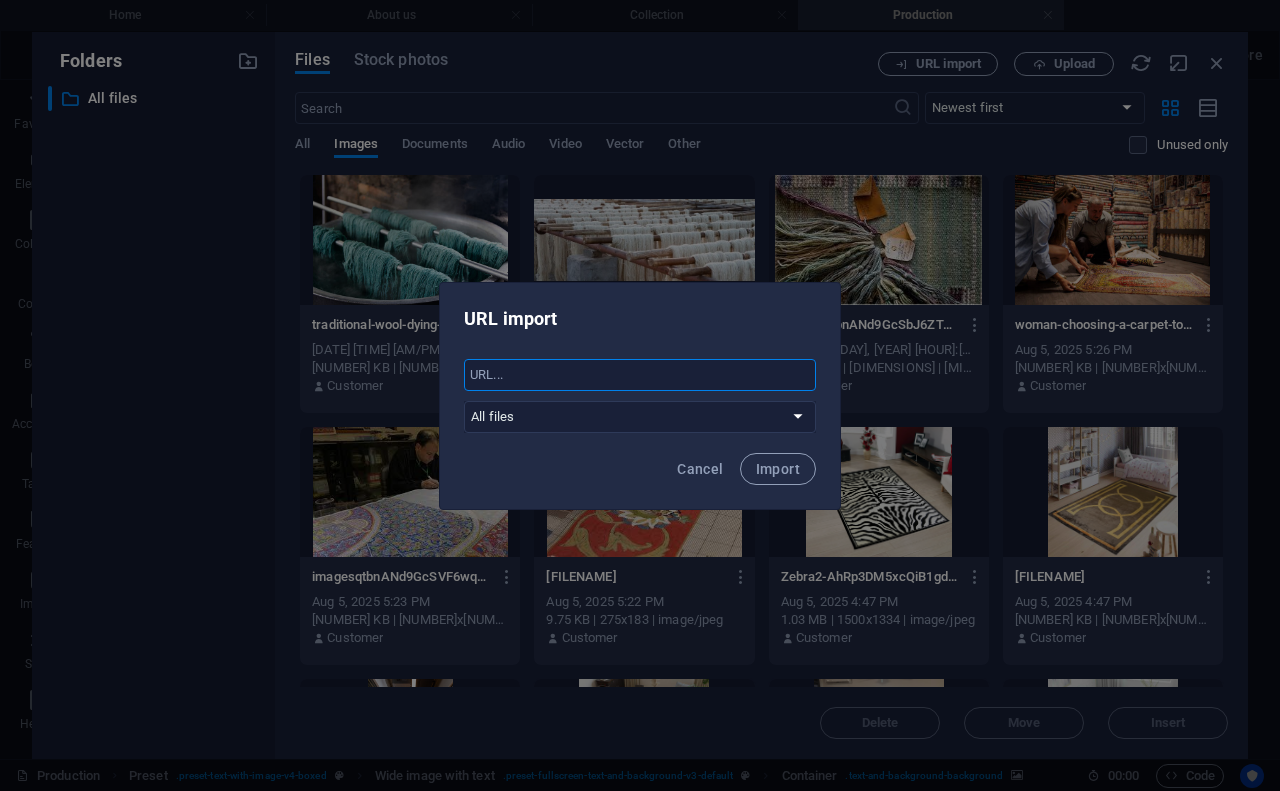 paste on "https://encrypted-tbn0.gstatic.com/images?q=tbn:ANd9GcRKFtsq1VHvrGALaCe5ekfJja7lsw1HbikGeg&s" 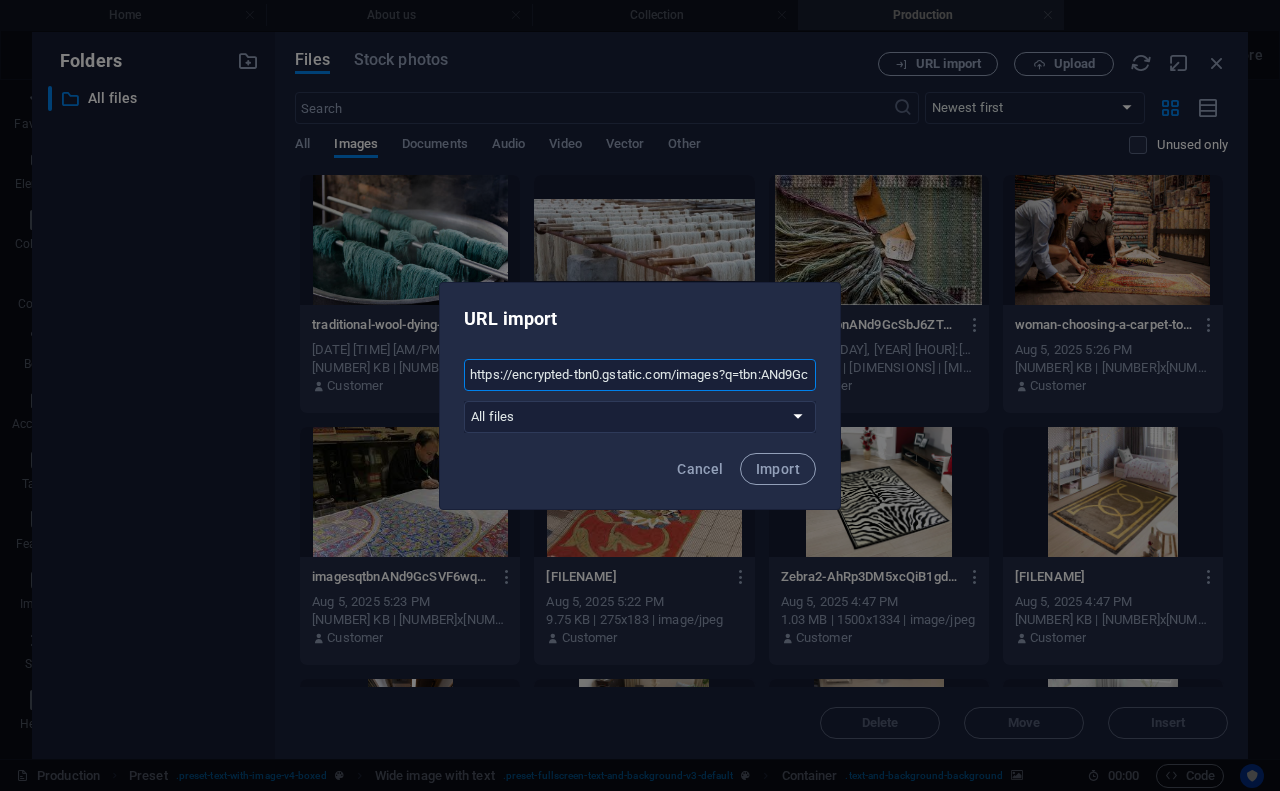 scroll, scrollTop: 0, scrollLeft: 277, axis: horizontal 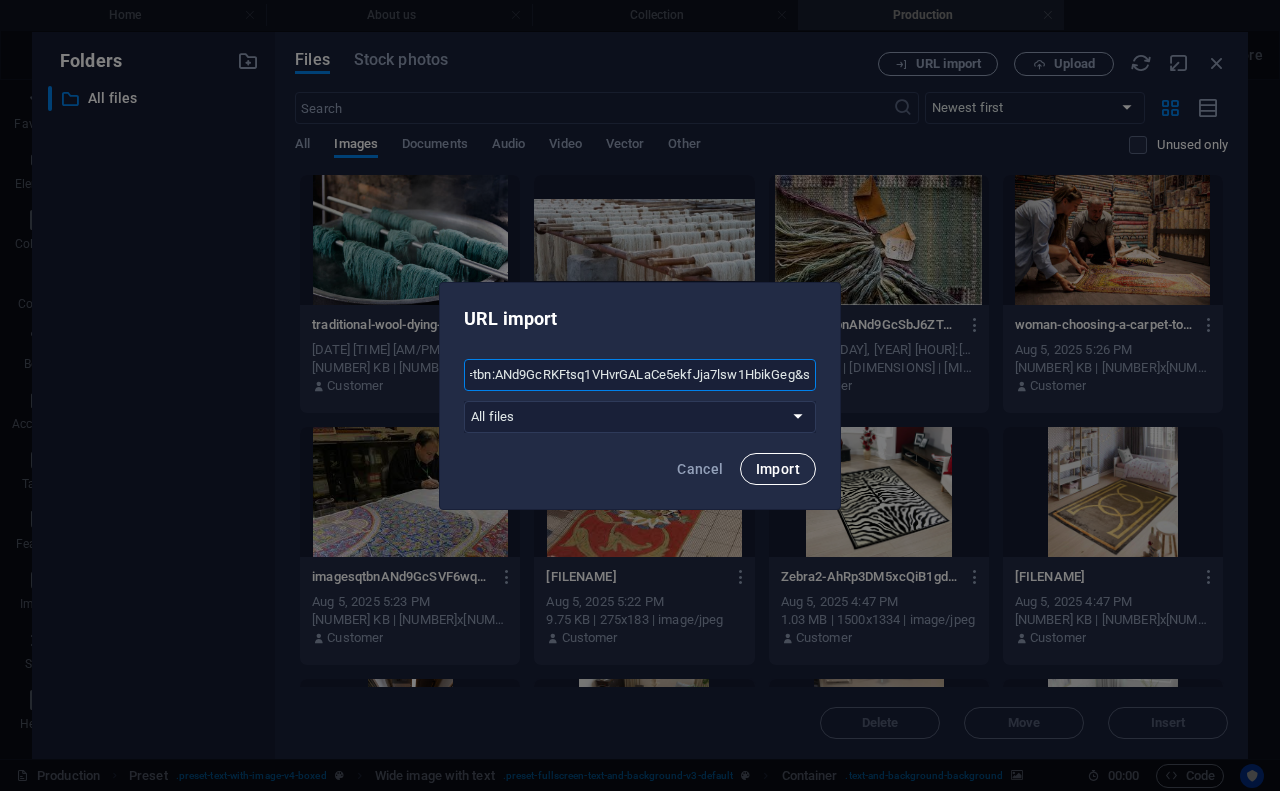 type on "https://encrypted-tbn0.gstatic.com/images?q=tbn:ANd9GcRKFtsq1VHvrGALaCe5ekfJja7lsw1HbikGeg&s" 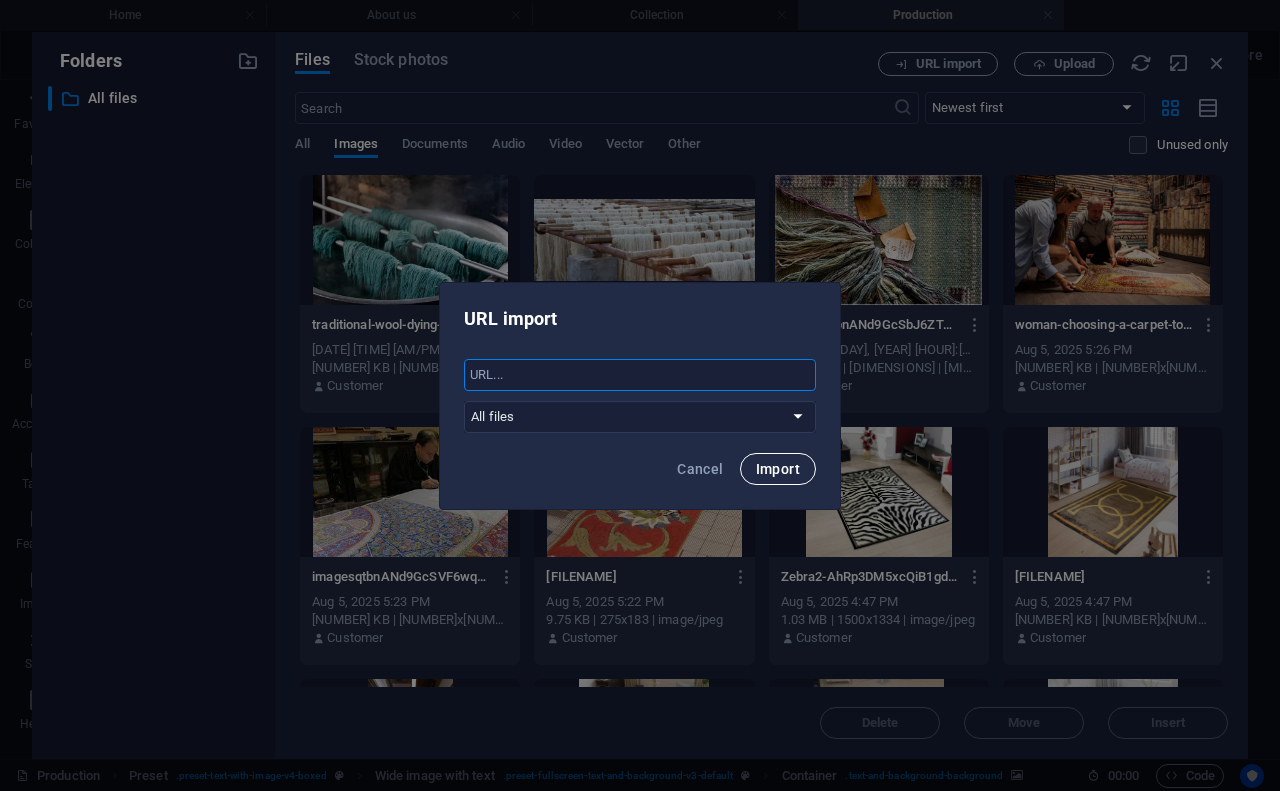 scroll, scrollTop: 0, scrollLeft: 0, axis: both 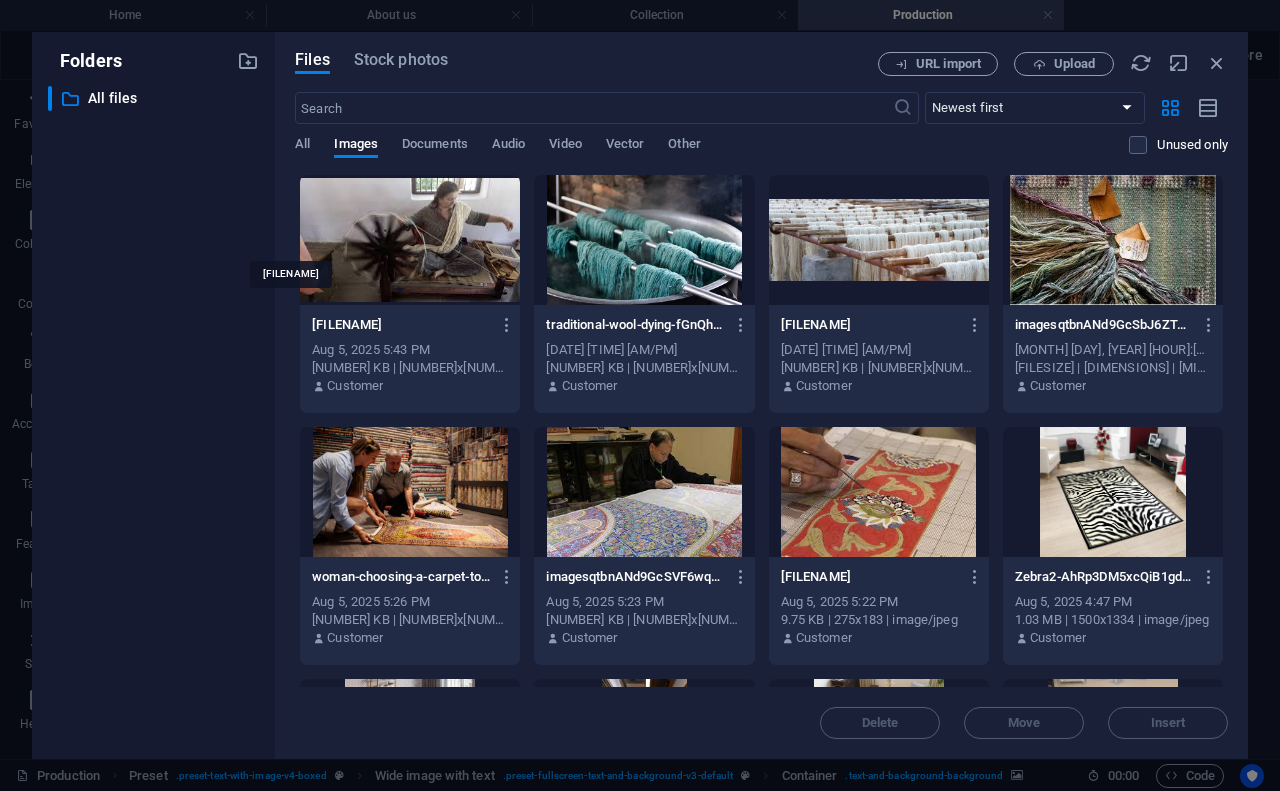 click on "imagesqtbnANd9GcRKFtsq1VHvrGALaCe5ekfJja7lsw1HbikGegs-glPvGEvEyC1PD5Q0NgRxQw.jpg" at bounding box center [401, 325] 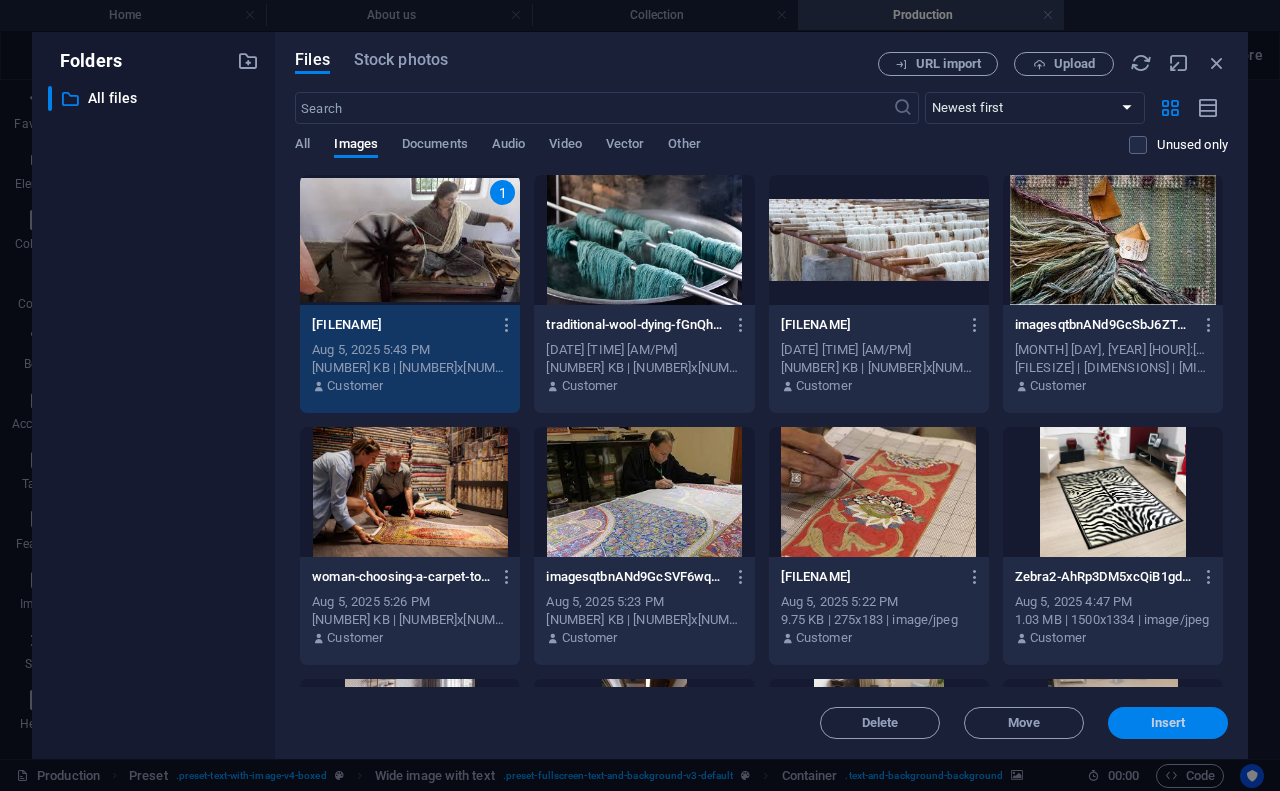 click on "Insert" at bounding box center (1168, 723) 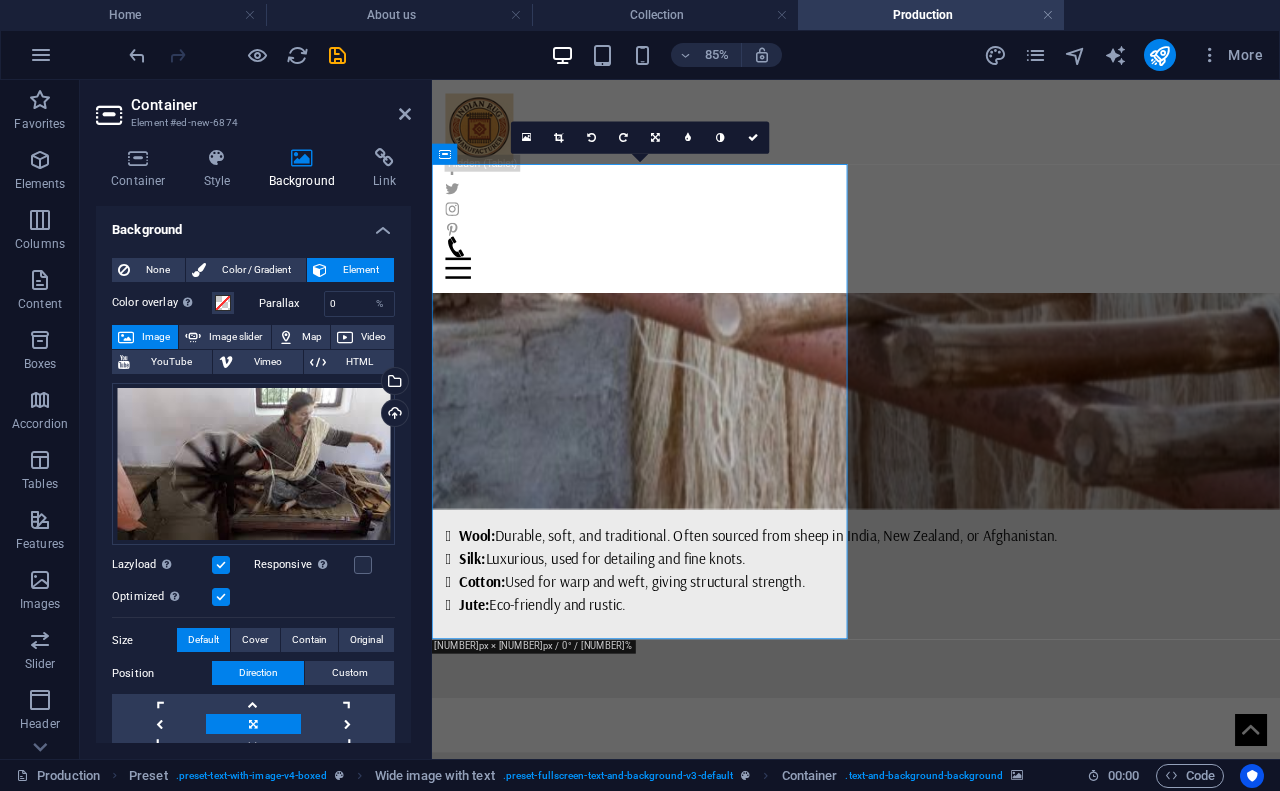 scroll, scrollTop: 2132, scrollLeft: 0, axis: vertical 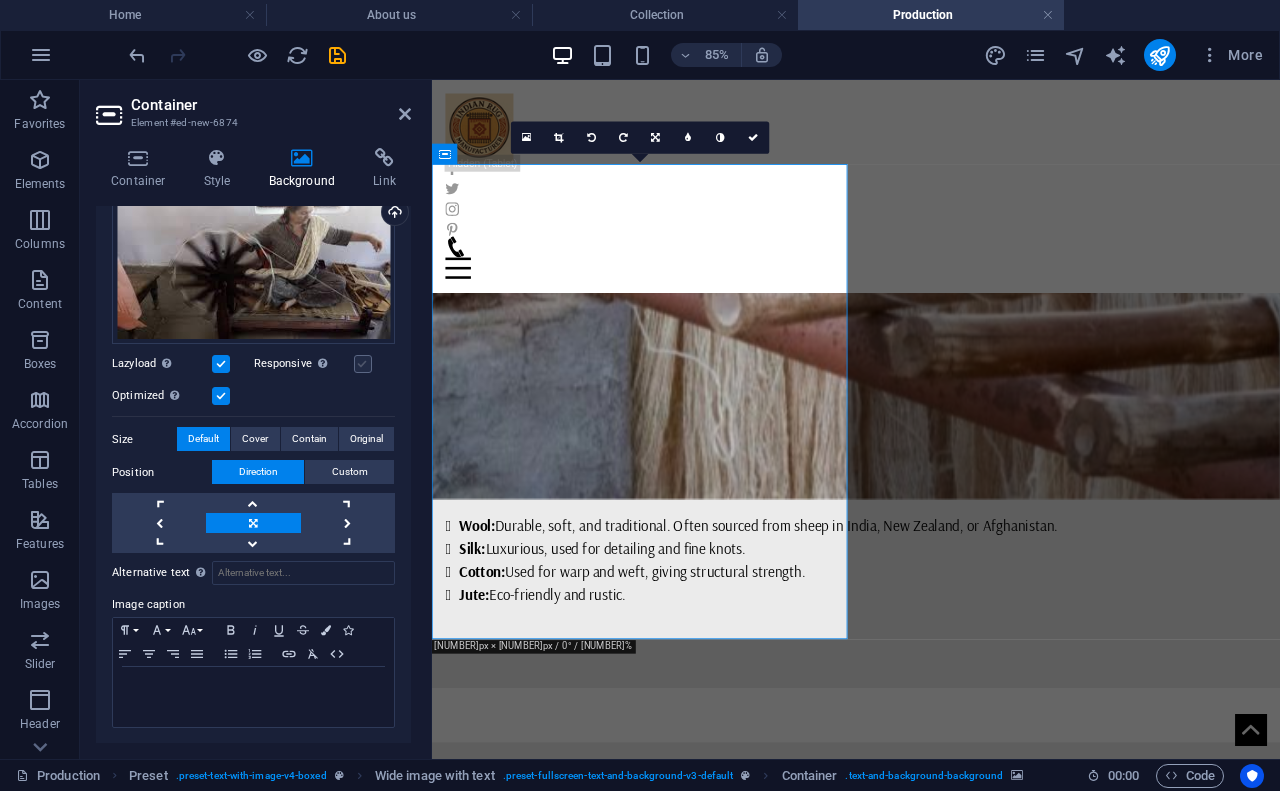 click at bounding box center [363, 364] 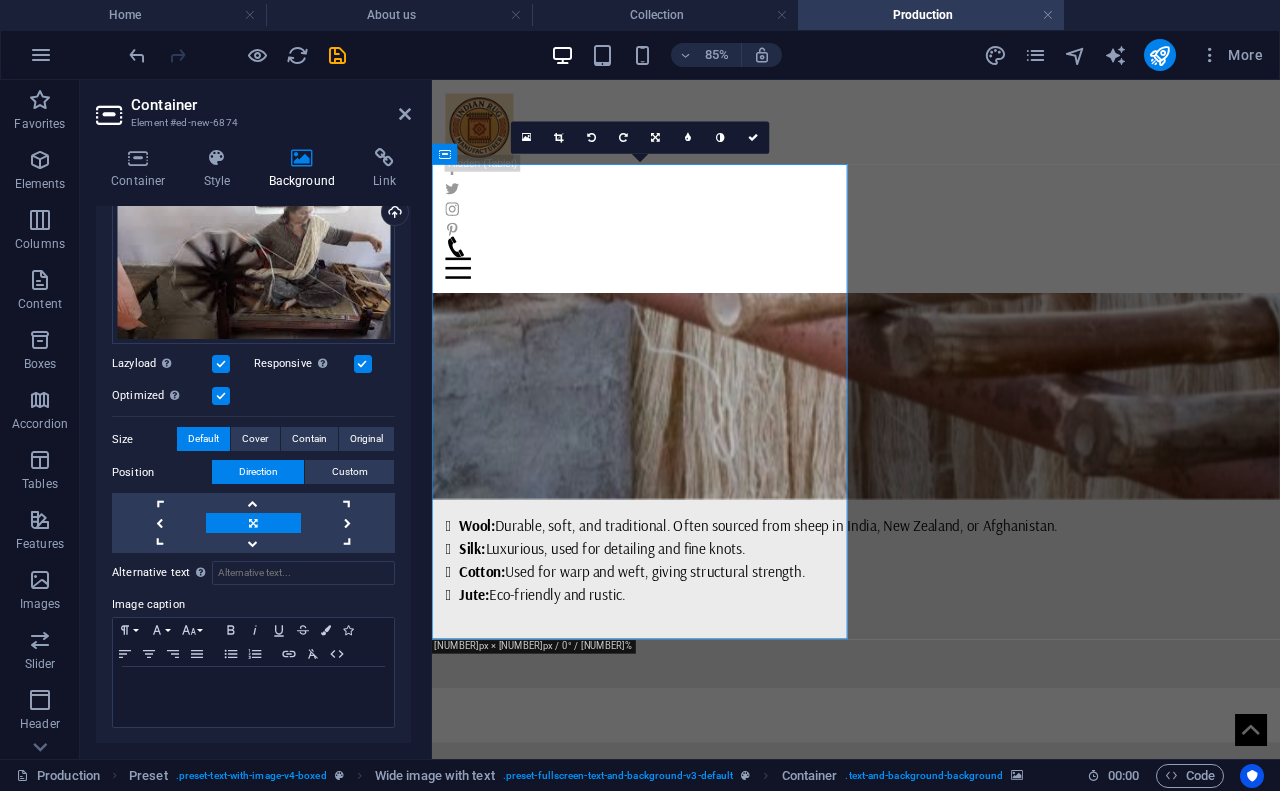 click at bounding box center (363, 364) 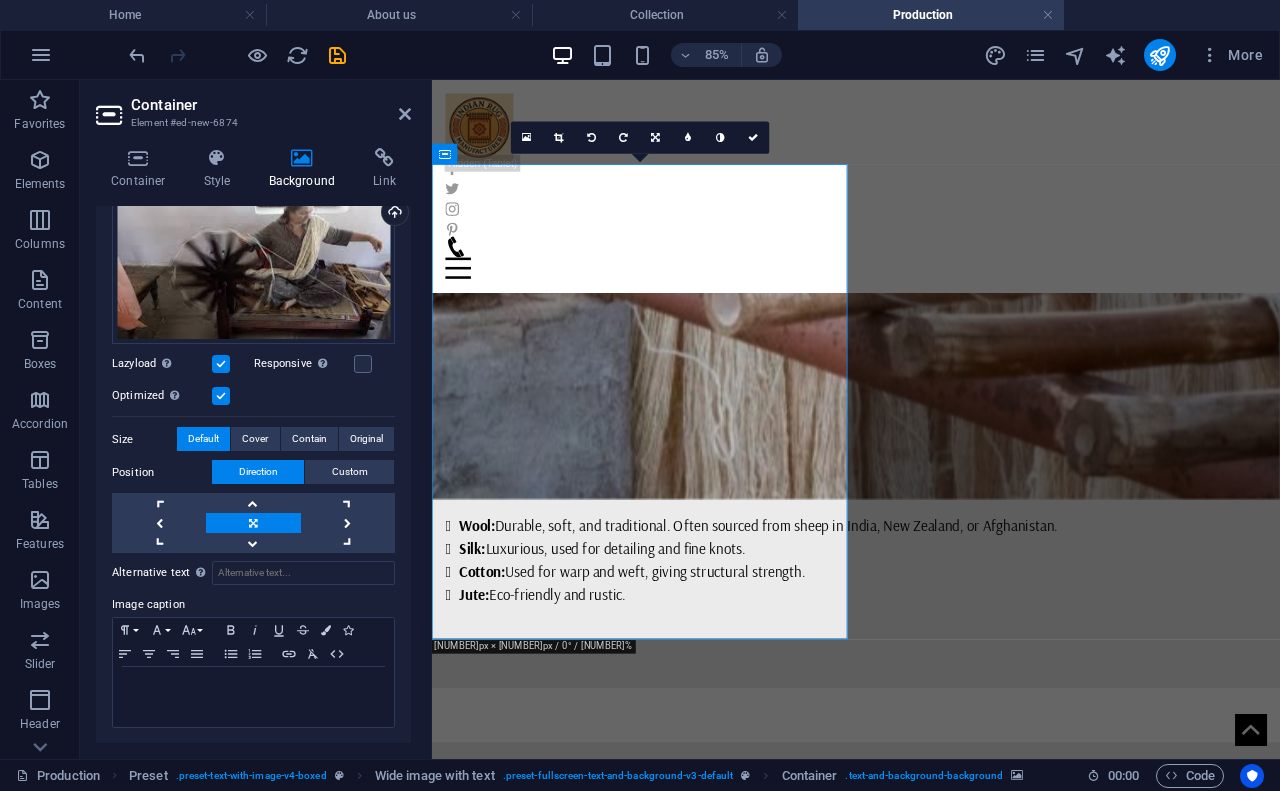 click at bounding box center [221, 364] 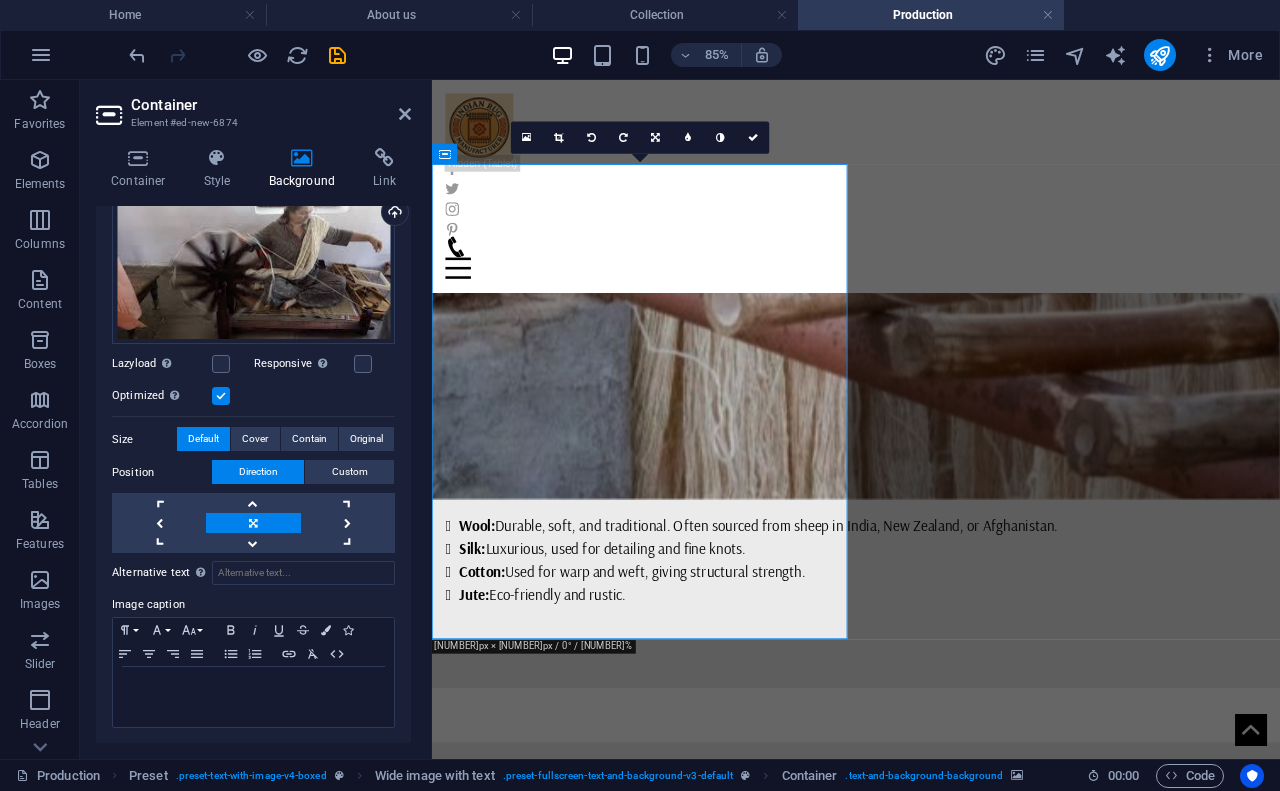 click at bounding box center [221, 396] 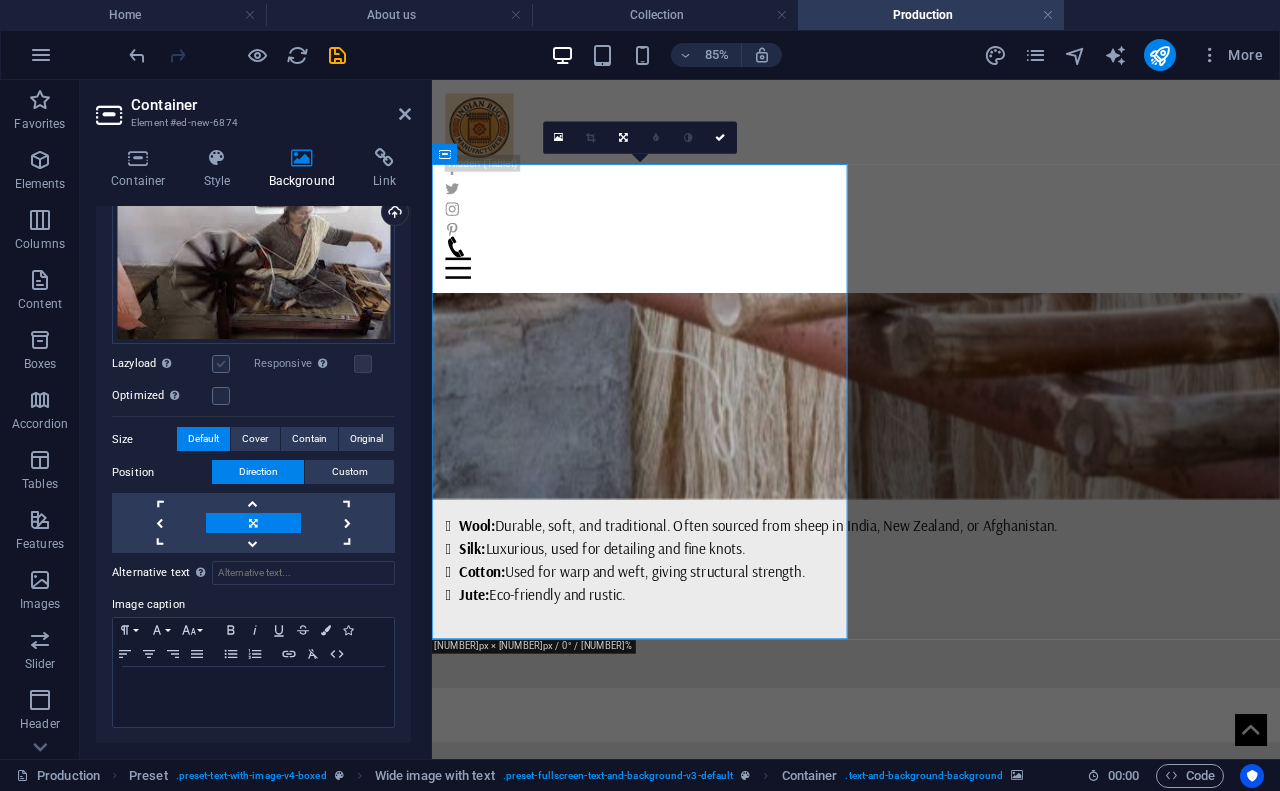 click at bounding box center (221, 364) 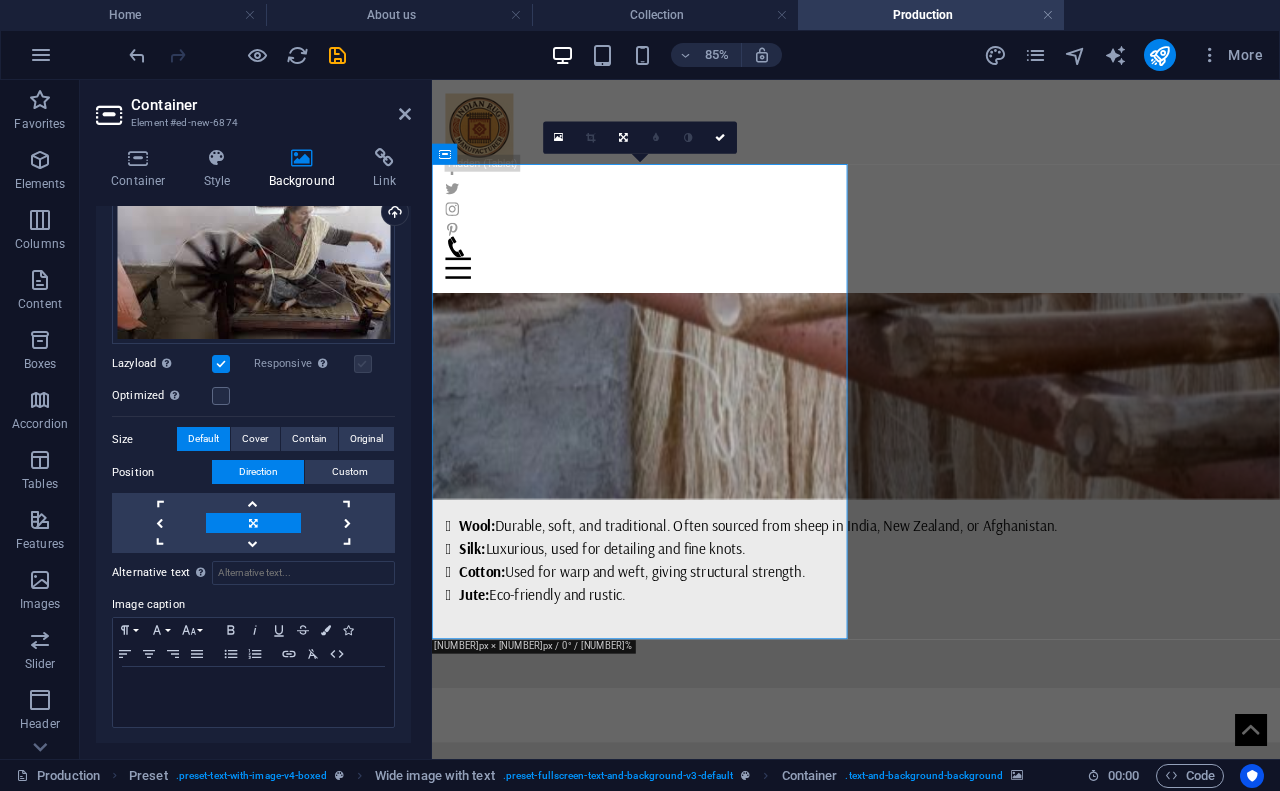 click at bounding box center [363, 364] 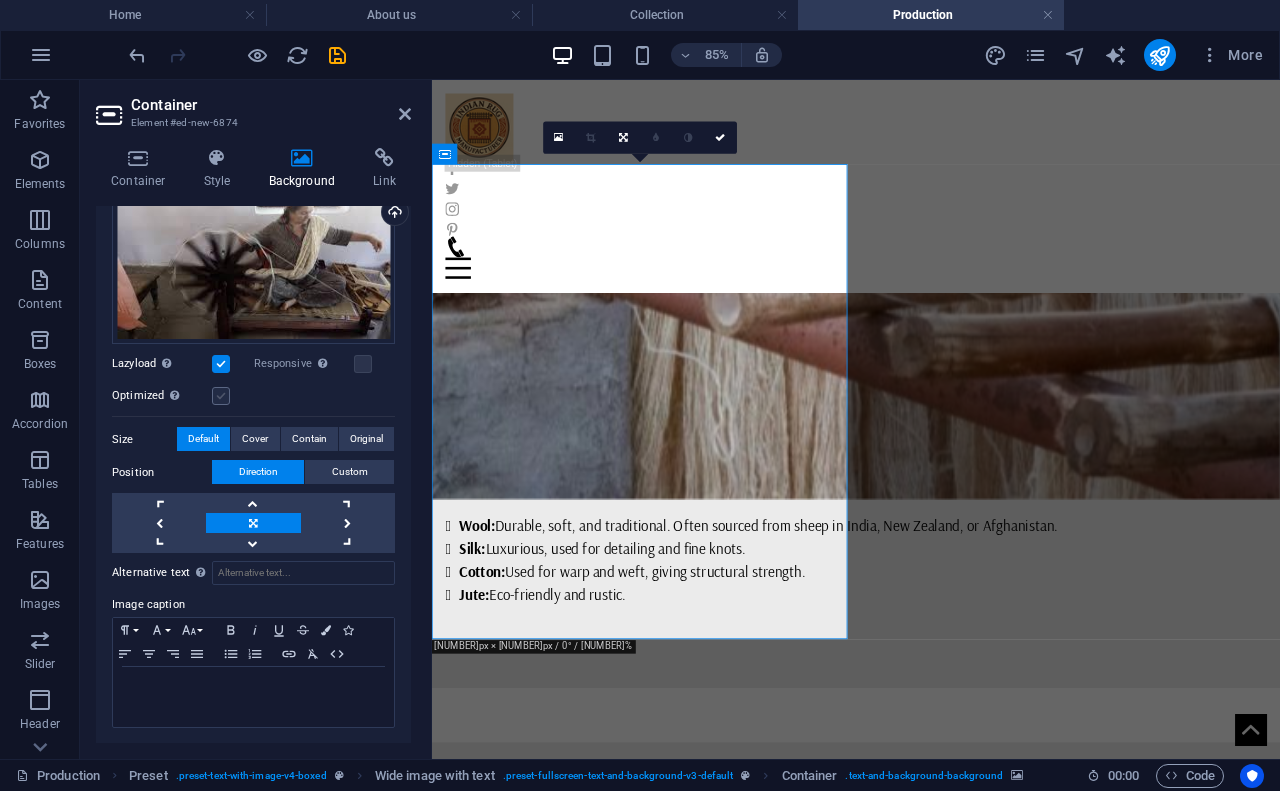 click at bounding box center (221, 396) 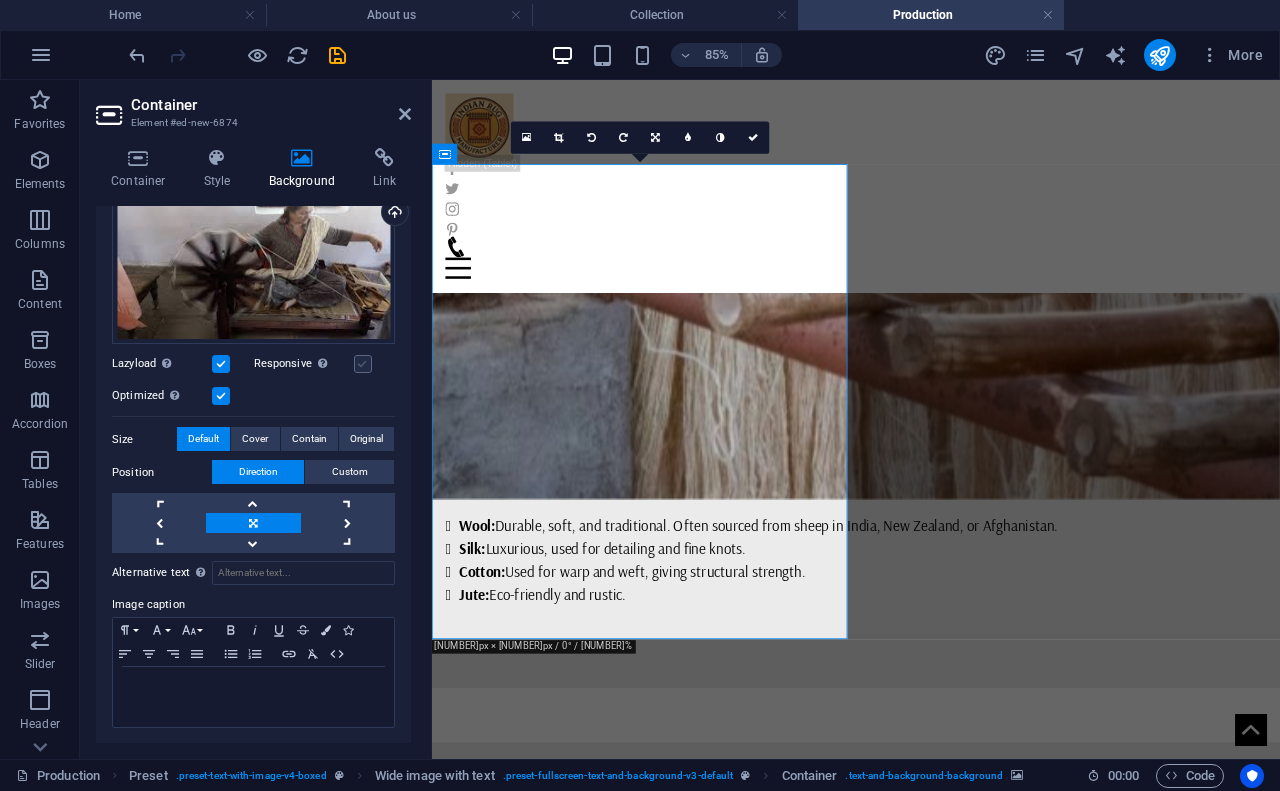 click at bounding box center (363, 364) 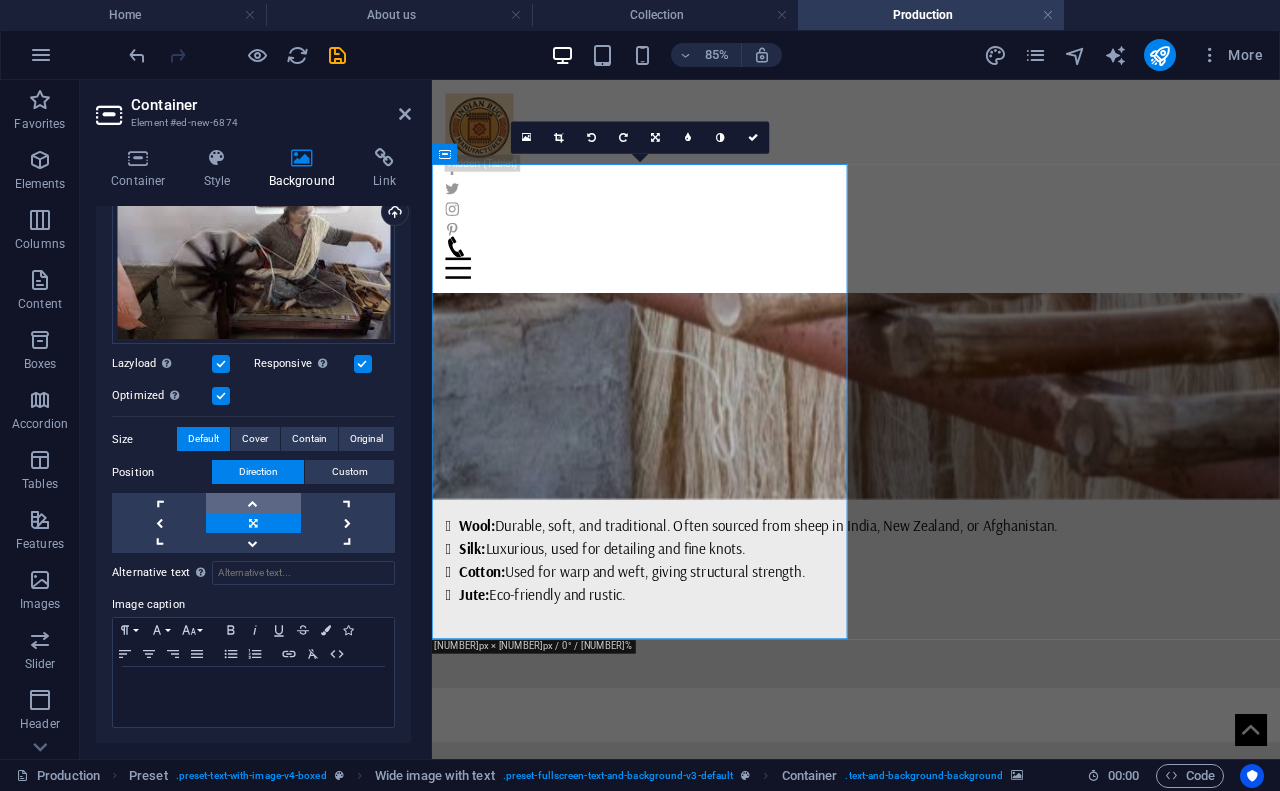 click at bounding box center (253, 503) 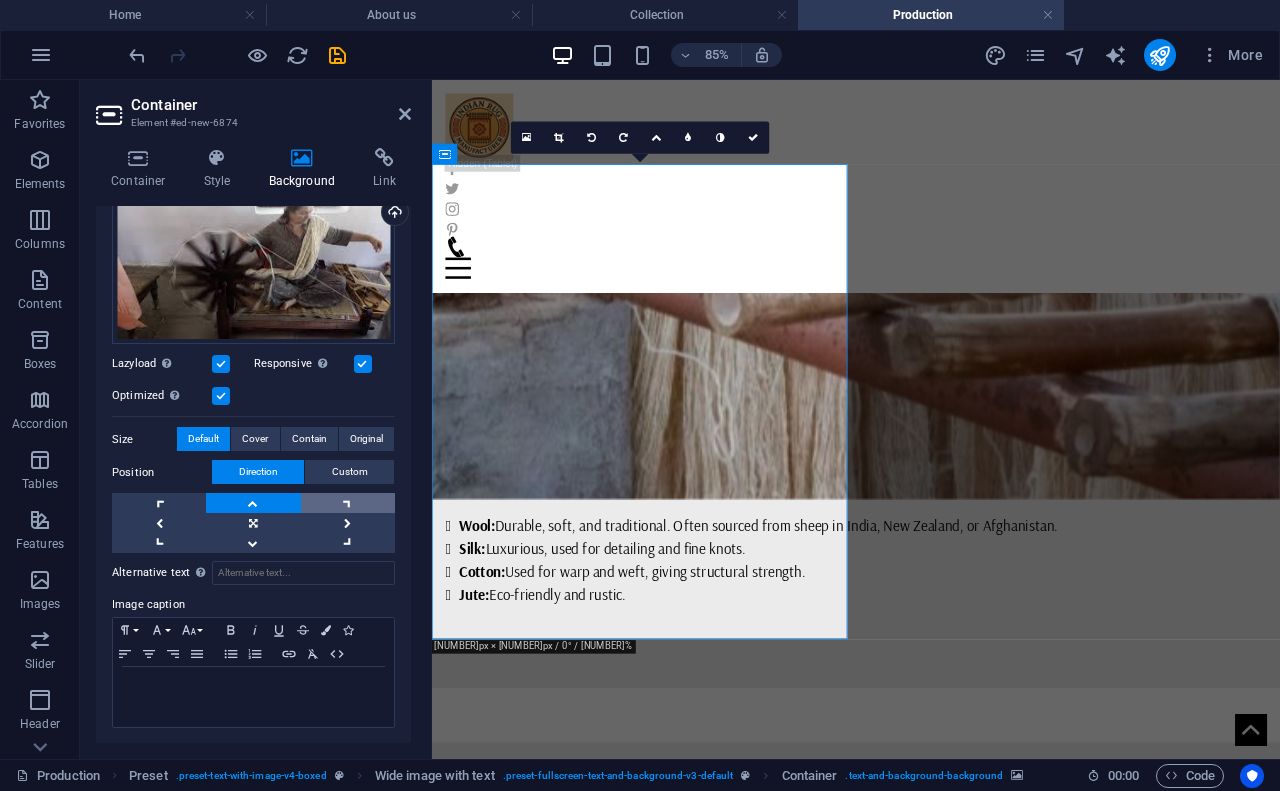 click at bounding box center [348, 503] 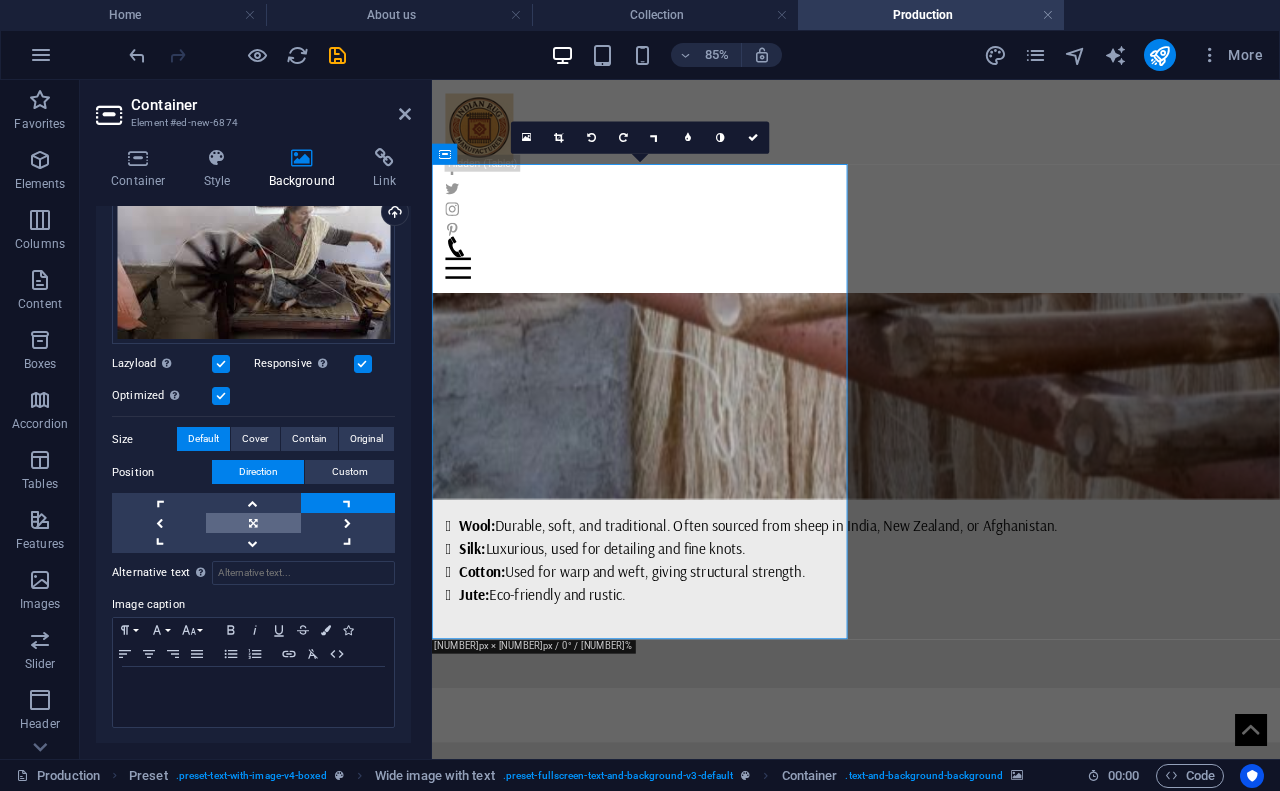 click at bounding box center [253, 523] 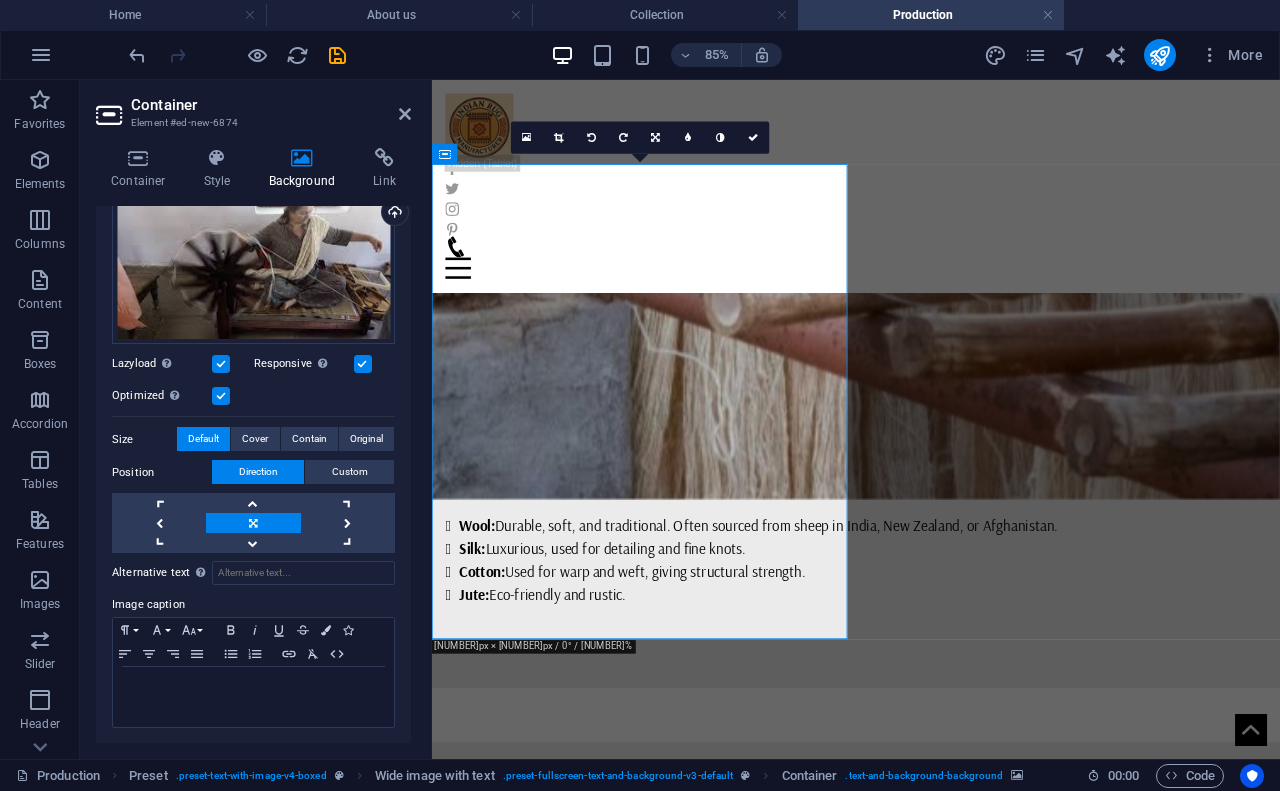 click on "Alternative text The alternative text is used by devices that cannot display images (e.g. image search engines) and should be added to every image to improve website accessibility. Image caption Paragraph Format Normal Heading 1 Heading 2 Heading 3 Heading 4 Heading 5 Heading 6 Code Font Family Arial Georgia Impact Tahoma Times New Roman Verdana Arsenal Font Size 8 9 10 11 12 14 18 24 30 36 48 60 72 96 Bold Italic Underline Strikethrough Colors Icons Align Left Align Center Align Right Align Justify Unordered List Ordered List Insert Link Clear Formatting HTML" at bounding box center [253, 641] 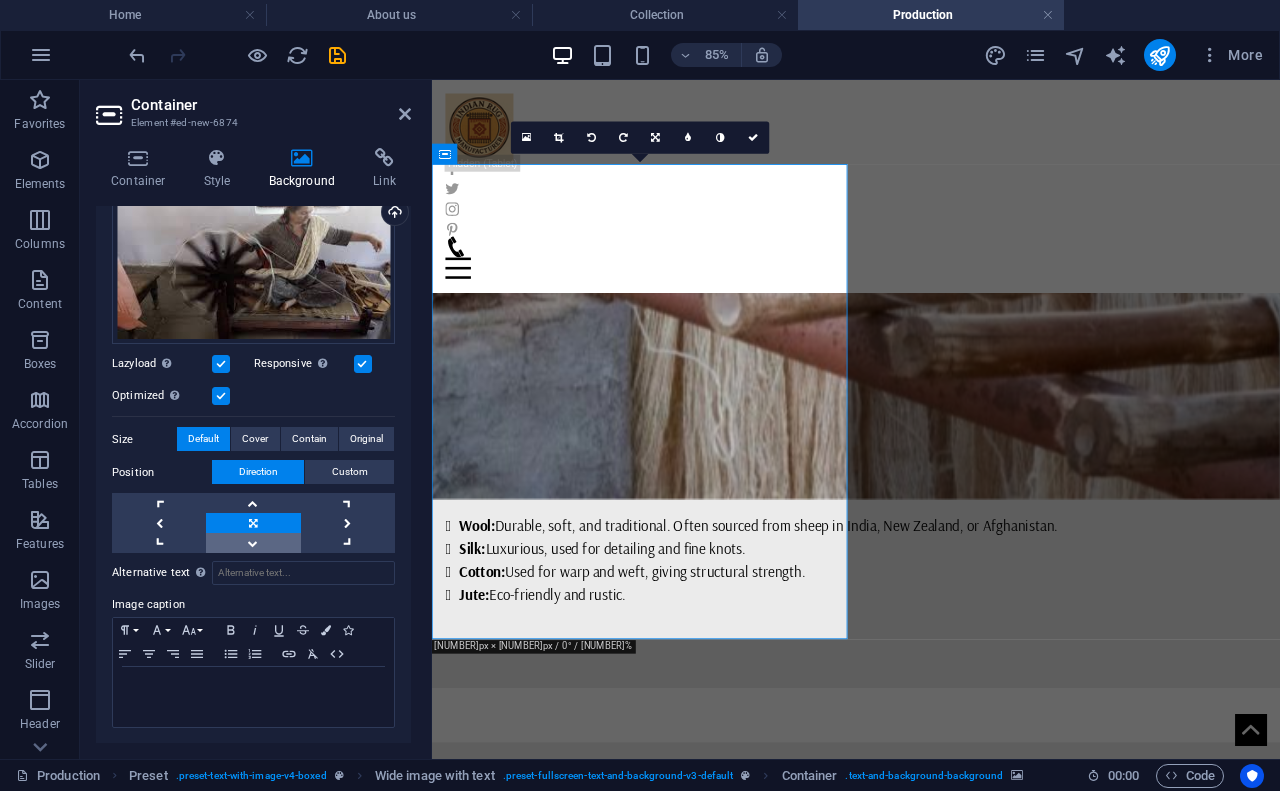 click at bounding box center [253, 543] 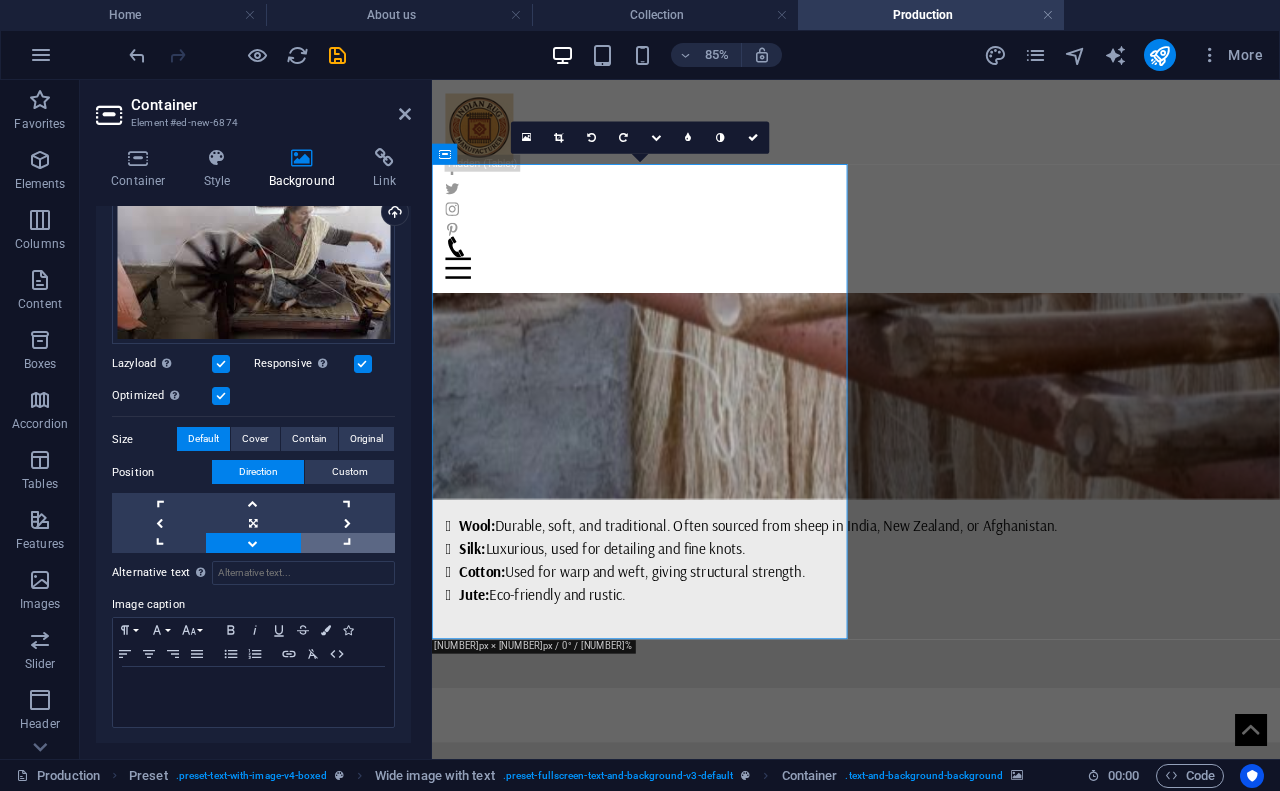 click at bounding box center [348, 543] 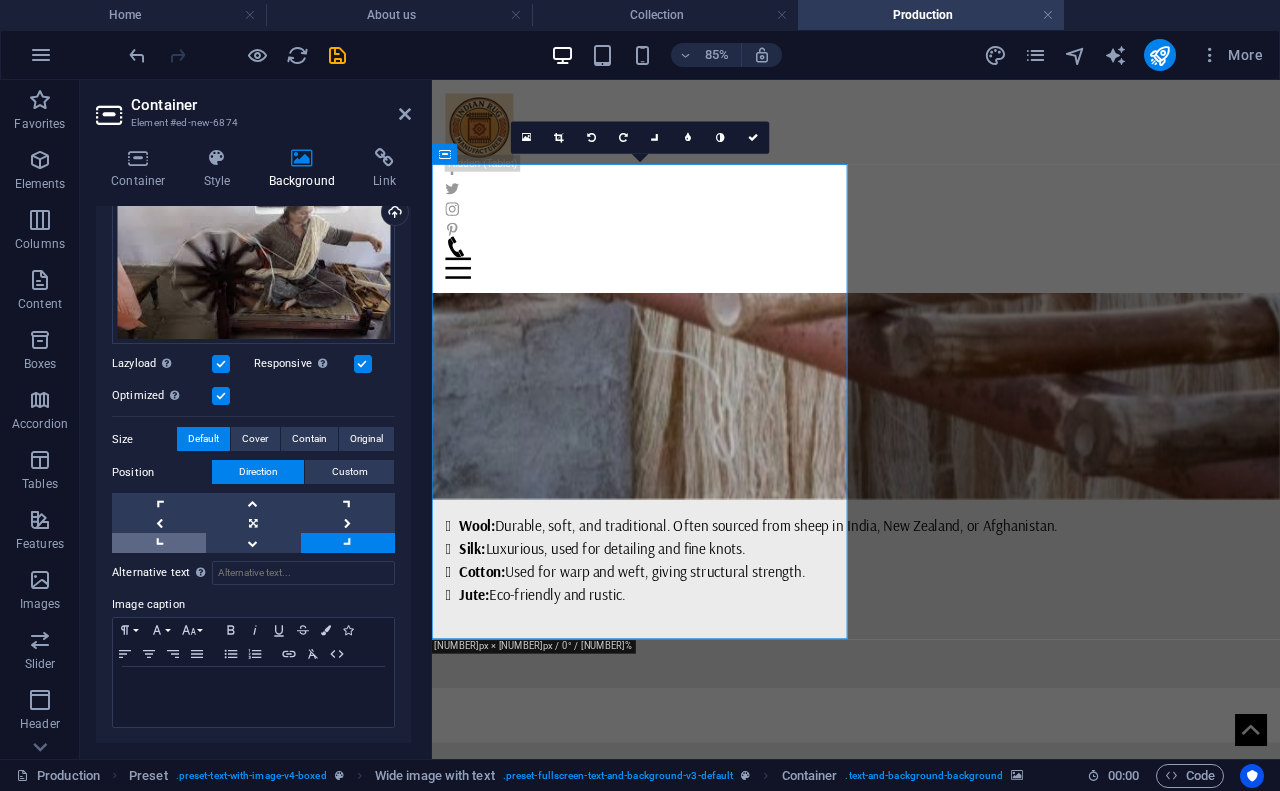 click at bounding box center [159, 543] 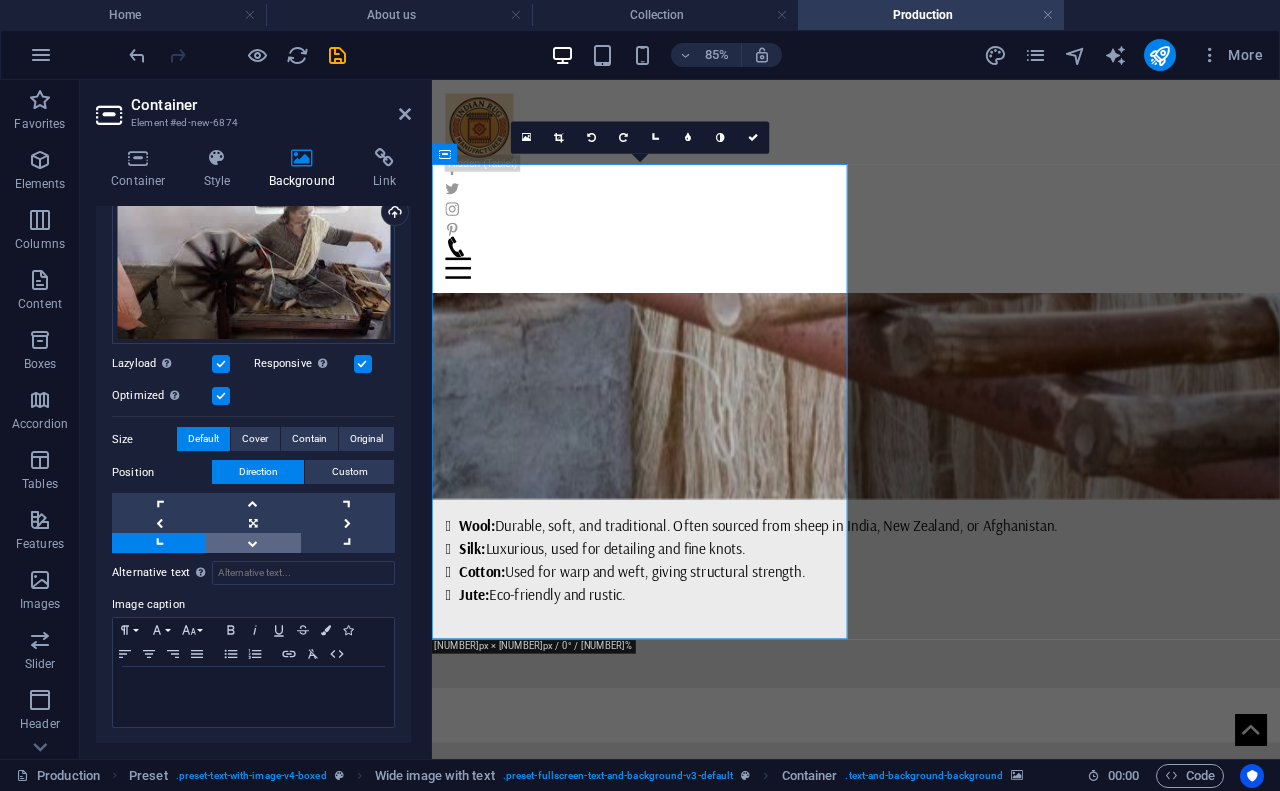 click at bounding box center [253, 543] 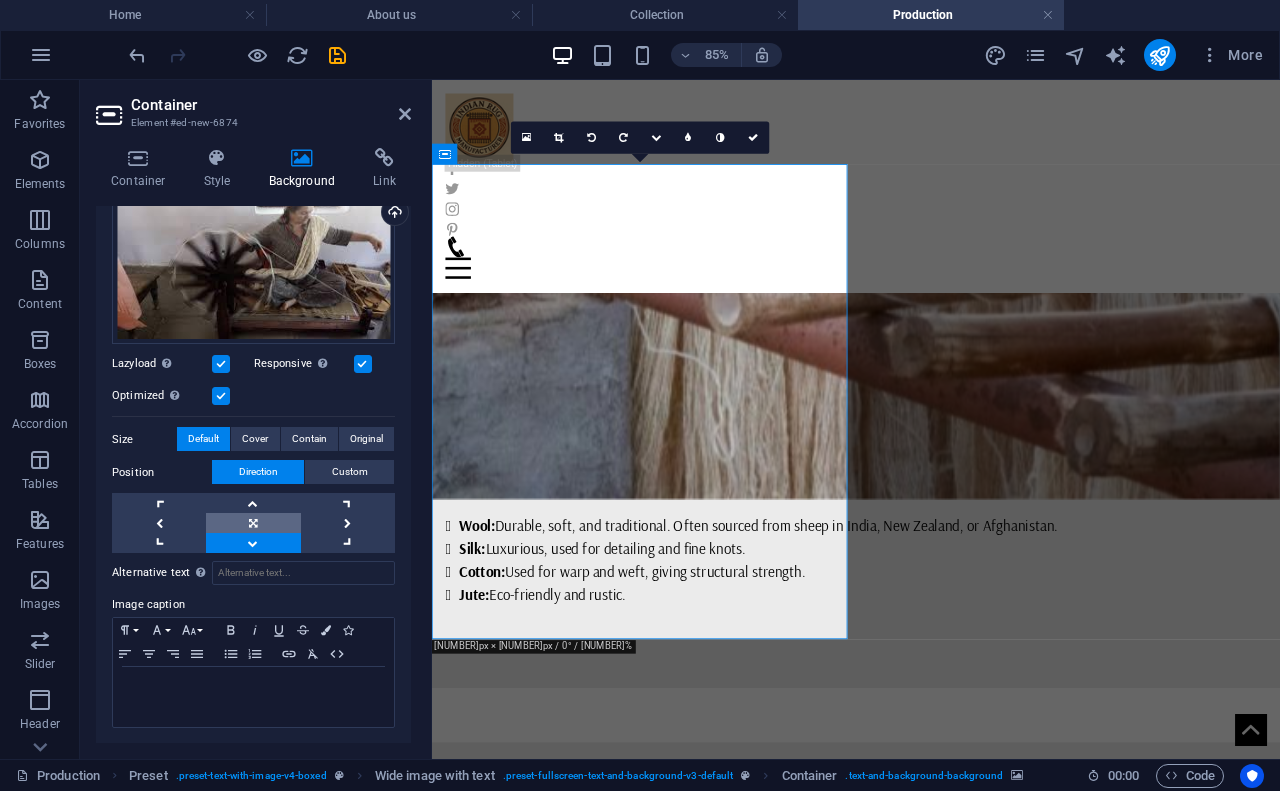 click at bounding box center [253, 523] 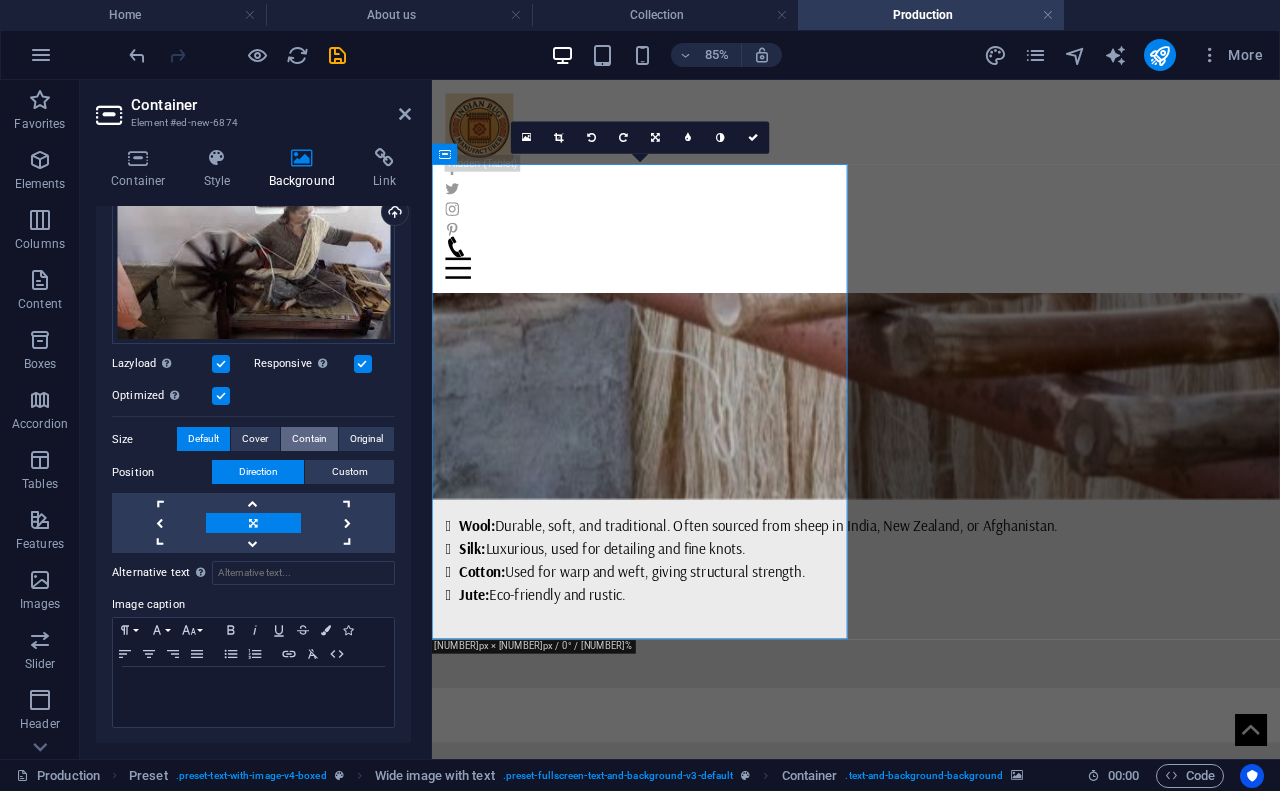 scroll, scrollTop: 0, scrollLeft: 0, axis: both 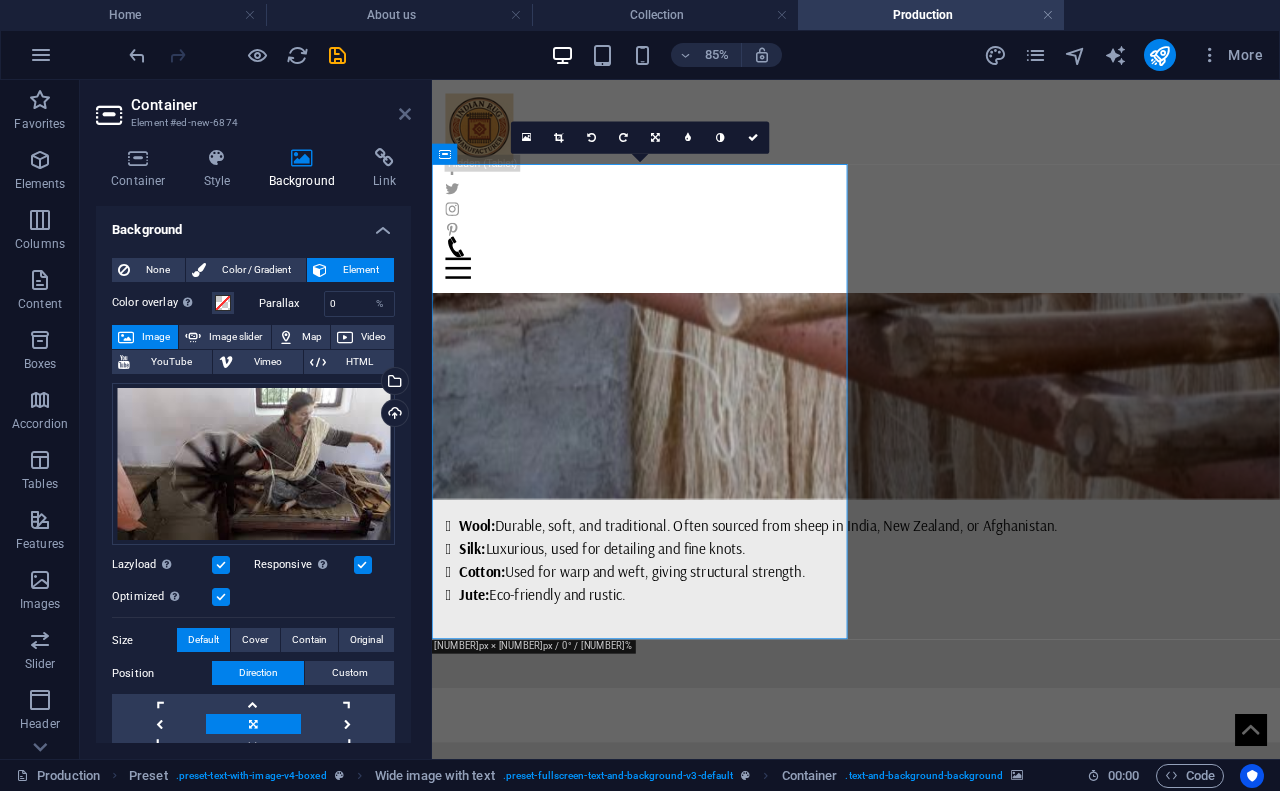 click at bounding box center (405, 114) 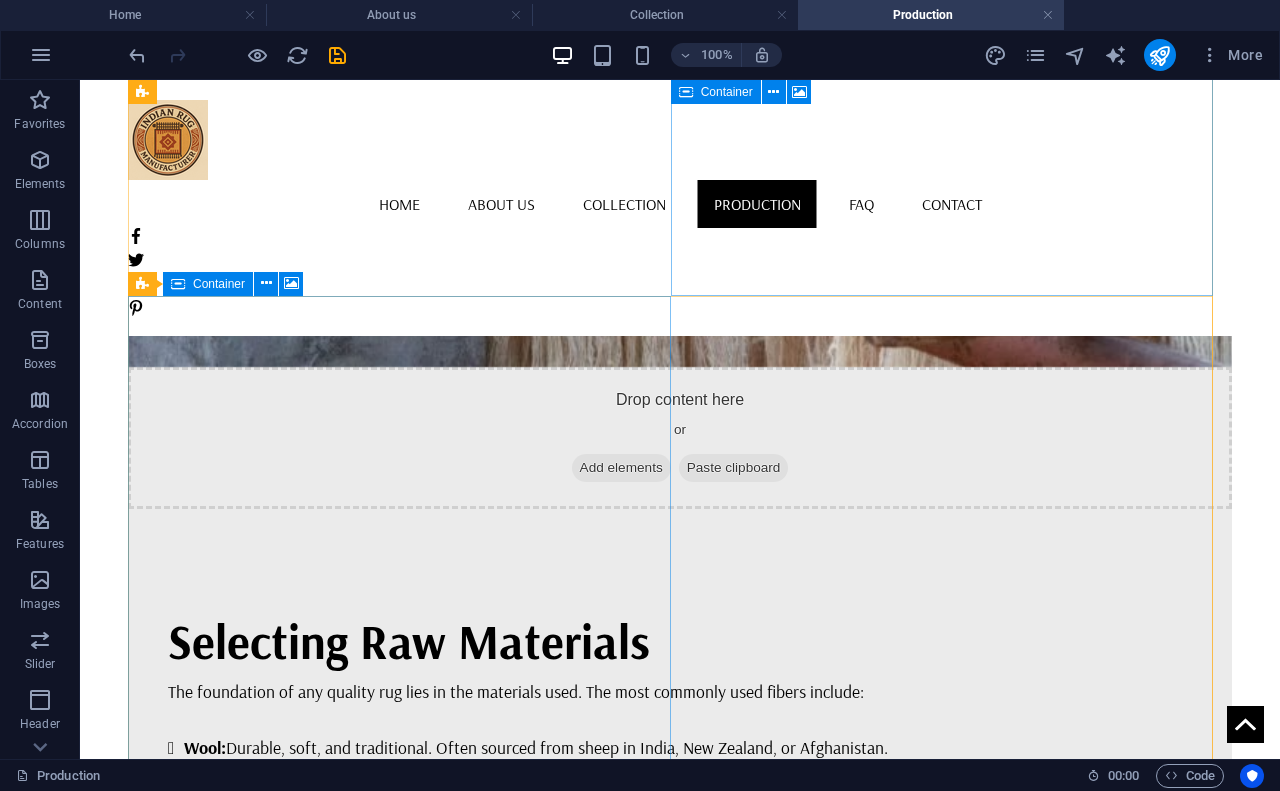 scroll, scrollTop: 2348, scrollLeft: 0, axis: vertical 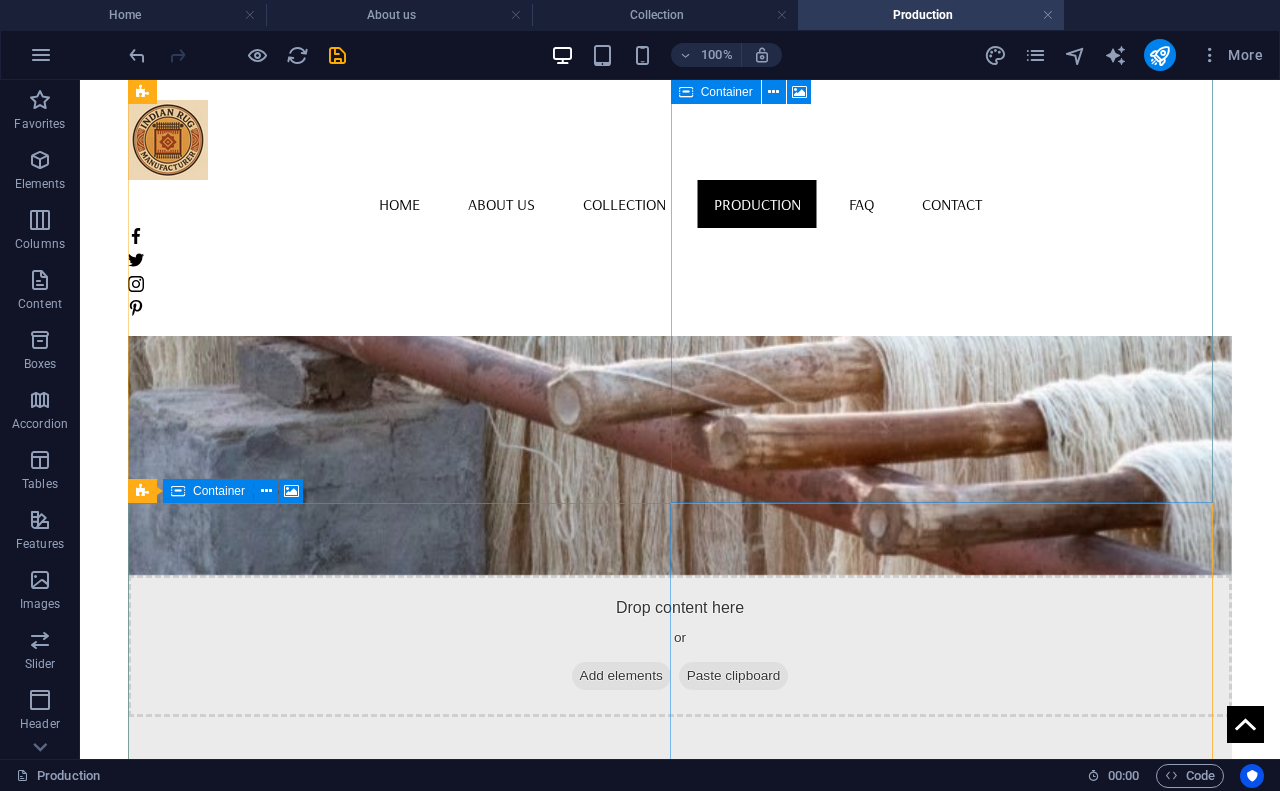 click at bounding box center (672, 2218) 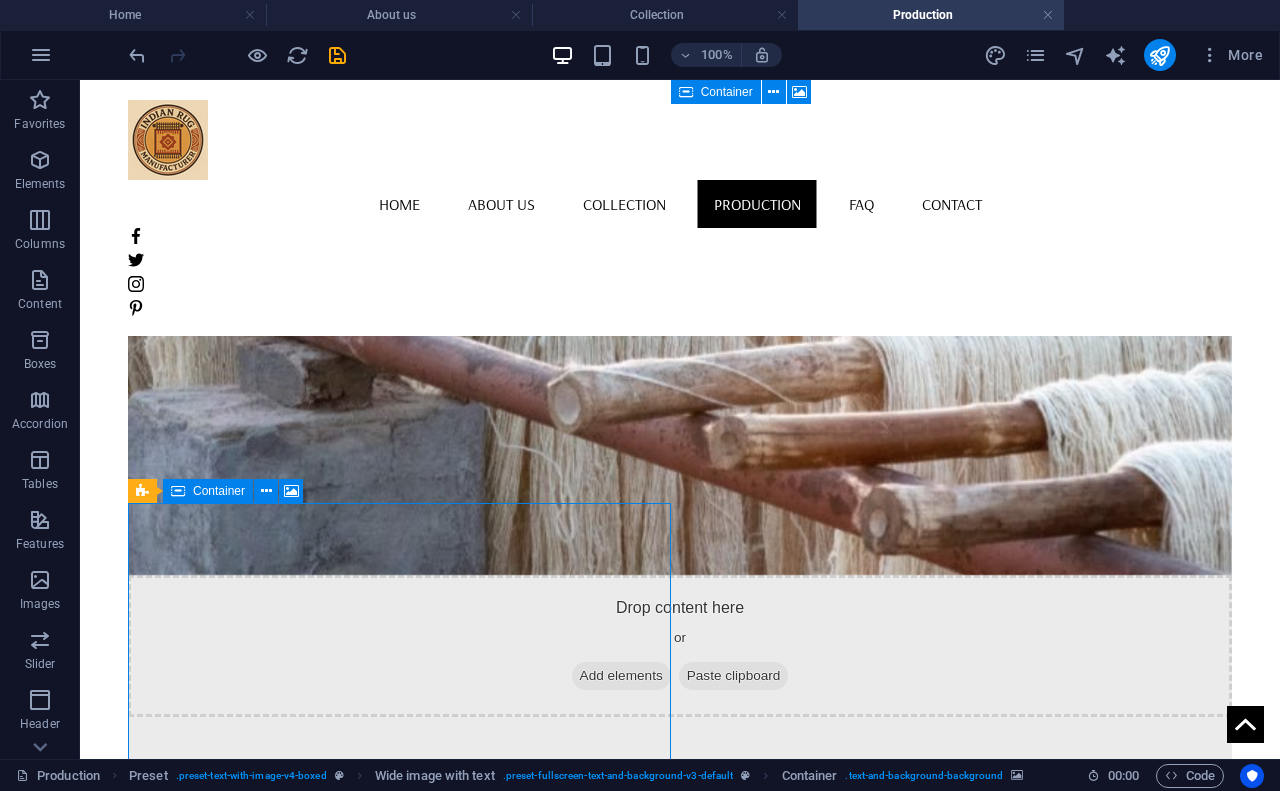 click at bounding box center (672, 2218) 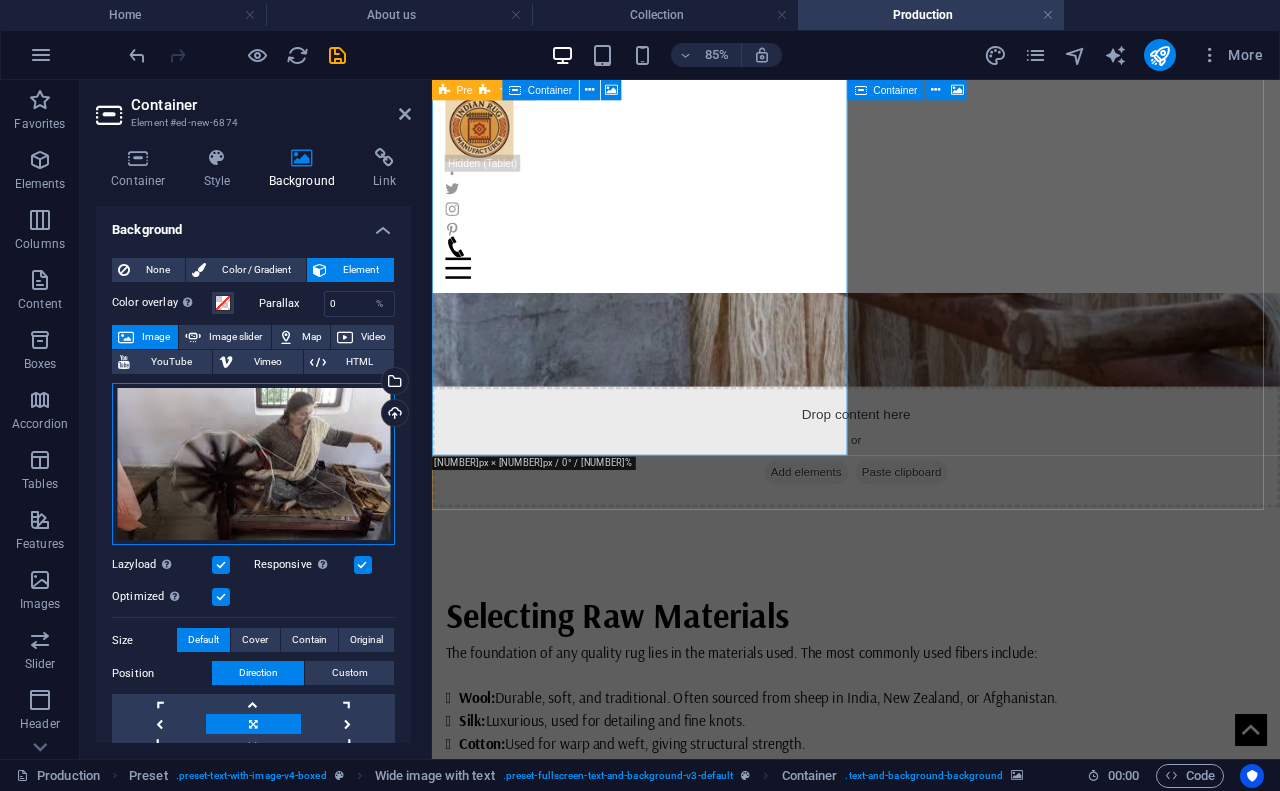 click on "Drag files here, click to choose files or select files from Files or our free stock photos & videos" at bounding box center [253, 464] 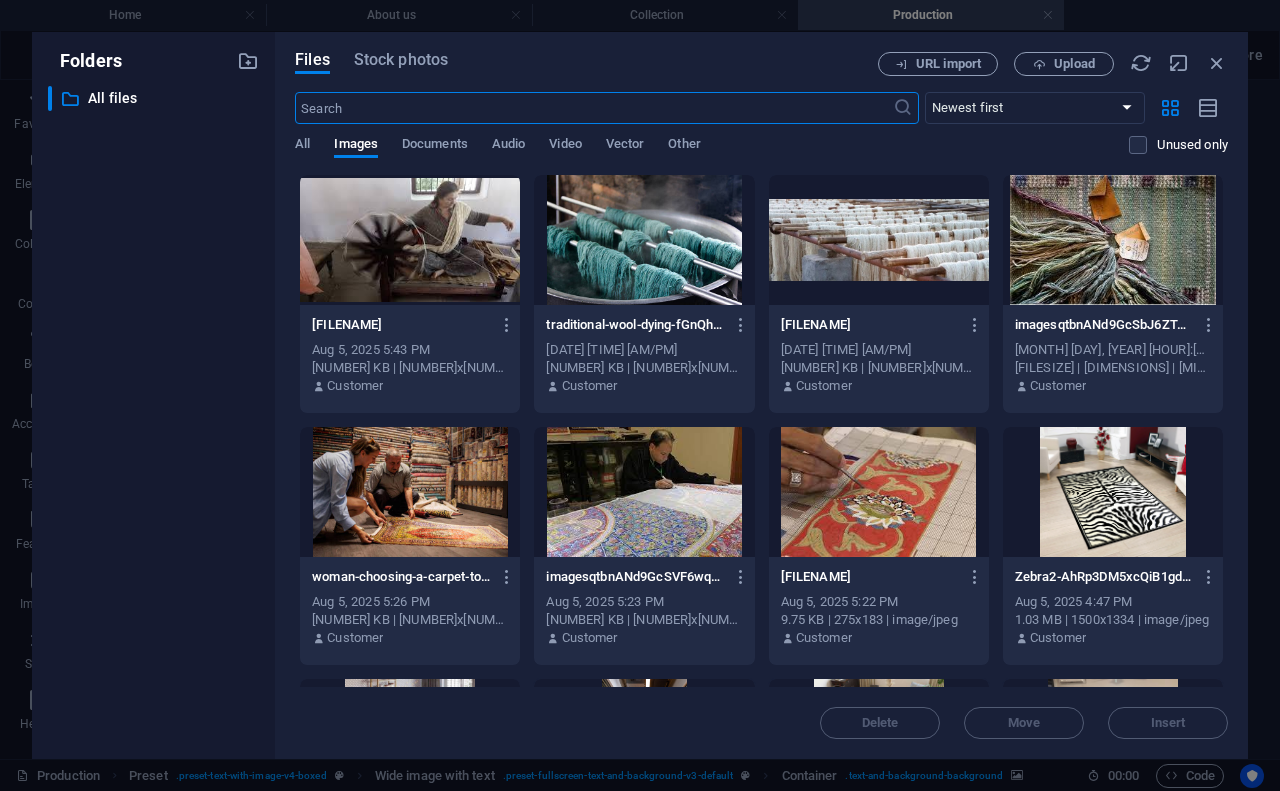 scroll, scrollTop: 1590, scrollLeft: 0, axis: vertical 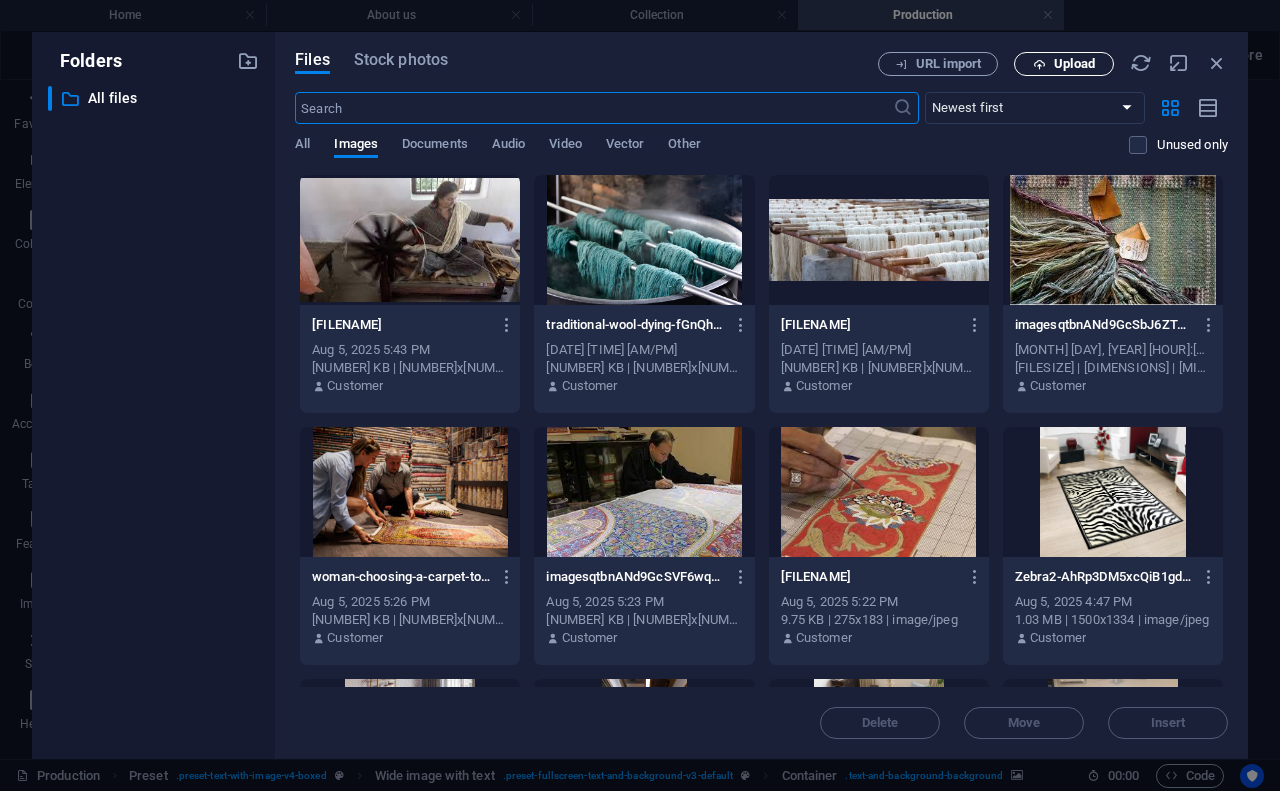 click on "Upload" at bounding box center [1064, 64] 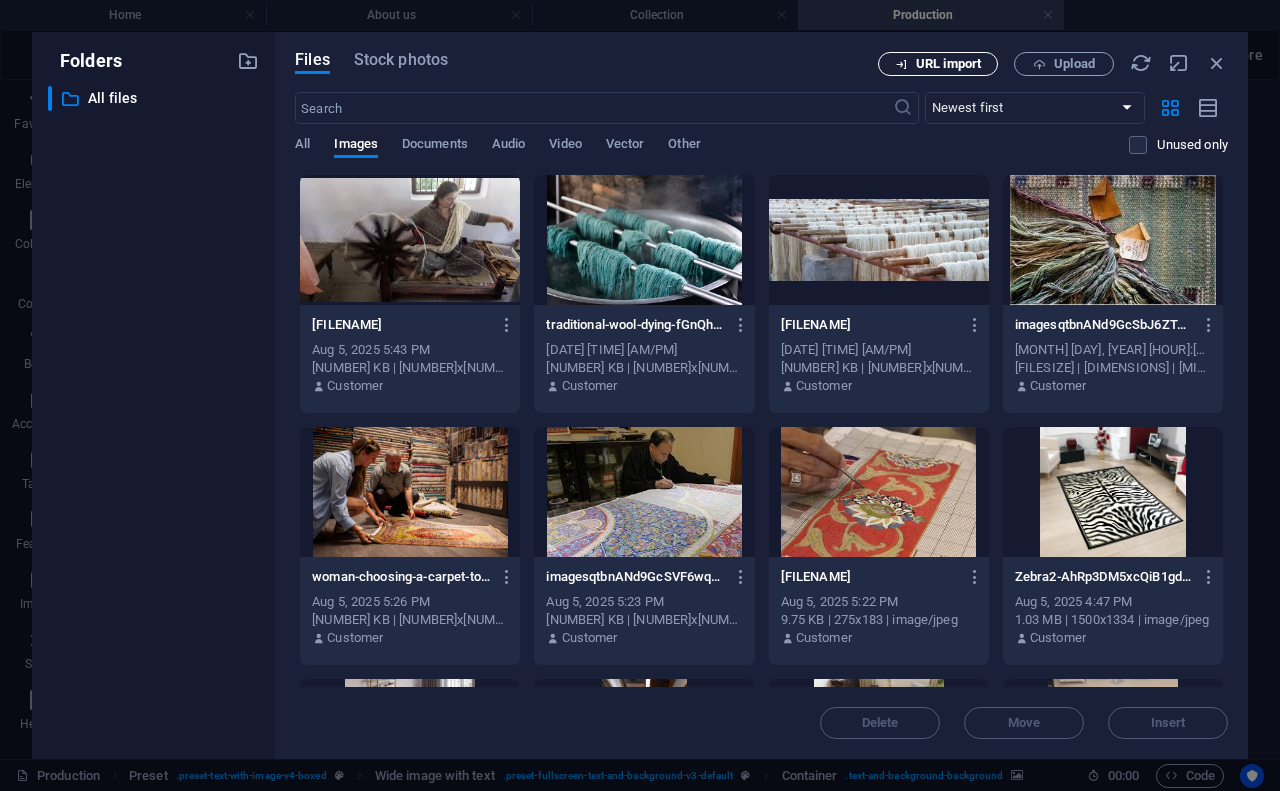 click on "URL import" at bounding box center (938, 64) 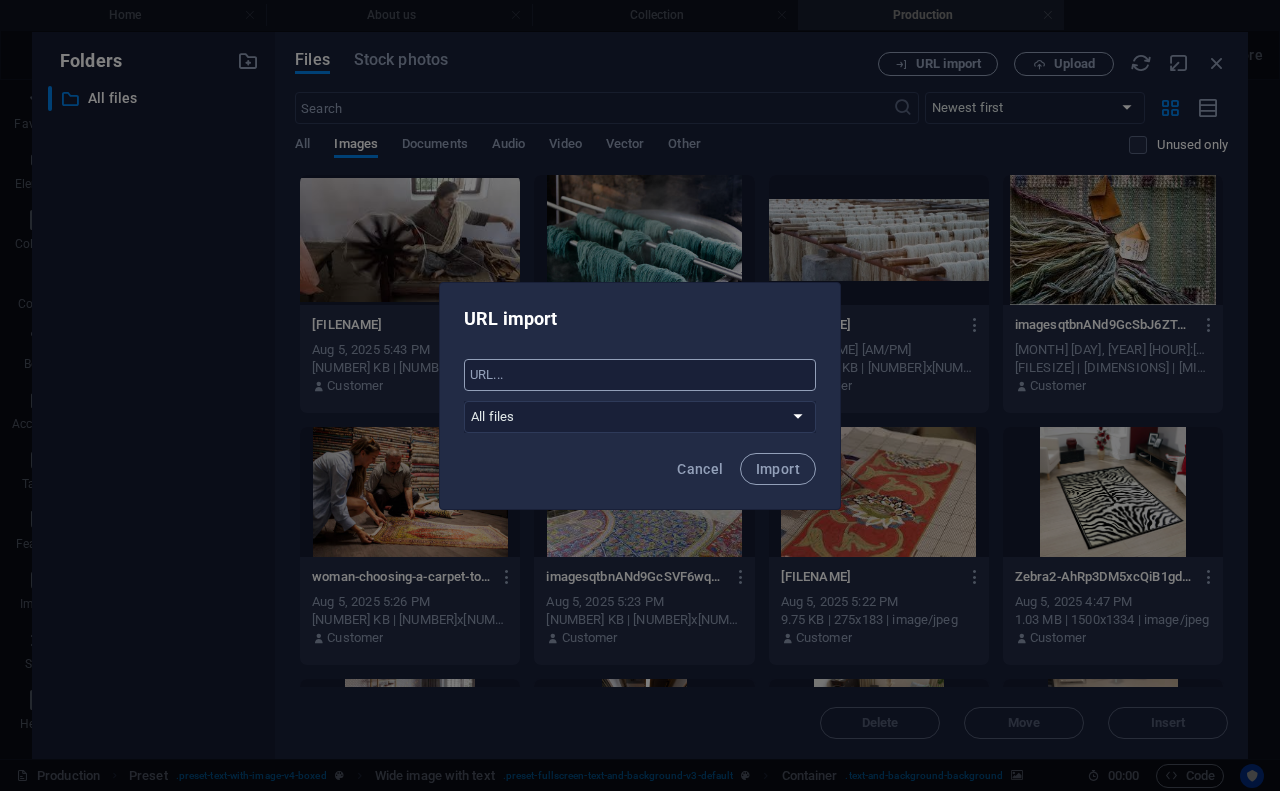 click at bounding box center (640, 375) 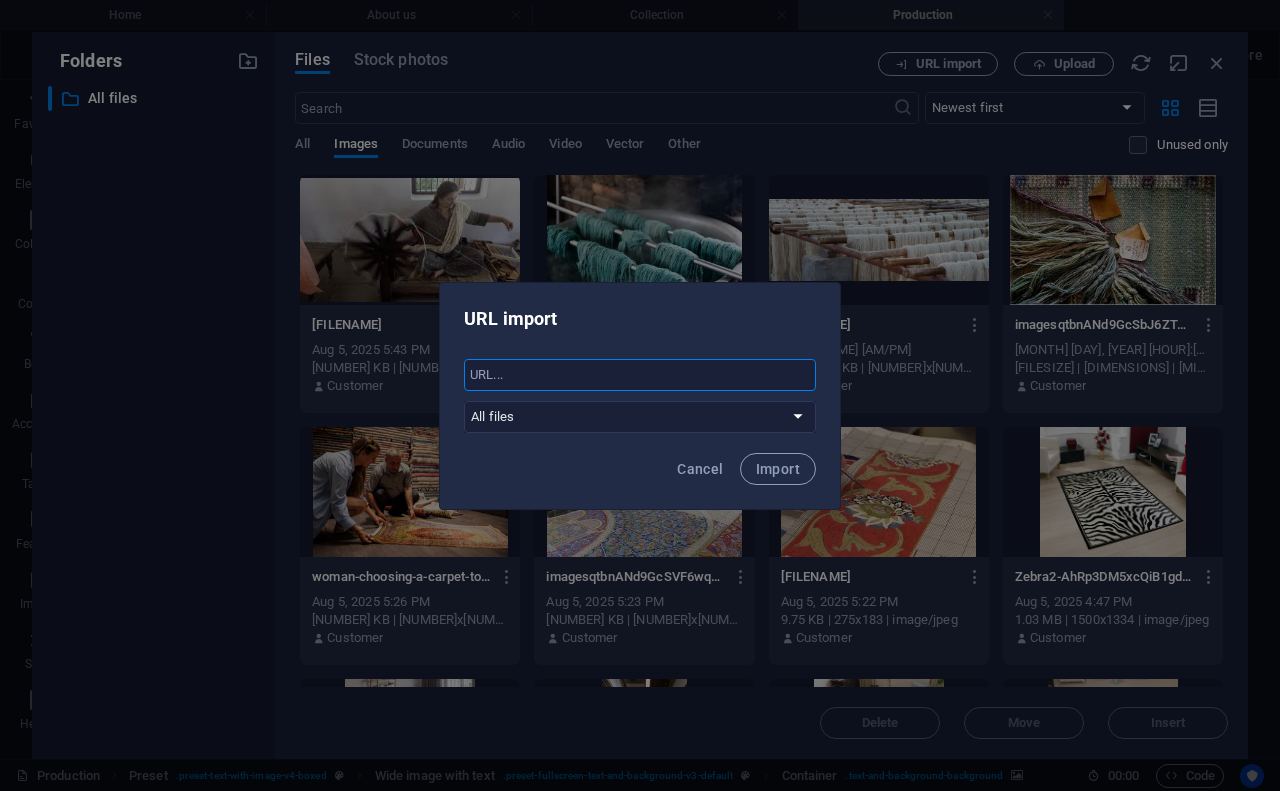 paste on "https://i.ytimg.com/vi/4iV4xwmNii0/maxresdefault.jpg" 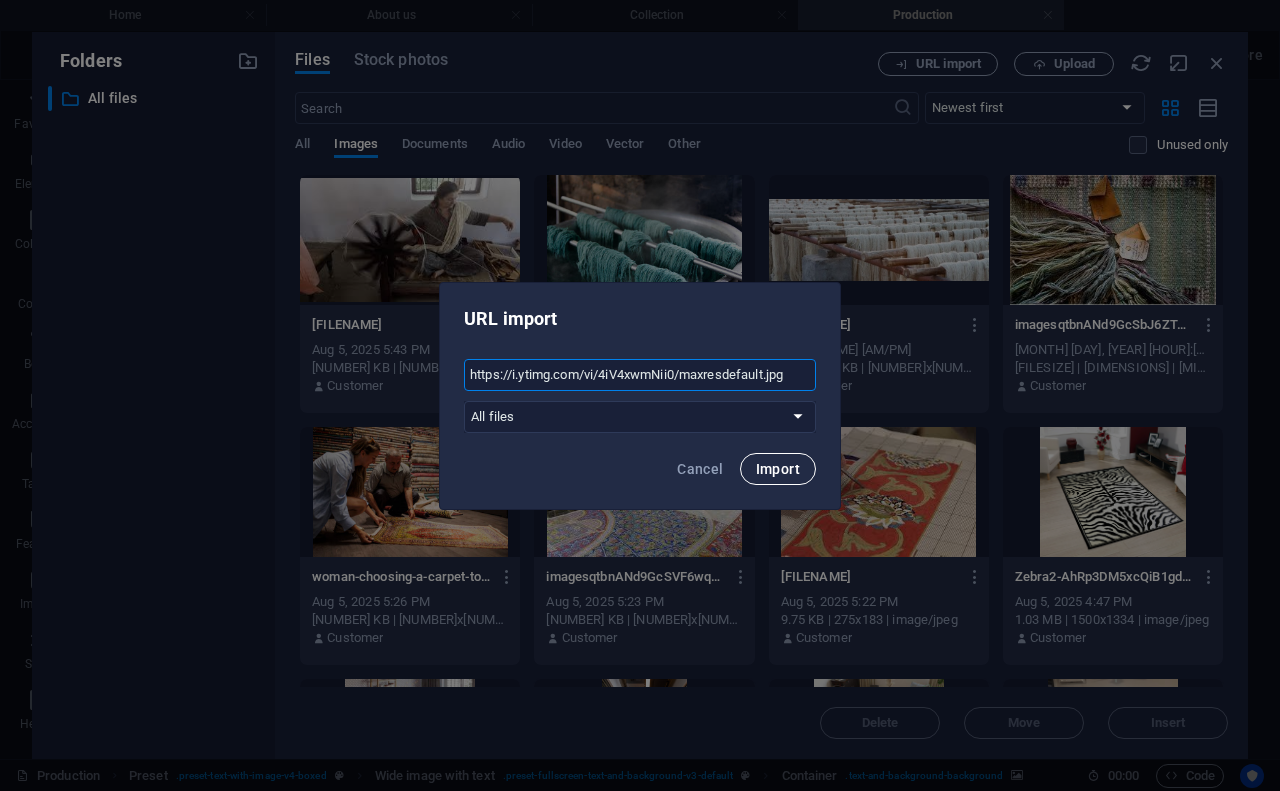 type on "https://i.ytimg.com/vi/4iV4xwmNii0/maxresdefault.jpg" 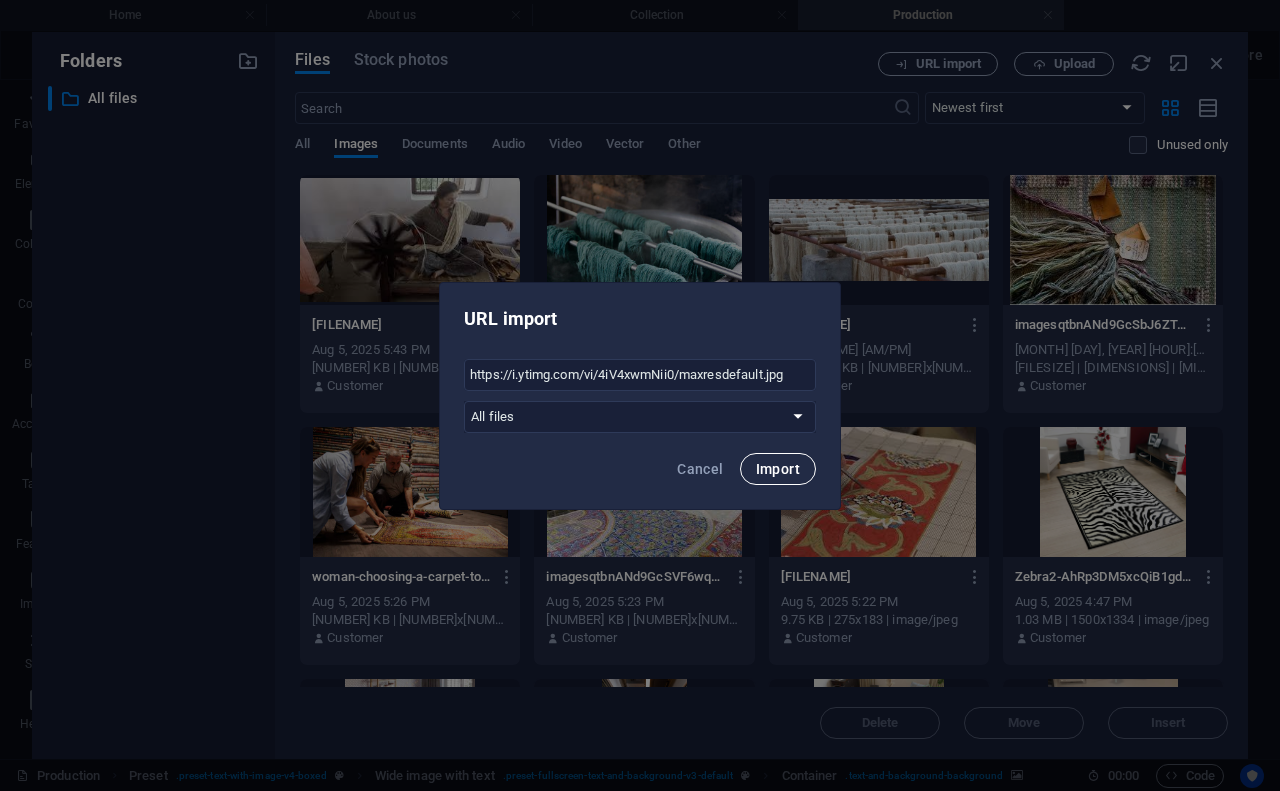 click on "Import" at bounding box center (778, 469) 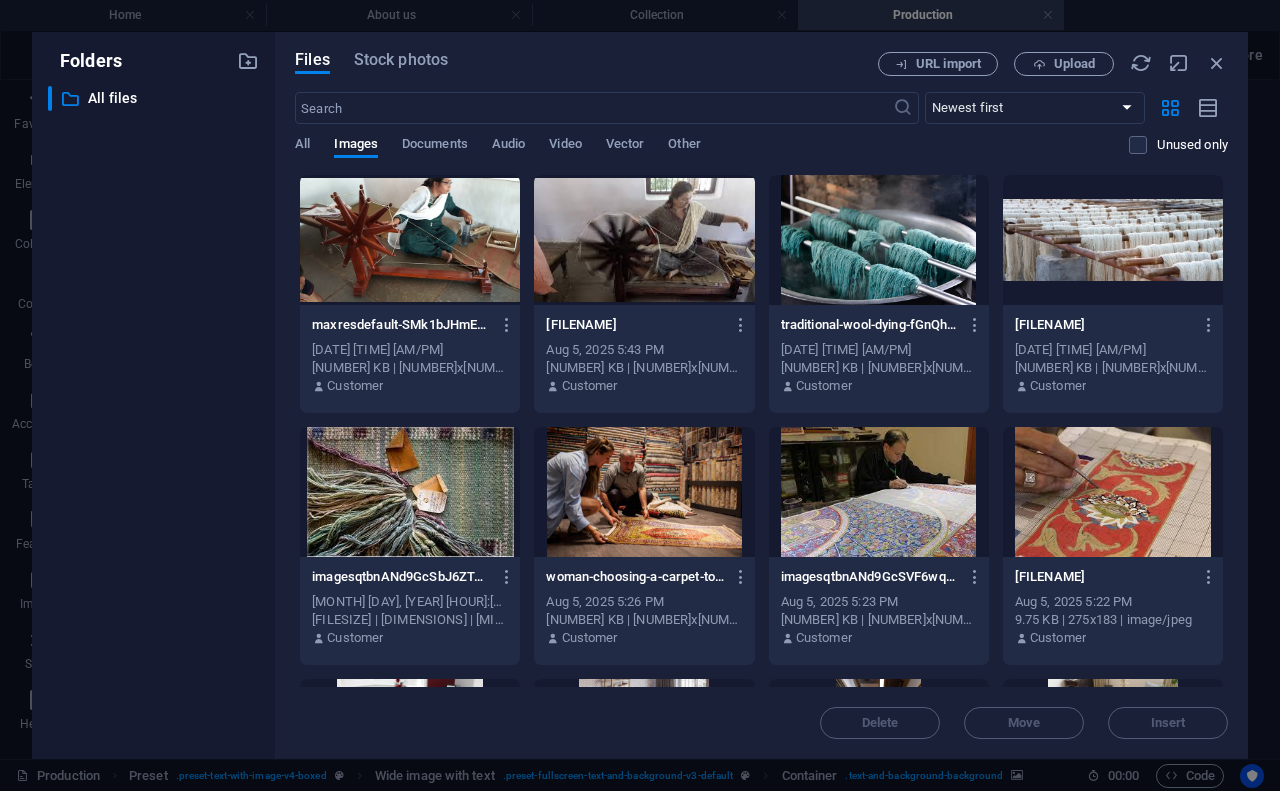 click at bounding box center (410, 240) 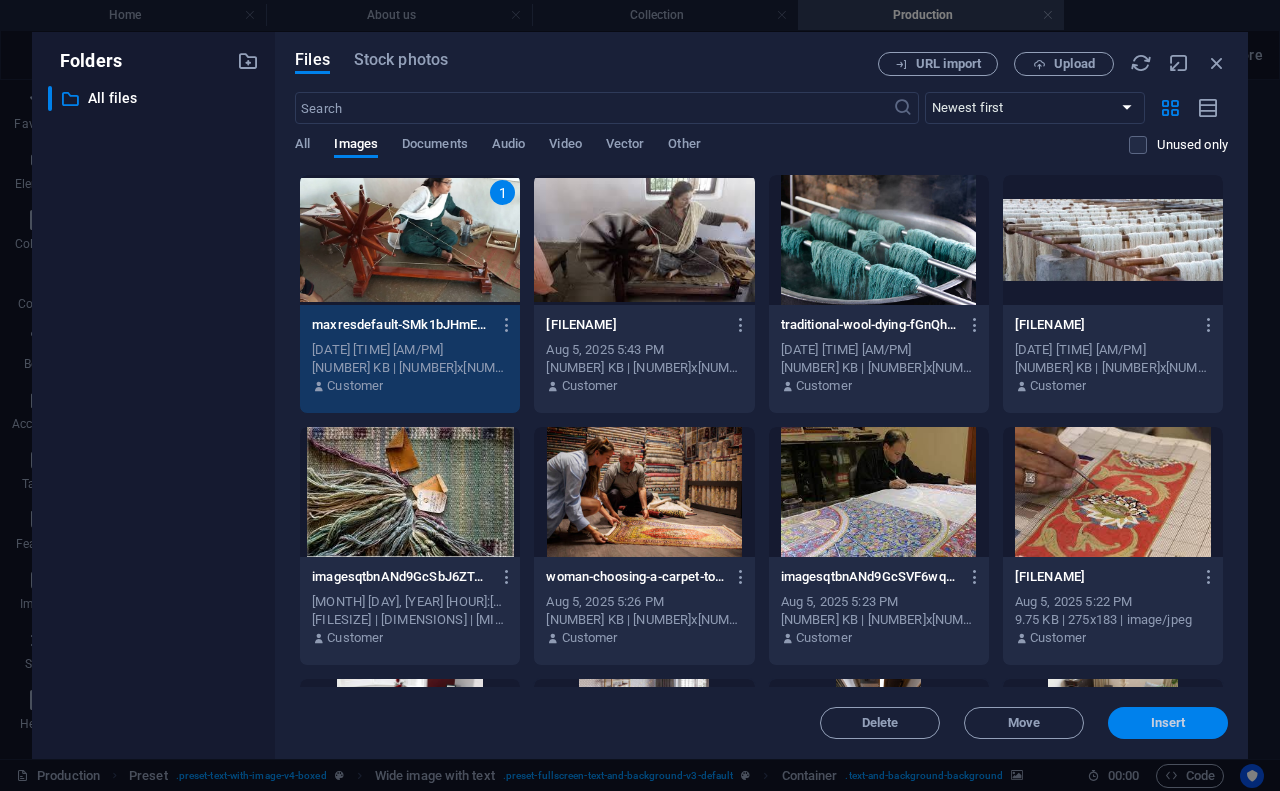 click on "Insert" at bounding box center [1168, 723] 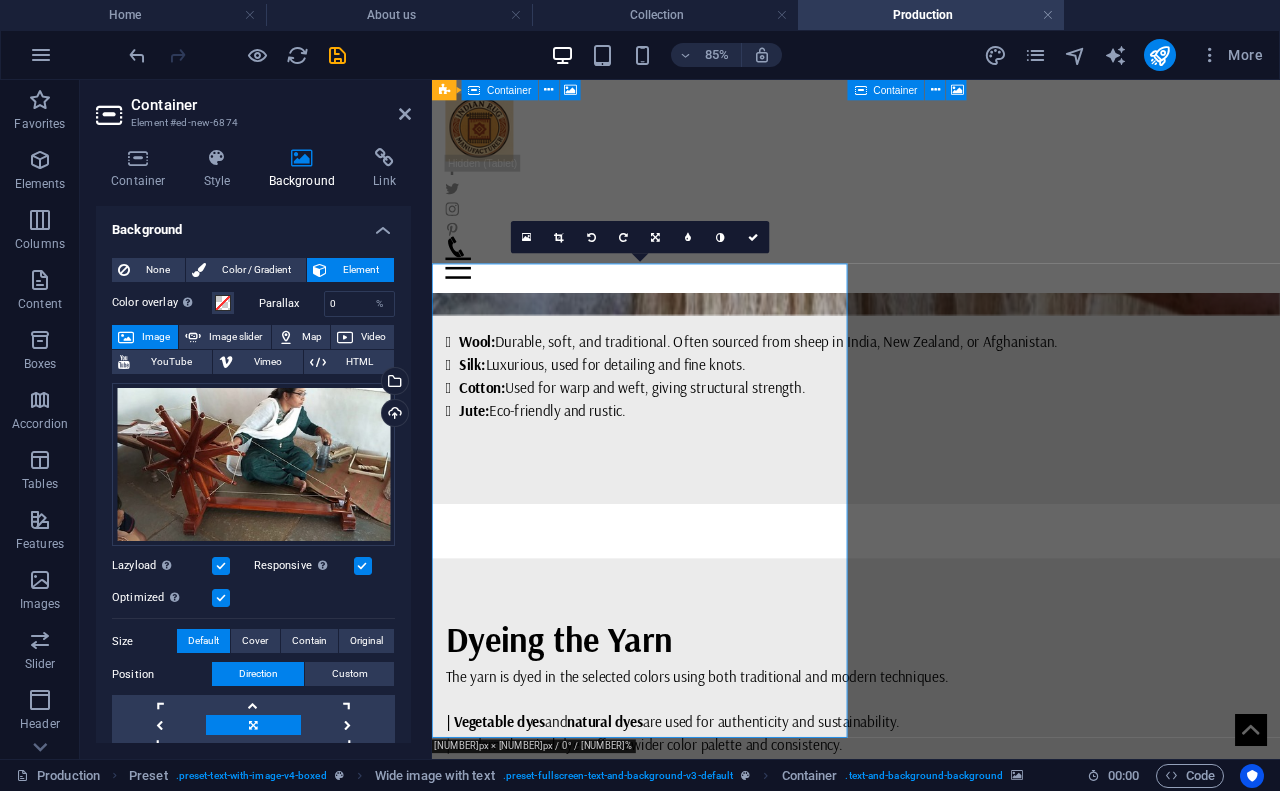 scroll, scrollTop: 1931, scrollLeft: 0, axis: vertical 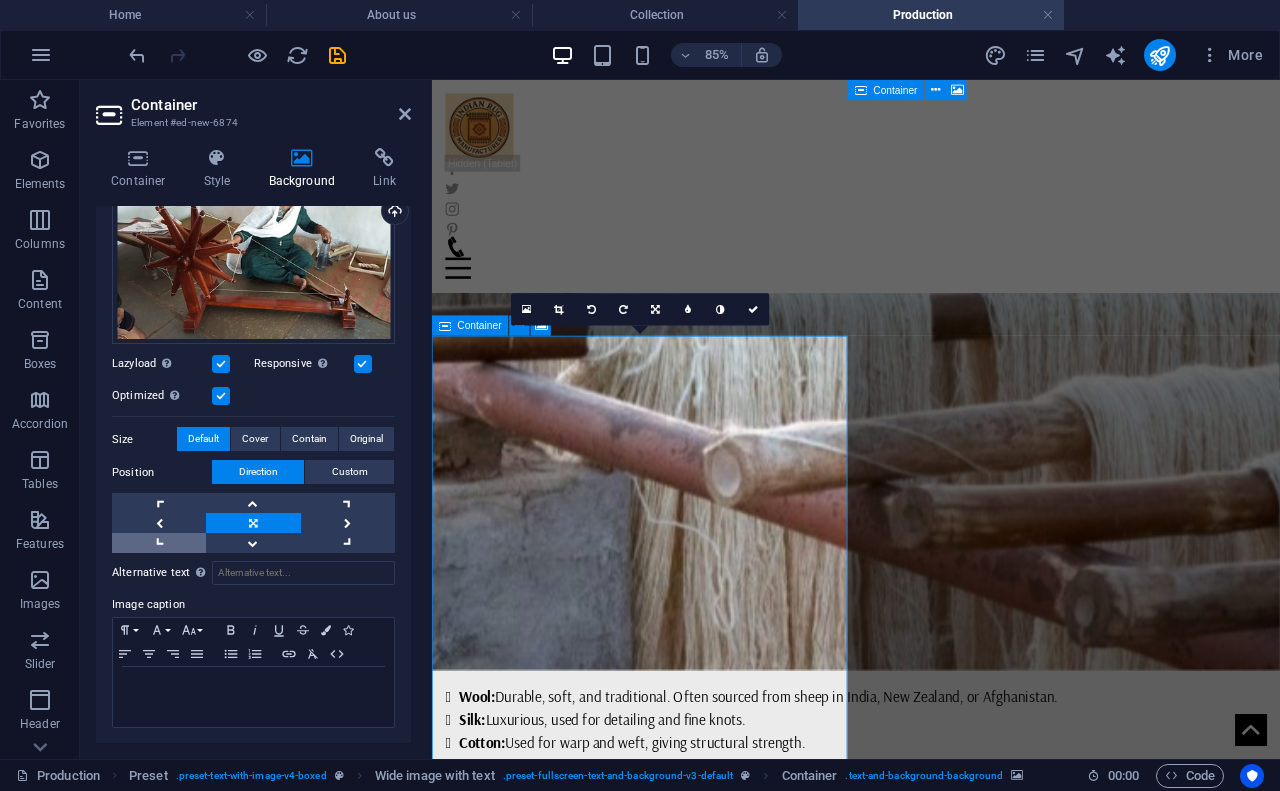 click at bounding box center [159, 543] 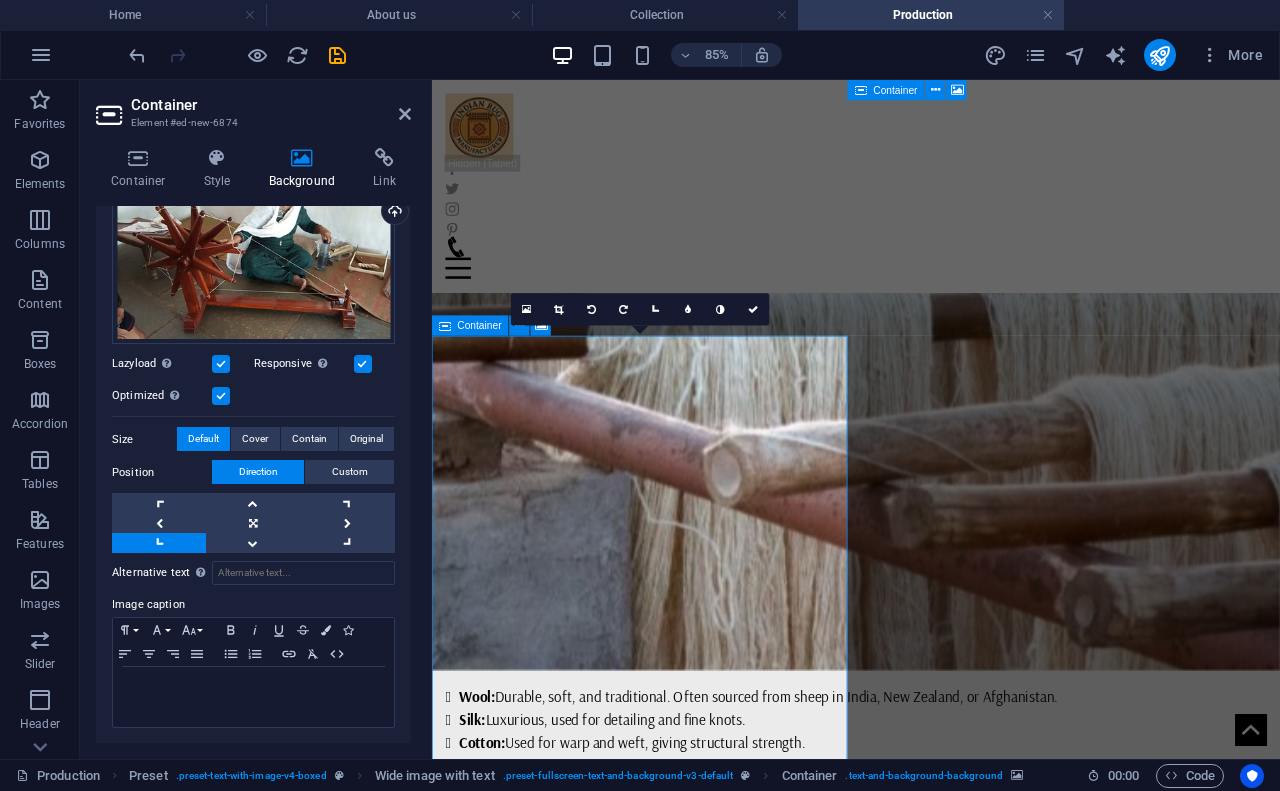 click on "Alternative text The alternative text is used by devices that cannot display images (e.g. image search engines) and should be added to every image to improve website accessibility. Image caption Paragraph Format Normal Heading 1 Heading 2 Heading 3 Heading 4 Heading 5 Heading 6 Code Font Family Arial Georgia Impact Tahoma Times New Roman Verdana Arsenal Font Size 8 9 10 11 12 14 18 24 30 36 48 60 72 96 Bold Italic Underline Strikethrough Colors Icons Align Left Align Center Align Right Align Justify Unordered List Ordered List Insert Link Clear Formatting HTML" at bounding box center (253, 641) 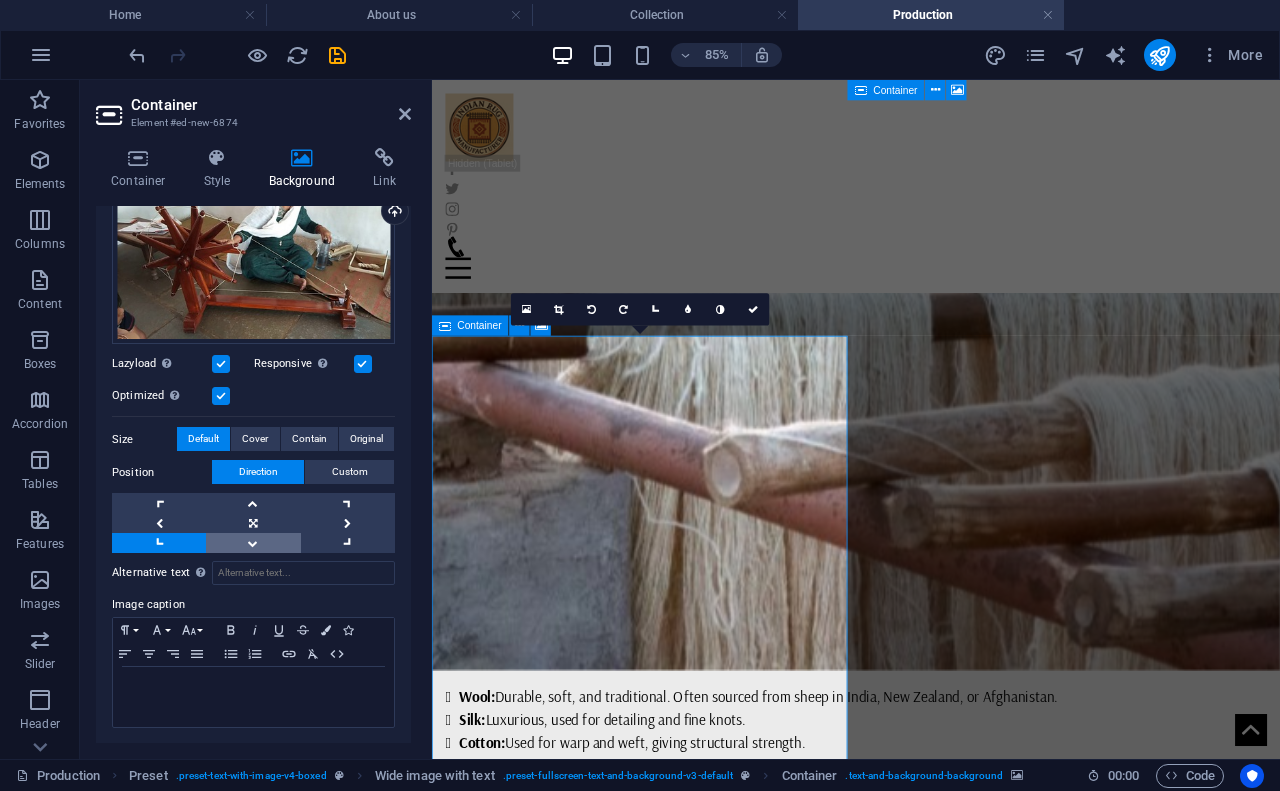 click at bounding box center (253, 543) 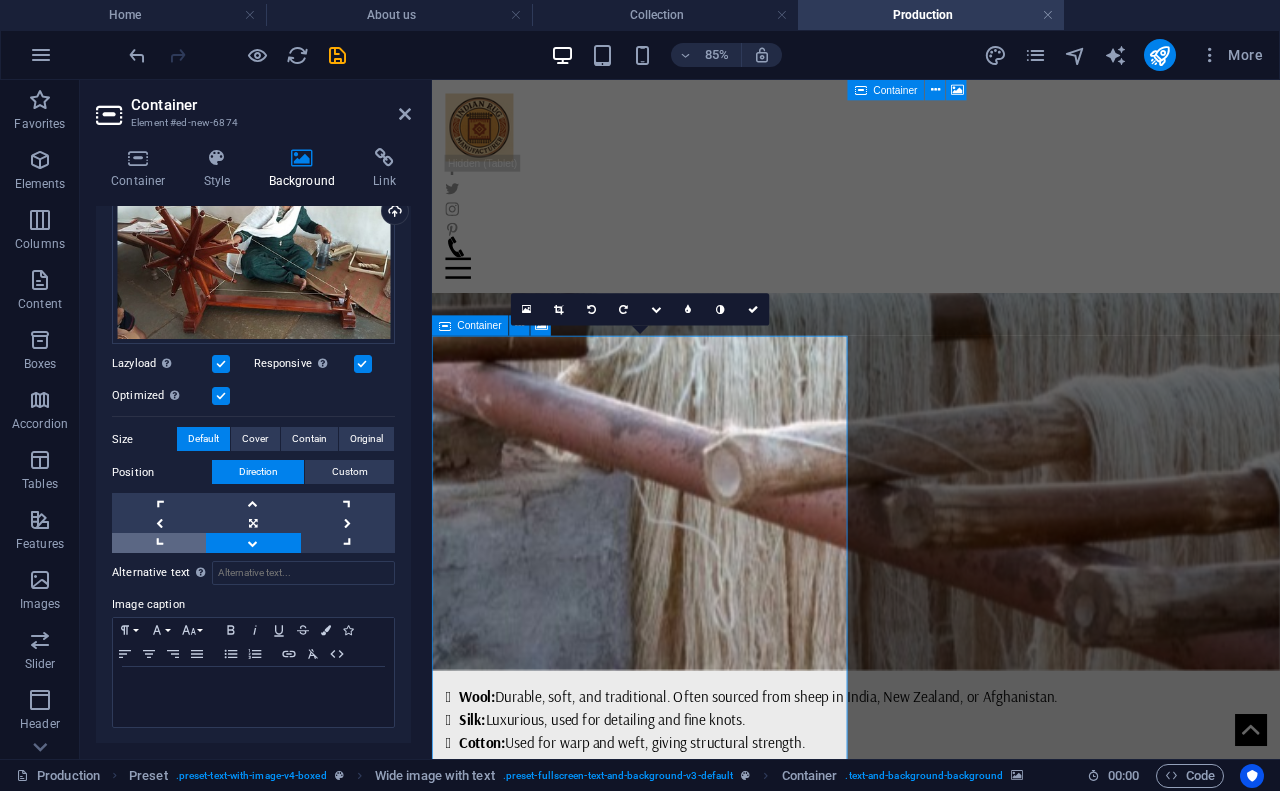 click at bounding box center (159, 543) 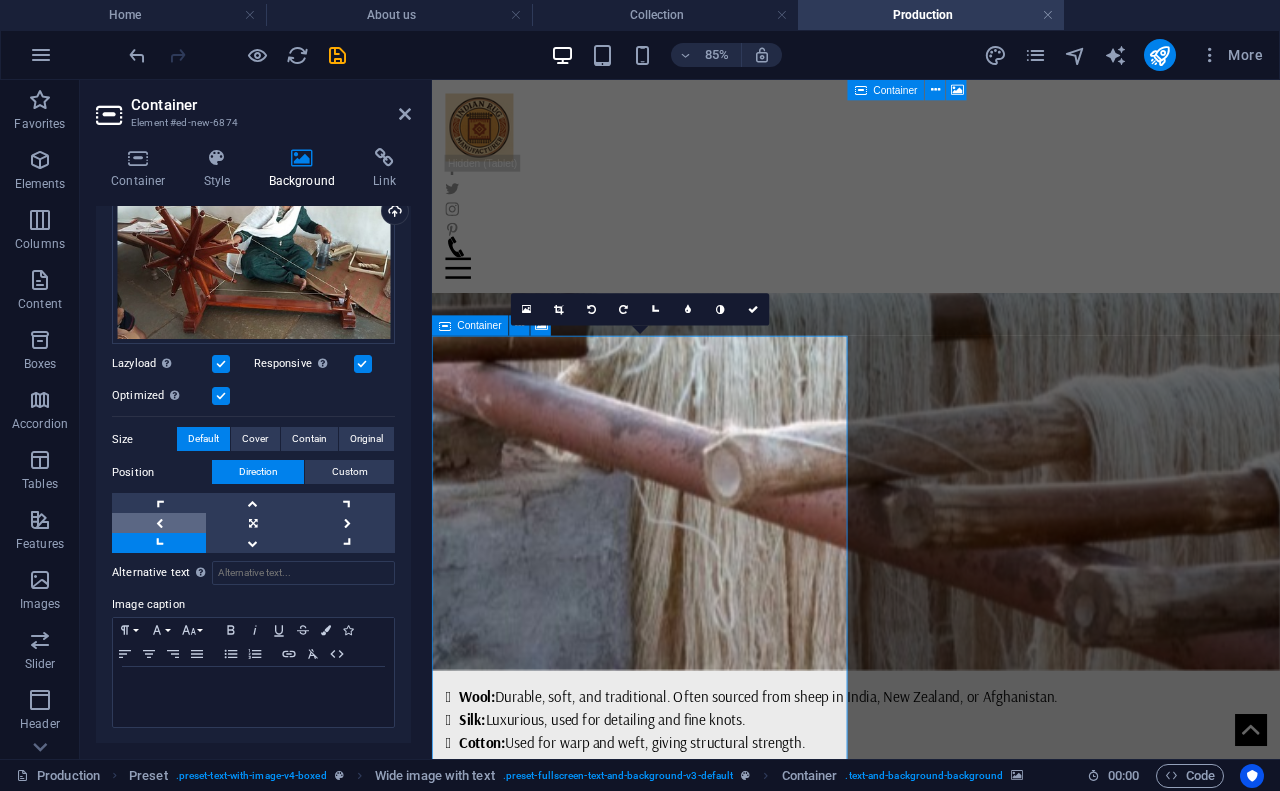 click at bounding box center (159, 523) 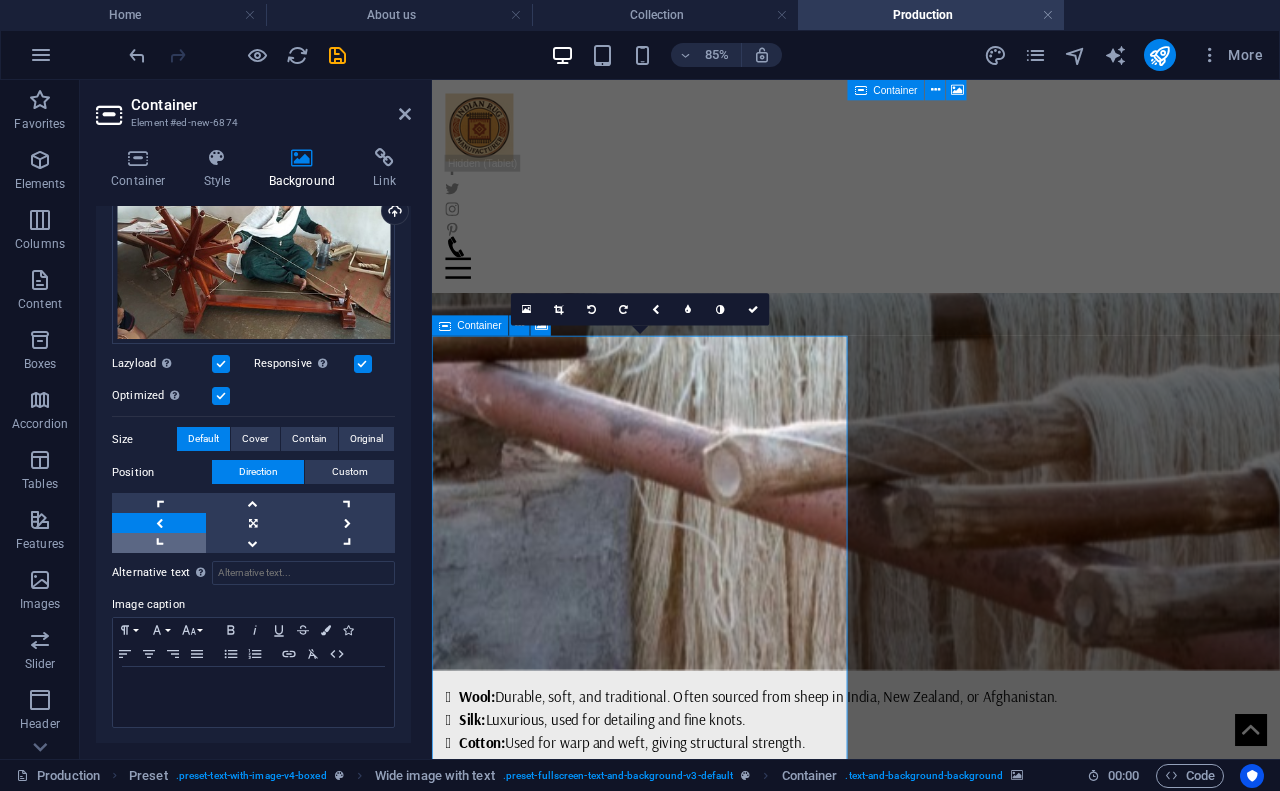 click at bounding box center [159, 543] 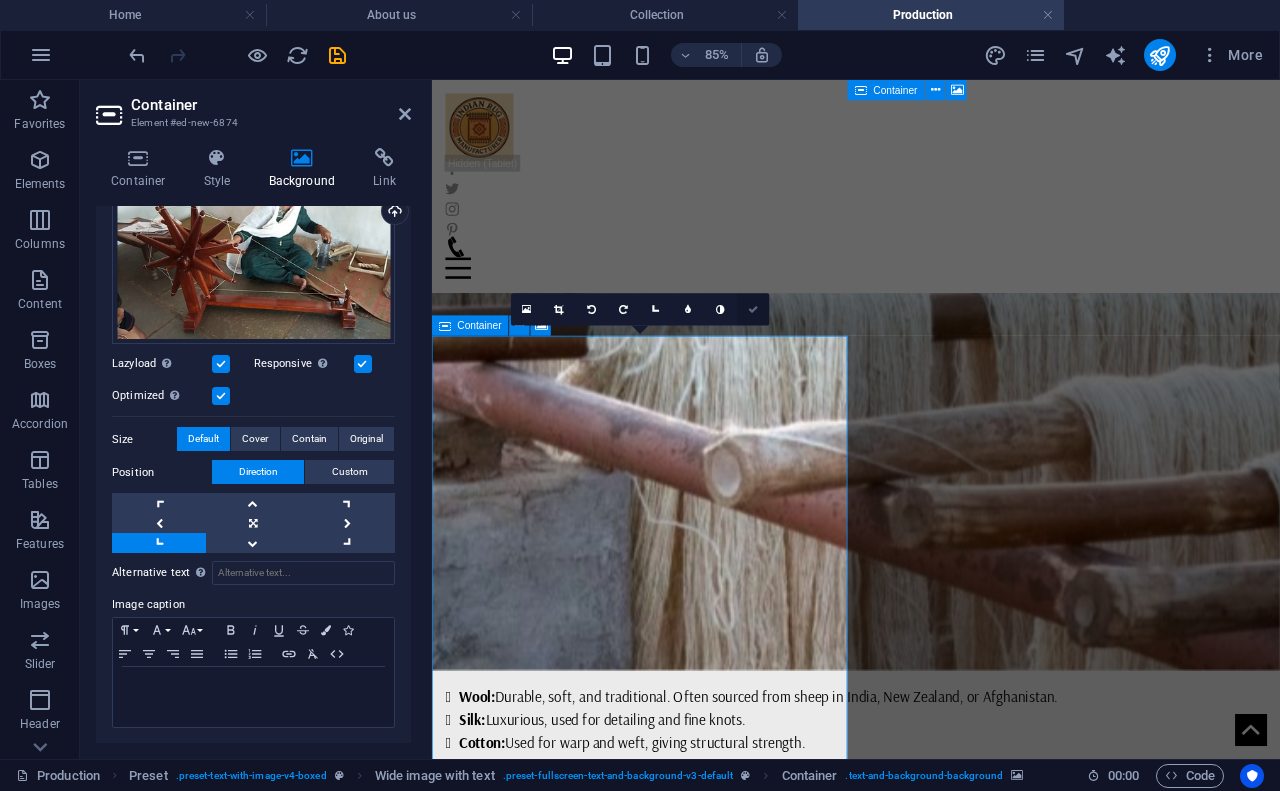 drag, startPoint x: 746, startPoint y: 308, endPoint x: 666, endPoint y: 228, distance: 113.137085 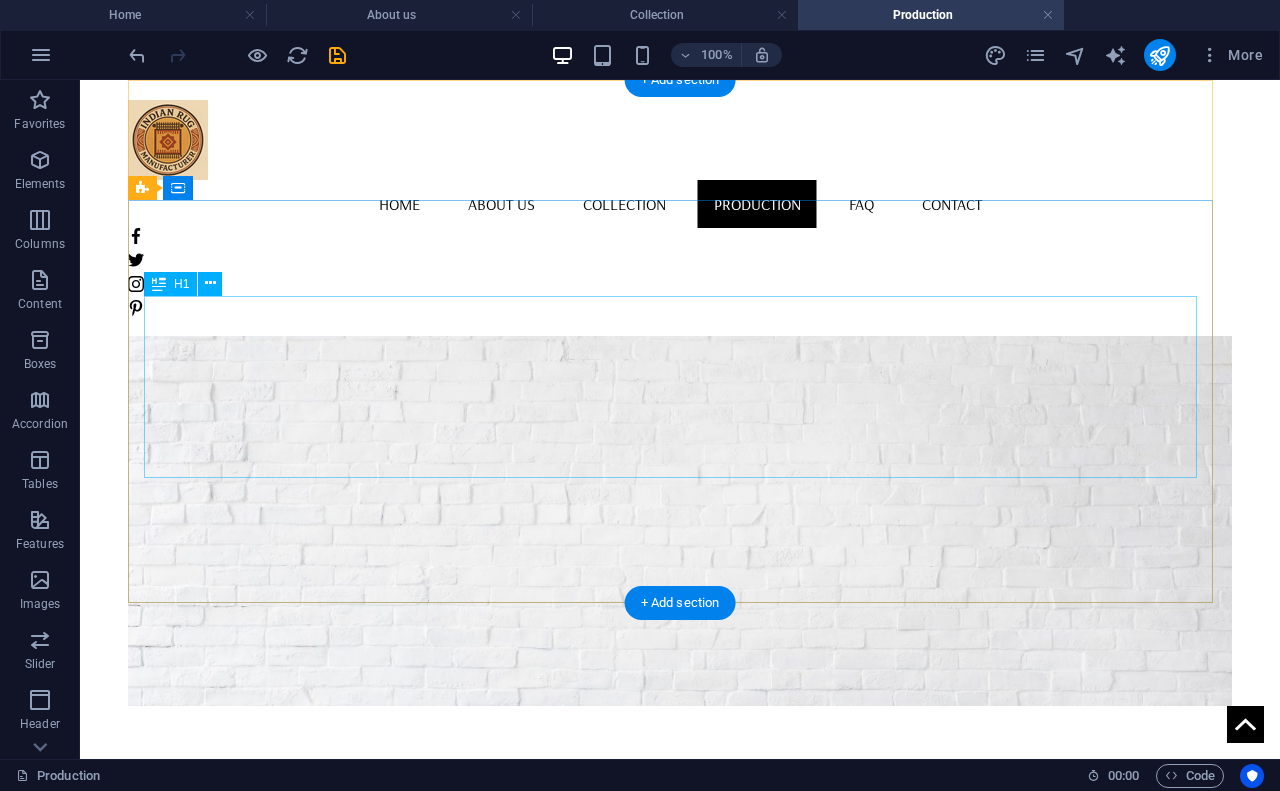 scroll, scrollTop: 0, scrollLeft: 0, axis: both 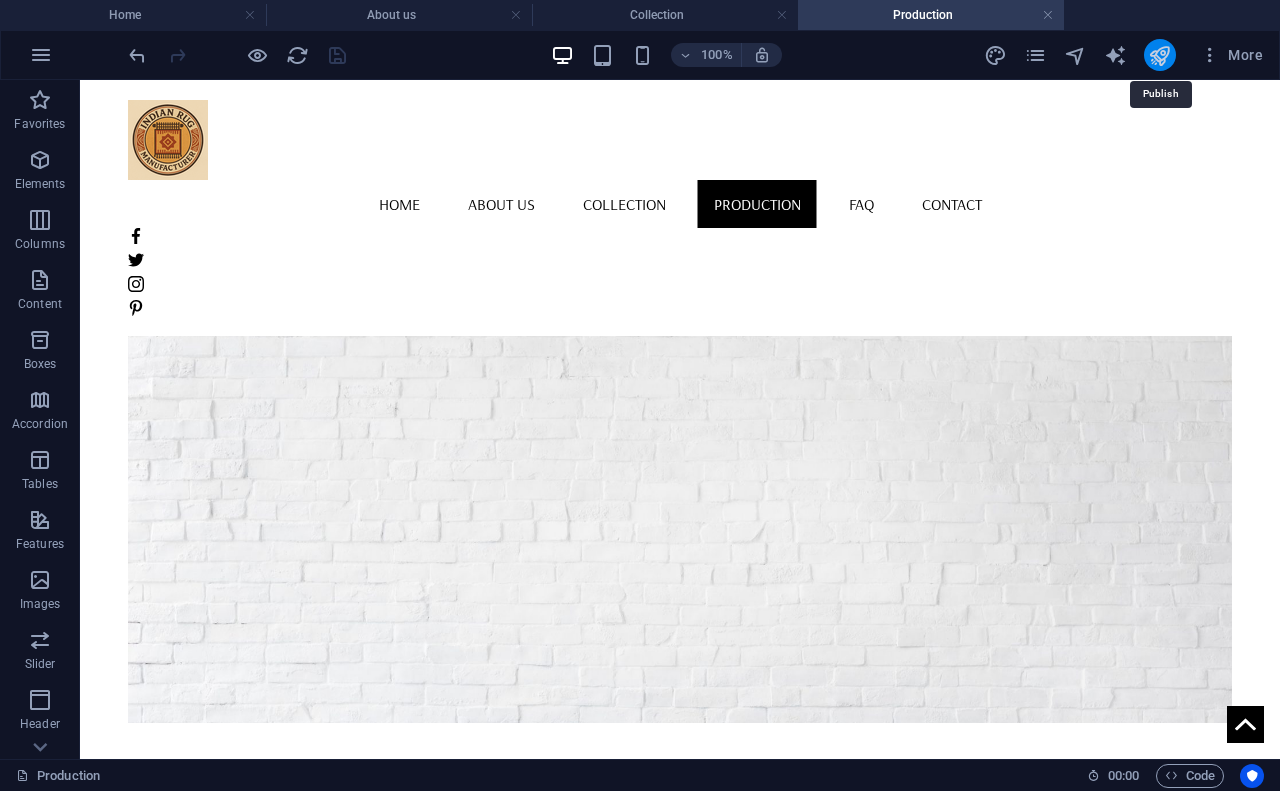 click at bounding box center (1159, 55) 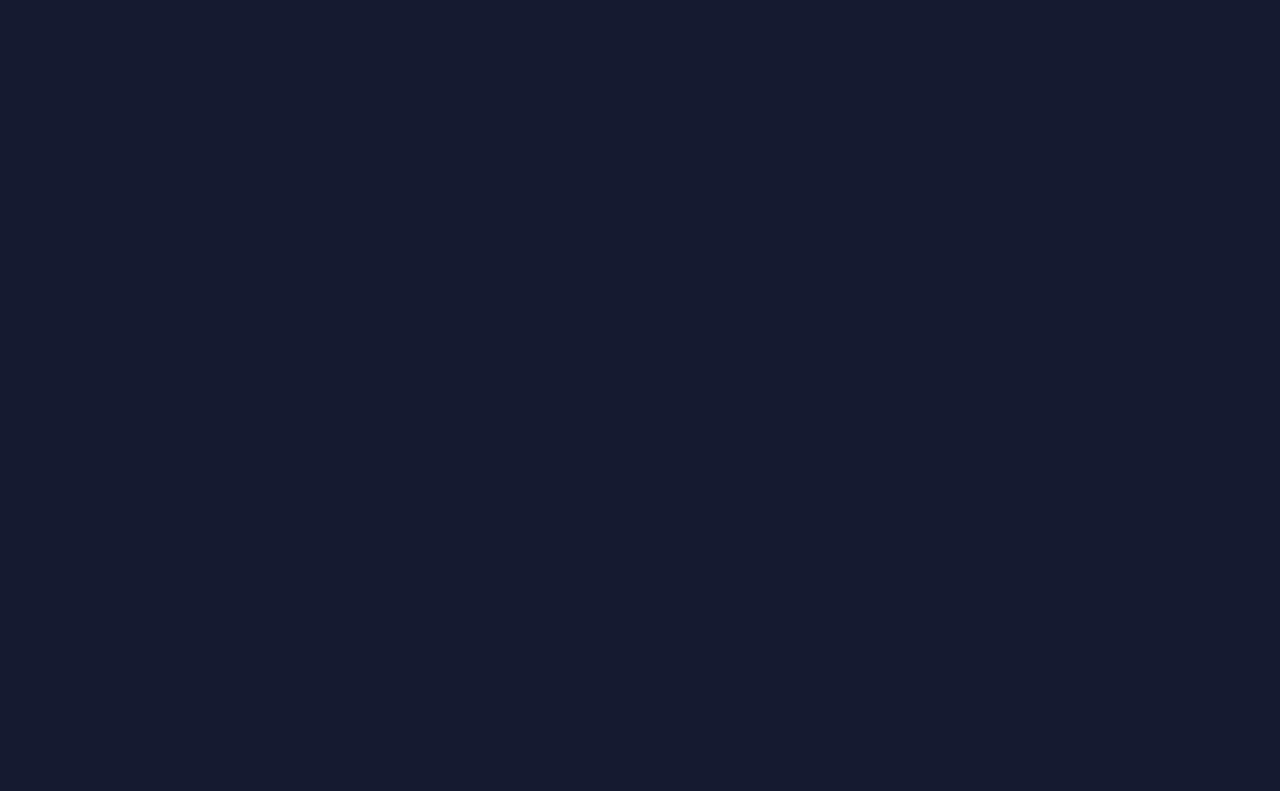 scroll, scrollTop: 0, scrollLeft: 0, axis: both 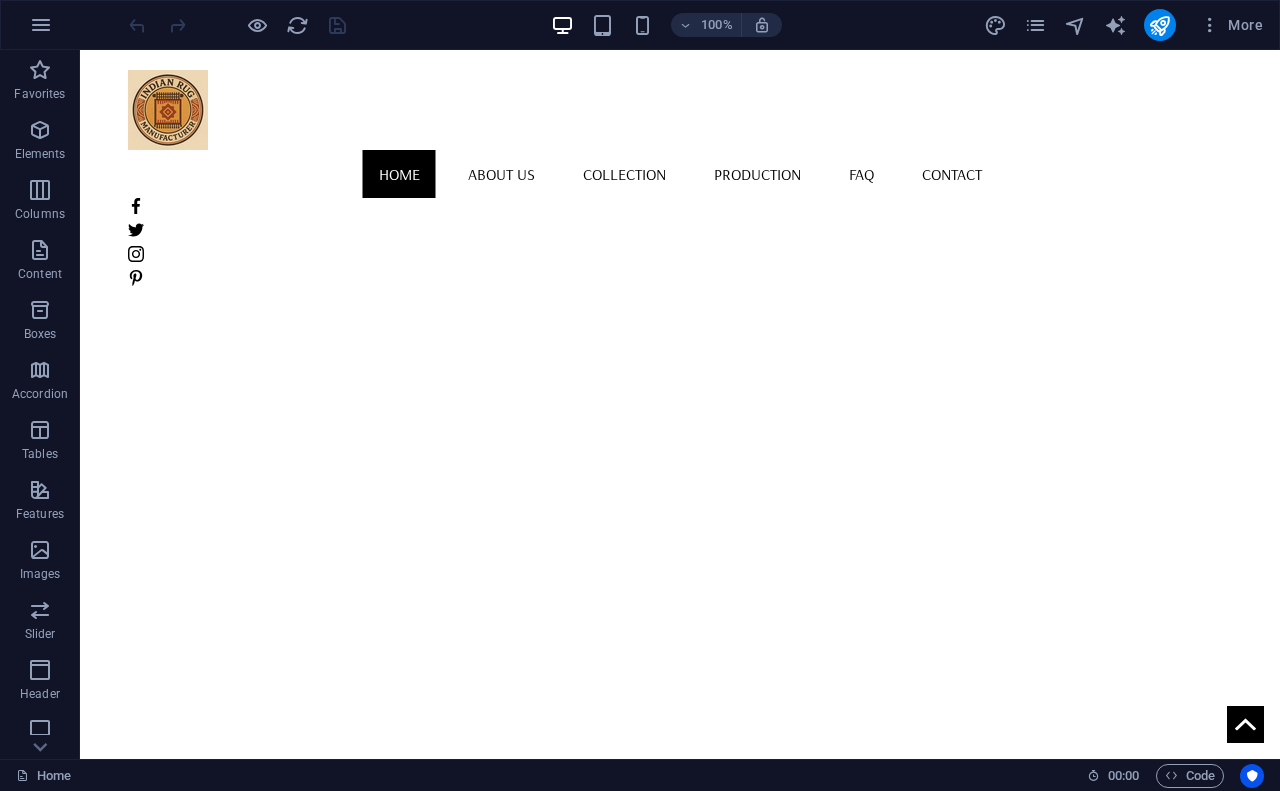 click on "More" at bounding box center [1127, 25] 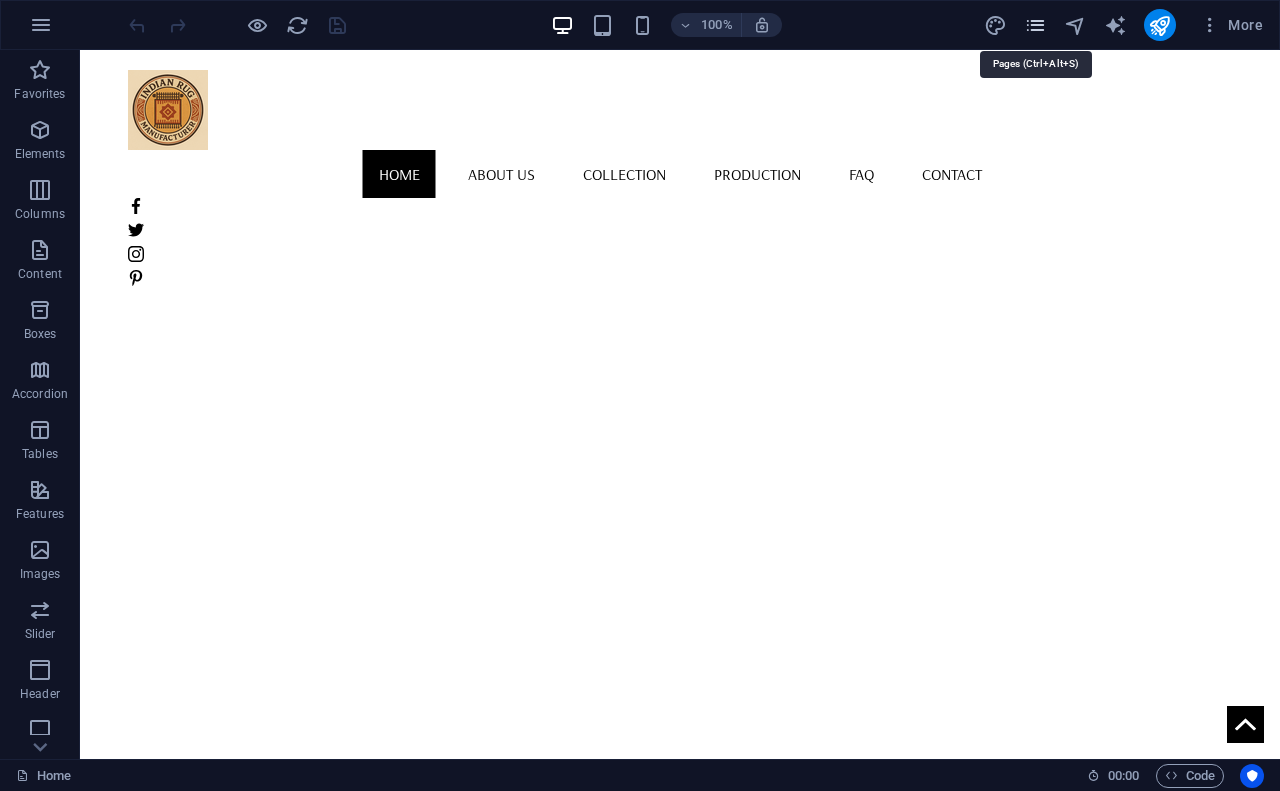click at bounding box center [1035, 25] 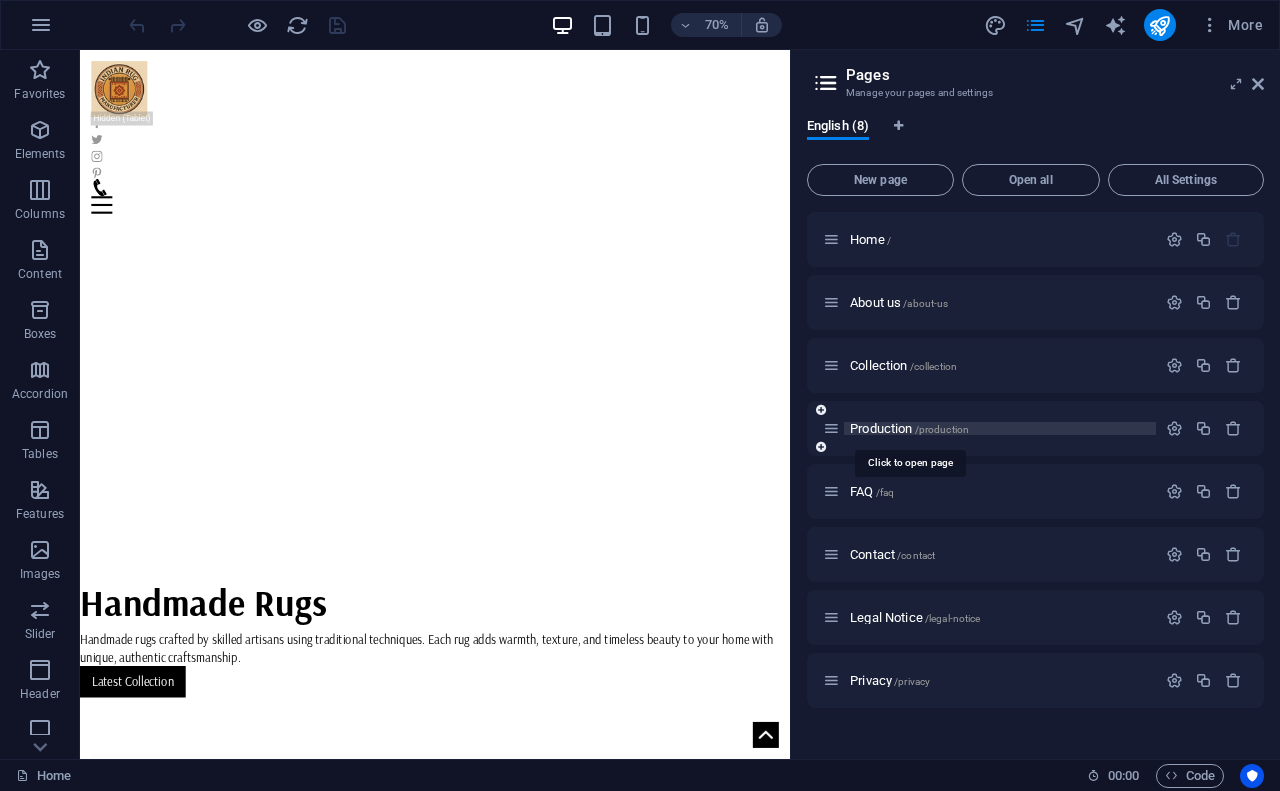 click on "Production /production" at bounding box center [909, 428] 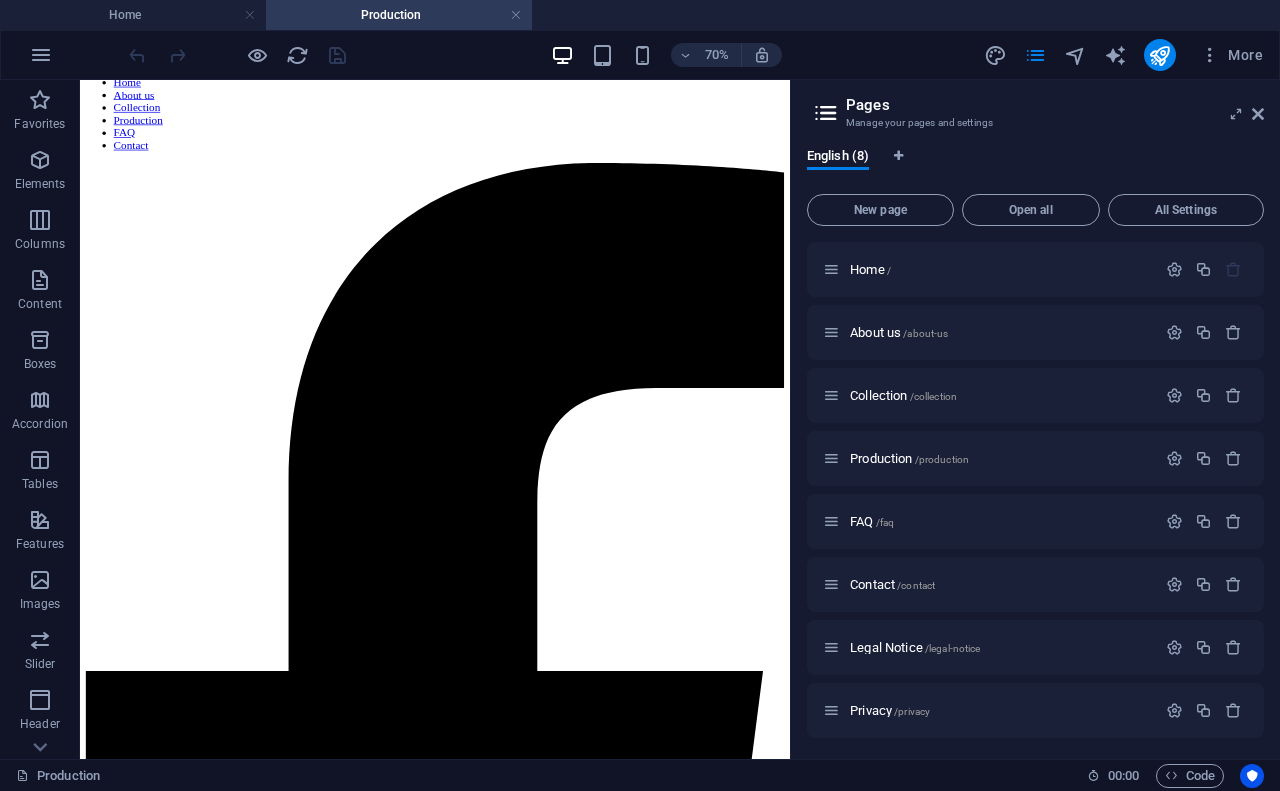 scroll, scrollTop: 0, scrollLeft: 0, axis: both 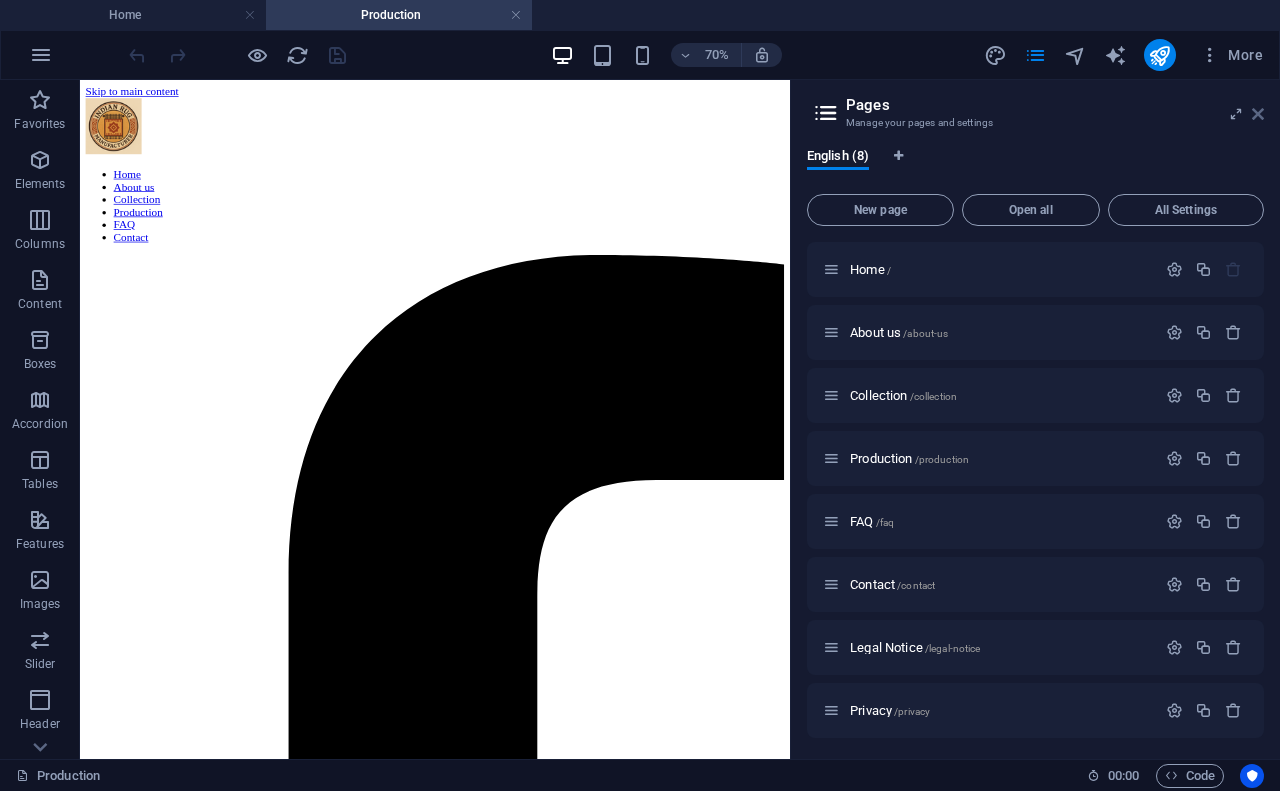 drag, startPoint x: 1258, startPoint y: 117, endPoint x: 1166, endPoint y: 41, distance: 119.331474 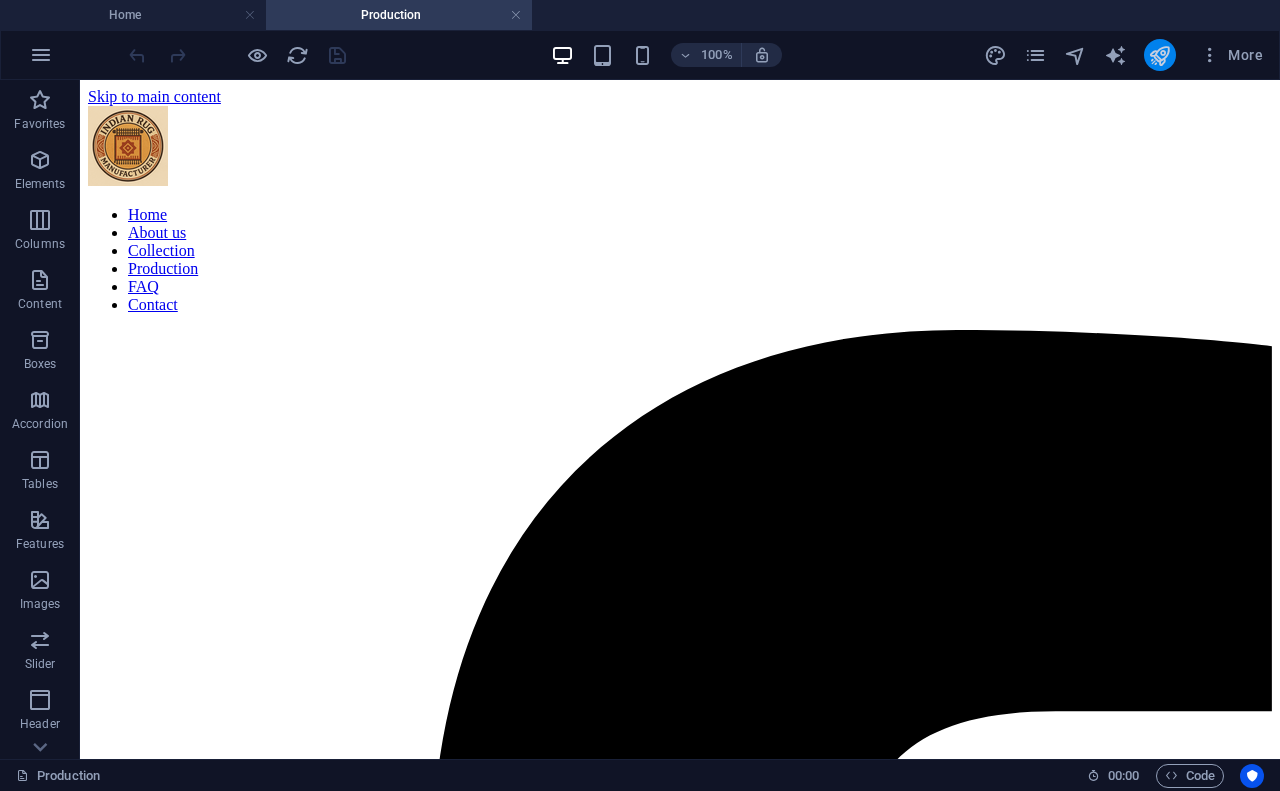 click at bounding box center (1160, 55) 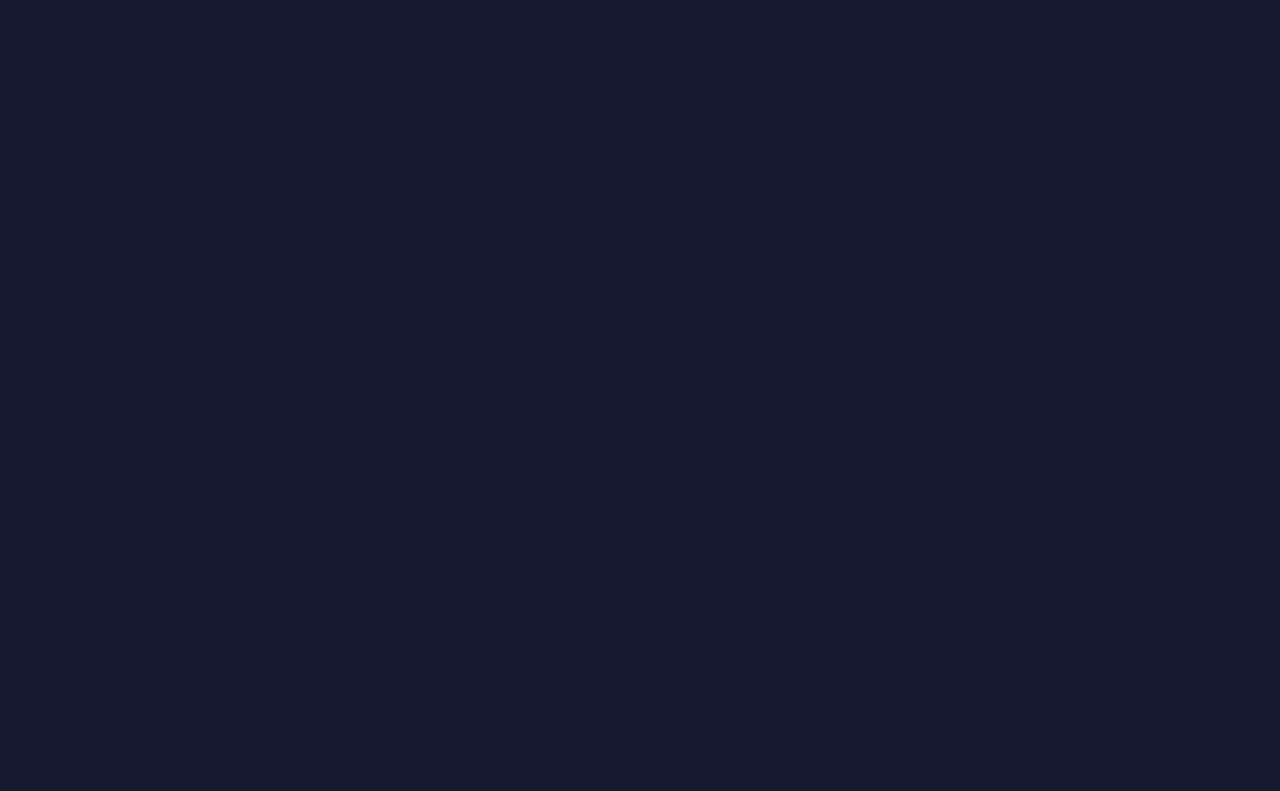 scroll, scrollTop: 0, scrollLeft: 0, axis: both 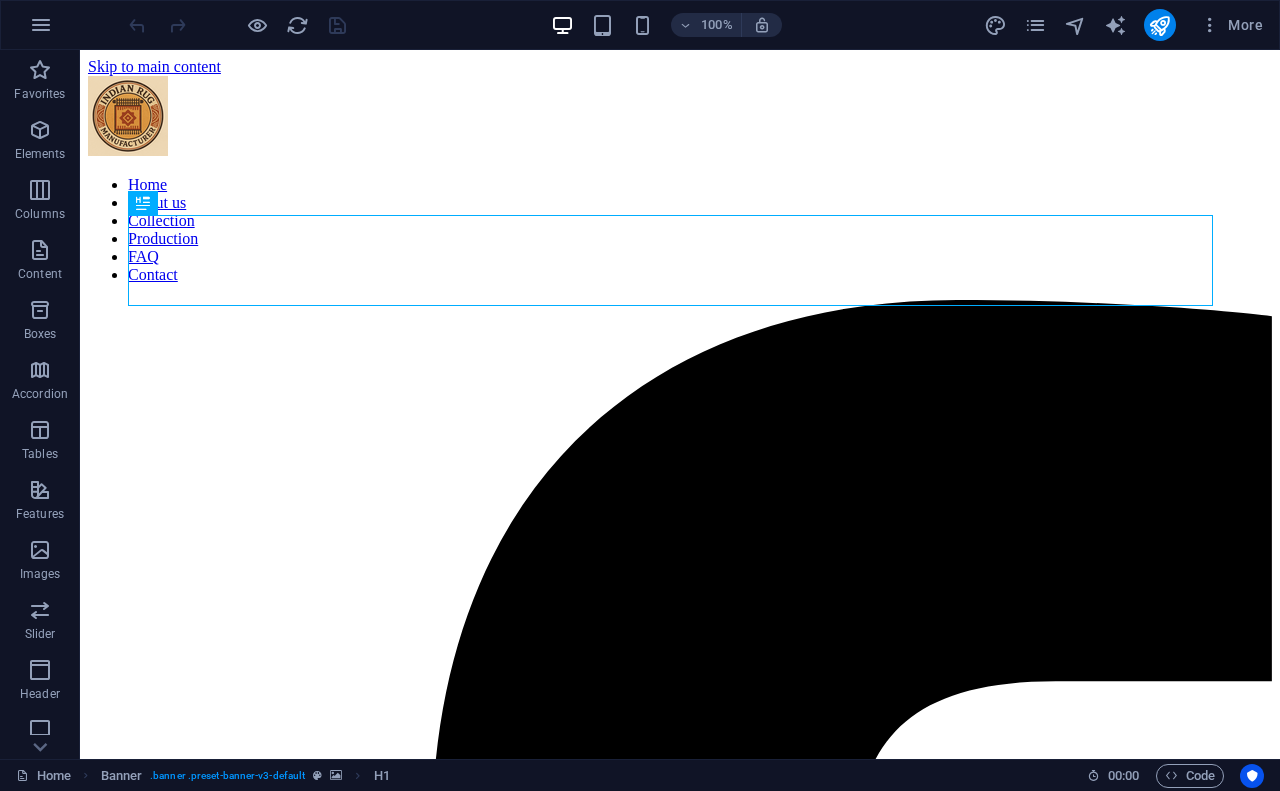 click on "More" at bounding box center (1127, 25) 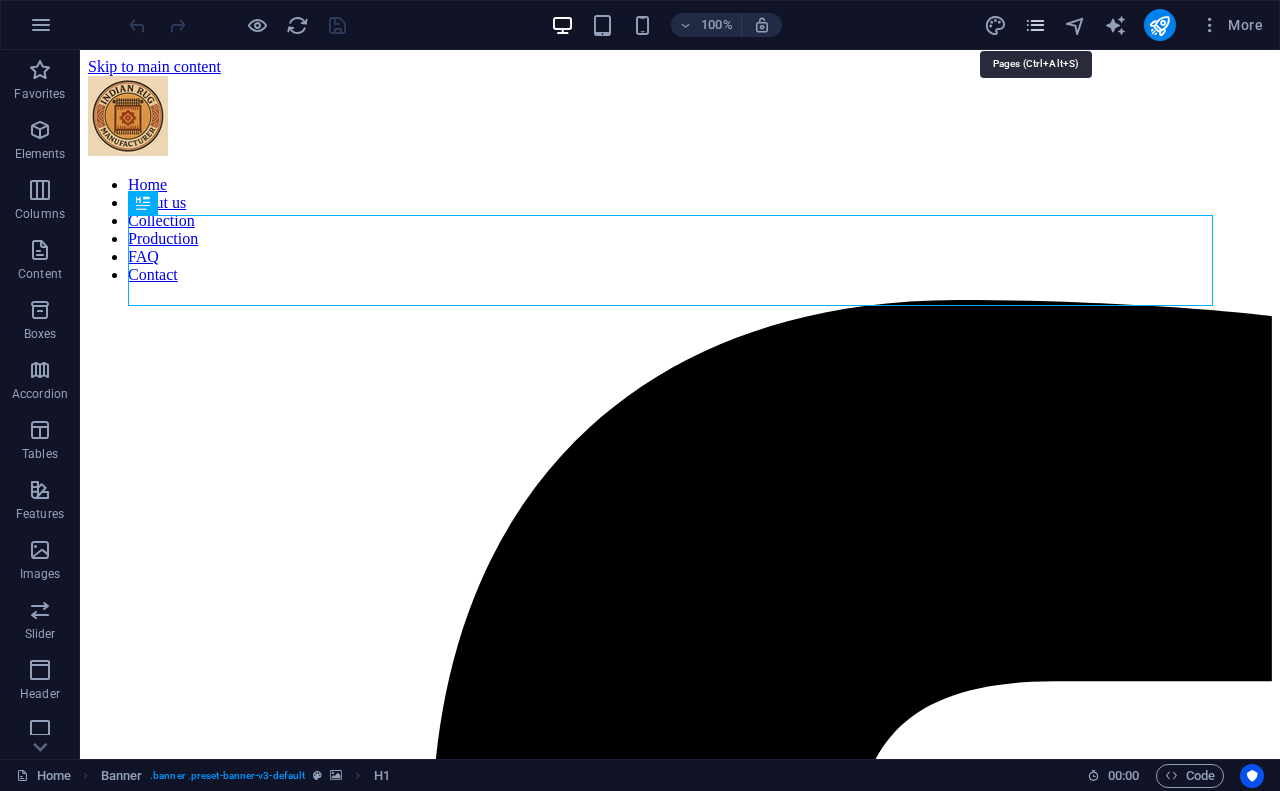 click at bounding box center [1035, 25] 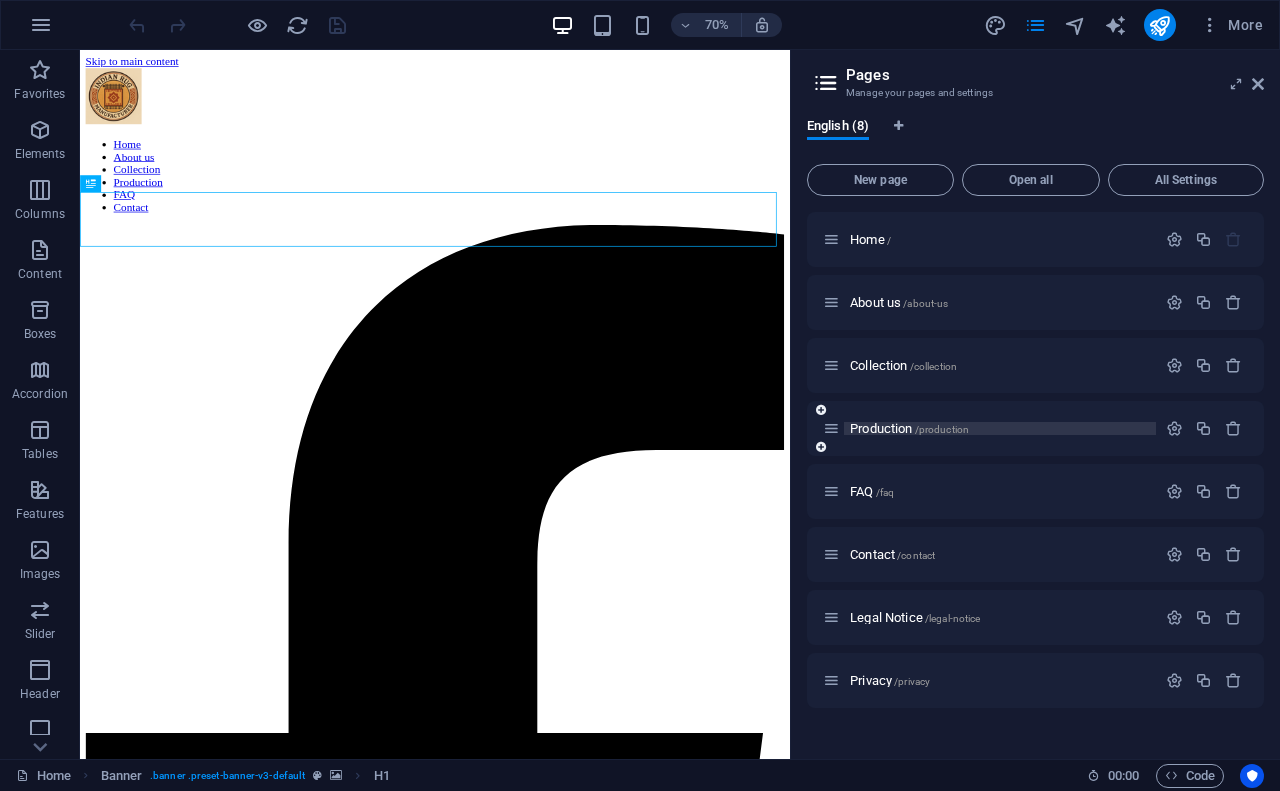 click on "Production /production" at bounding box center (909, 428) 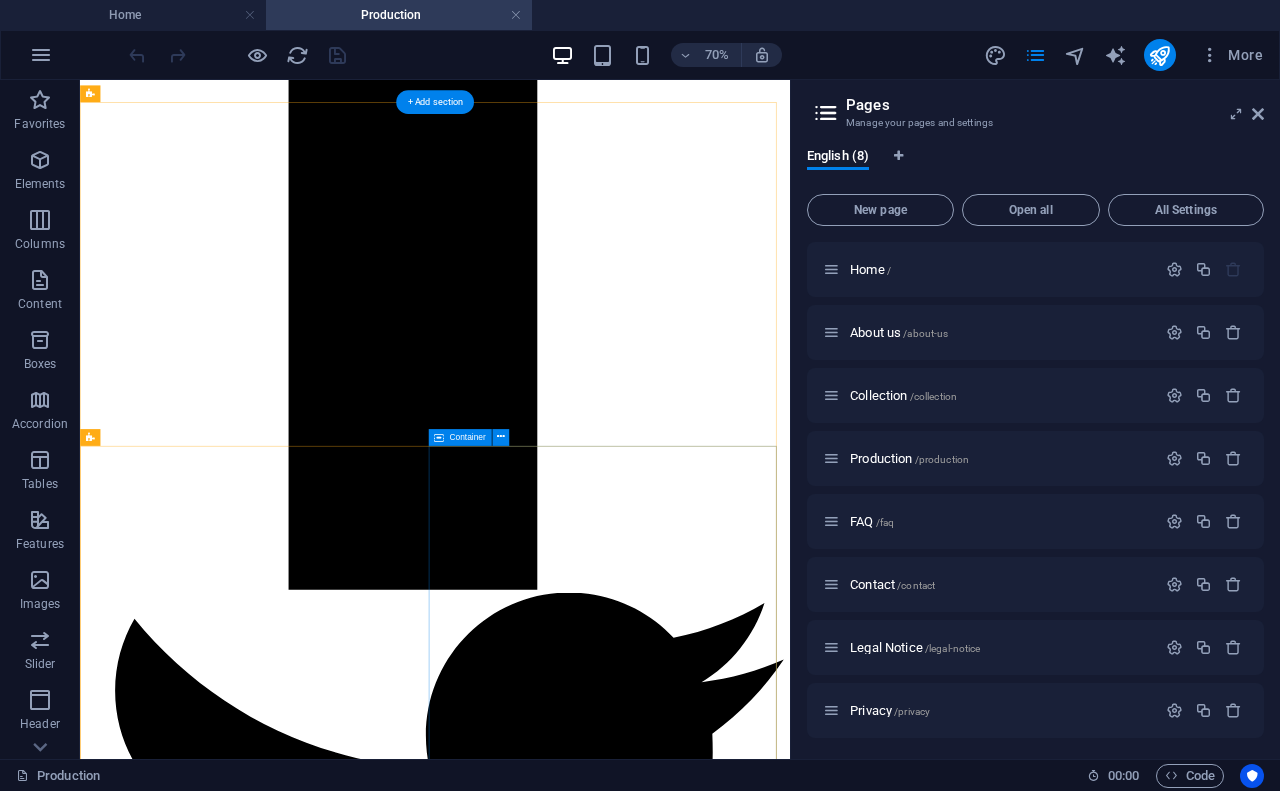 scroll, scrollTop: 2500, scrollLeft: 0, axis: vertical 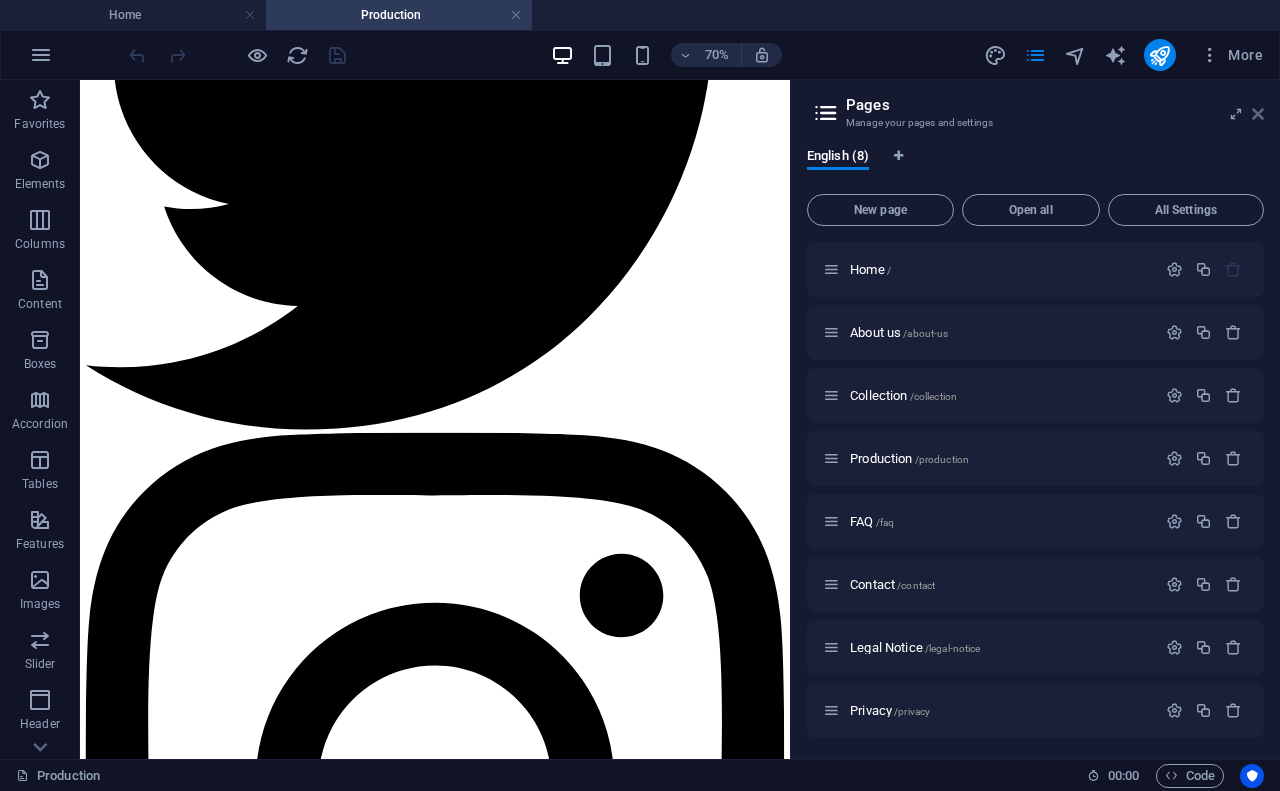 drag, startPoint x: 1260, startPoint y: 115, endPoint x: 1156, endPoint y: 43, distance: 126.491104 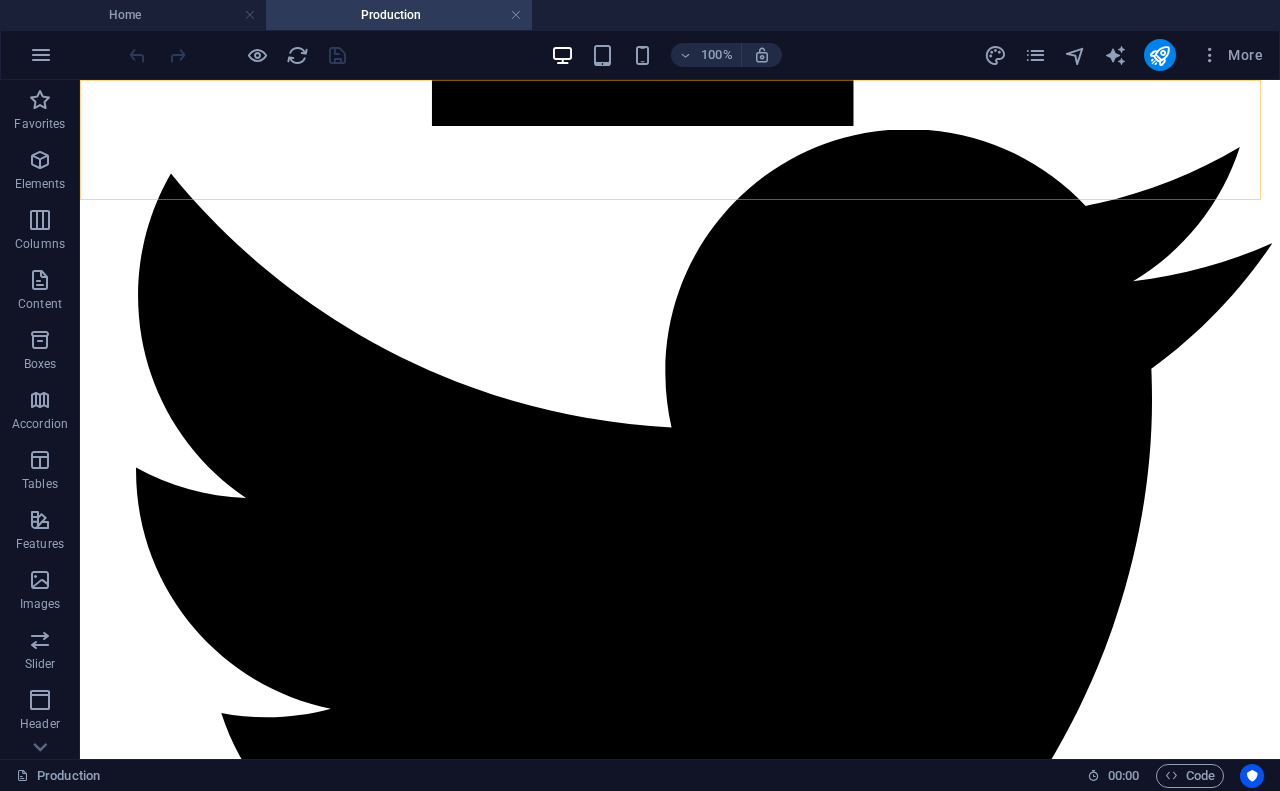 scroll, scrollTop: 2508, scrollLeft: 0, axis: vertical 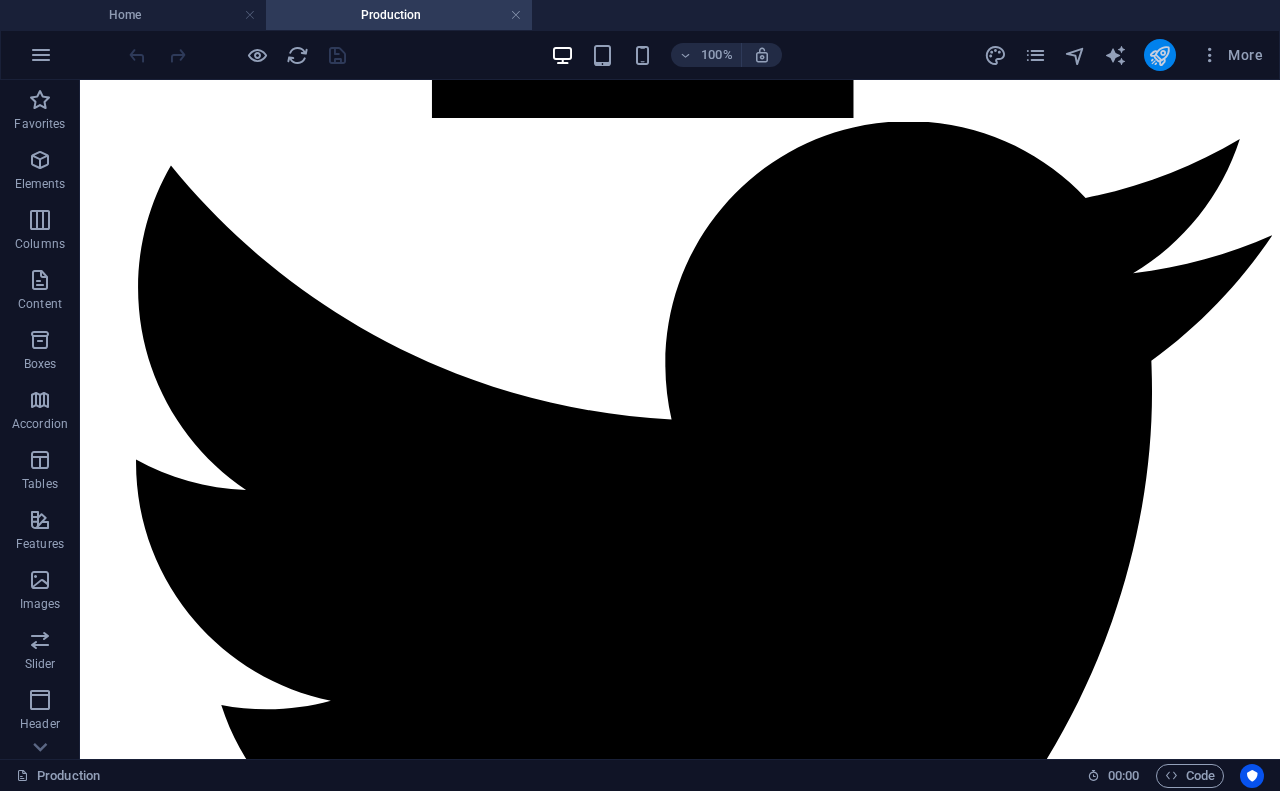 click at bounding box center (1159, 55) 